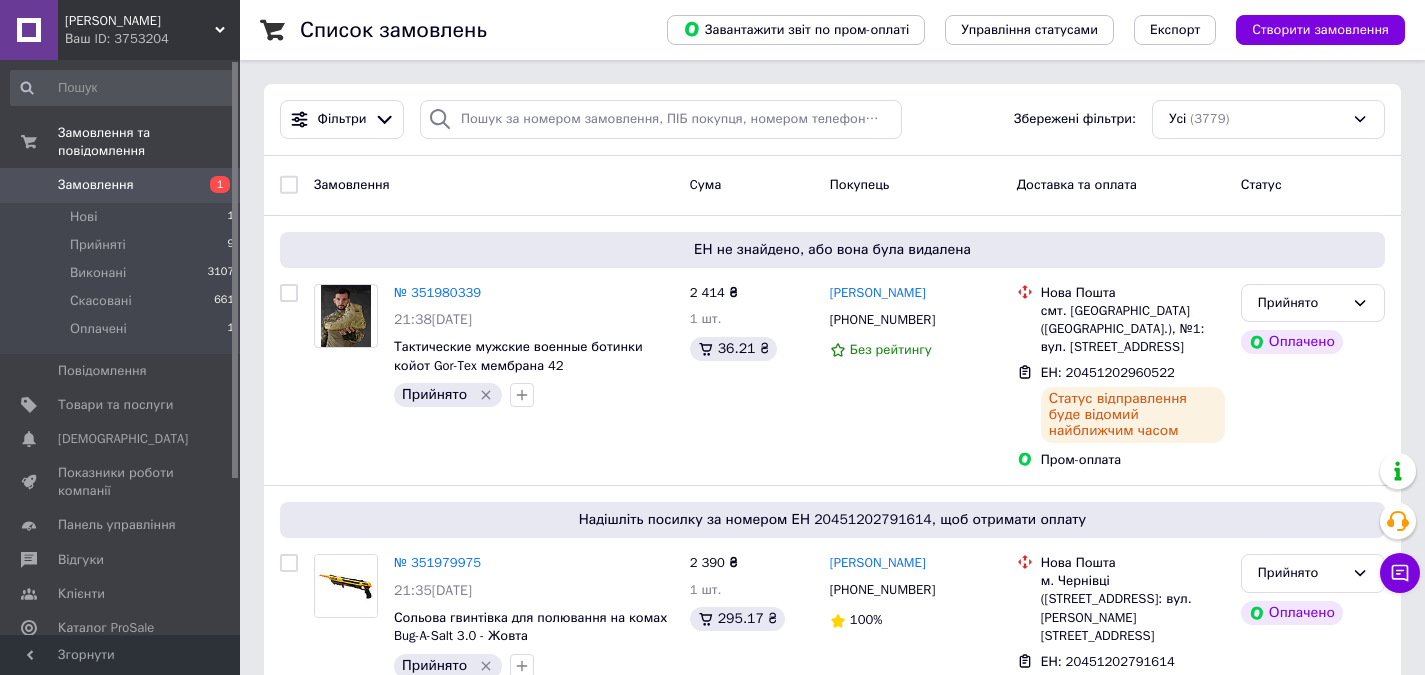 scroll, scrollTop: 0, scrollLeft: 0, axis: both 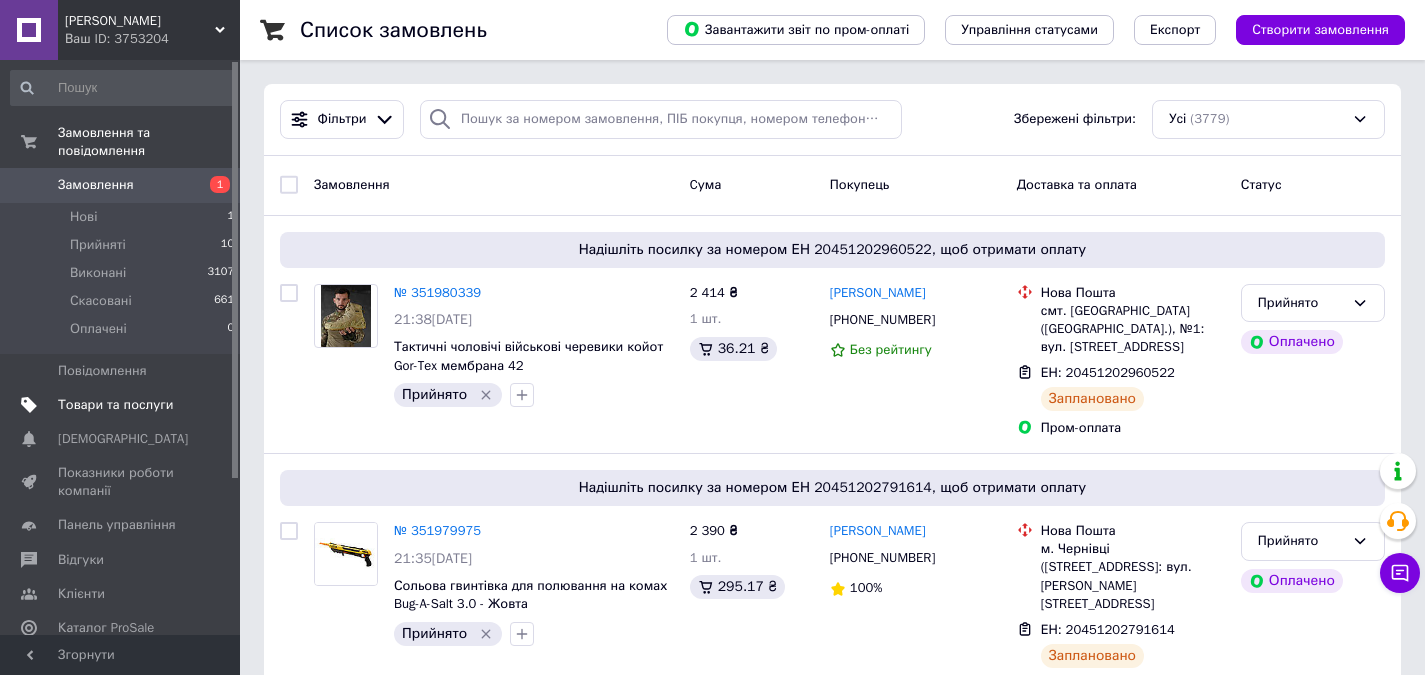 click on "Товари та послуги" at bounding box center (115, 405) 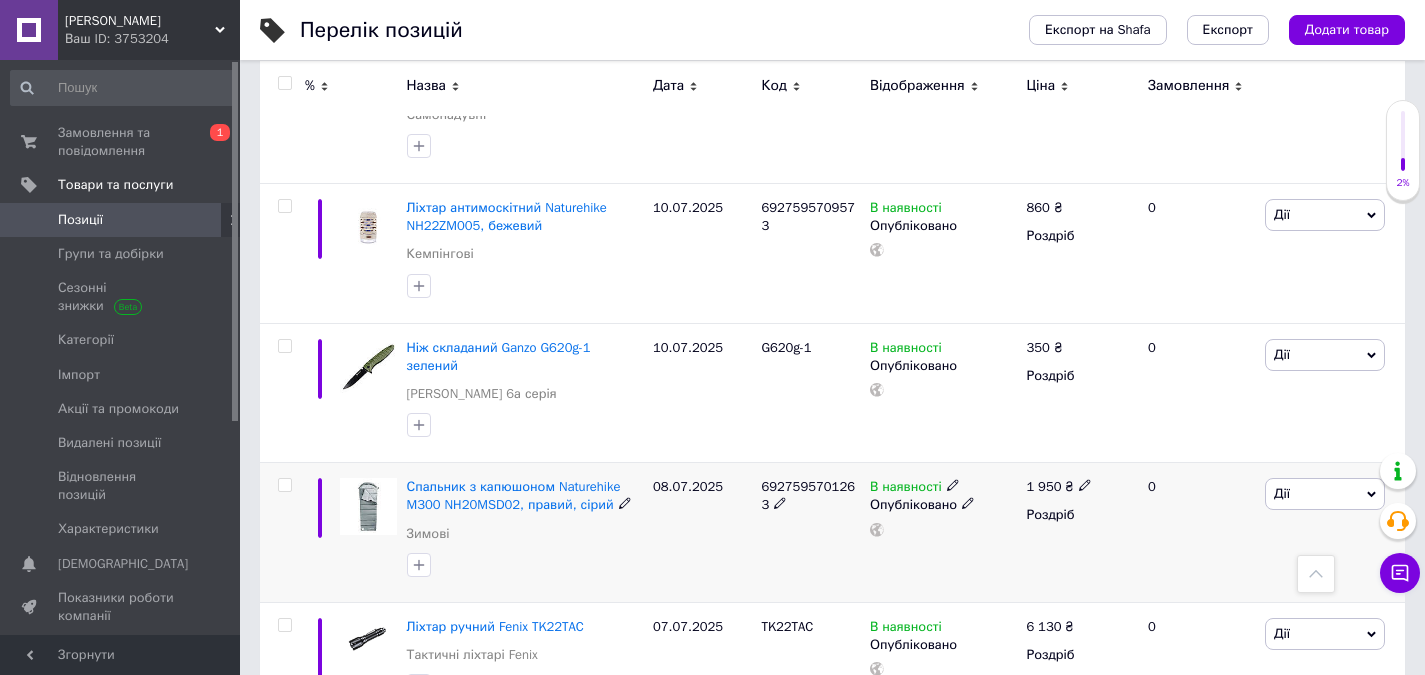 scroll, scrollTop: 1600, scrollLeft: 0, axis: vertical 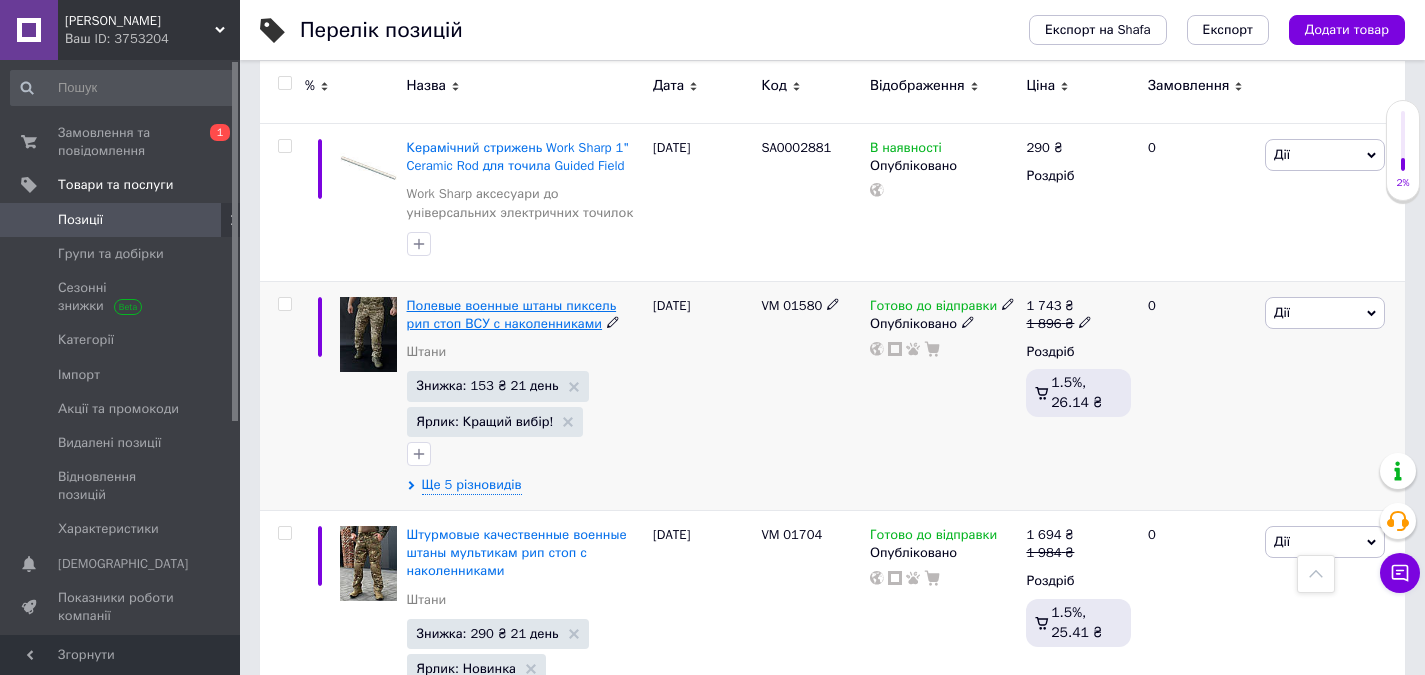 click on "Полевые военные штаны пиксель рип стоп ВСУ с наколенниками" at bounding box center [512, 314] 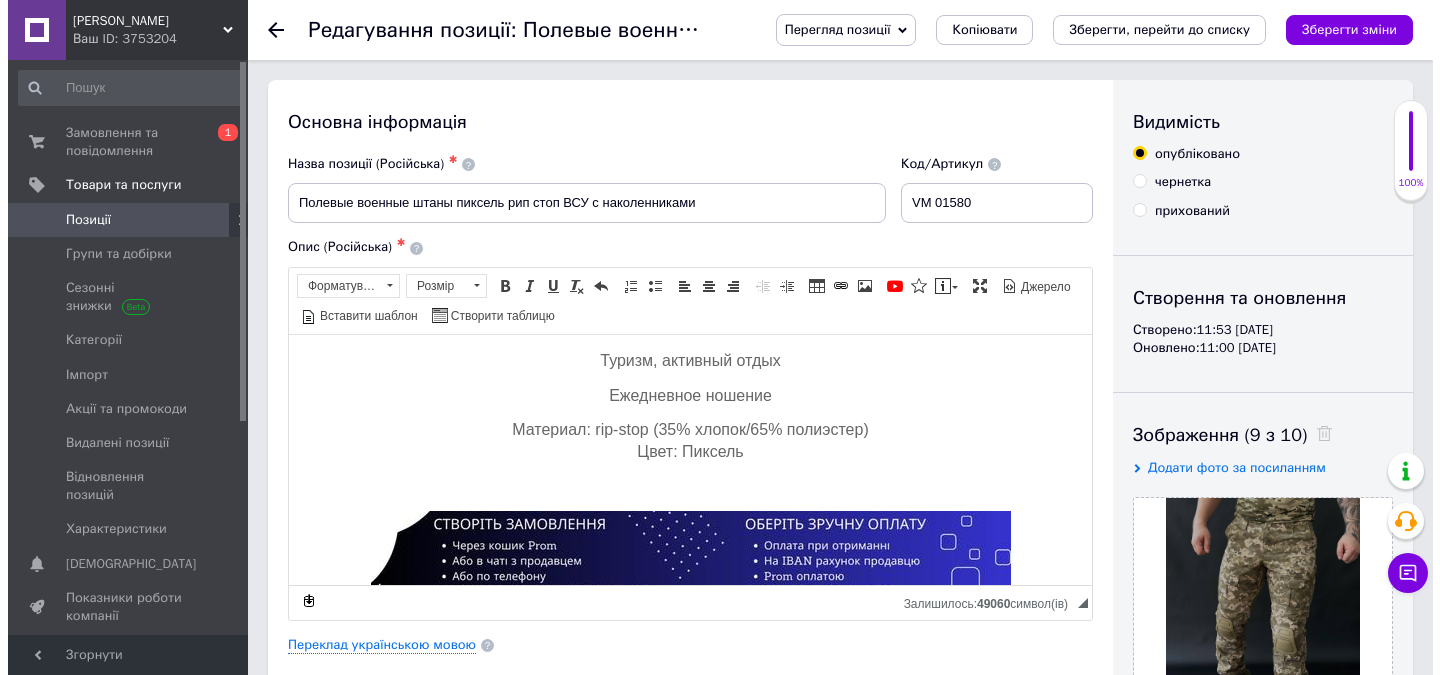 scroll, scrollTop: 2418, scrollLeft: 0, axis: vertical 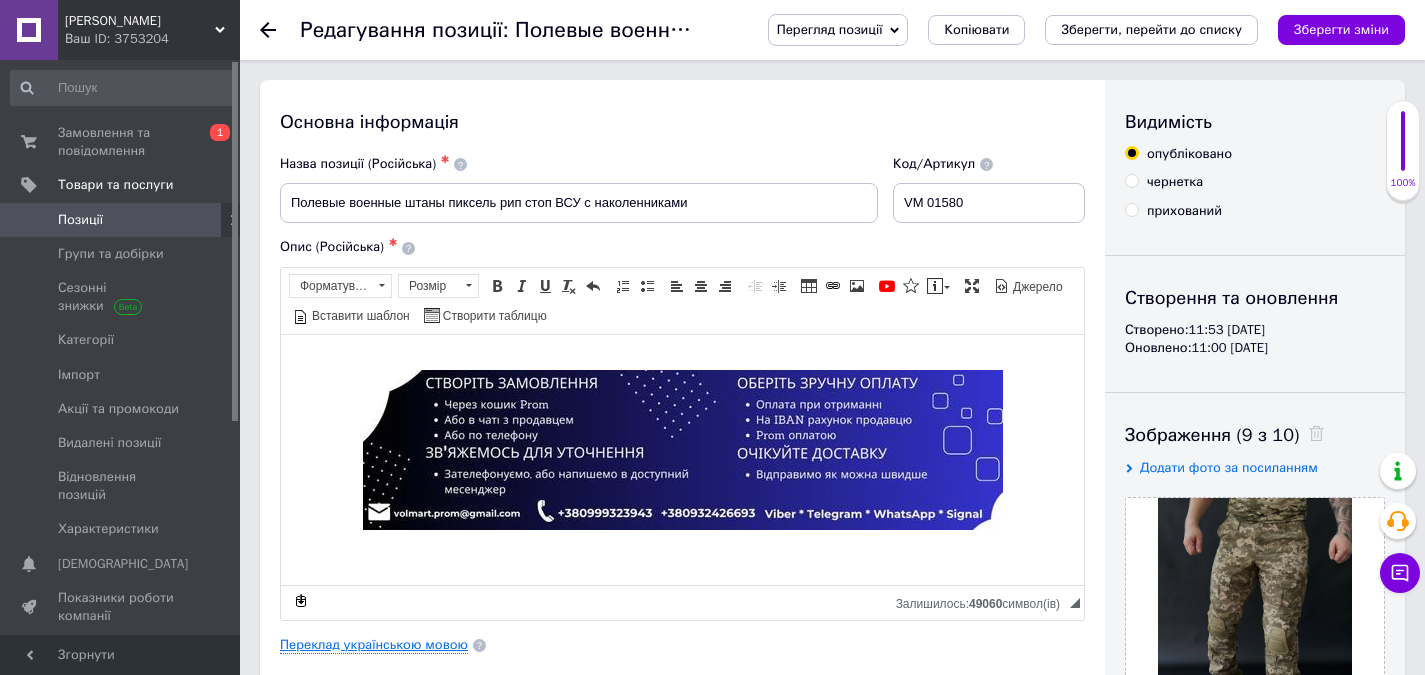 click on "Переклад українською мовою" at bounding box center (374, 645) 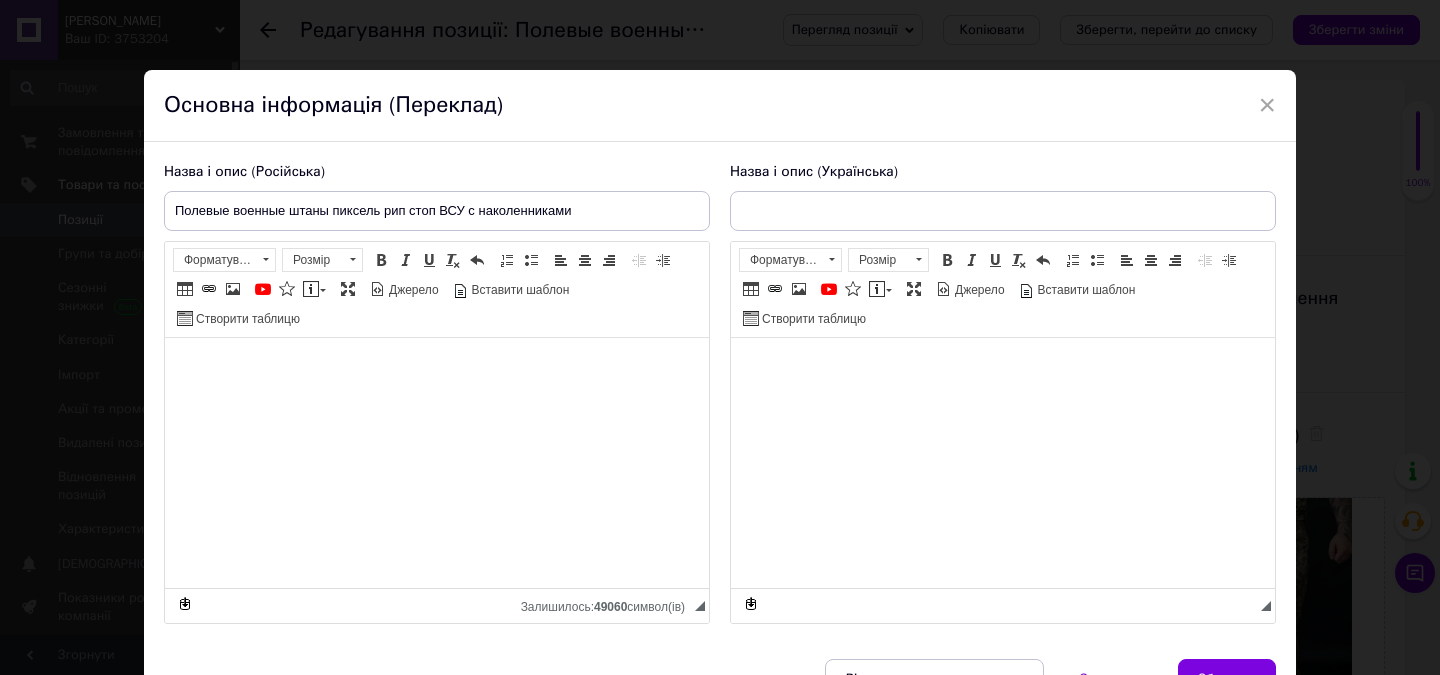 type on "Польові військові штани піксель ріп стоп ЗСУ з наколінниками" 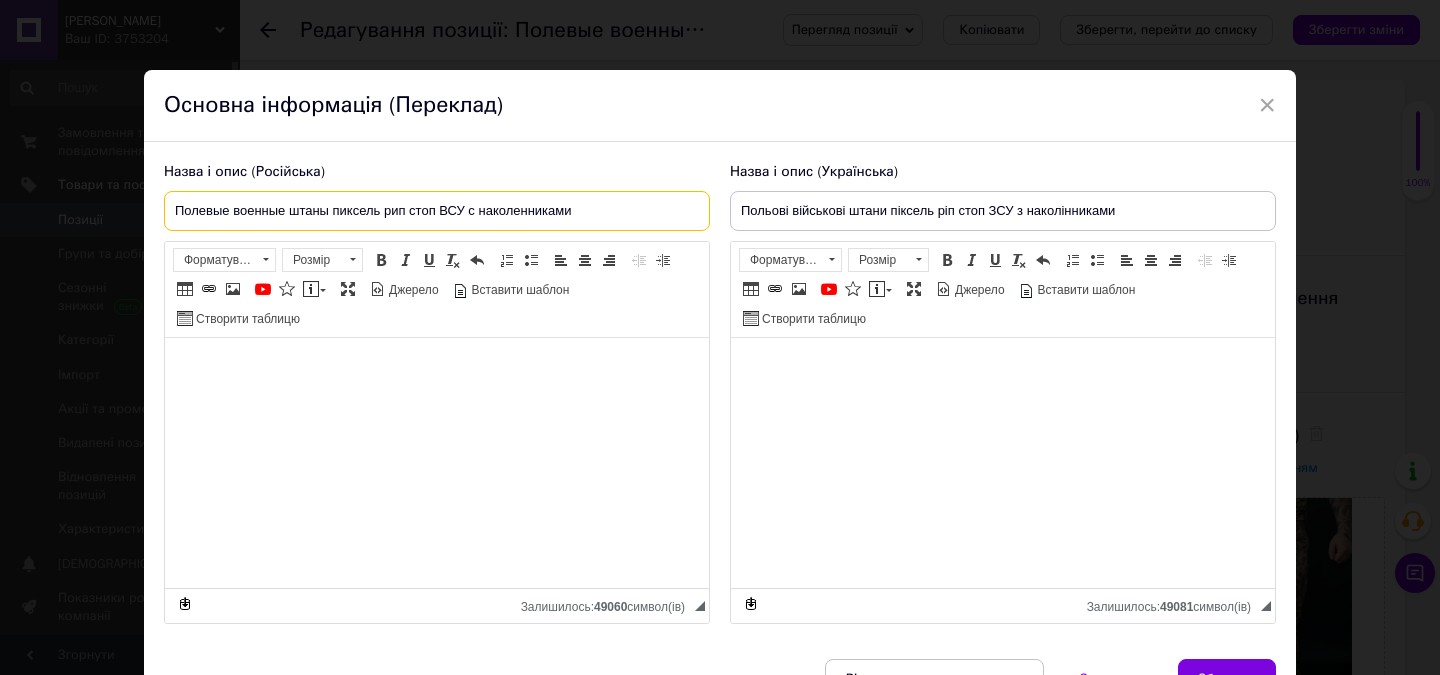drag, startPoint x: 170, startPoint y: 206, endPoint x: 230, endPoint y: 198, distance: 60.530983 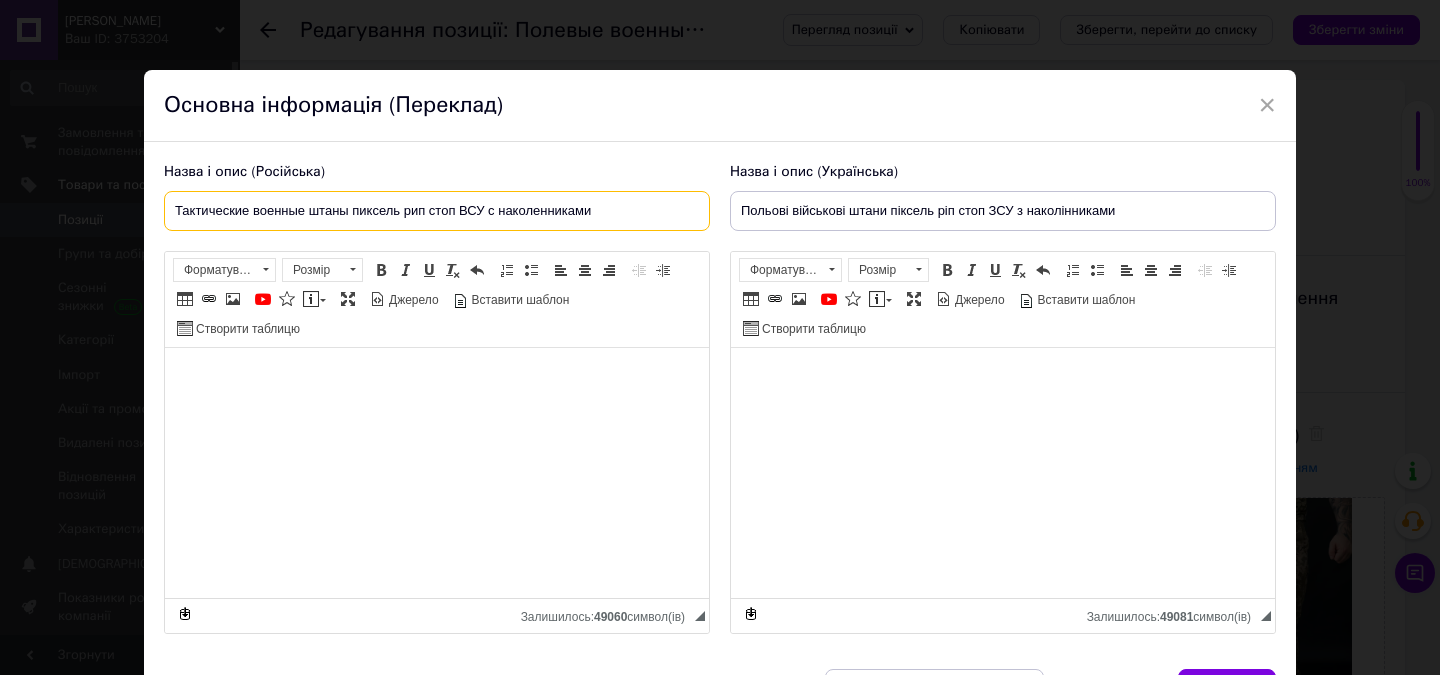 type on "Тактические военные штаны пиксель рип стоп ВСУ с наколенниками" 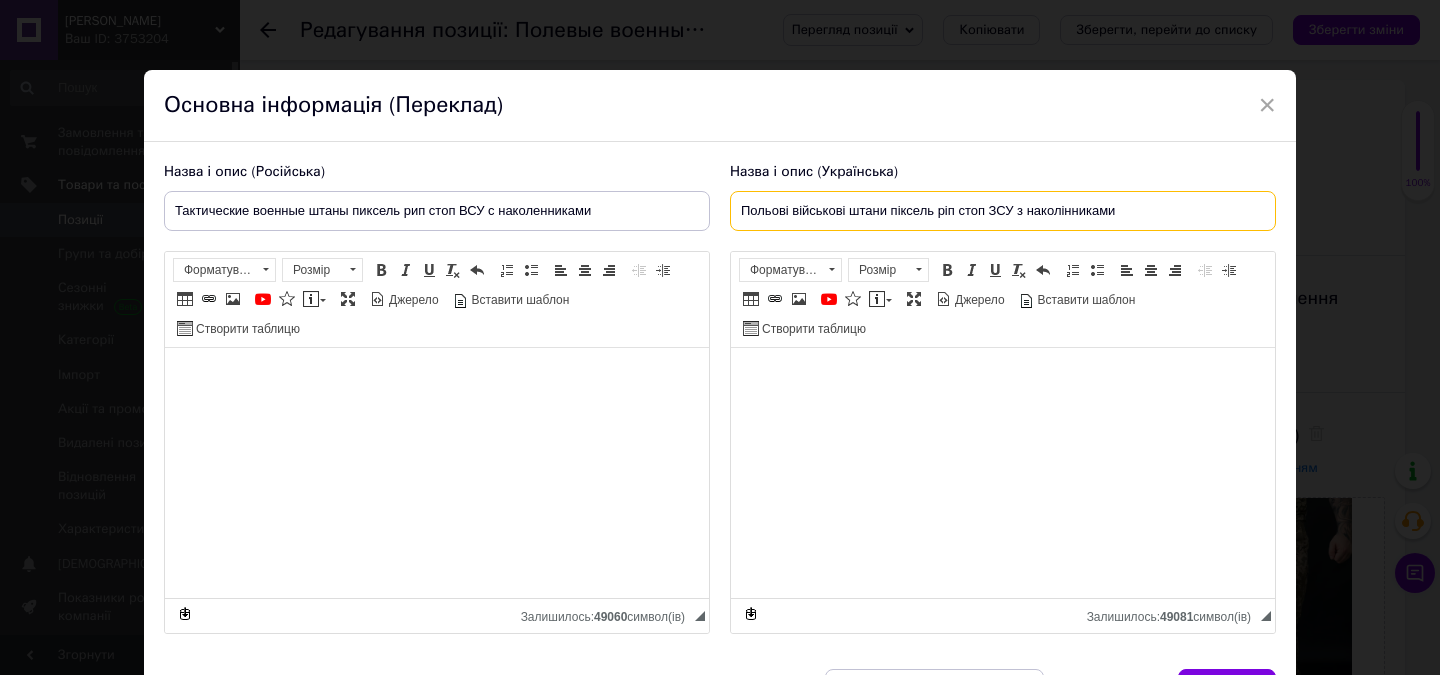 drag, startPoint x: 737, startPoint y: 204, endPoint x: 787, endPoint y: 203, distance: 50.01 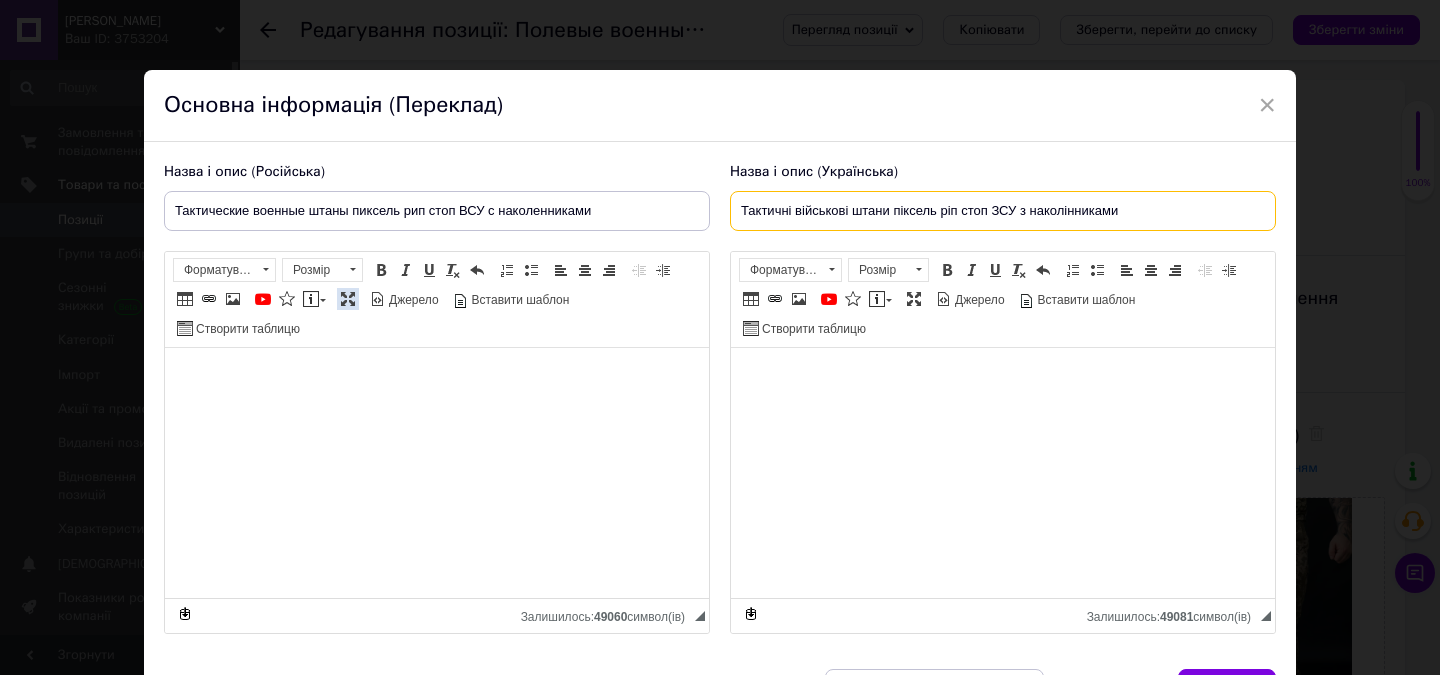 click at bounding box center (348, 299) 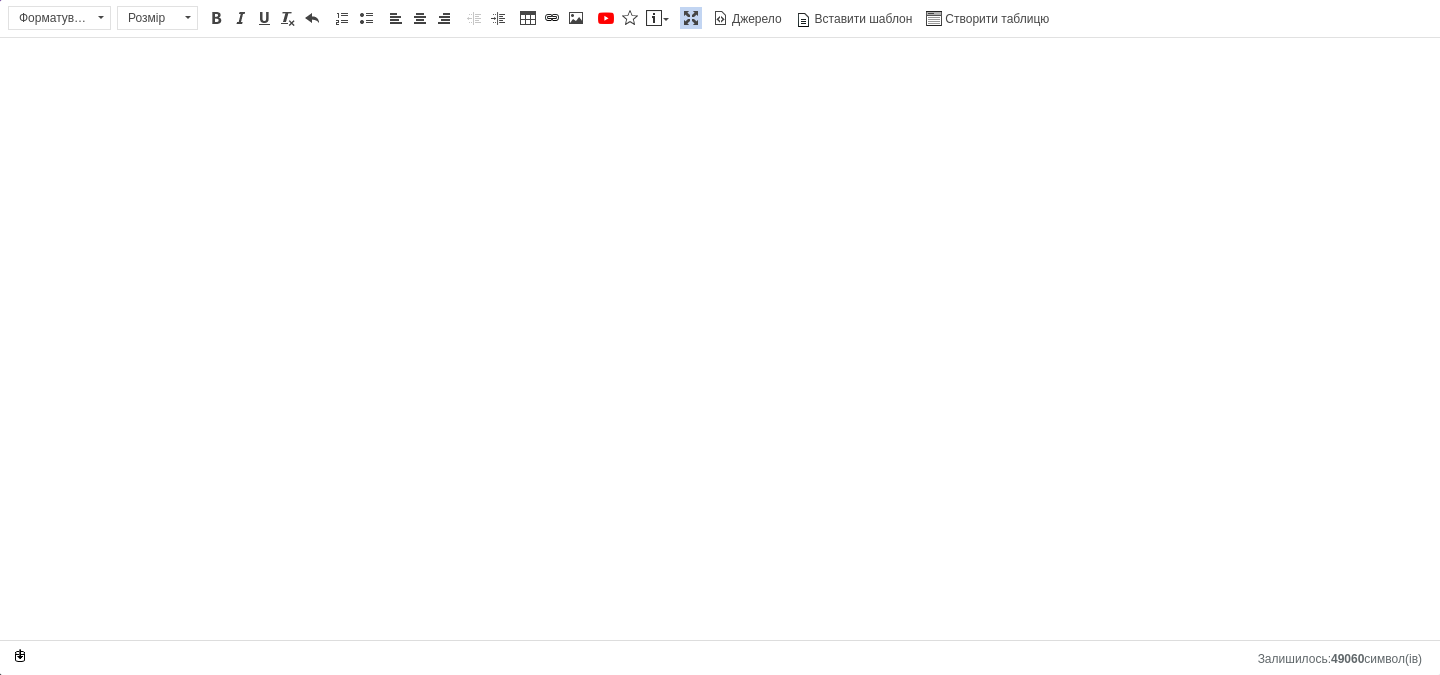 type on "Тактичні військові штани піксель ріп стоп ЗСУ з наколінниками" 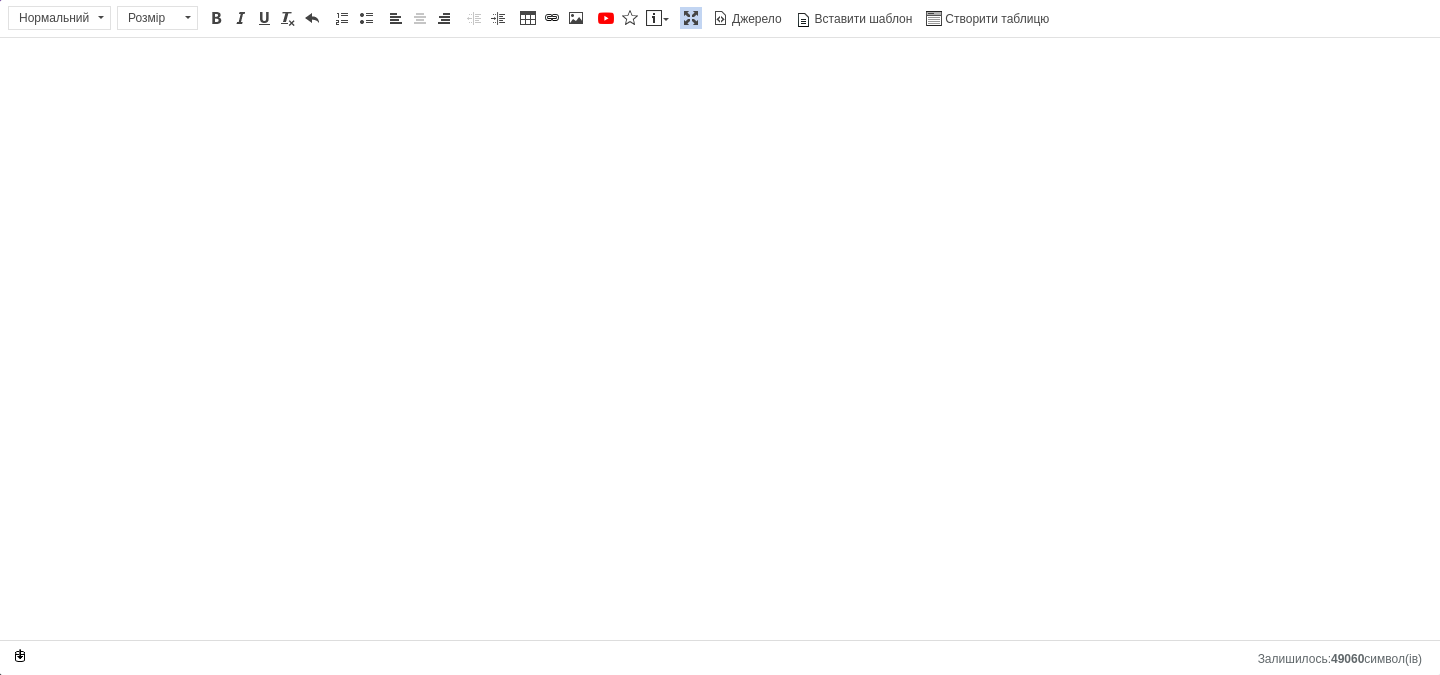 select 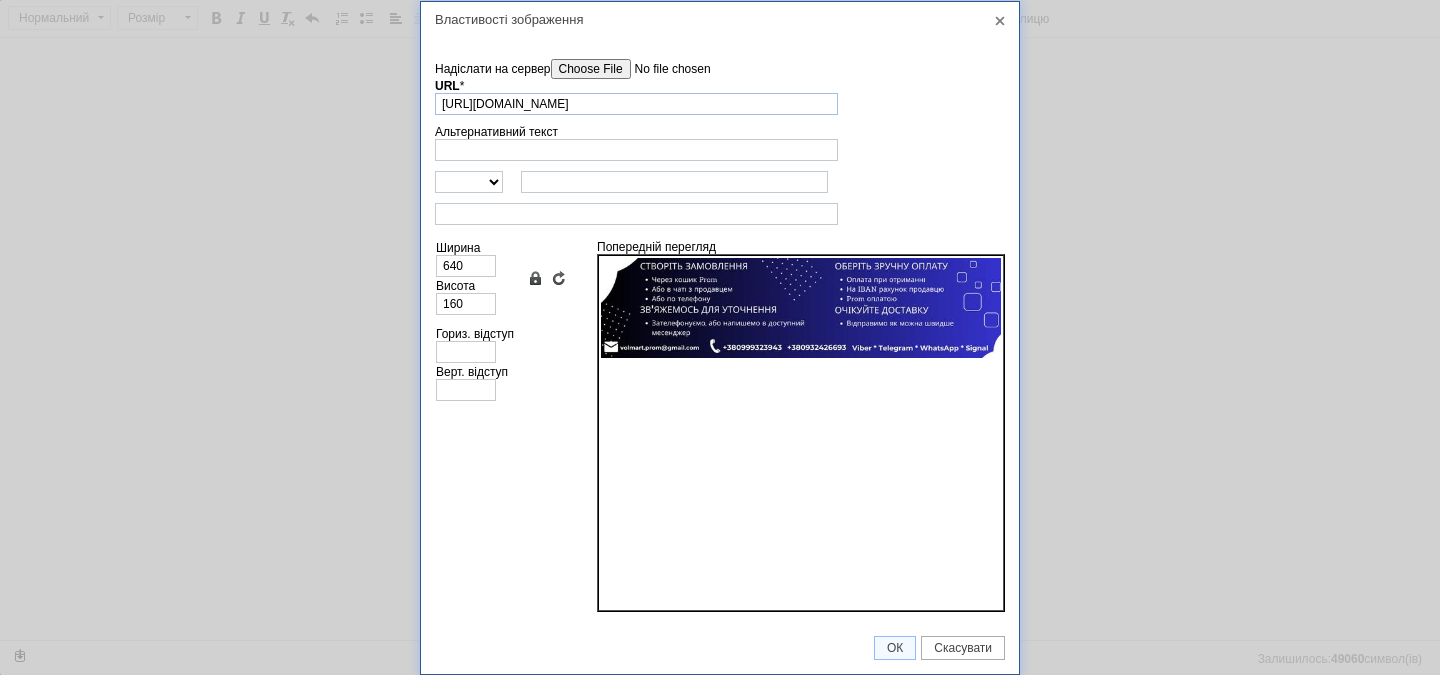 scroll, scrollTop: 0, scrollLeft: 261, axis: horizontal 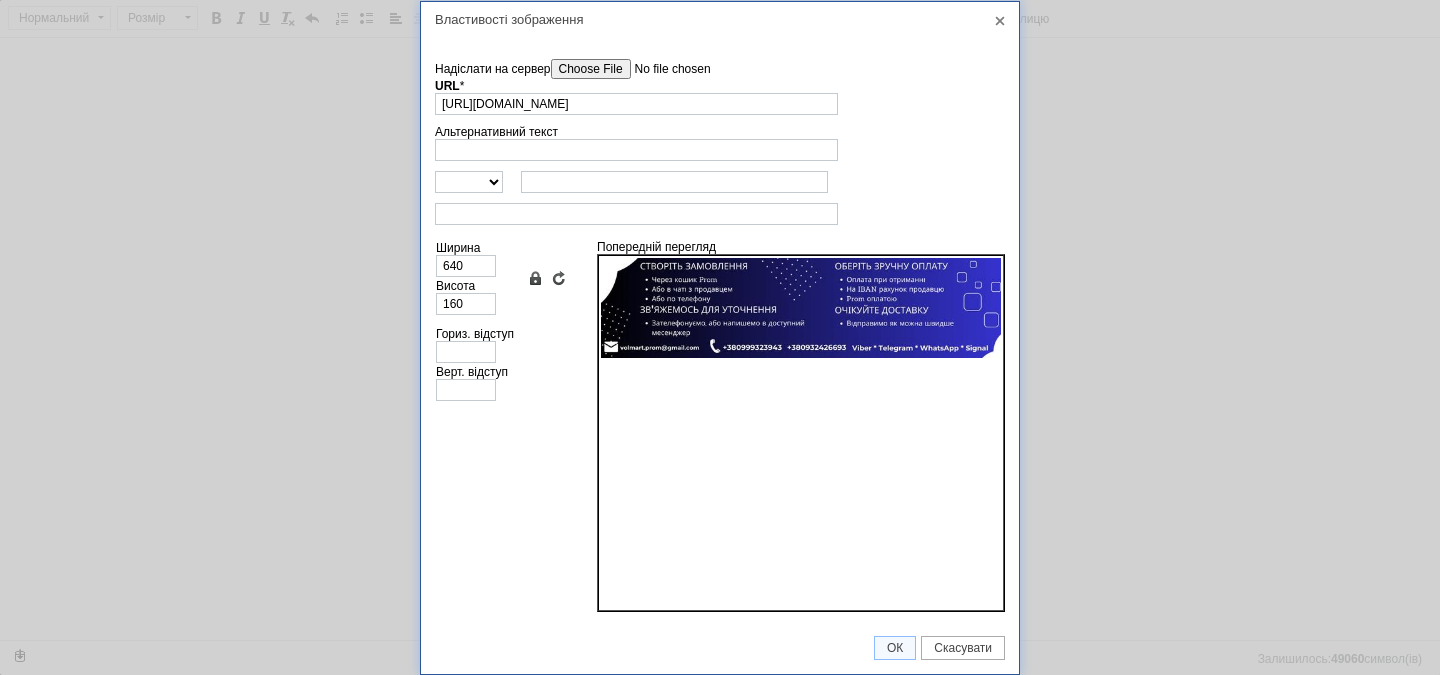 click on "Надіслати на сервер" at bounding box center (664, 69) 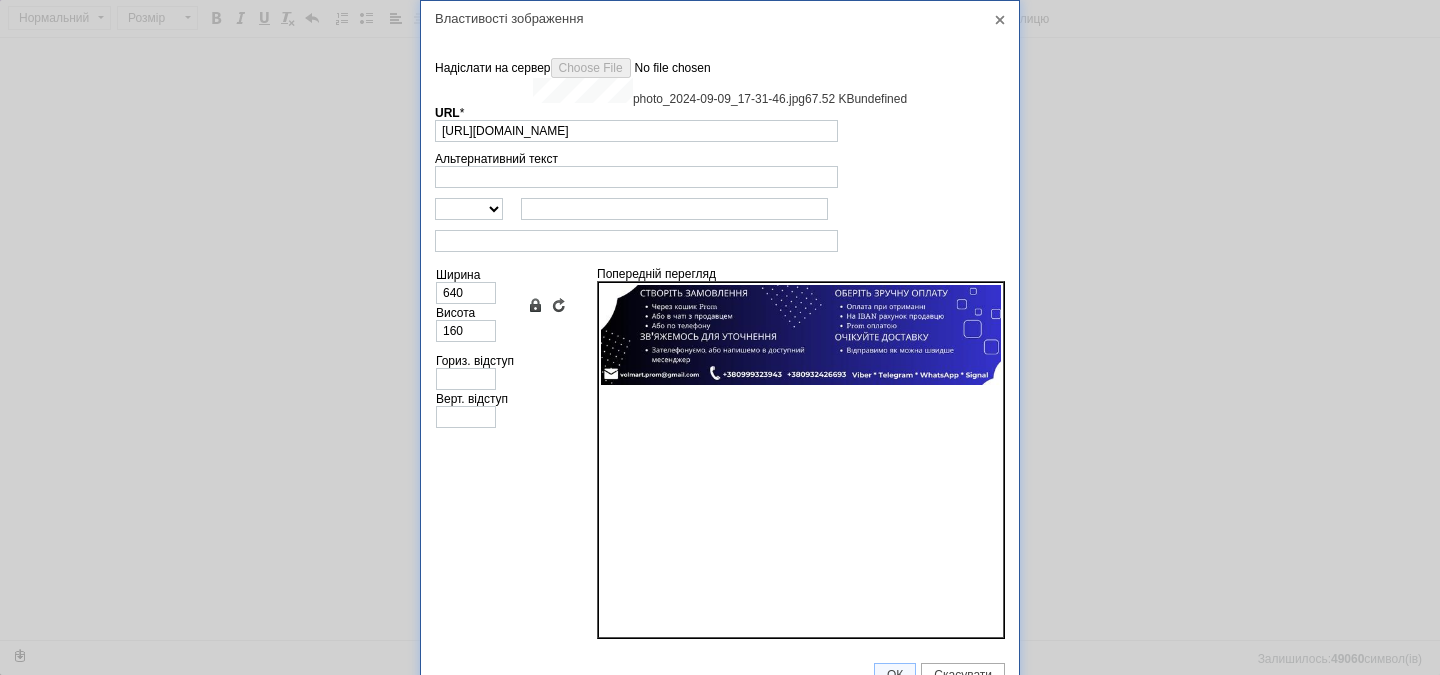 type on "[URL][DOMAIN_NAME]" 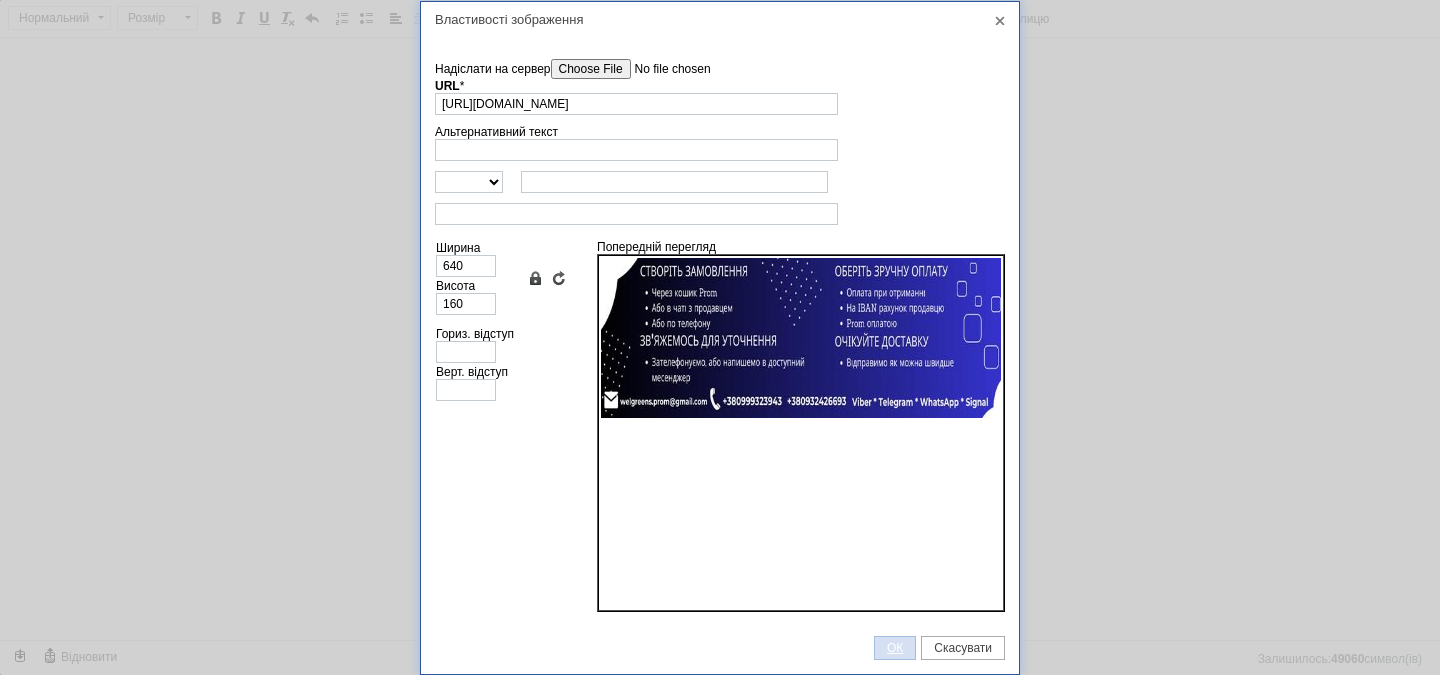 click on "ОК" at bounding box center [895, 648] 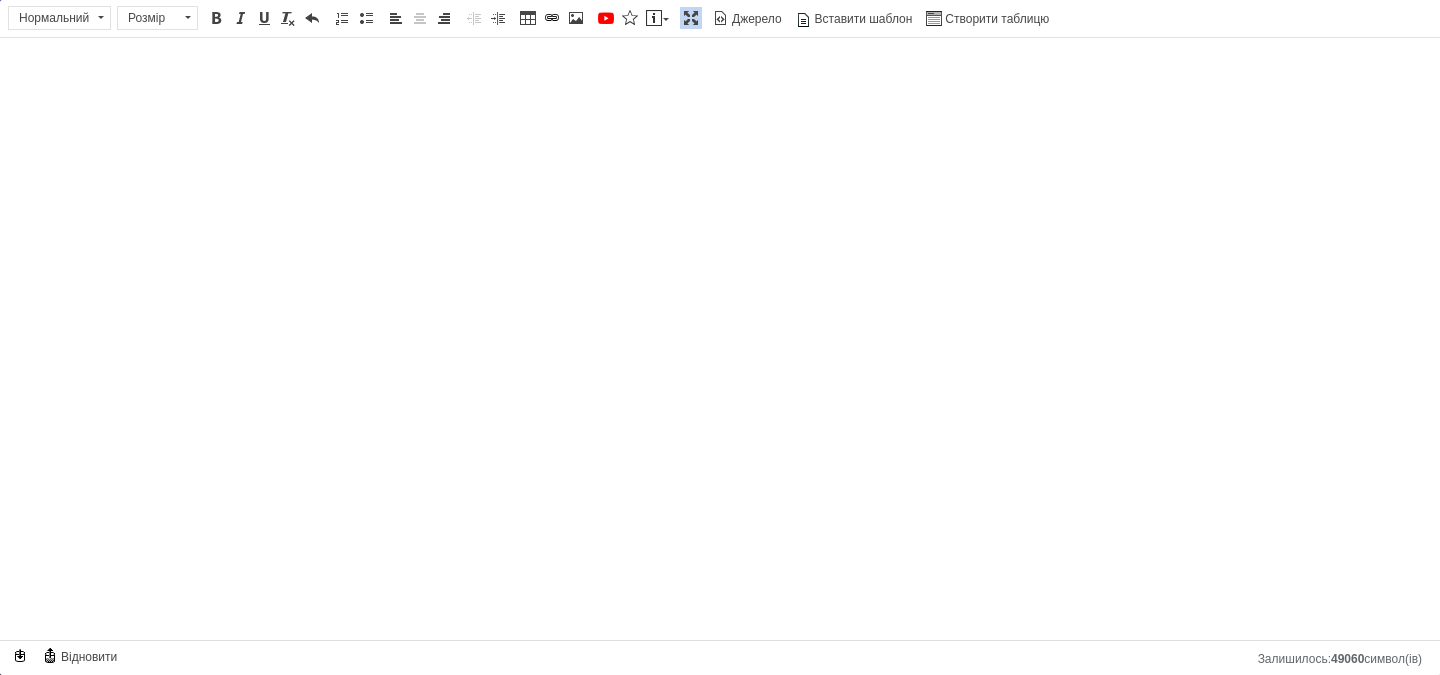 click at bounding box center (691, 18) 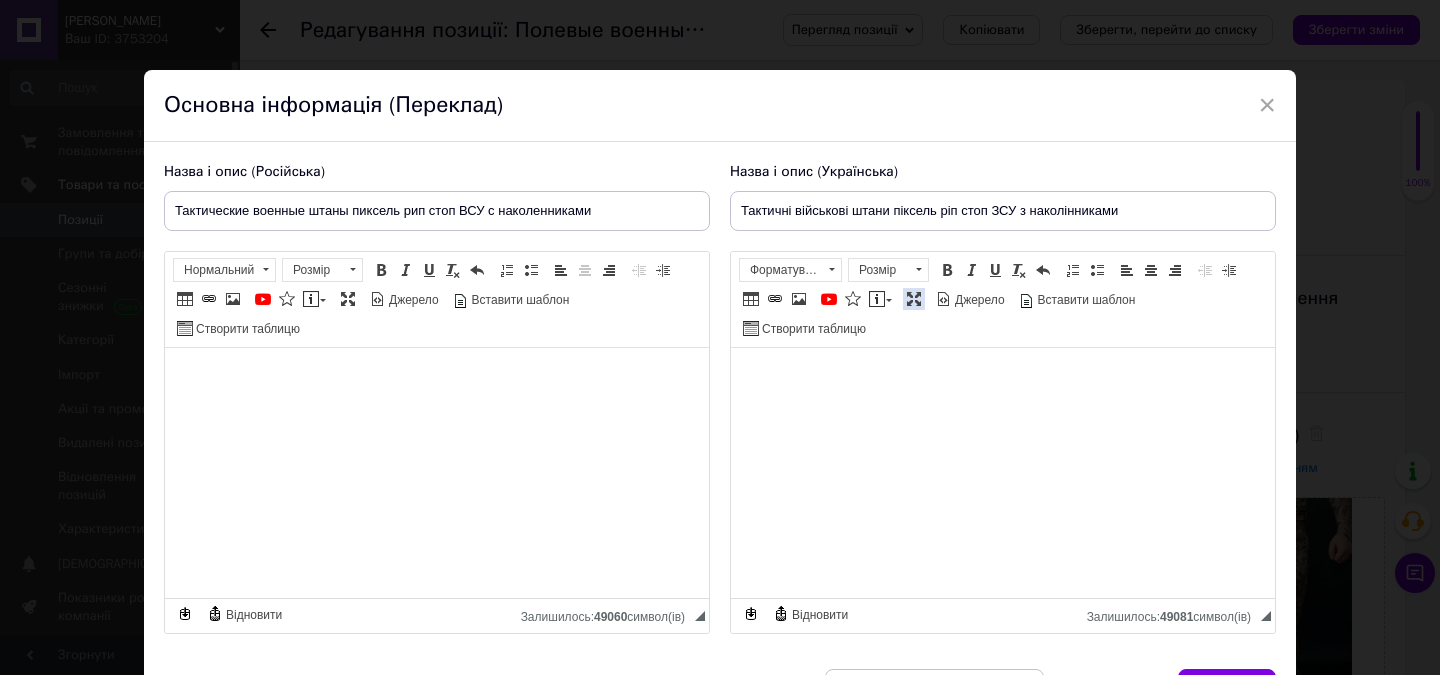 click at bounding box center (914, 299) 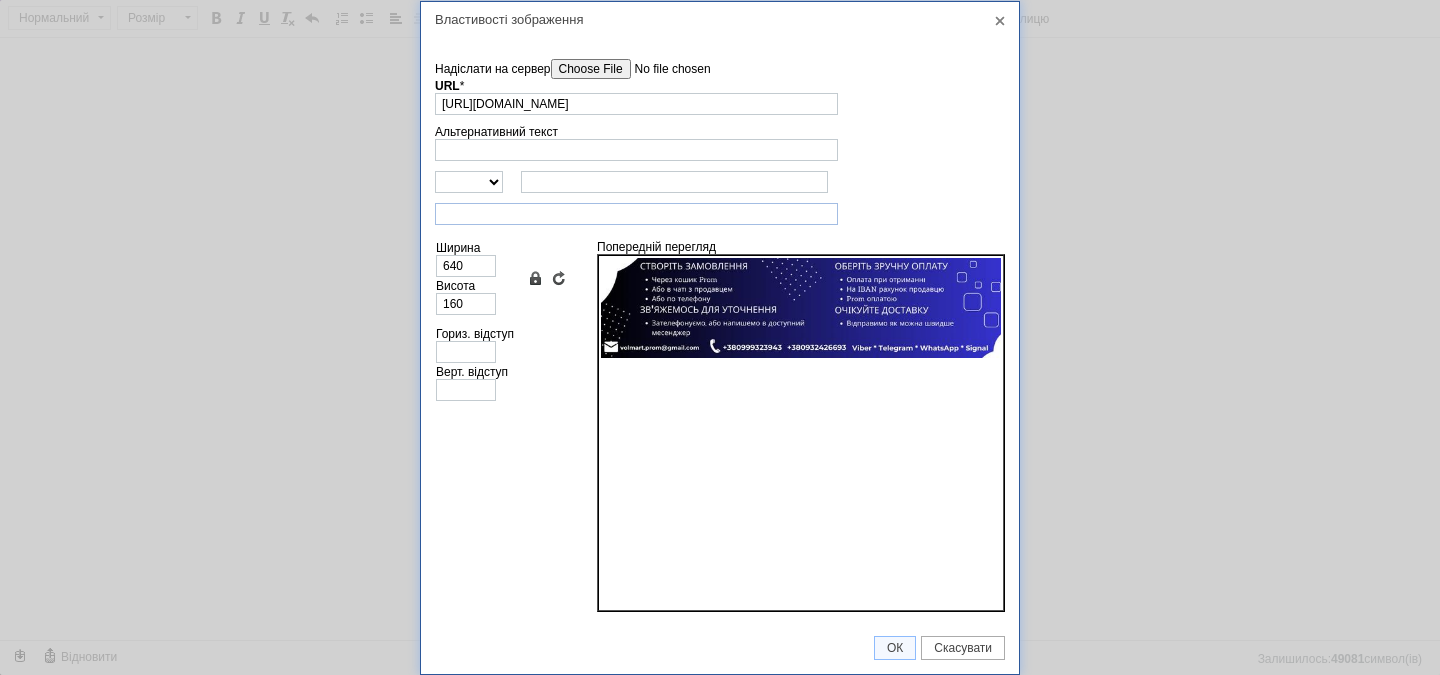 scroll, scrollTop: 0, scrollLeft: 261, axis: horizontal 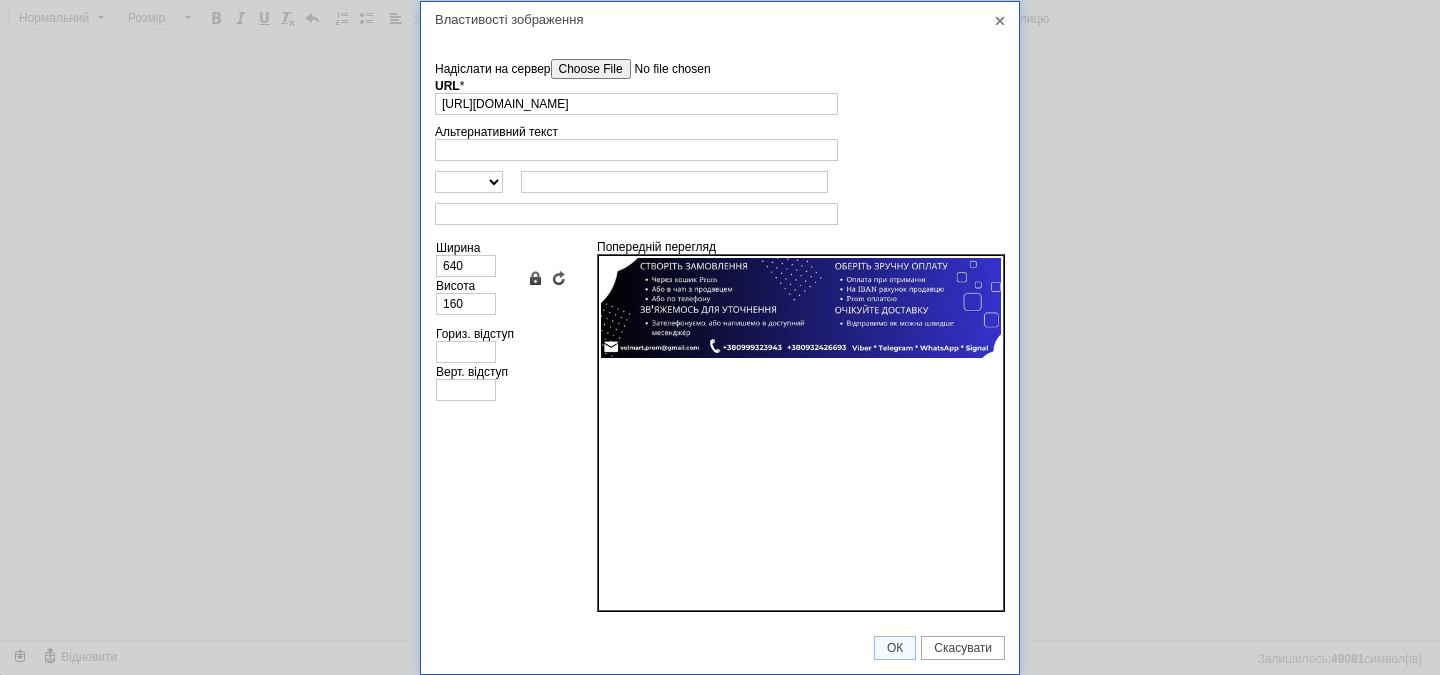 click on "Надіслати на сервер" at bounding box center (664, 69) 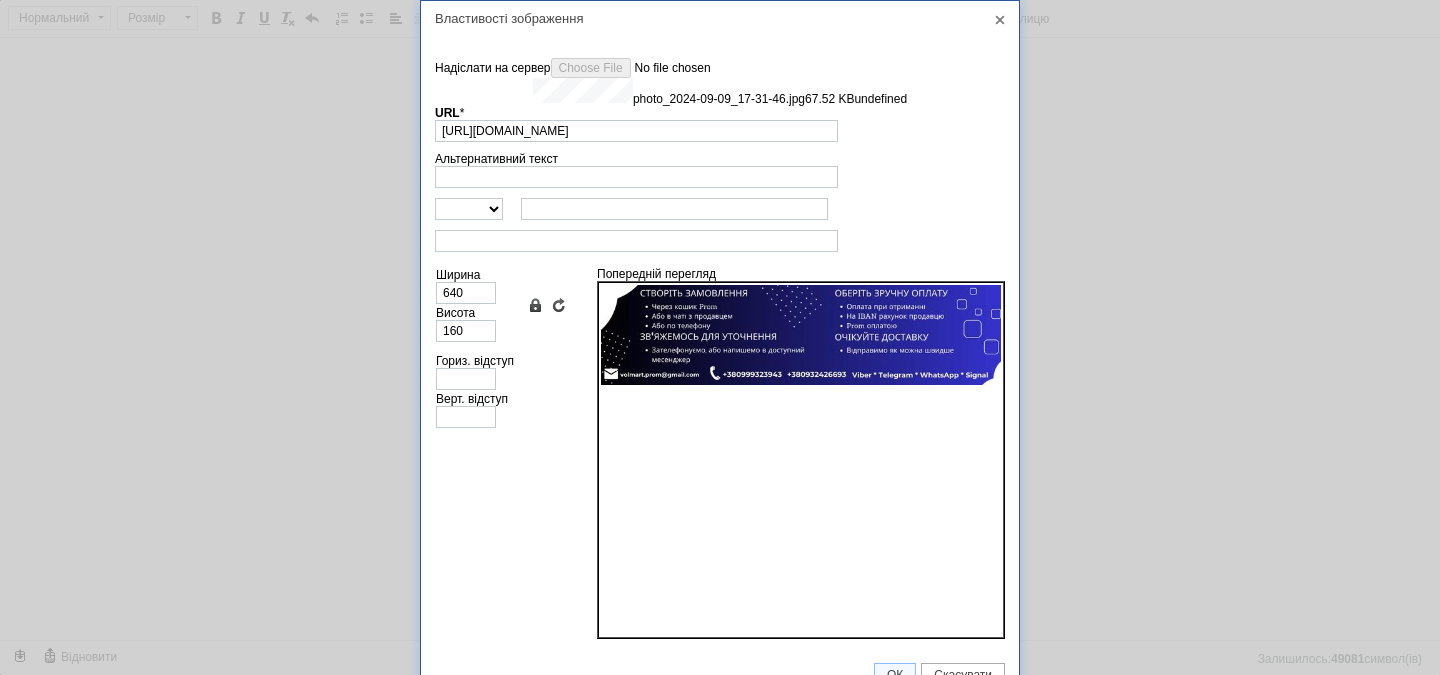 type on "[URL][DOMAIN_NAME]" 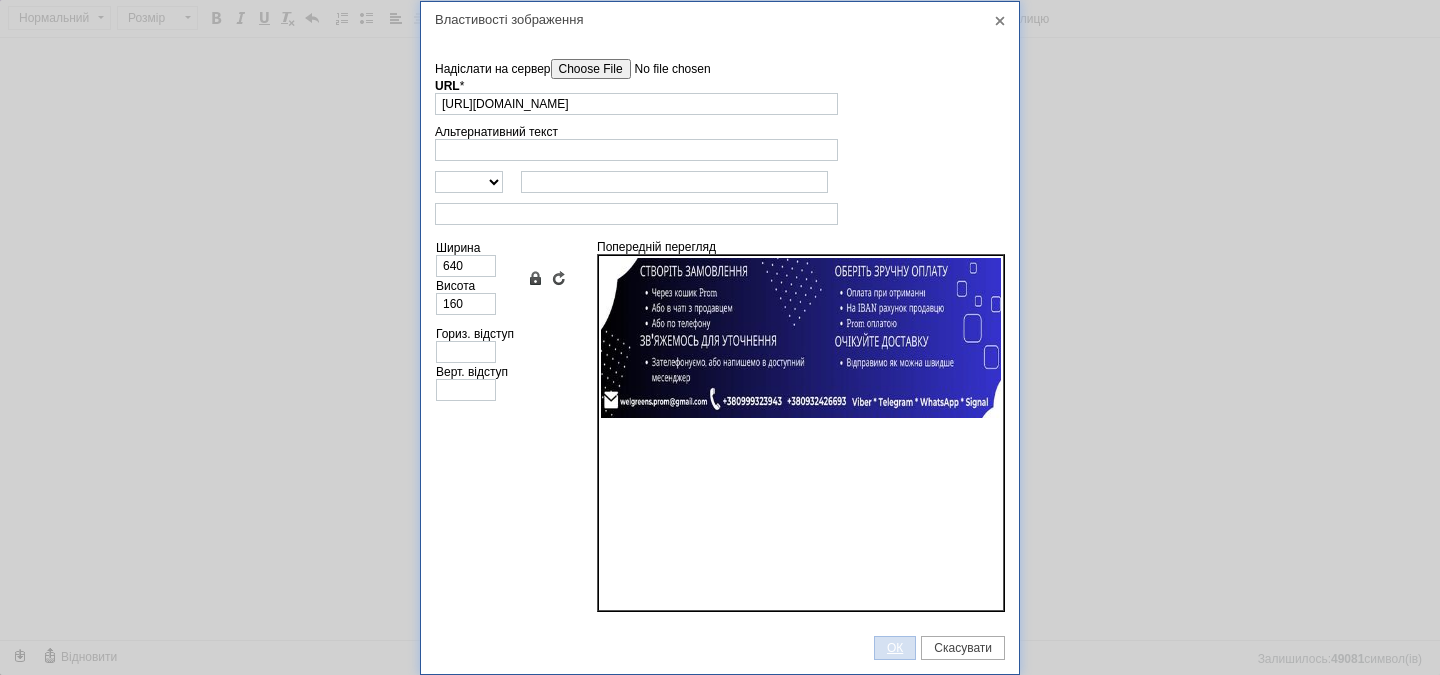 click on "ОК" at bounding box center (895, 648) 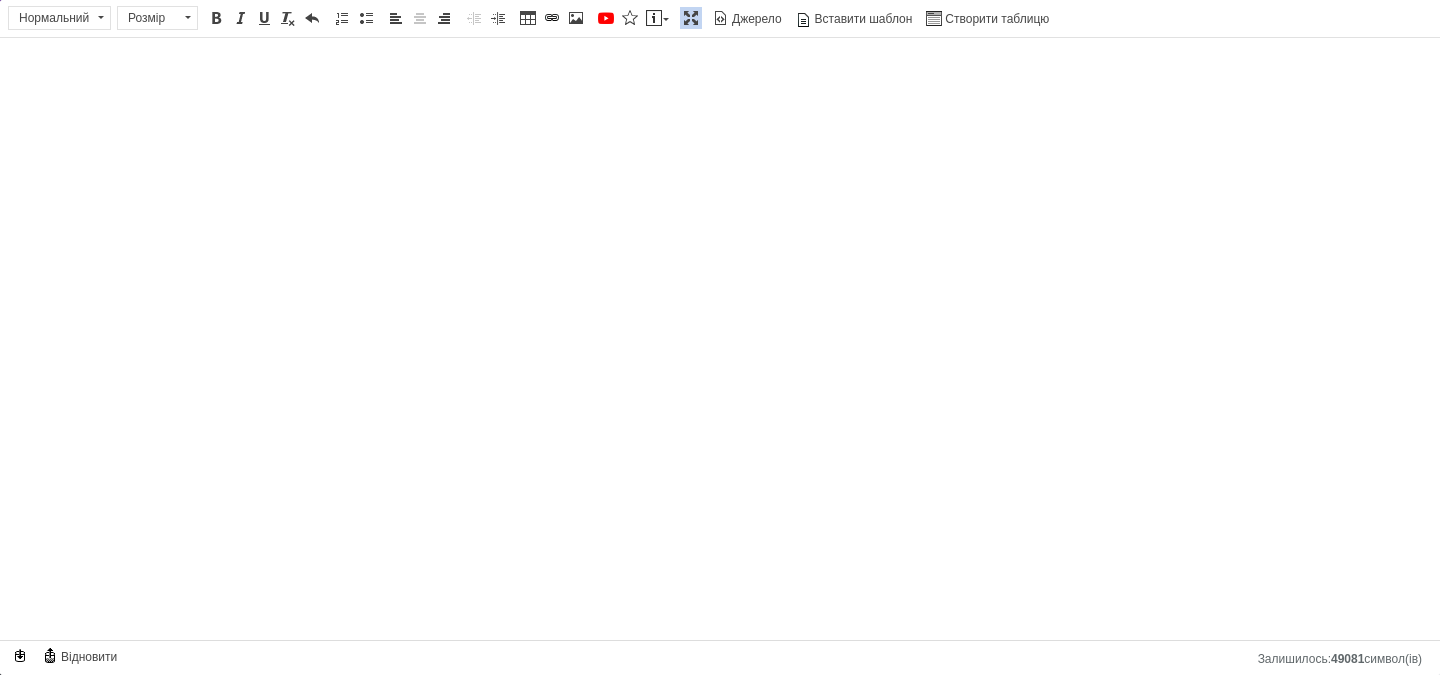 click at bounding box center (691, 18) 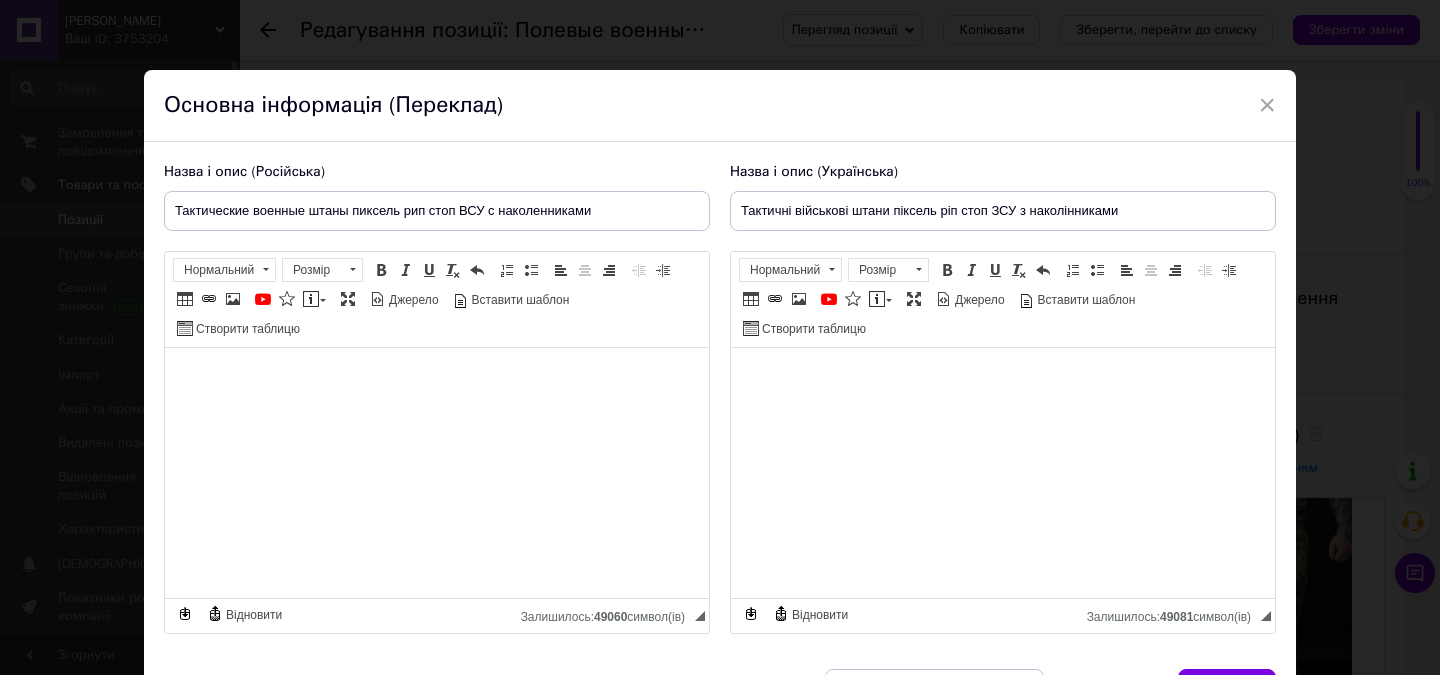 scroll, scrollTop: 2418, scrollLeft: 0, axis: vertical 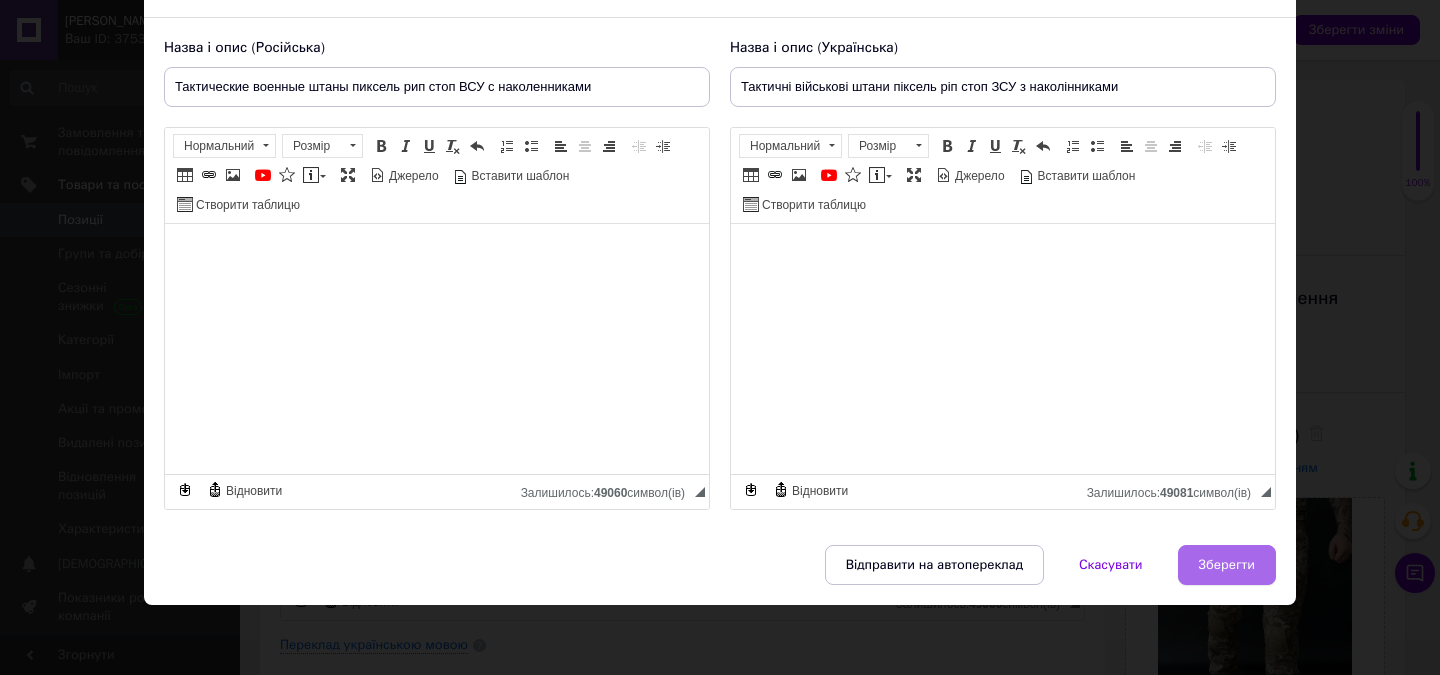 click on "Зберегти" at bounding box center (1227, 565) 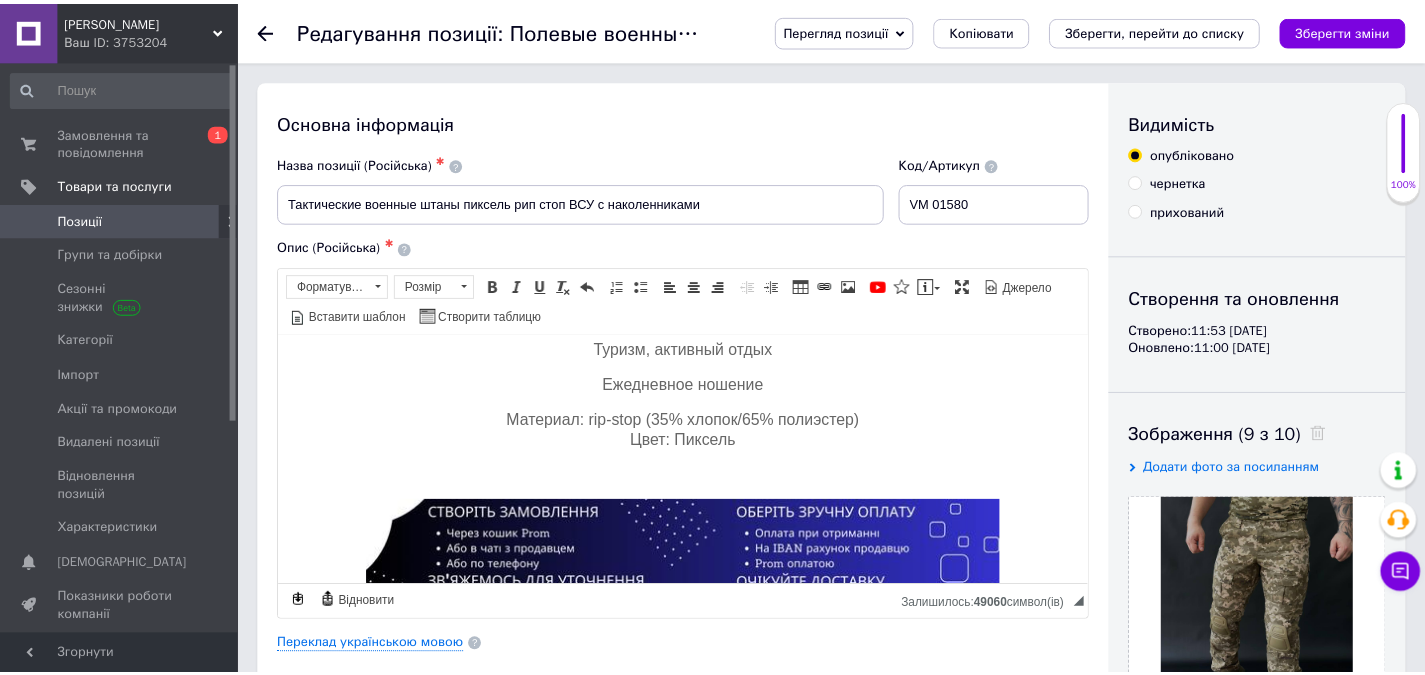 scroll, scrollTop: 2410, scrollLeft: 0, axis: vertical 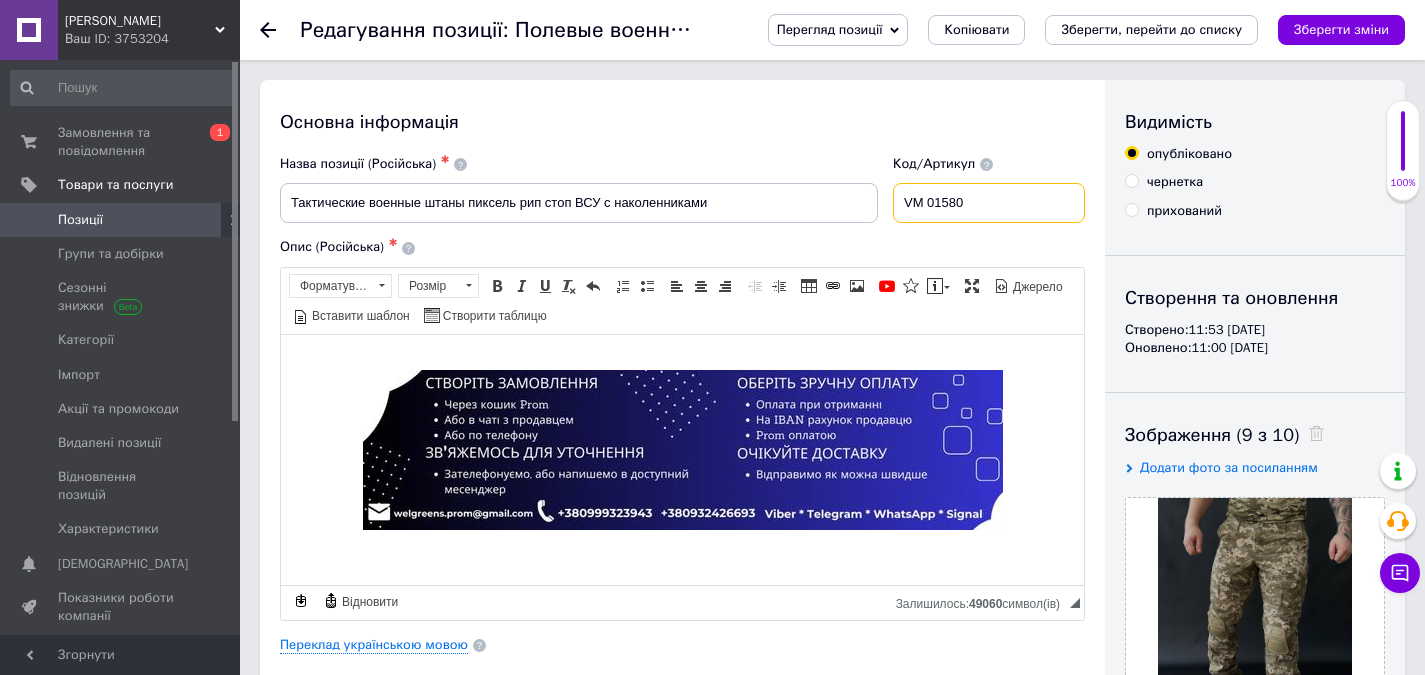 drag, startPoint x: 915, startPoint y: 197, endPoint x: 929, endPoint y: 194, distance: 14.3178215 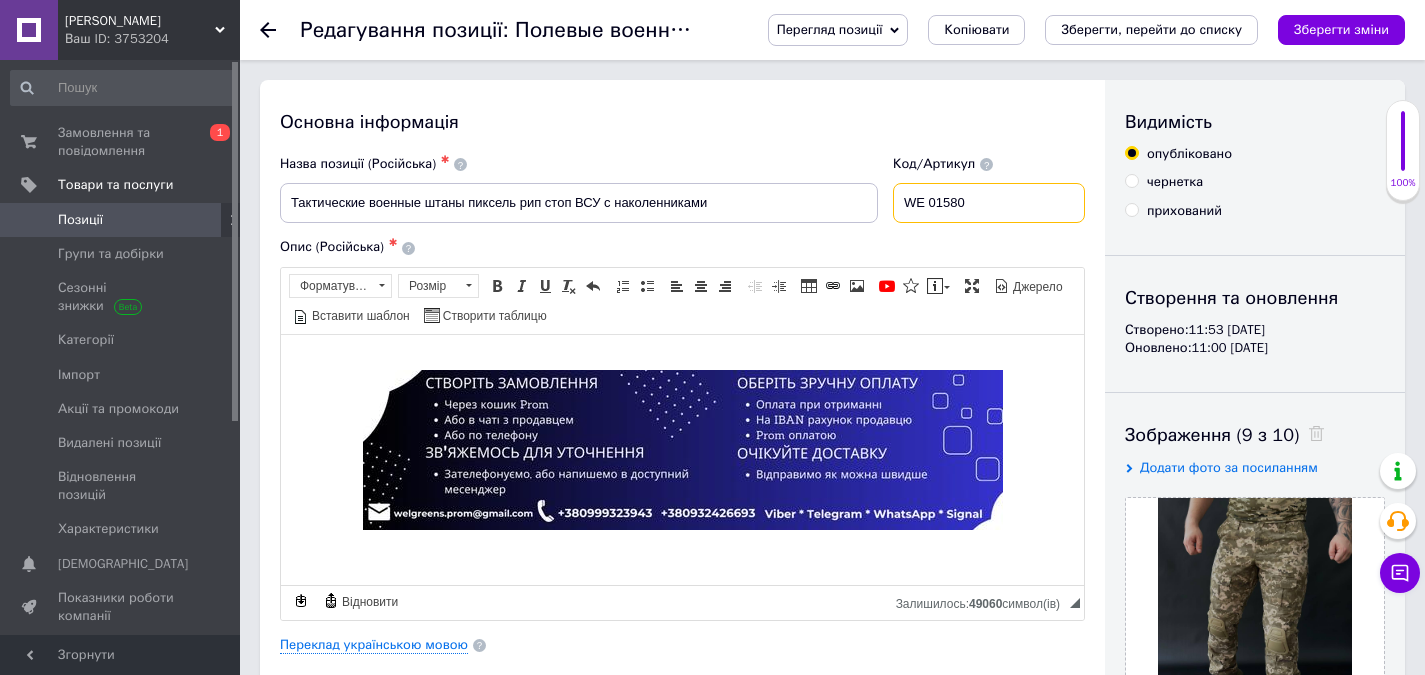 type on "WE 01580" 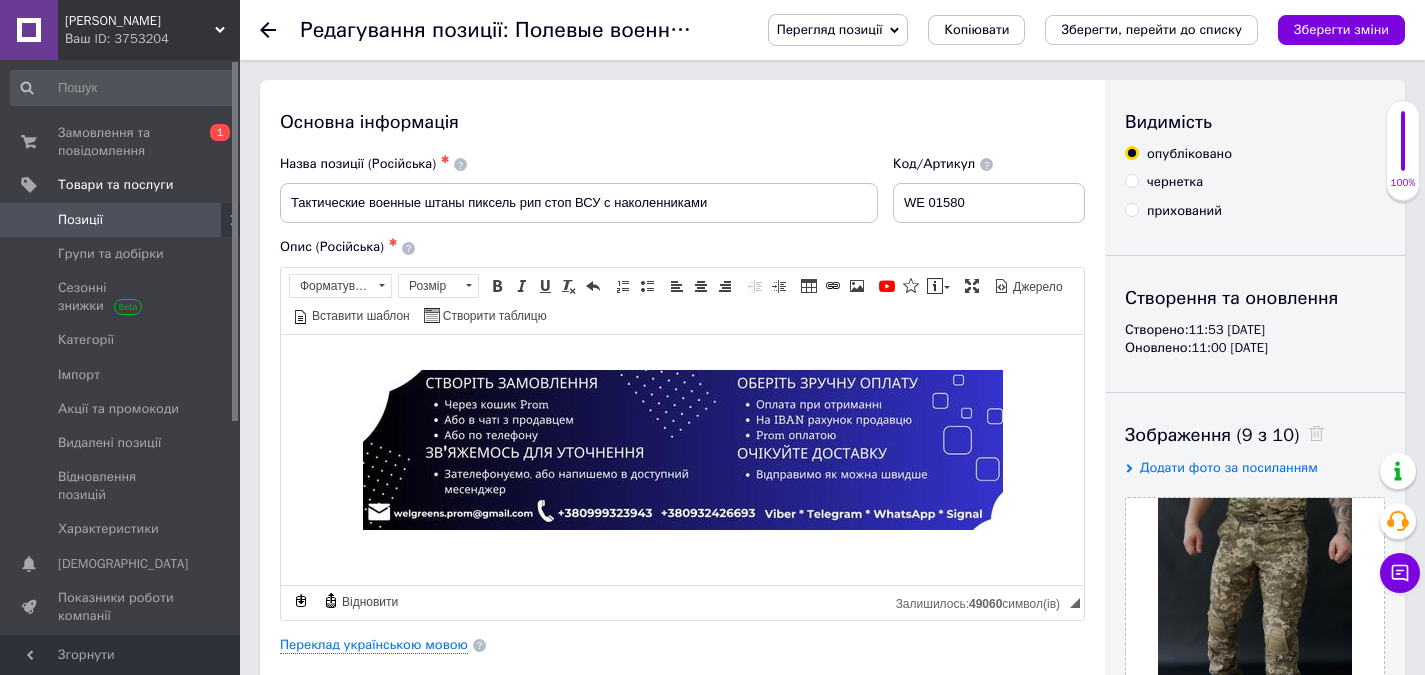 click on "Зберегти зміни" at bounding box center (1341, 29) 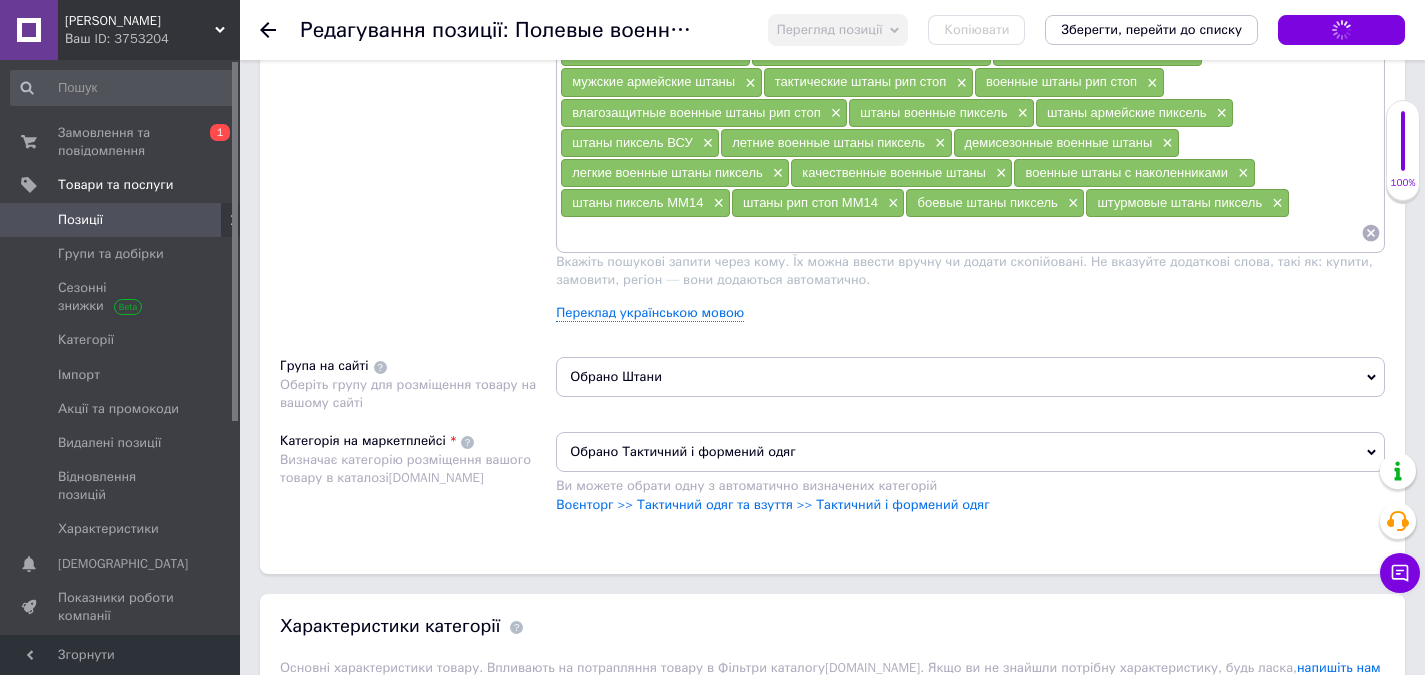 scroll, scrollTop: 1300, scrollLeft: 0, axis: vertical 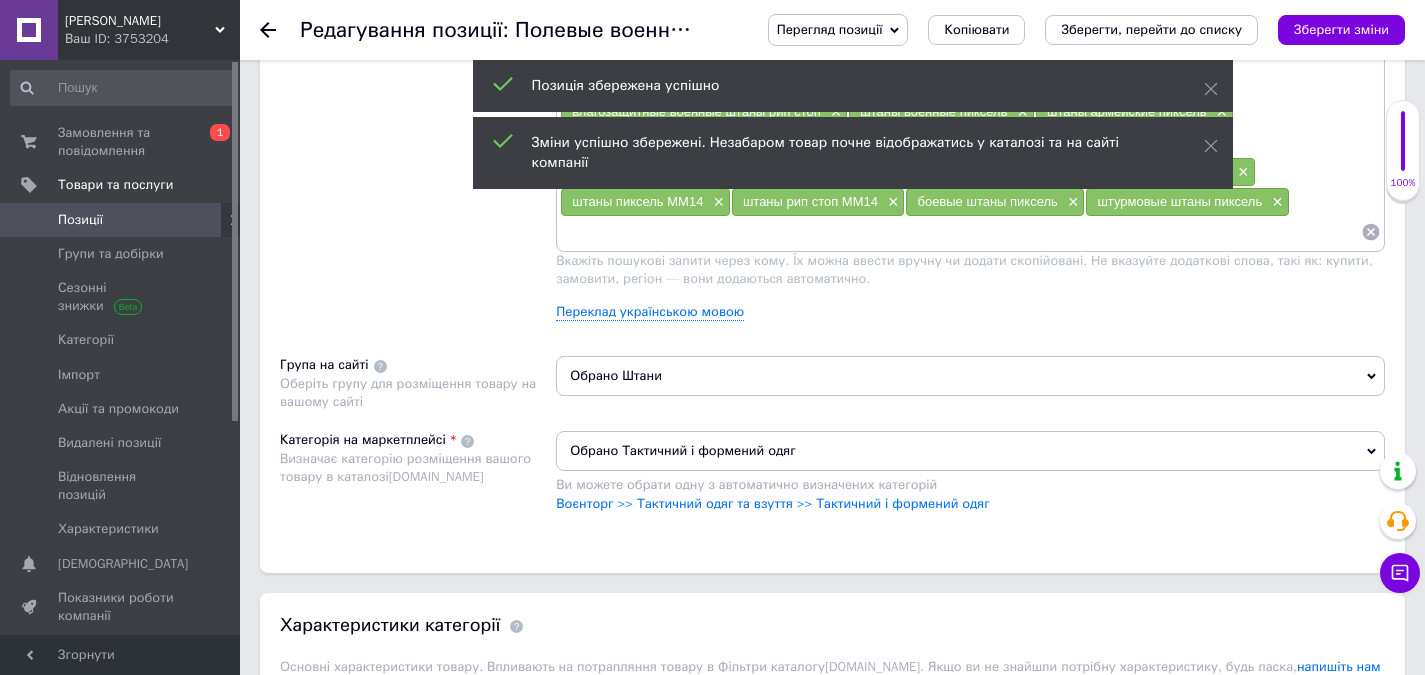click on "Обрано Штани" at bounding box center (970, 376) 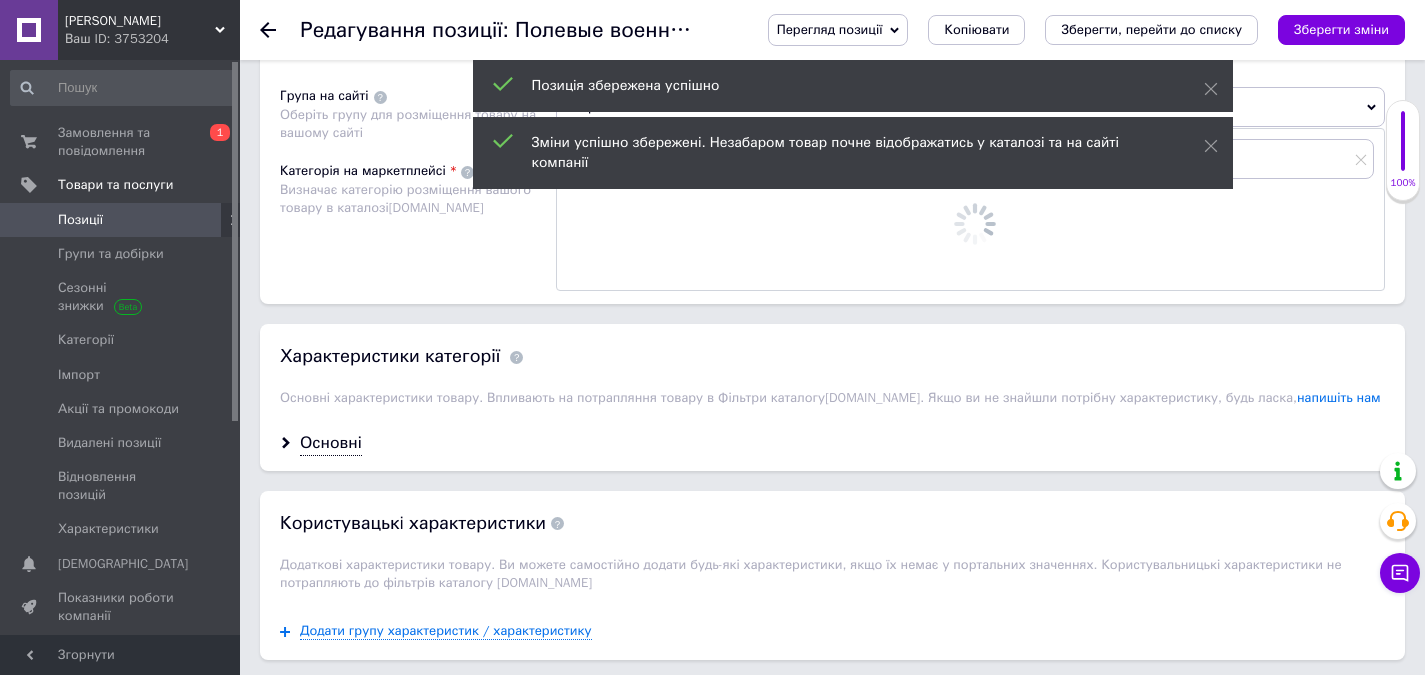 scroll, scrollTop: 1600, scrollLeft: 0, axis: vertical 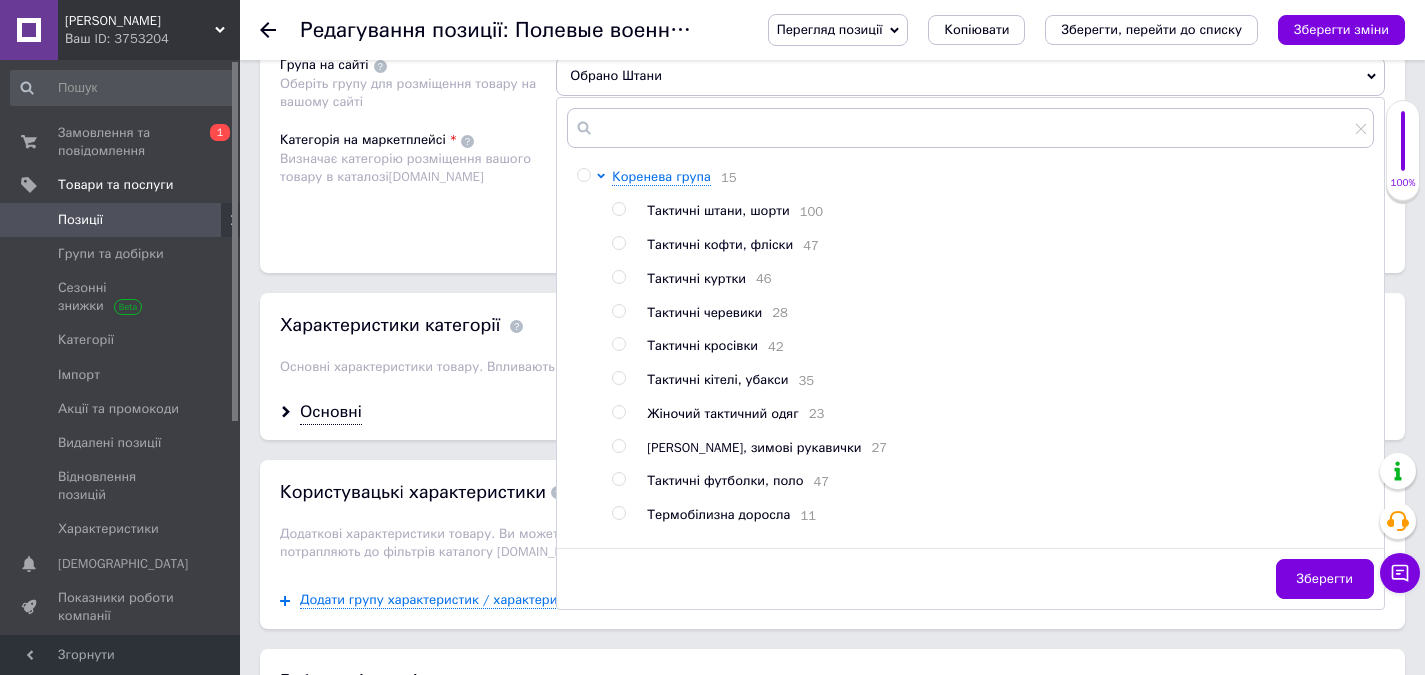 click at bounding box center (618, 209) 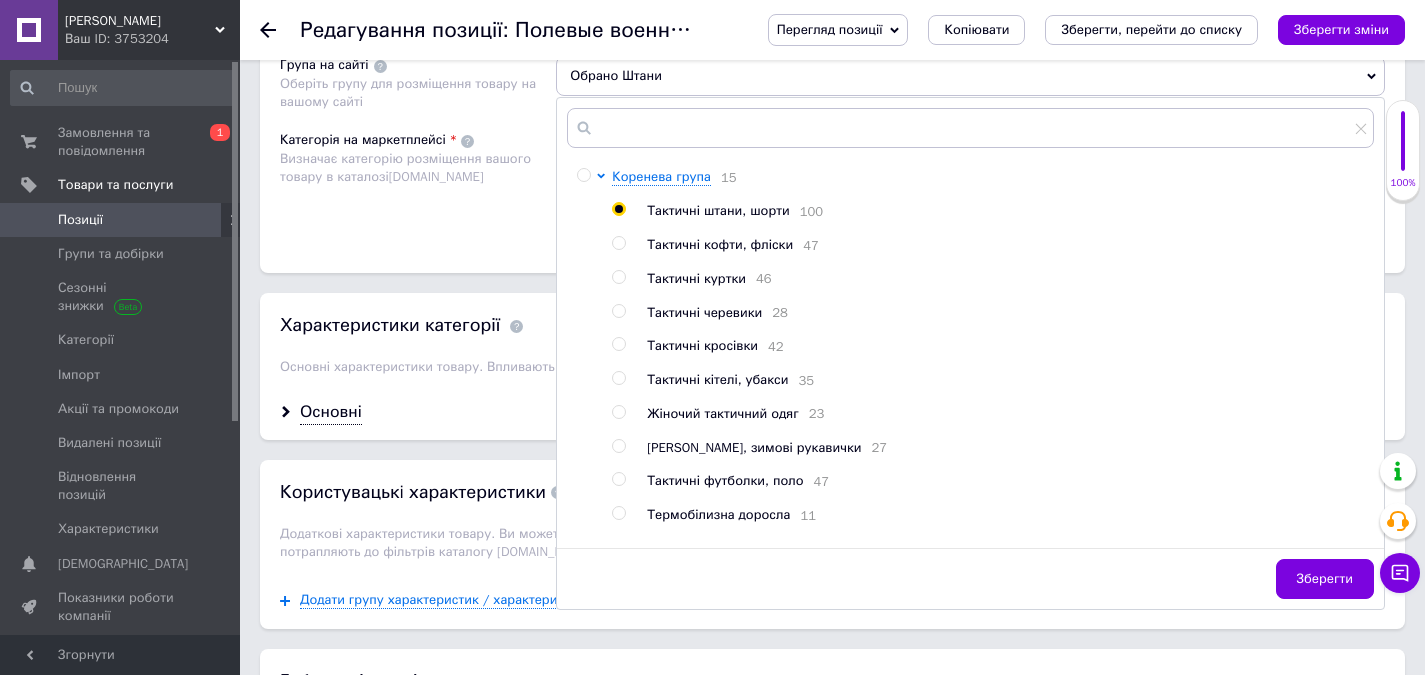 radio on "true" 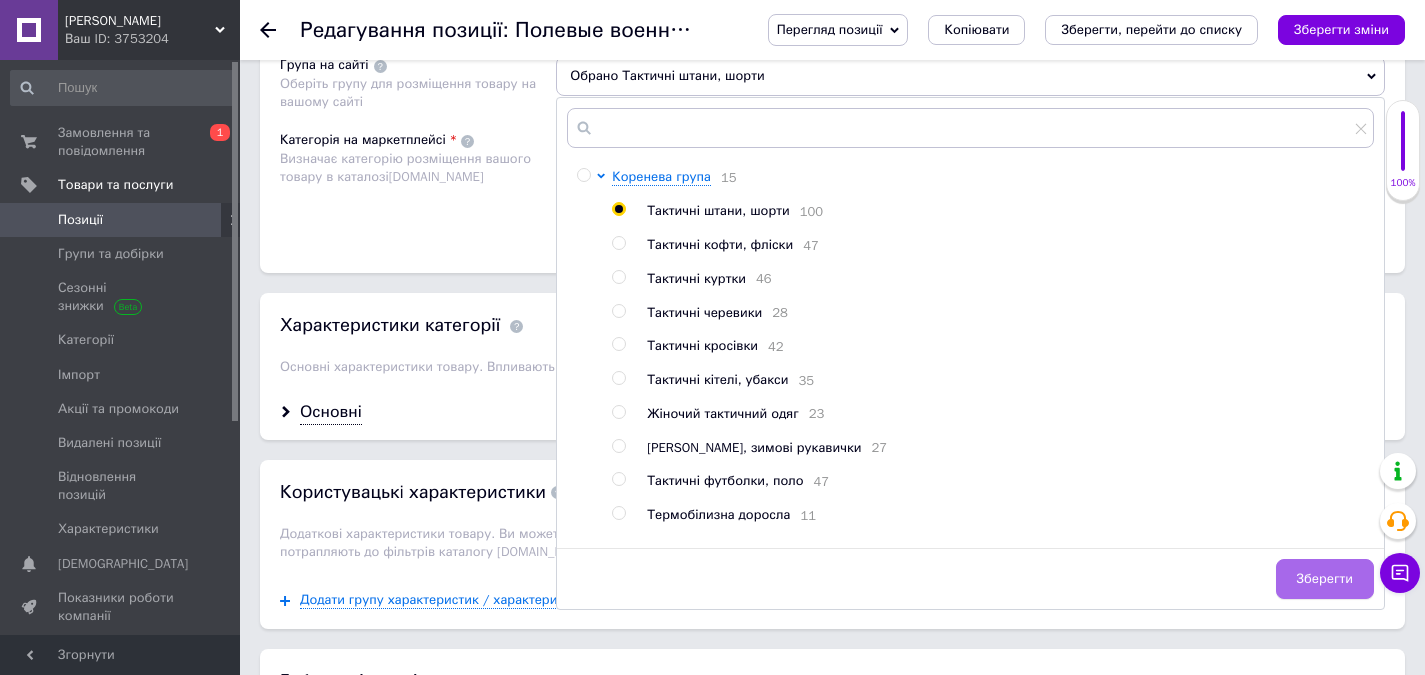 click on "Зберегти" at bounding box center [1325, 579] 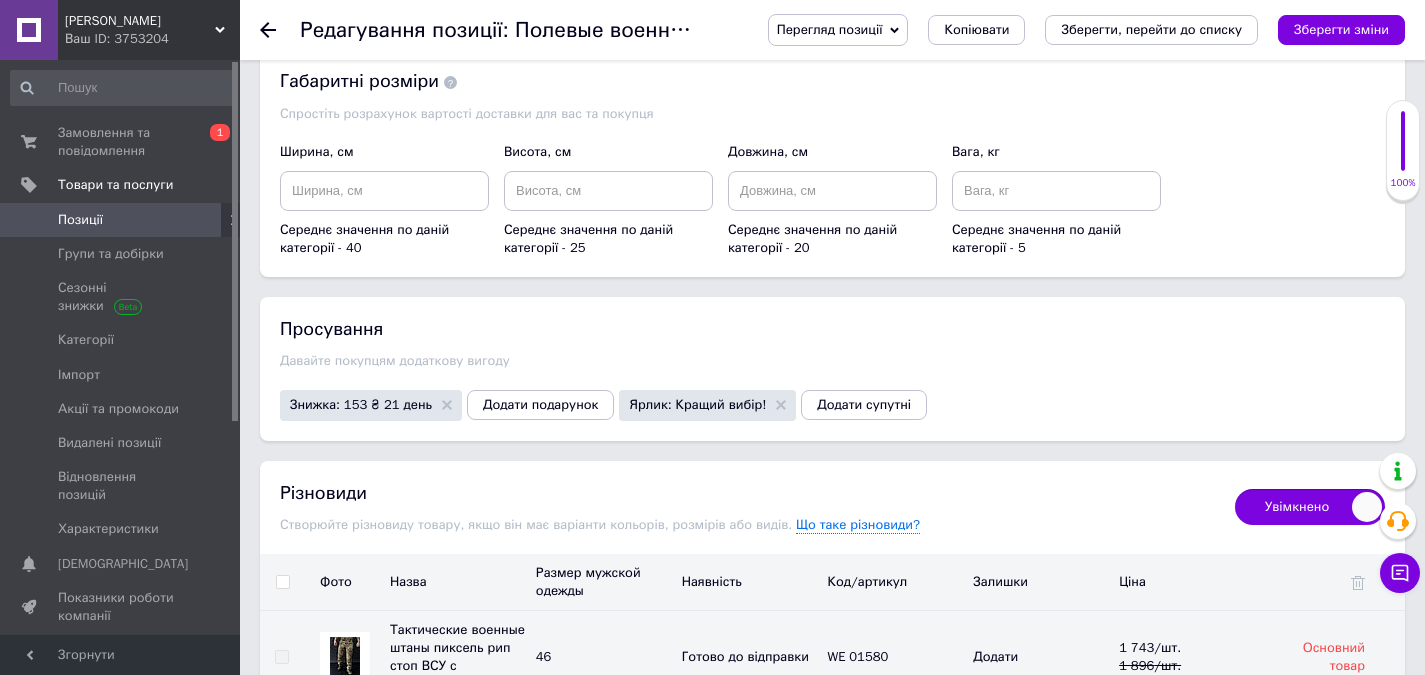 scroll, scrollTop: 2500, scrollLeft: 0, axis: vertical 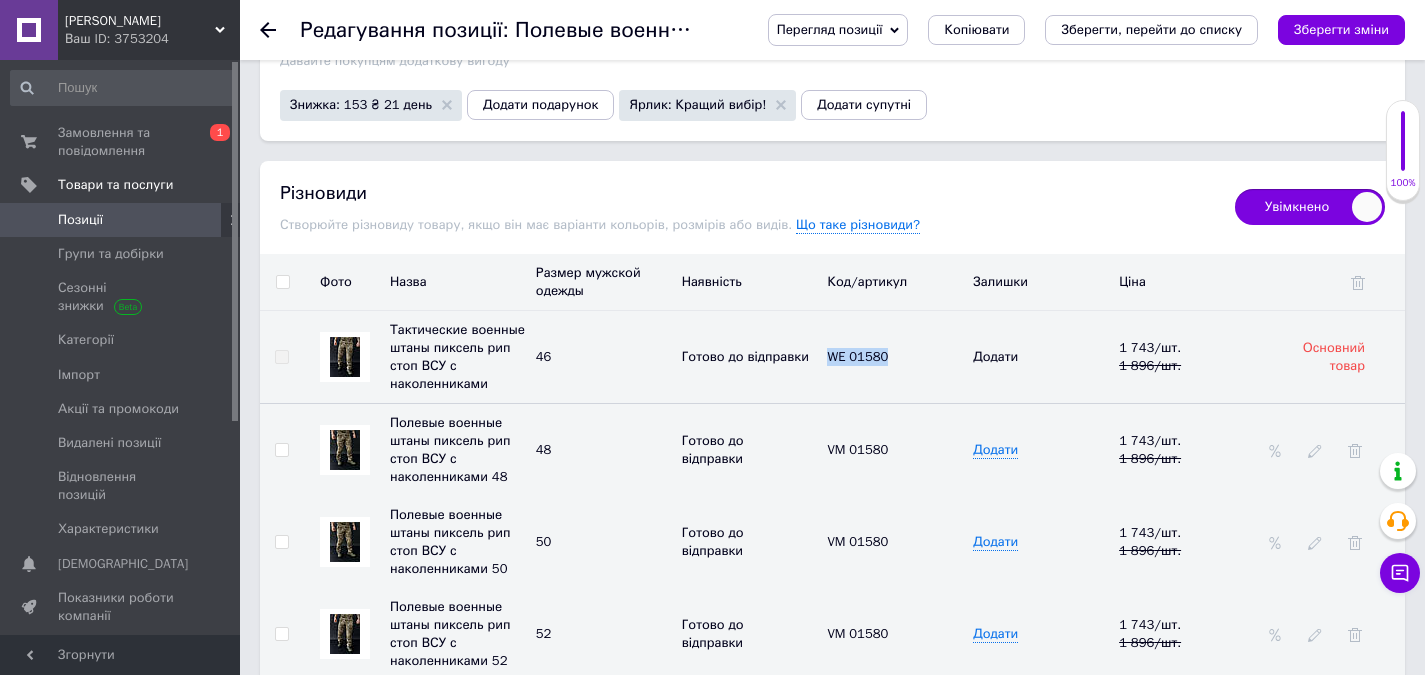 drag, startPoint x: 899, startPoint y: 358, endPoint x: 818, endPoint y: 377, distance: 83.198555 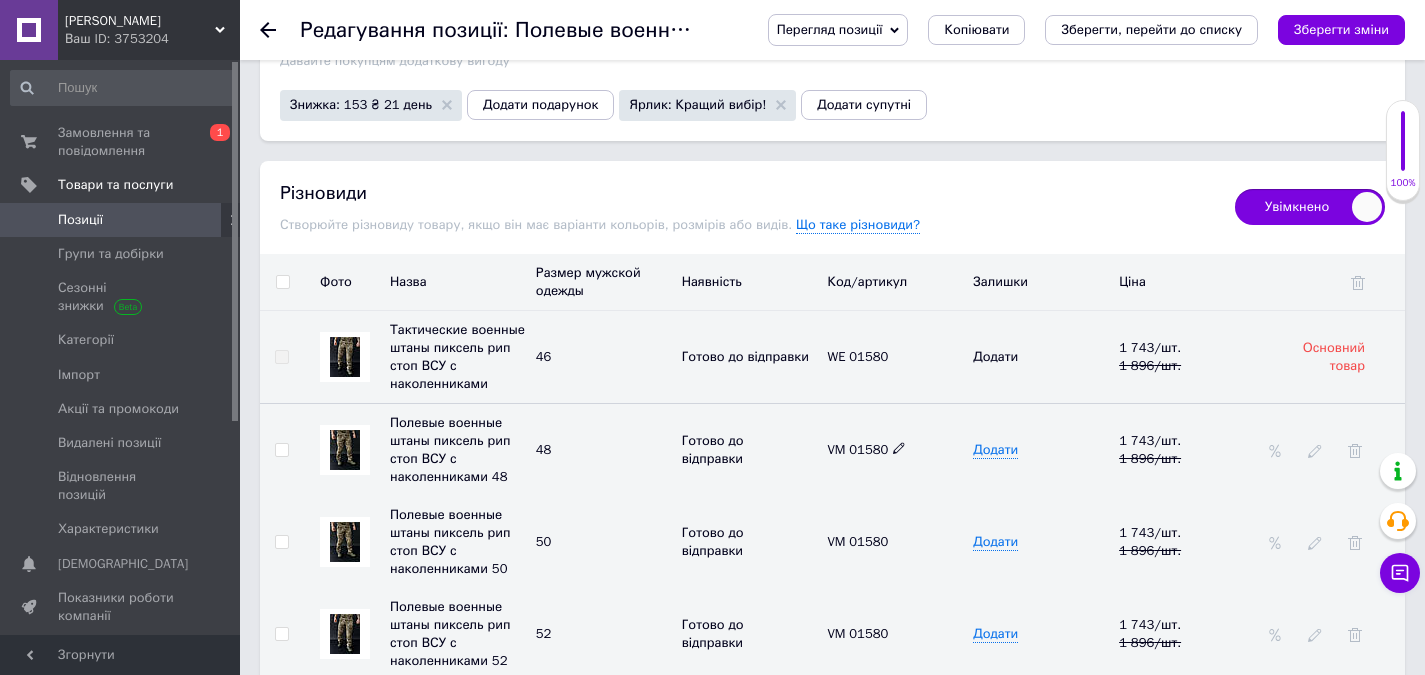 click 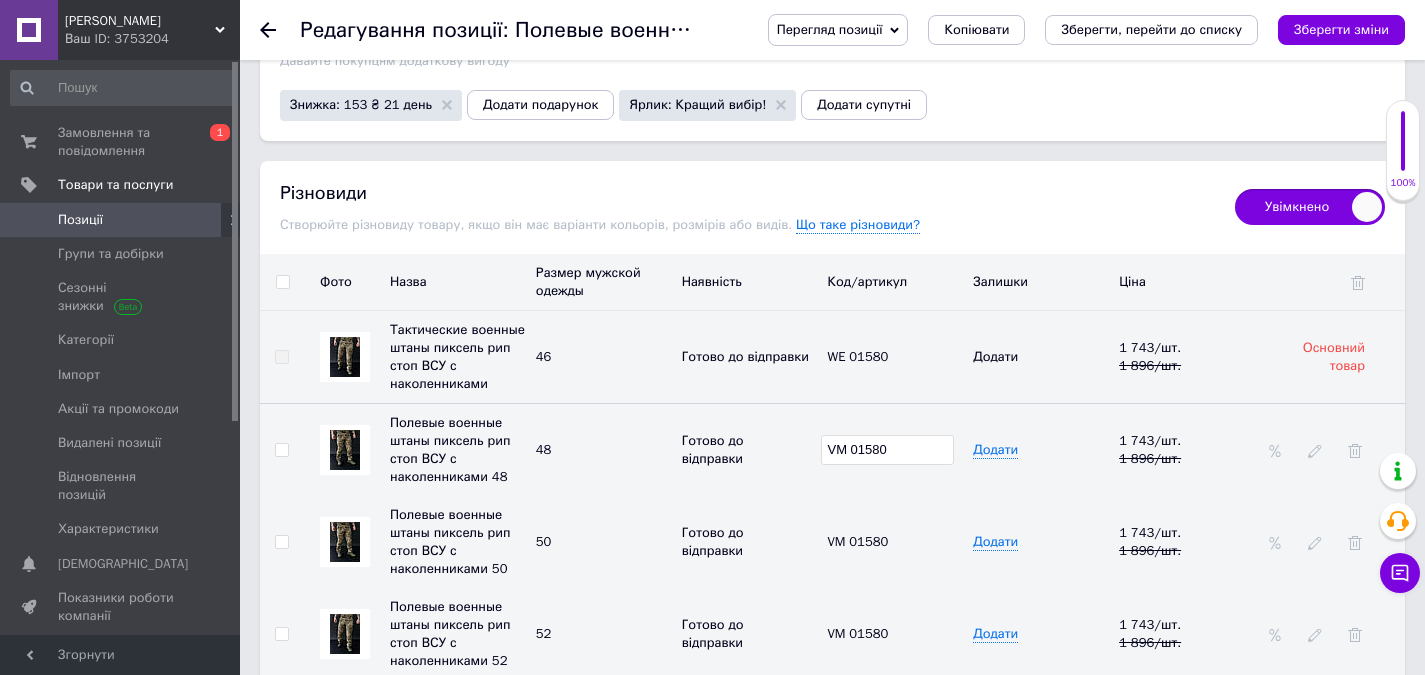 drag, startPoint x: 840, startPoint y: 450, endPoint x: 822, endPoint y: 461, distance: 21.095022 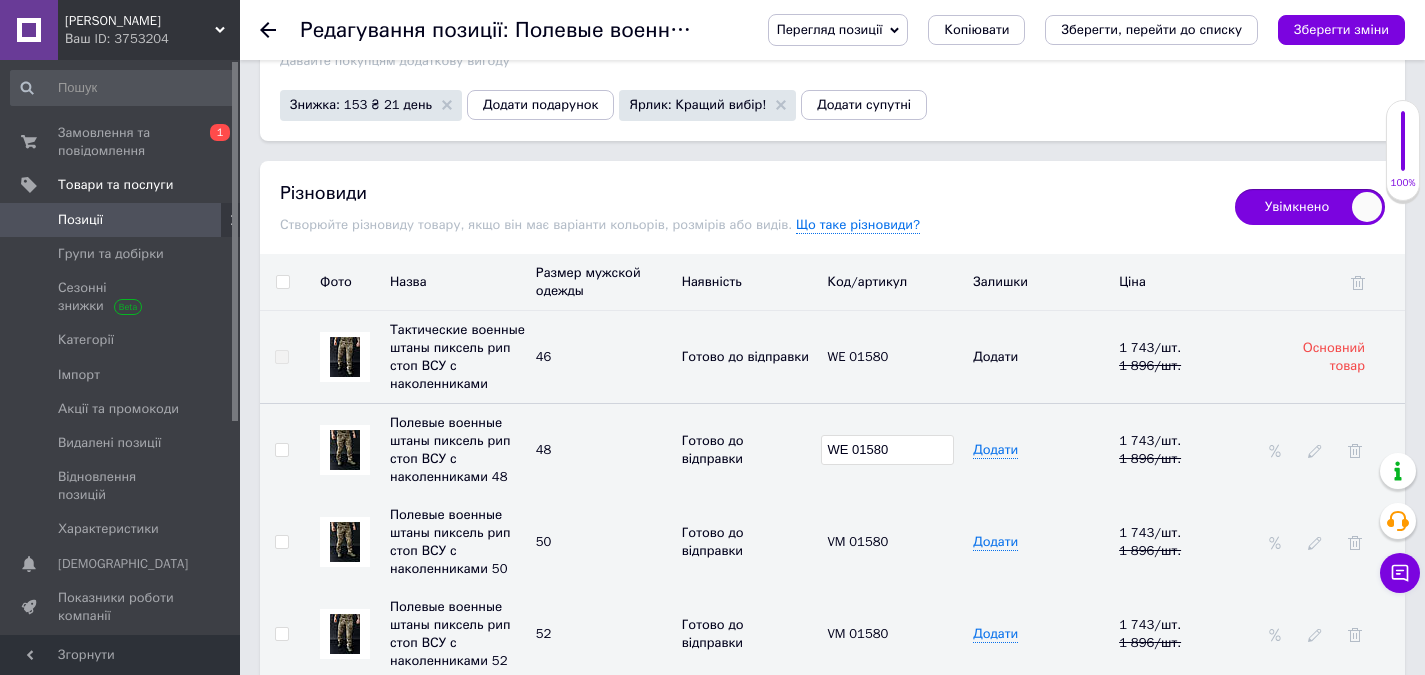 type on "WE 01580" 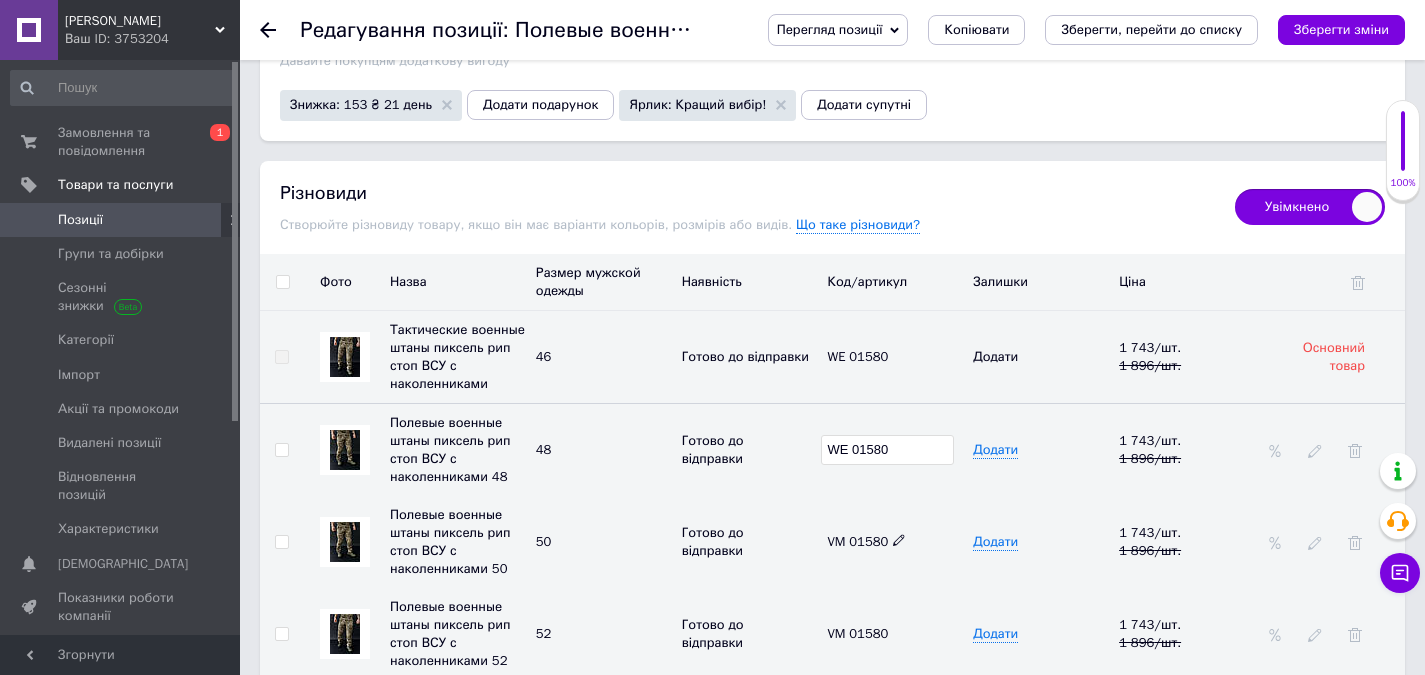 click 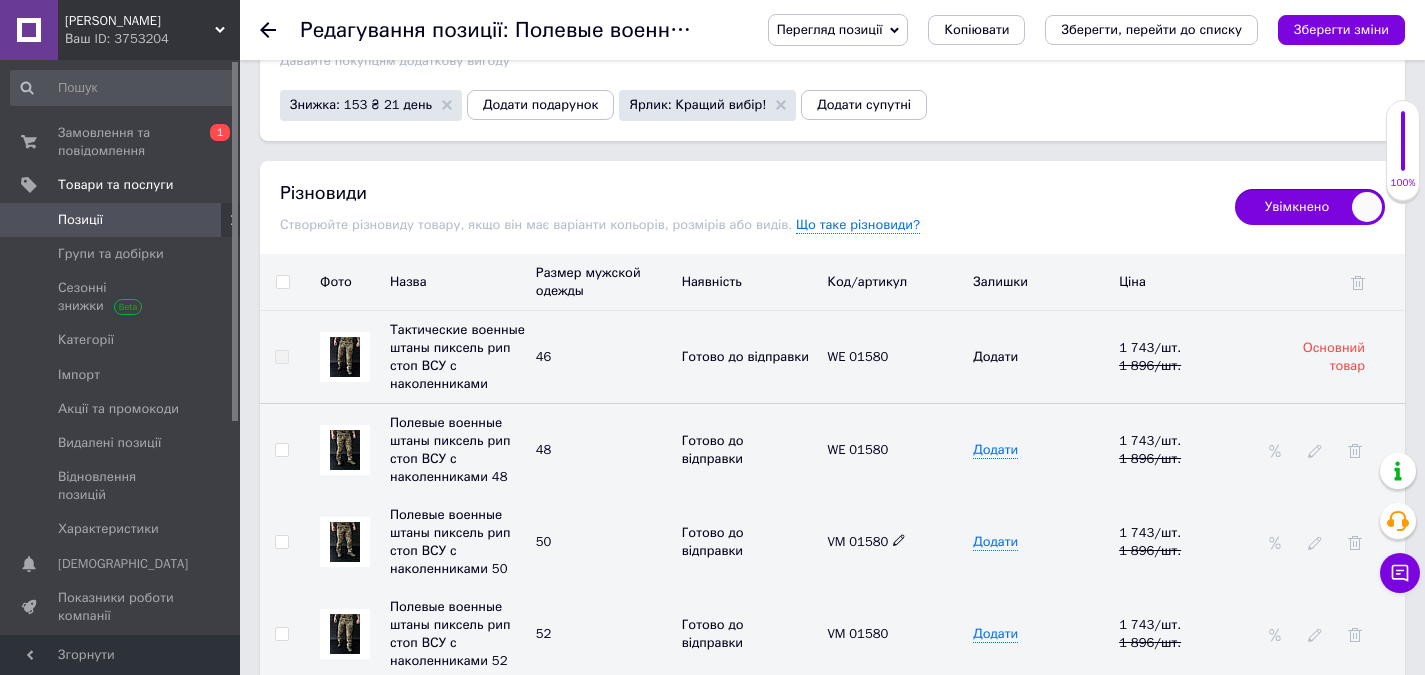 click 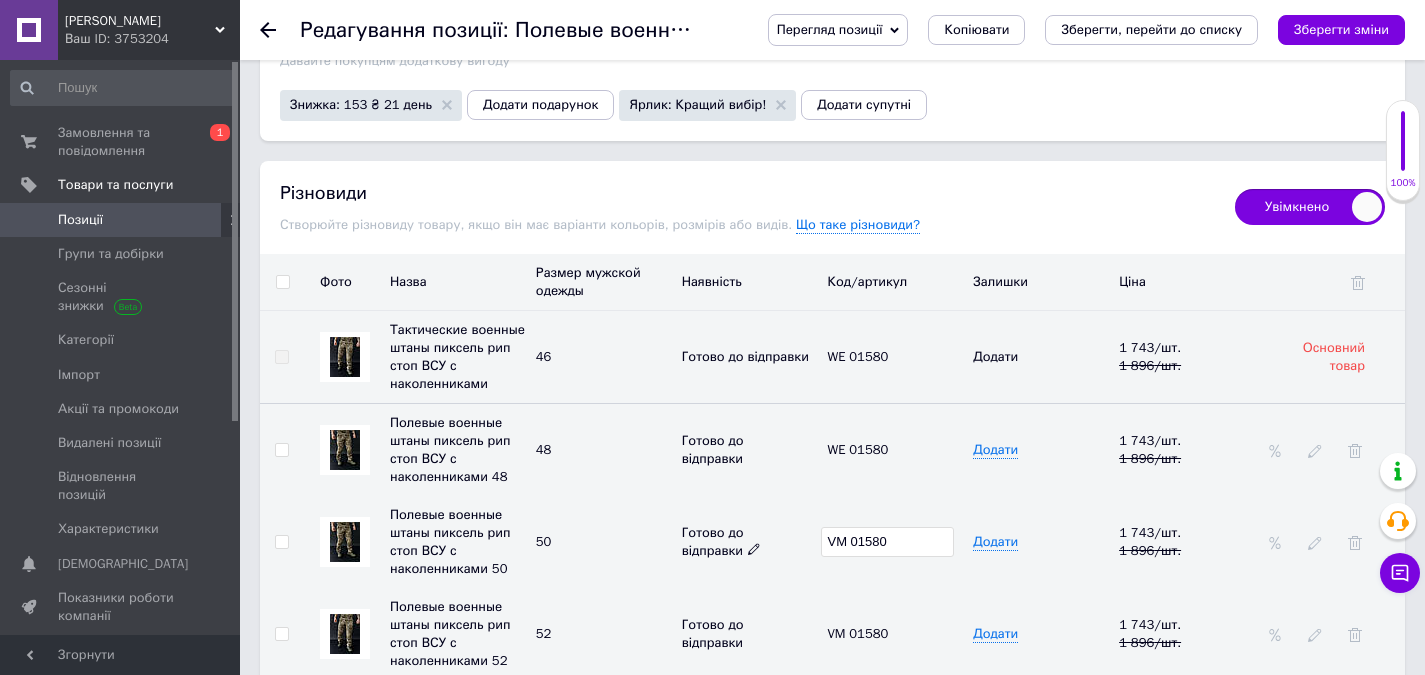 drag, startPoint x: 814, startPoint y: 536, endPoint x: 835, endPoint y: 556, distance: 29 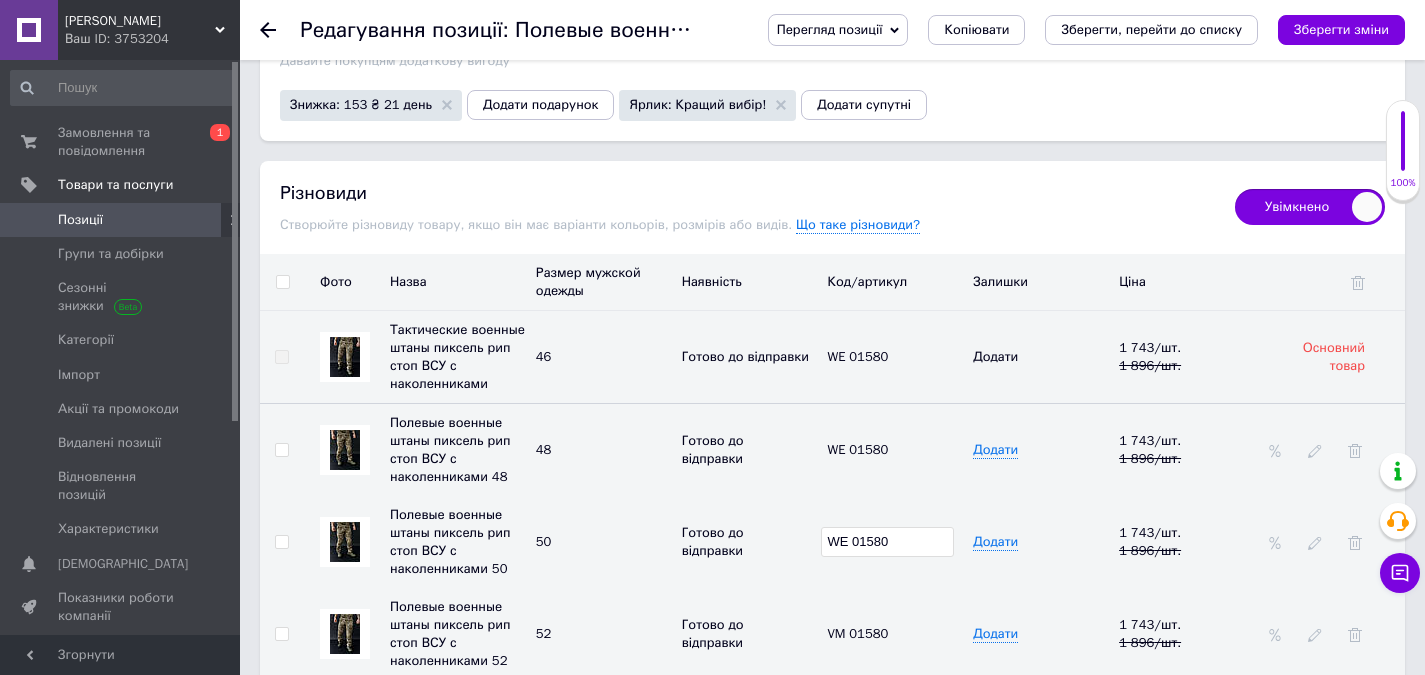 type on "WE 01580" 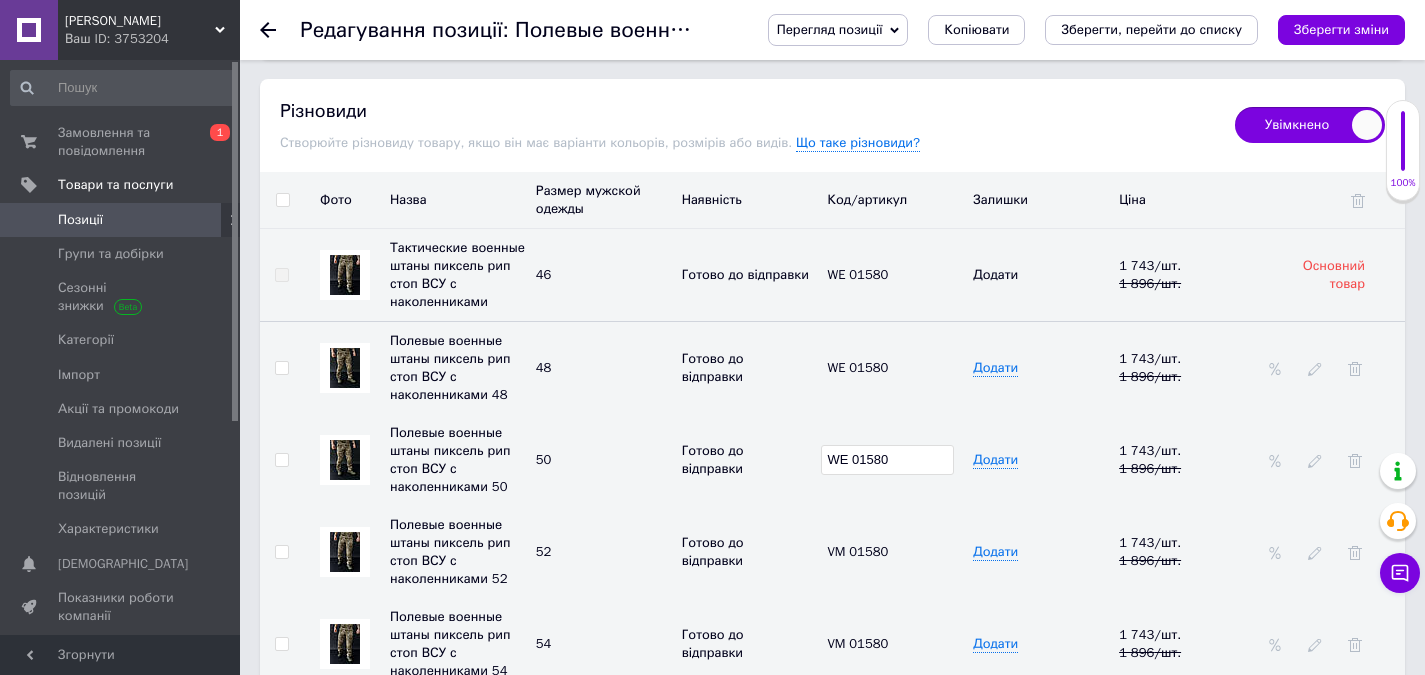 scroll, scrollTop: 2700, scrollLeft: 0, axis: vertical 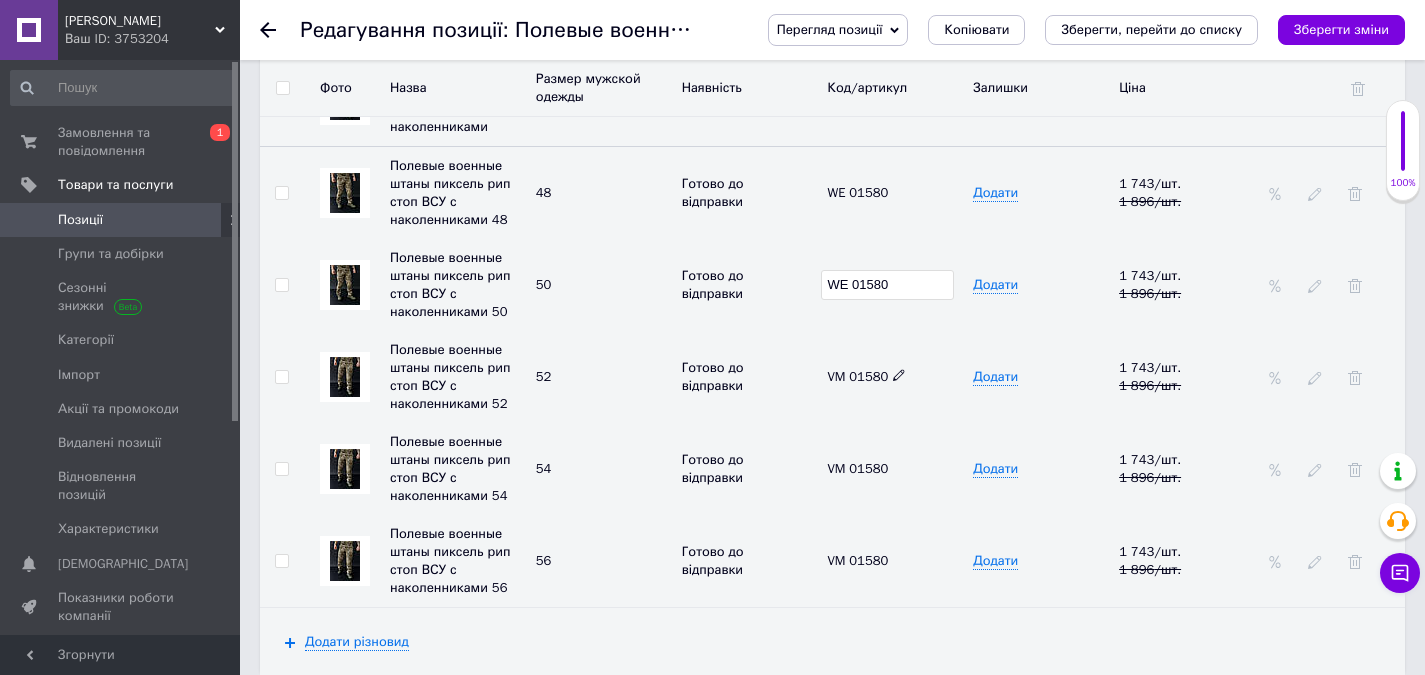 click 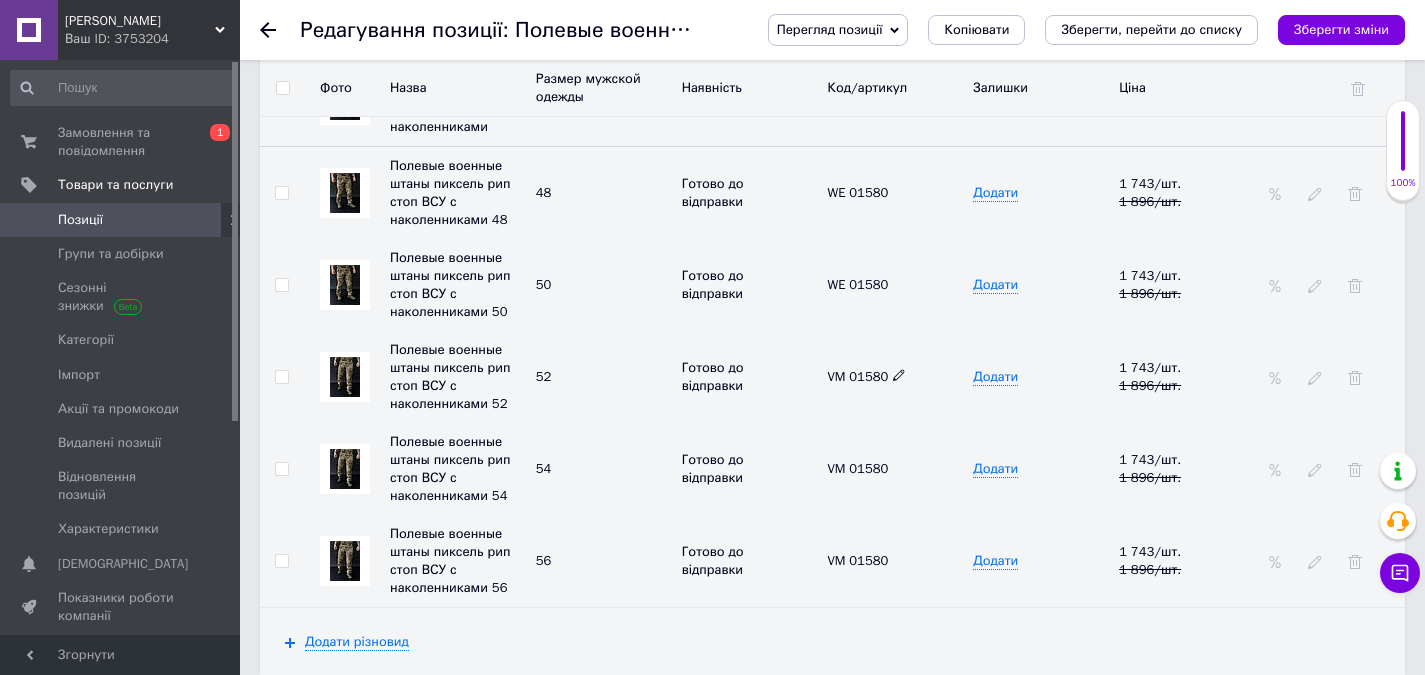 click 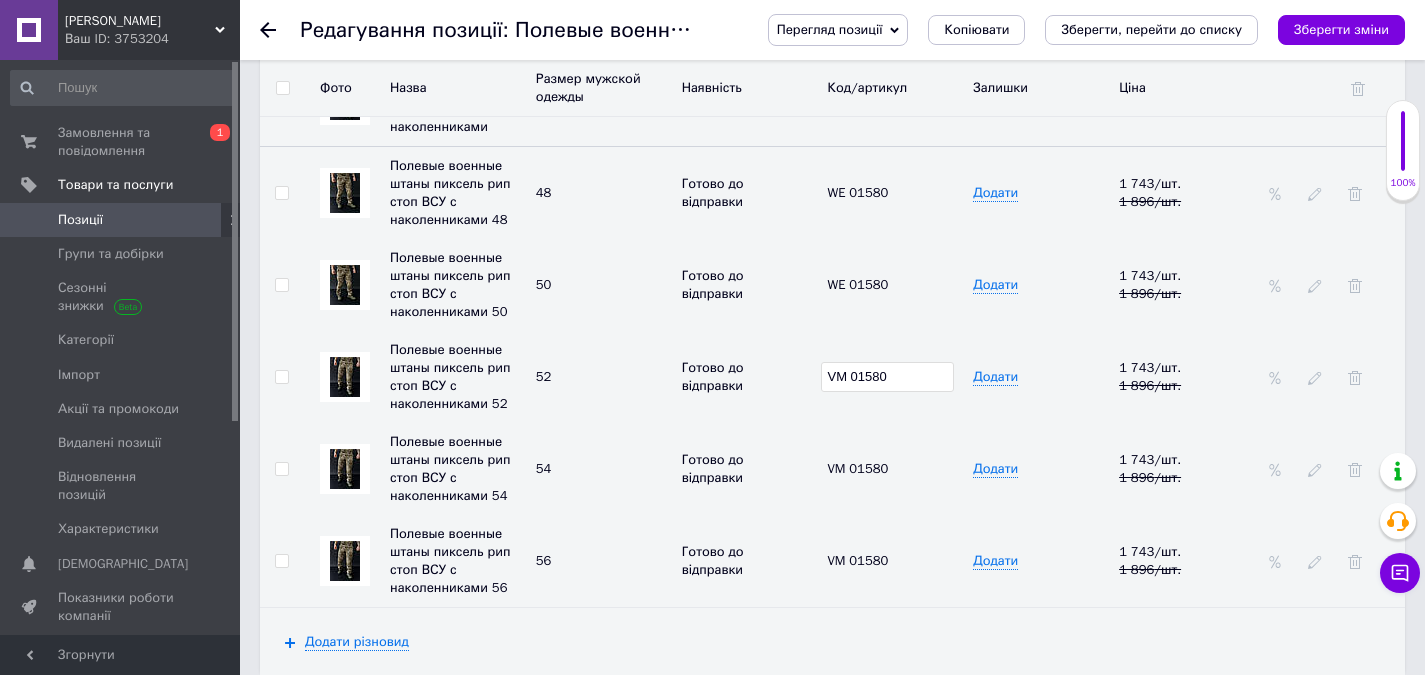 drag, startPoint x: 888, startPoint y: 372, endPoint x: 808, endPoint y: 397, distance: 83.81527 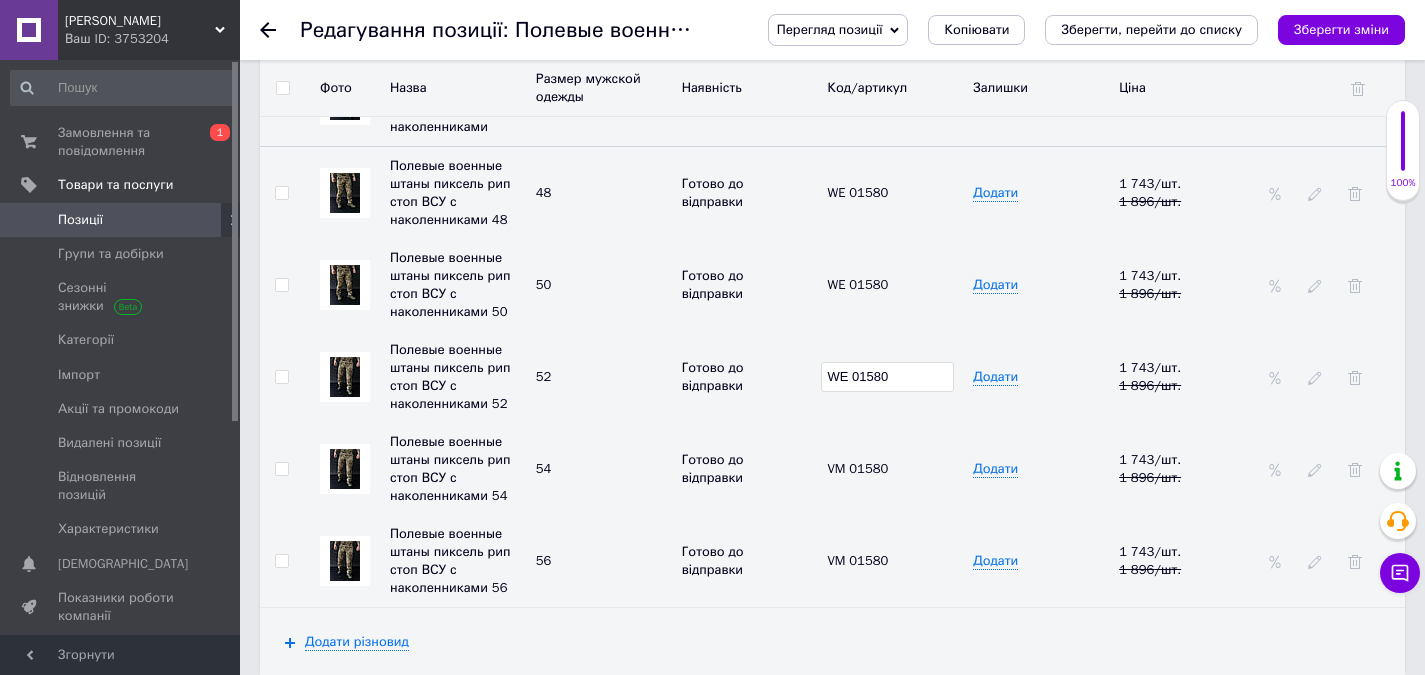 type on "WE 01580" 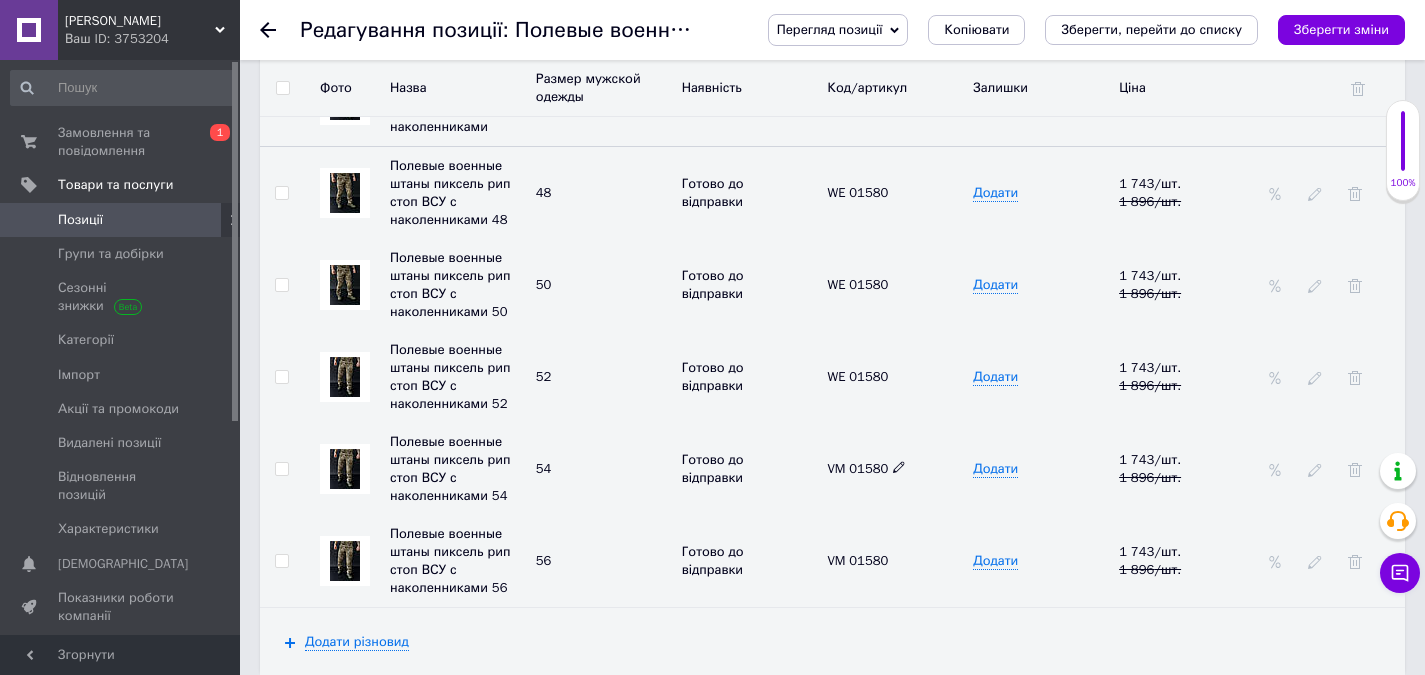 click 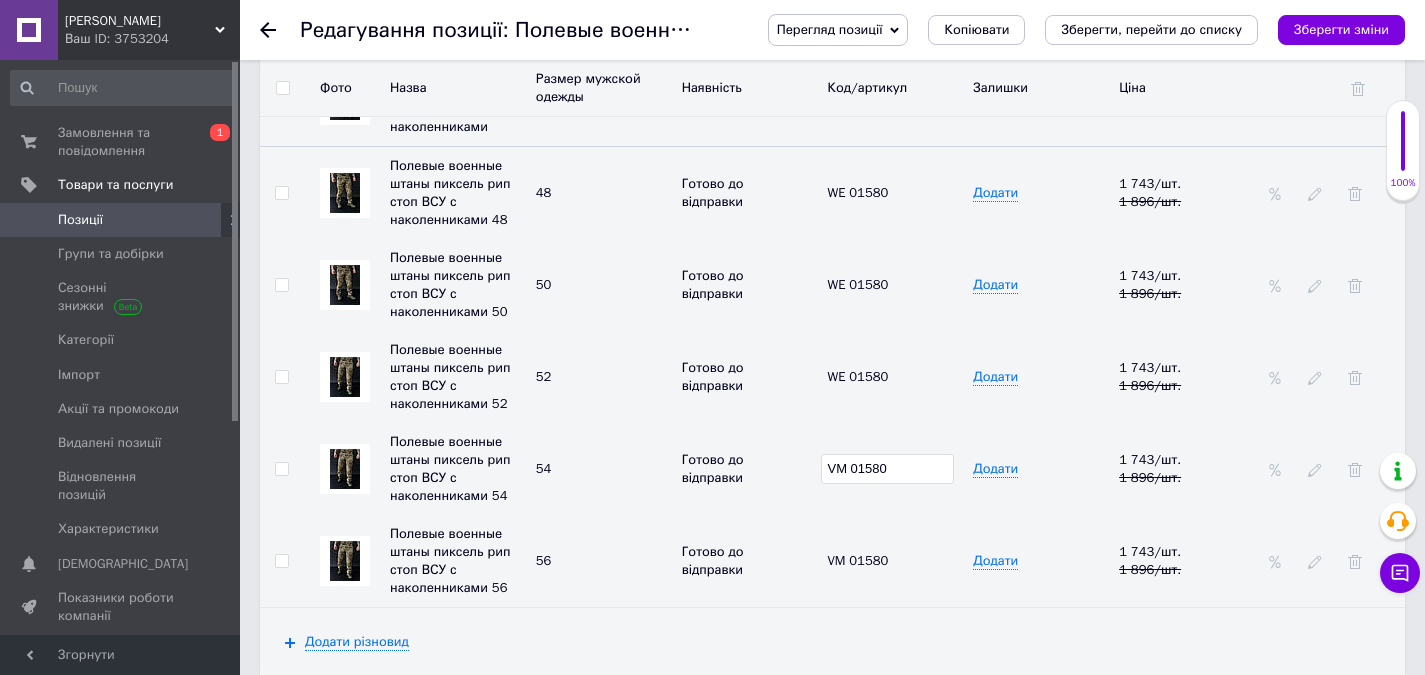 drag, startPoint x: 896, startPoint y: 460, endPoint x: 810, endPoint y: 486, distance: 89.84431 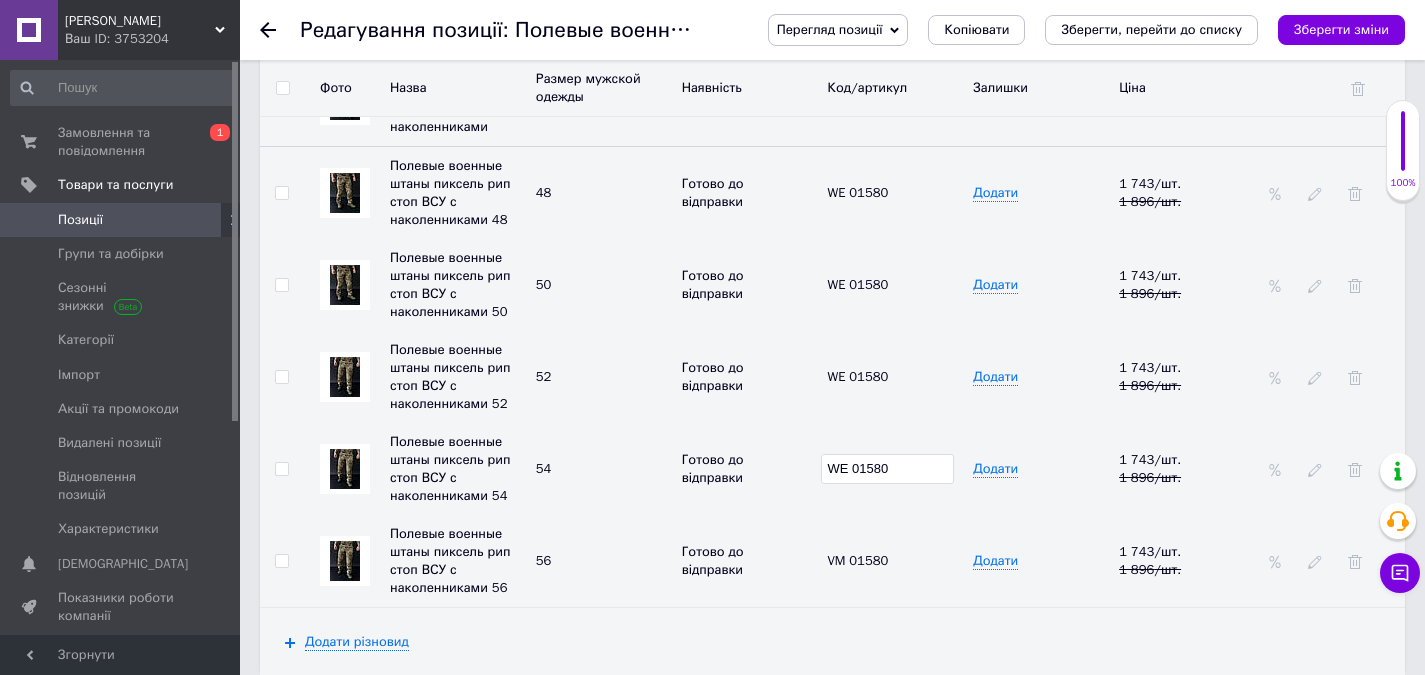 type on "WE 01580" 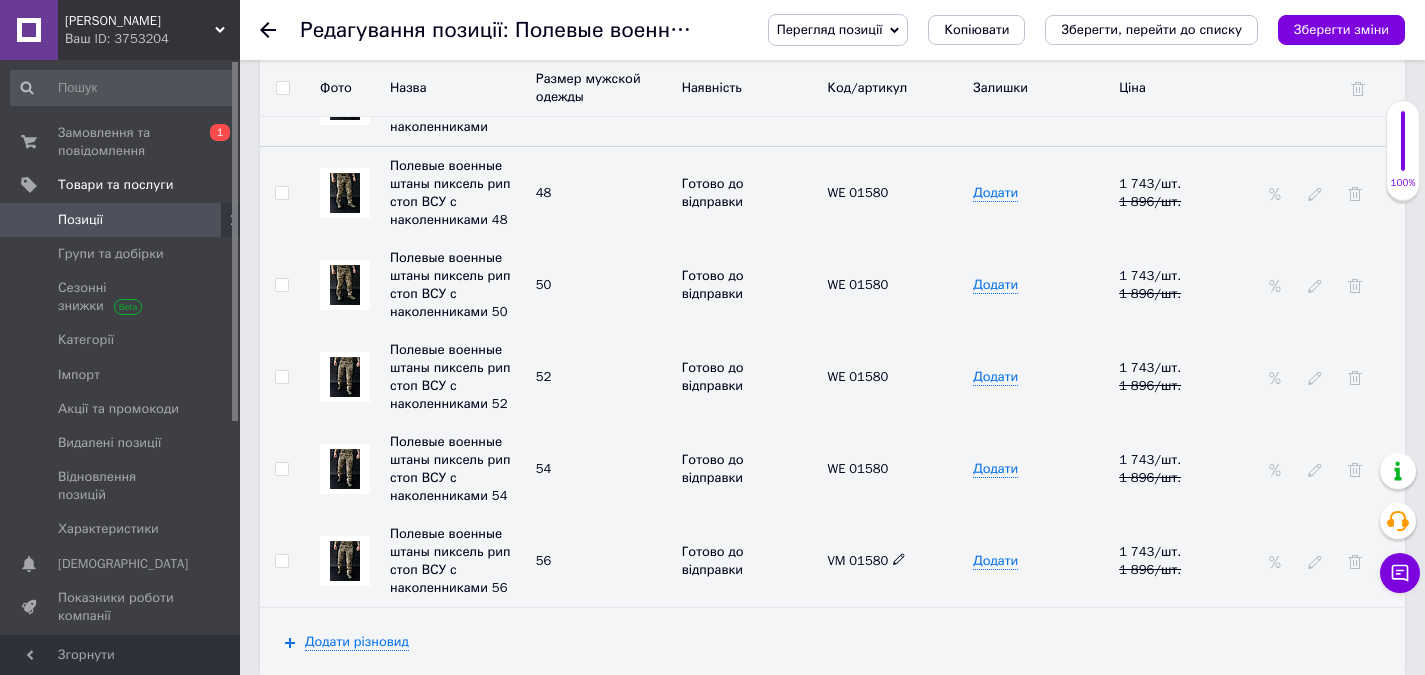 click 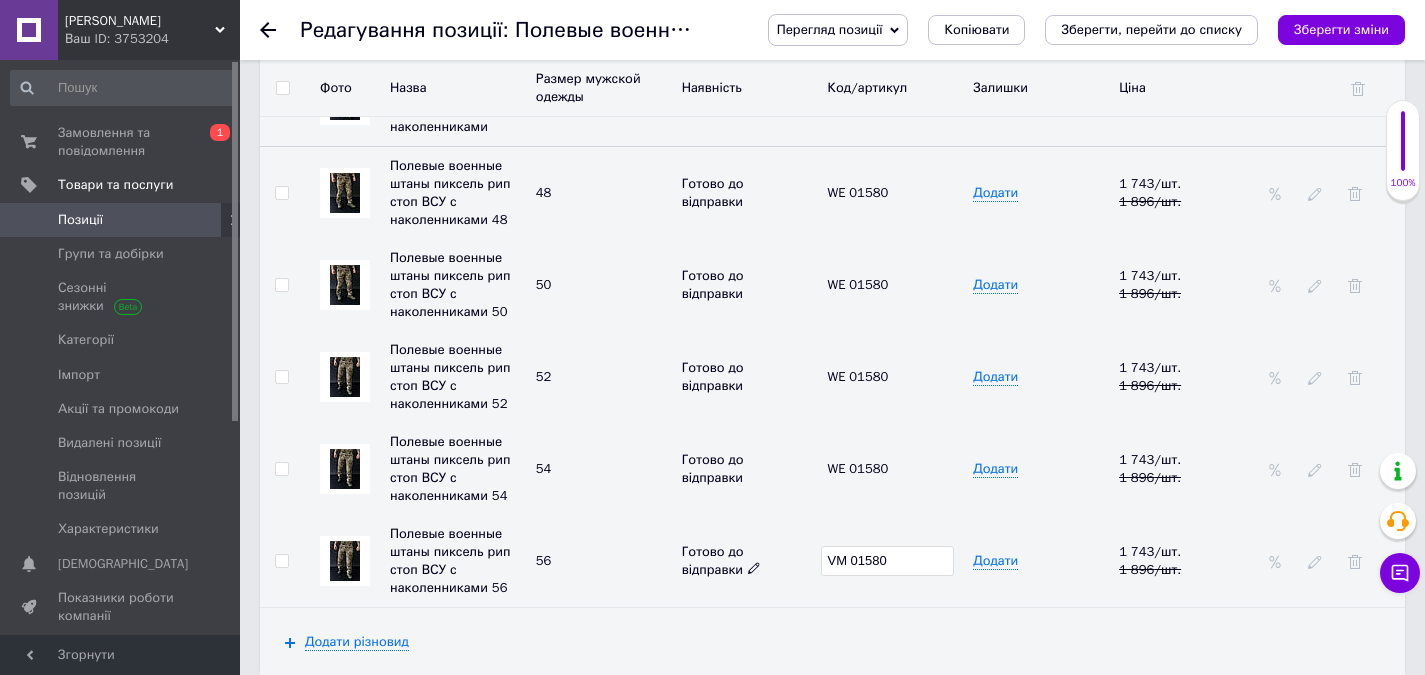 drag, startPoint x: 846, startPoint y: 558, endPoint x: 813, endPoint y: 569, distance: 34.785053 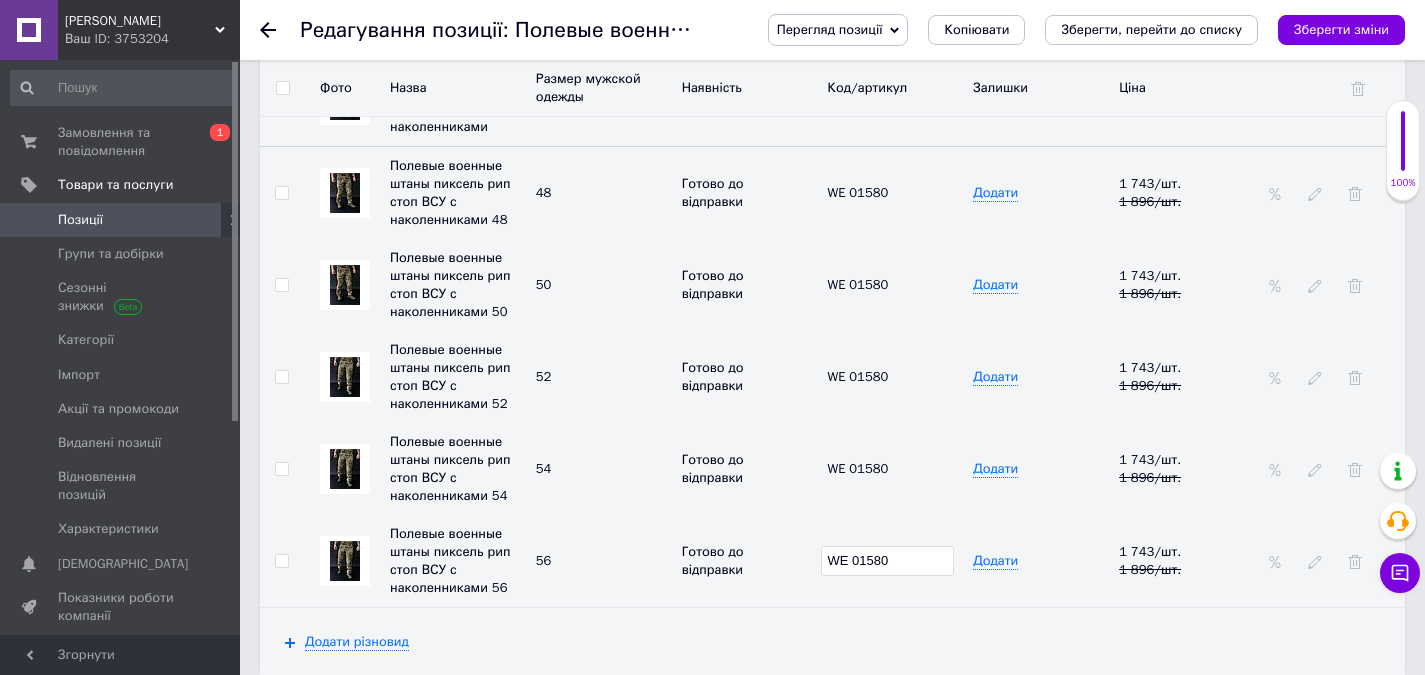 type on "WE 01580" 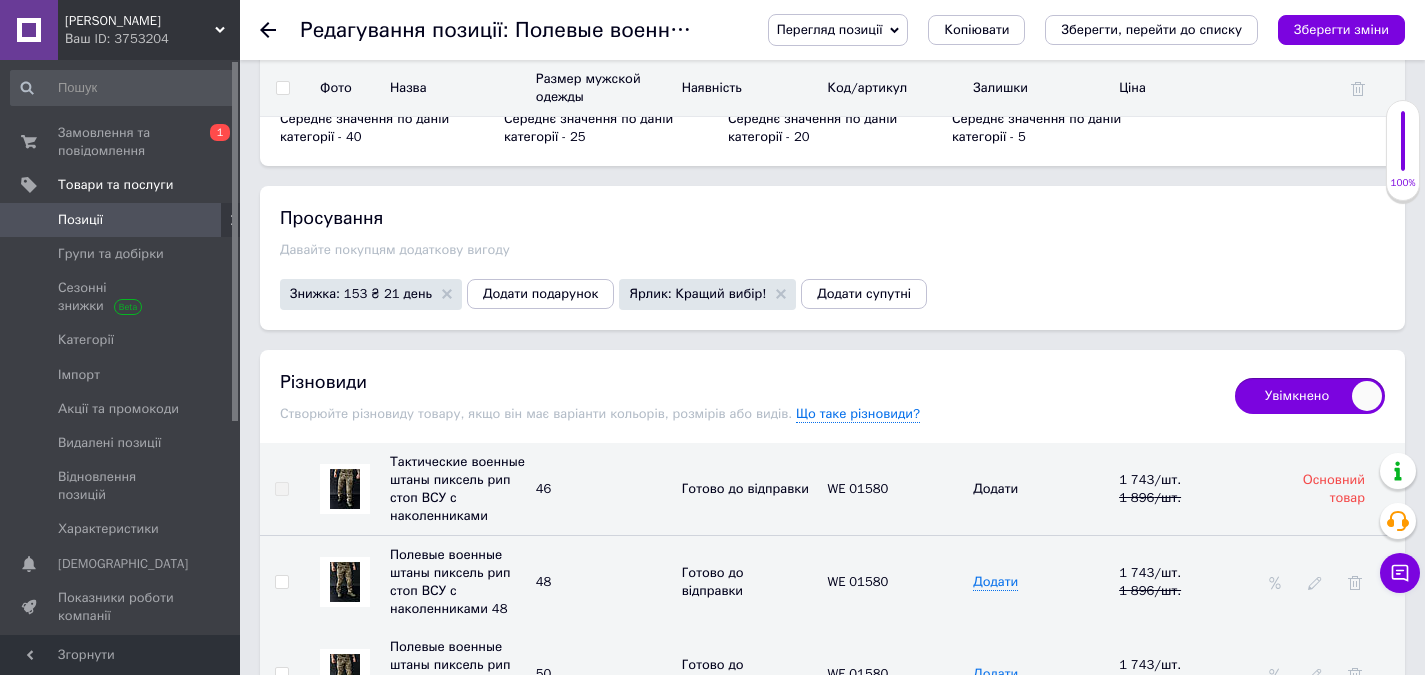 scroll, scrollTop: 2300, scrollLeft: 0, axis: vertical 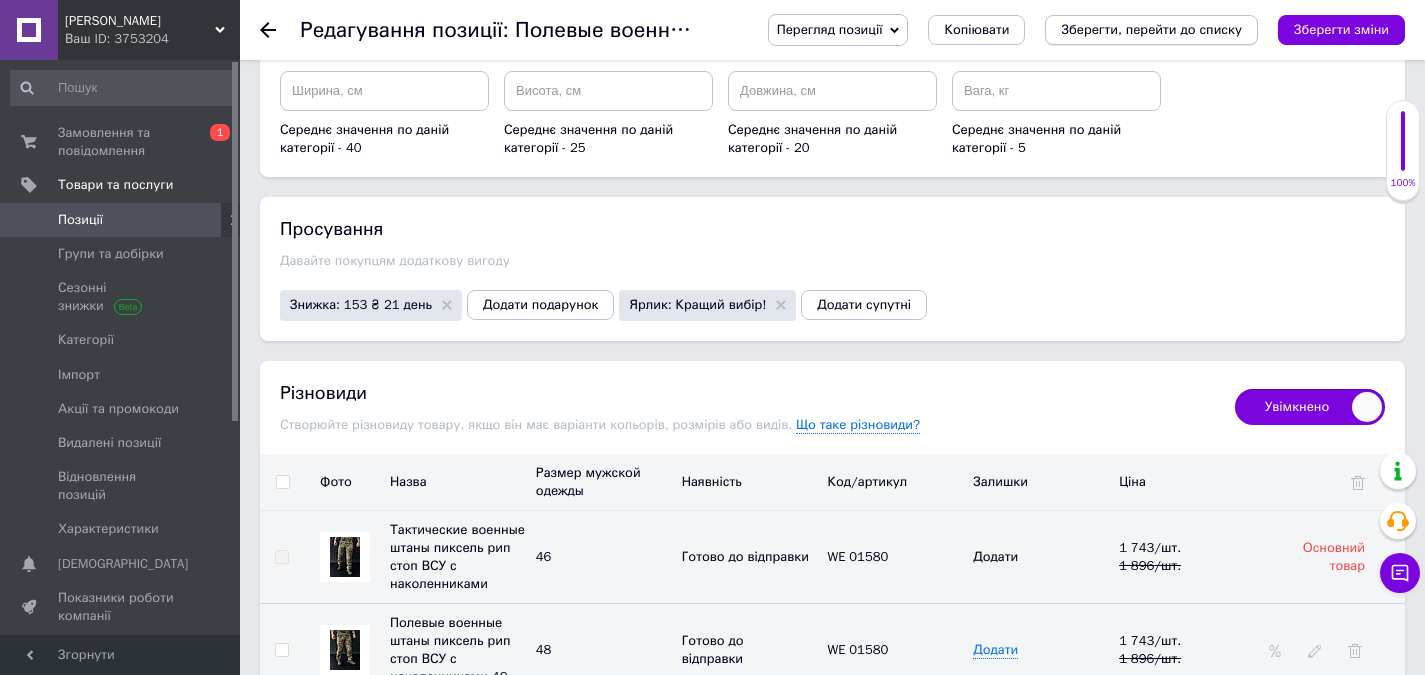 click on "Зберегти, перейти до списку" at bounding box center (1151, 29) 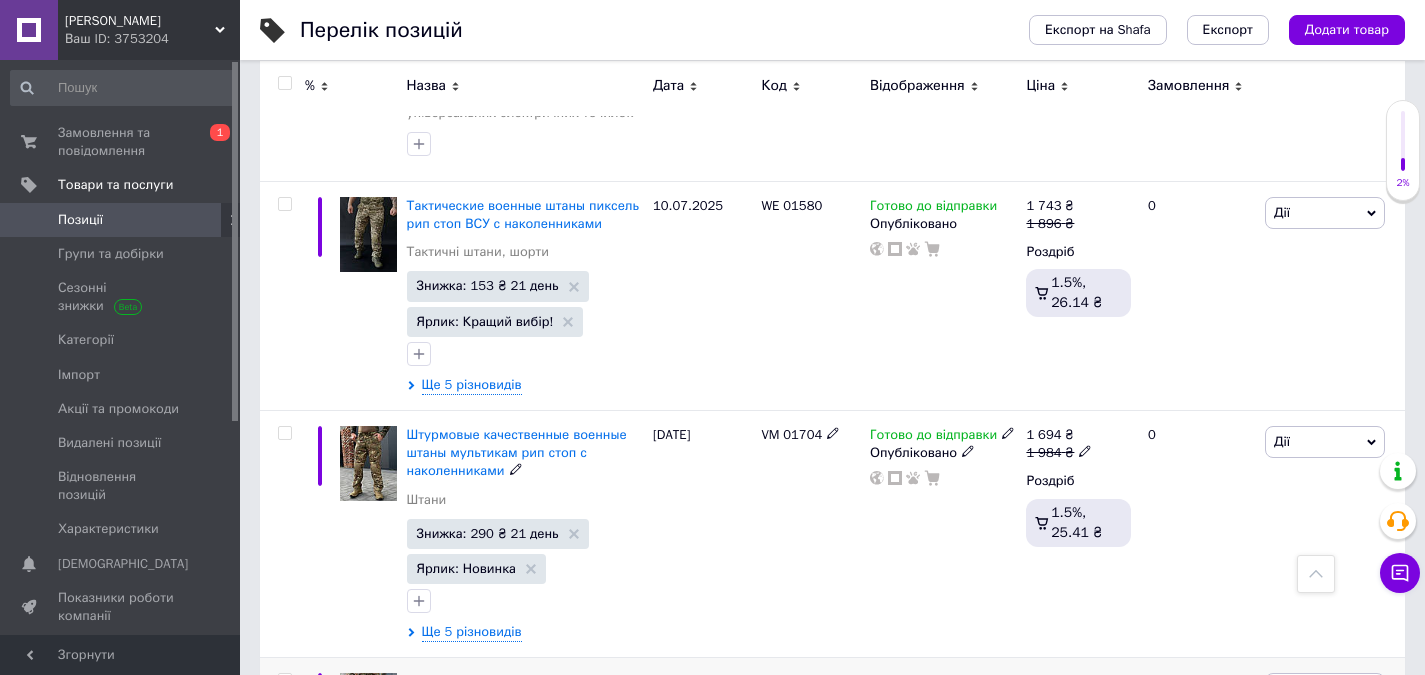 scroll, scrollTop: 1600, scrollLeft: 0, axis: vertical 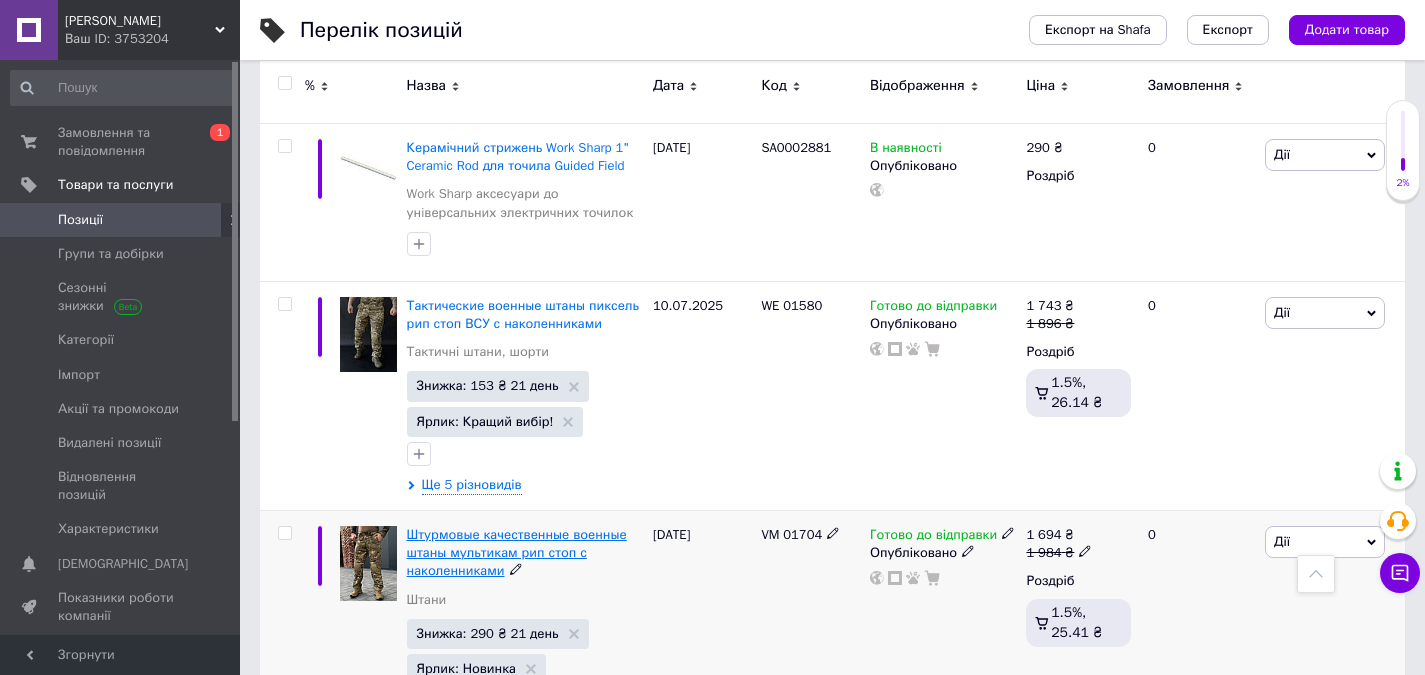 click on "Штурмовые качественные военные штаны мультикам рип стоп с наколенниками" at bounding box center [517, 552] 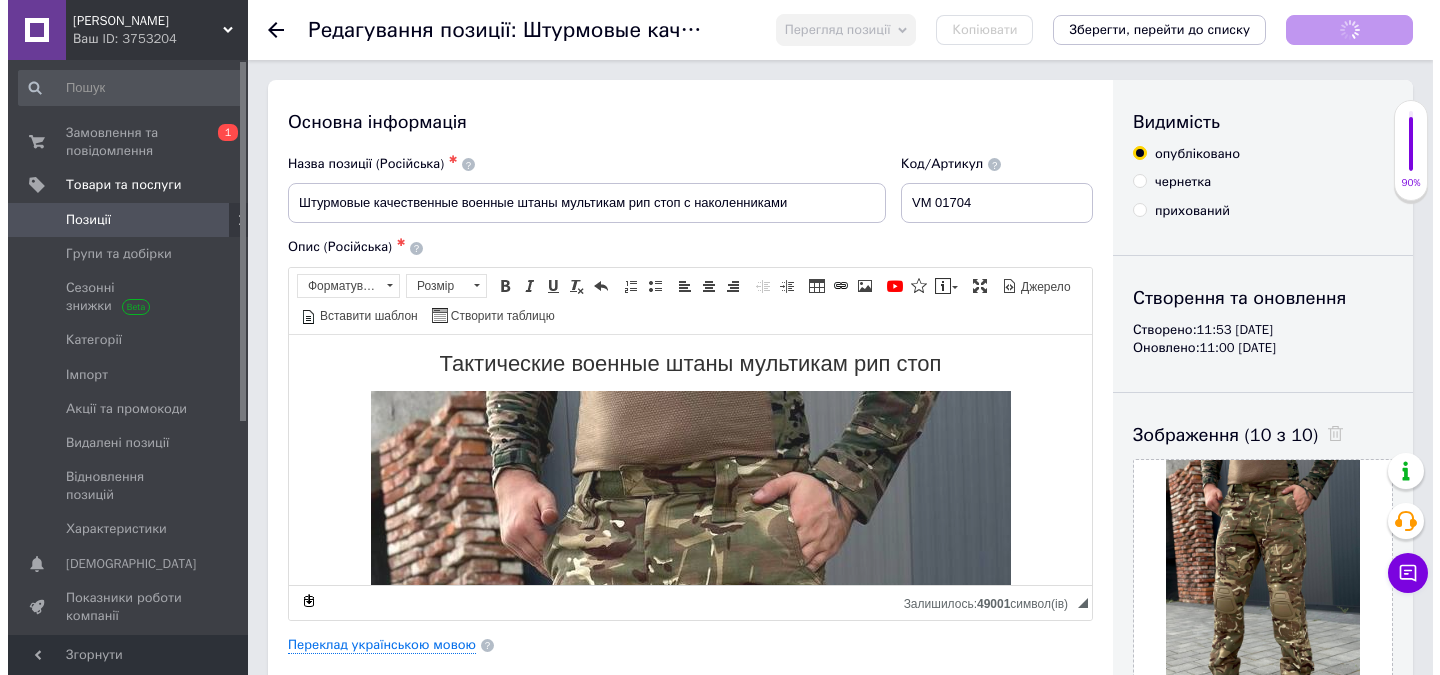 scroll, scrollTop: 0, scrollLeft: 0, axis: both 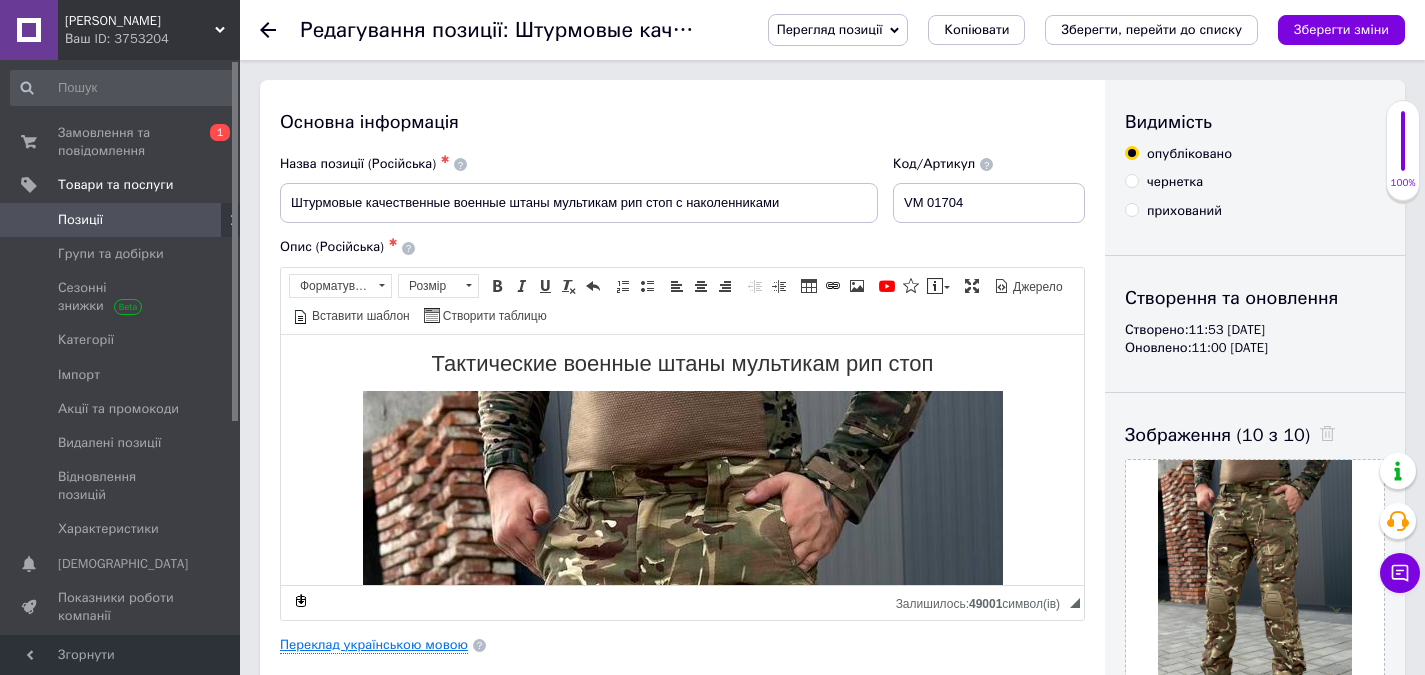 click on "Переклад українською мовою" at bounding box center (374, 645) 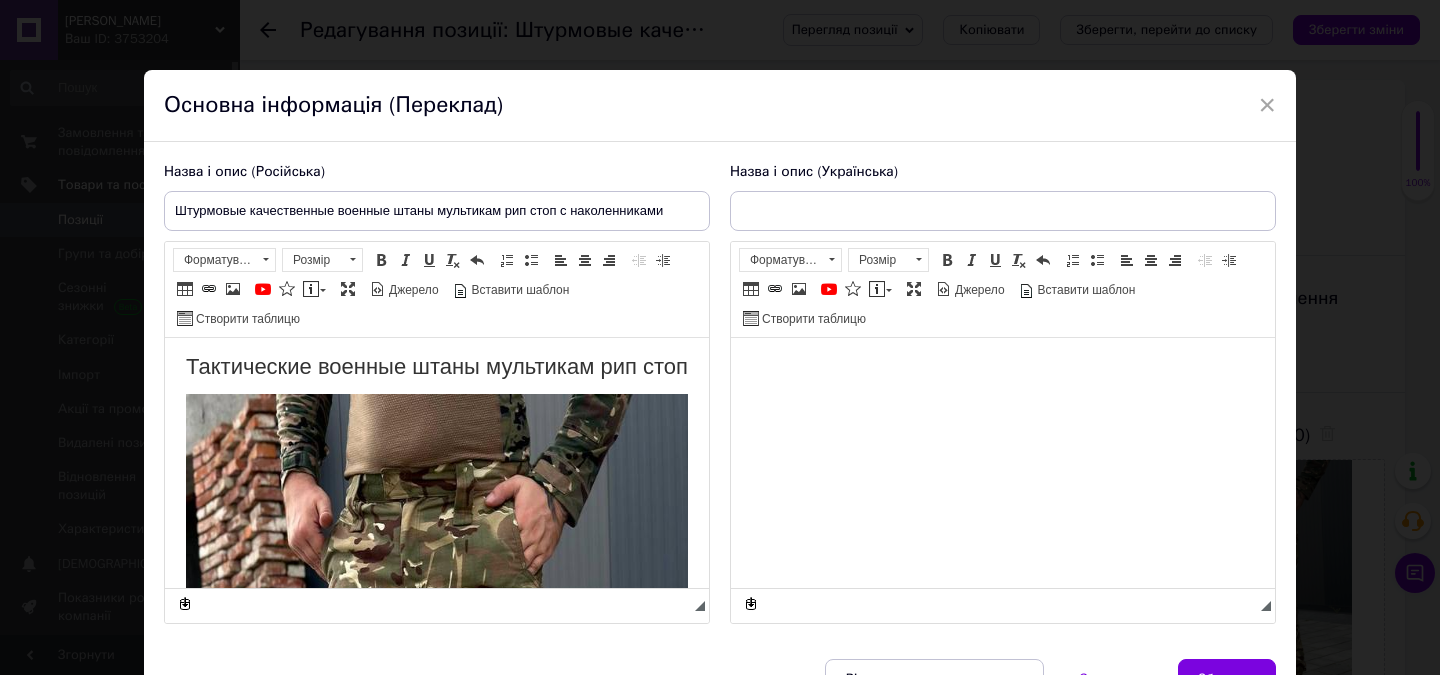 scroll, scrollTop: 0, scrollLeft: 0, axis: both 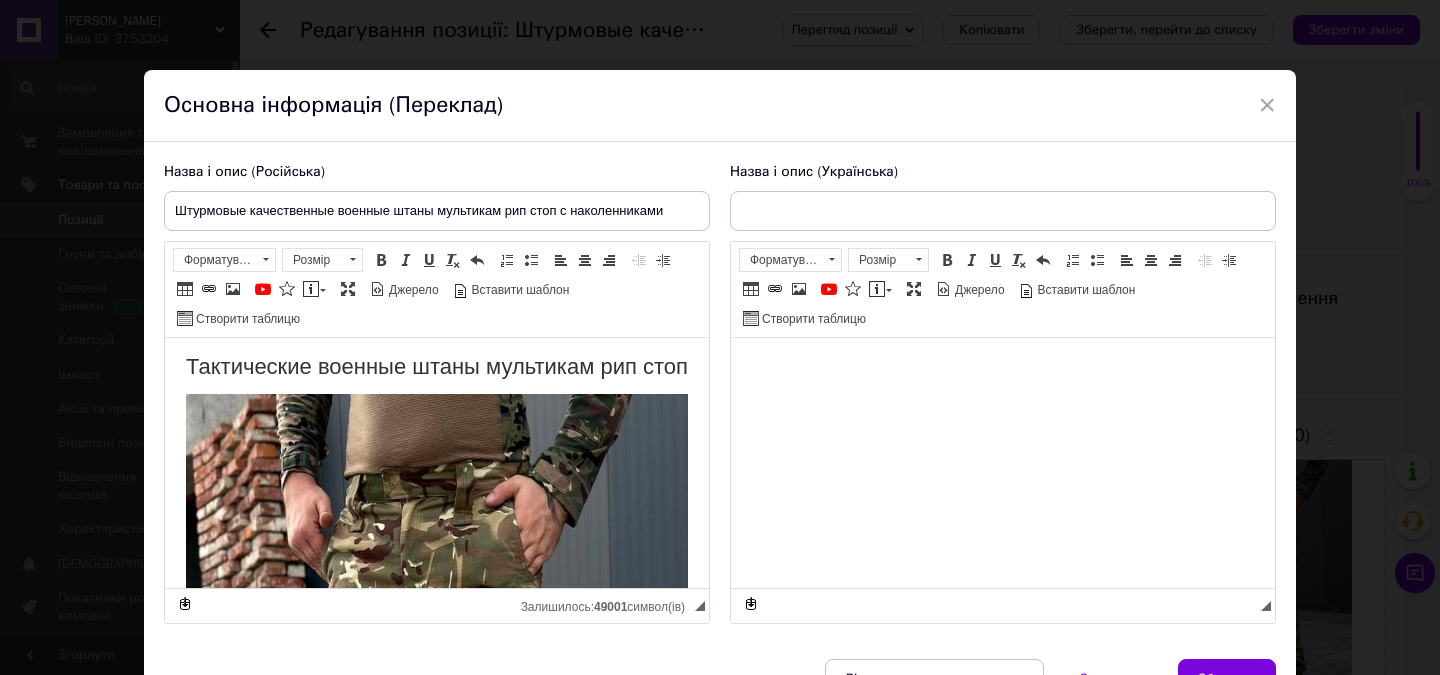 type on "Штурмові якісні військові штани мультикам ріп стоп з наколінниками" 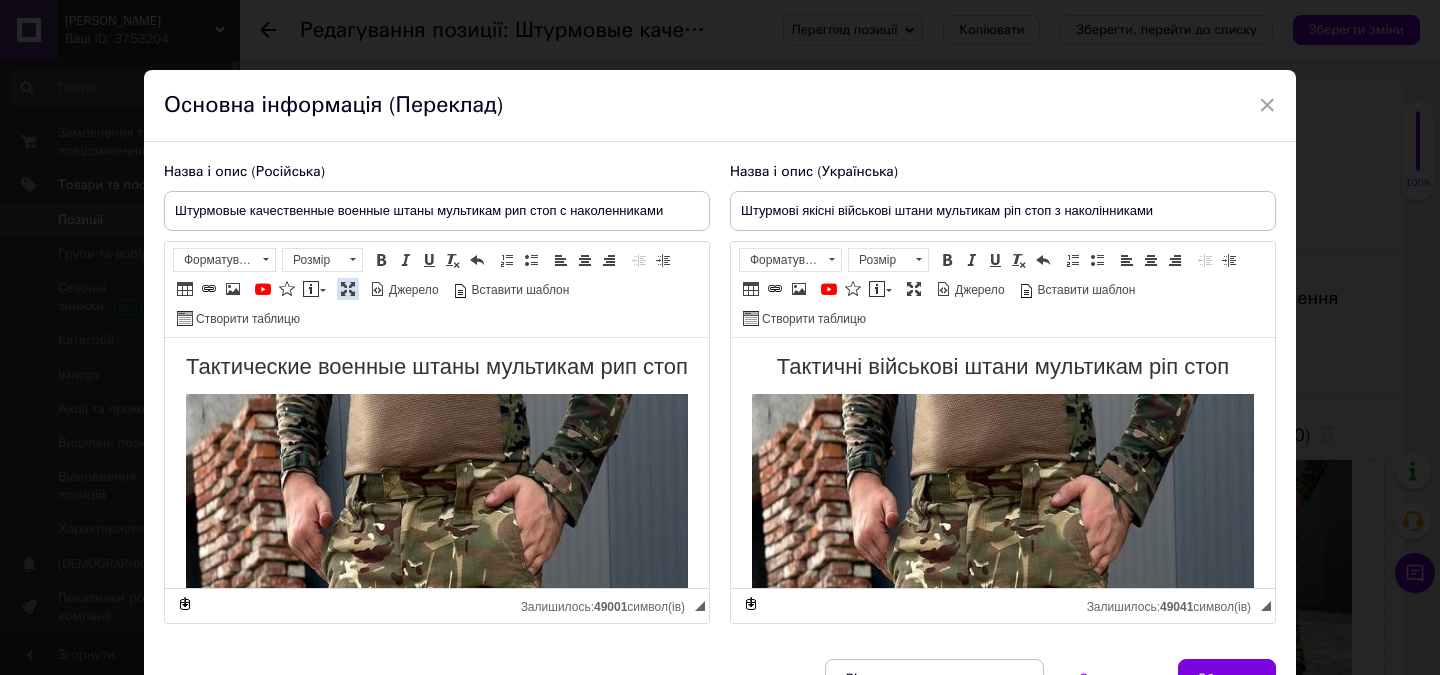 click at bounding box center (348, 289) 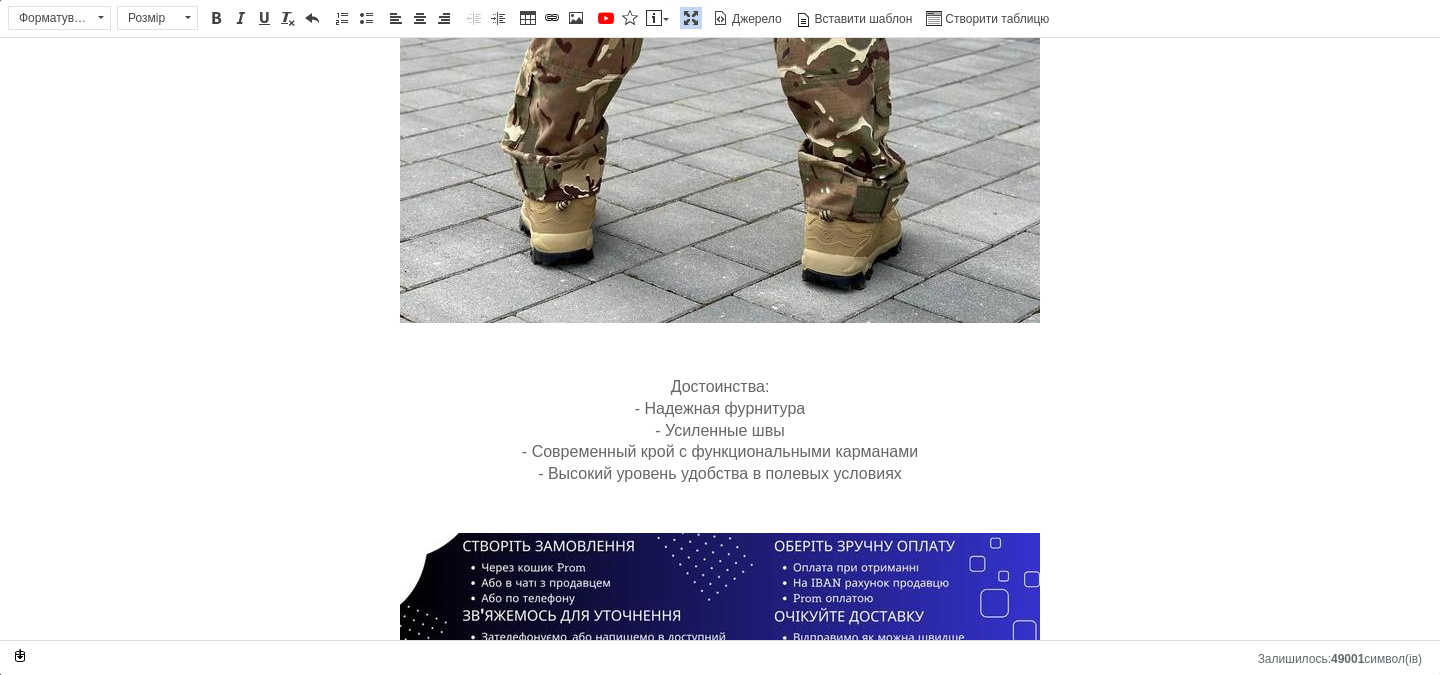 scroll, scrollTop: 1883, scrollLeft: 0, axis: vertical 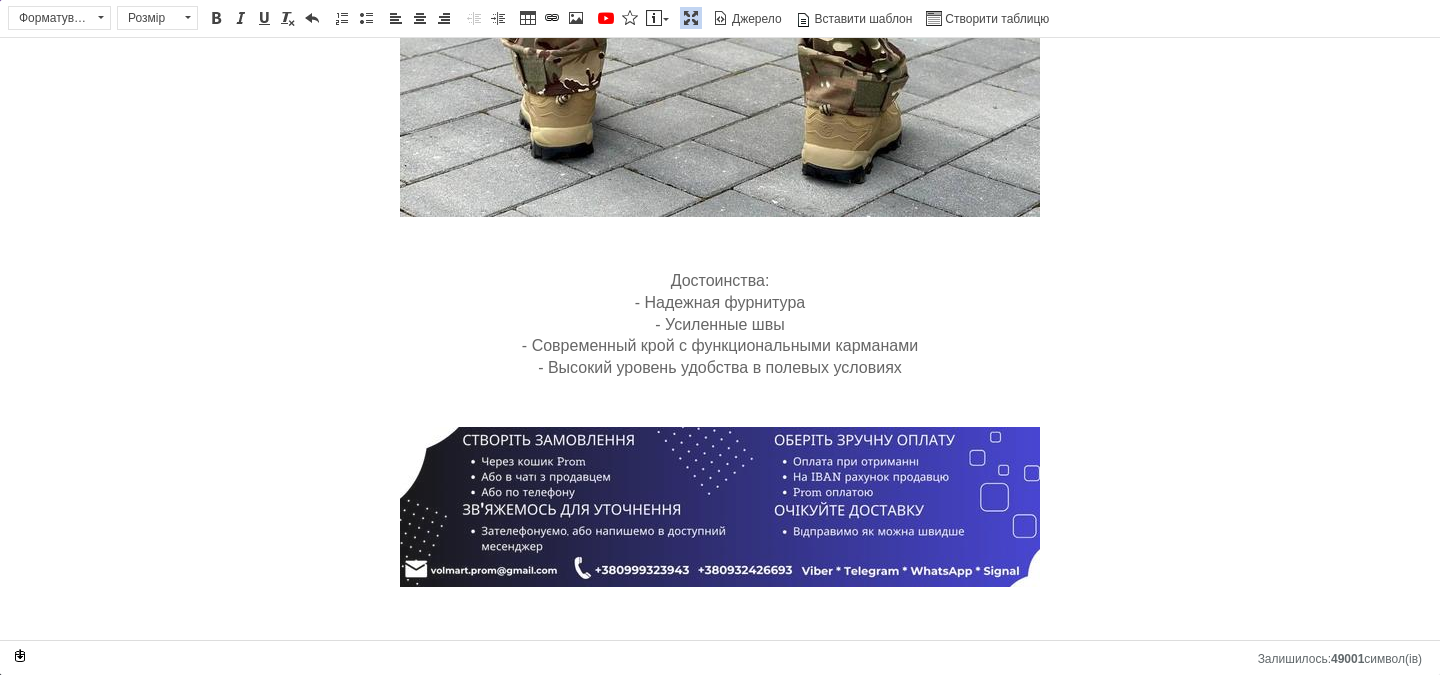click at bounding box center [720, 507] 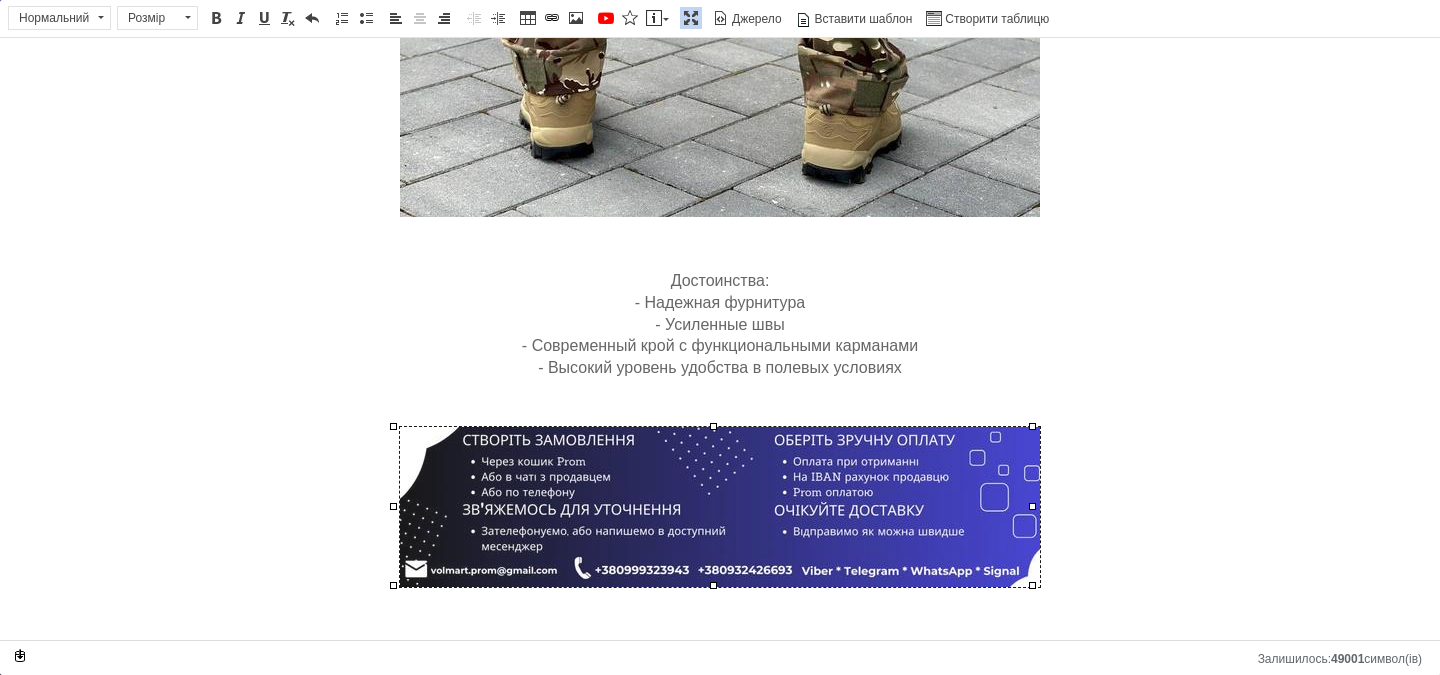 click at bounding box center (720, 507) 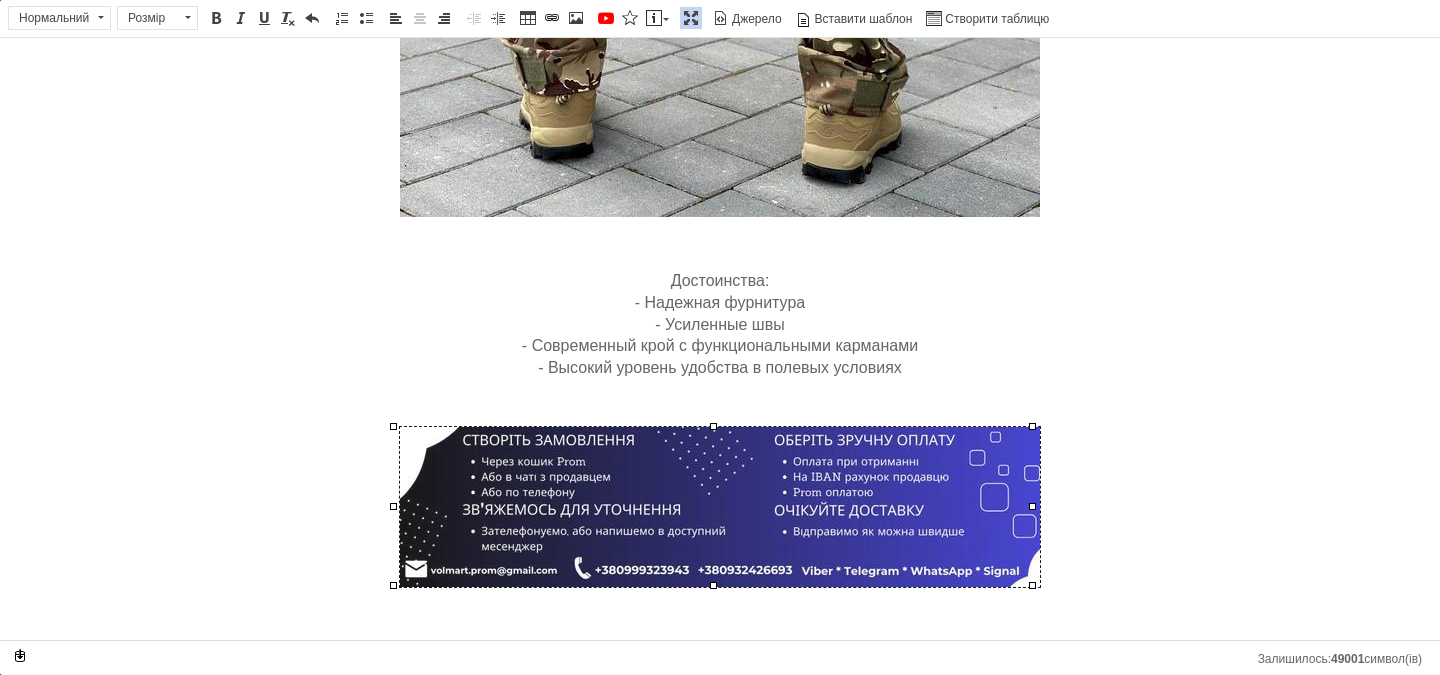 select 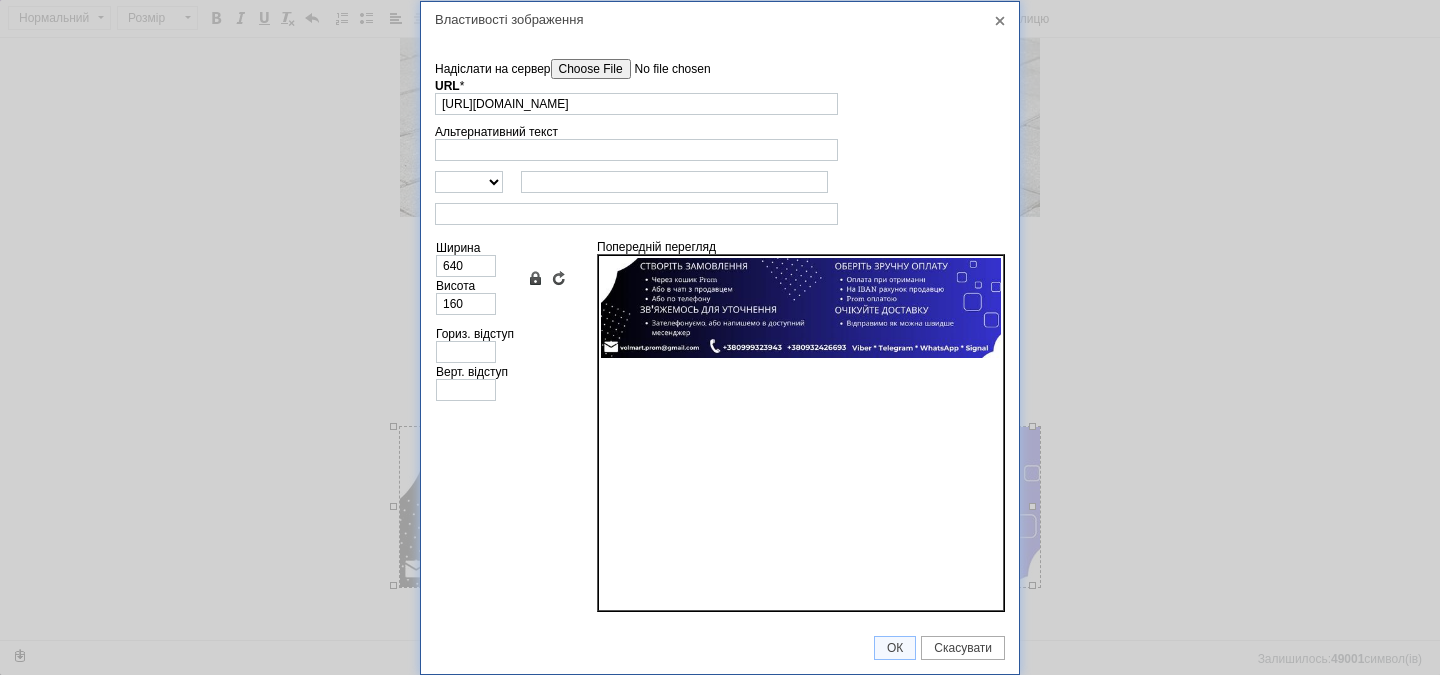 scroll, scrollTop: 0, scrollLeft: 261, axis: horizontal 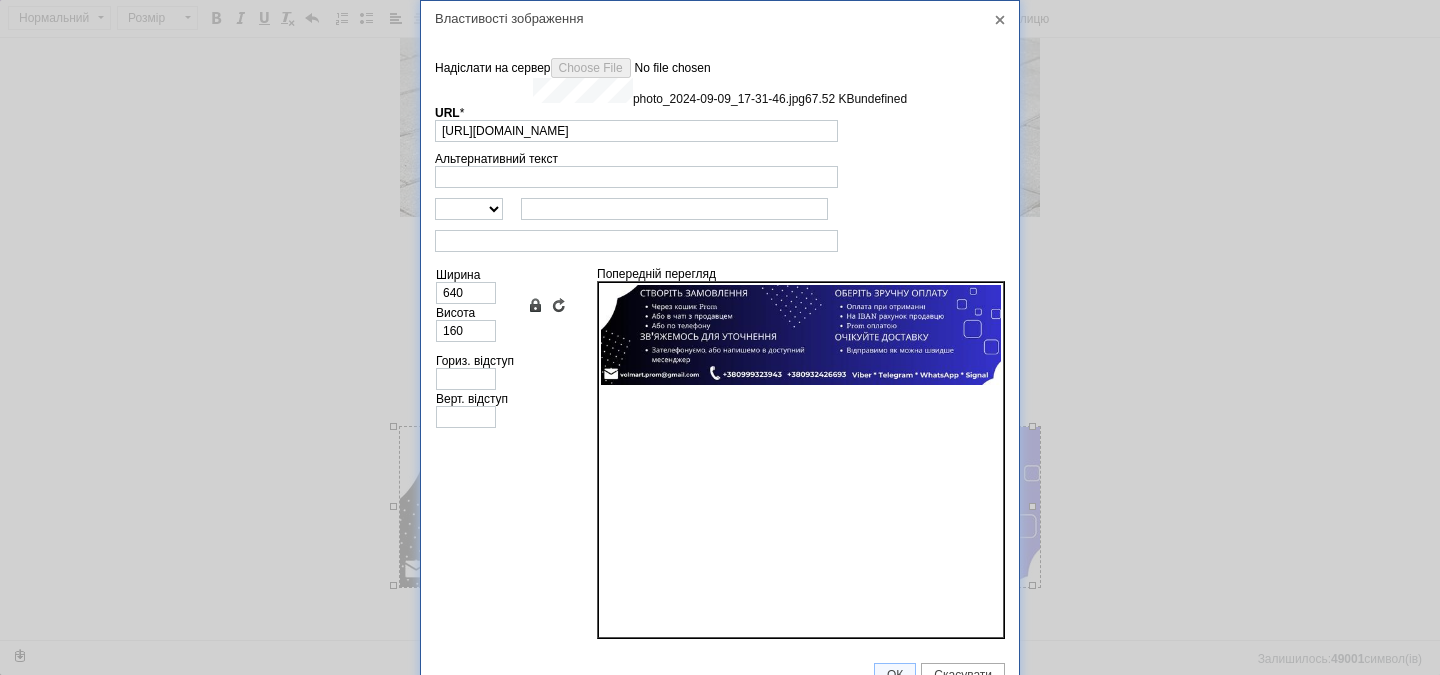 type on "[URL][DOMAIN_NAME]" 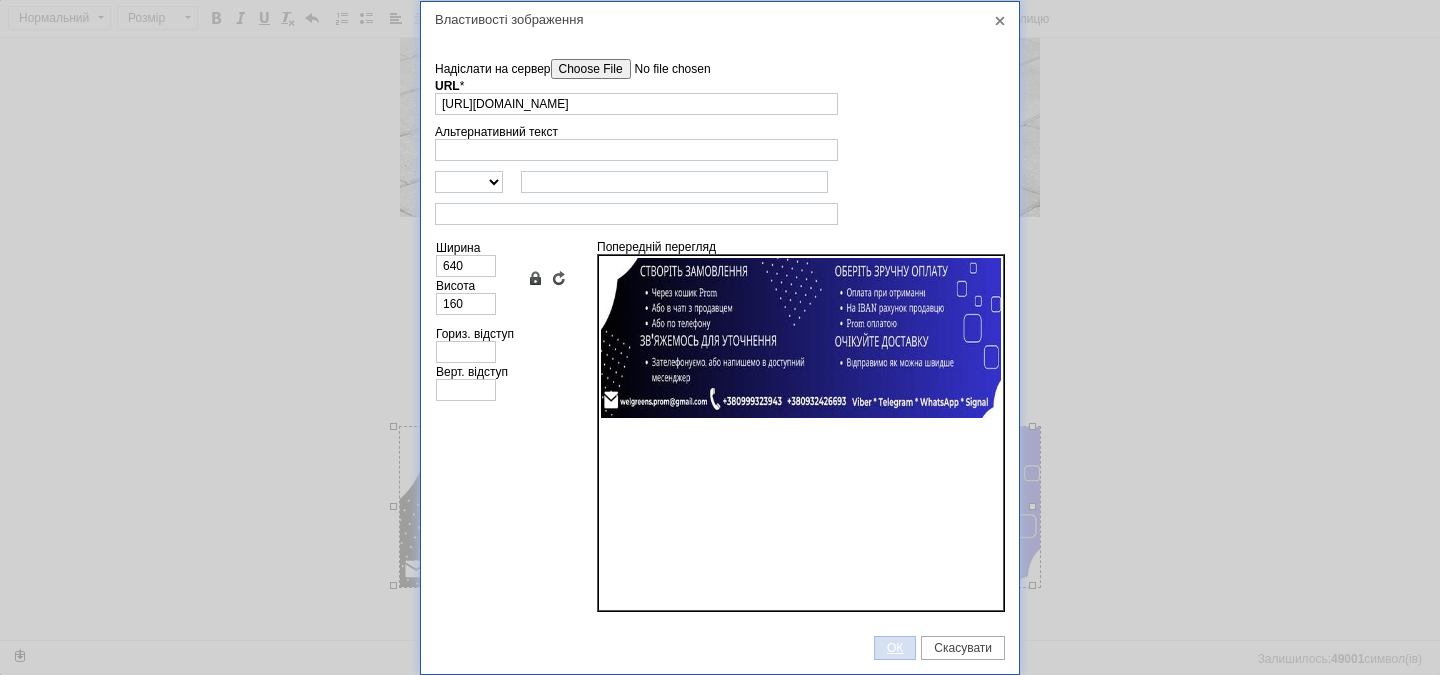 click on "ОК" at bounding box center [895, 648] 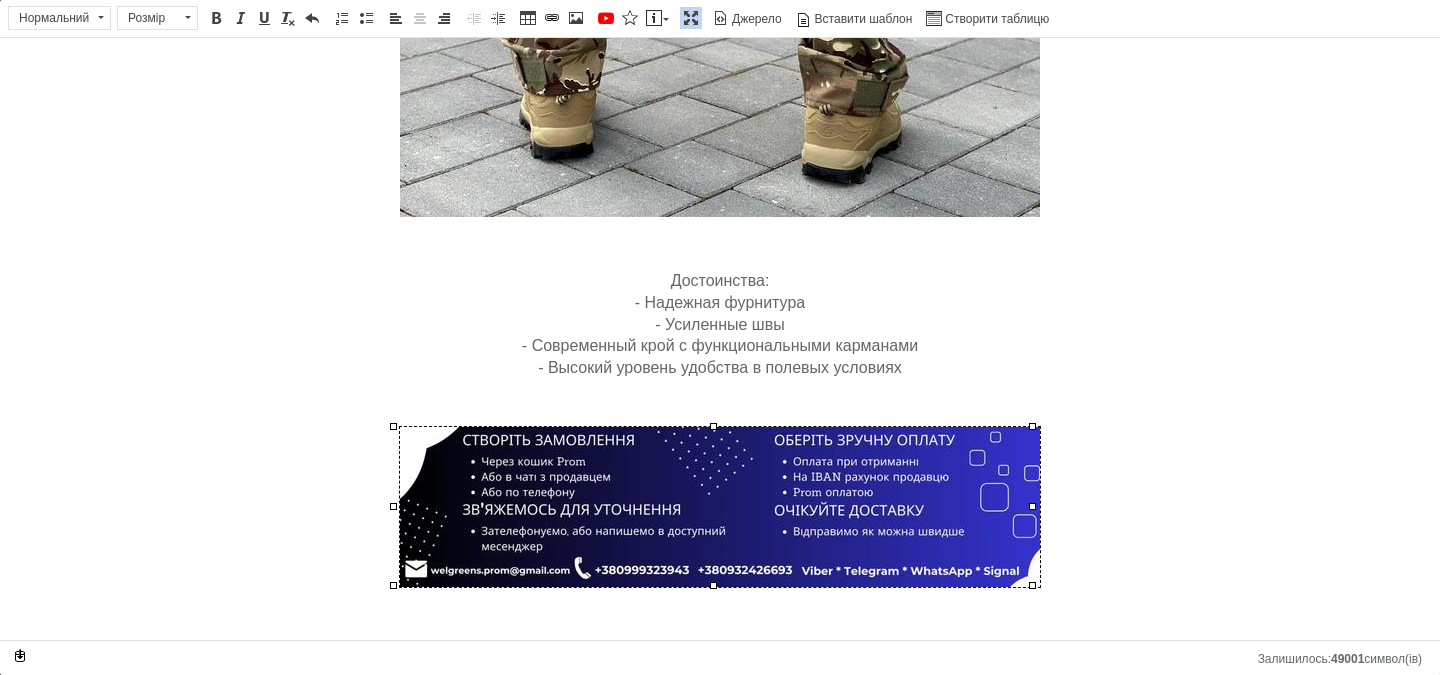 click at bounding box center [691, 18] 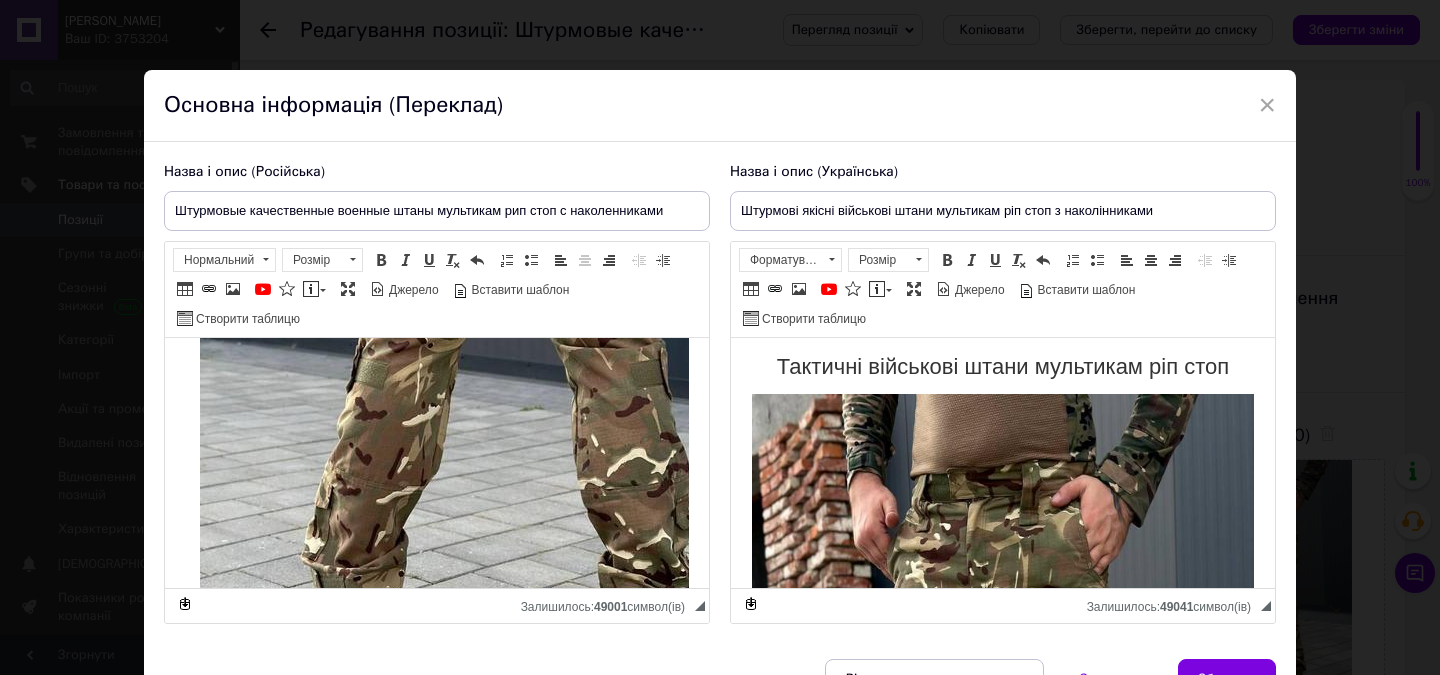 scroll, scrollTop: 2488, scrollLeft: 0, axis: vertical 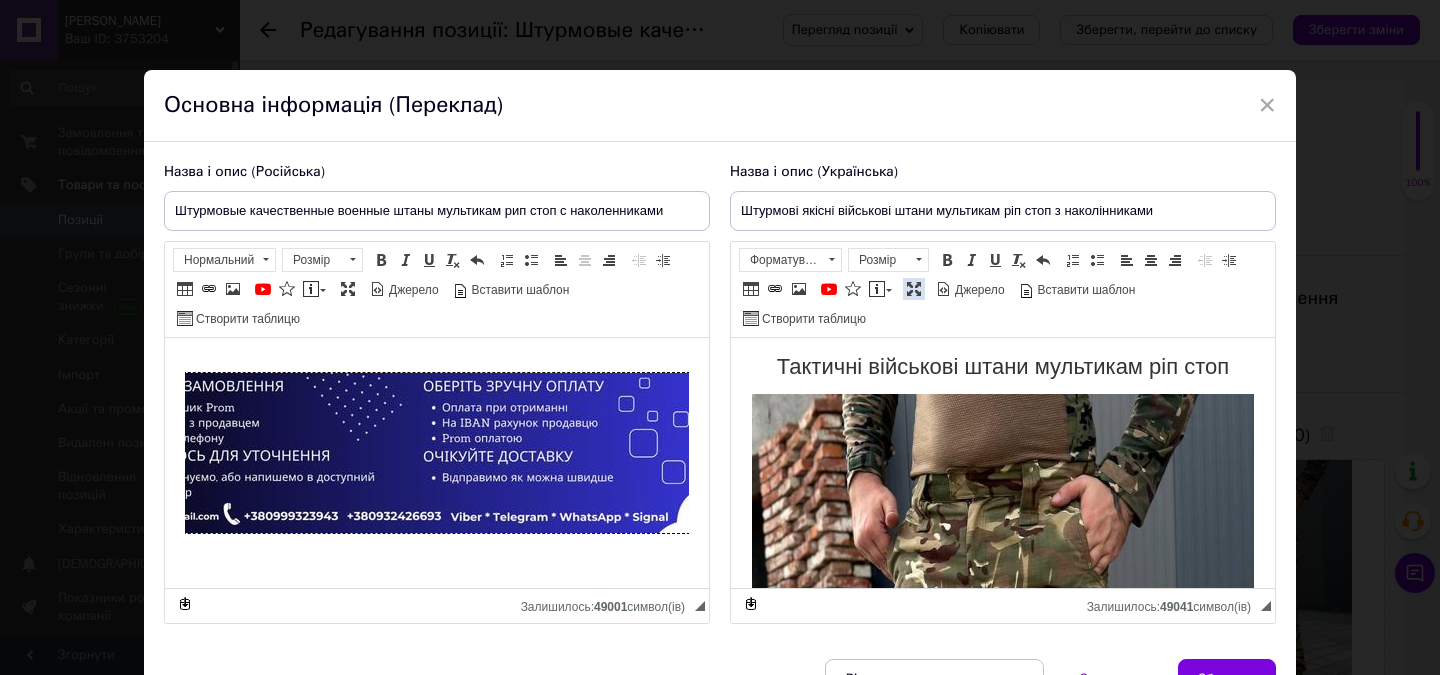 drag, startPoint x: 911, startPoint y: 285, endPoint x: 936, endPoint y: 274, distance: 27.313 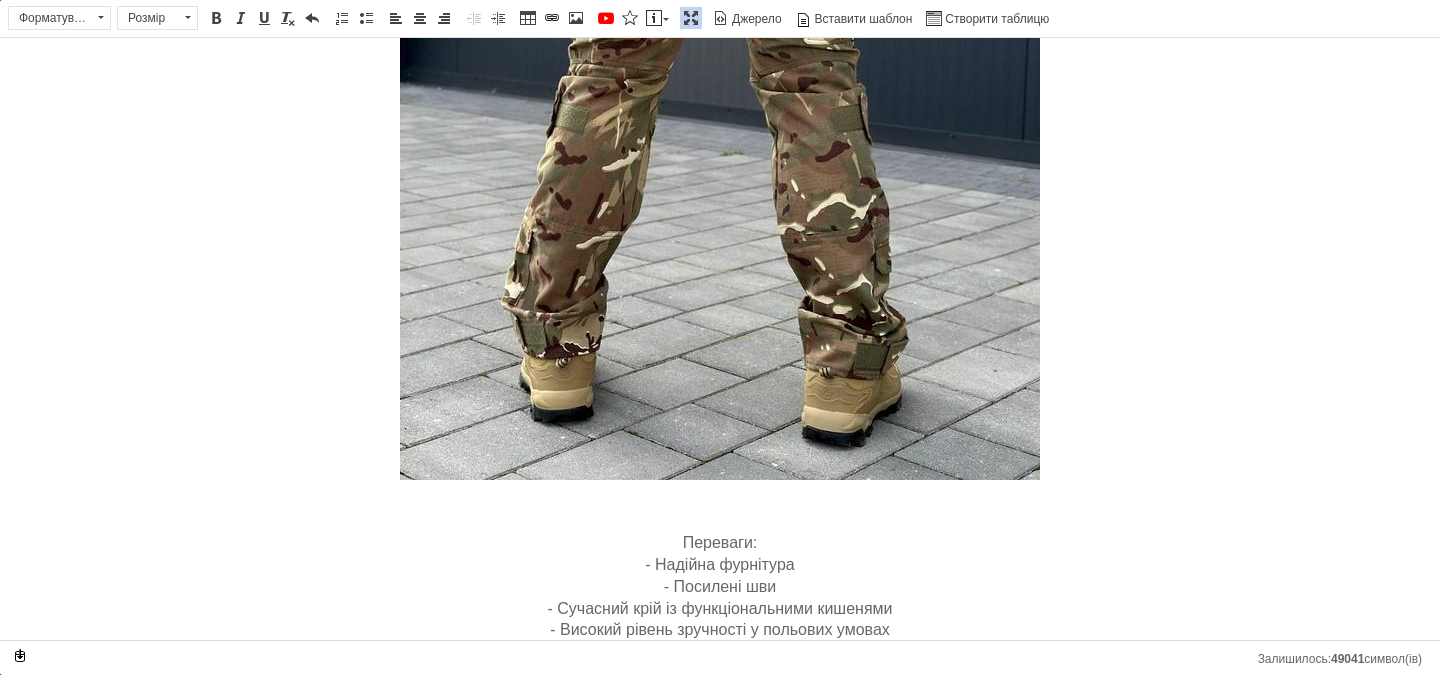 scroll, scrollTop: 1861, scrollLeft: 0, axis: vertical 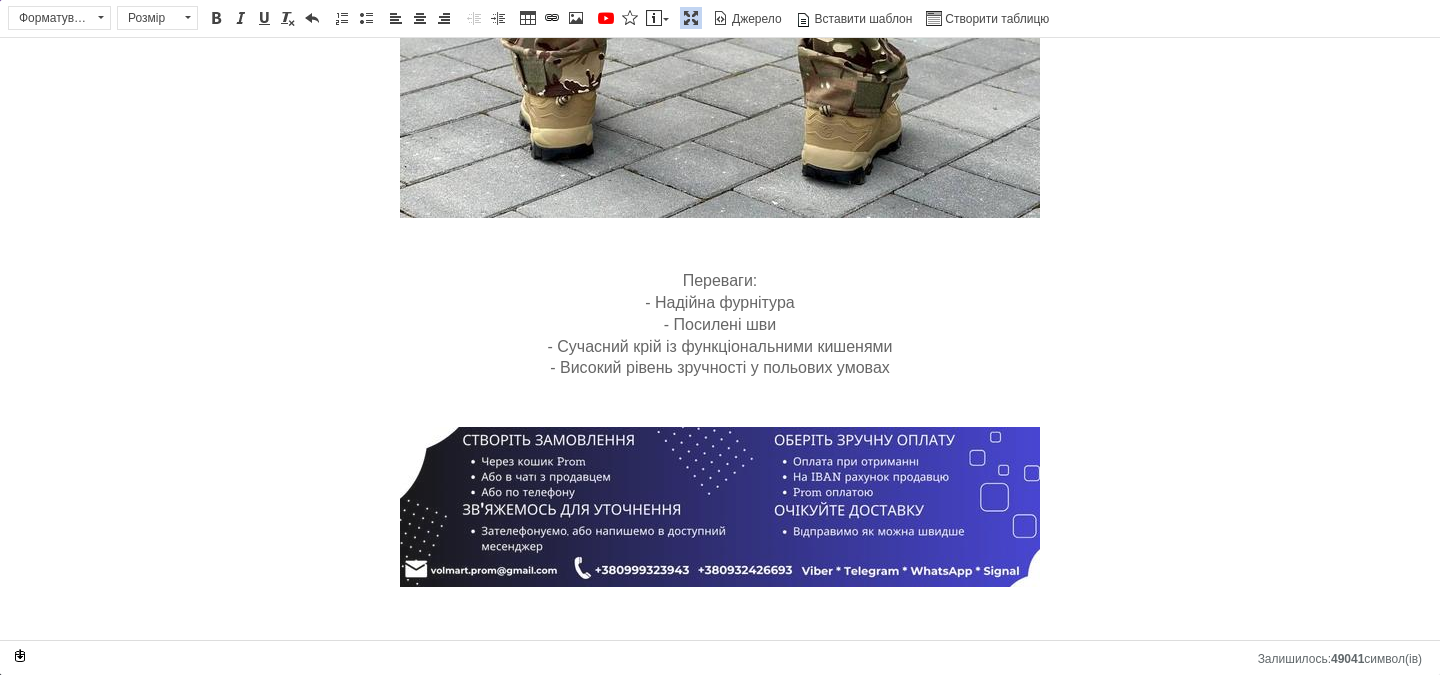 click at bounding box center (720, 507) 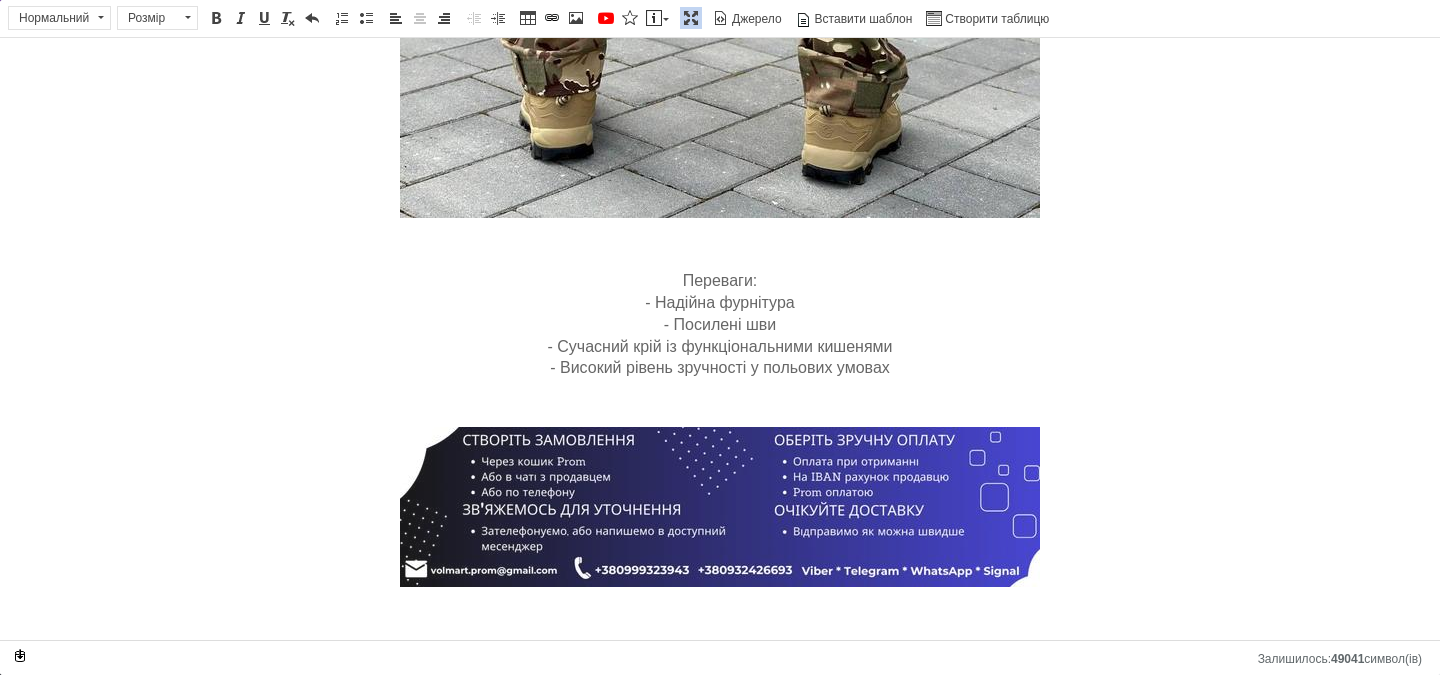 click at bounding box center (720, 507) 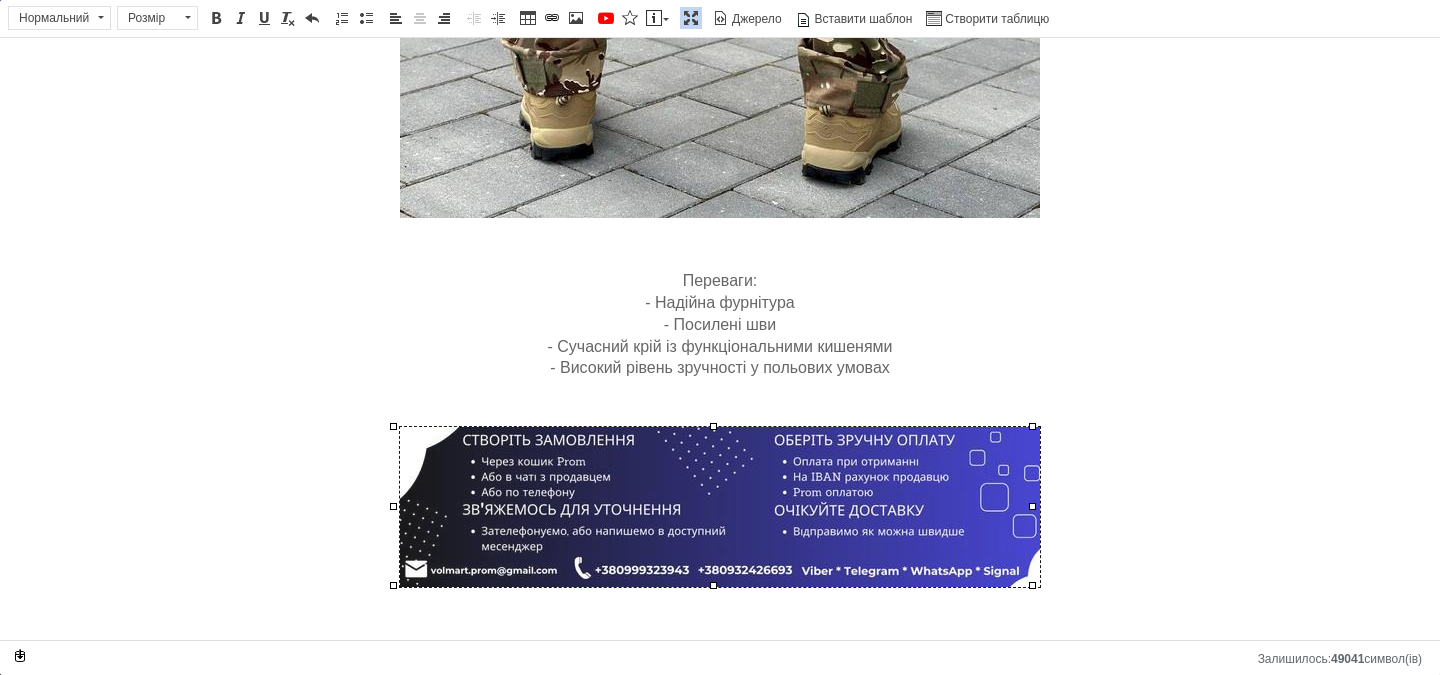 select 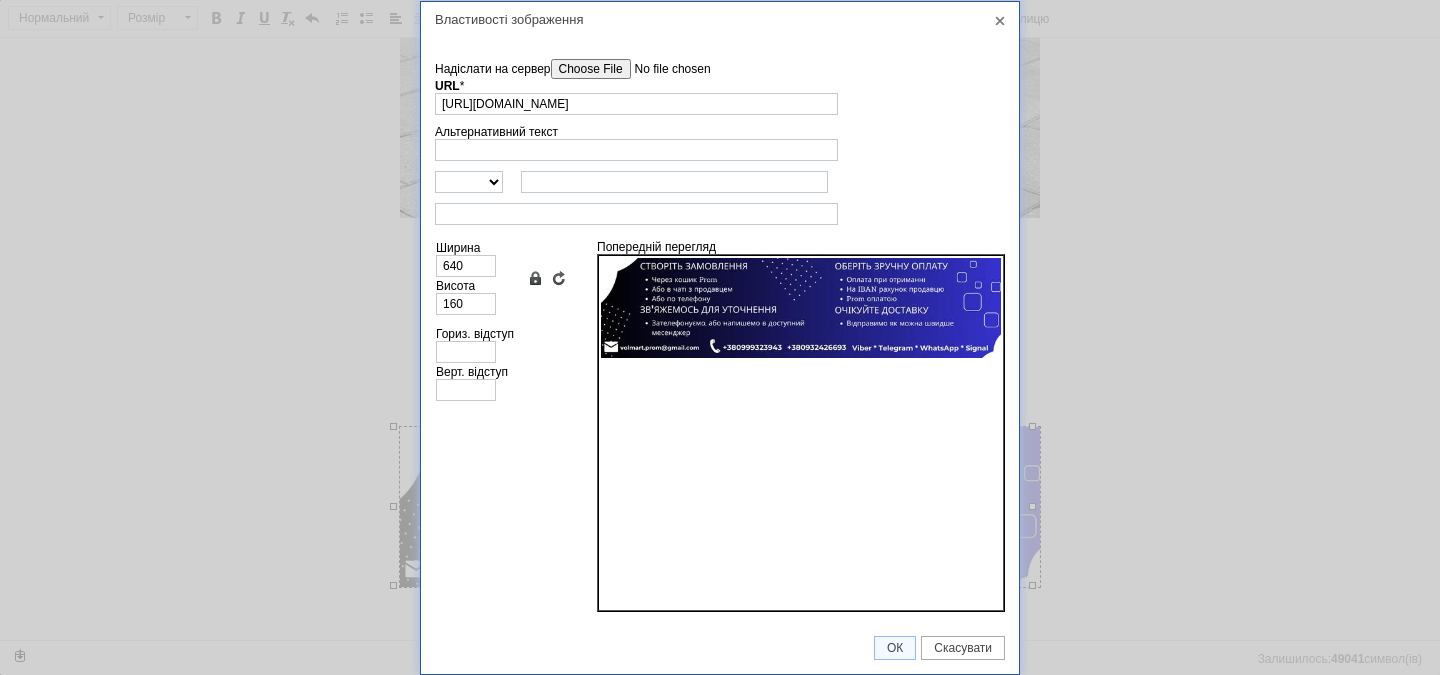 scroll, scrollTop: 0, scrollLeft: 261, axis: horizontal 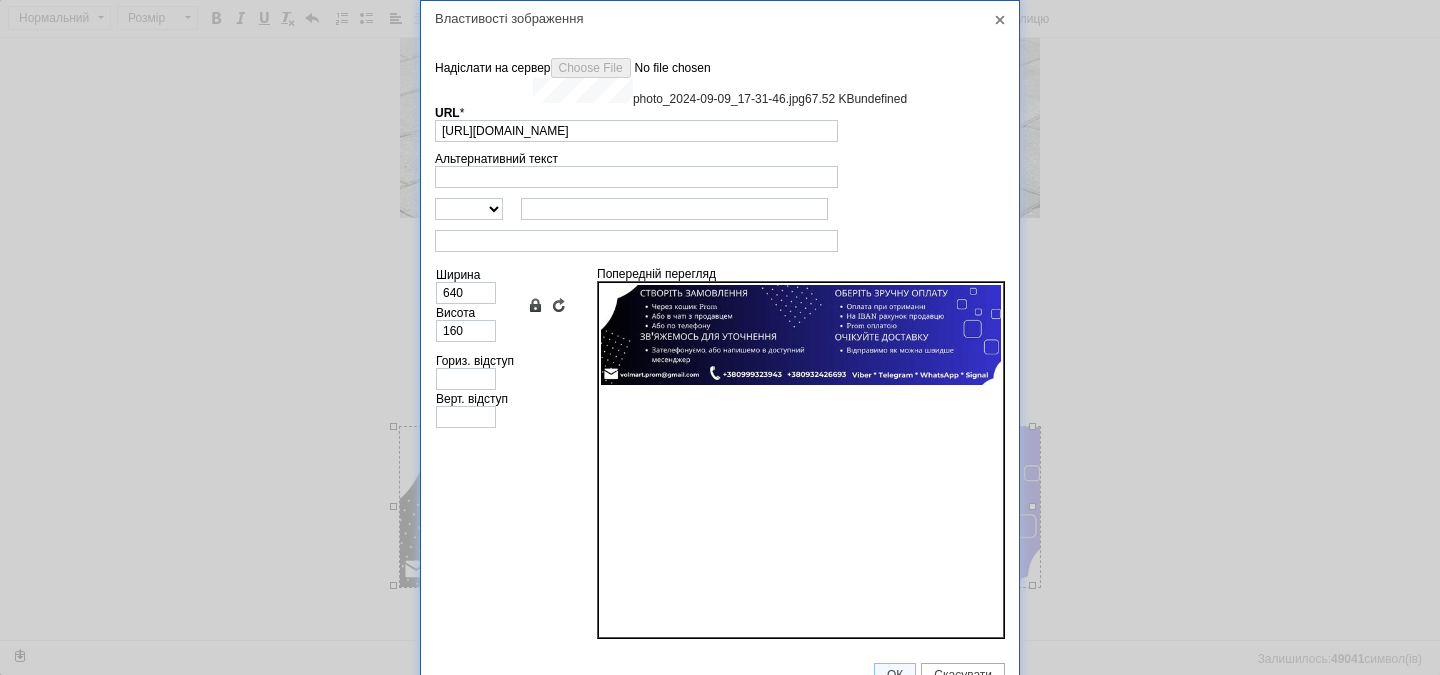 type on "[URL][DOMAIN_NAME]" 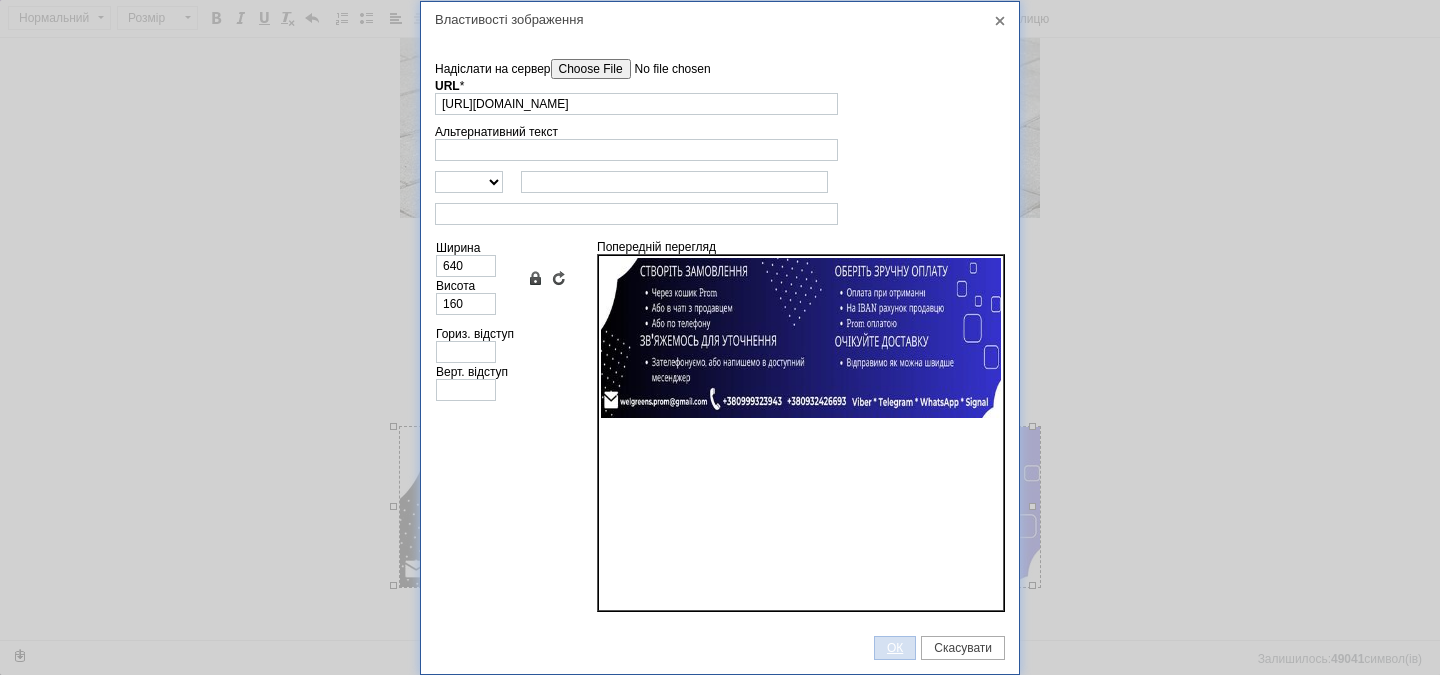 click on "ОК" at bounding box center (895, 648) 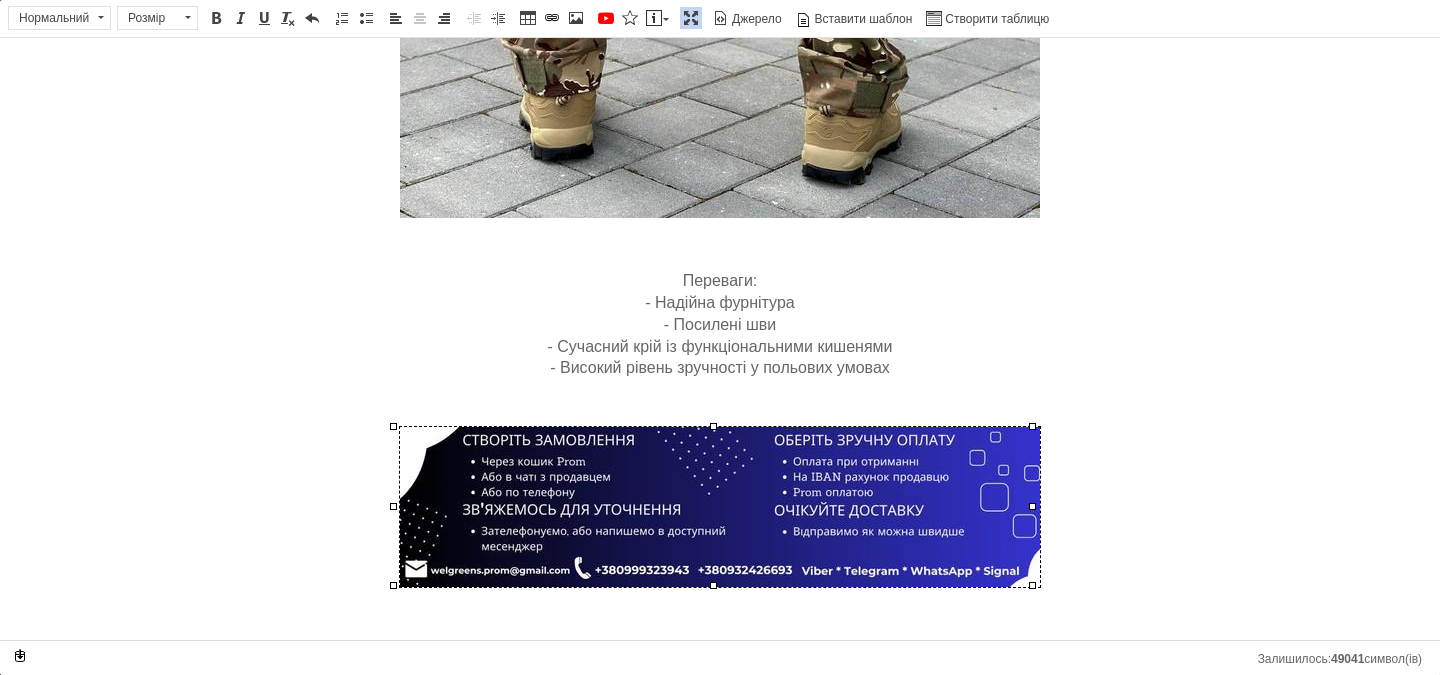 click at bounding box center (691, 18) 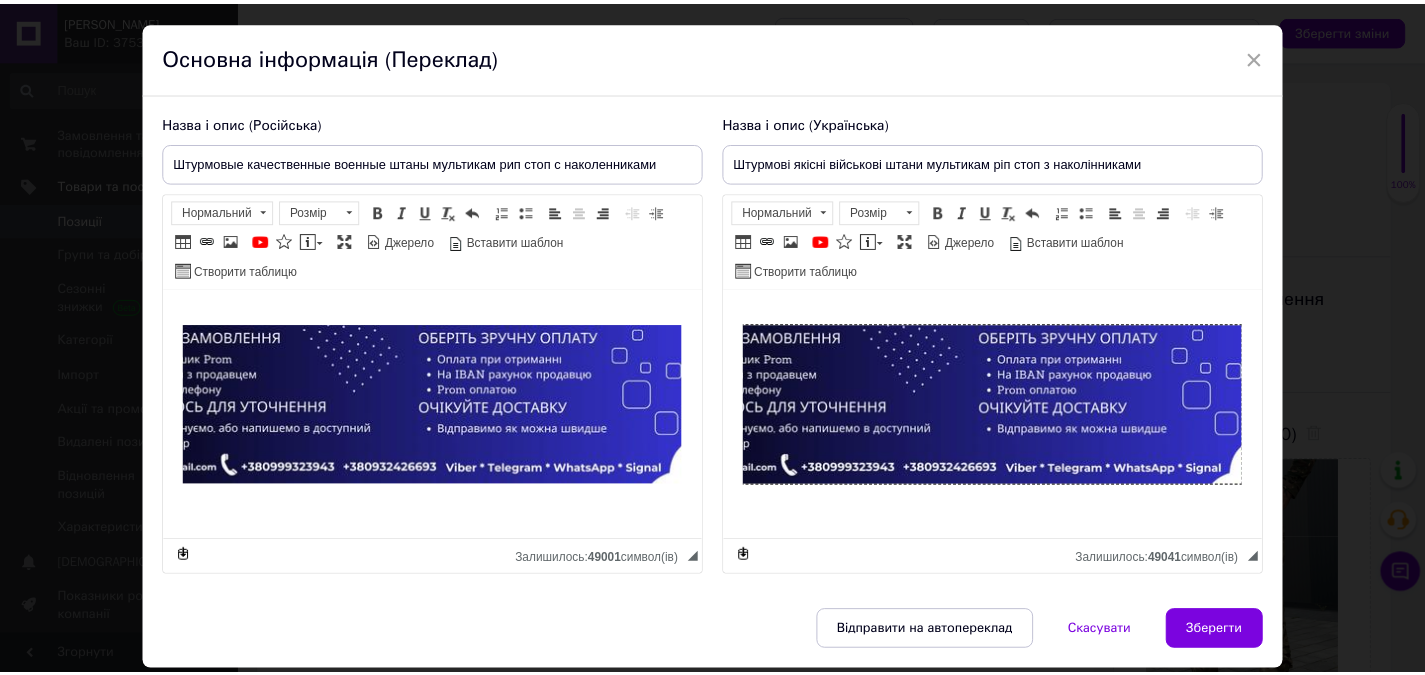 scroll, scrollTop: 114, scrollLeft: 0, axis: vertical 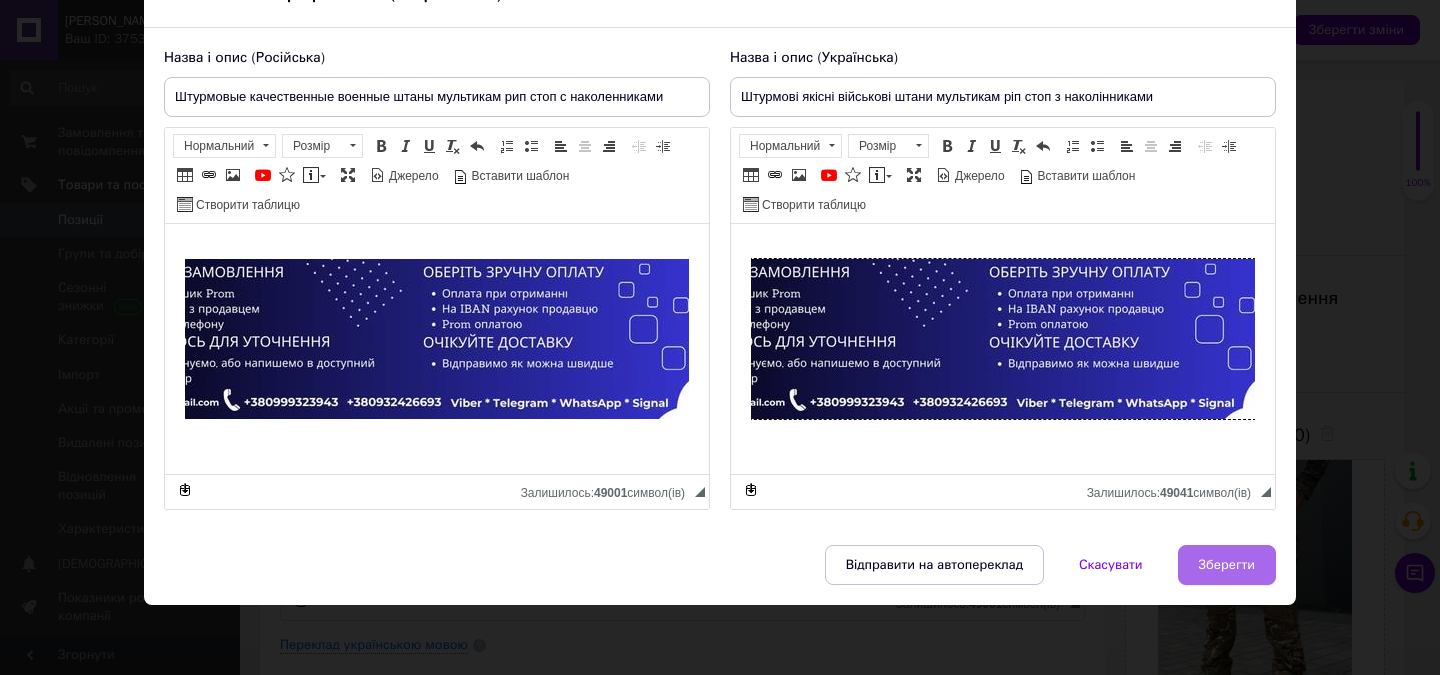 click on "Зберегти" at bounding box center [1227, 565] 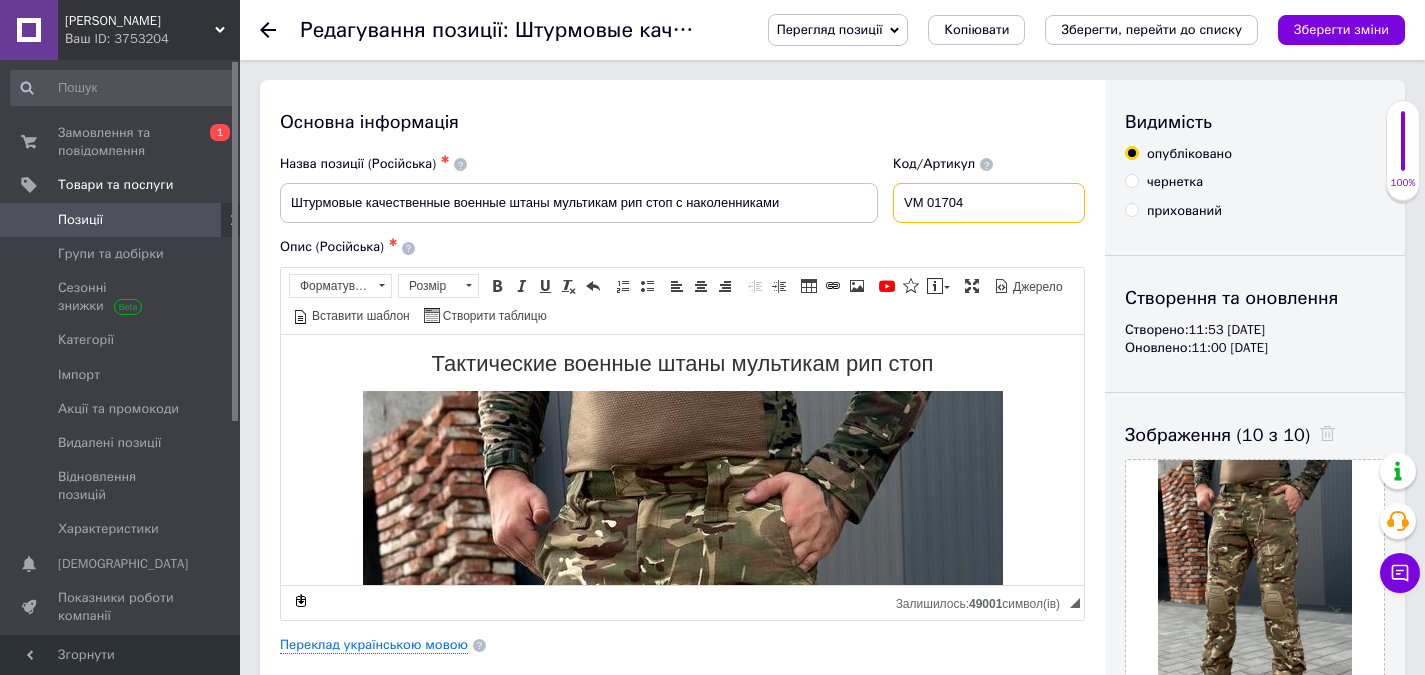 drag, startPoint x: 917, startPoint y: 203, endPoint x: 929, endPoint y: 201, distance: 12.165525 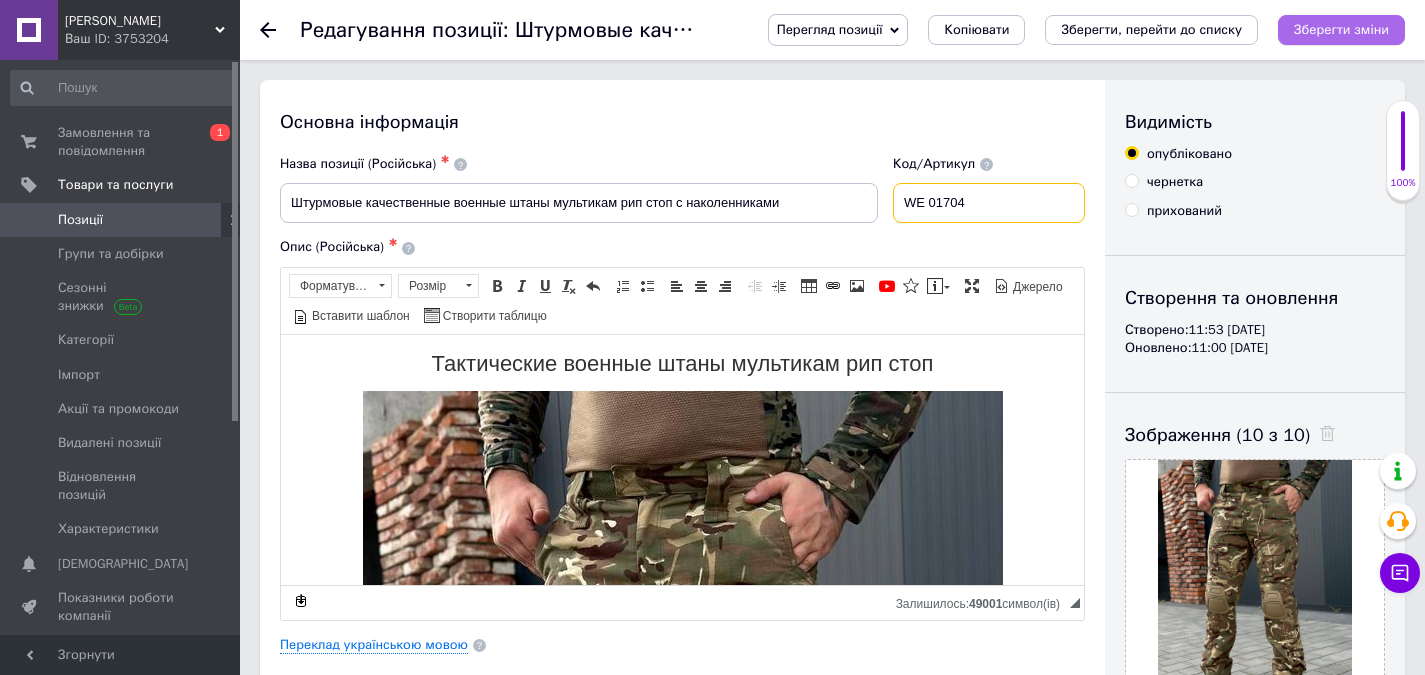 type on "WE 01704" 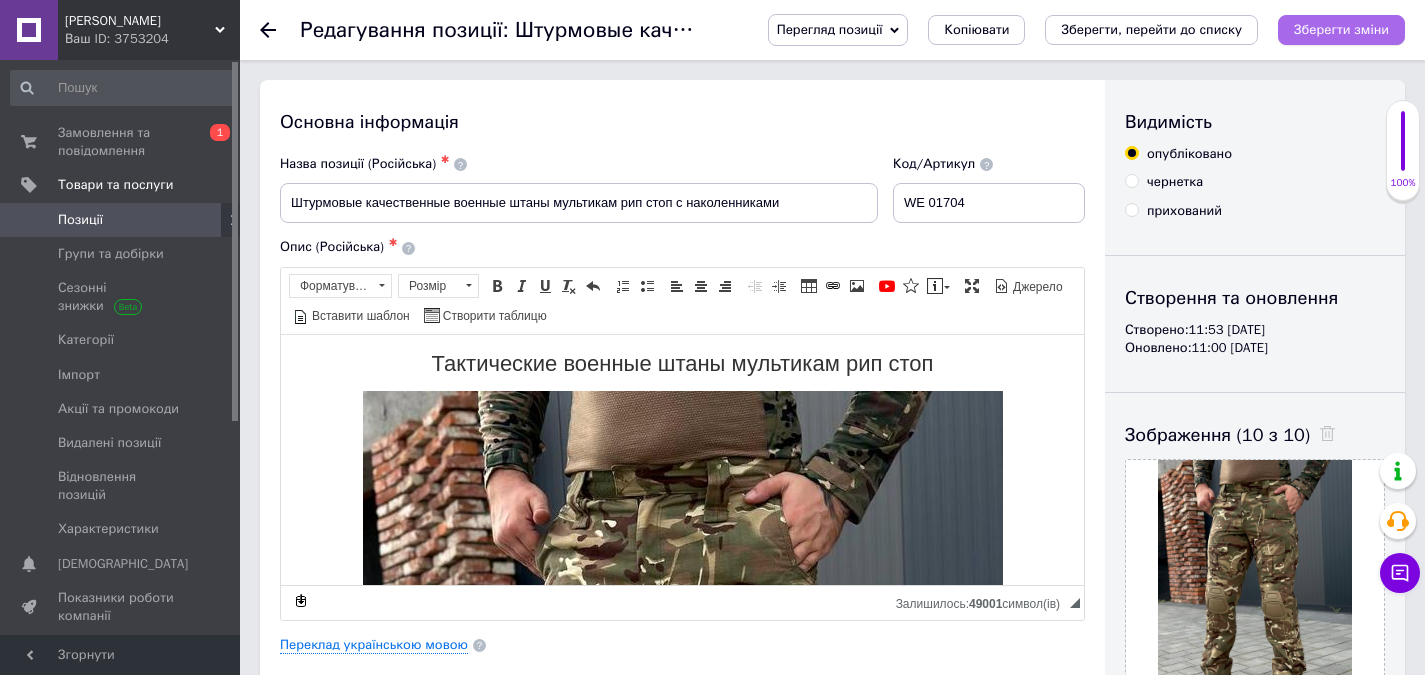 click on "Зберегти зміни" at bounding box center [1341, 29] 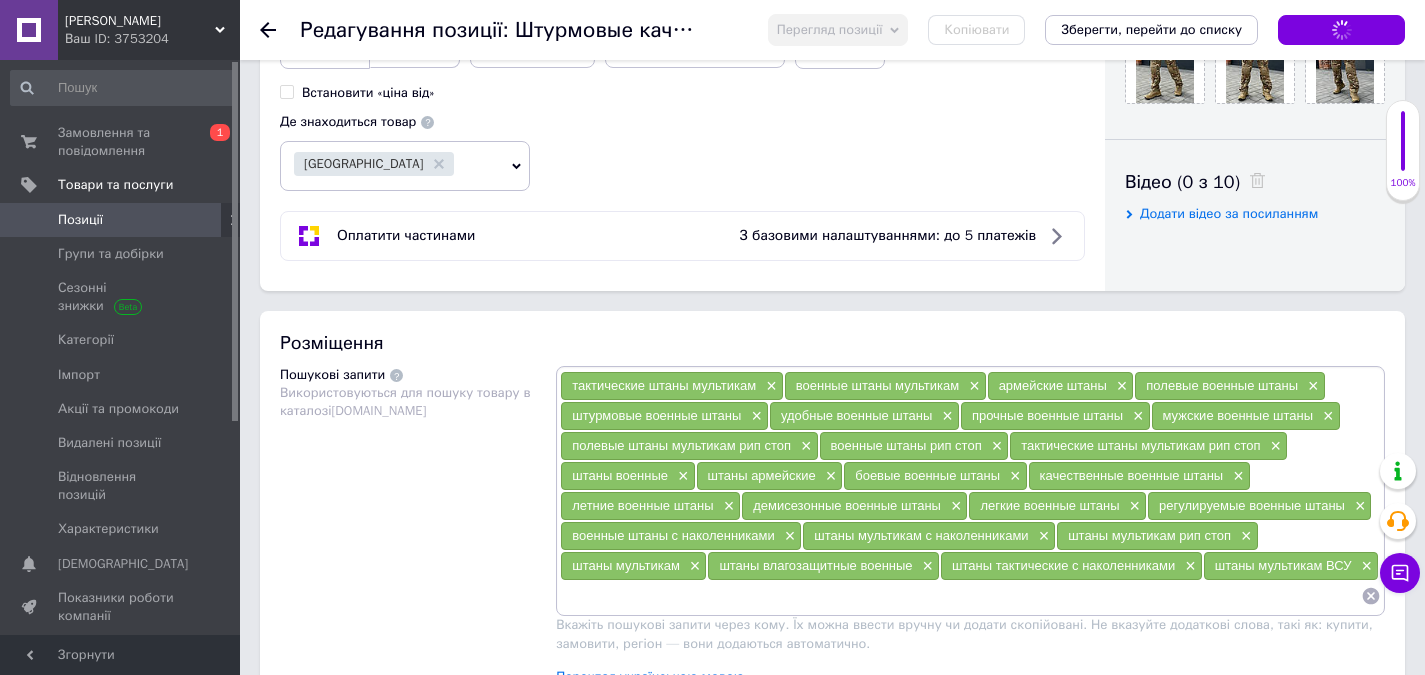 scroll, scrollTop: 1200, scrollLeft: 0, axis: vertical 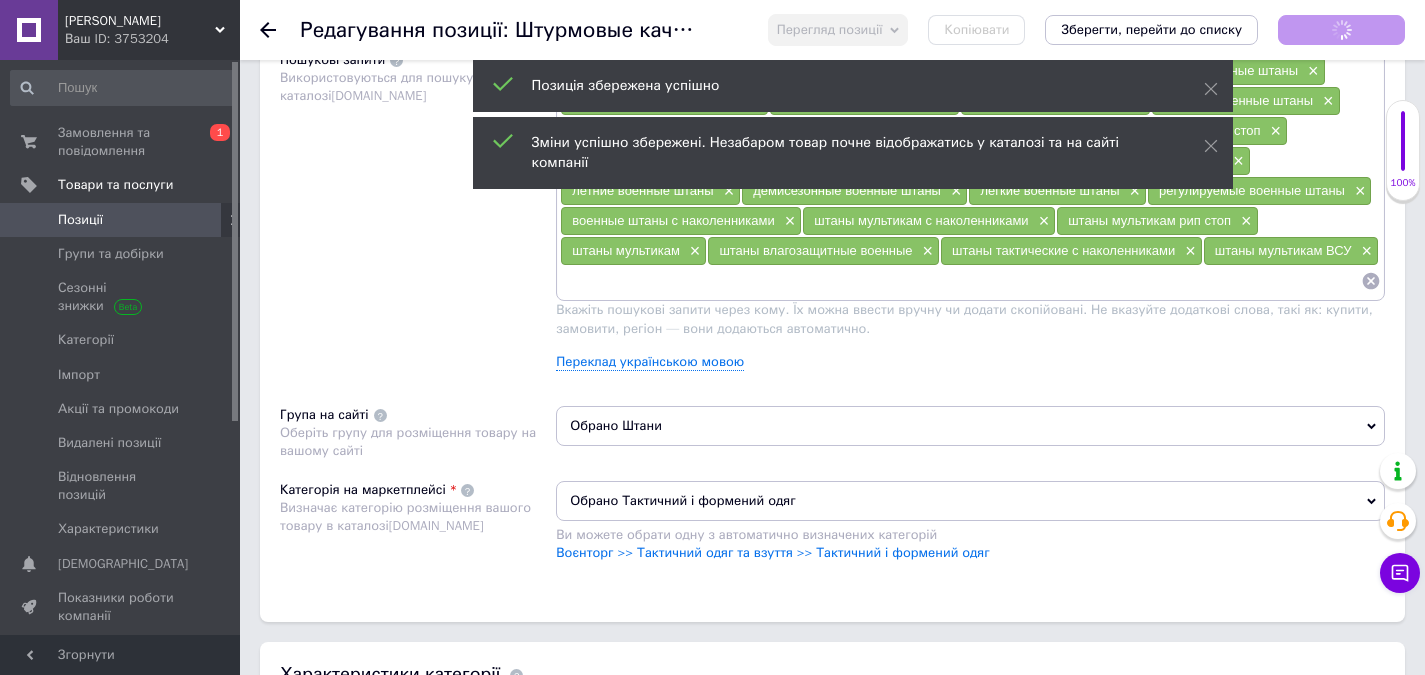 click on "Обрано Штани" at bounding box center [970, 426] 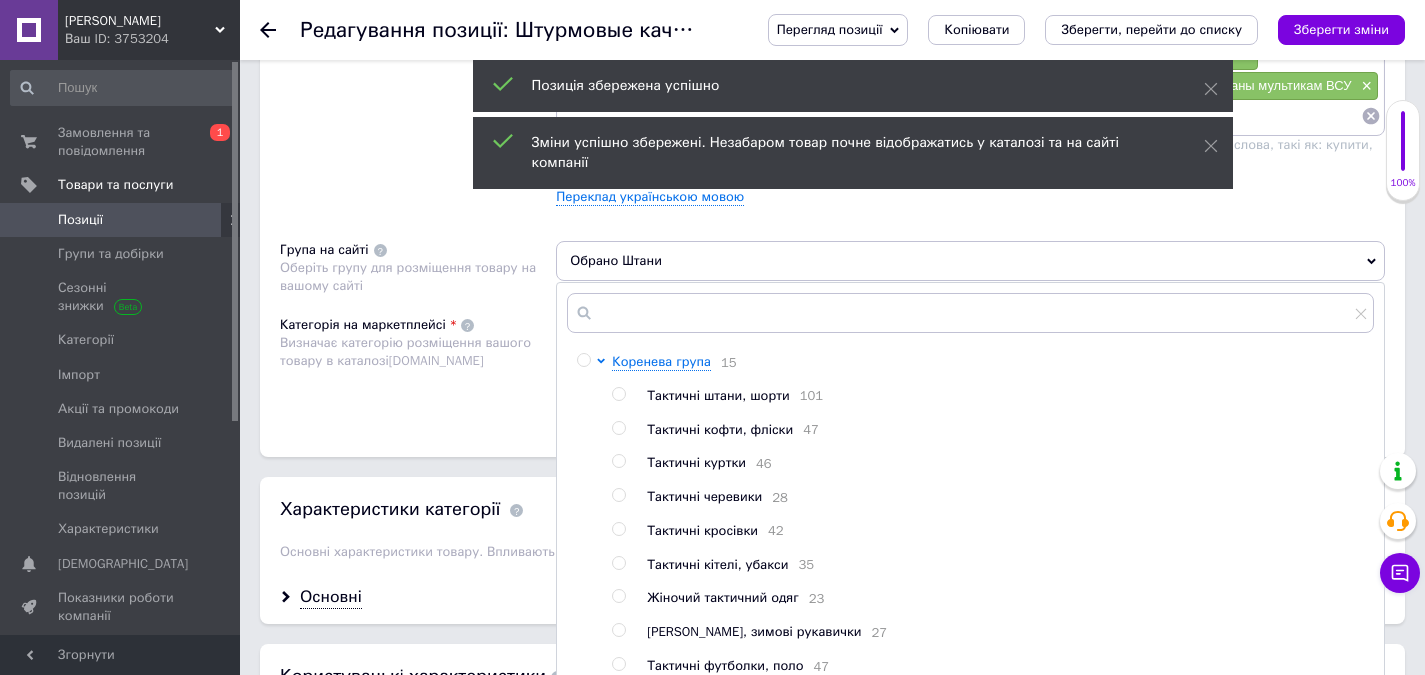 scroll, scrollTop: 1400, scrollLeft: 0, axis: vertical 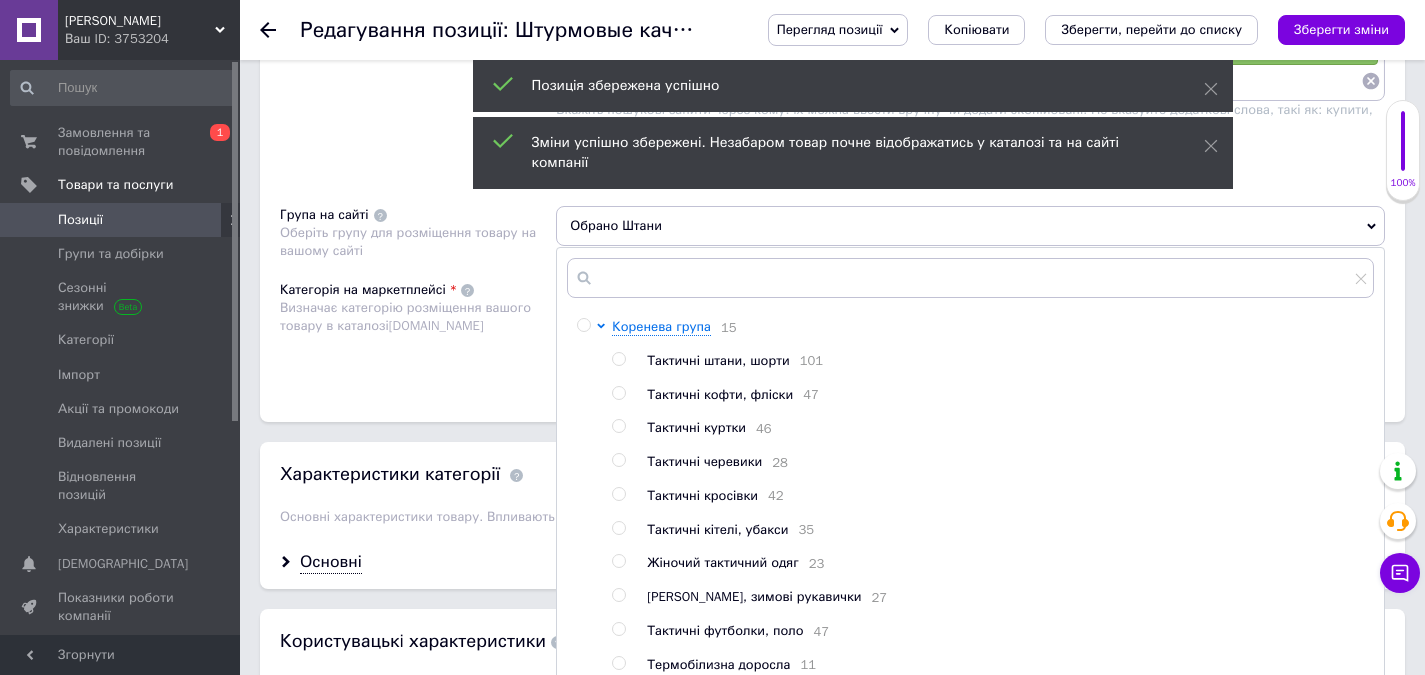 click at bounding box center (618, 359) 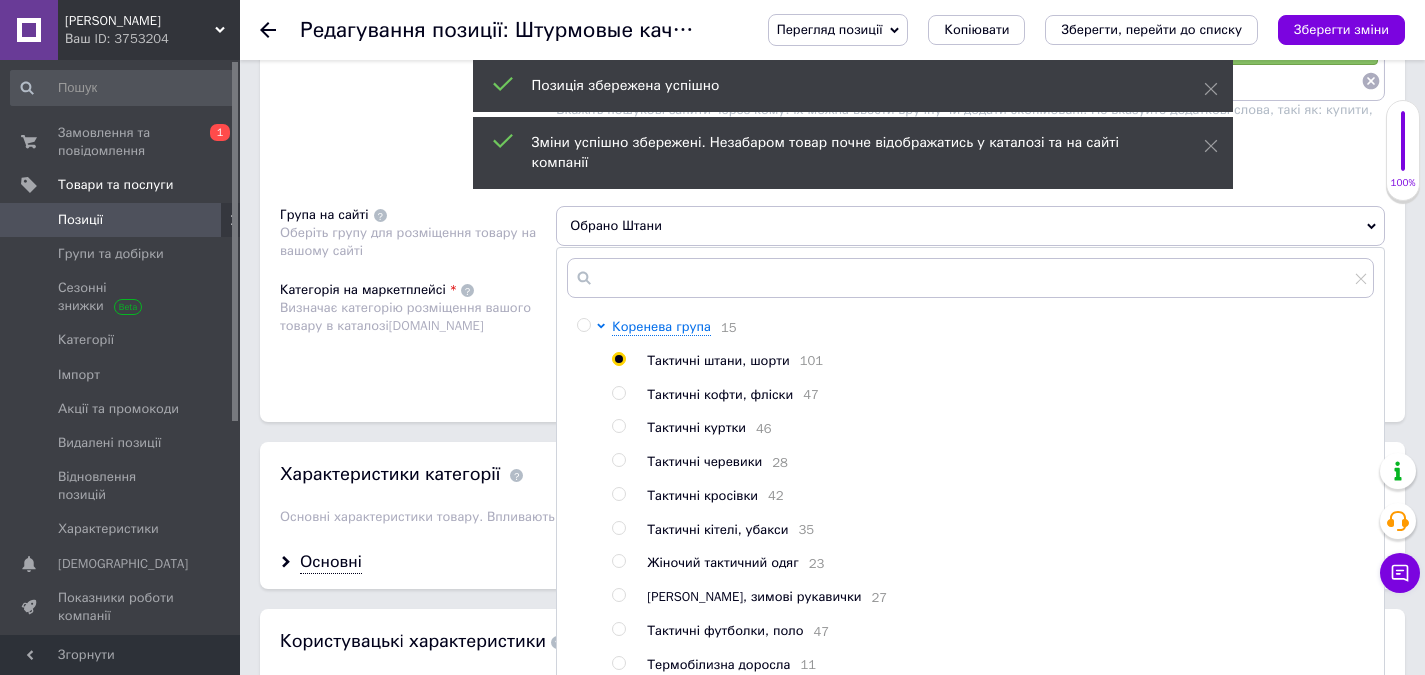 radio on "true" 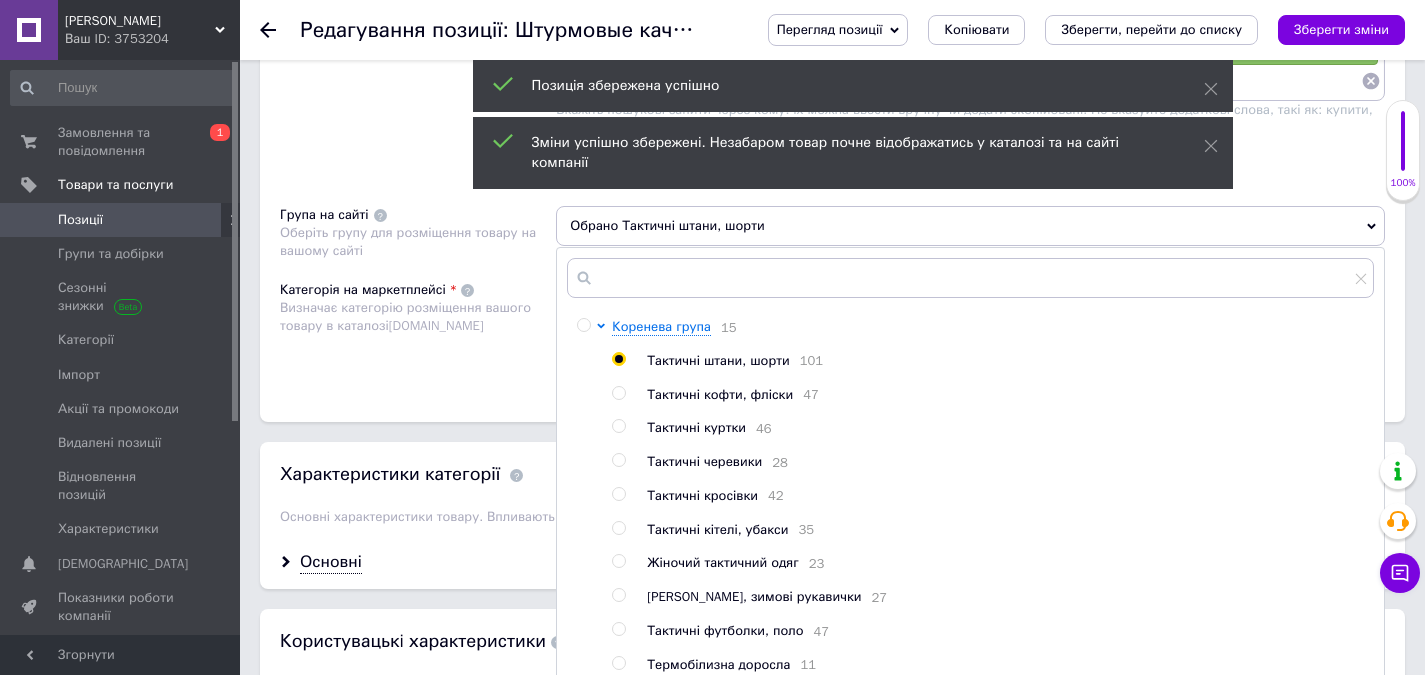 scroll, scrollTop: 1700, scrollLeft: 0, axis: vertical 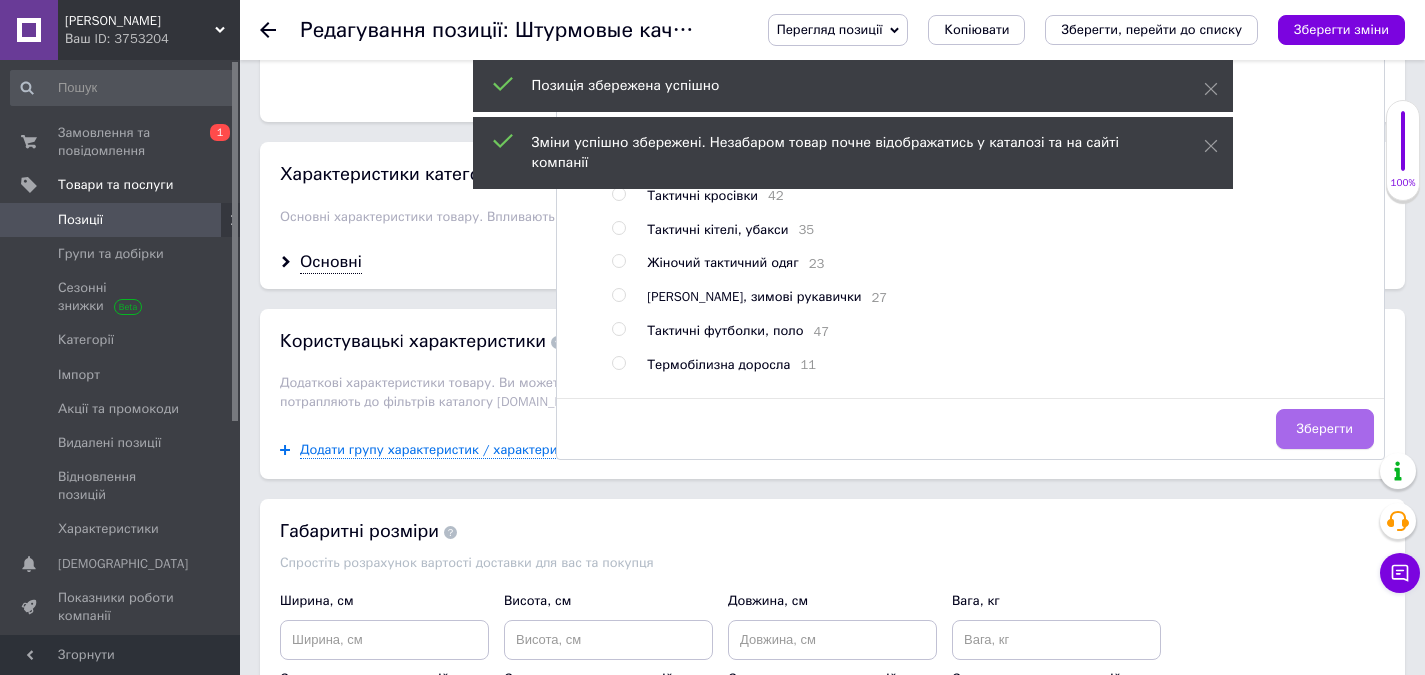 click on "Зберегти" at bounding box center [1325, 429] 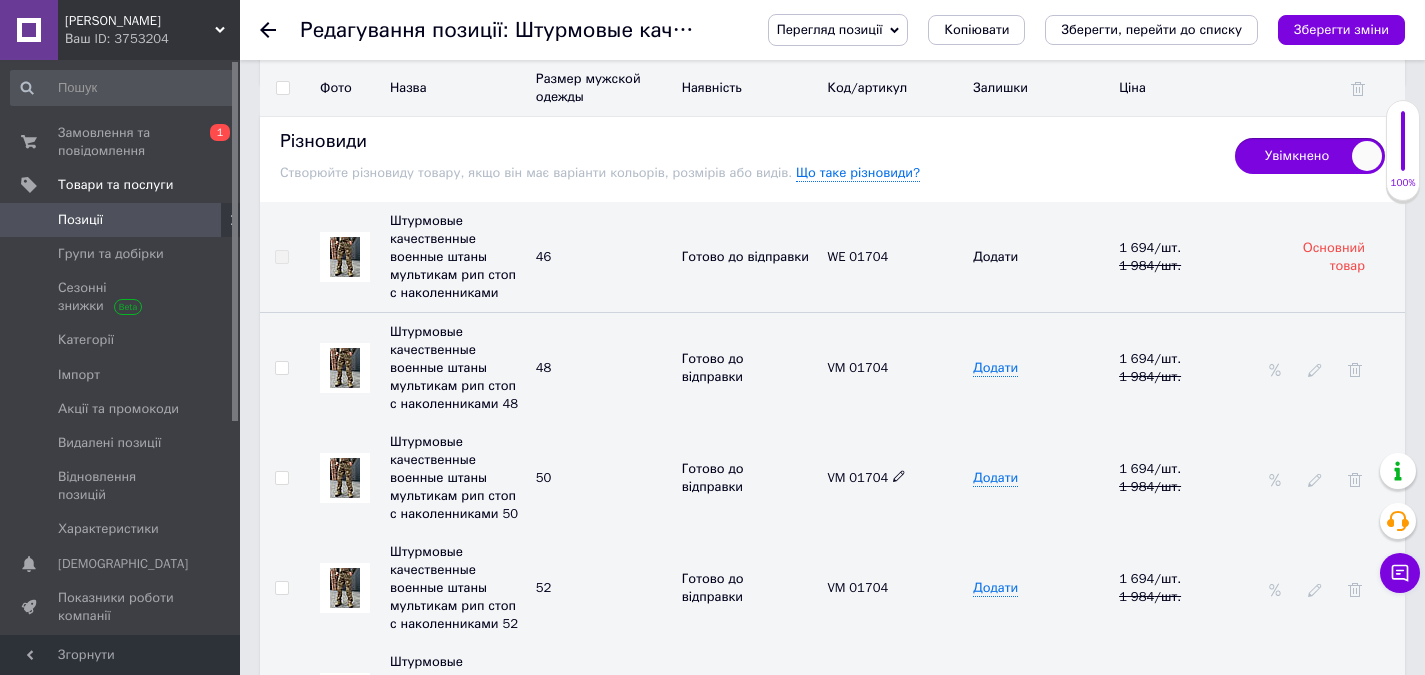 scroll, scrollTop: 2500, scrollLeft: 0, axis: vertical 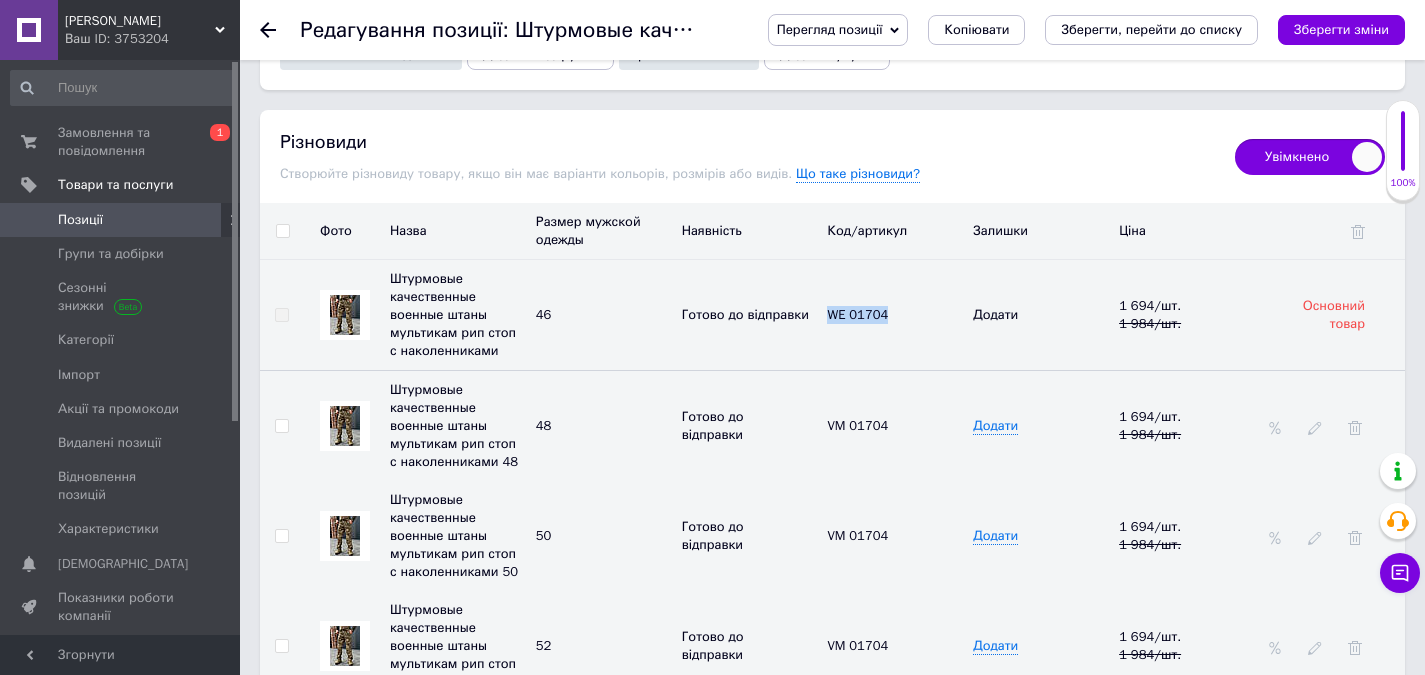 drag, startPoint x: 889, startPoint y: 319, endPoint x: 806, endPoint y: 338, distance: 85.146935 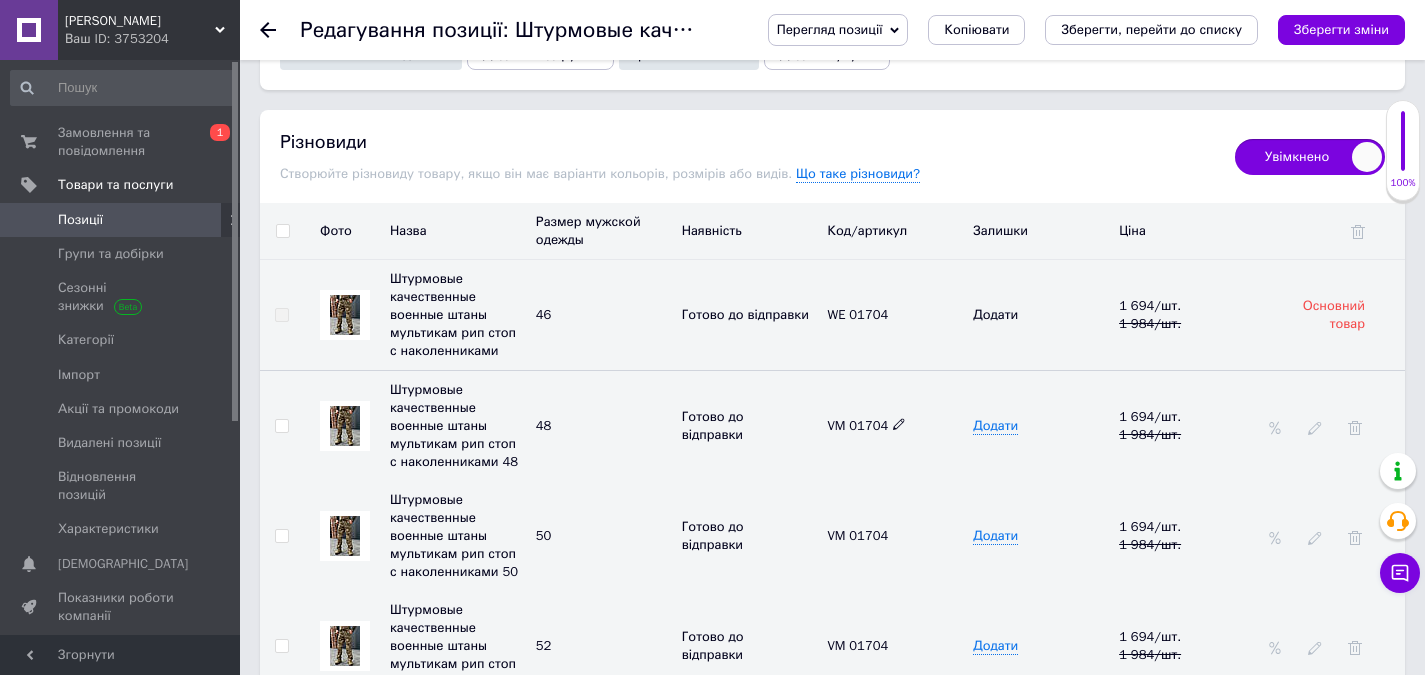 click 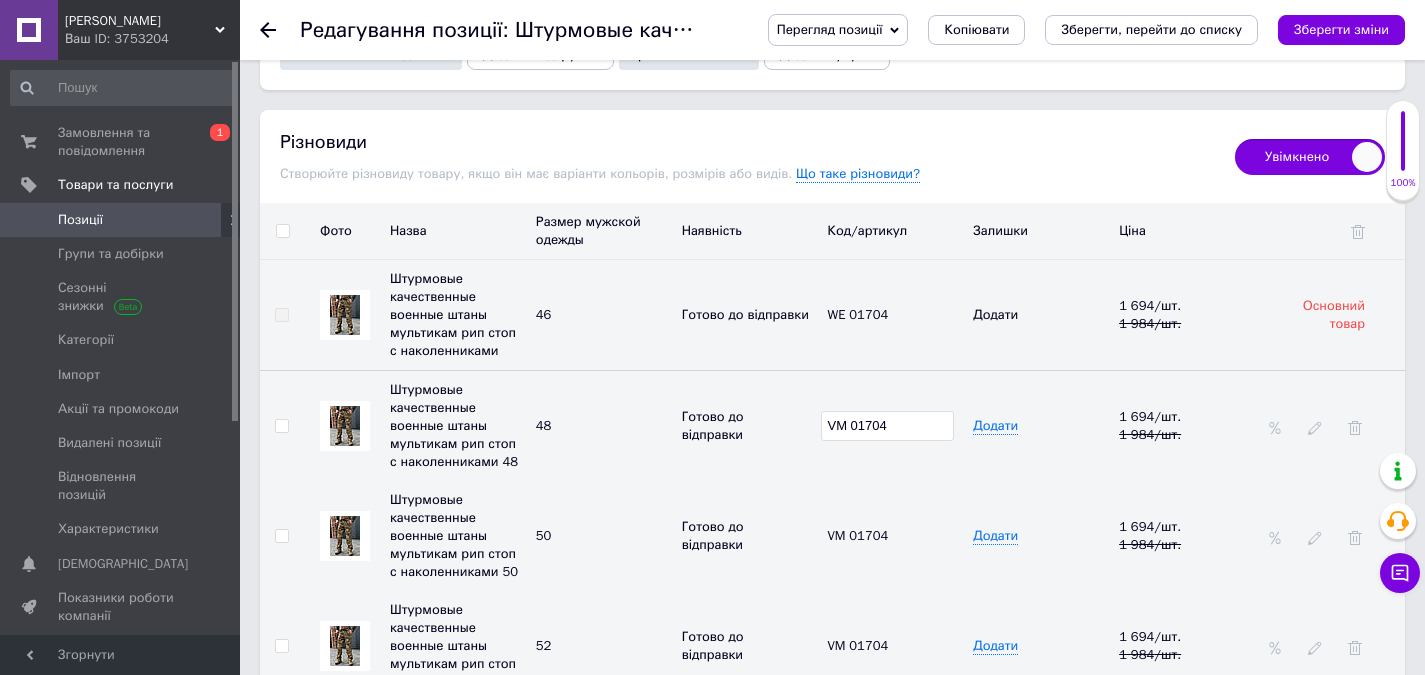 drag, startPoint x: 824, startPoint y: 436, endPoint x: 830, endPoint y: 466, distance: 30.594116 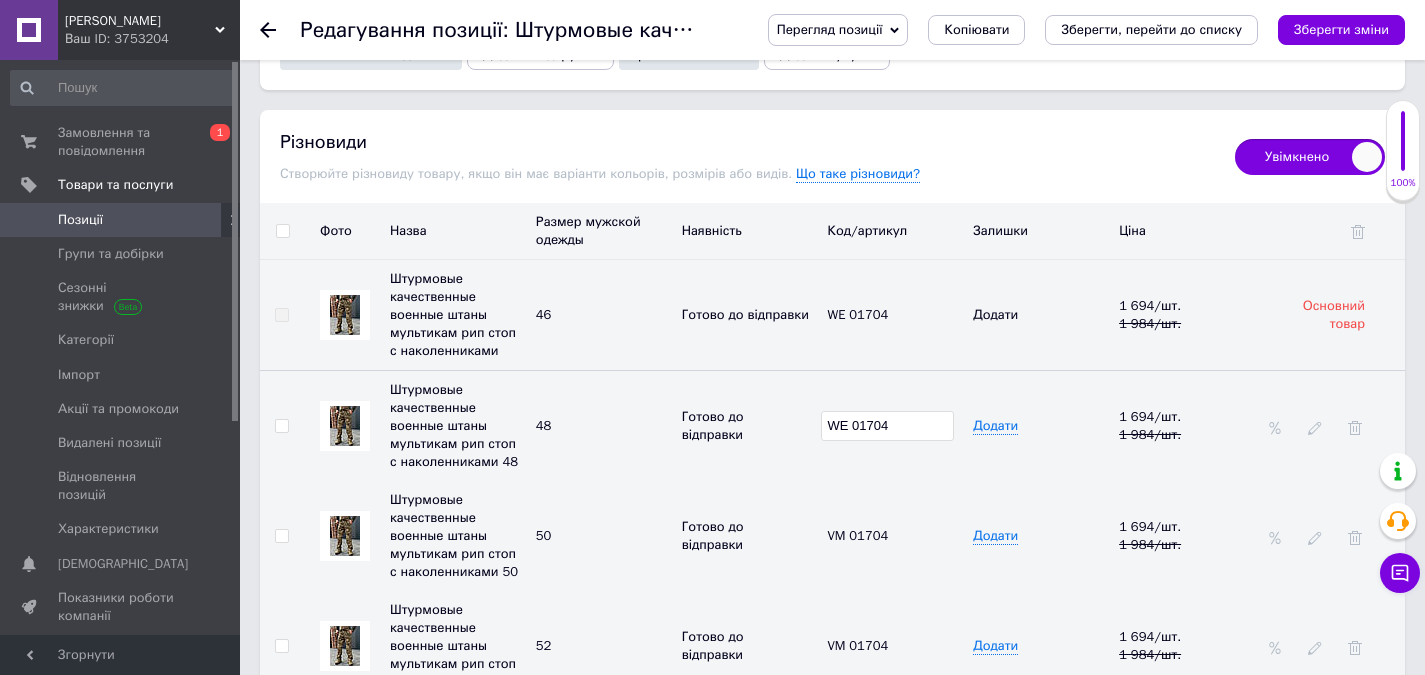type on "WE 01704" 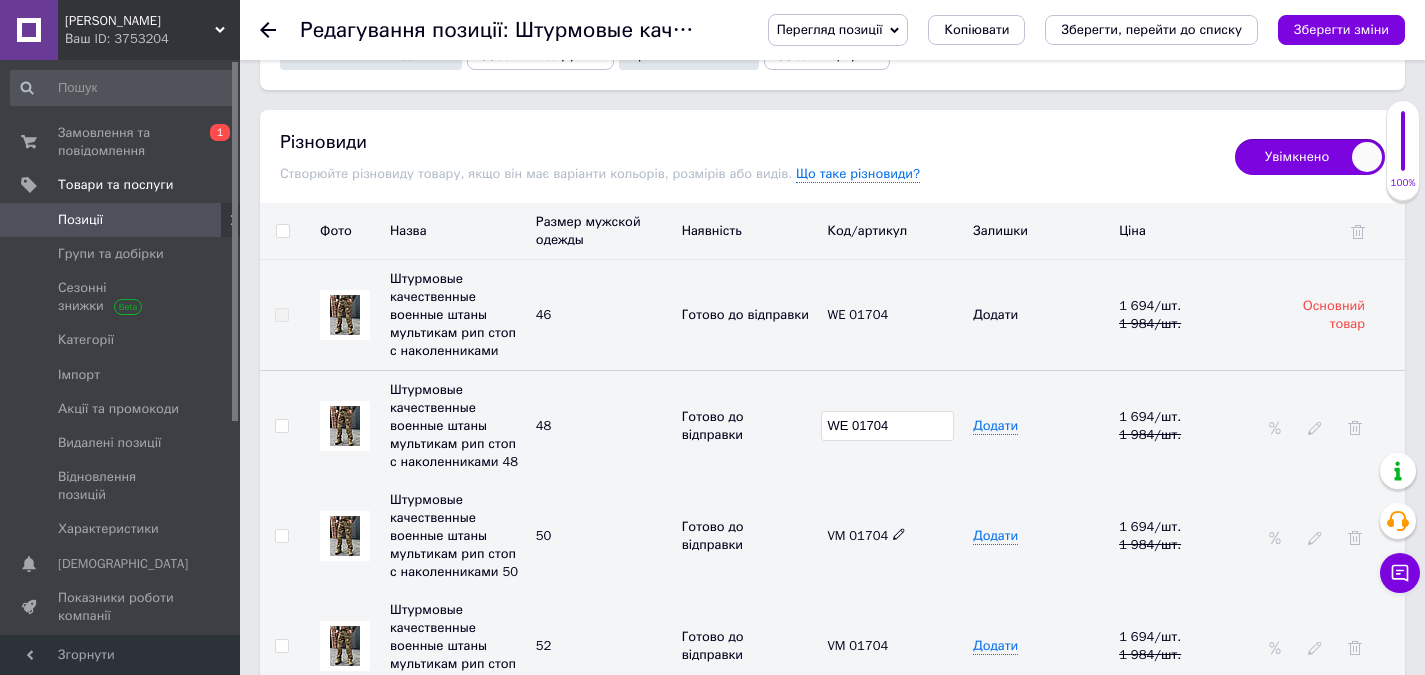click 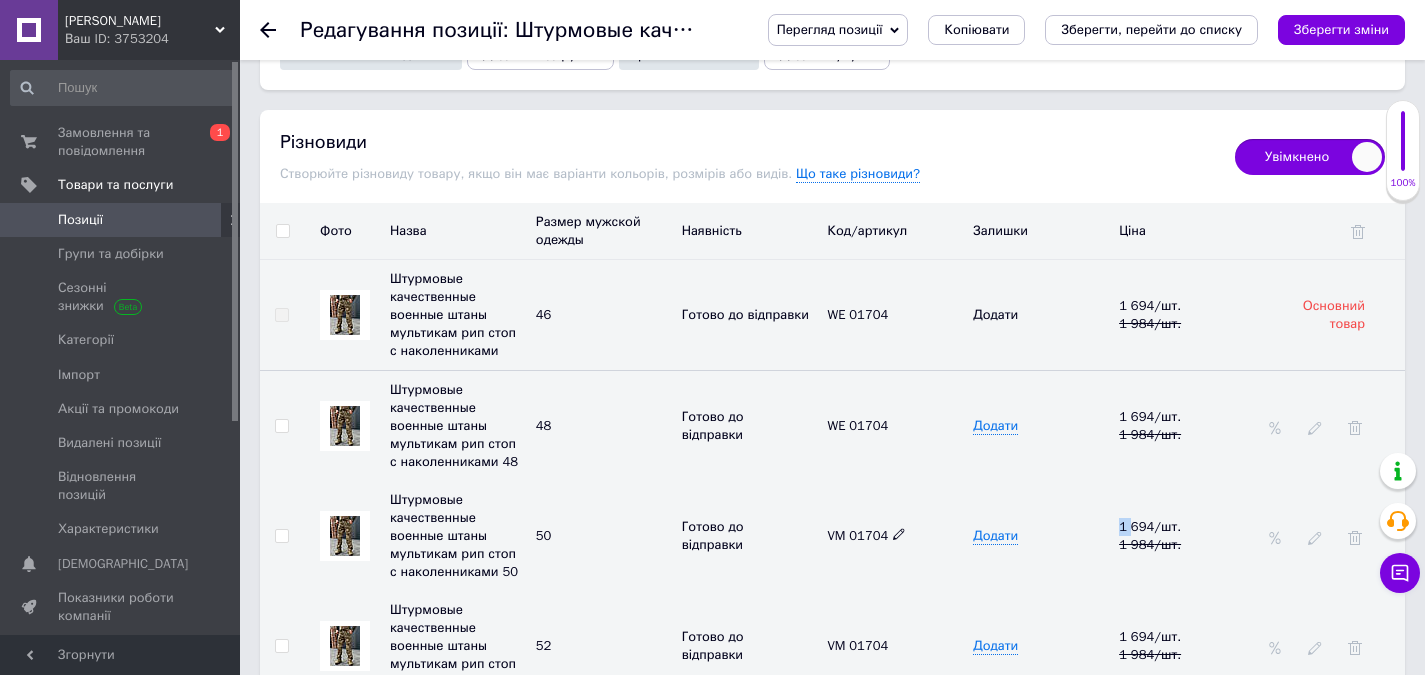 click 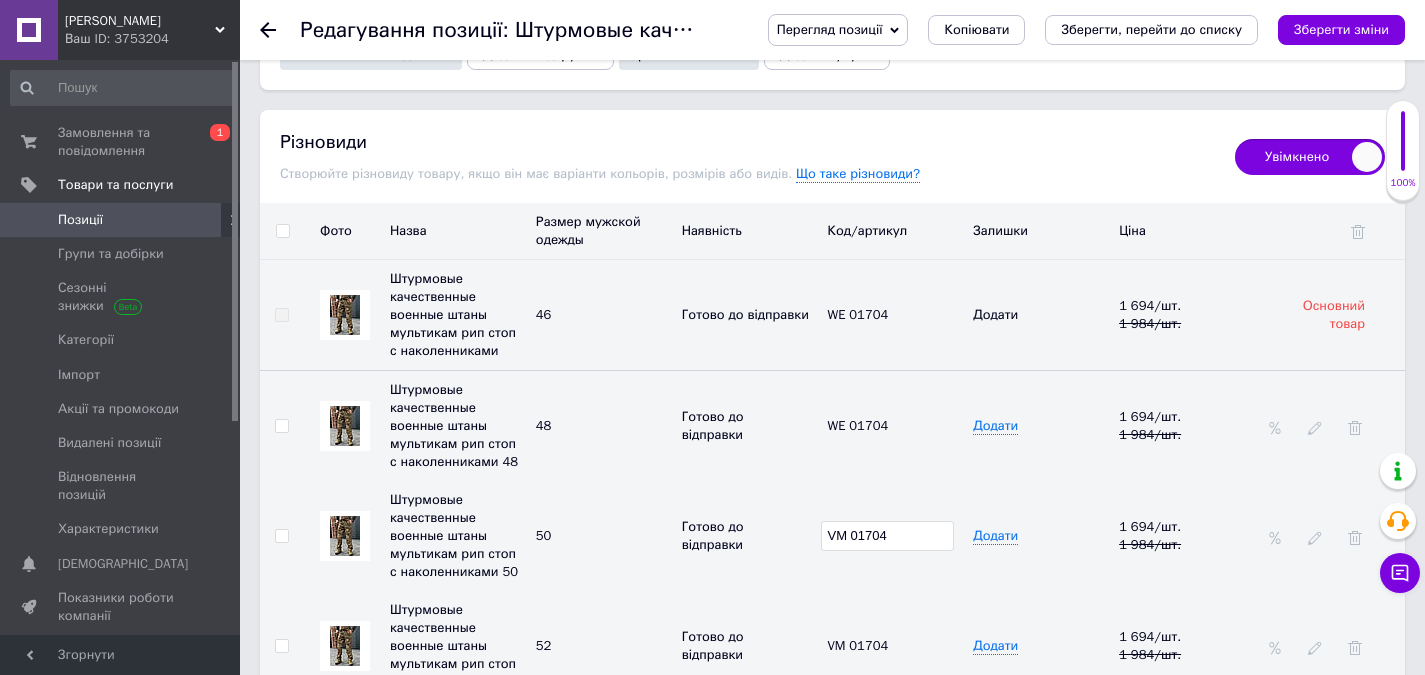 drag, startPoint x: 890, startPoint y: 532, endPoint x: 794, endPoint y: 544, distance: 96.74709 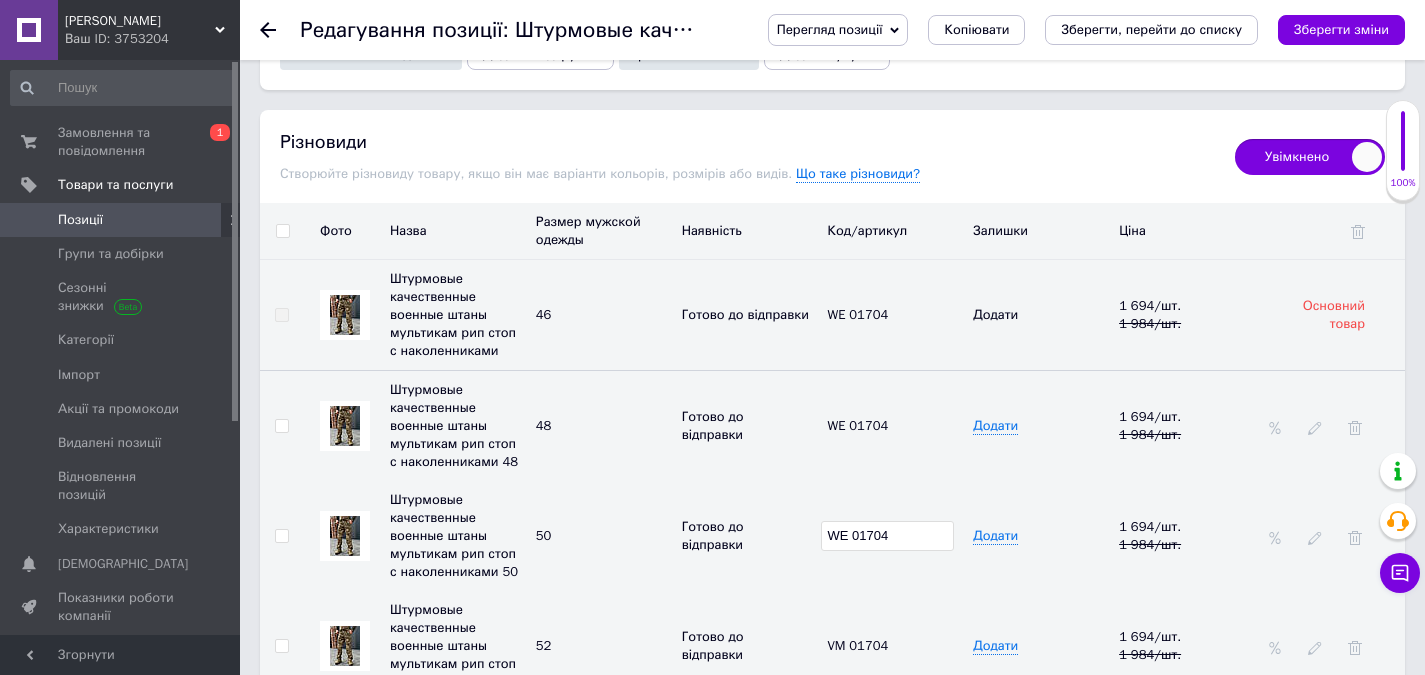 type on "WE 01704" 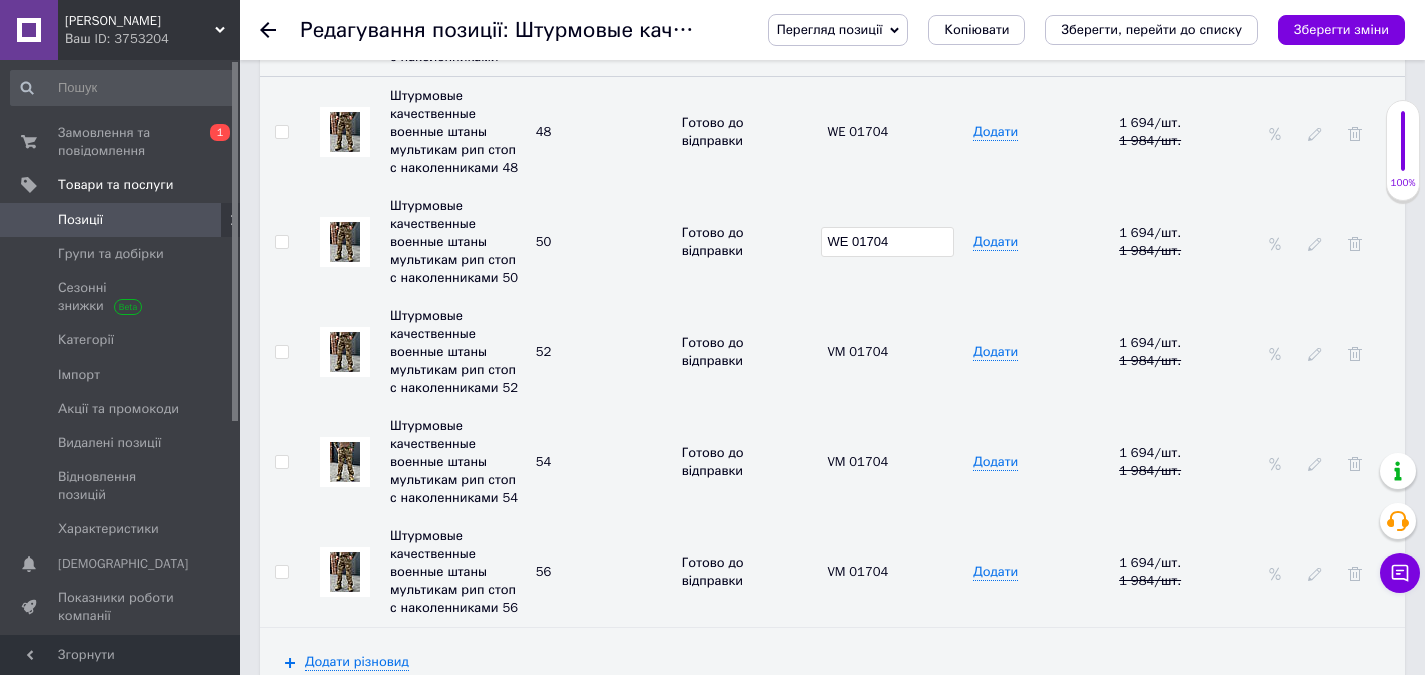 scroll, scrollTop: 2800, scrollLeft: 0, axis: vertical 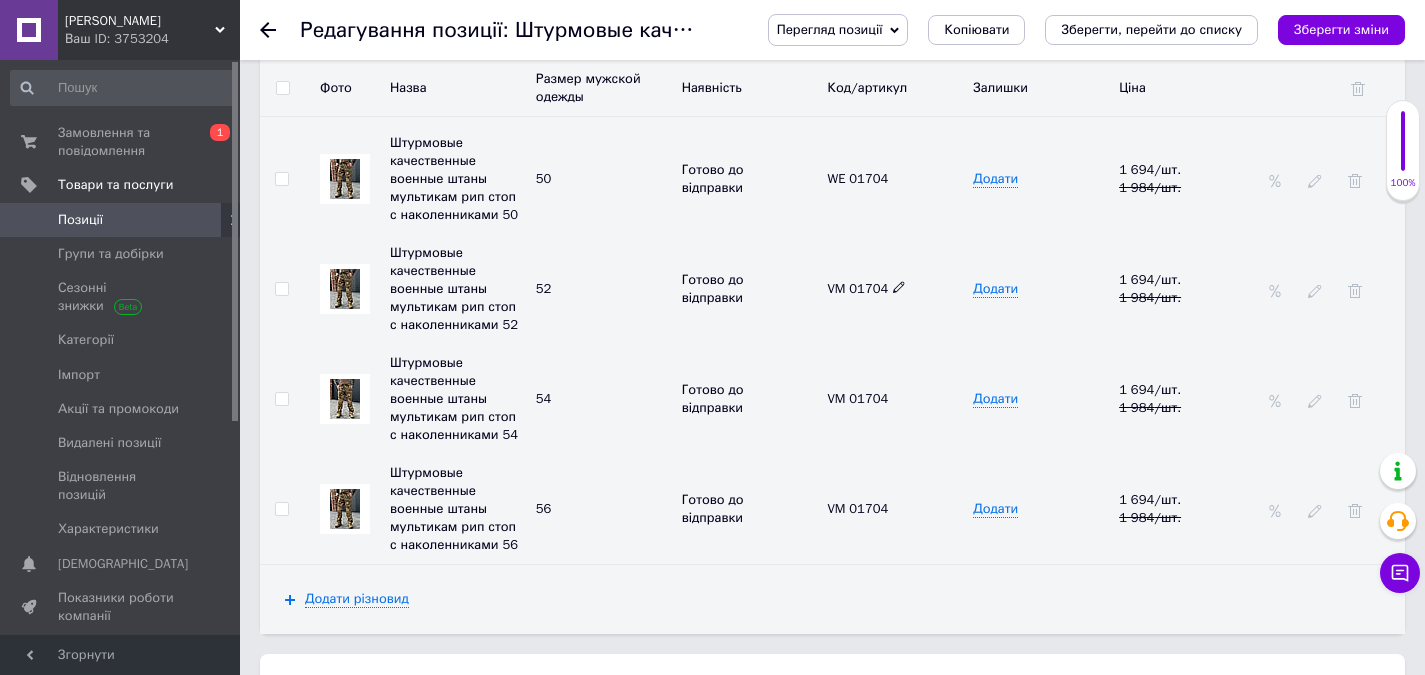 click 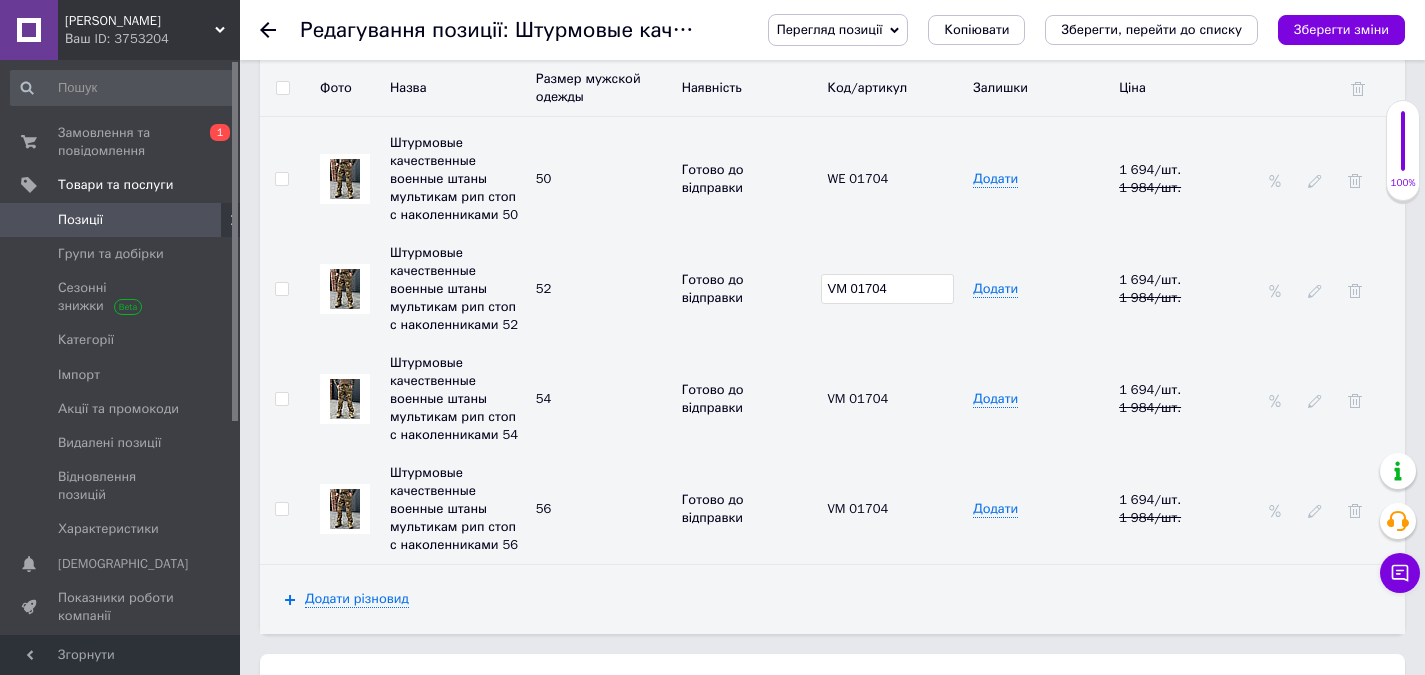 drag, startPoint x: 890, startPoint y: 287, endPoint x: 813, endPoint y: 313, distance: 81.27115 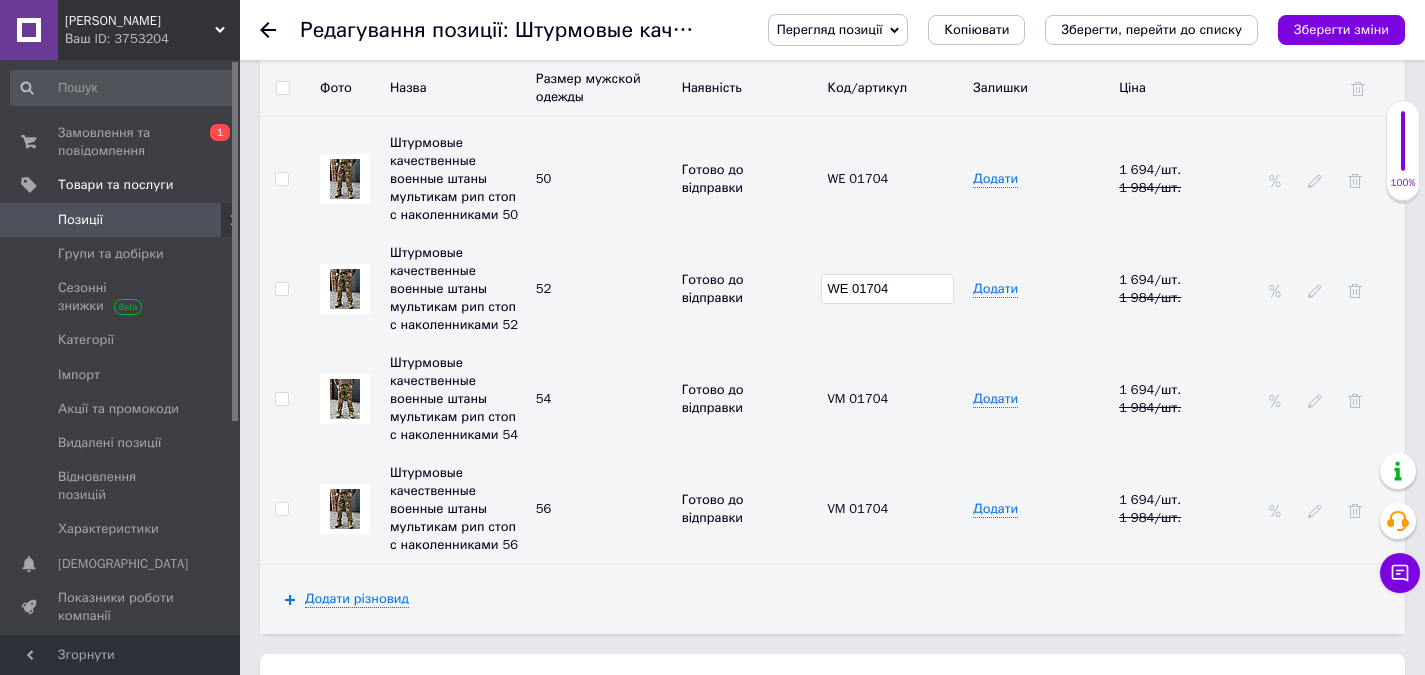 type on "WE 01704" 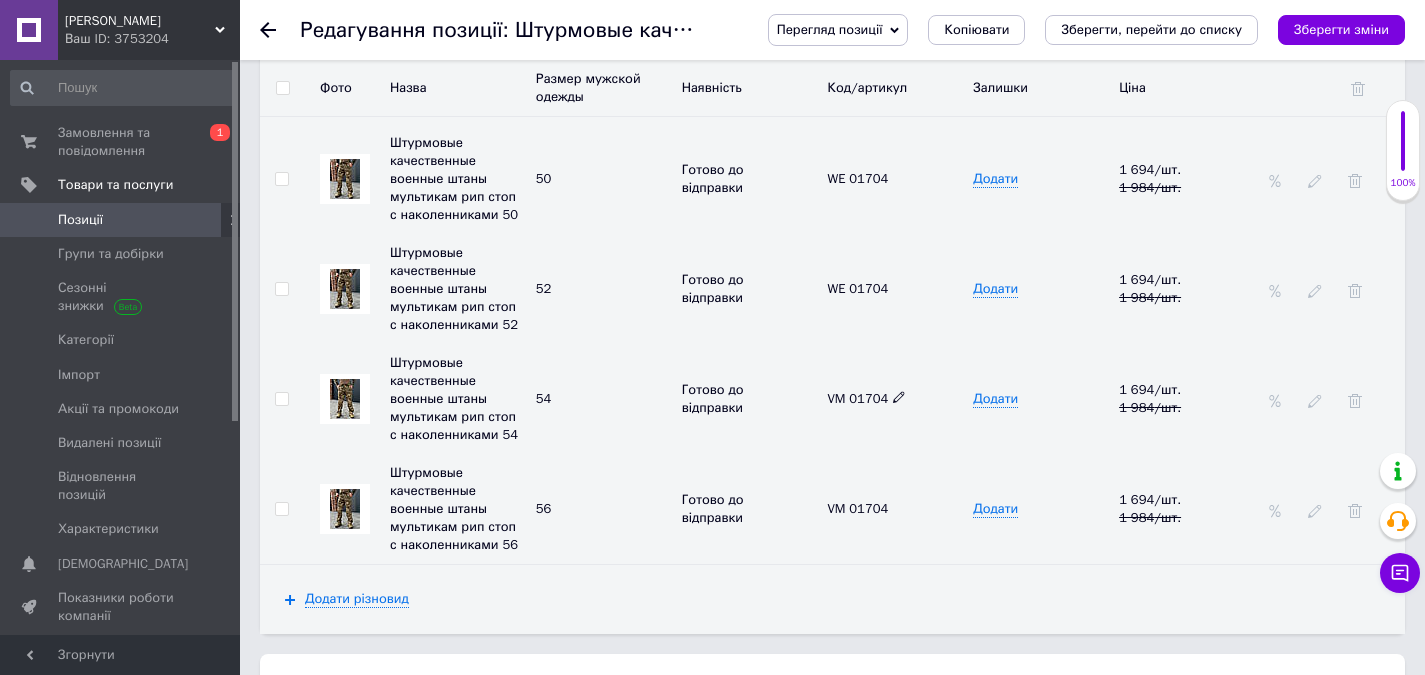 click 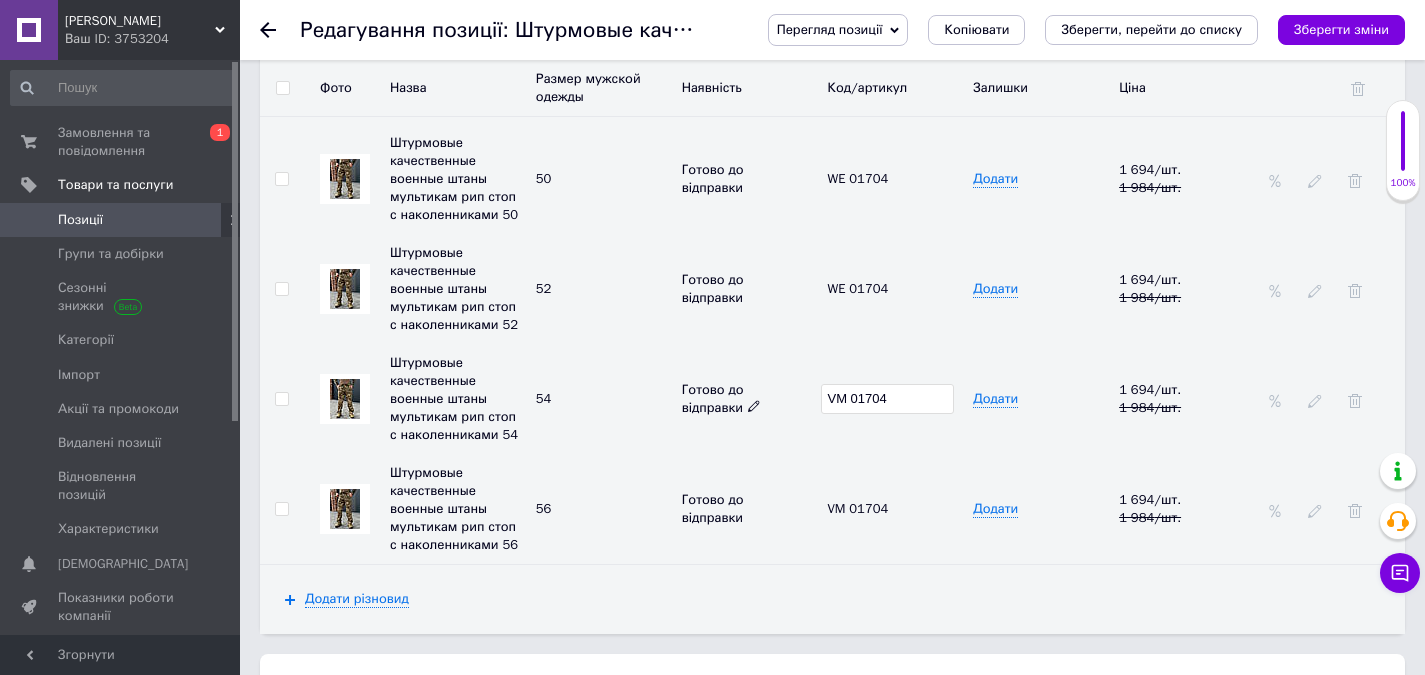 drag, startPoint x: 844, startPoint y: 394, endPoint x: 809, endPoint y: 408, distance: 37.696156 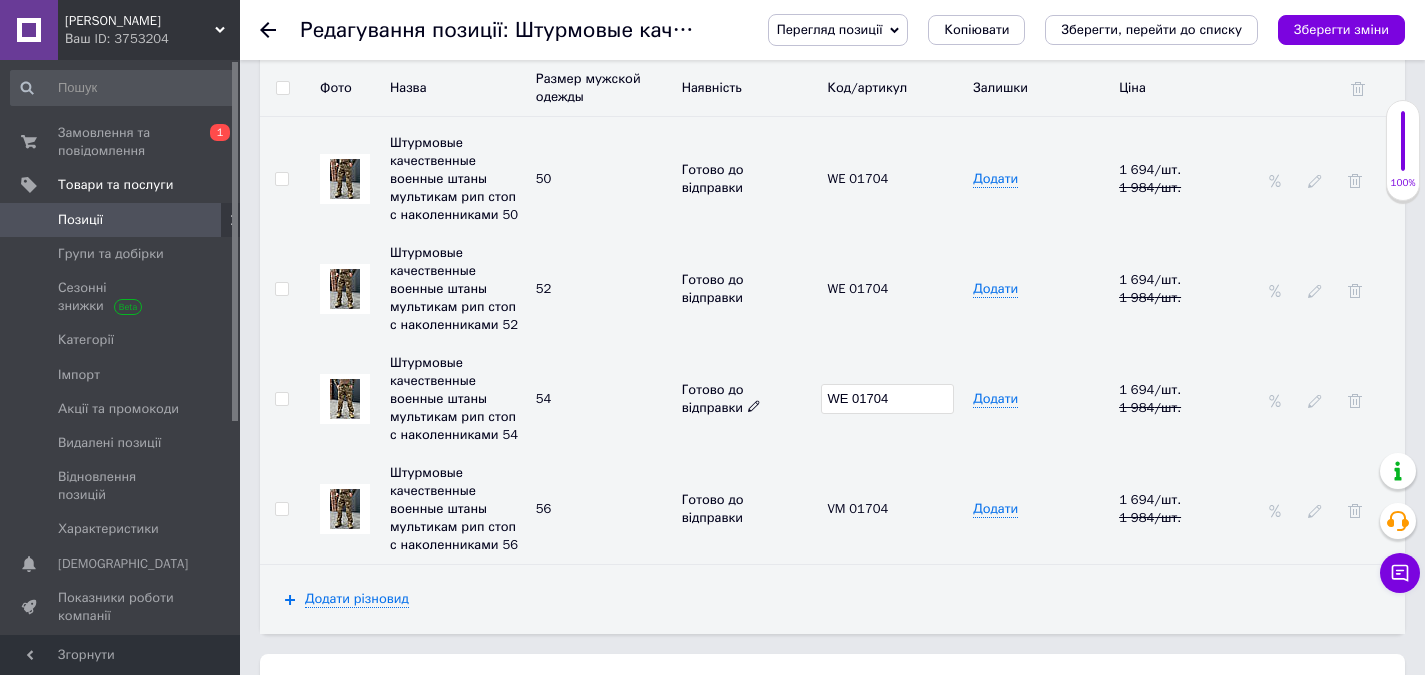 type on "WE 01704" 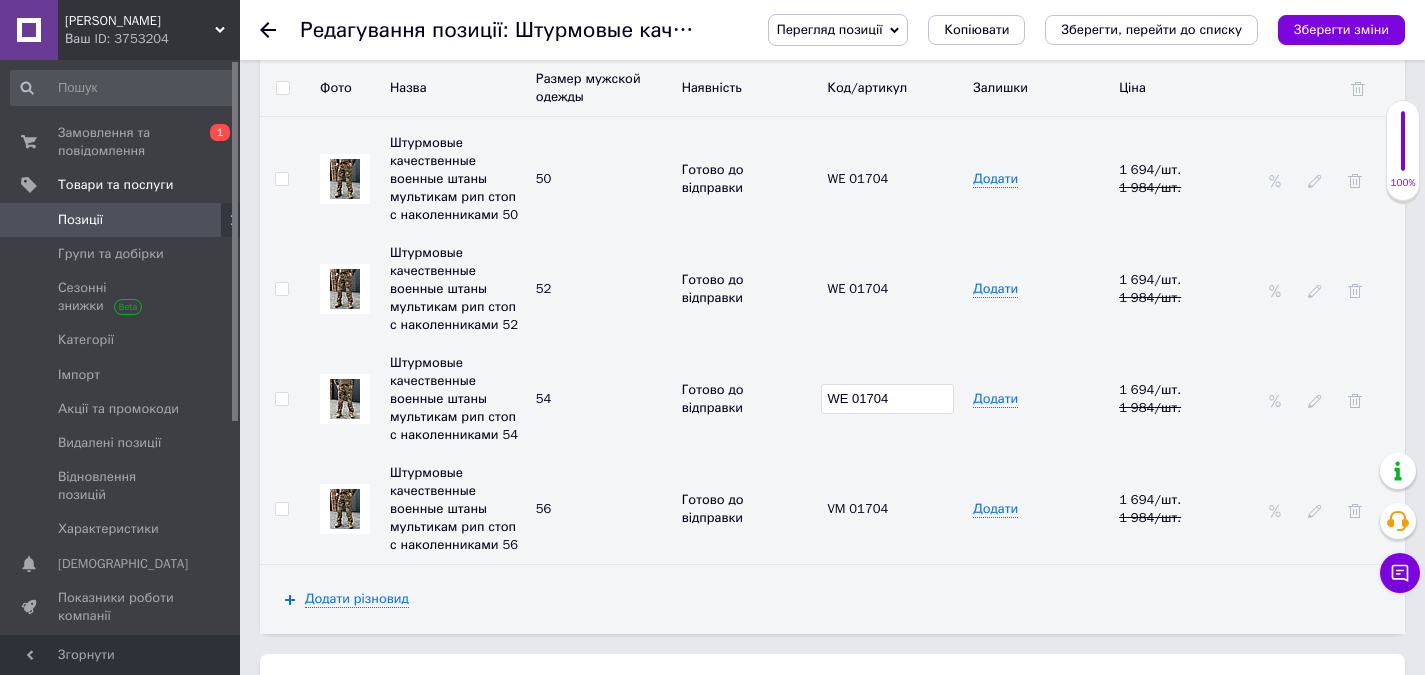 drag, startPoint x: 836, startPoint y: 427, endPoint x: 891, endPoint y: 469, distance: 69.2026 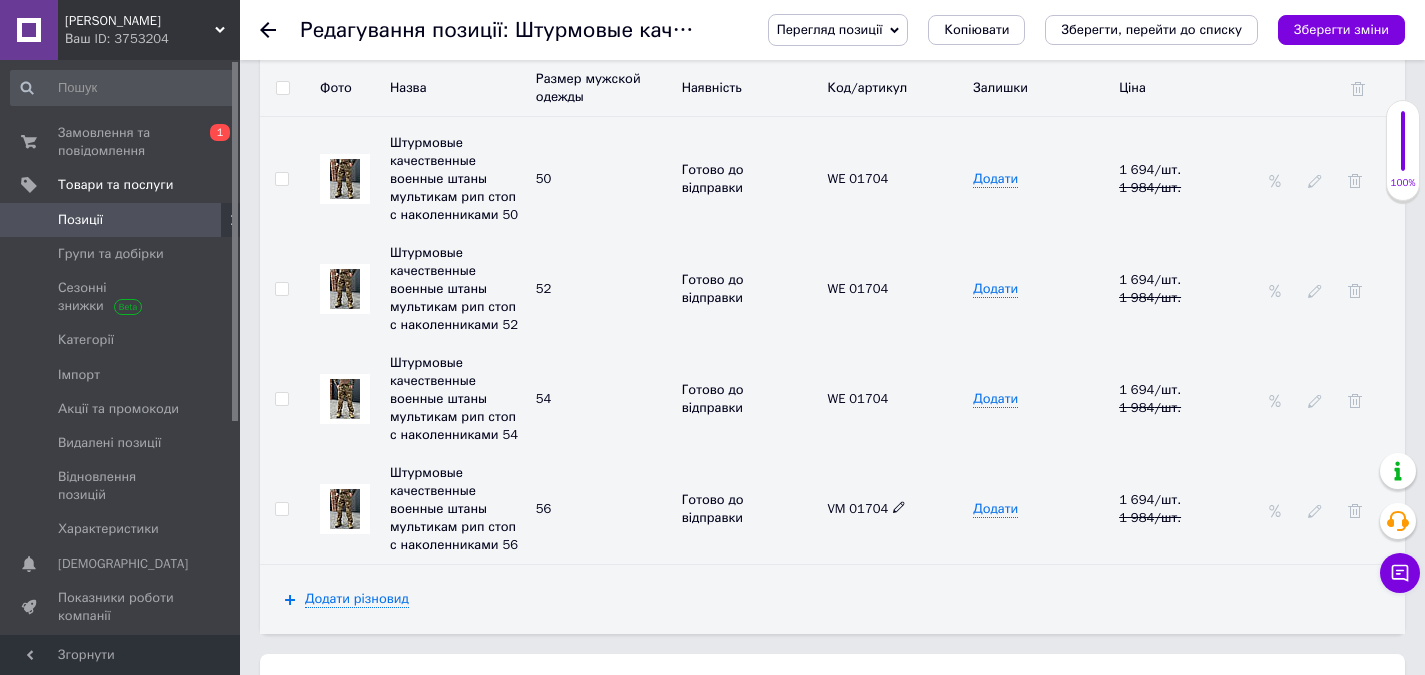 click 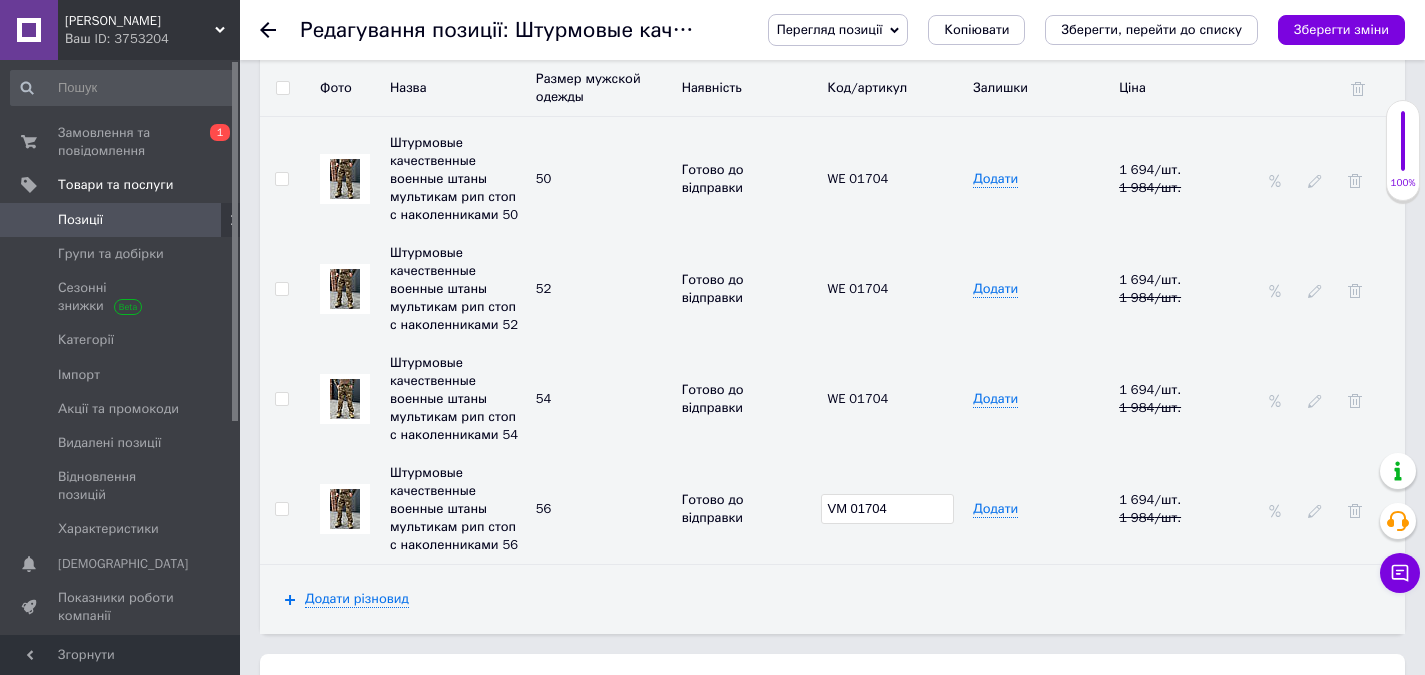 drag, startPoint x: 896, startPoint y: 496, endPoint x: 817, endPoint y: 516, distance: 81.49233 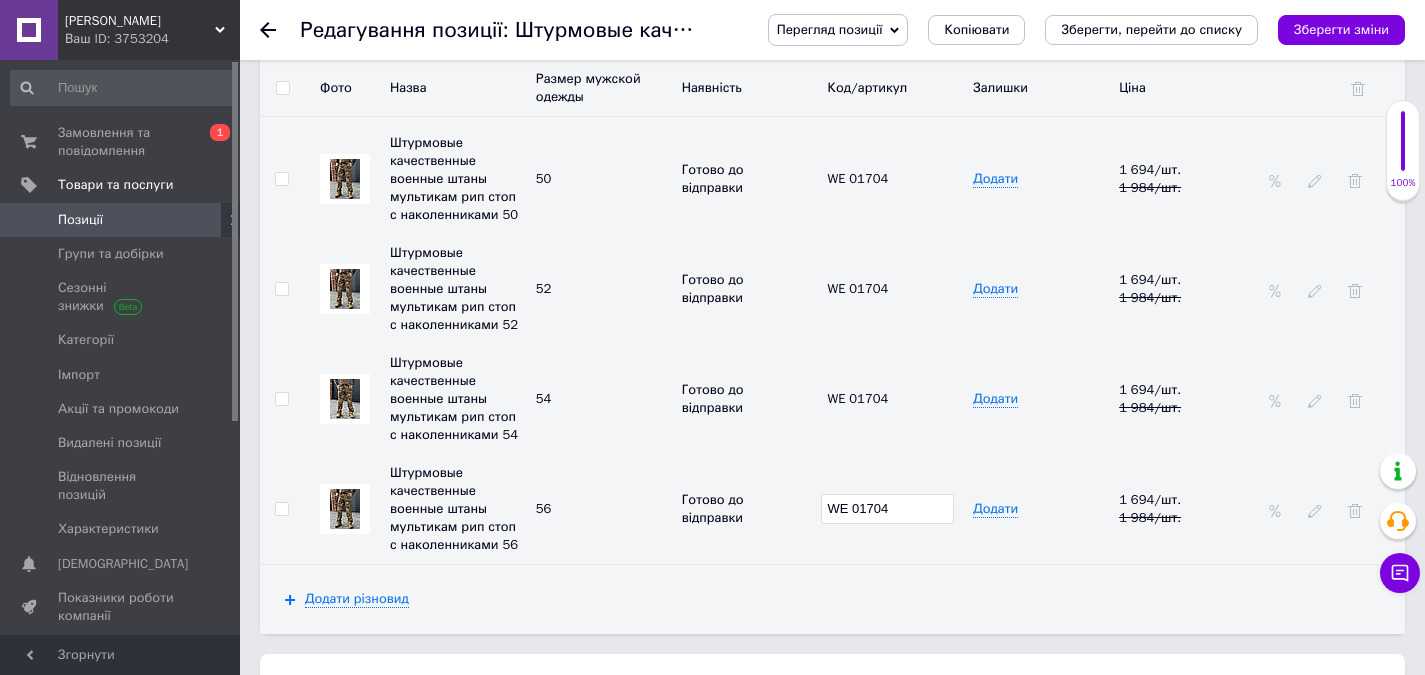 type on "WE 01704" 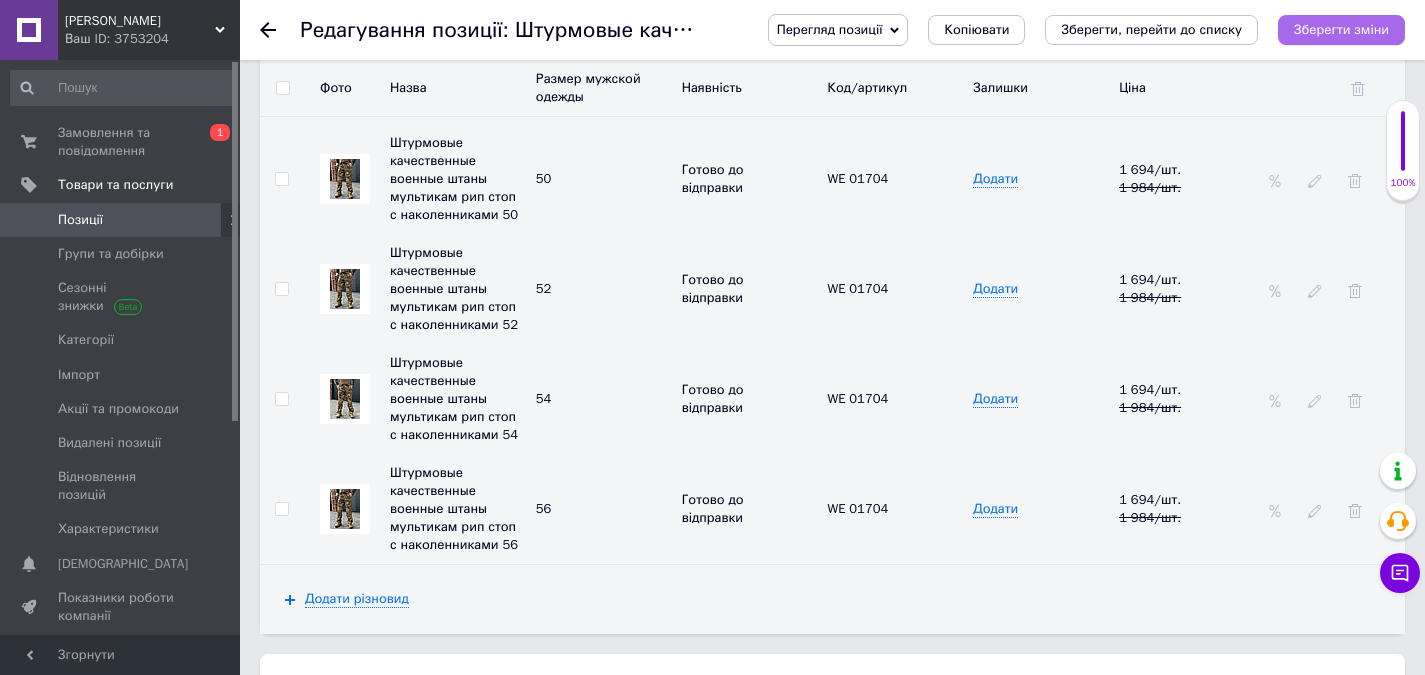 click on "Зберегти зміни" at bounding box center (1341, 29) 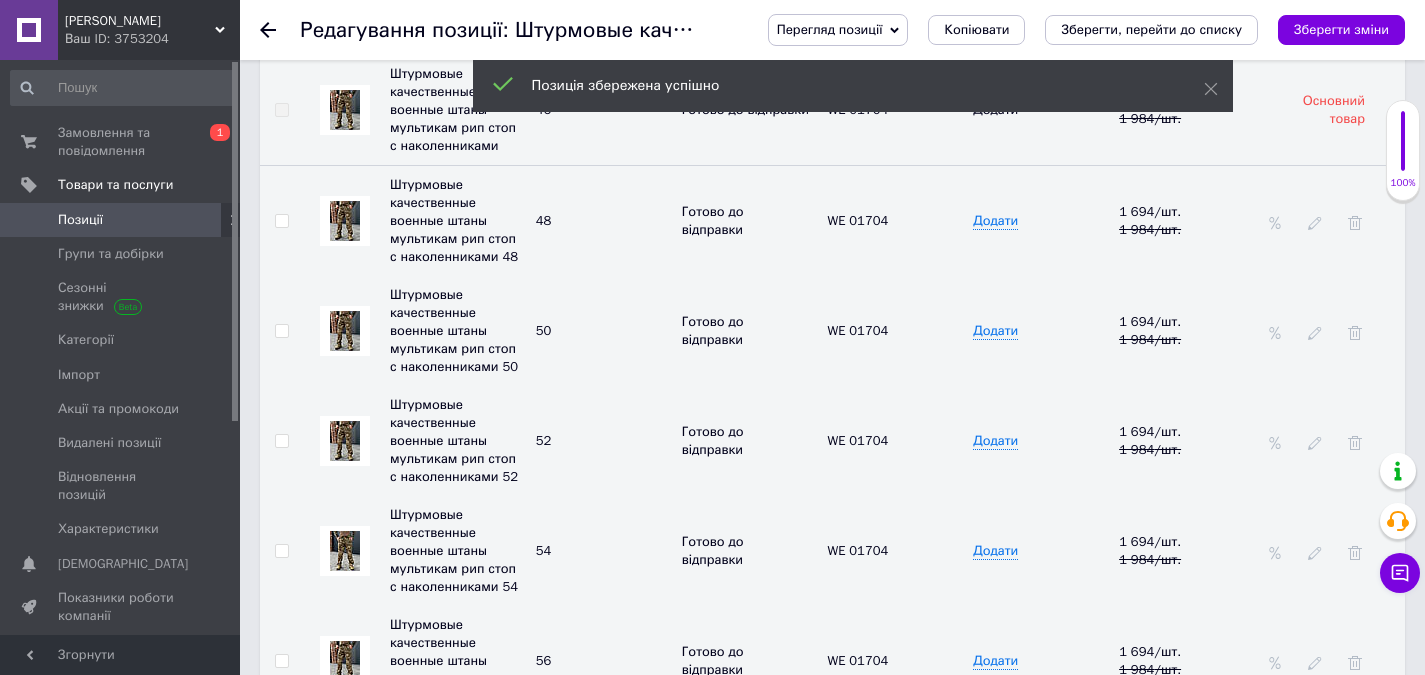 scroll, scrollTop: 2336, scrollLeft: 0, axis: vertical 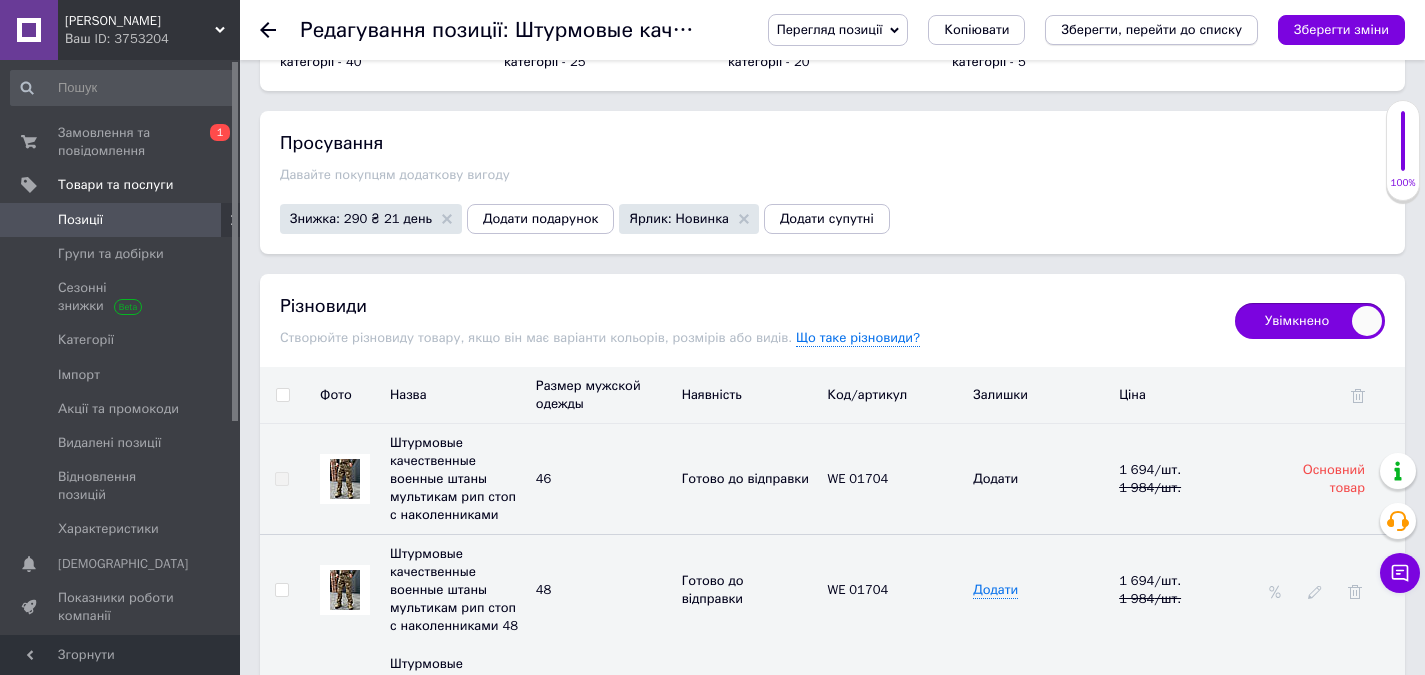 click on "Зберегти, перейти до списку" at bounding box center (1151, 29) 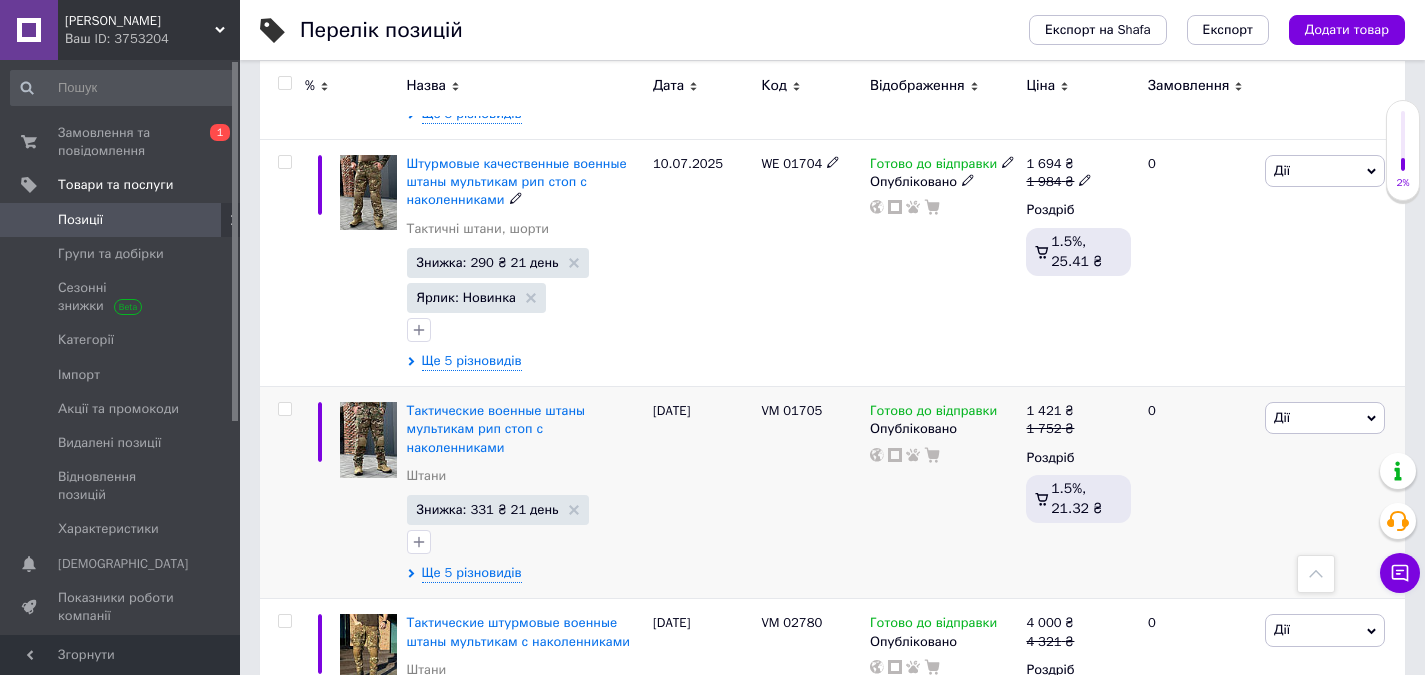 scroll, scrollTop: 2000, scrollLeft: 0, axis: vertical 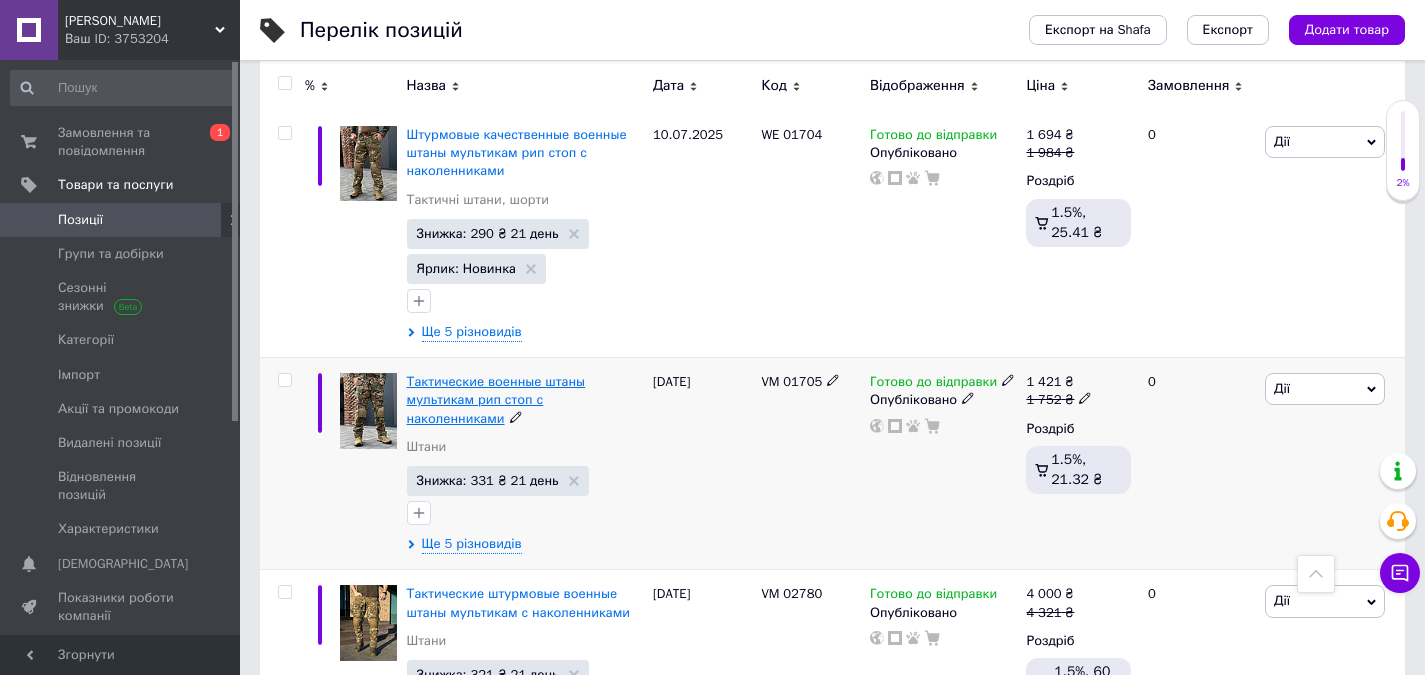 click on "Тактические военные штаны мультикам рип стоп с наколенниками" at bounding box center [496, 399] 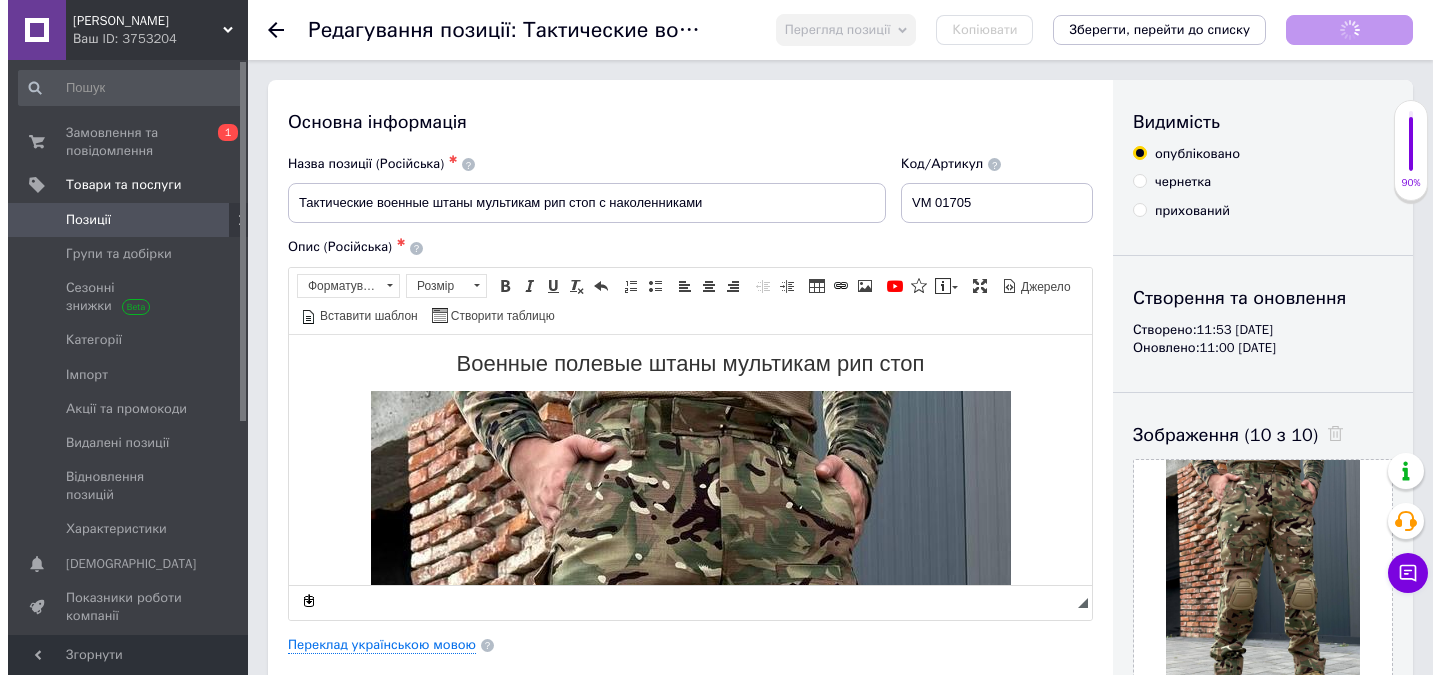 scroll, scrollTop: 0, scrollLeft: 0, axis: both 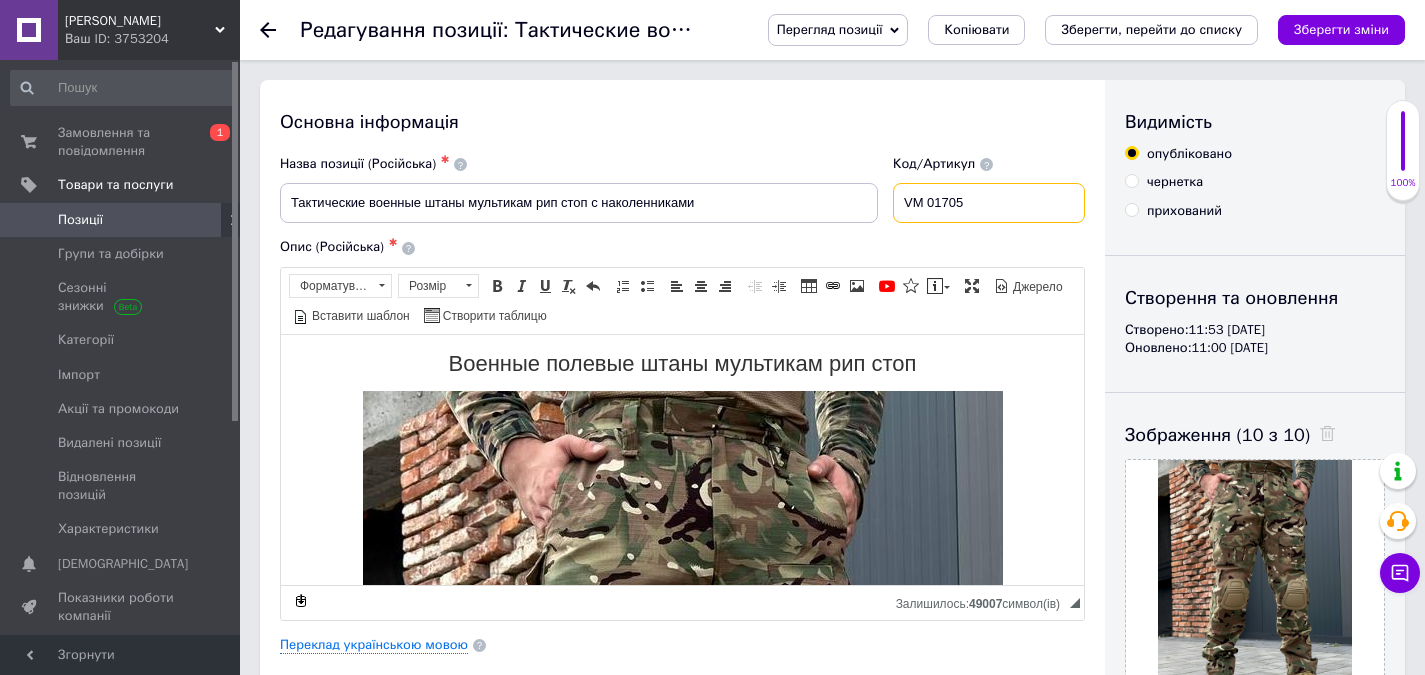 drag, startPoint x: 913, startPoint y: 204, endPoint x: 930, endPoint y: 202, distance: 17.117243 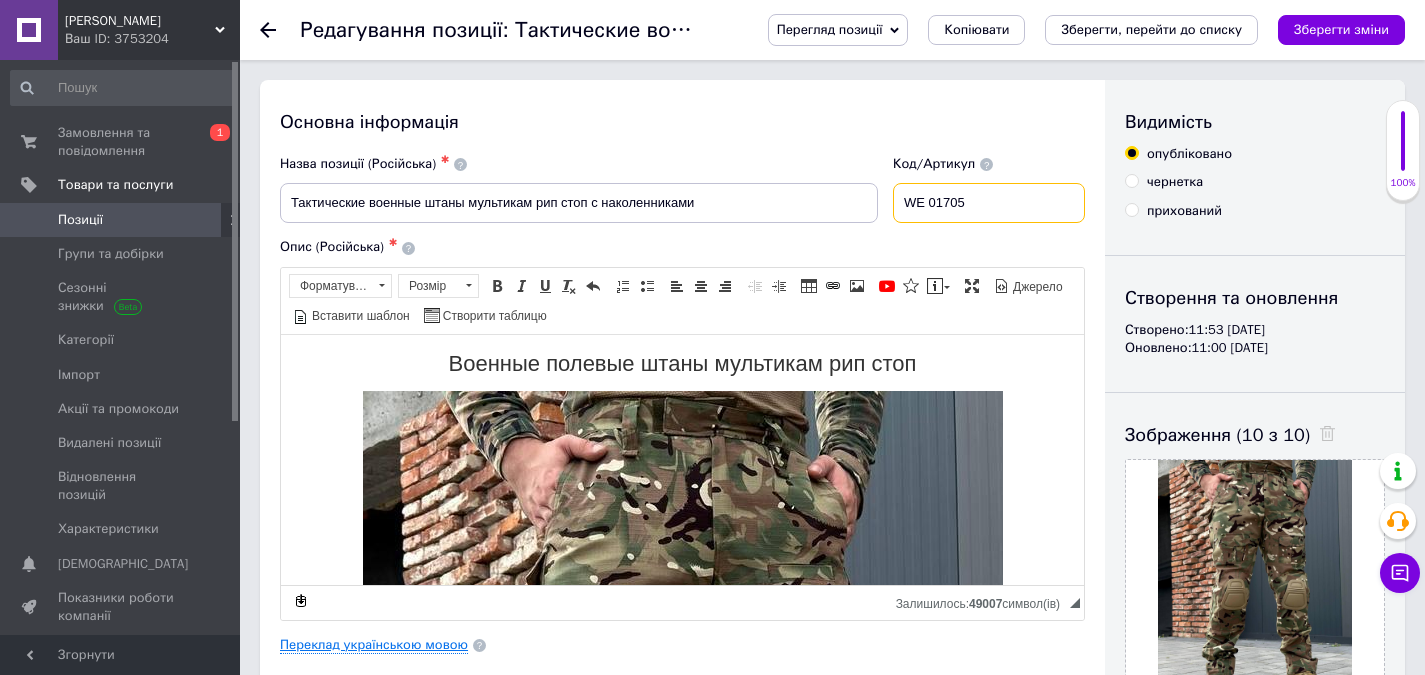 type on "WE 01705" 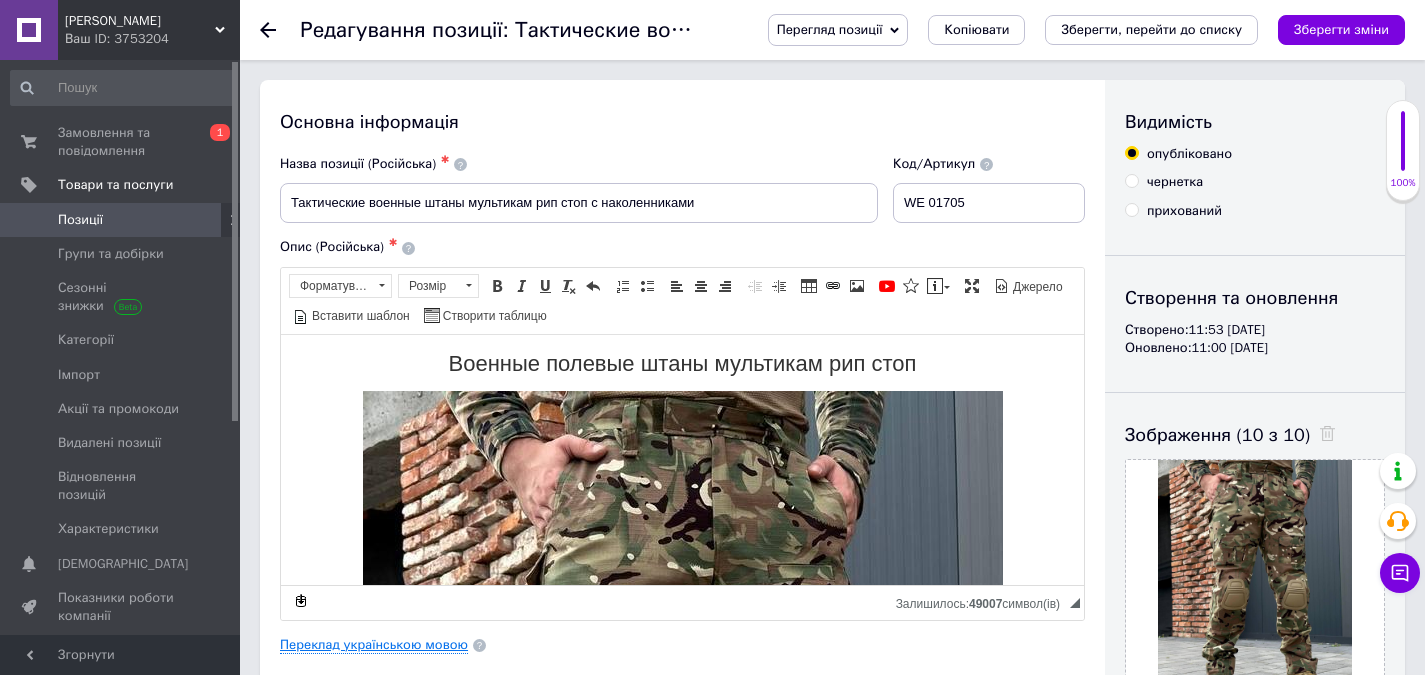 click on "Переклад українською мовою" at bounding box center [374, 645] 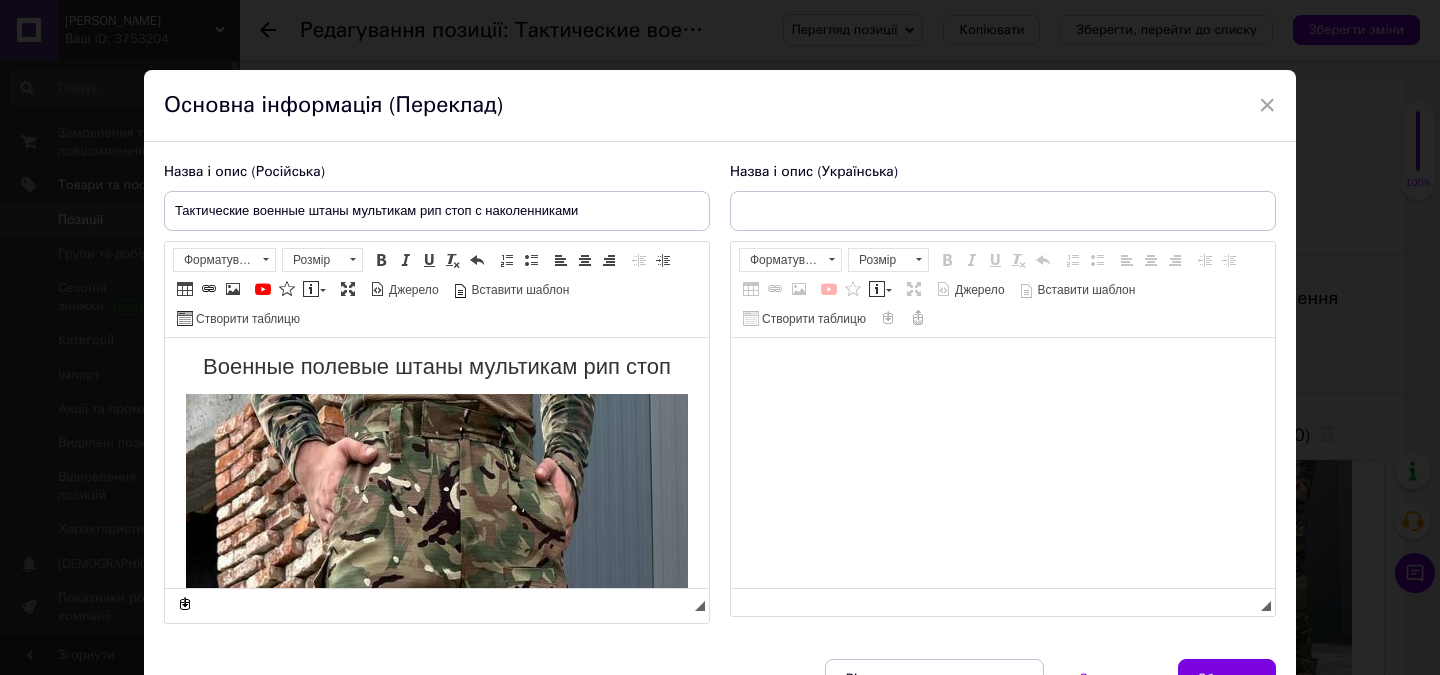 scroll, scrollTop: 0, scrollLeft: 0, axis: both 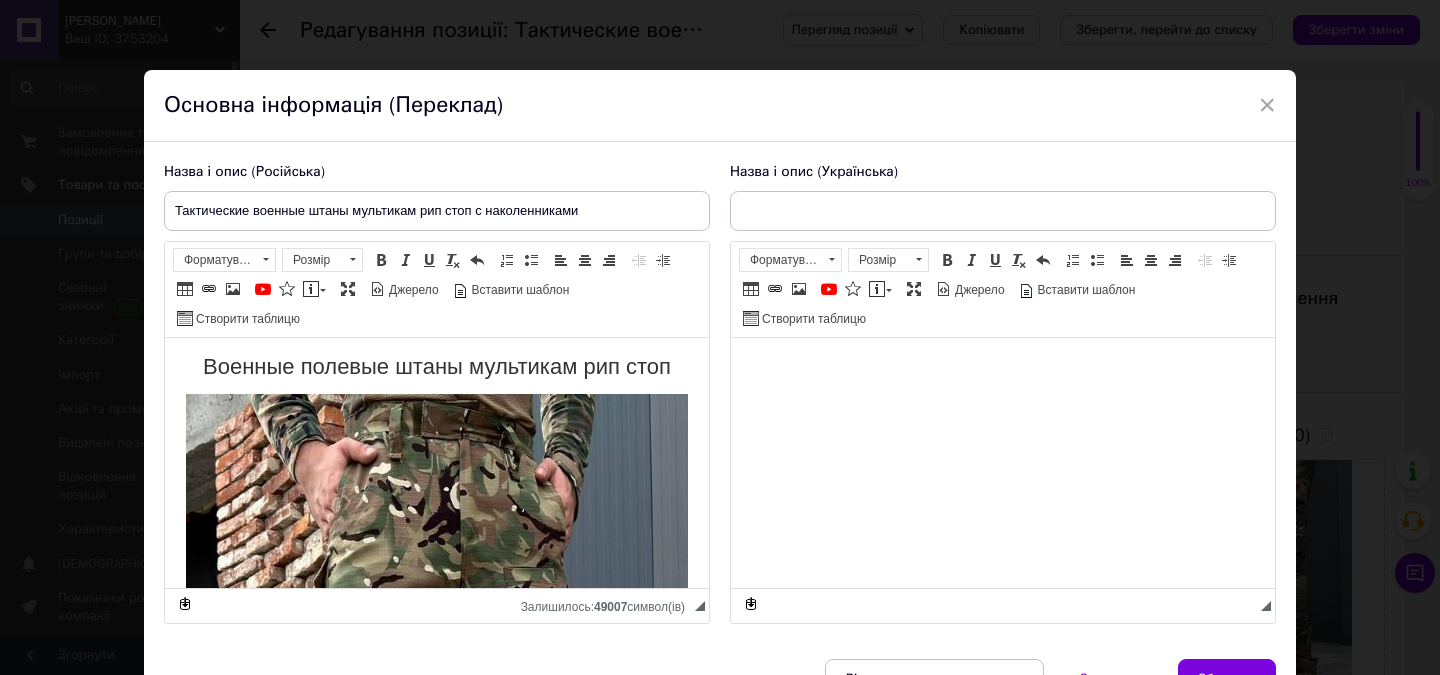 type on "Тактичні військові штани мультикам ріп стоп з наколінниками" 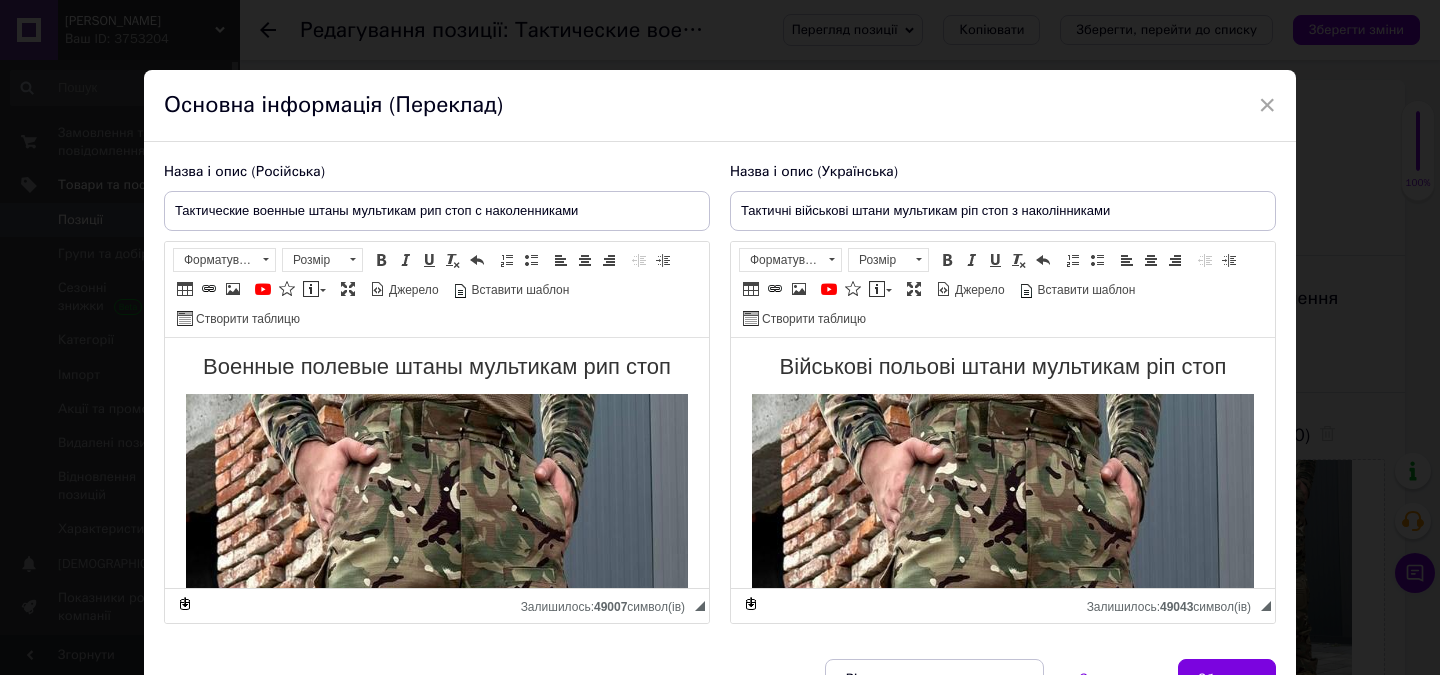 click on "Максимізувати" at bounding box center (348, 289) 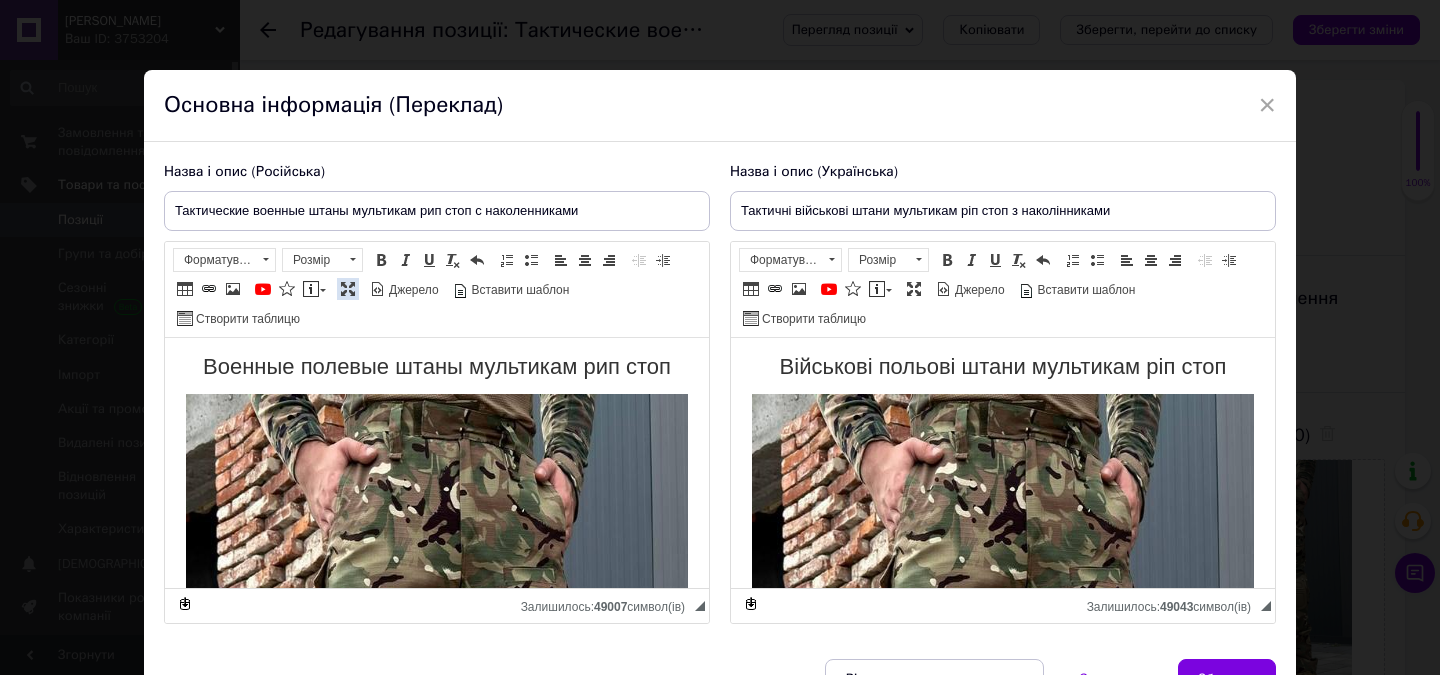 click at bounding box center [348, 289] 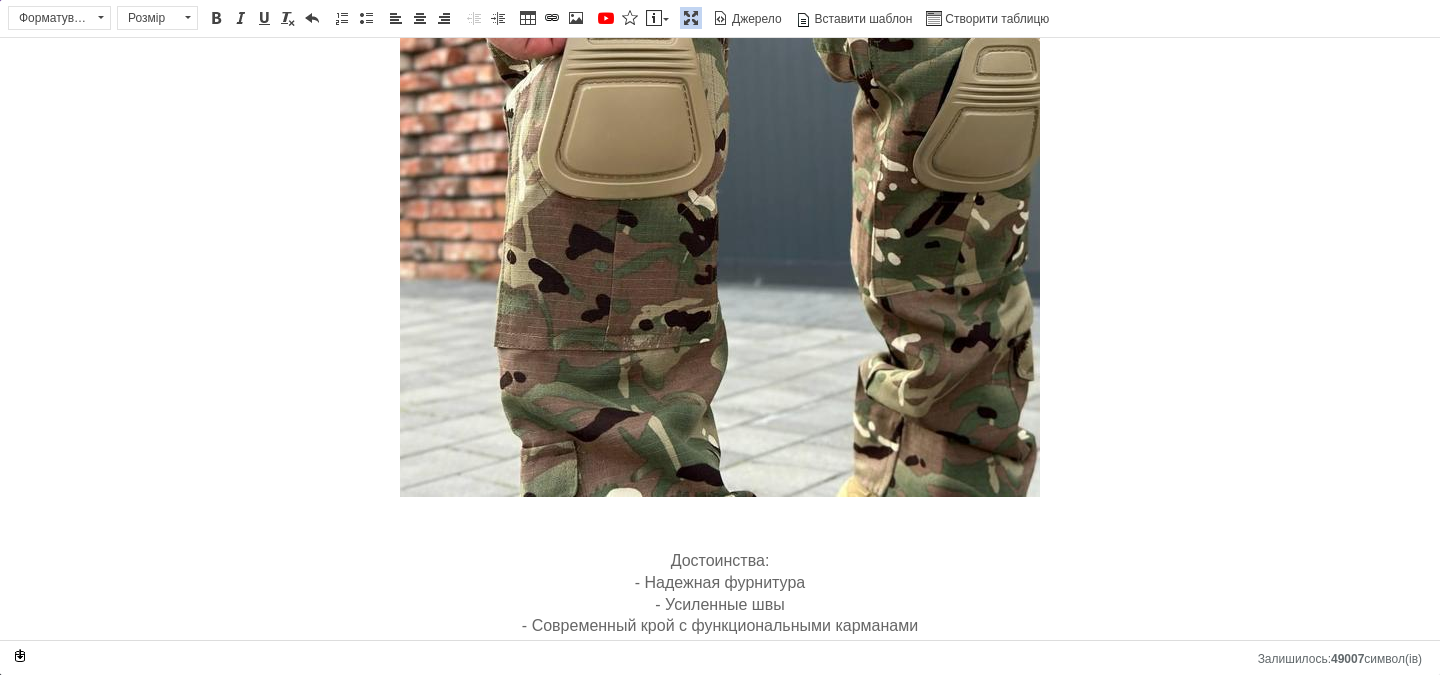 scroll, scrollTop: 1883, scrollLeft: 0, axis: vertical 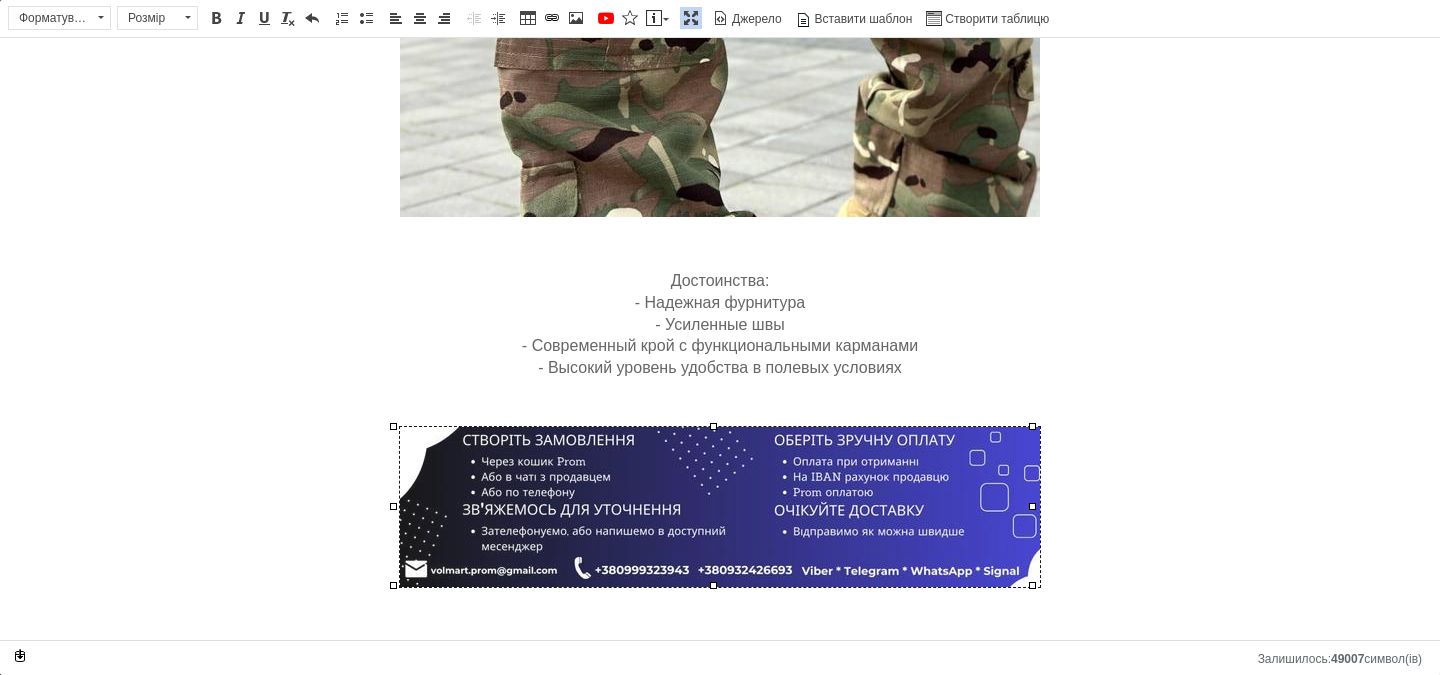 click at bounding box center [720, 507] 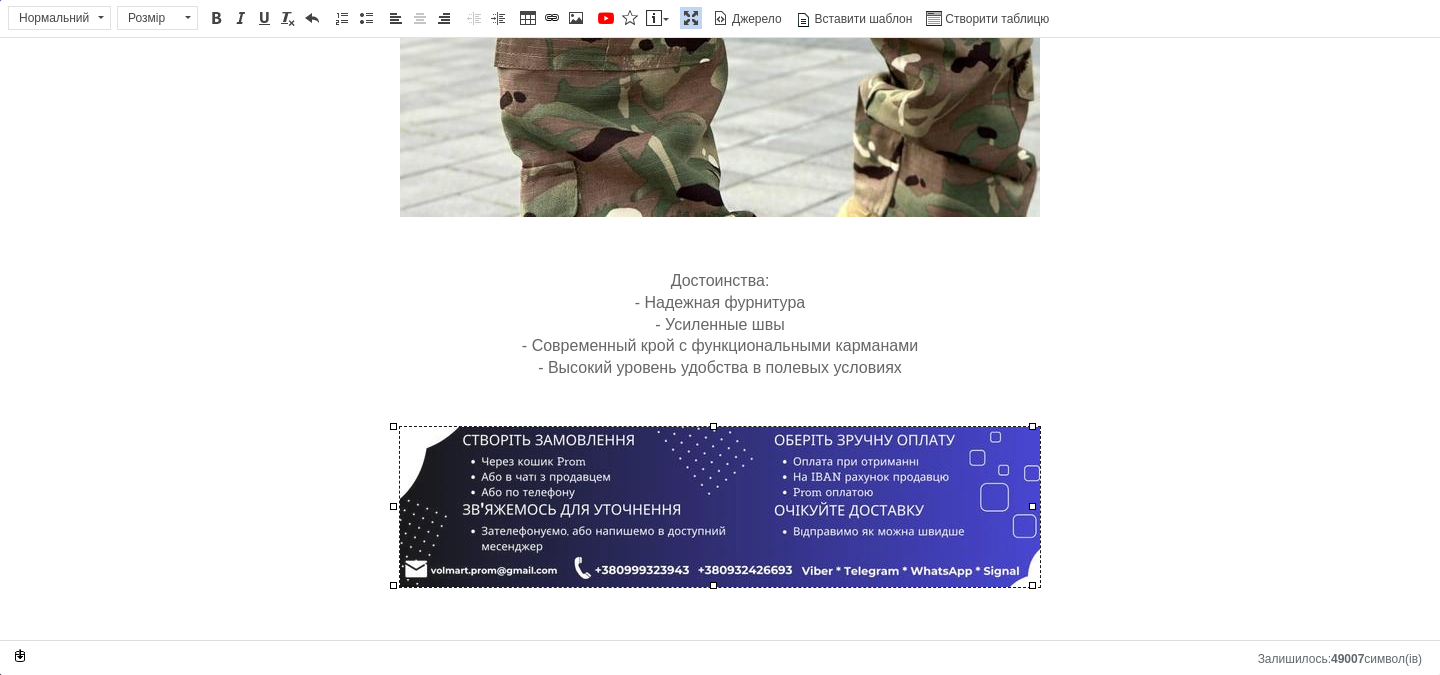 click at bounding box center [720, 507] 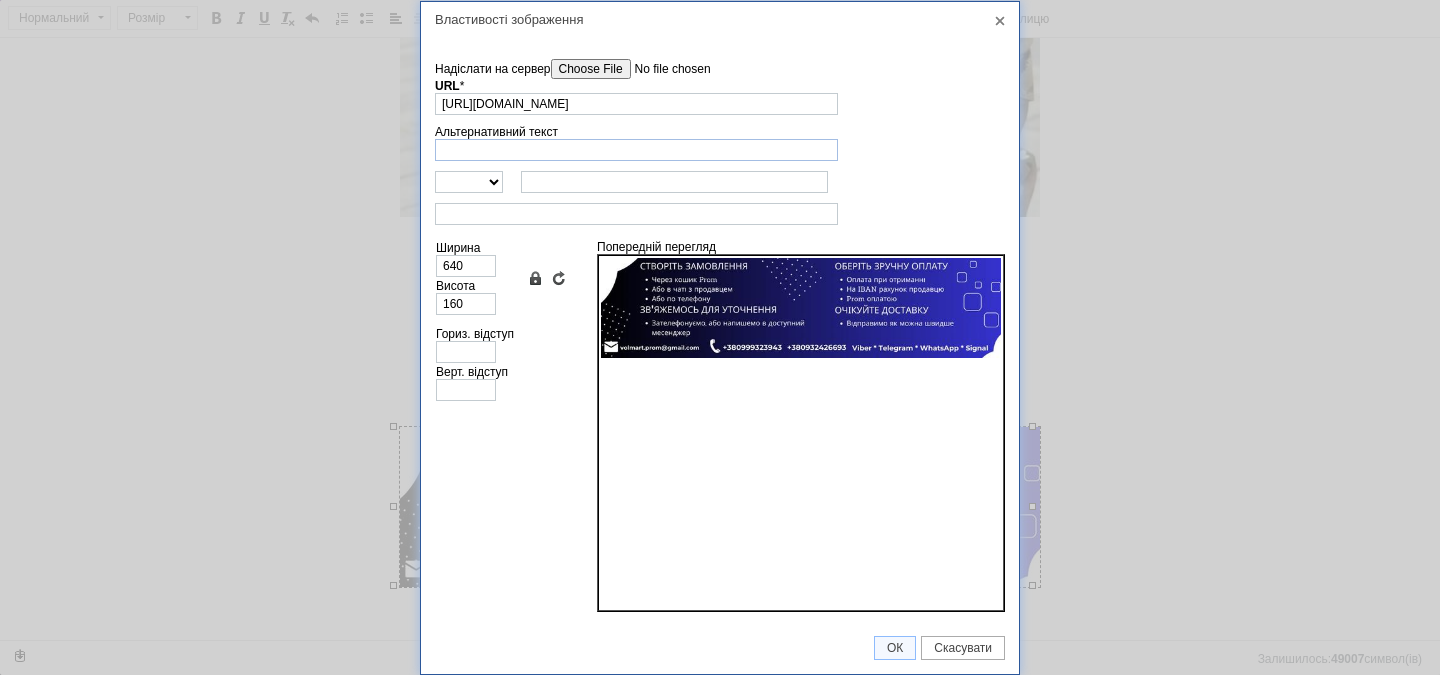 scroll, scrollTop: 0, scrollLeft: 261, axis: horizontal 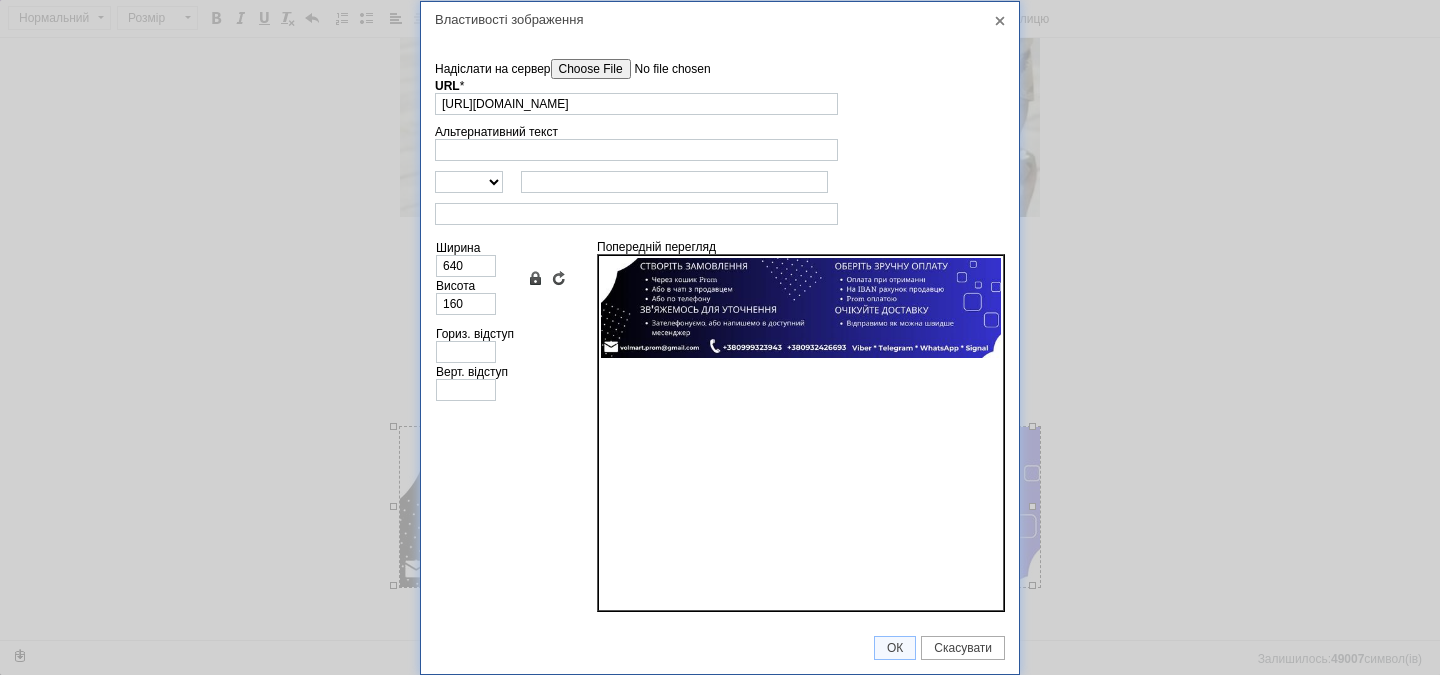 click on "Надіслати на сервер" at bounding box center (664, 69) 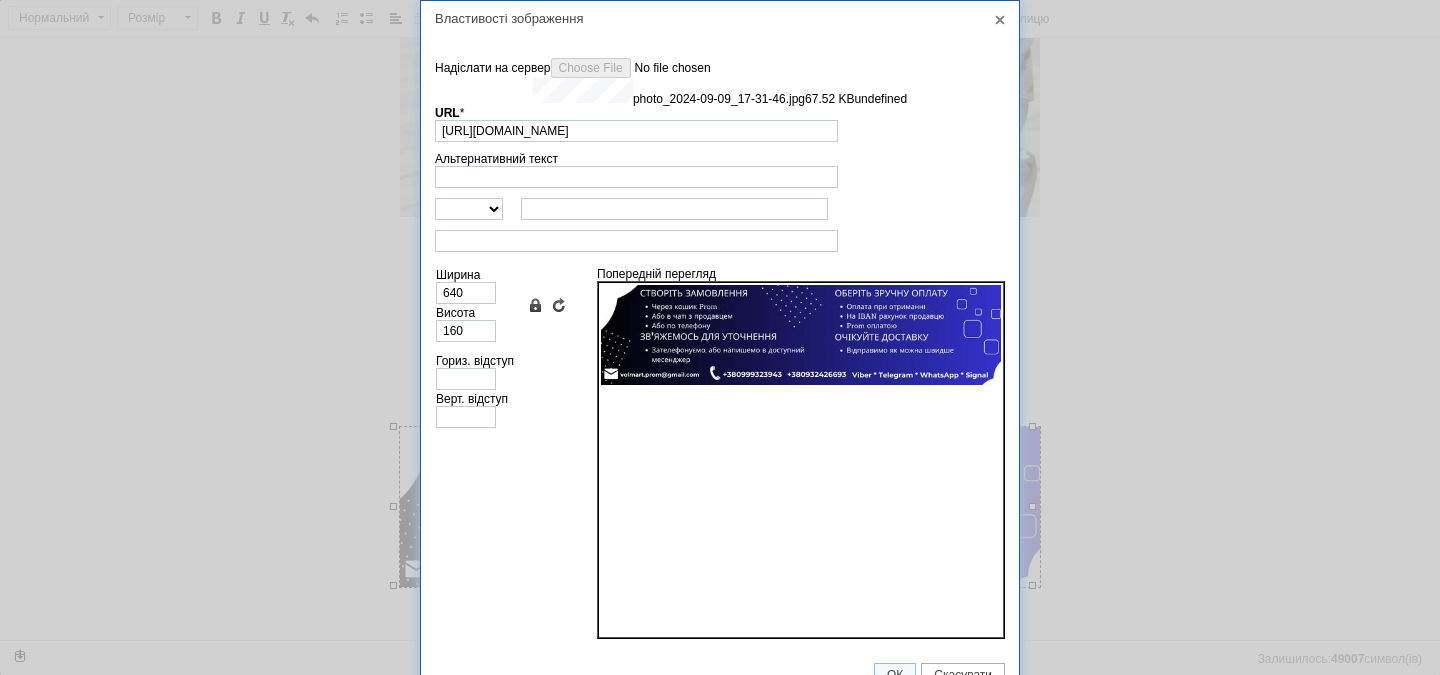 type on "[URL][DOMAIN_NAME]" 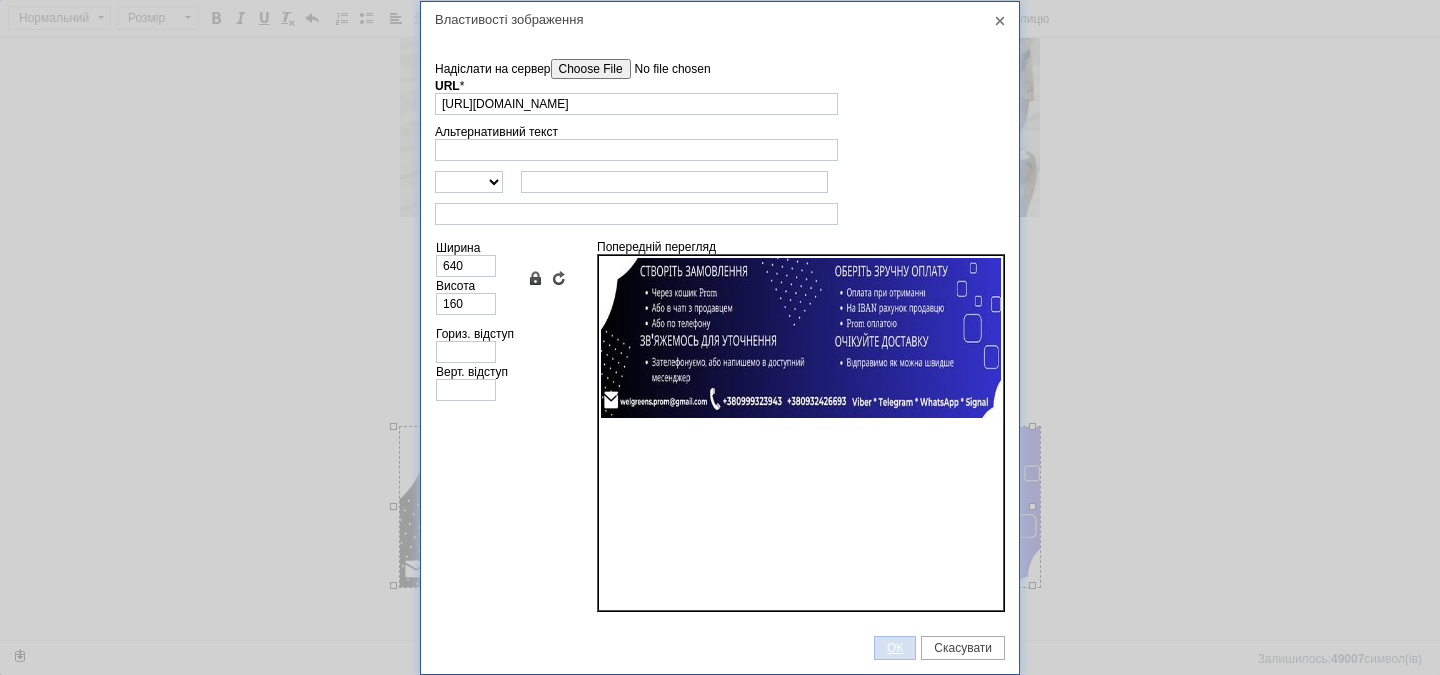 click on "ОК" at bounding box center (895, 648) 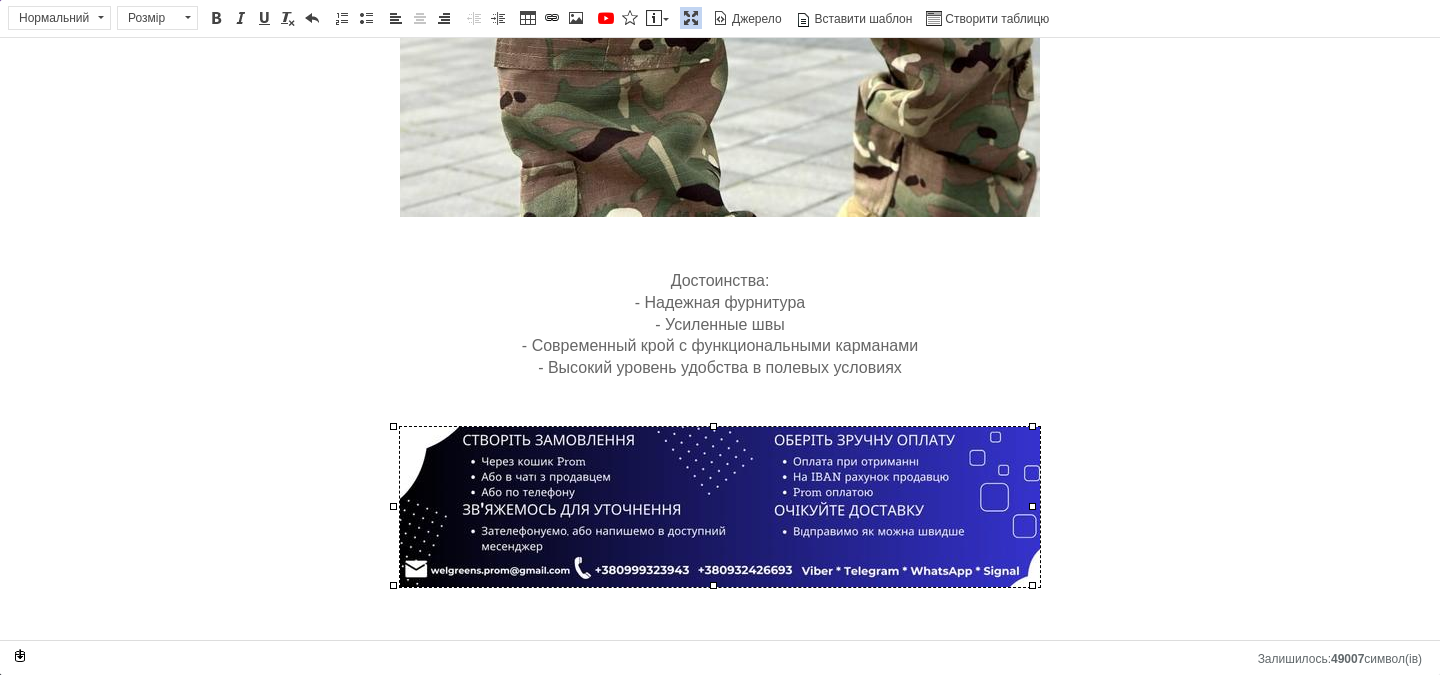click at bounding box center [691, 18] 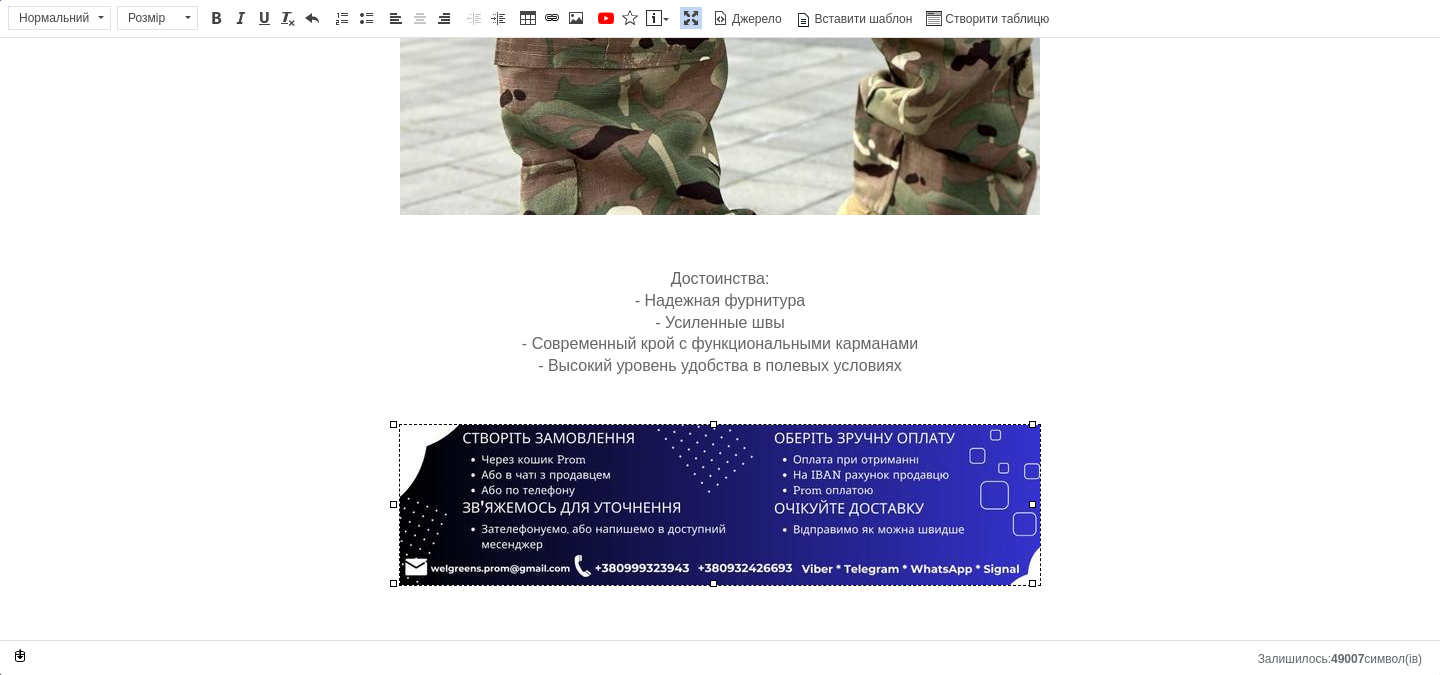 scroll, scrollTop: 0, scrollLeft: 168, axis: horizontal 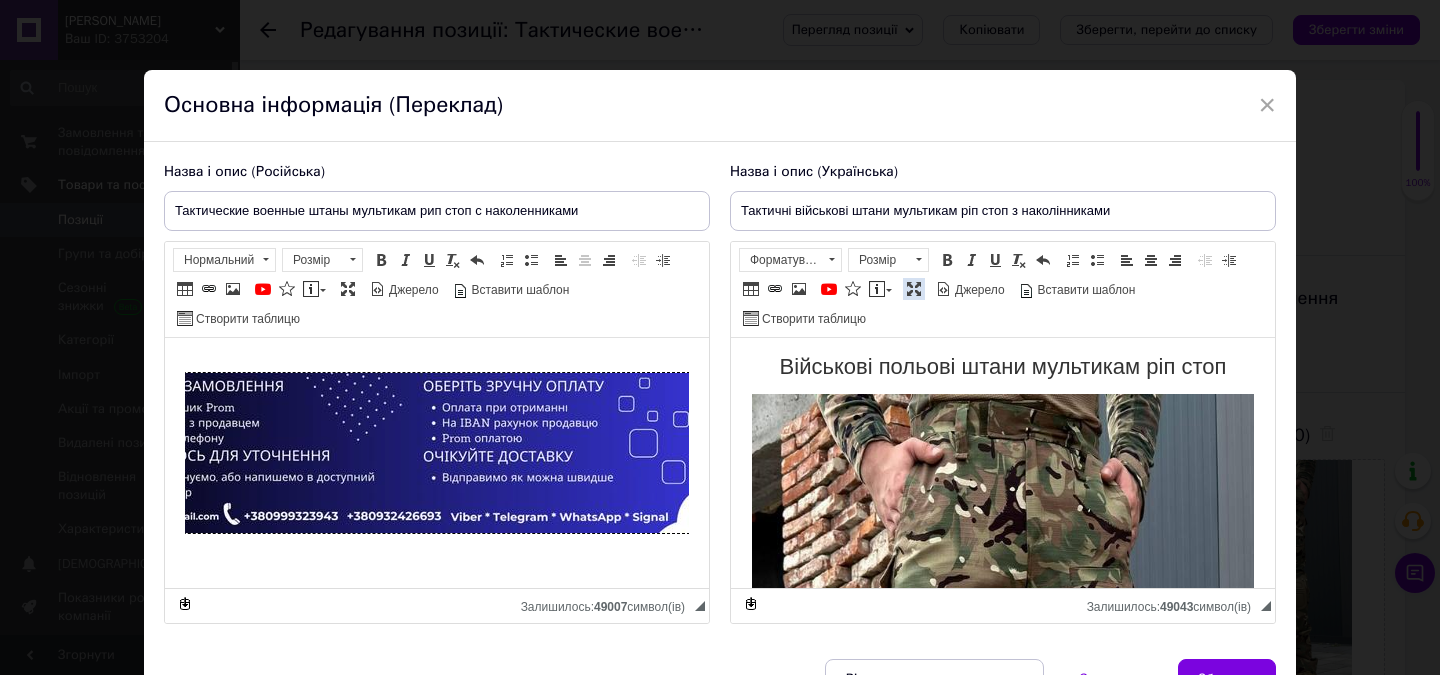 click at bounding box center [914, 289] 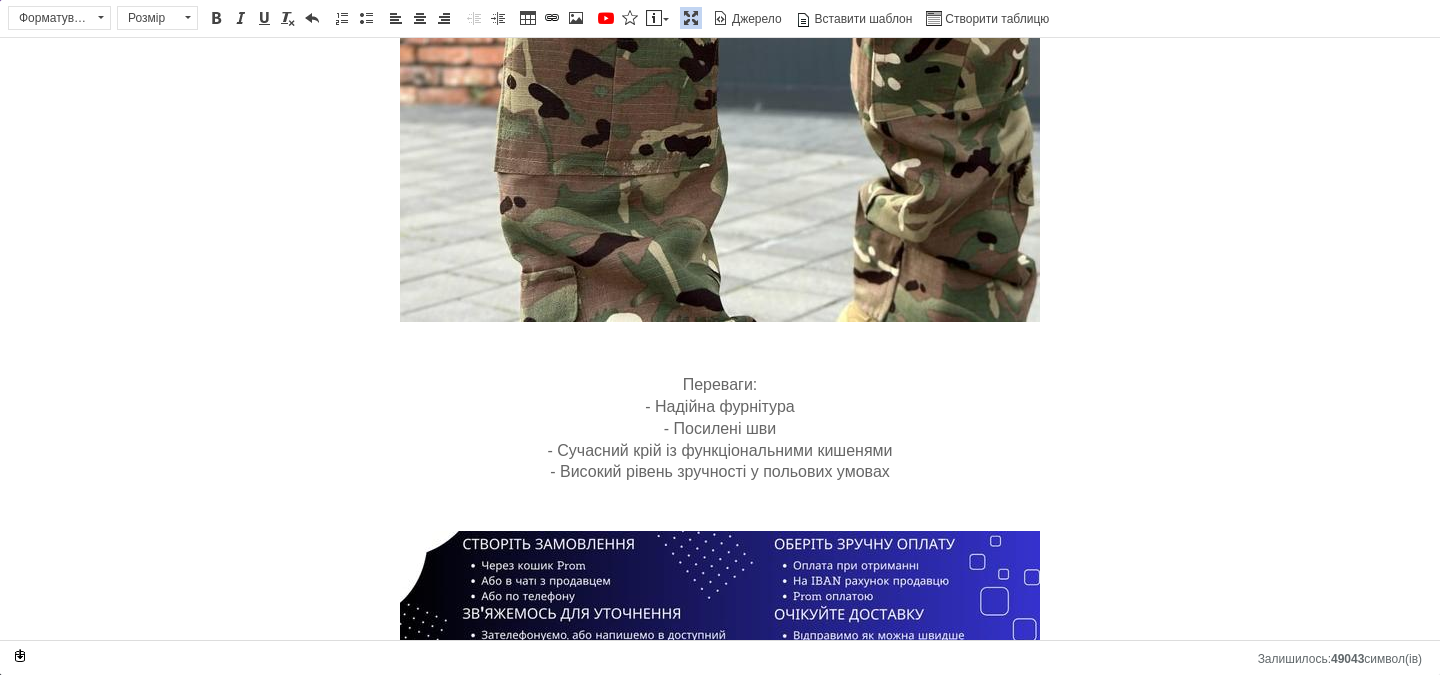 scroll, scrollTop: 1861, scrollLeft: 0, axis: vertical 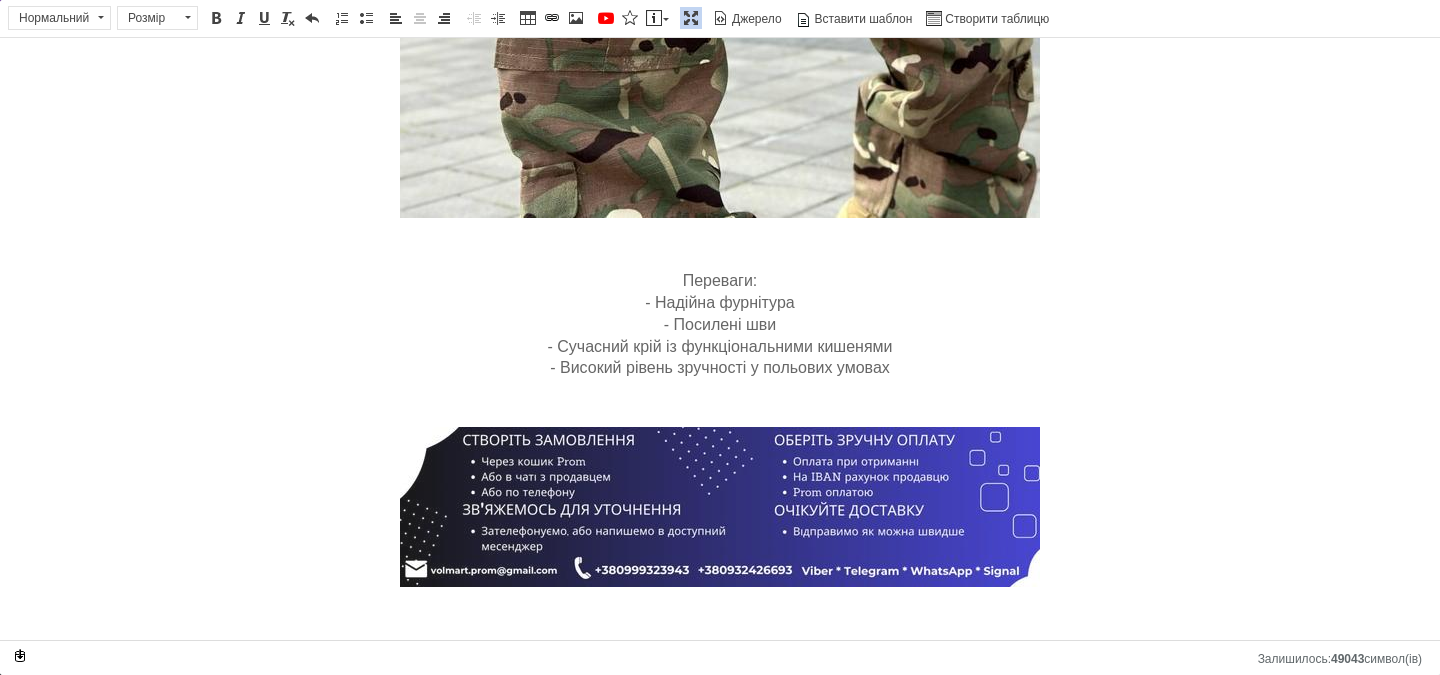 click at bounding box center [720, 507] 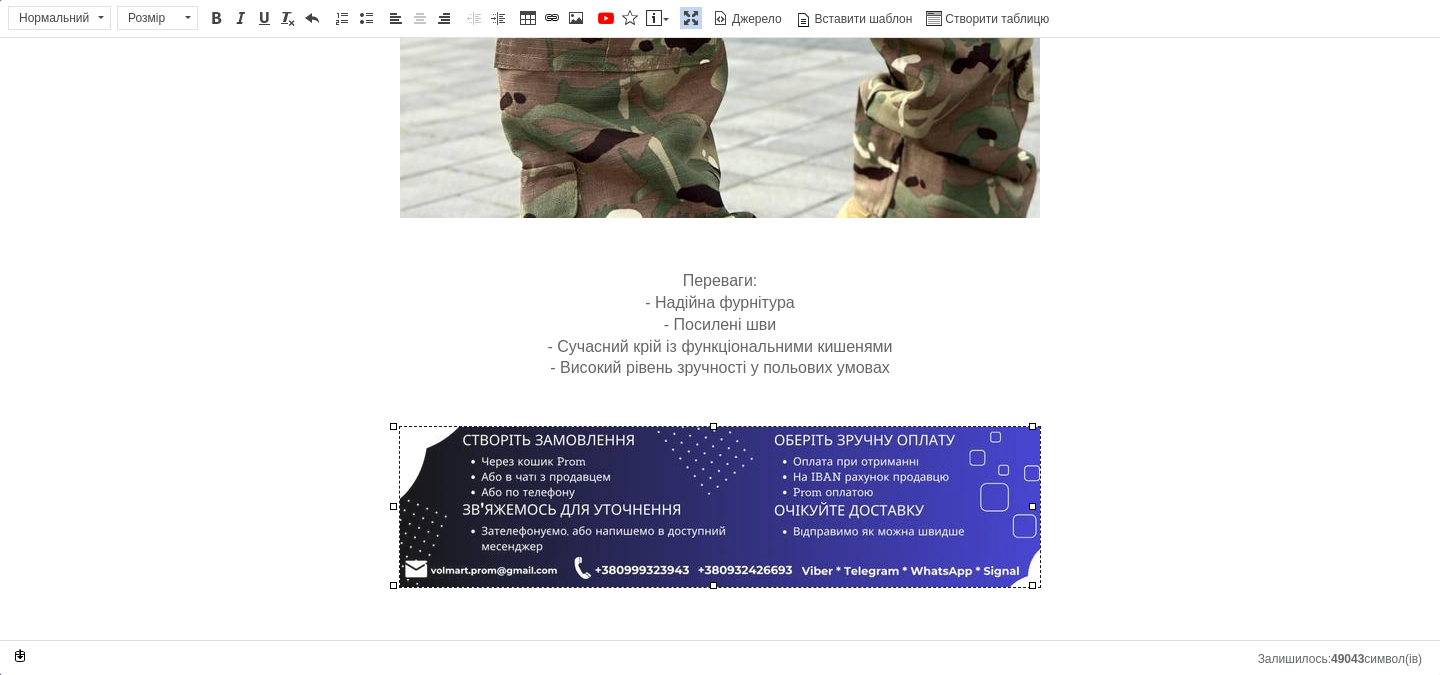 click at bounding box center (720, 507) 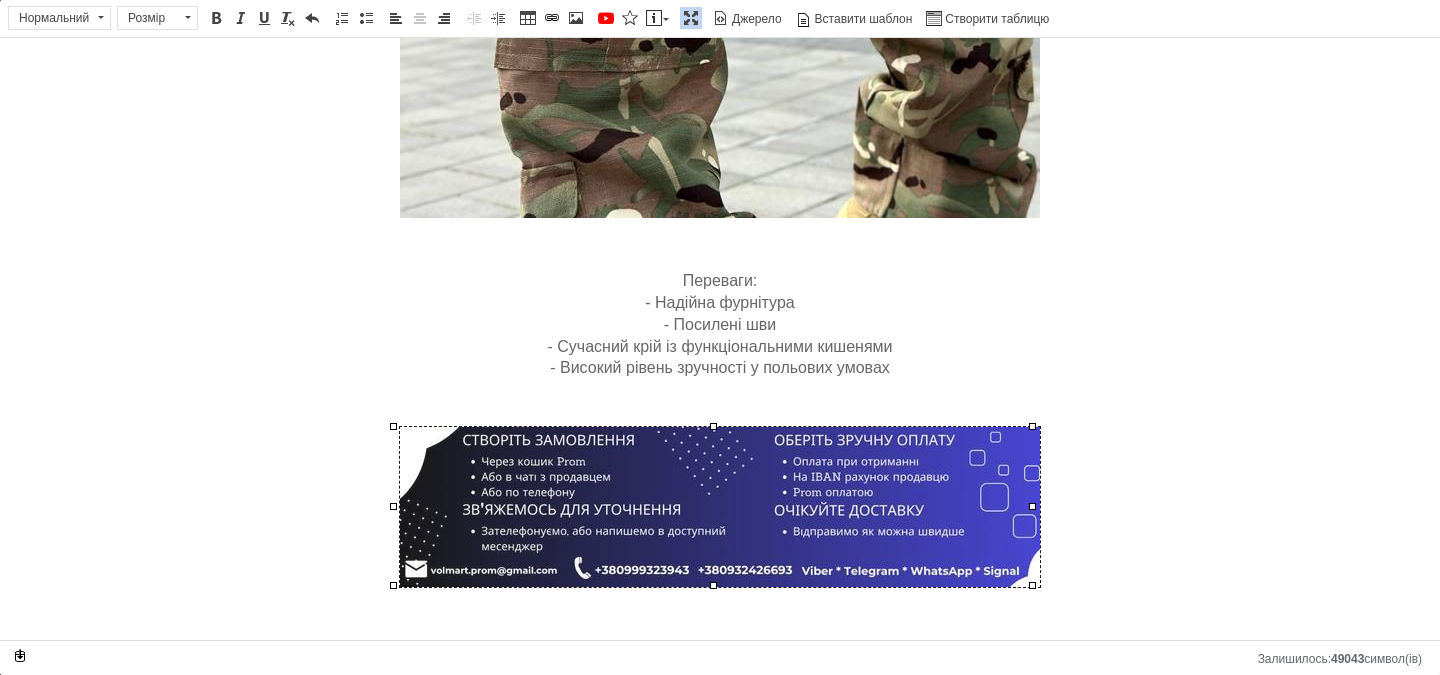 select 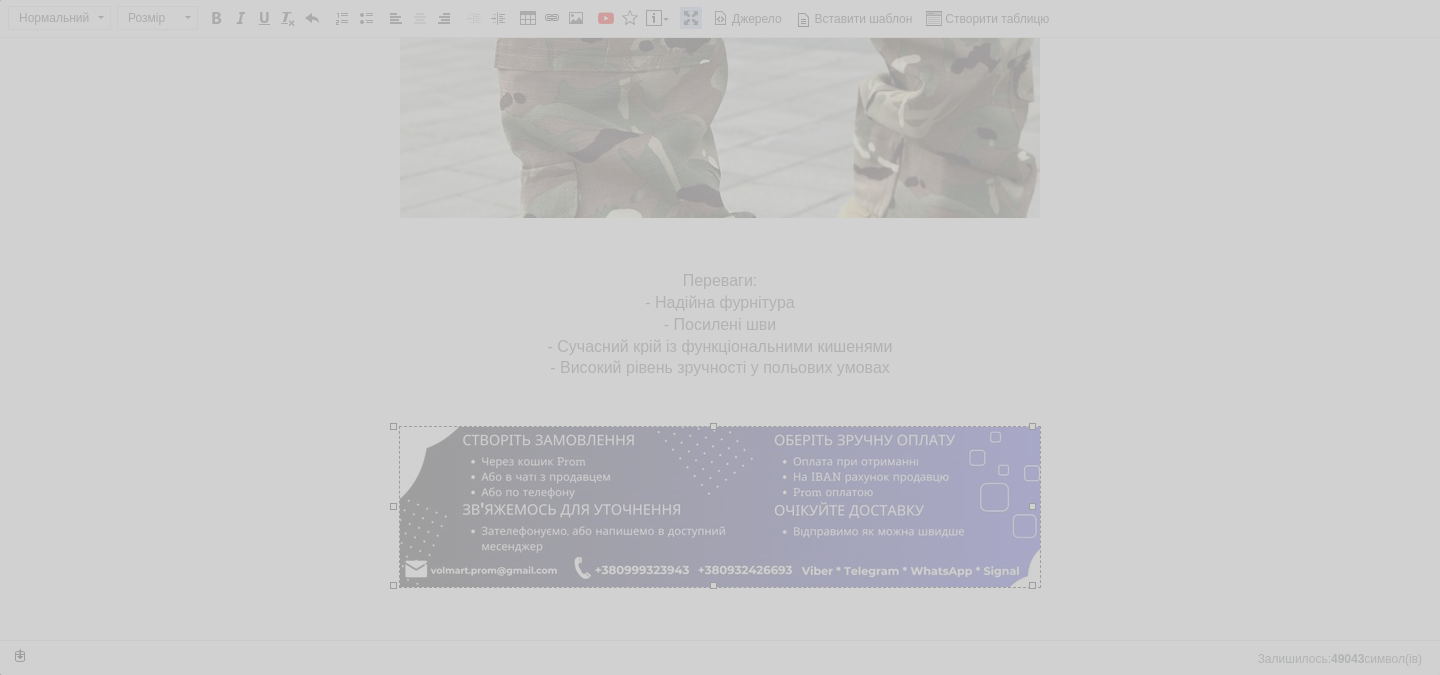 type on "[URL][DOMAIN_NAME]" 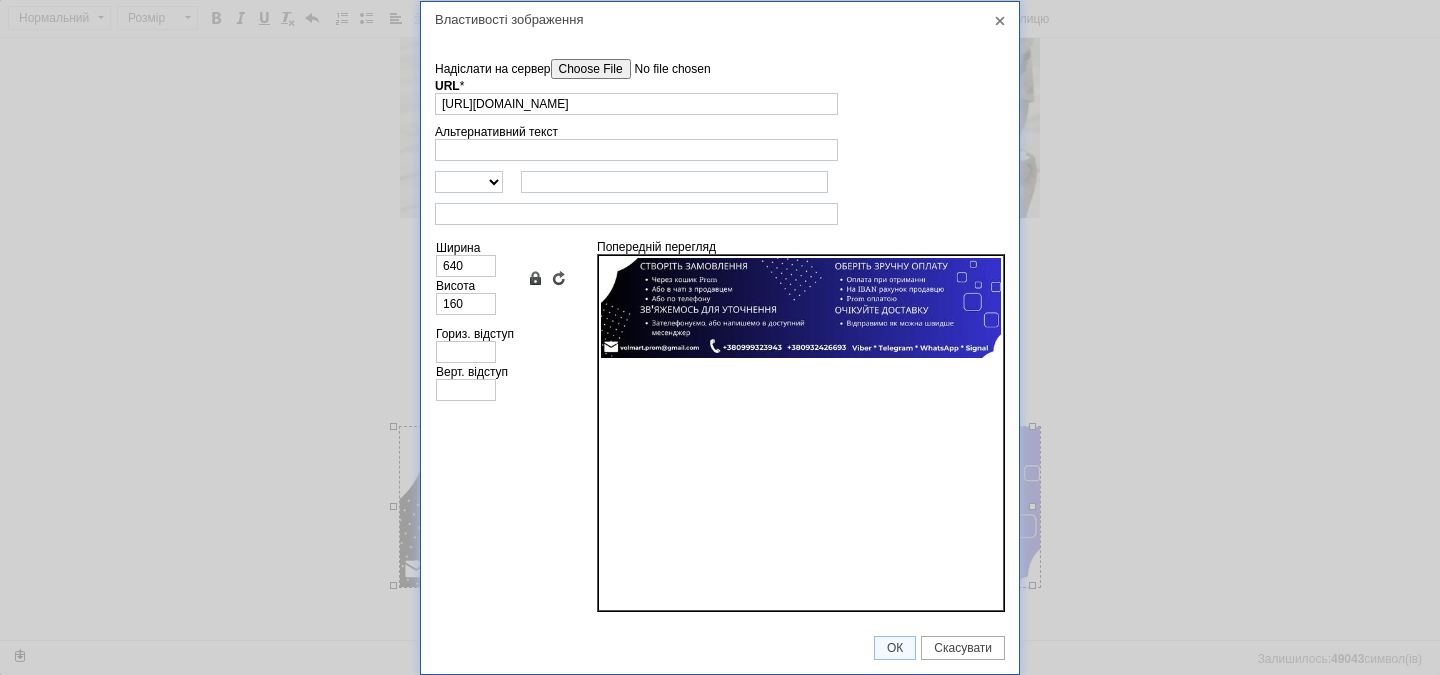 click on "Надіслати на сервер" at bounding box center (664, 69) 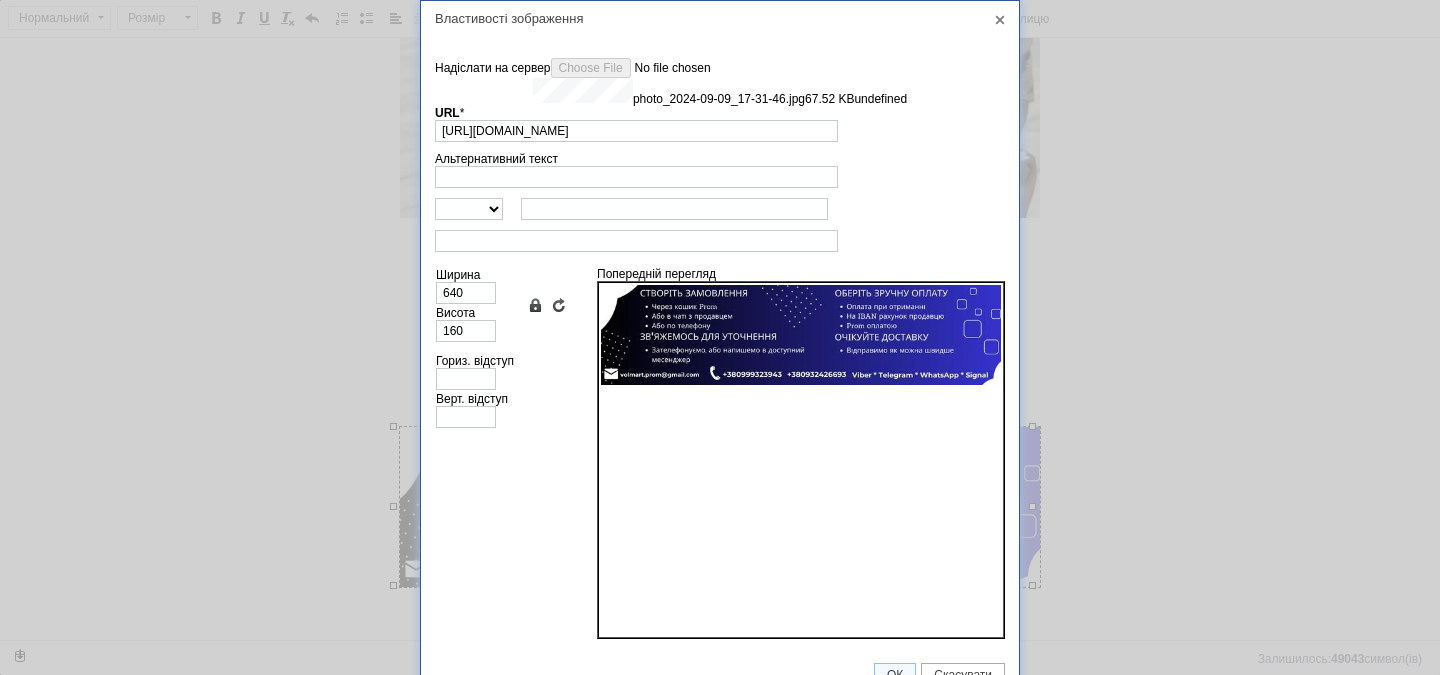 type on "[URL][DOMAIN_NAME]" 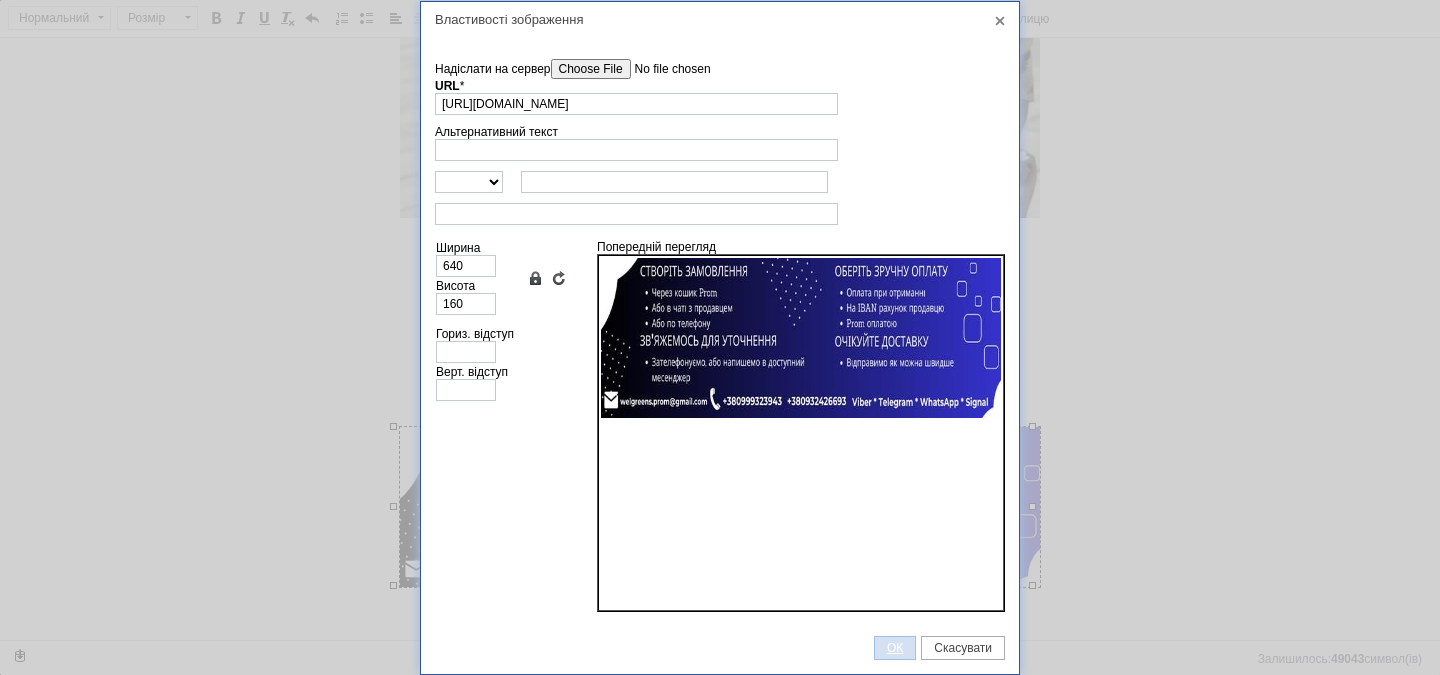 click on "ОК" at bounding box center (895, 648) 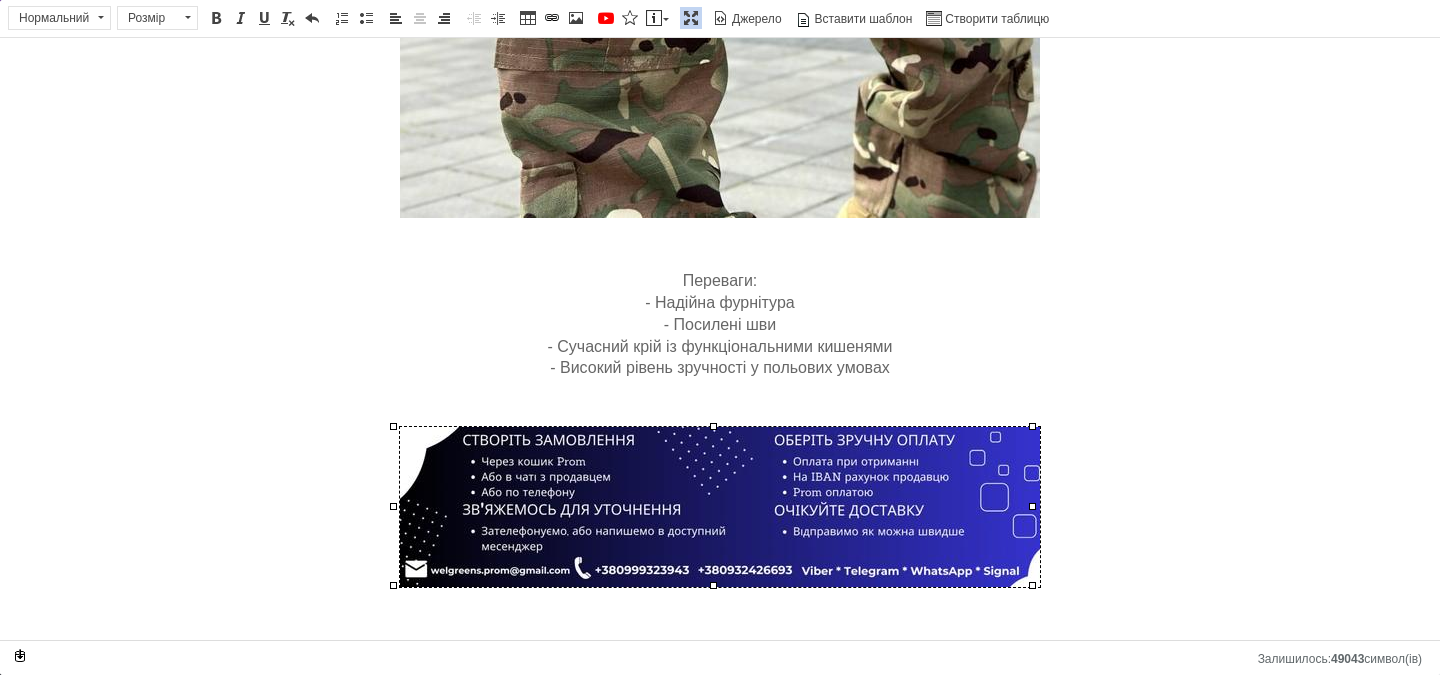 click at bounding box center (691, 18) 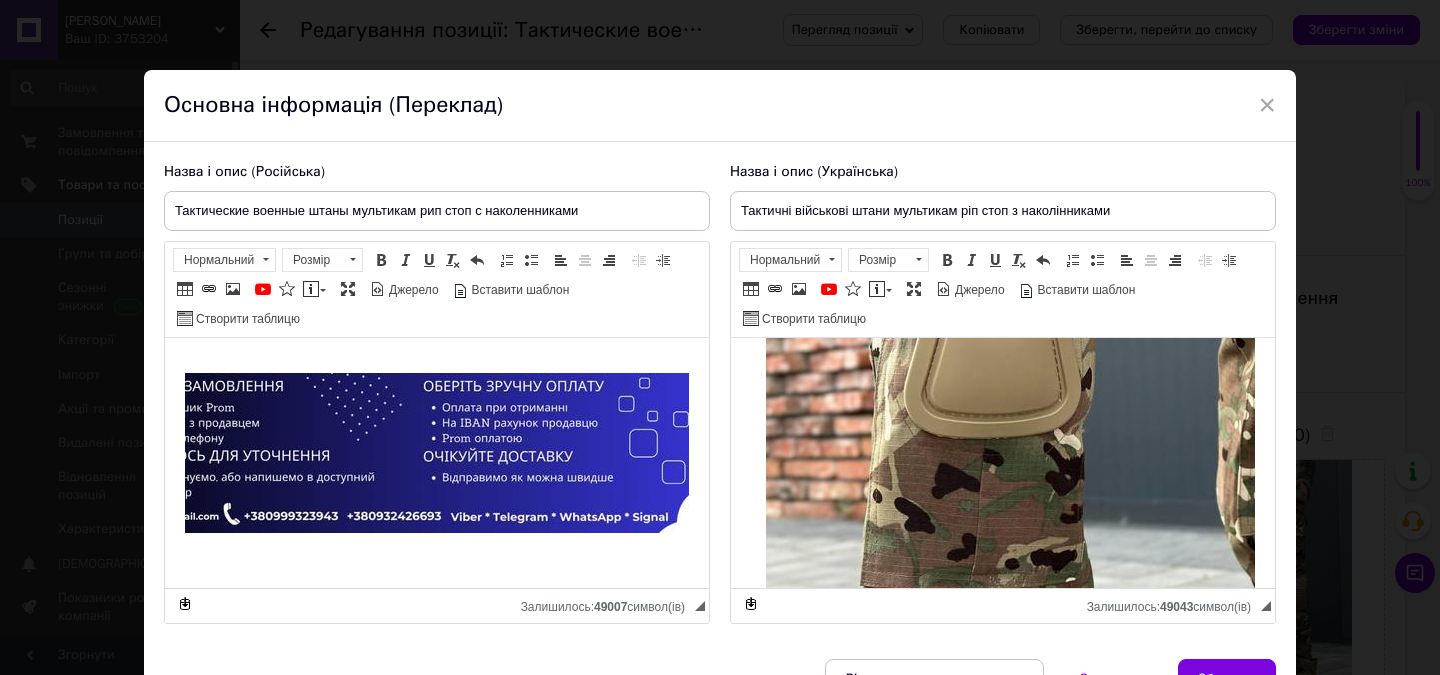 scroll, scrollTop: 2453, scrollLeft: 0, axis: vertical 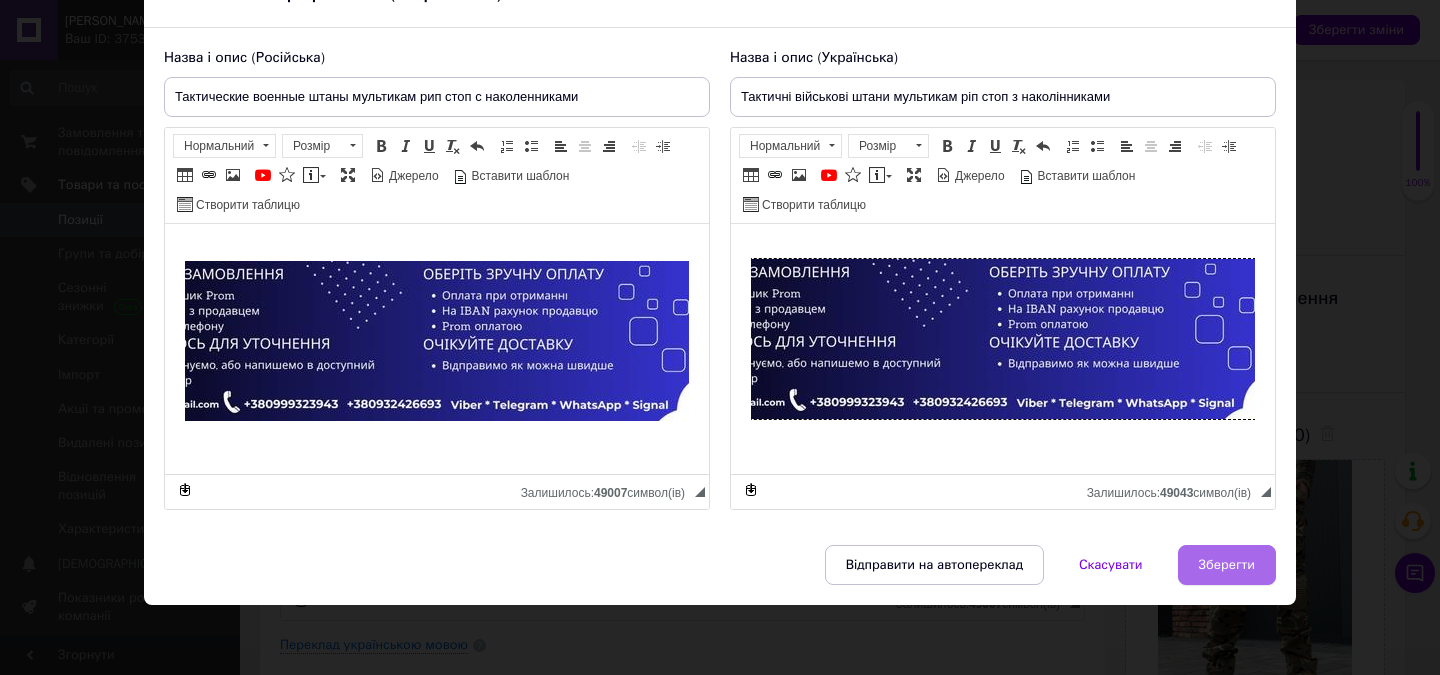 drag, startPoint x: 1244, startPoint y: 563, endPoint x: 1232, endPoint y: 529, distance: 36.05551 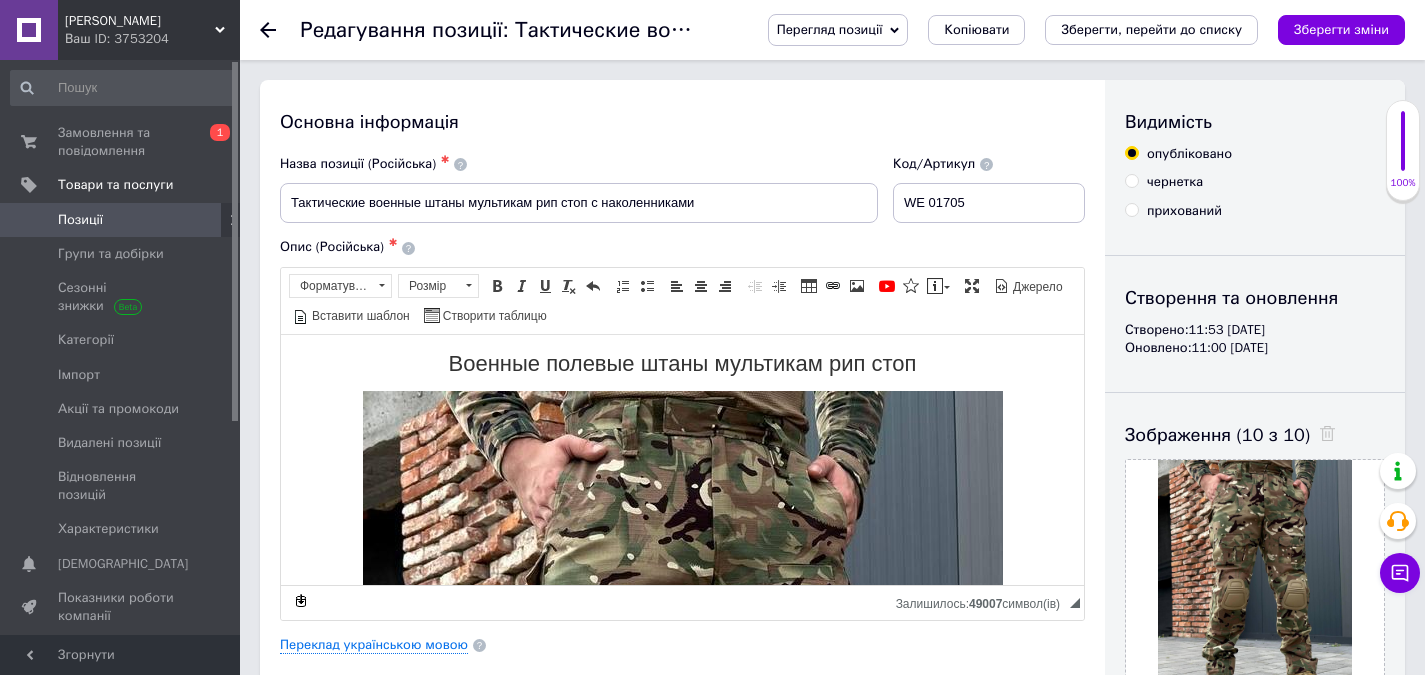 drag, startPoint x: 1347, startPoint y: 29, endPoint x: 1276, endPoint y: 215, distance: 199.09044 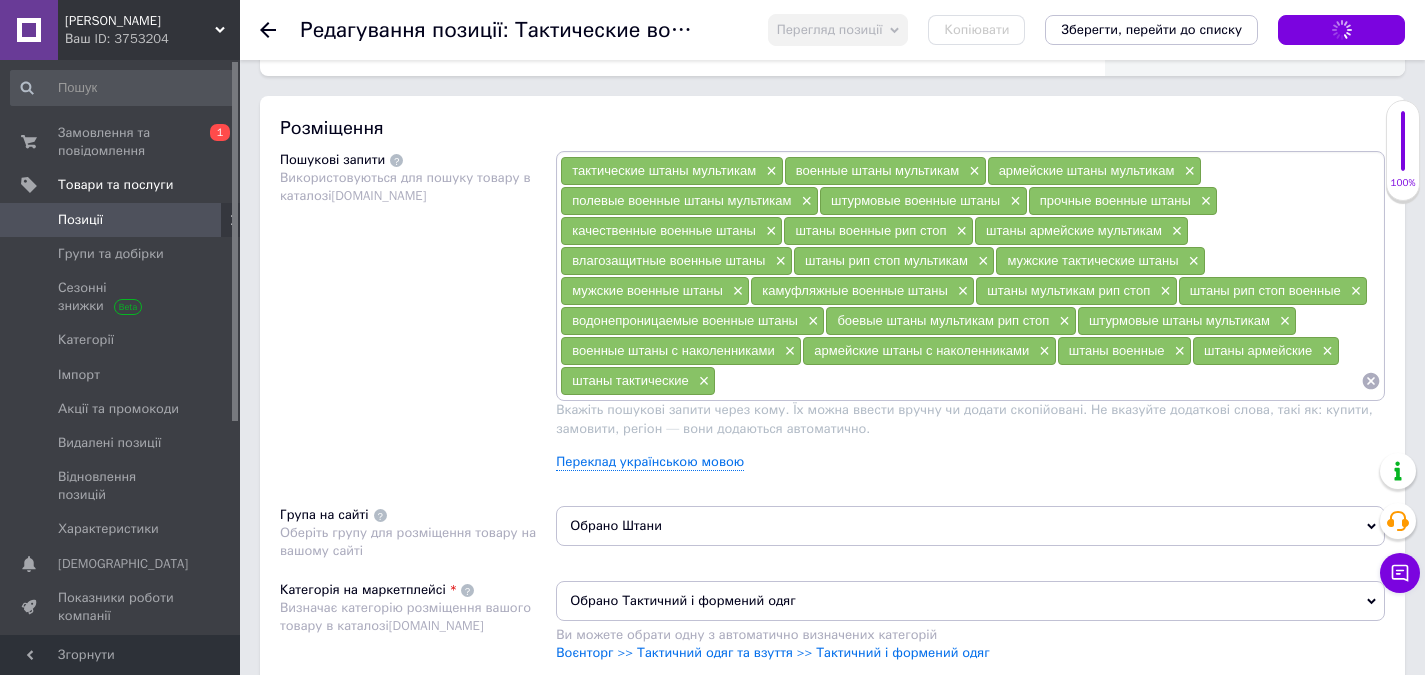 scroll, scrollTop: 1500, scrollLeft: 0, axis: vertical 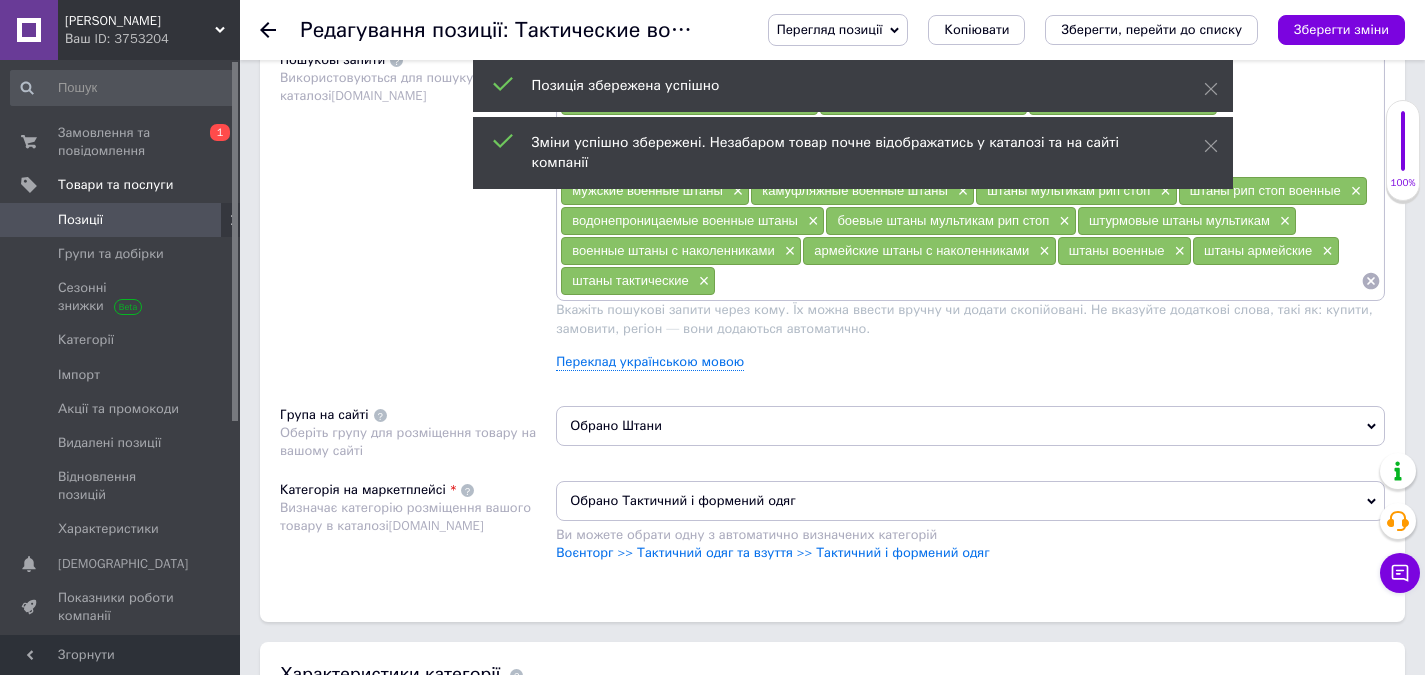 click on "Обрано Штани" at bounding box center [970, 426] 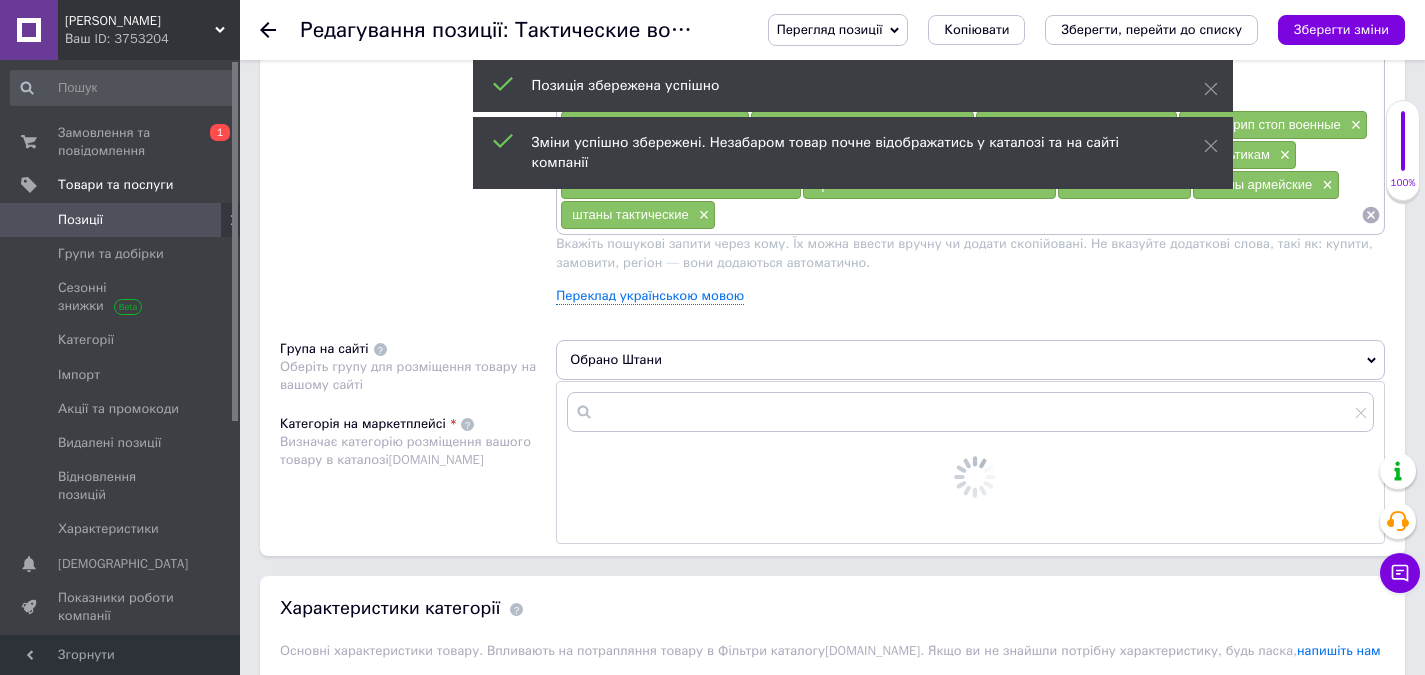 scroll, scrollTop: 1400, scrollLeft: 0, axis: vertical 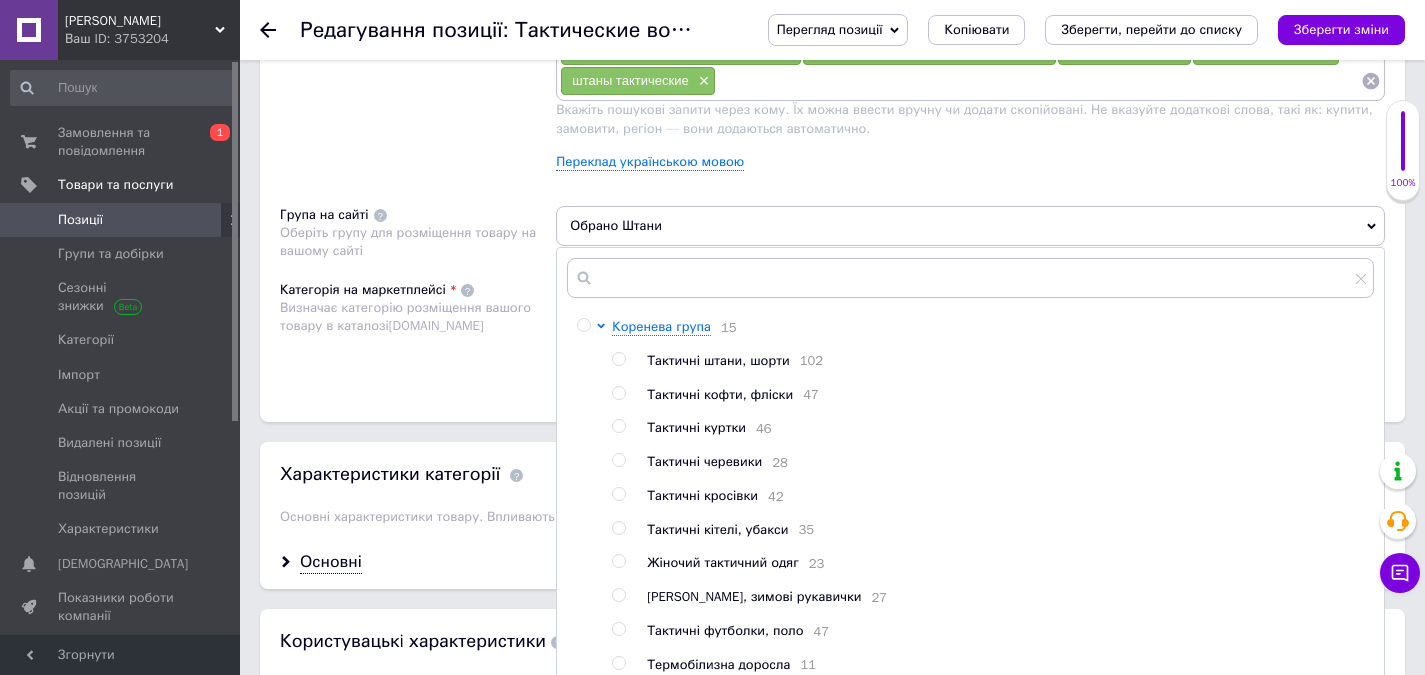 click at bounding box center (618, 359) 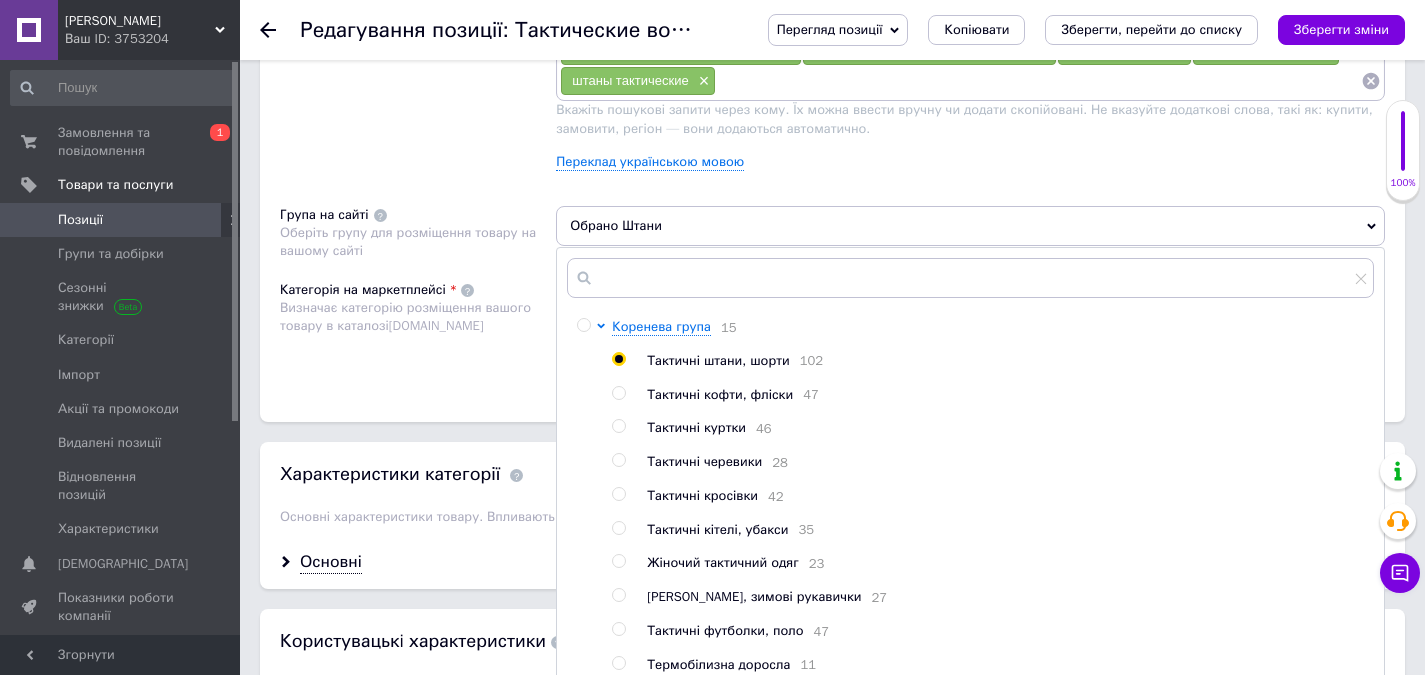 radio on "true" 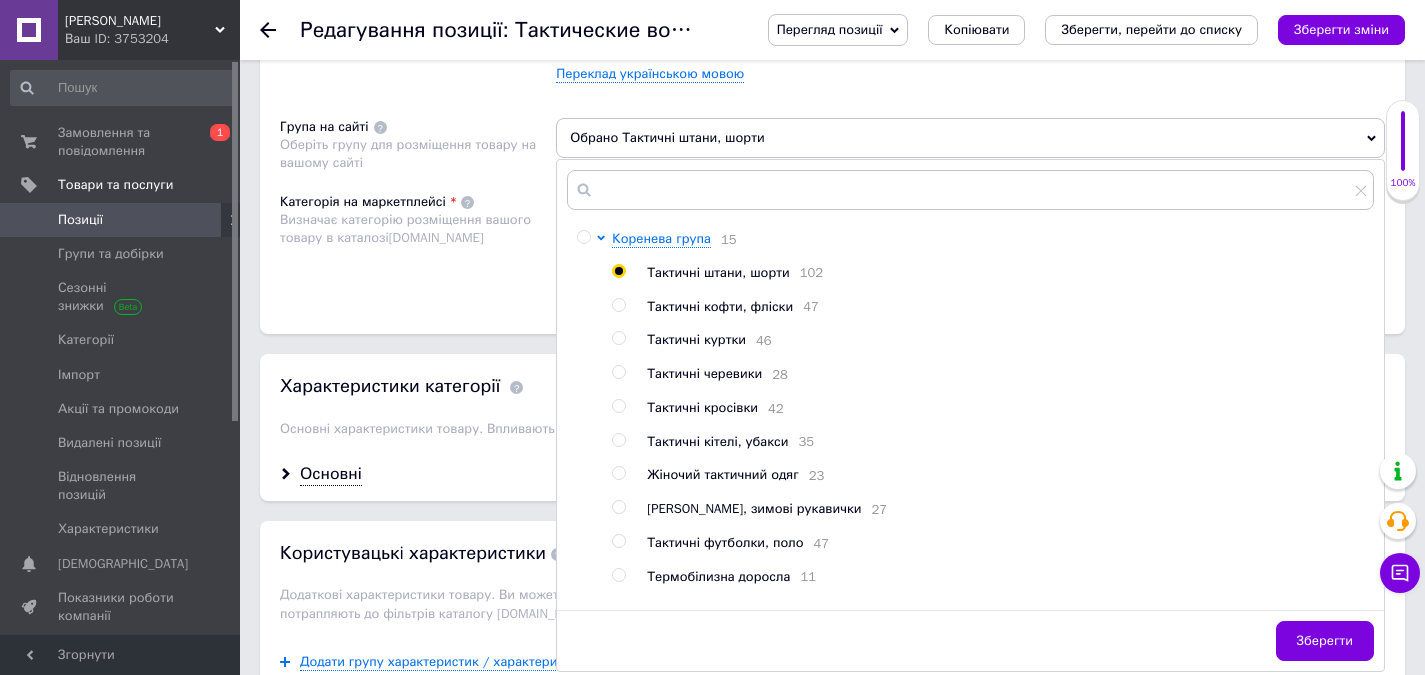 scroll, scrollTop: 1700, scrollLeft: 0, axis: vertical 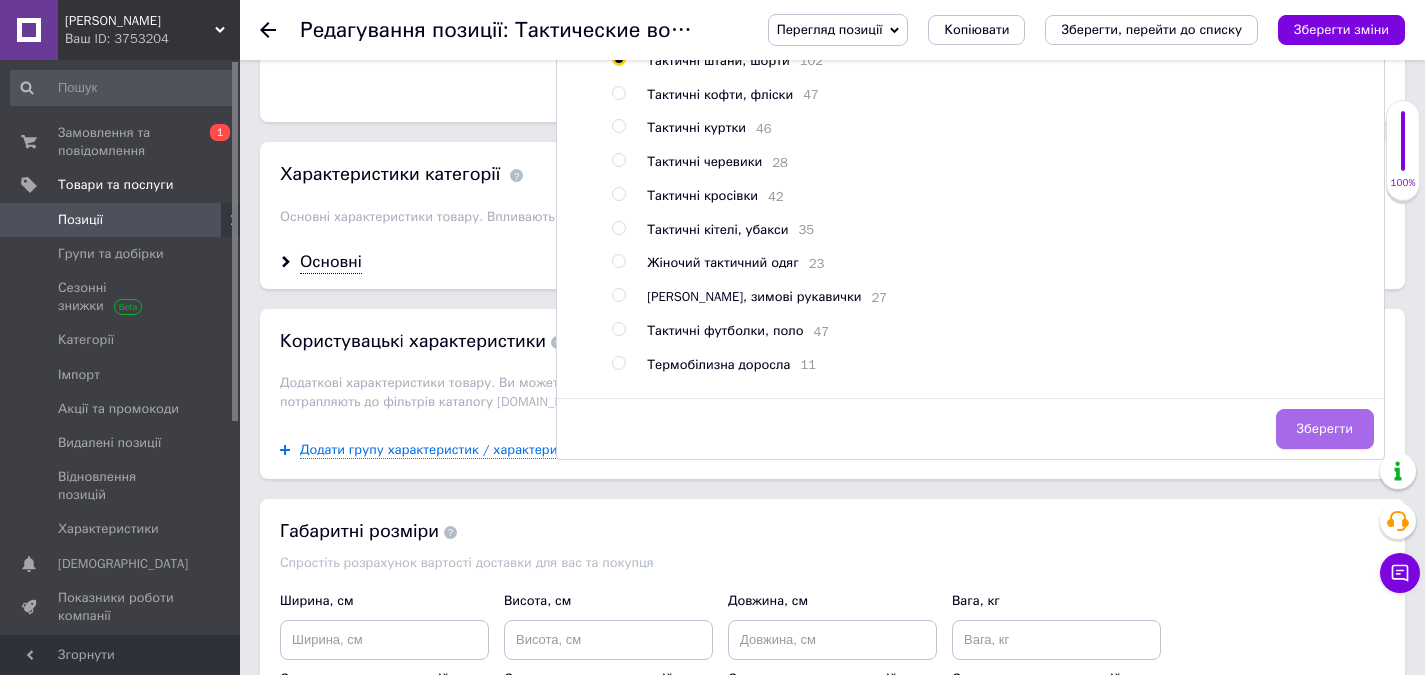 click on "Зберегти" at bounding box center (1325, 429) 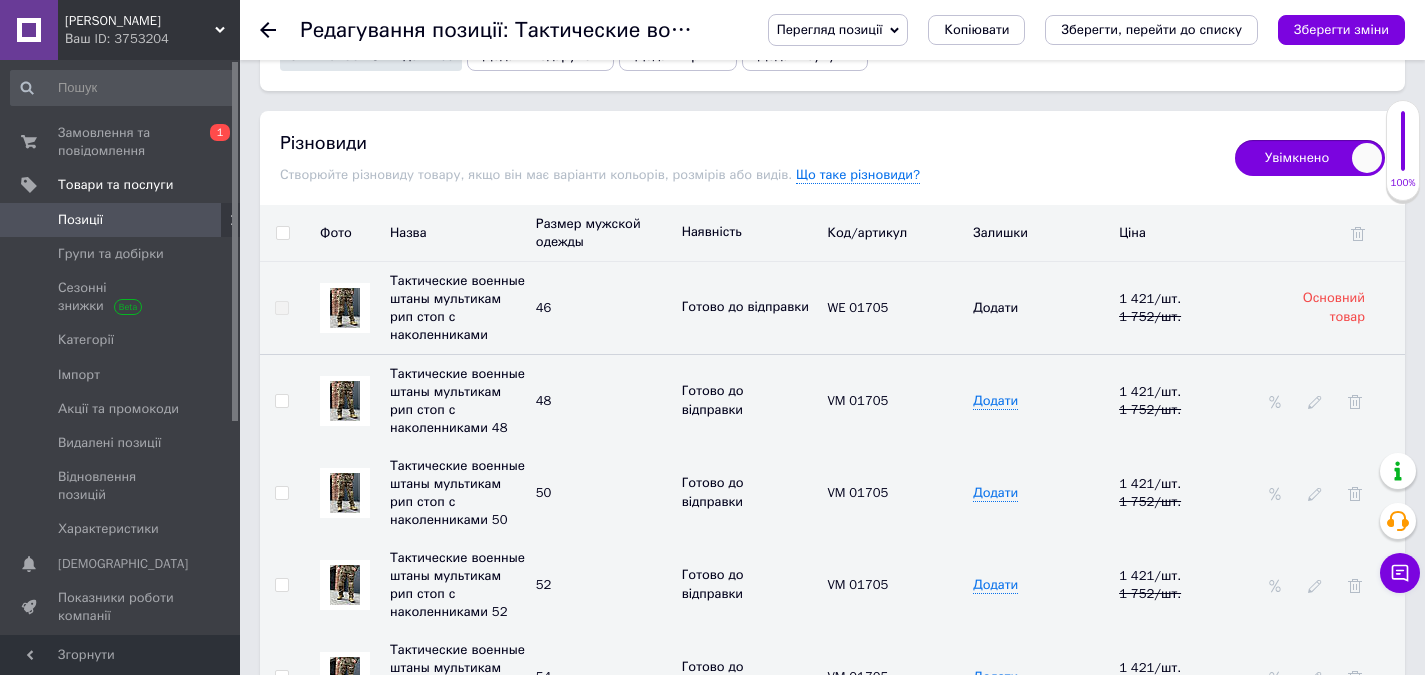 scroll, scrollTop: 2500, scrollLeft: 0, axis: vertical 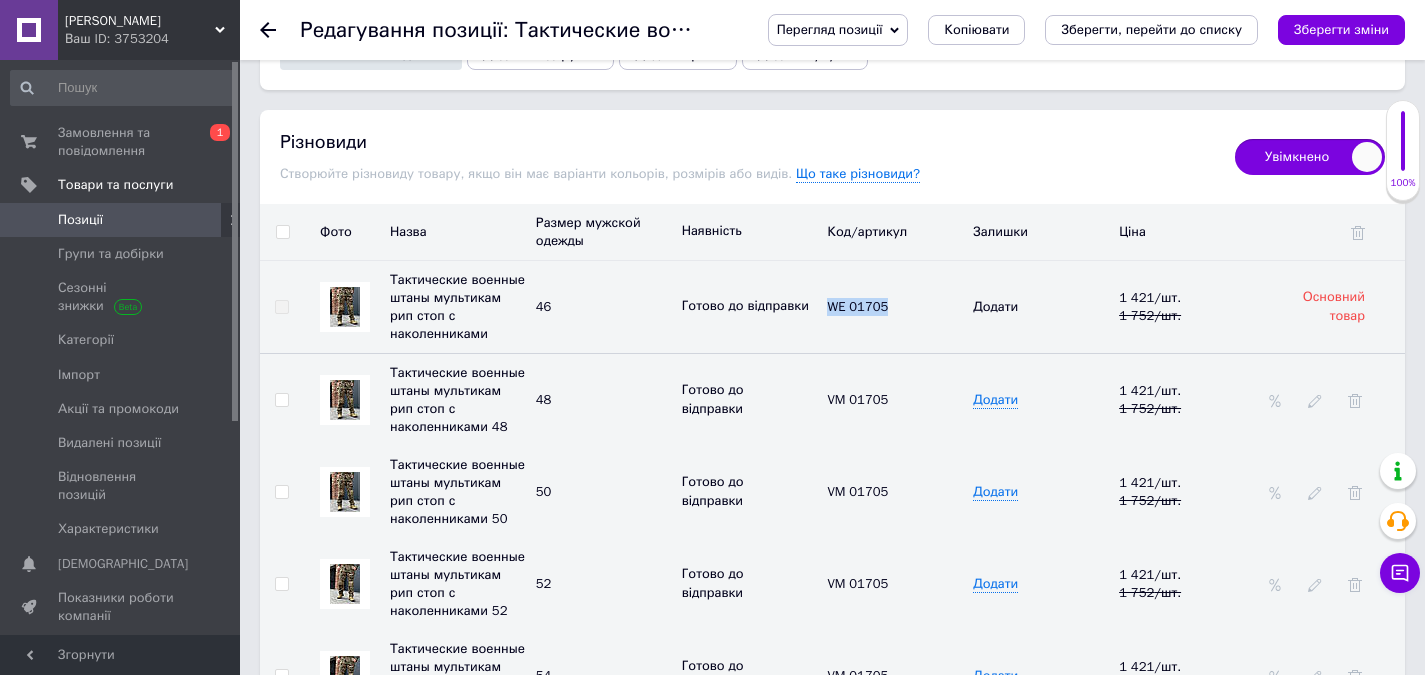 drag, startPoint x: 899, startPoint y: 303, endPoint x: 813, endPoint y: 327, distance: 89.28606 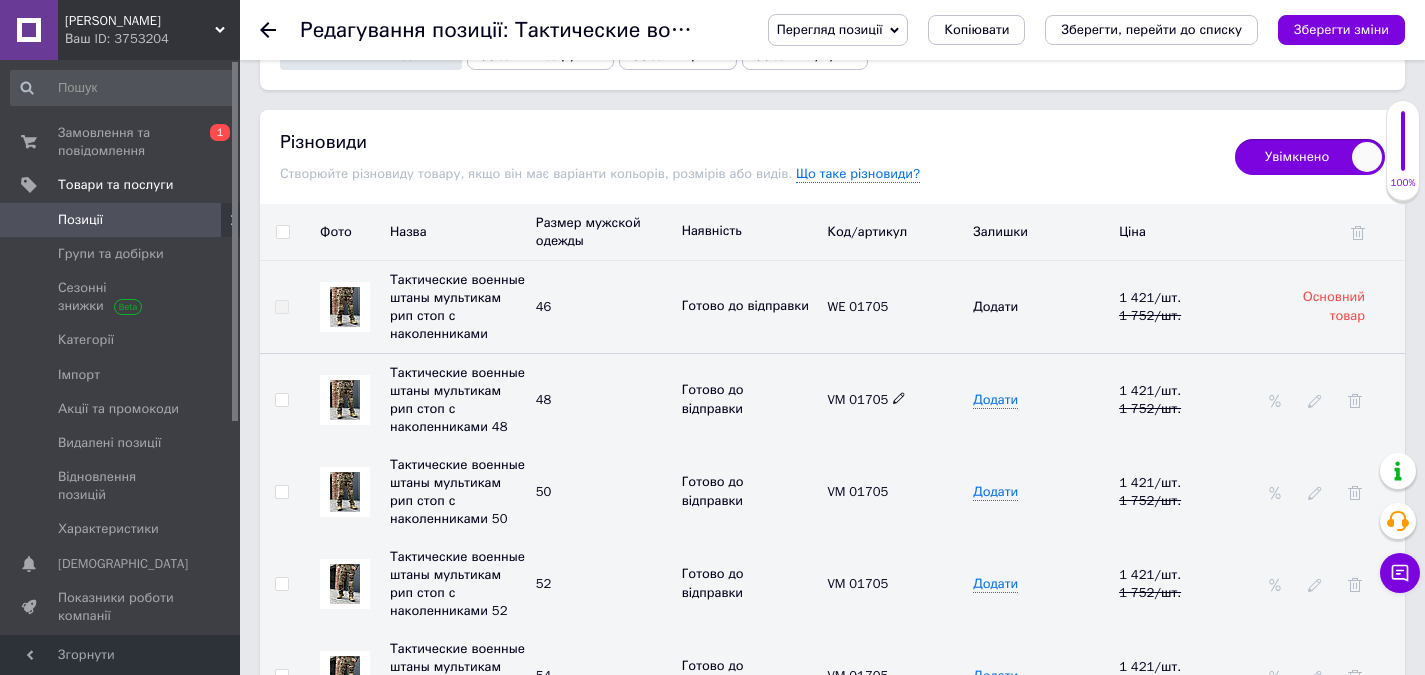 click 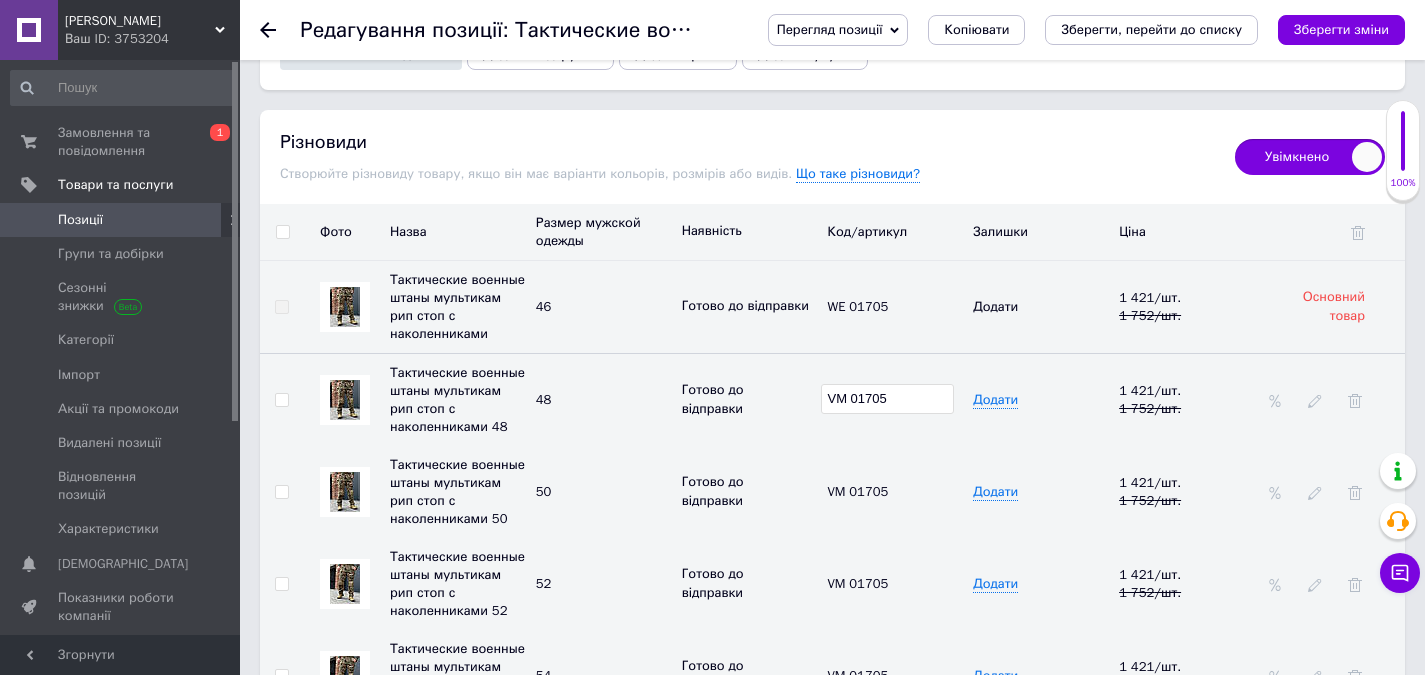 drag, startPoint x: 847, startPoint y: 397, endPoint x: 810, endPoint y: 407, distance: 38.327538 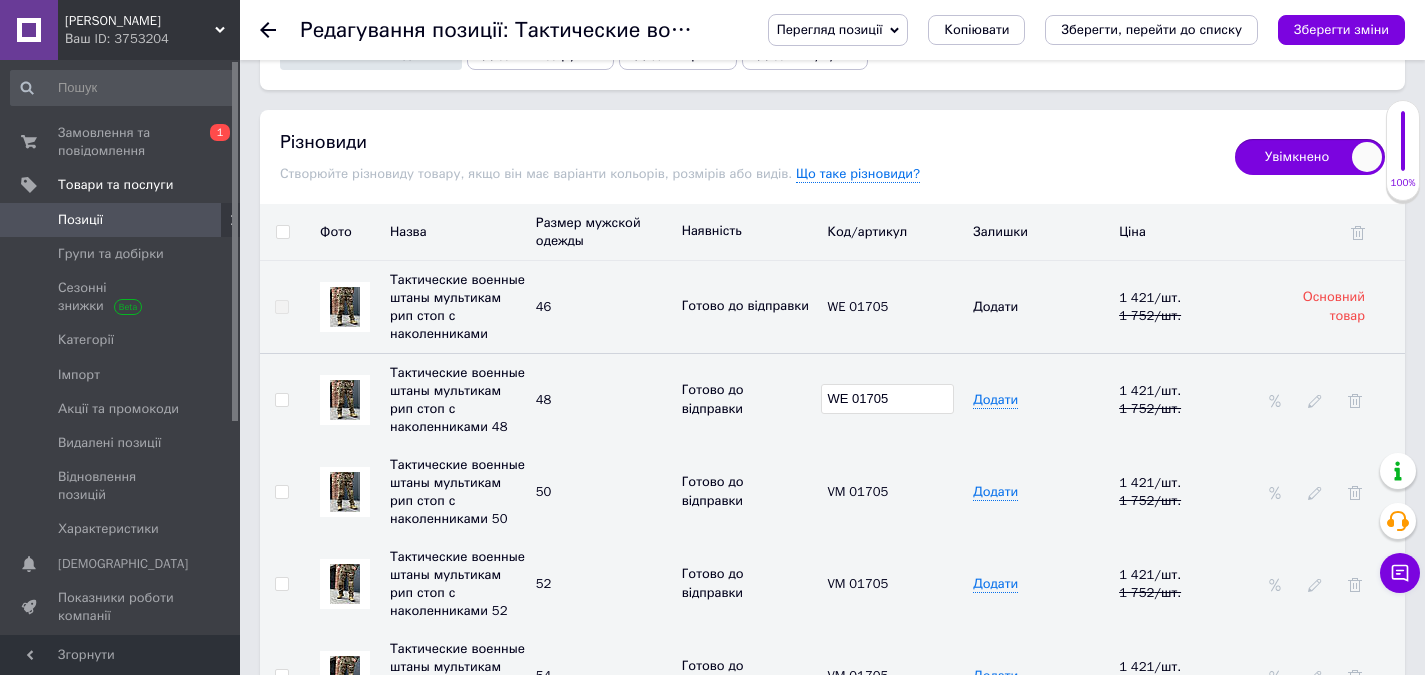 type on "WE 01705" 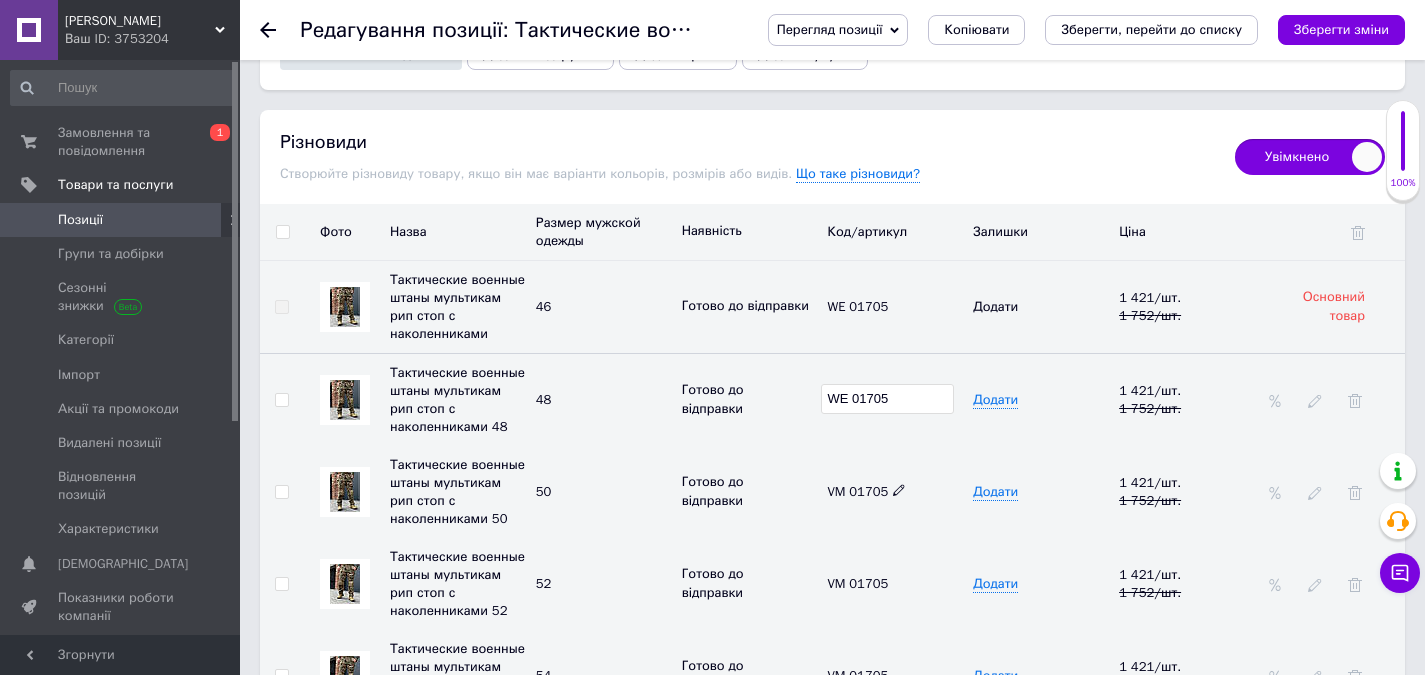 click 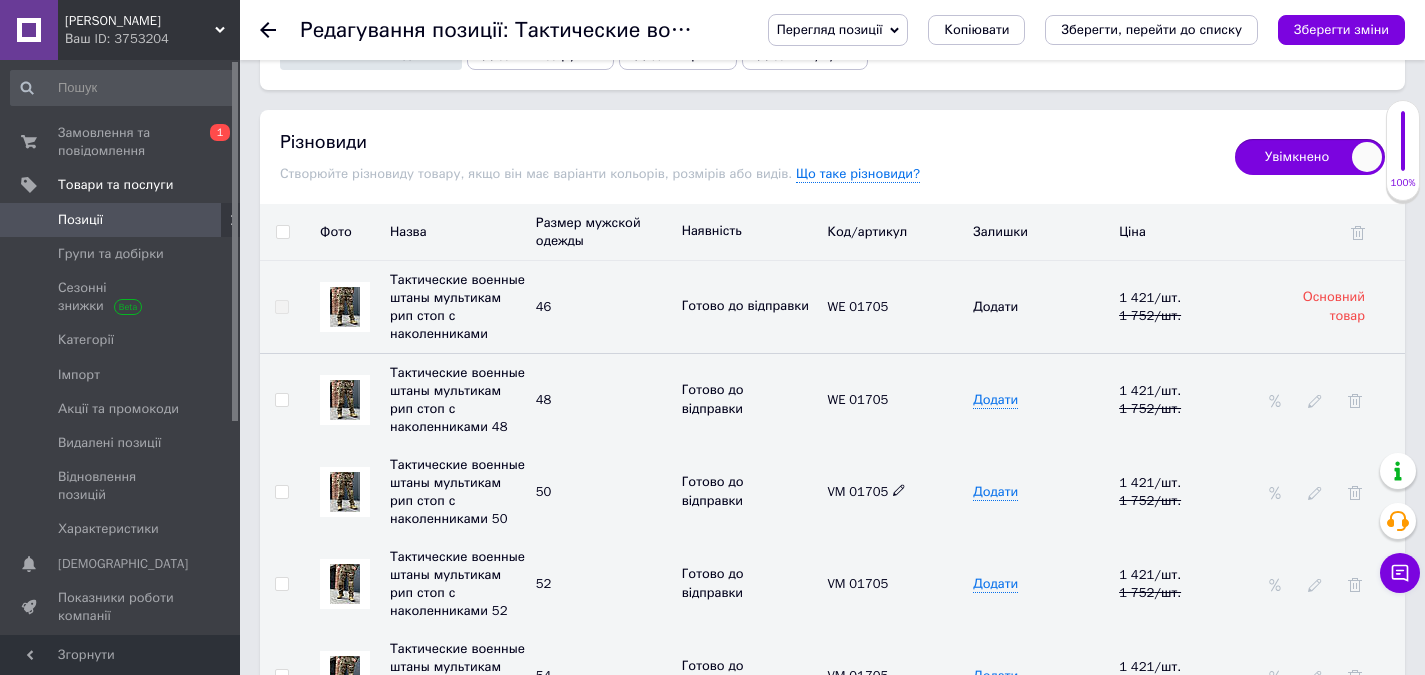 click on "VM 01705" at bounding box center [887, 492] 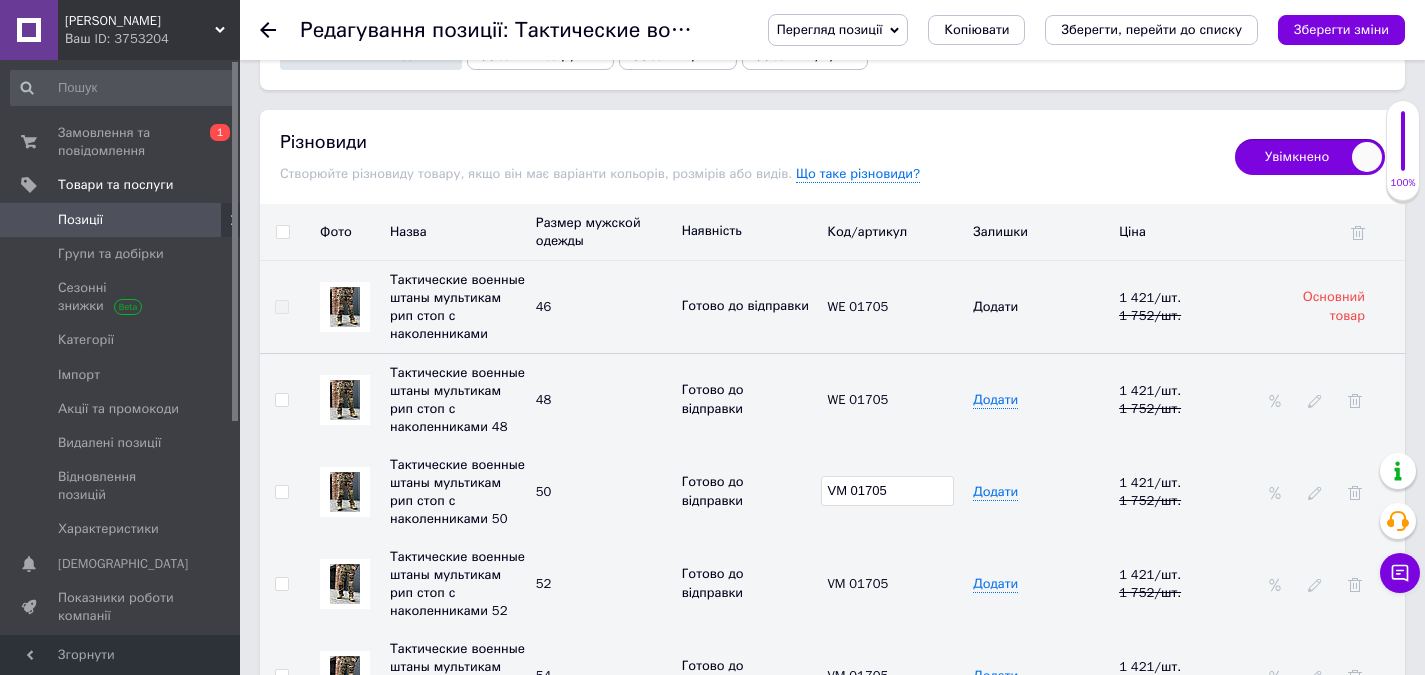 click on "Тактические военные штаны мультикам рип стоп с наколенниками 50 50 Готово до відправки VM 01705 Додати 1 421  / шт. 1 752  / шт." at bounding box center (832, 492) 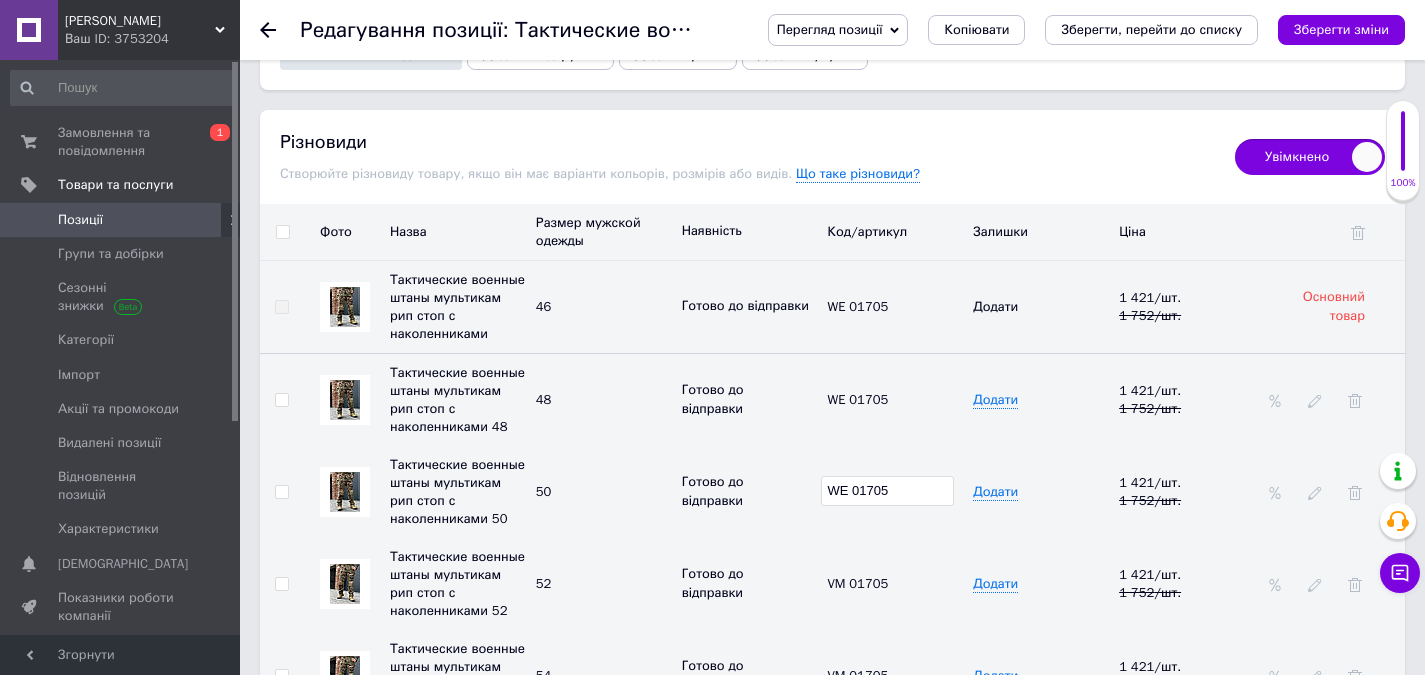 type on "WE 01705" 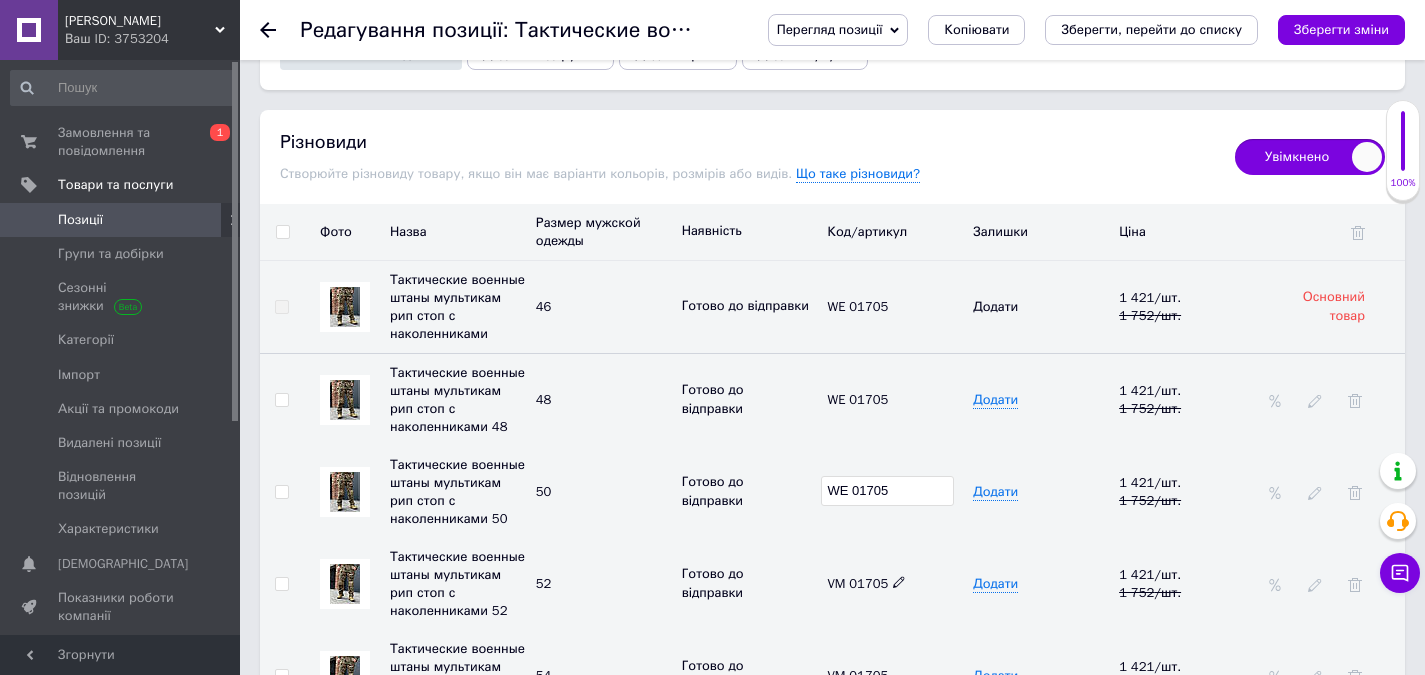 click 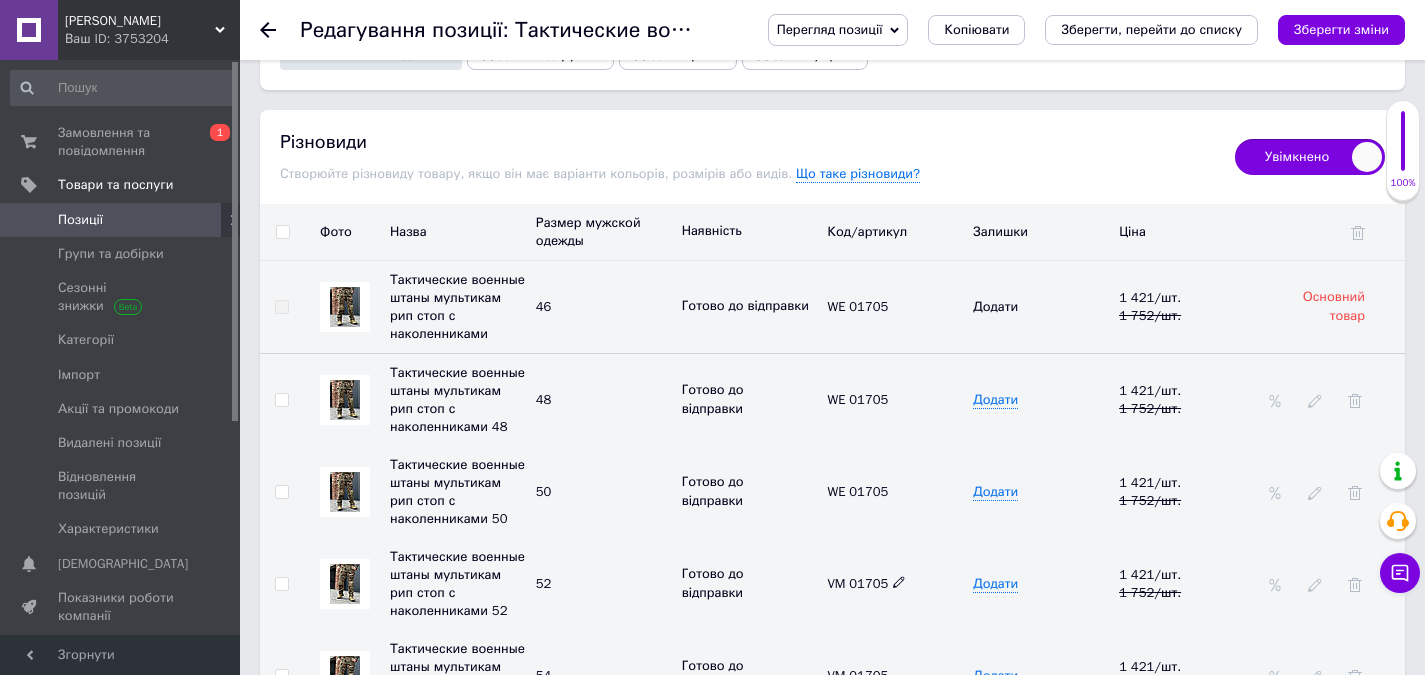 click 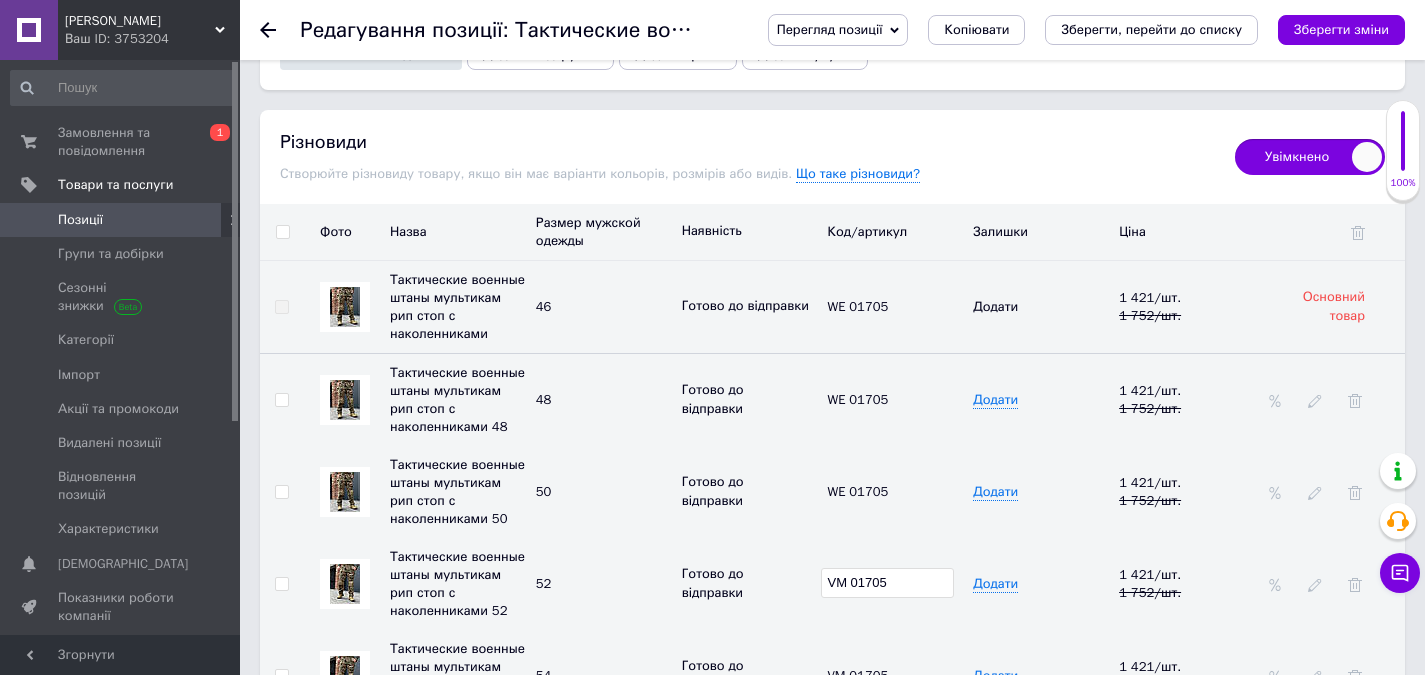 drag, startPoint x: 902, startPoint y: 568, endPoint x: 820, endPoint y: 583, distance: 83.360664 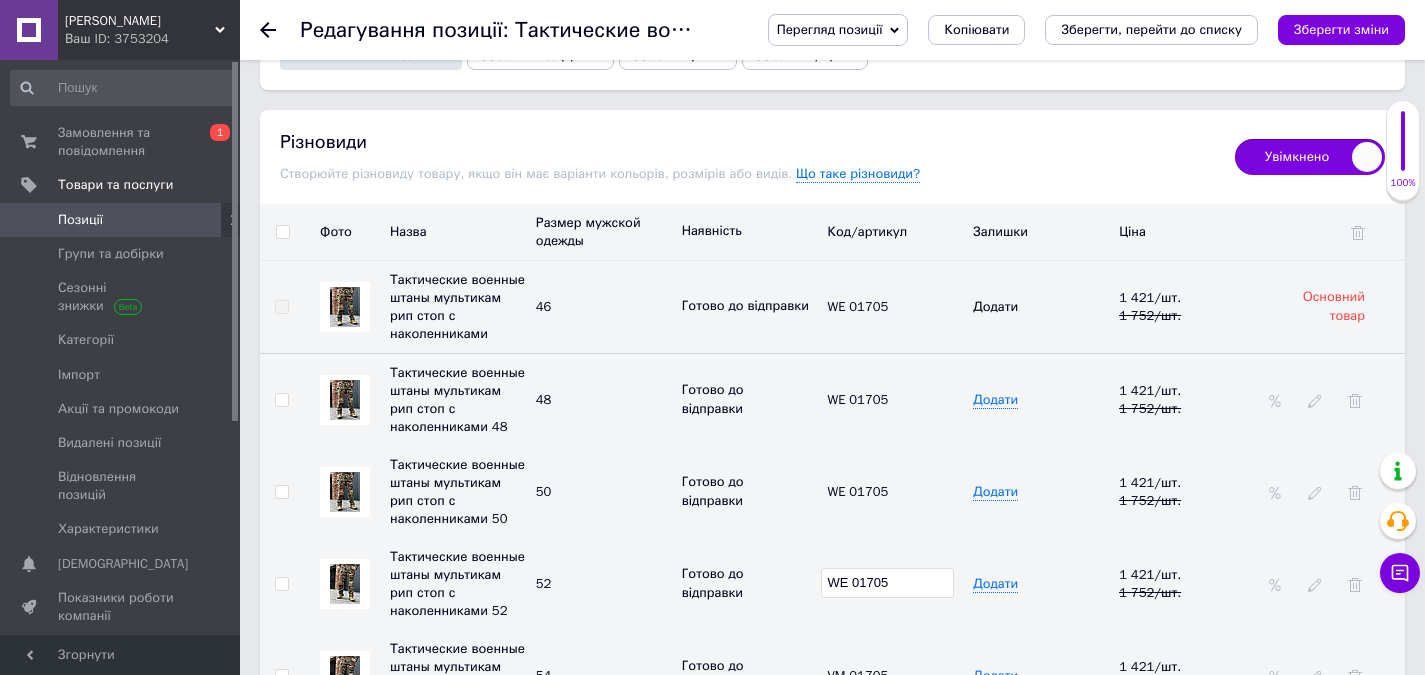 type on "WE 01705" 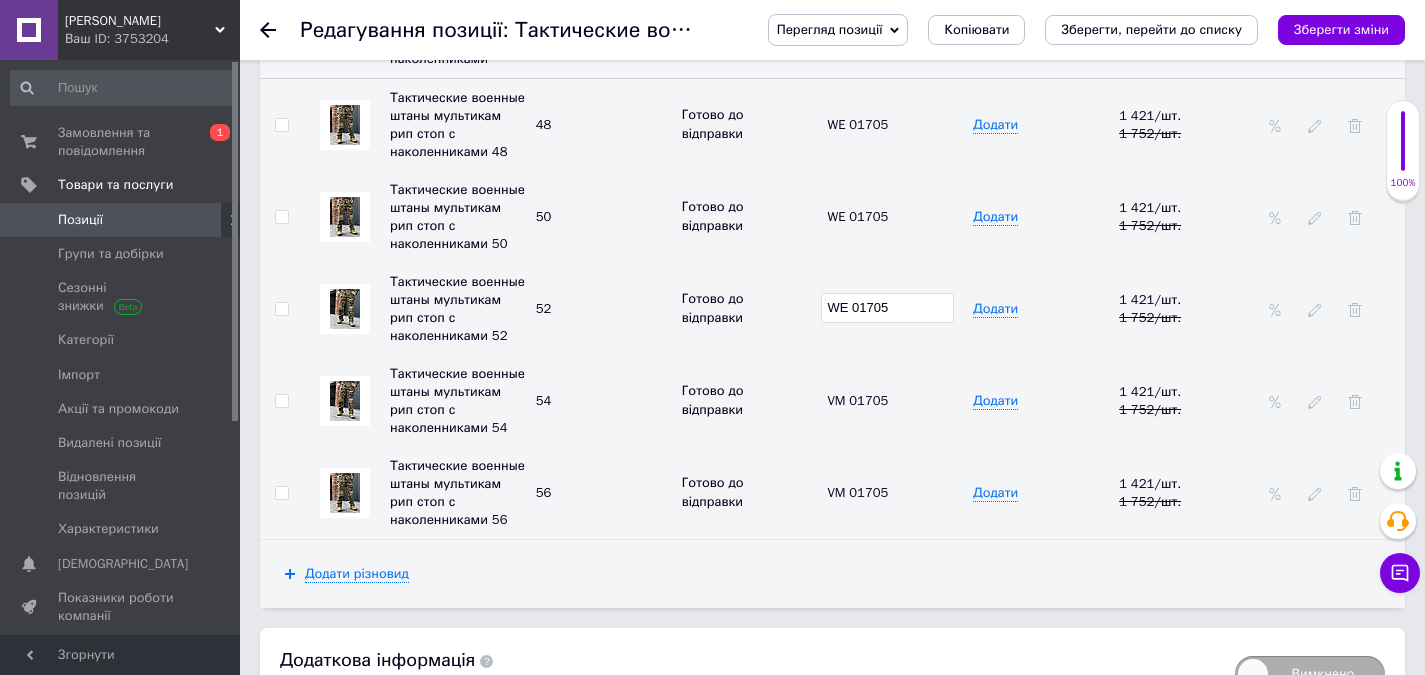 scroll, scrollTop: 2800, scrollLeft: 0, axis: vertical 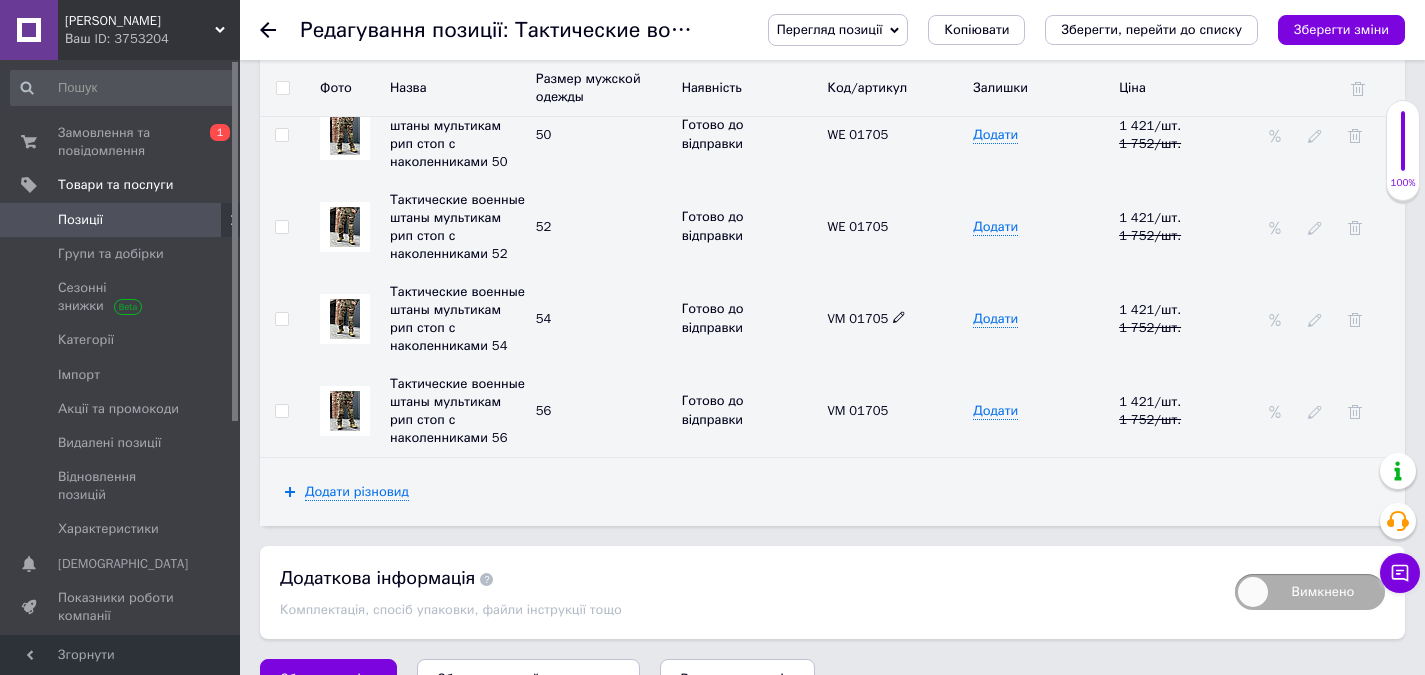 click 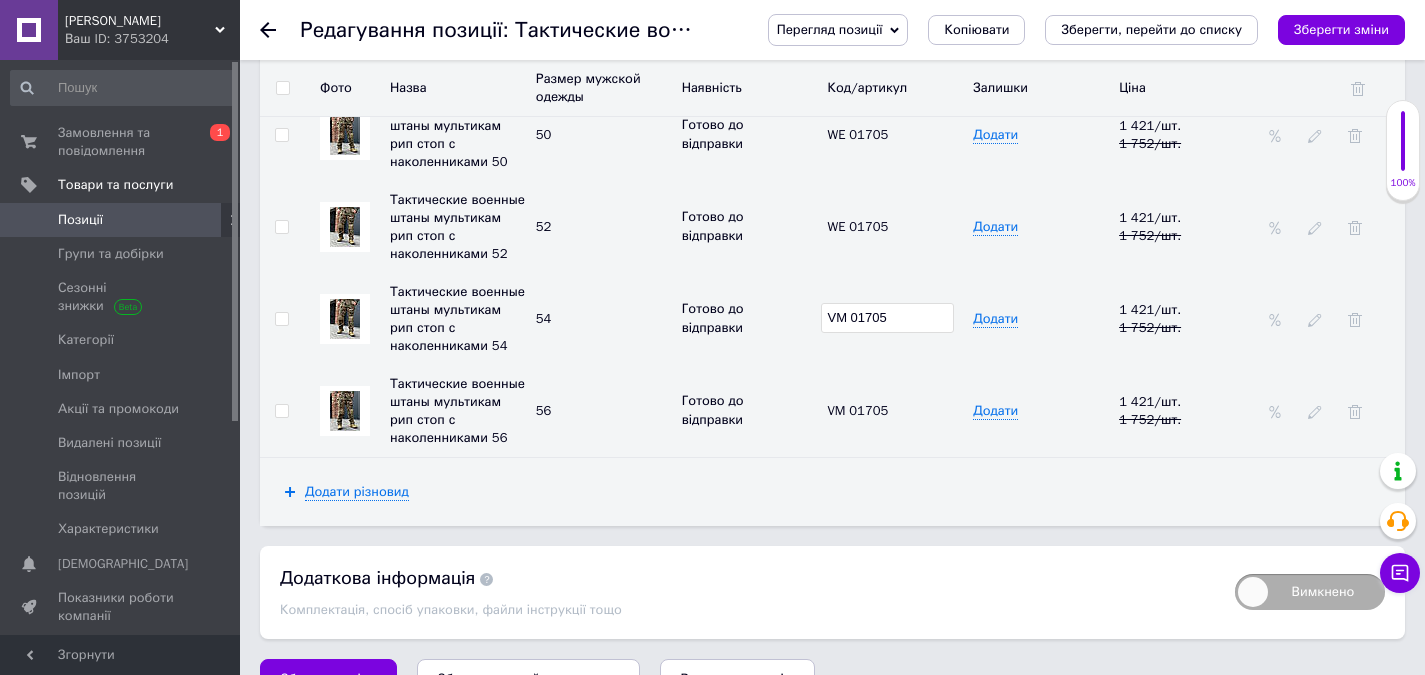 drag, startPoint x: 885, startPoint y: 302, endPoint x: 829, endPoint y: 332, distance: 63.529522 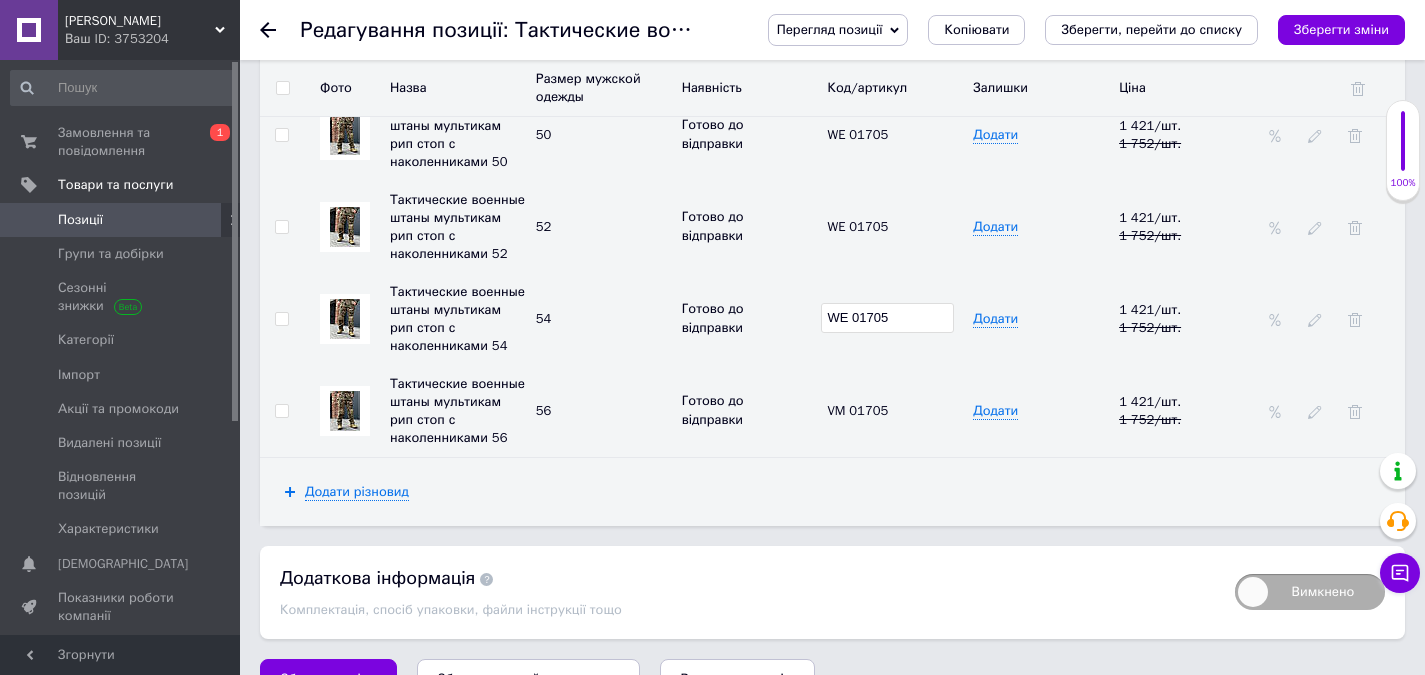 type on "WE 01705" 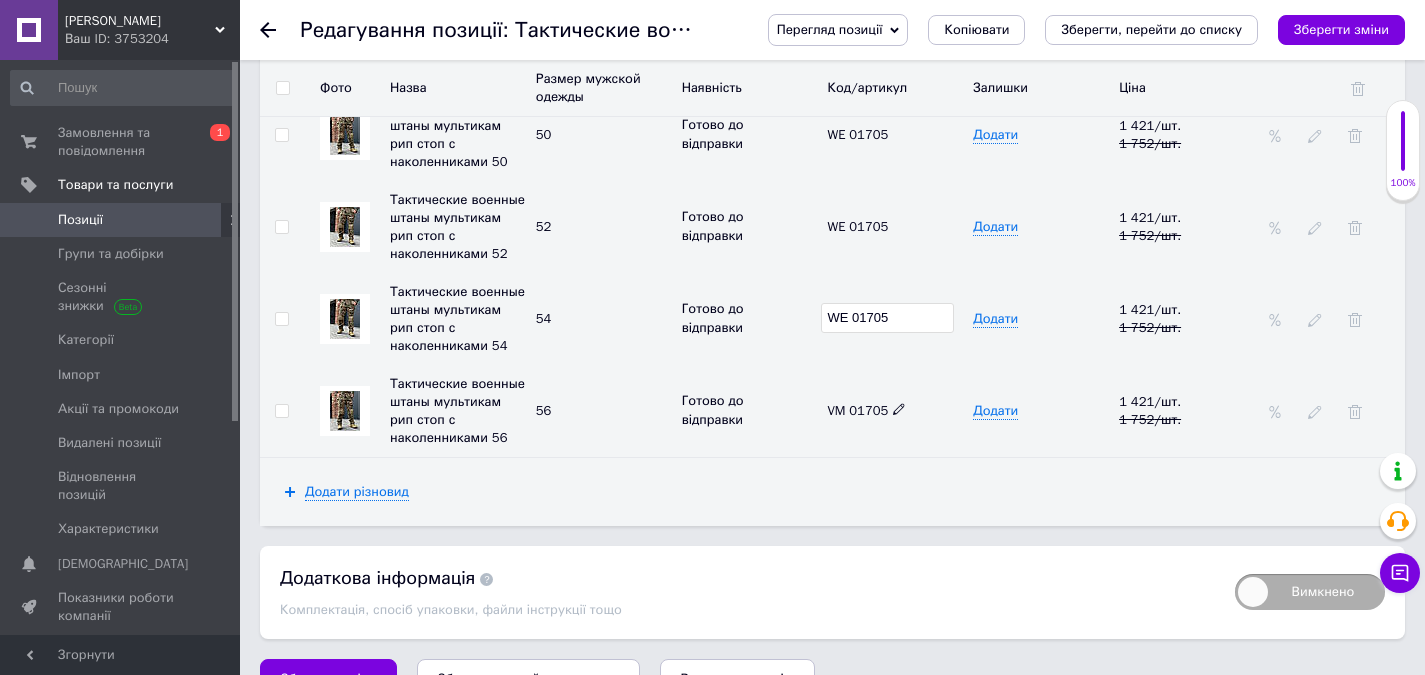 click 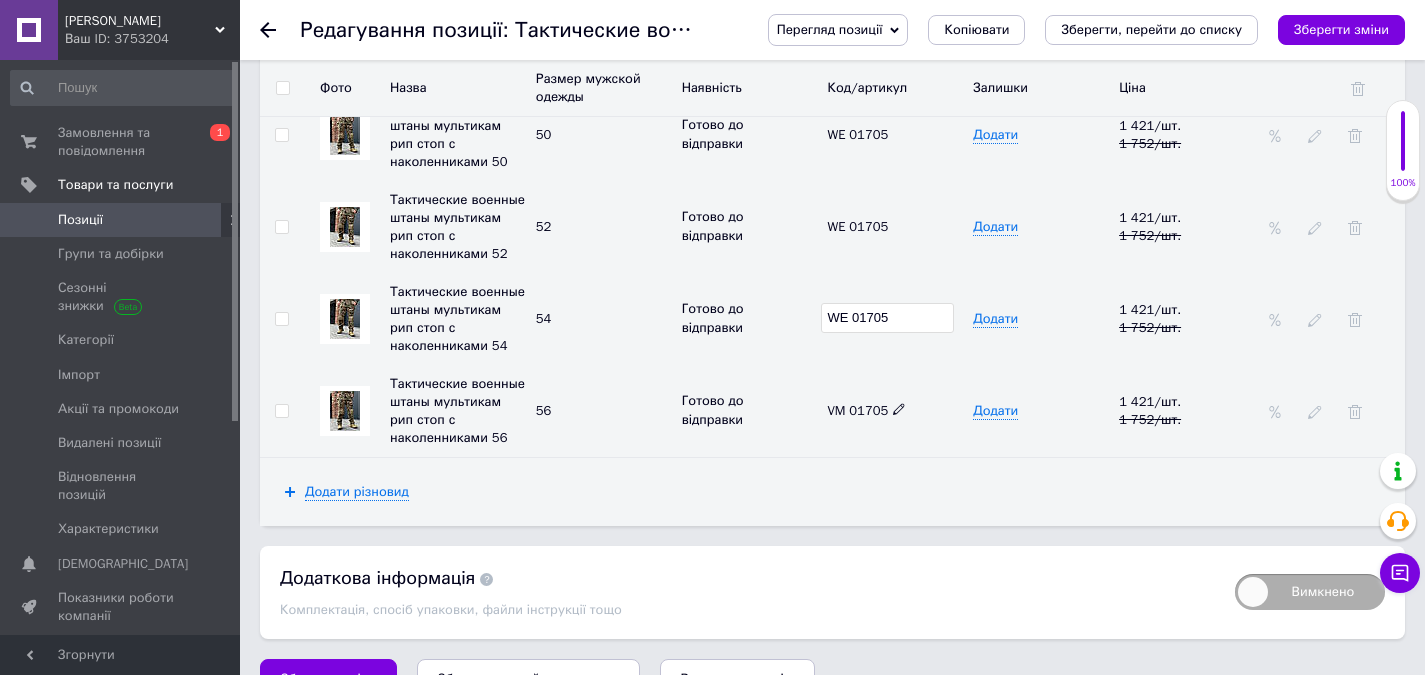 click on "VM 01705" at bounding box center [866, 410] 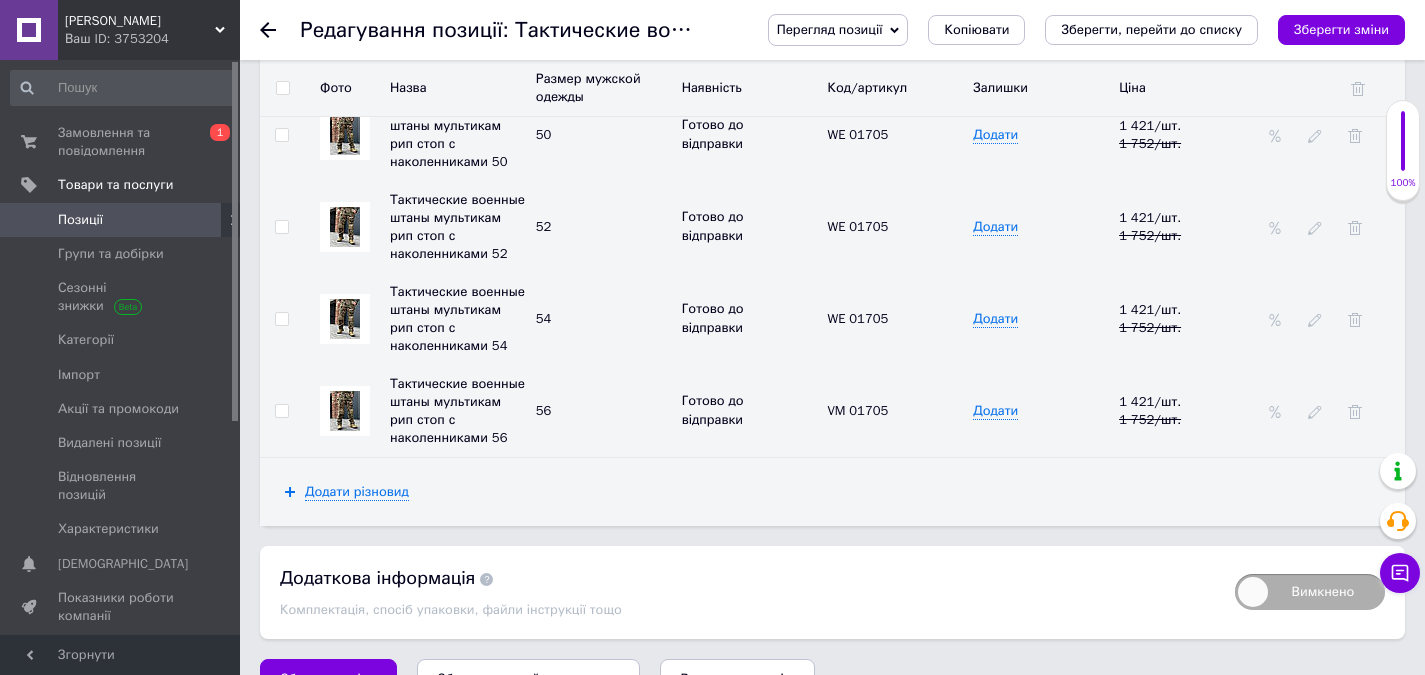 click on "Зберегти зміни" at bounding box center (1341, 29) 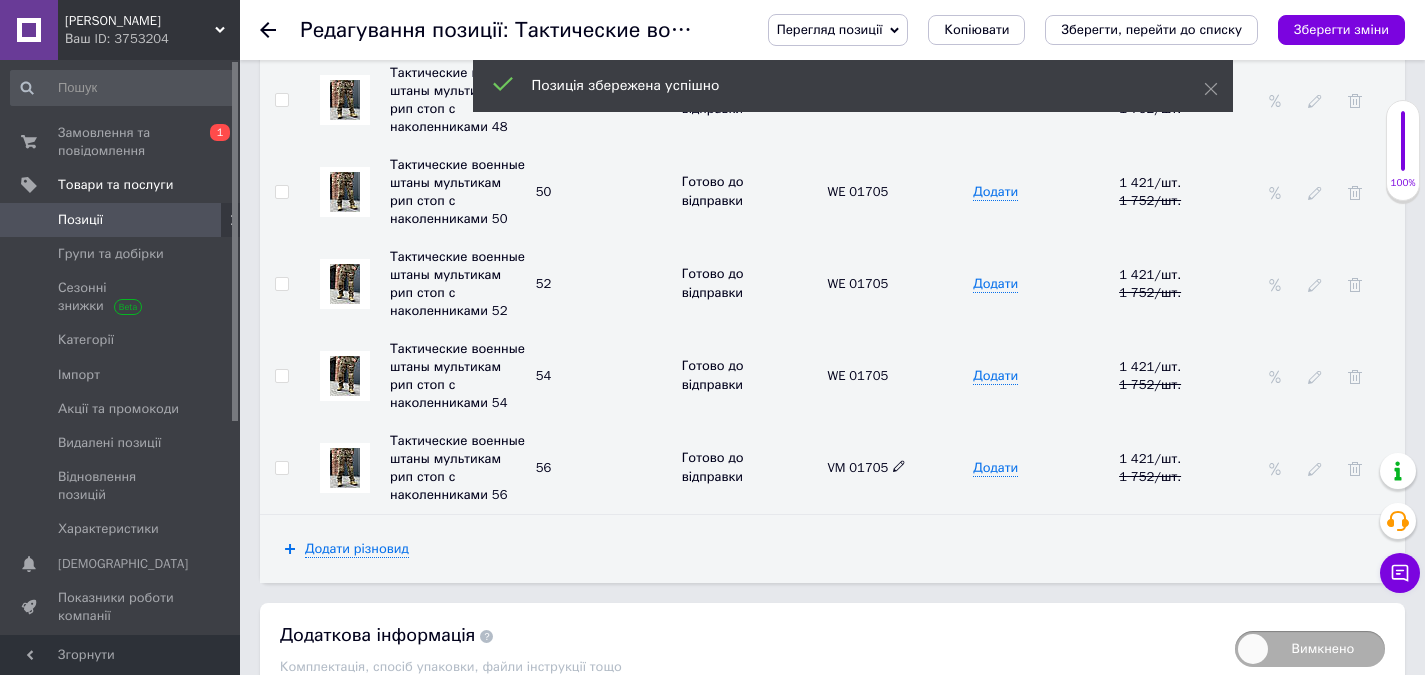 click 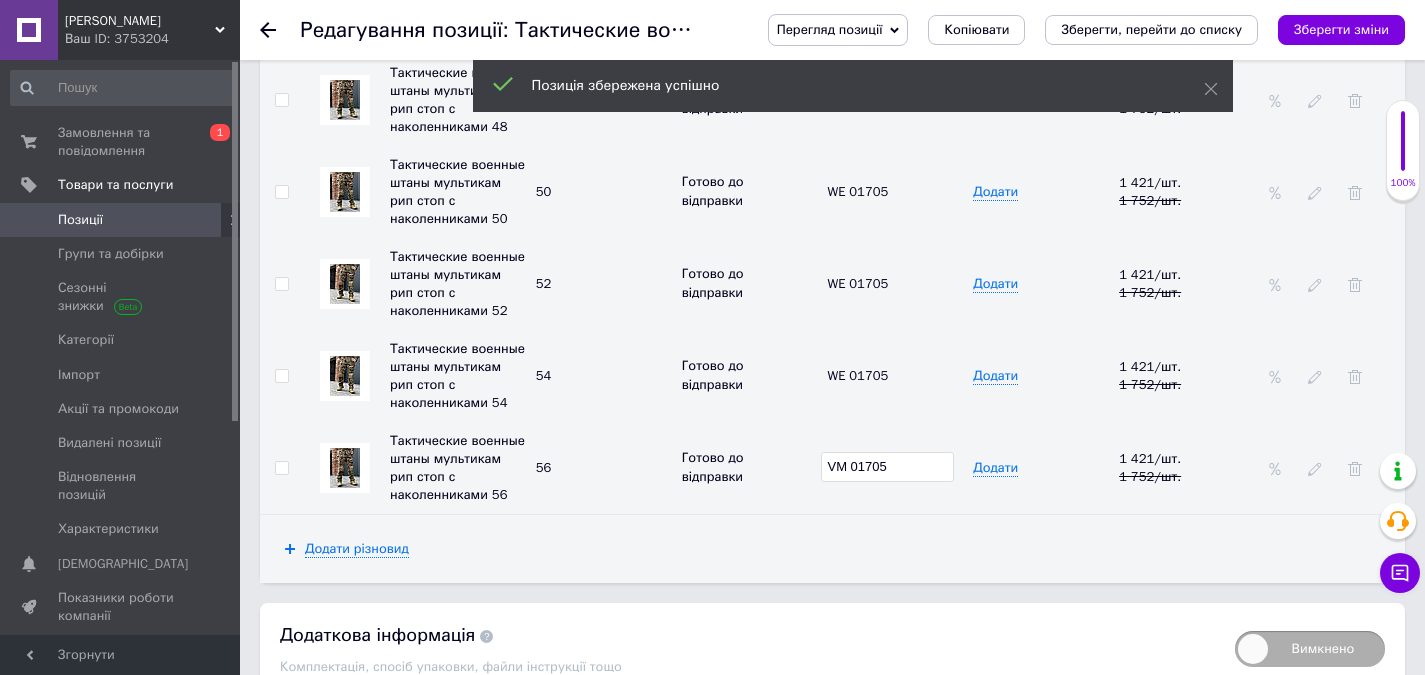 drag, startPoint x: 895, startPoint y: 440, endPoint x: 778, endPoint y: 450, distance: 117.426575 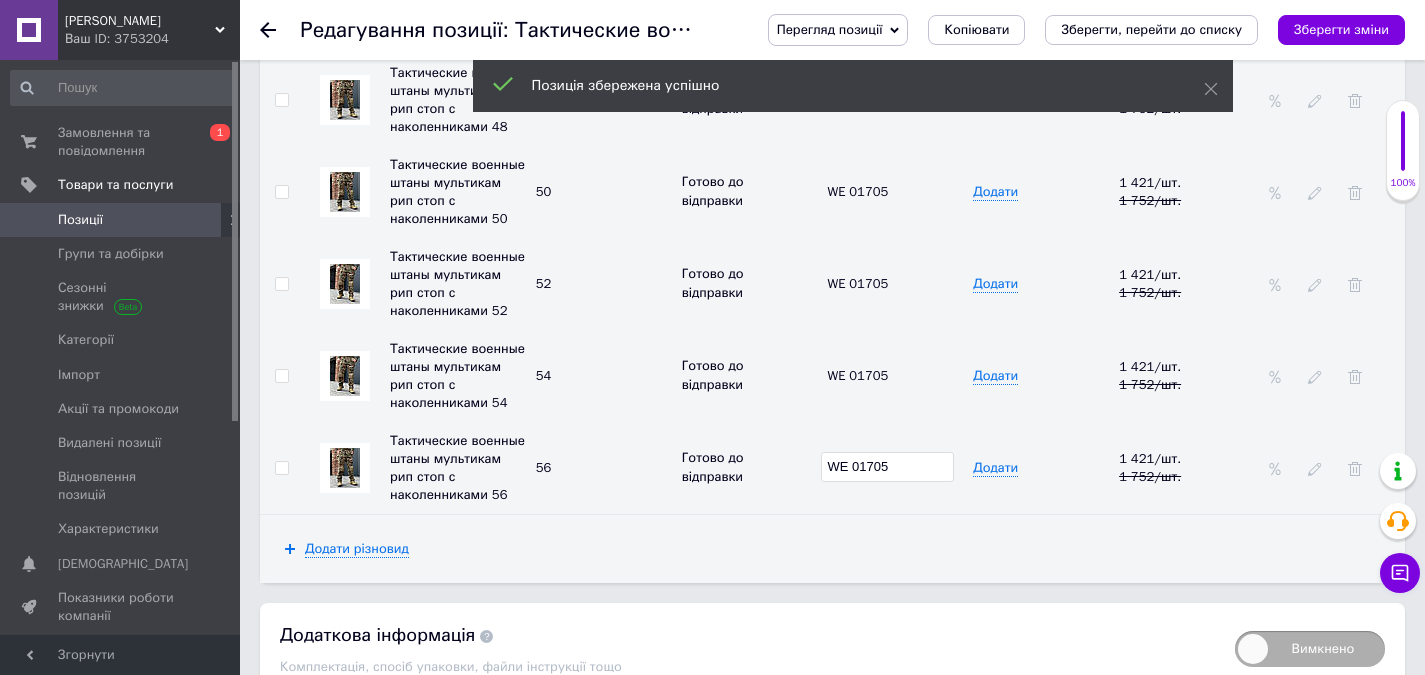 type on "WE 01705" 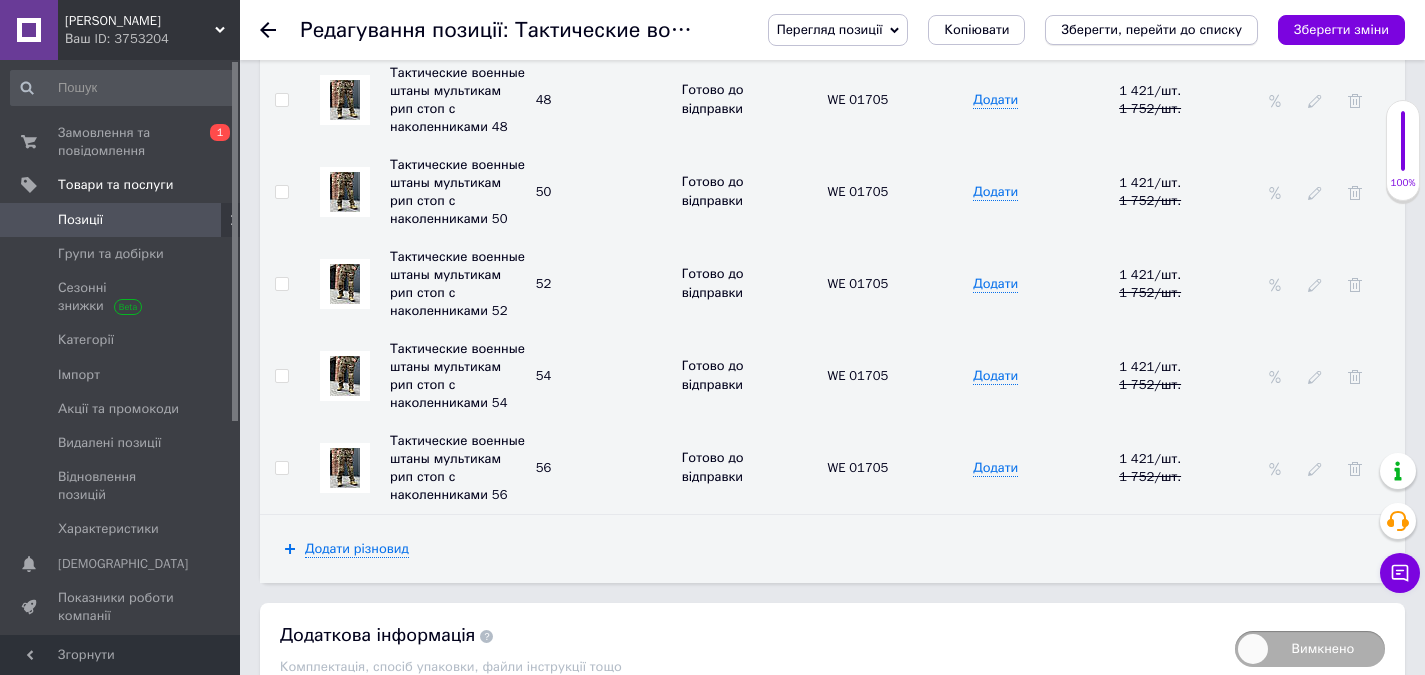click on "Зберегти, перейти до списку" at bounding box center (1151, 29) 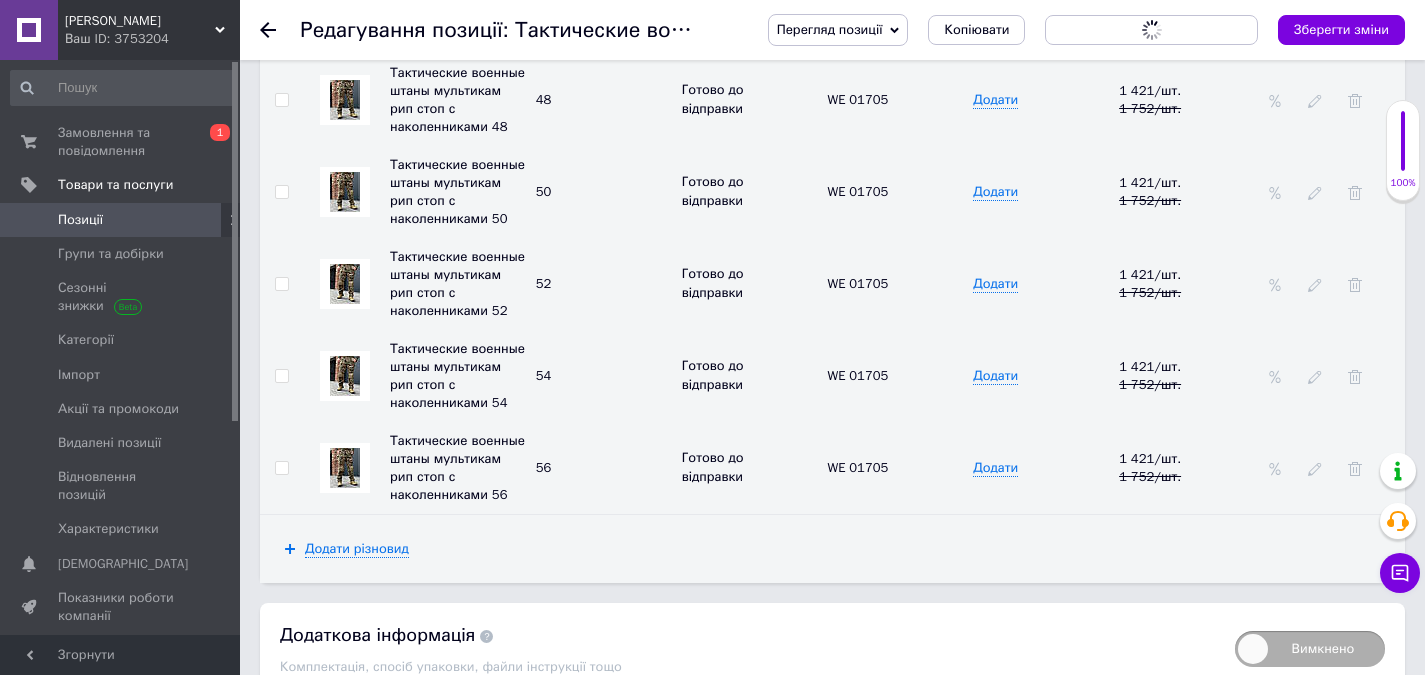 scroll, scrollTop: 2300, scrollLeft: 0, axis: vertical 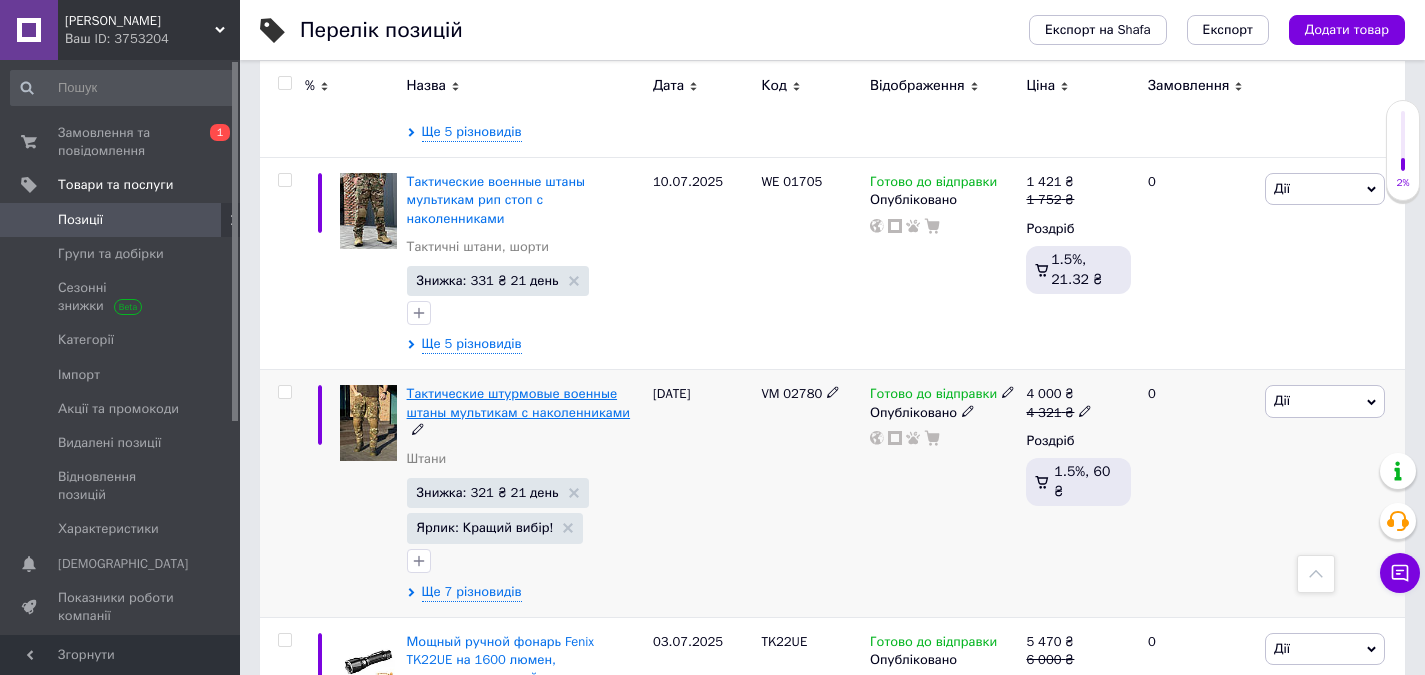 click on "Тактические штурмовые военные штаны мультикам с наколенниками" at bounding box center [519, 402] 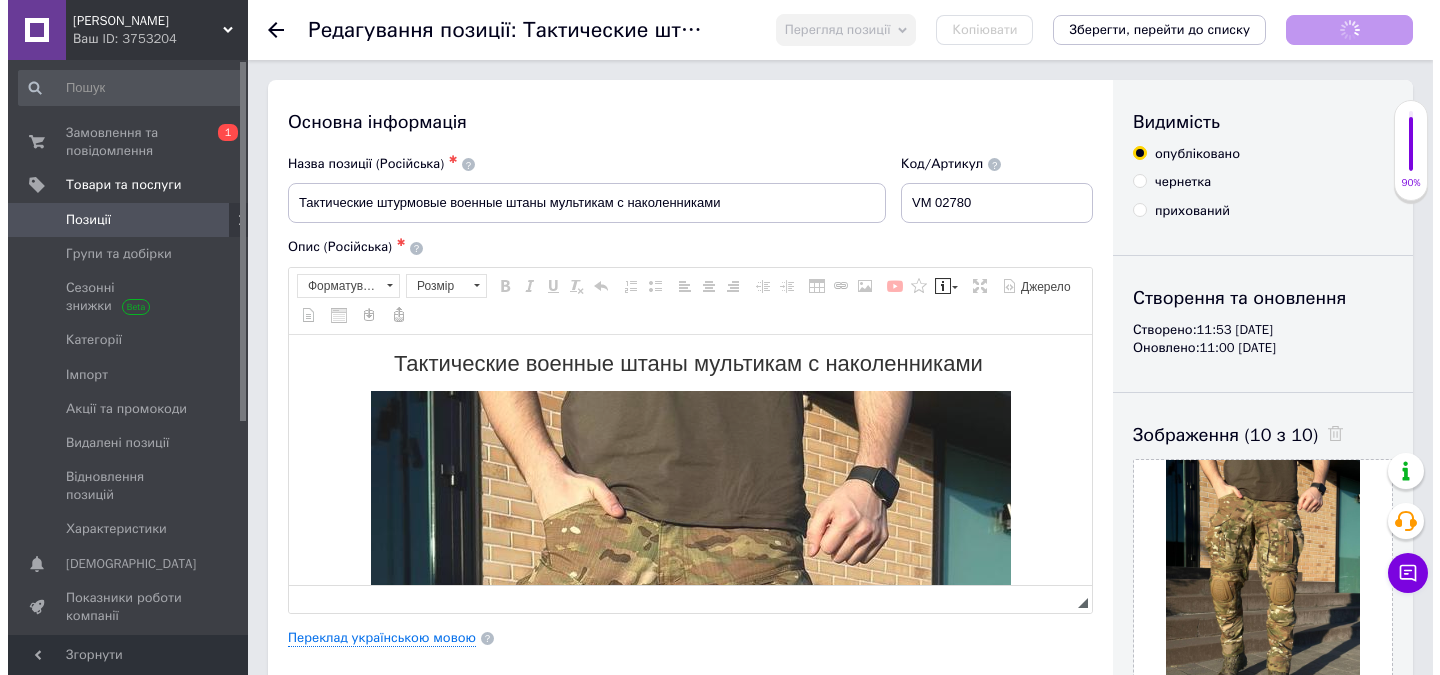 scroll, scrollTop: 0, scrollLeft: 0, axis: both 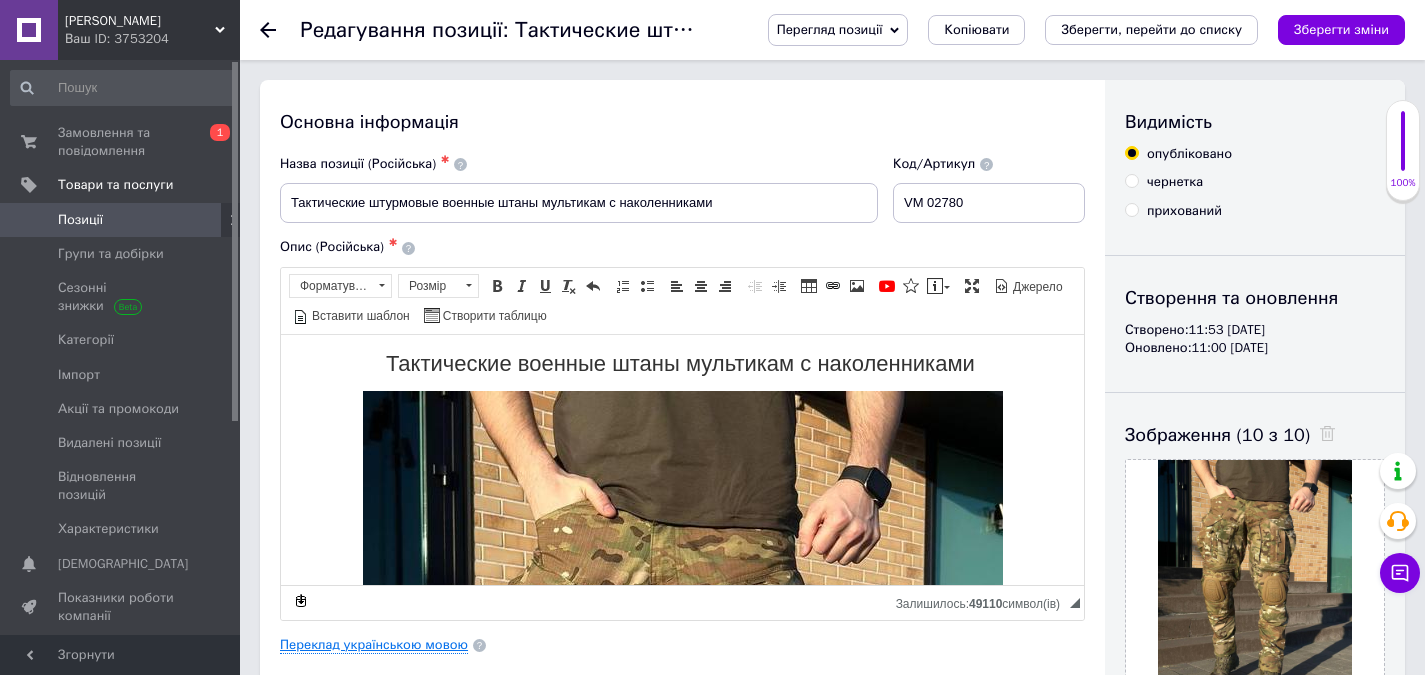 click on "Переклад українською мовою" at bounding box center (374, 645) 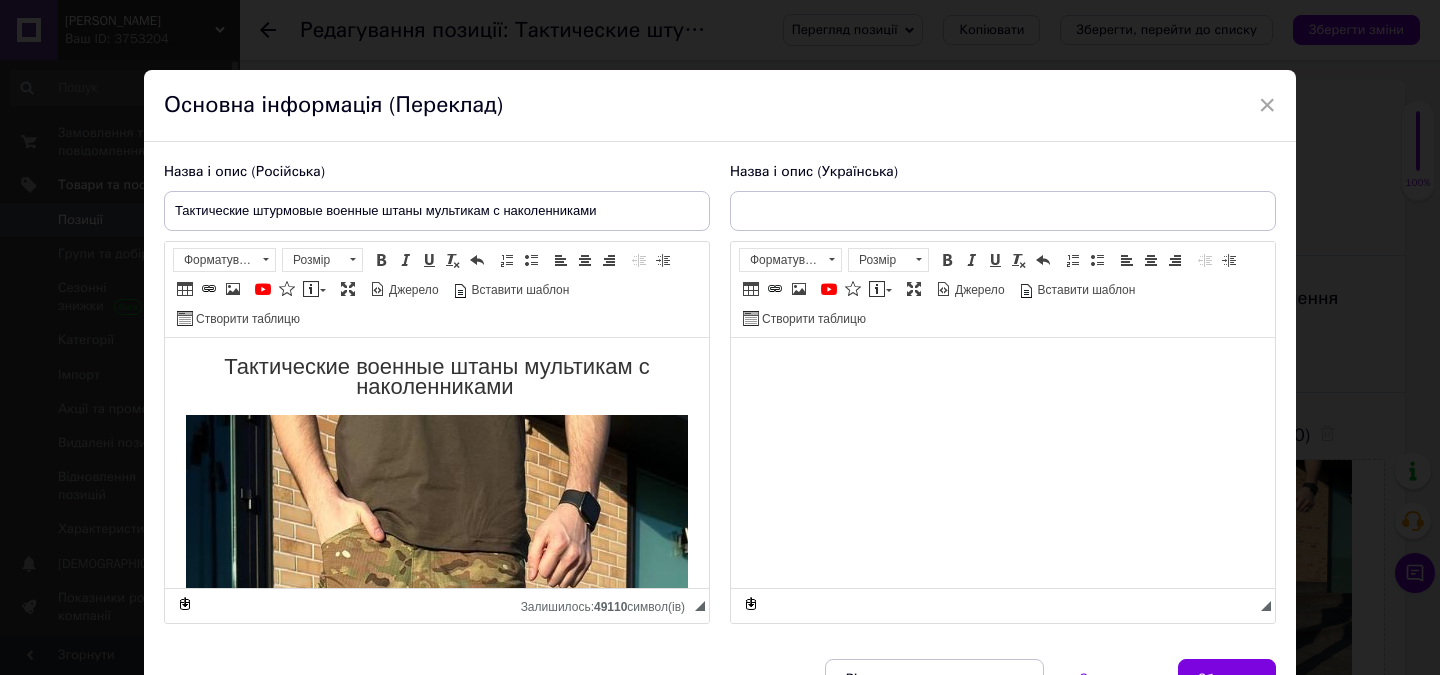 scroll, scrollTop: 0, scrollLeft: 0, axis: both 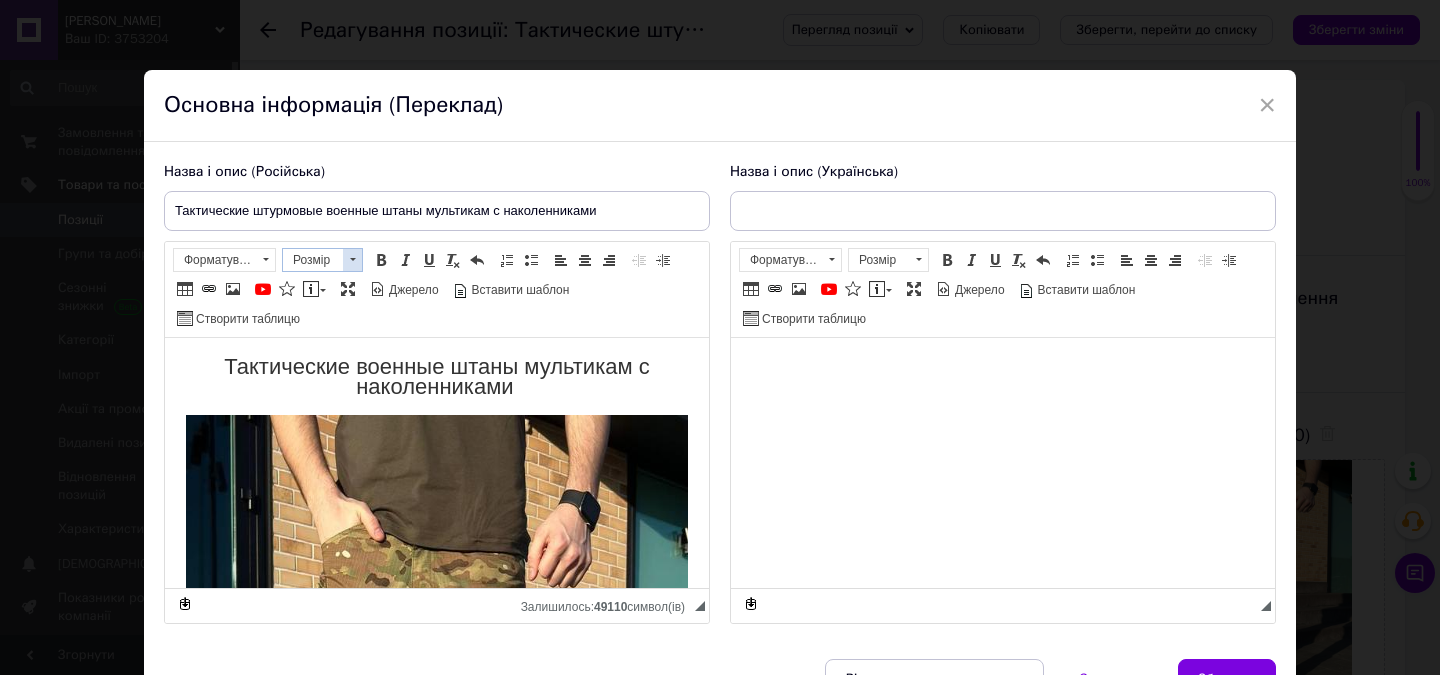 click at bounding box center (352, 260) 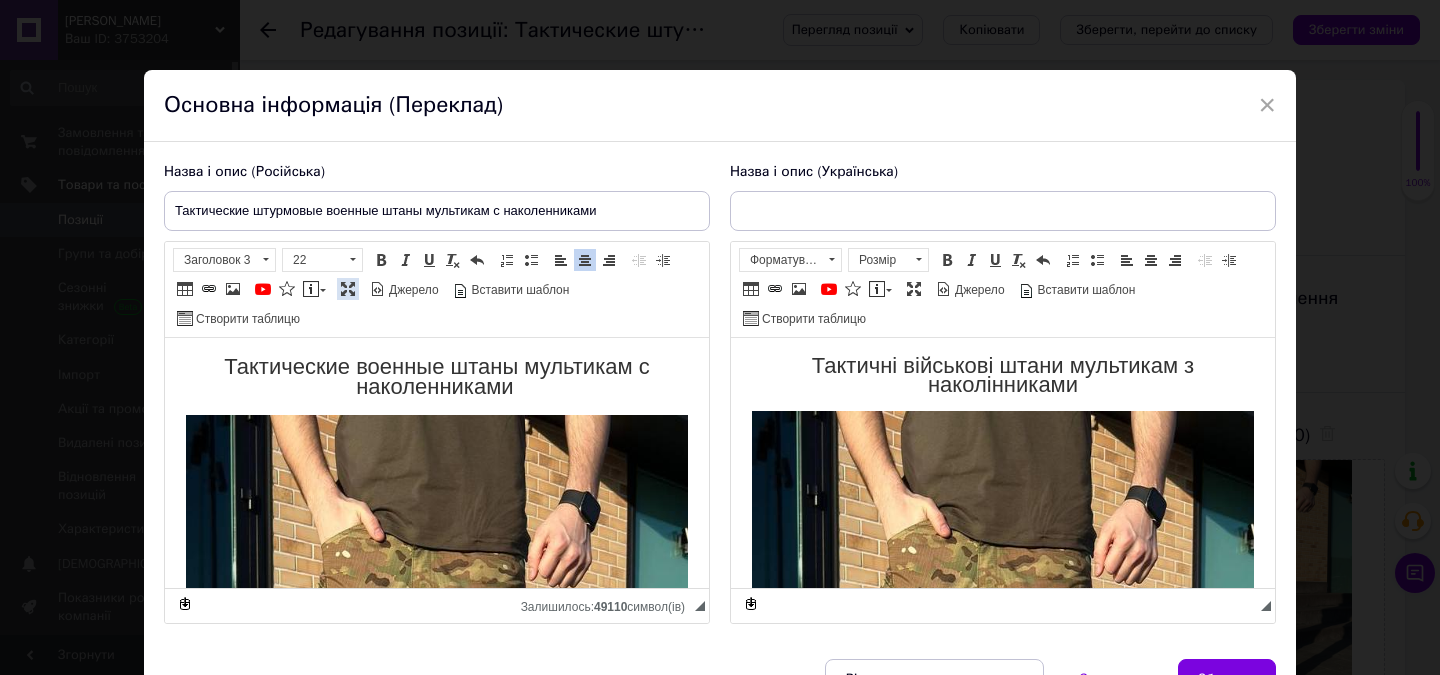 type on "Тактичні штурмові військові штани мультикам з наколінниками" 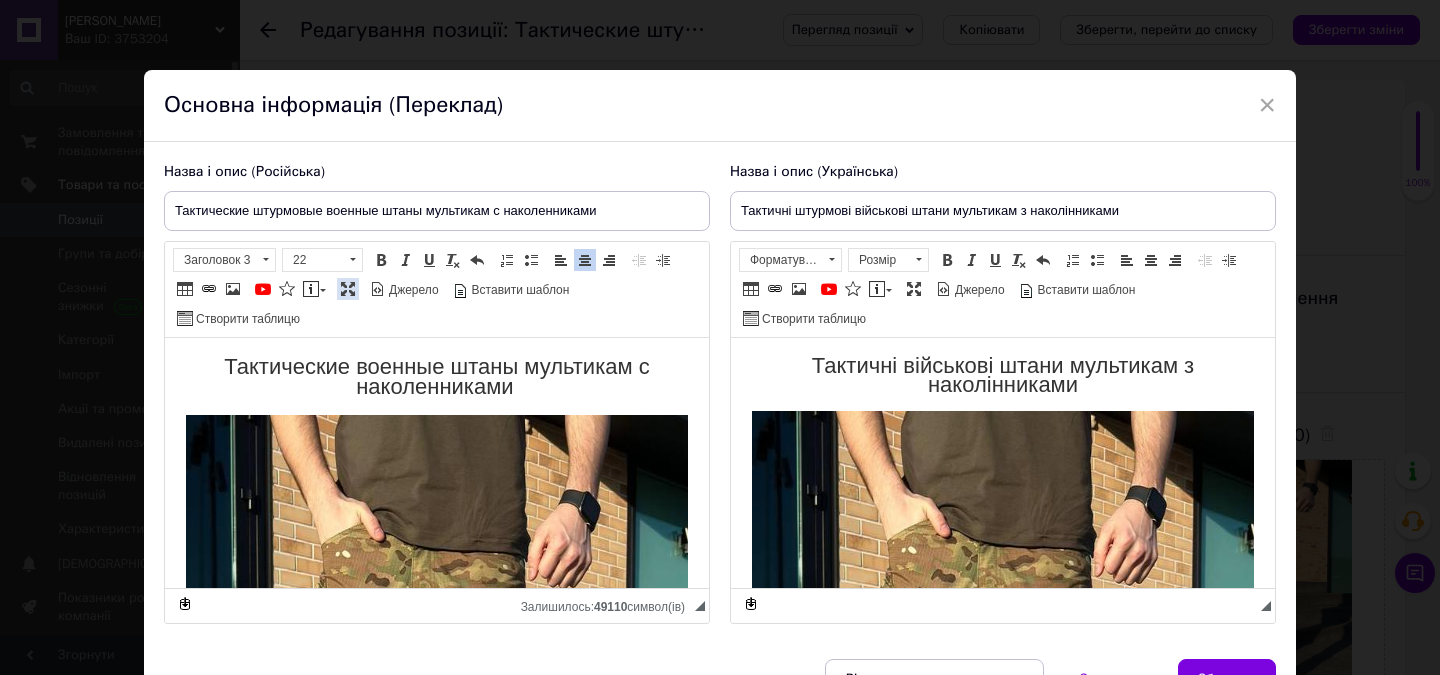 scroll, scrollTop: 0, scrollLeft: 0, axis: both 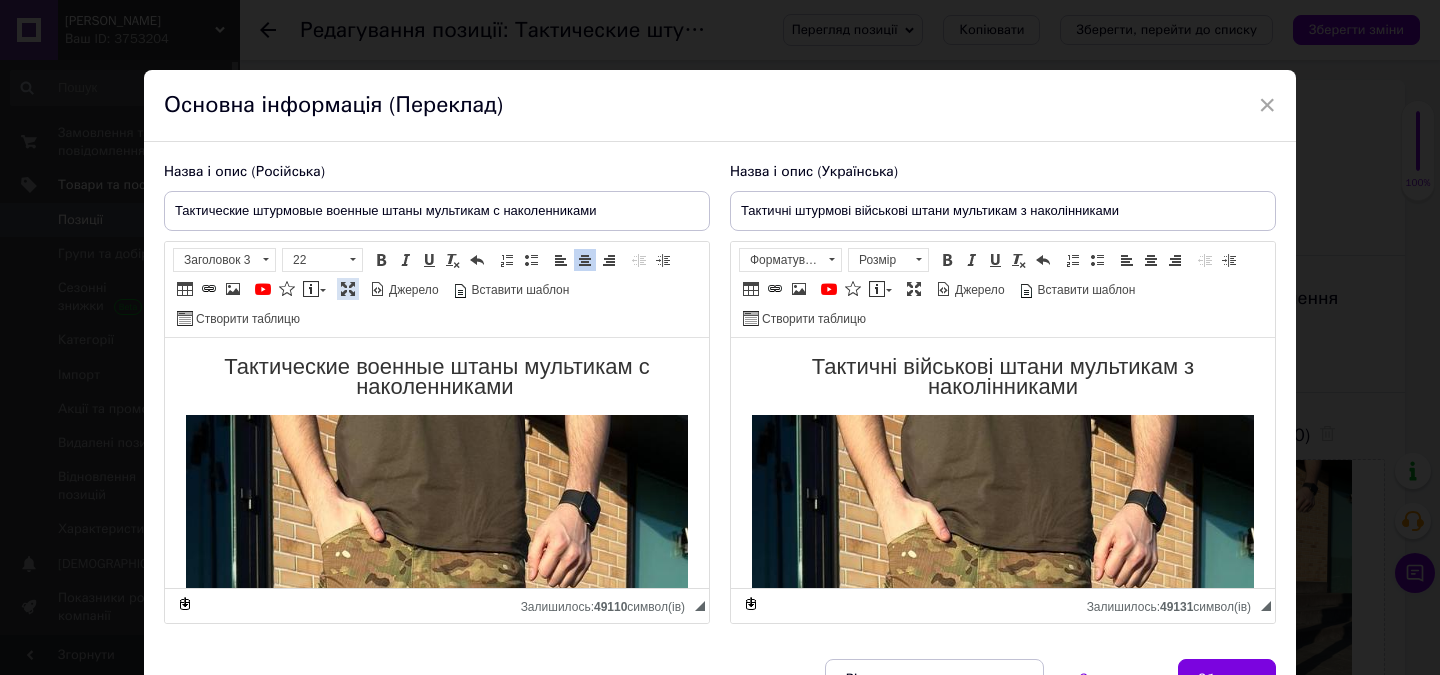 click at bounding box center [348, 289] 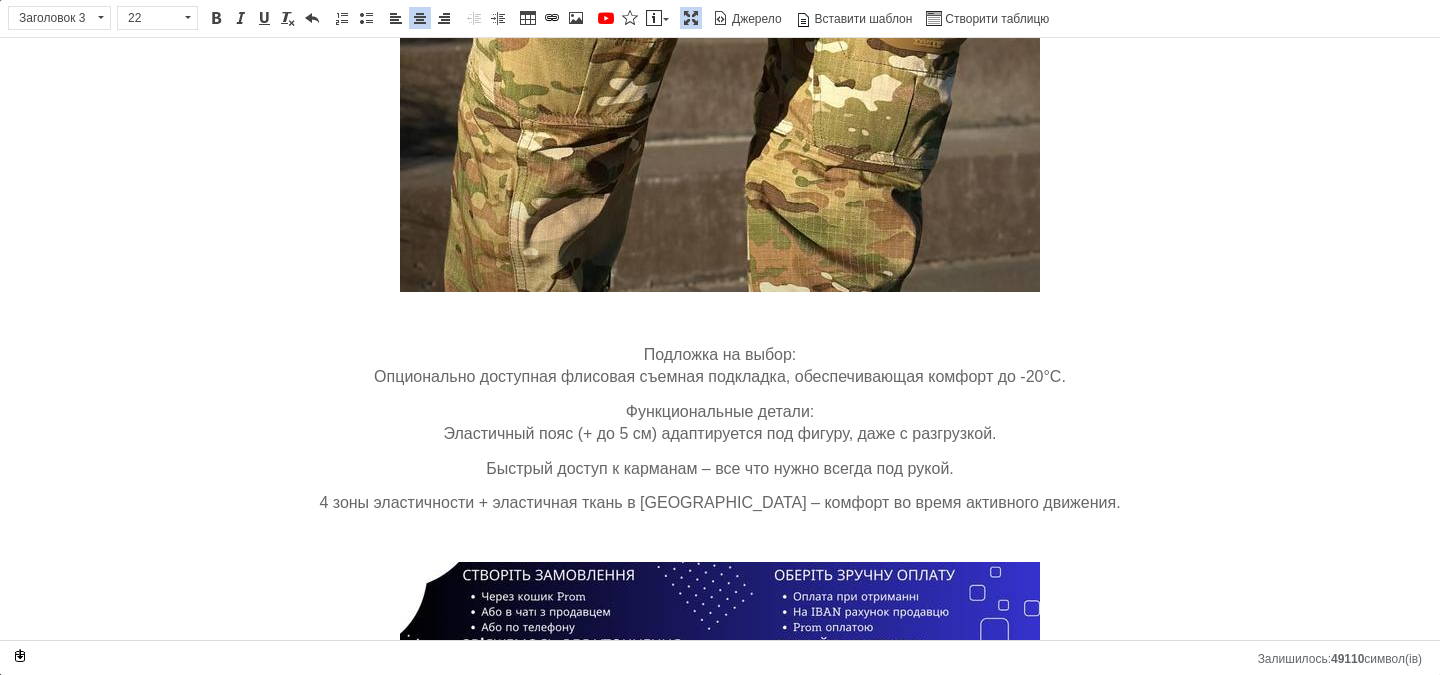 scroll, scrollTop: 1939, scrollLeft: 0, axis: vertical 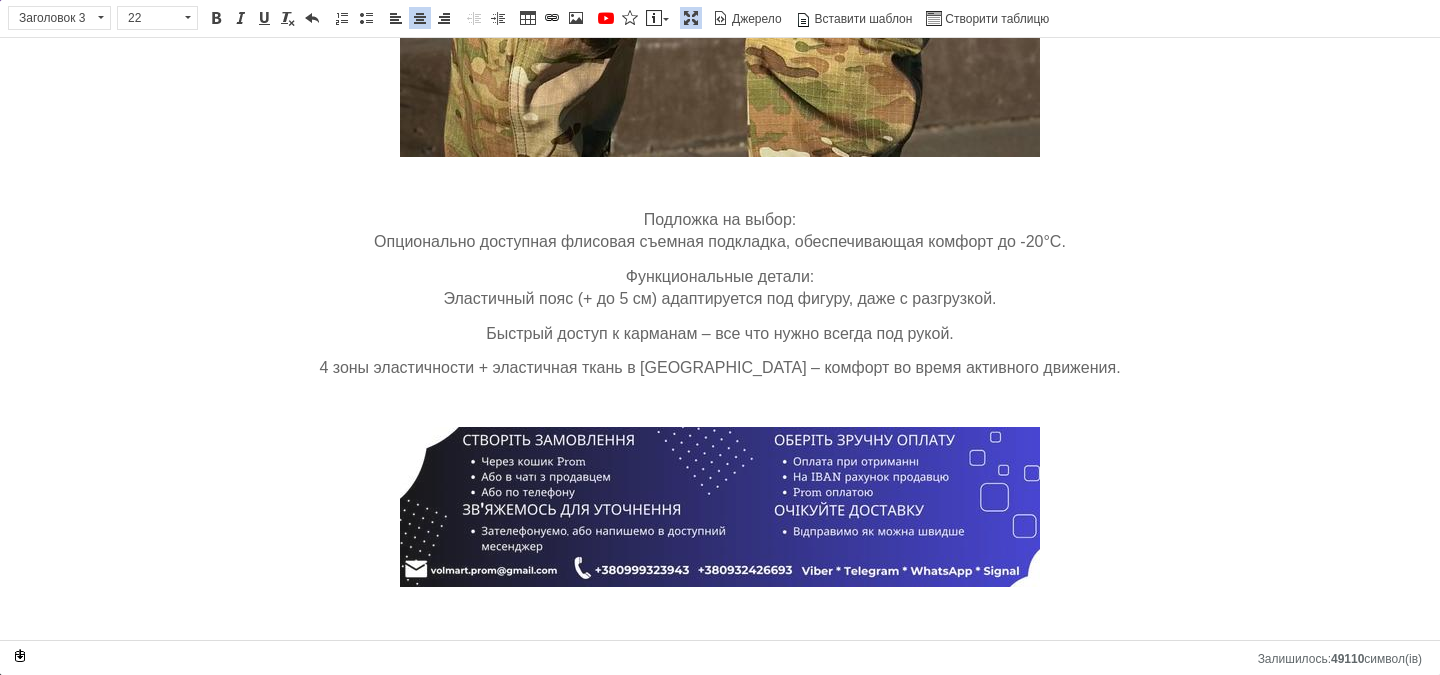 click at bounding box center [720, 507] 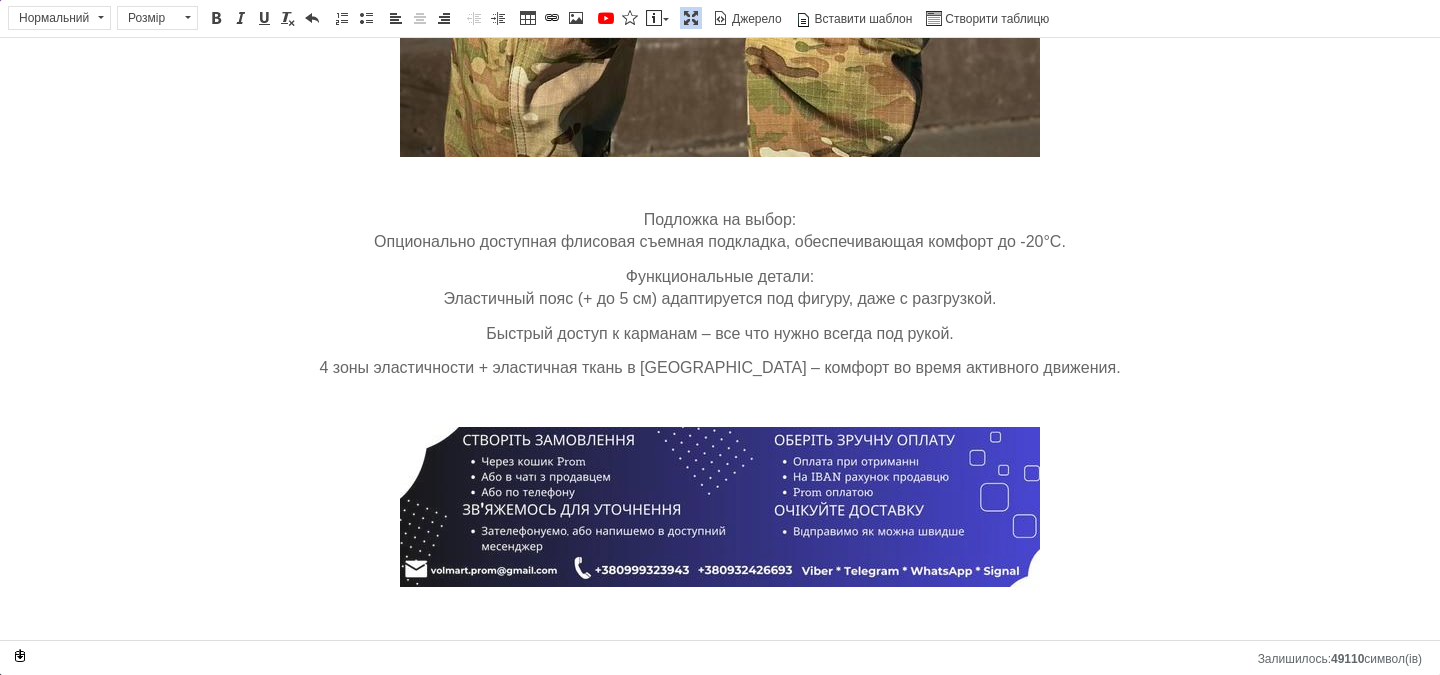 click at bounding box center (720, 507) 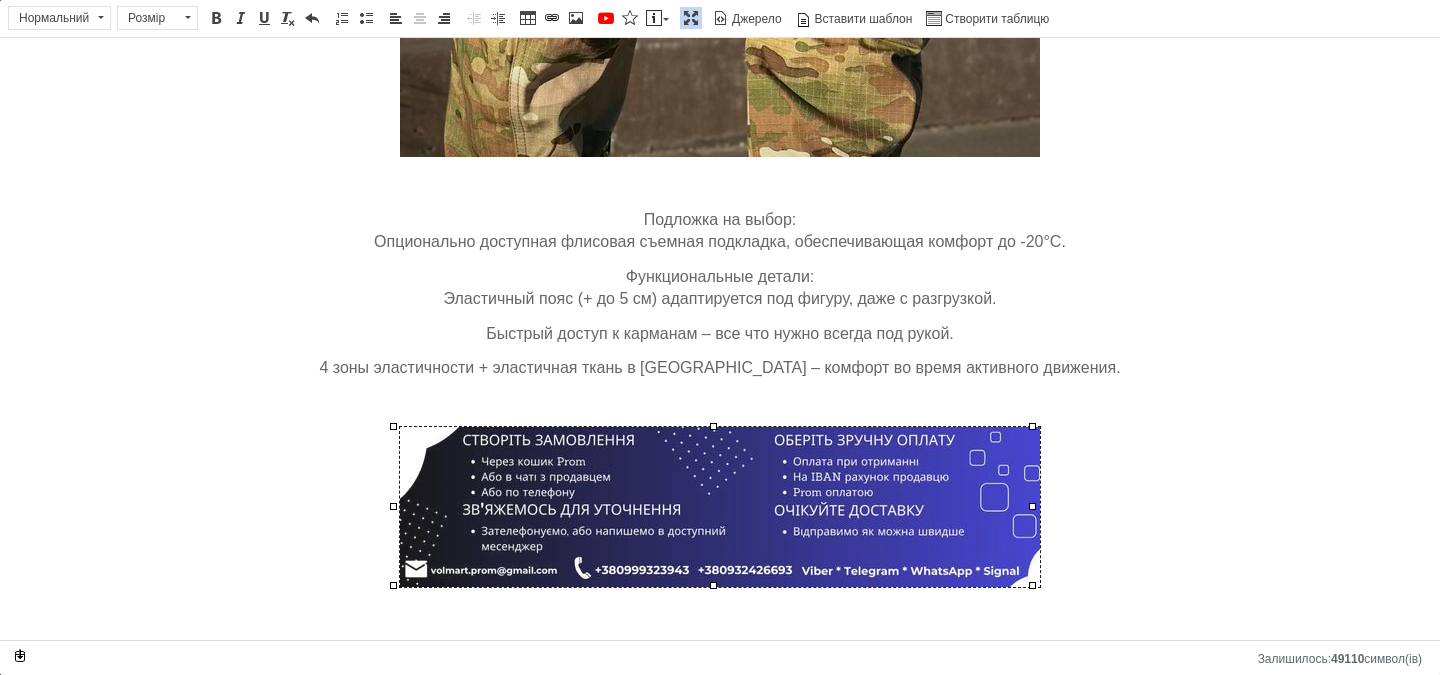 select 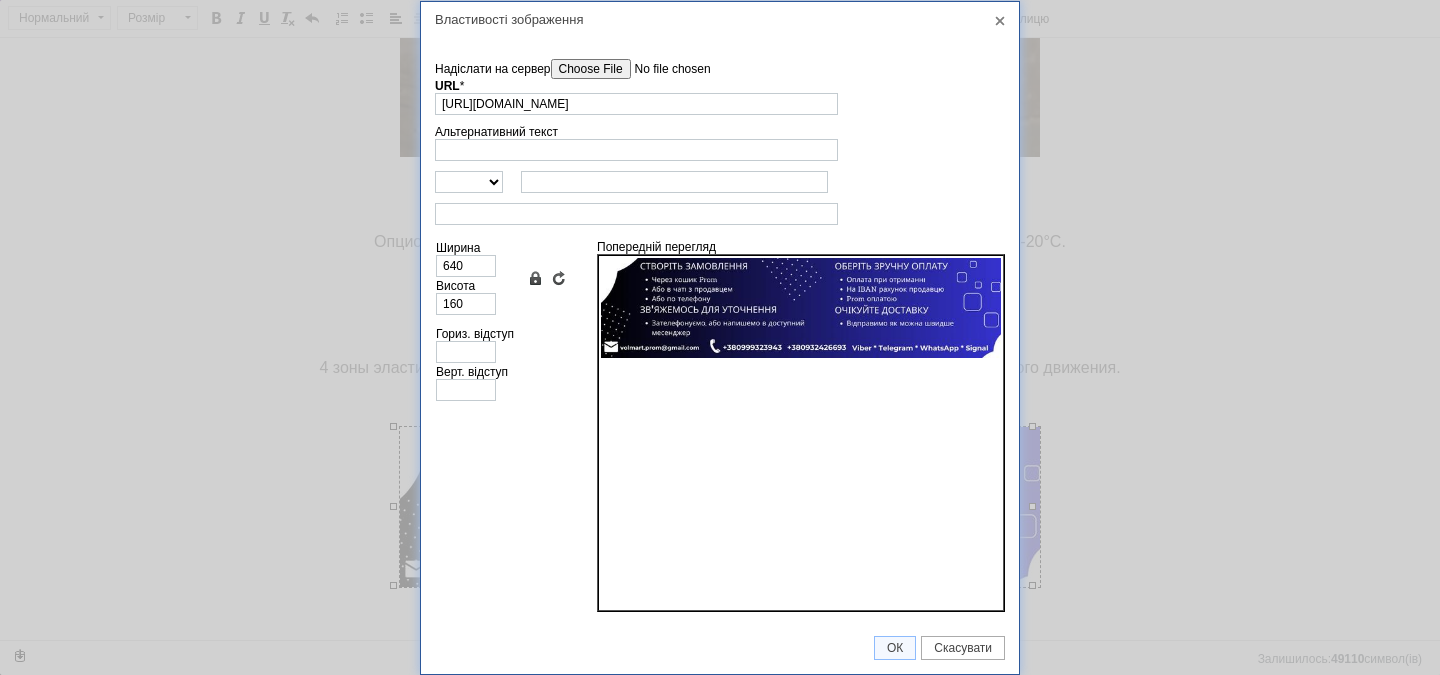scroll, scrollTop: 0, scrollLeft: 261, axis: horizontal 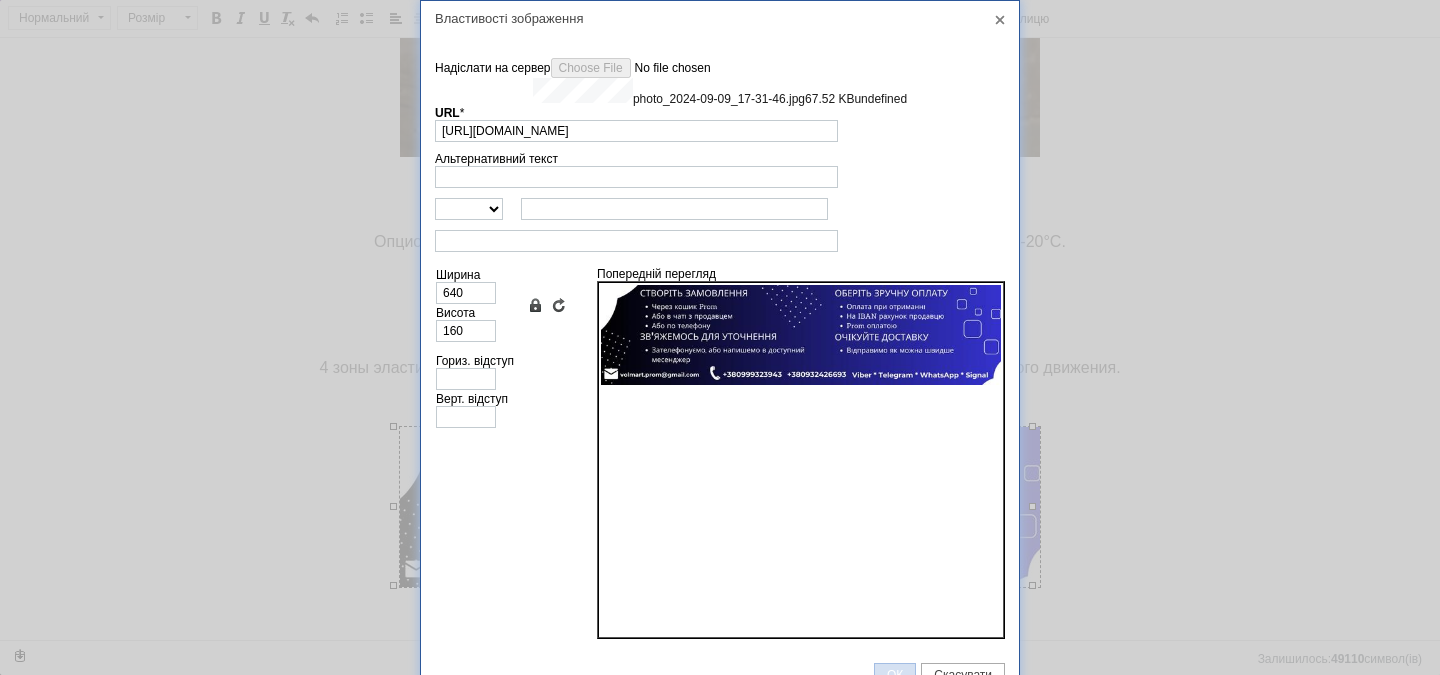 type on "[URL][DOMAIN_NAME]" 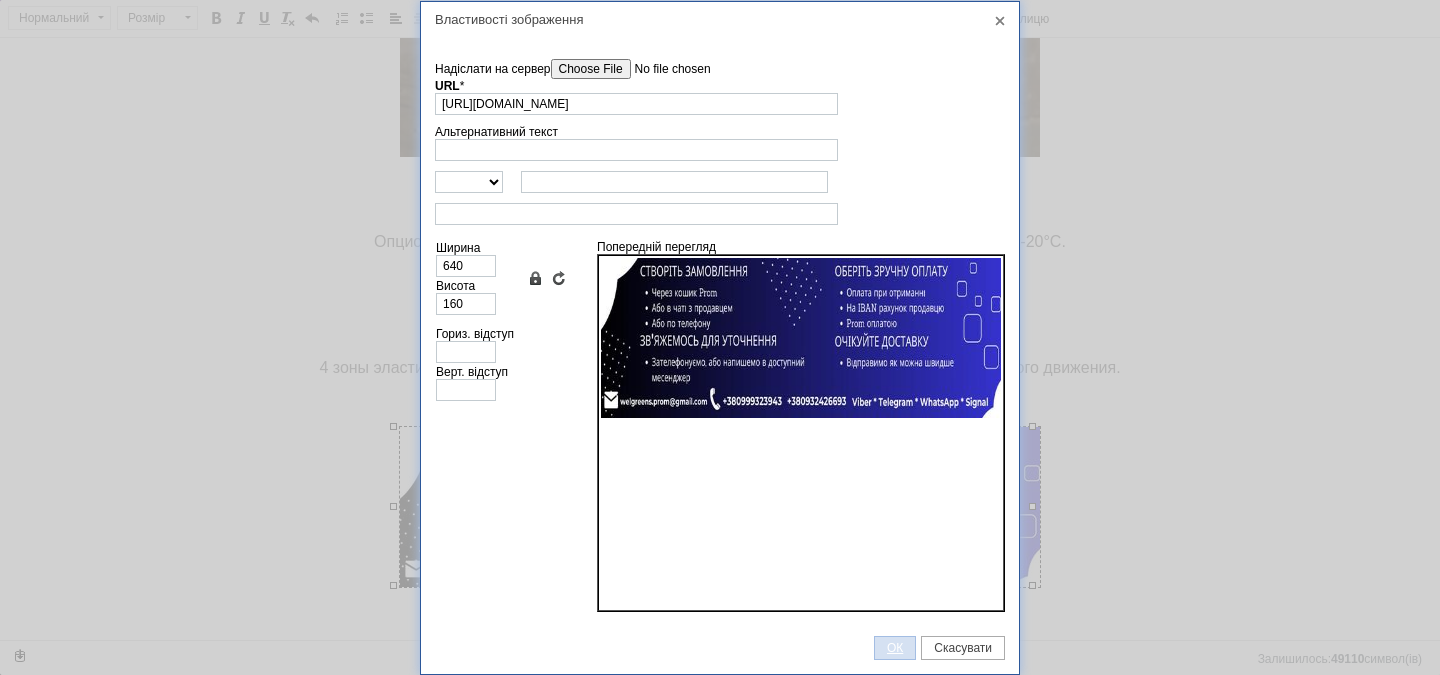 click on "ОК" at bounding box center (895, 648) 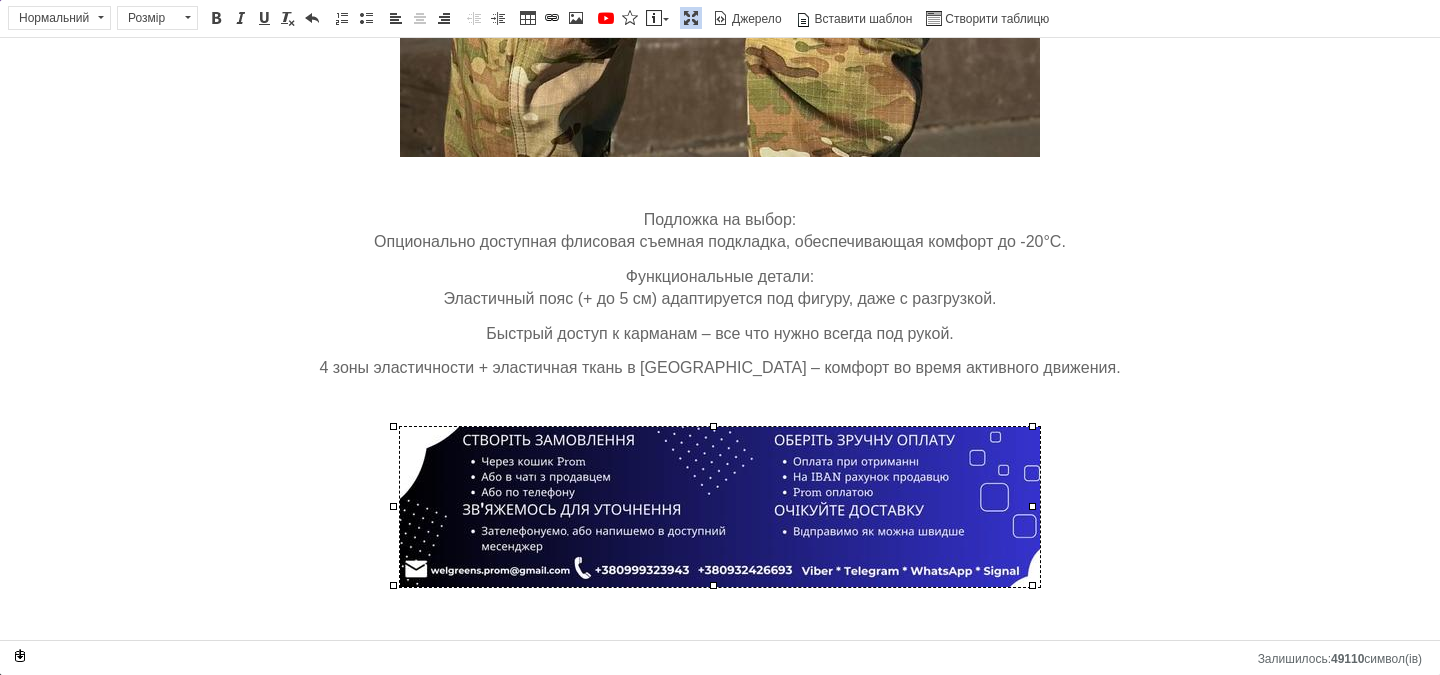 click at bounding box center (691, 18) 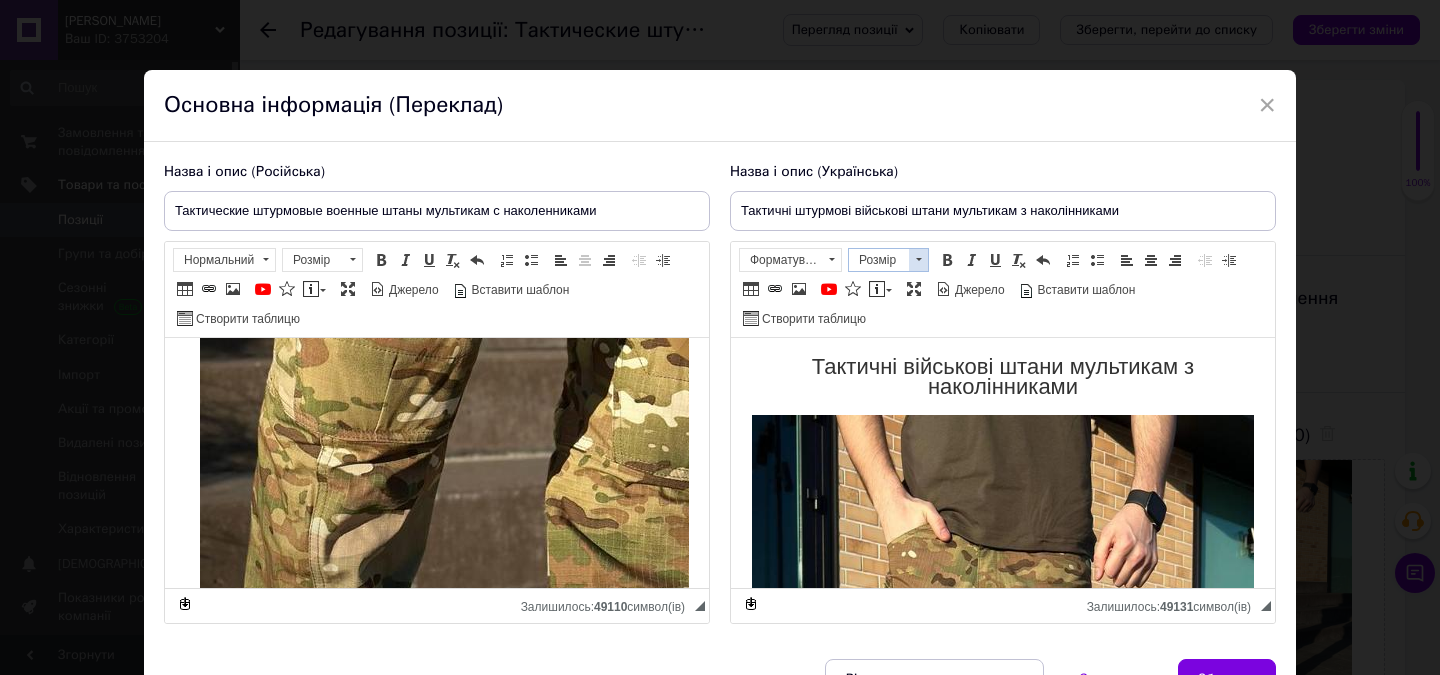 scroll, scrollTop: 2544, scrollLeft: 0, axis: vertical 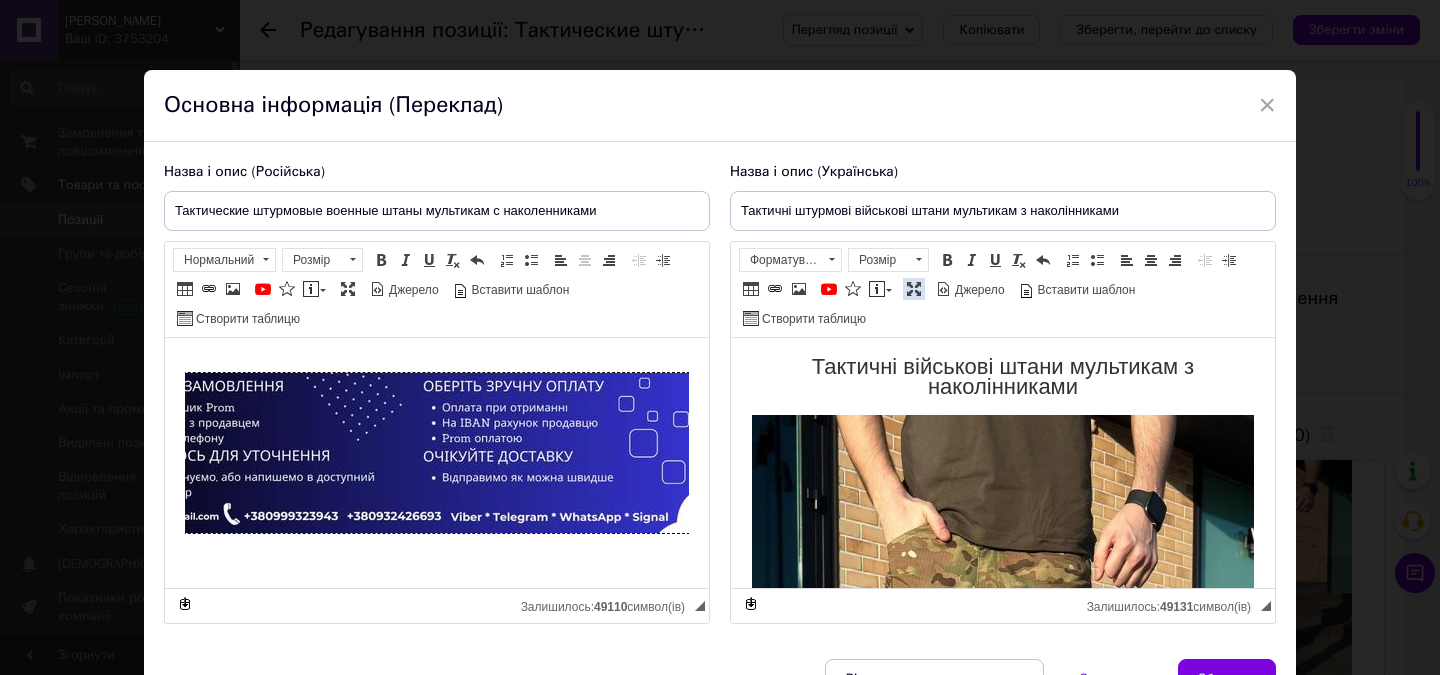 click at bounding box center [914, 289] 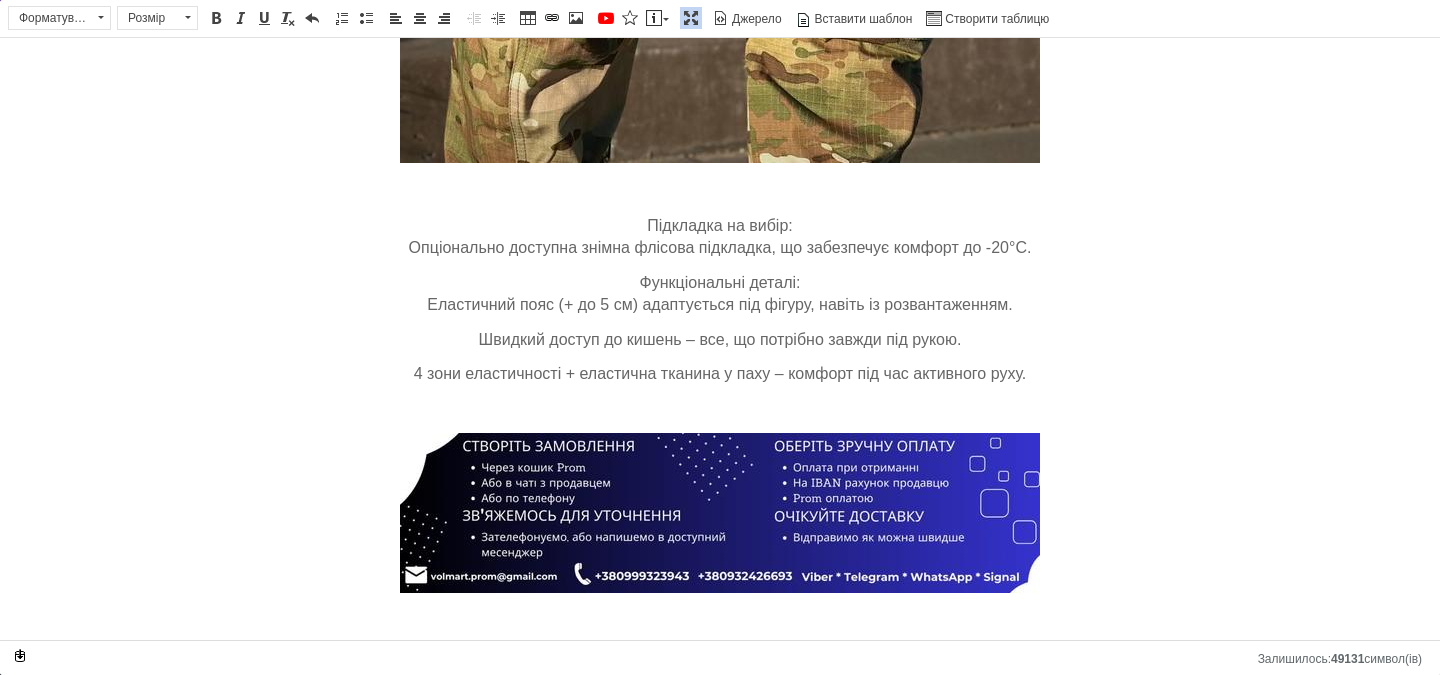 scroll, scrollTop: 1939, scrollLeft: 0, axis: vertical 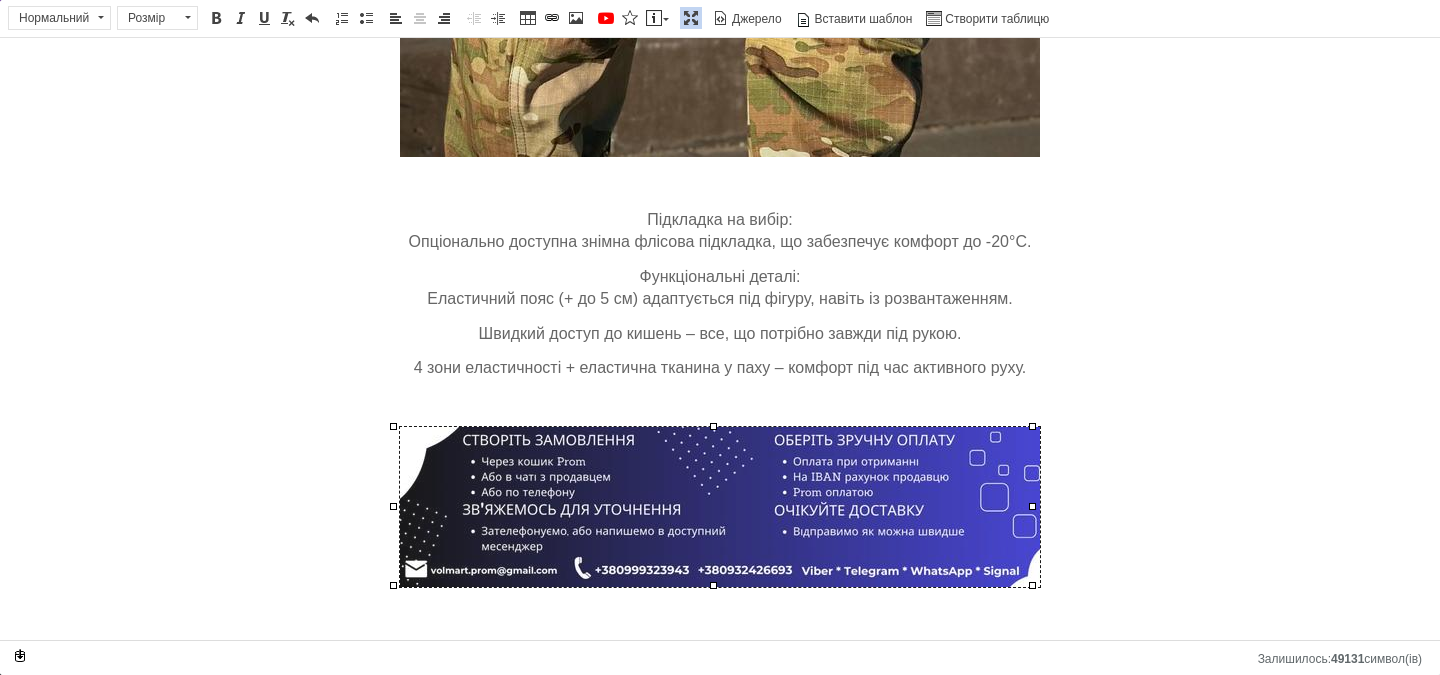 click at bounding box center [720, 507] 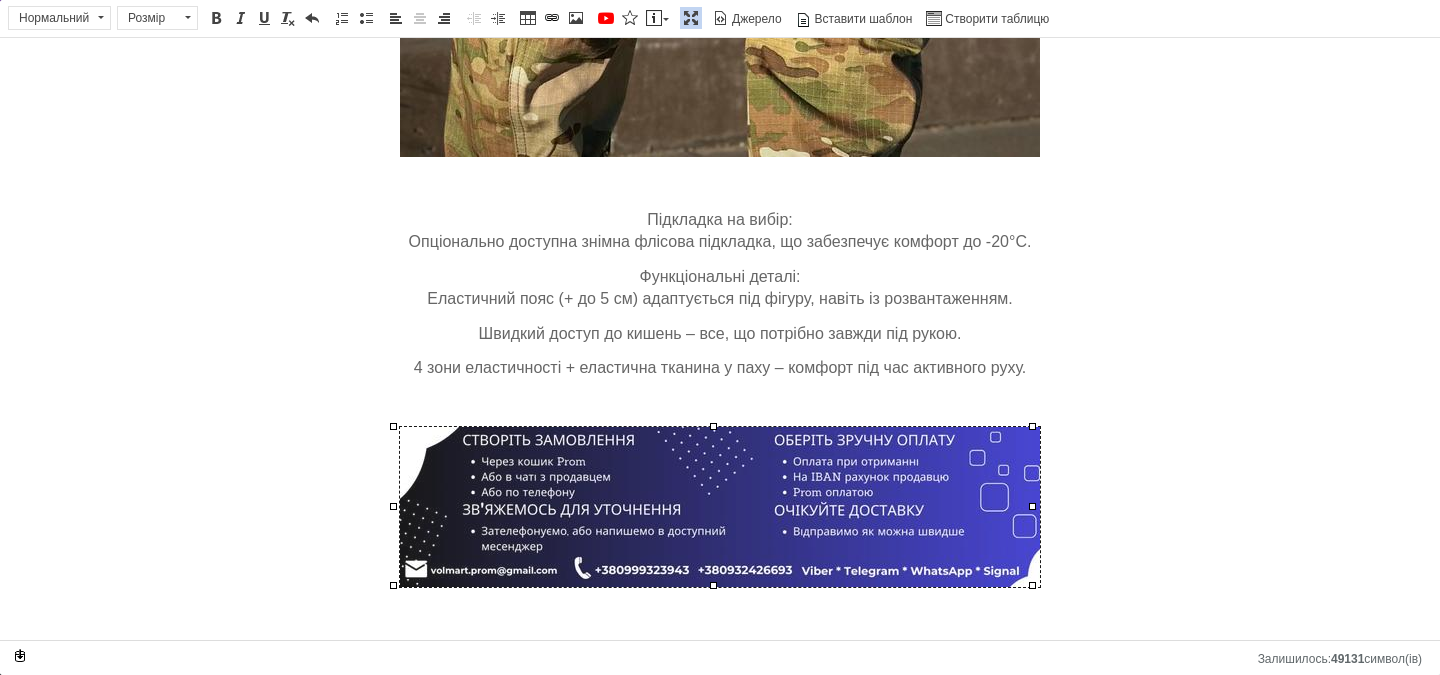 select 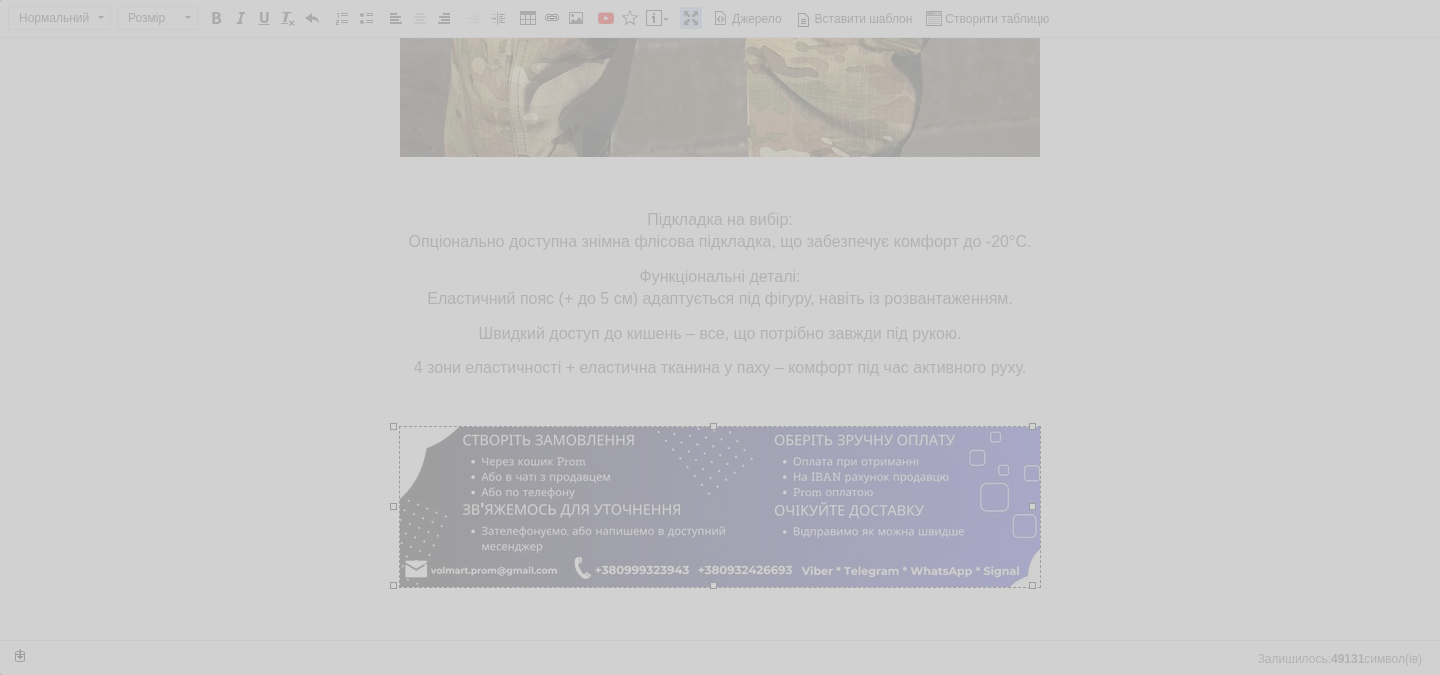 type on "[URL][DOMAIN_NAME]" 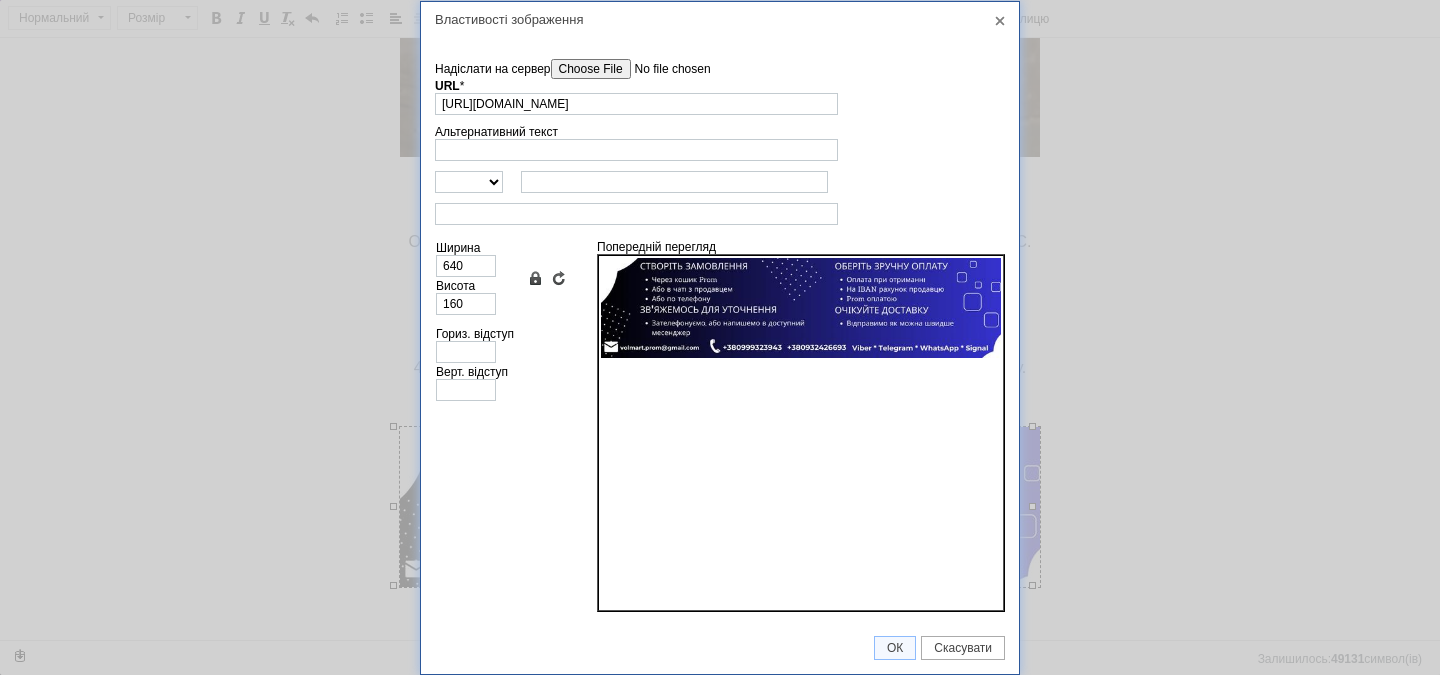 click on "Надіслати на сервер" at bounding box center [664, 69] 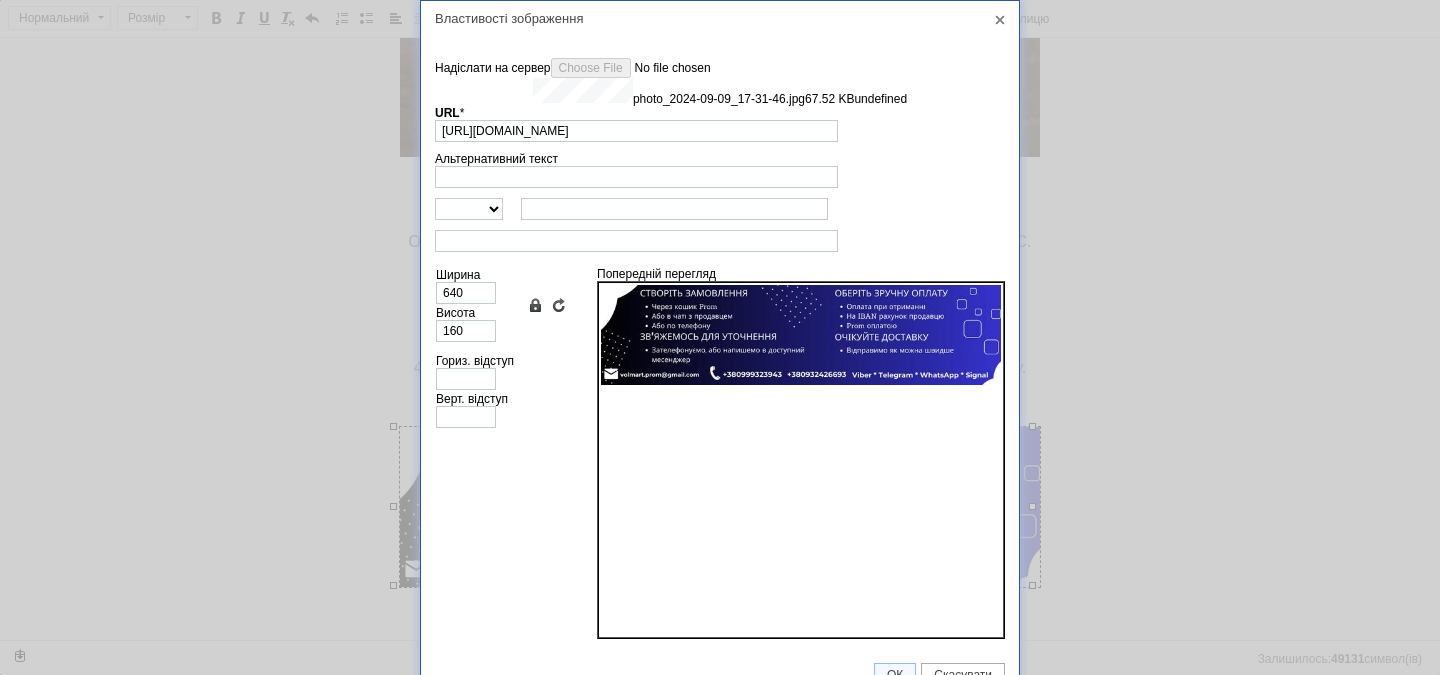 type on "[URL][DOMAIN_NAME]" 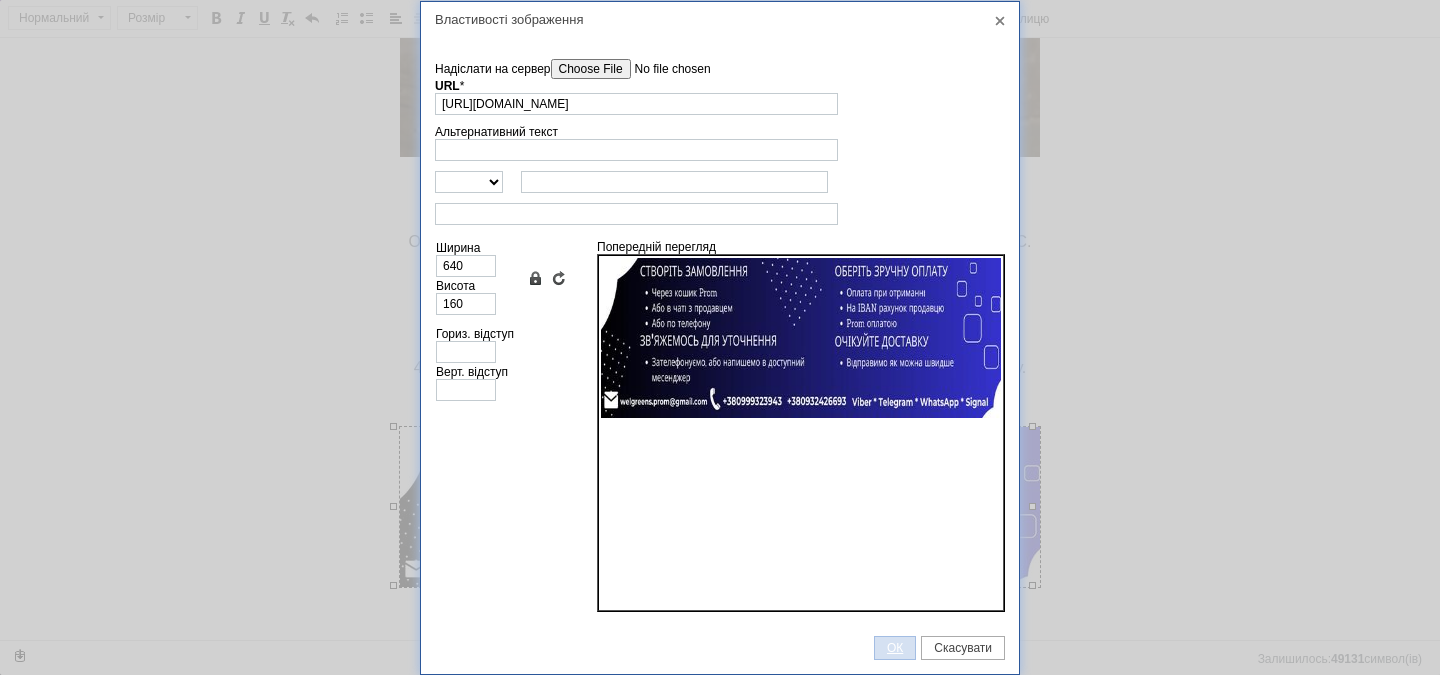click on "ОК" at bounding box center (895, 648) 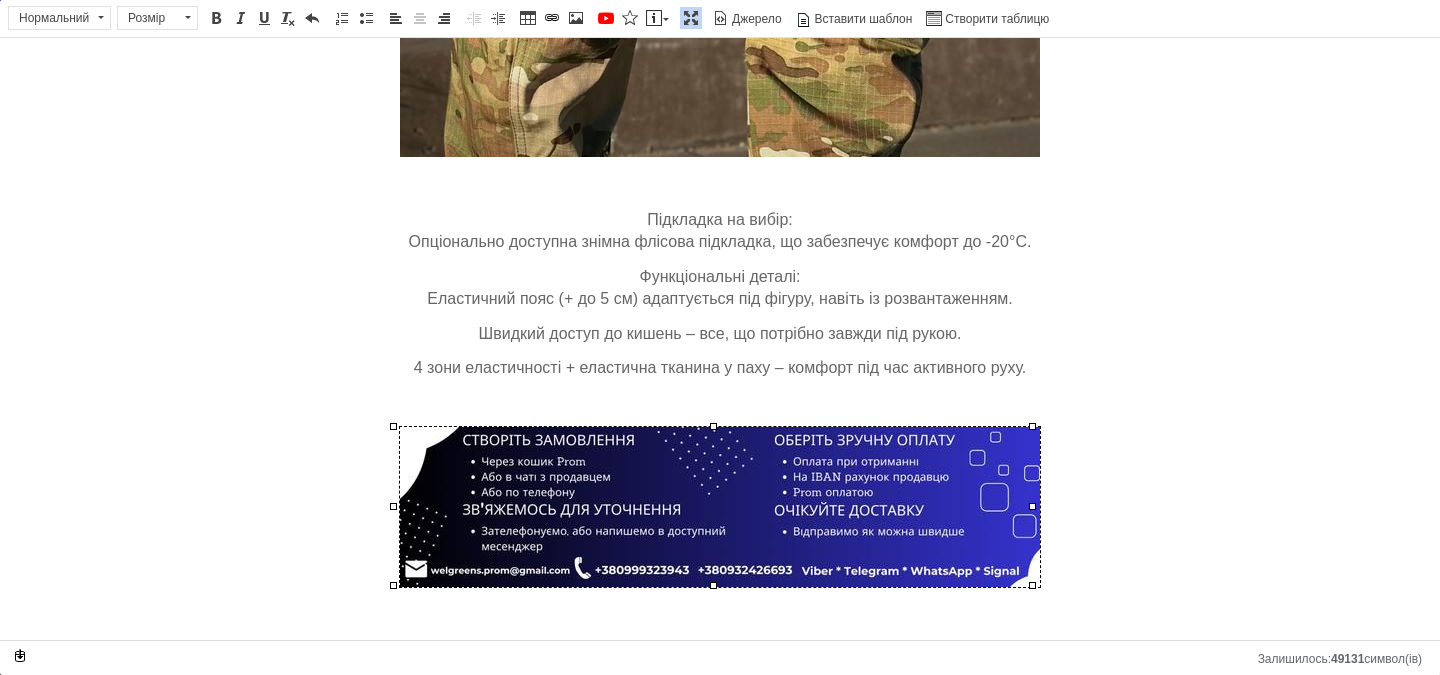 click at bounding box center [691, 18] 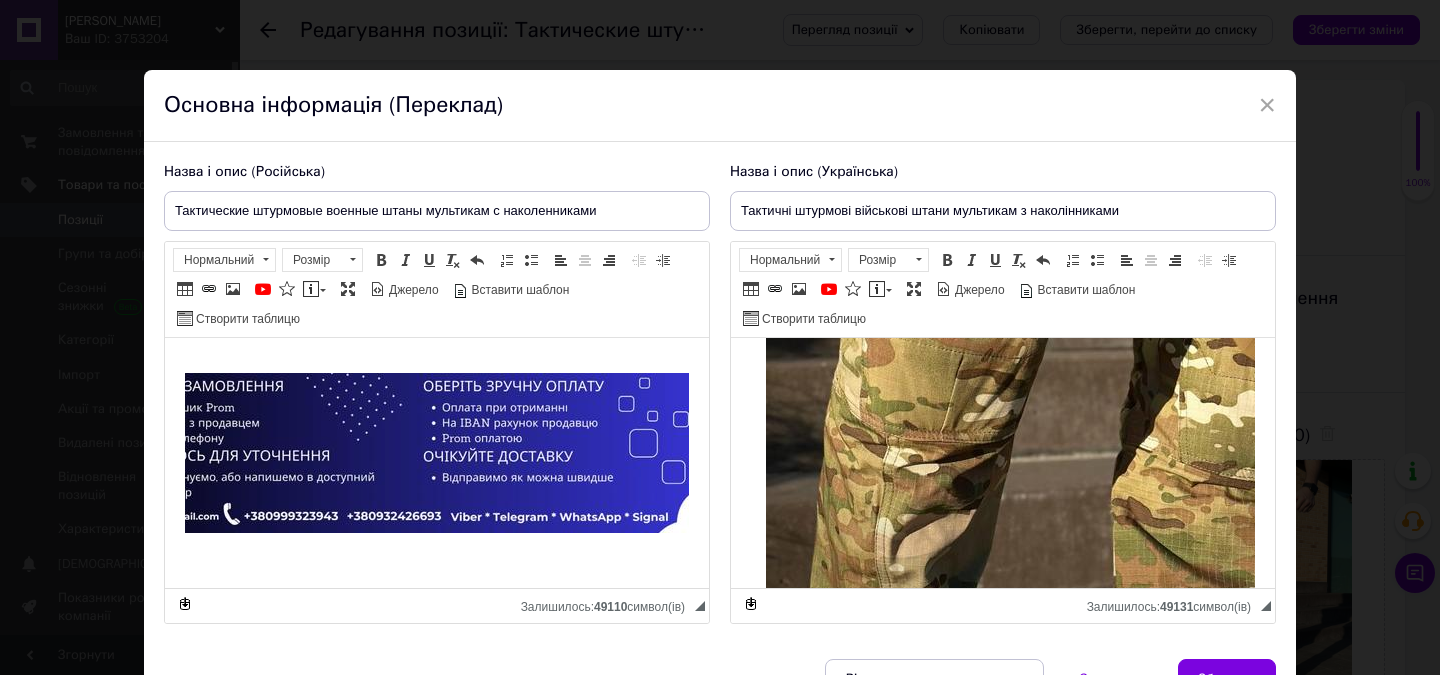 scroll, scrollTop: 2522, scrollLeft: 0, axis: vertical 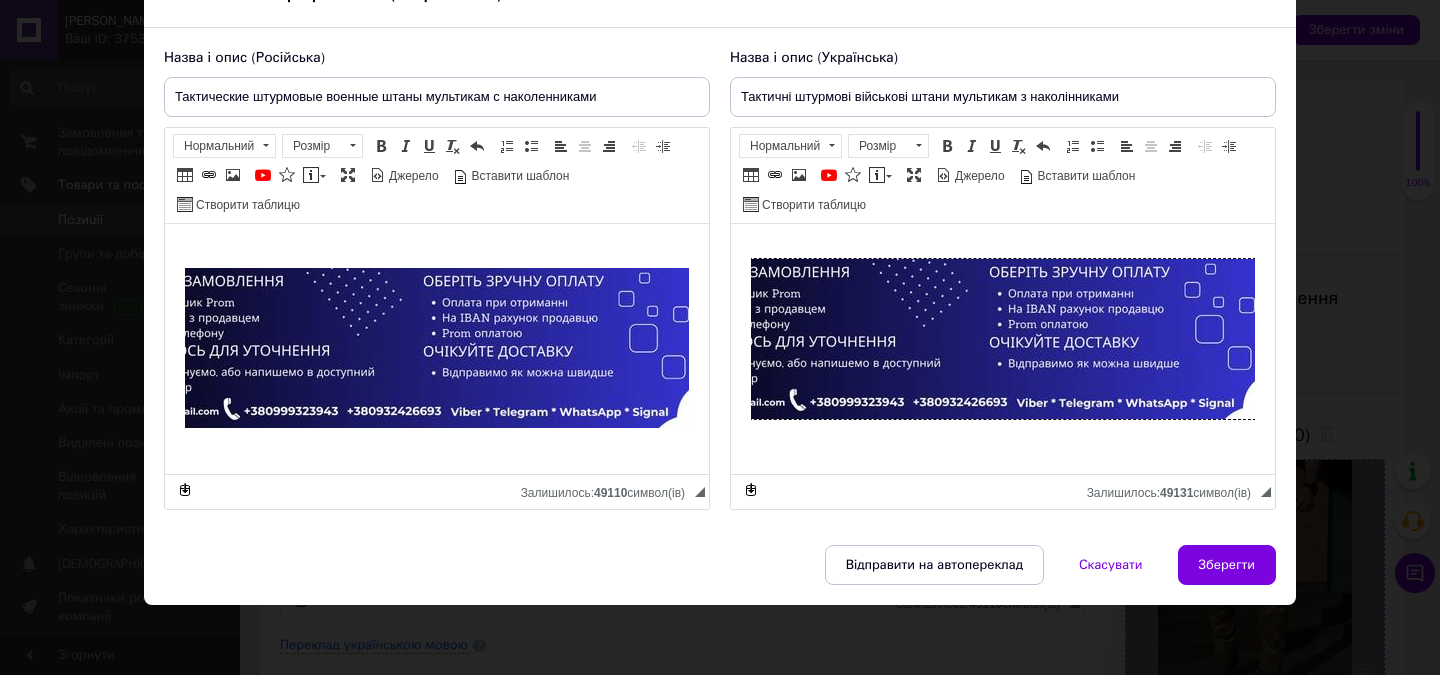 click on "Зберегти" at bounding box center [1227, 565] 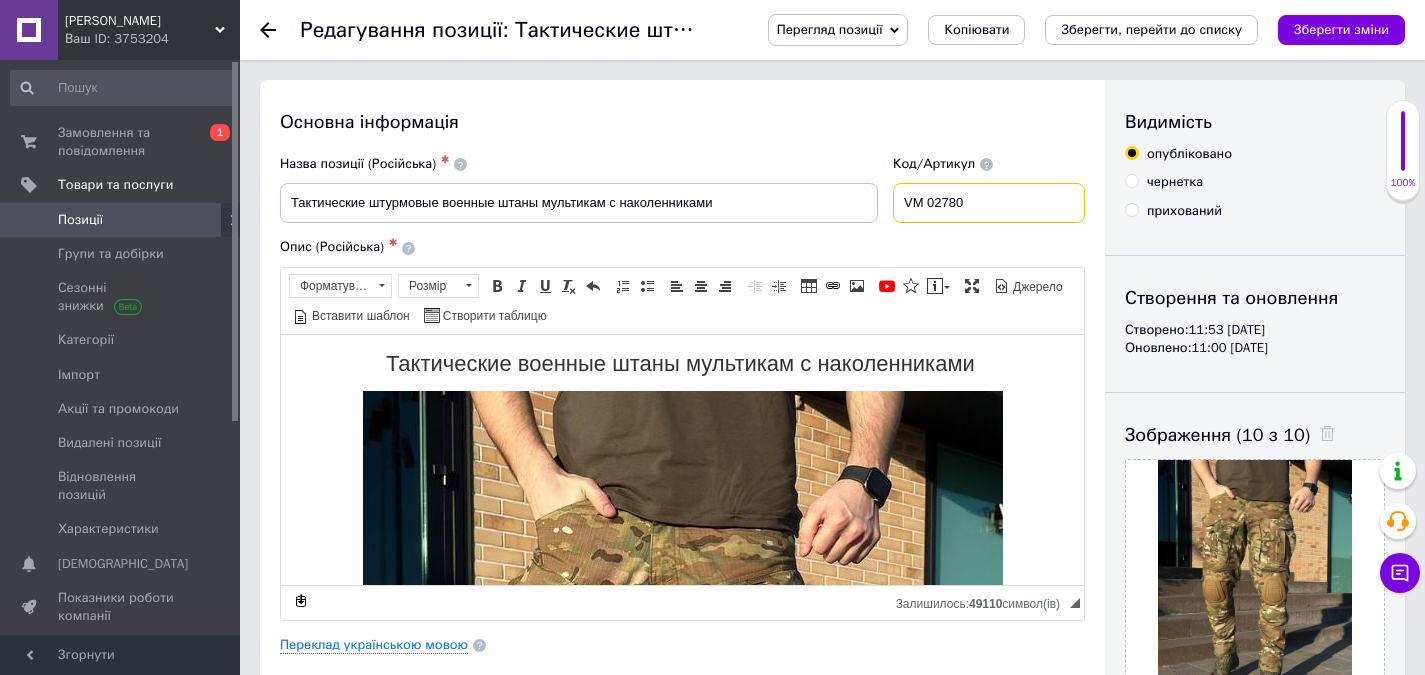 drag, startPoint x: 921, startPoint y: 198, endPoint x: 933, endPoint y: 202, distance: 12.649111 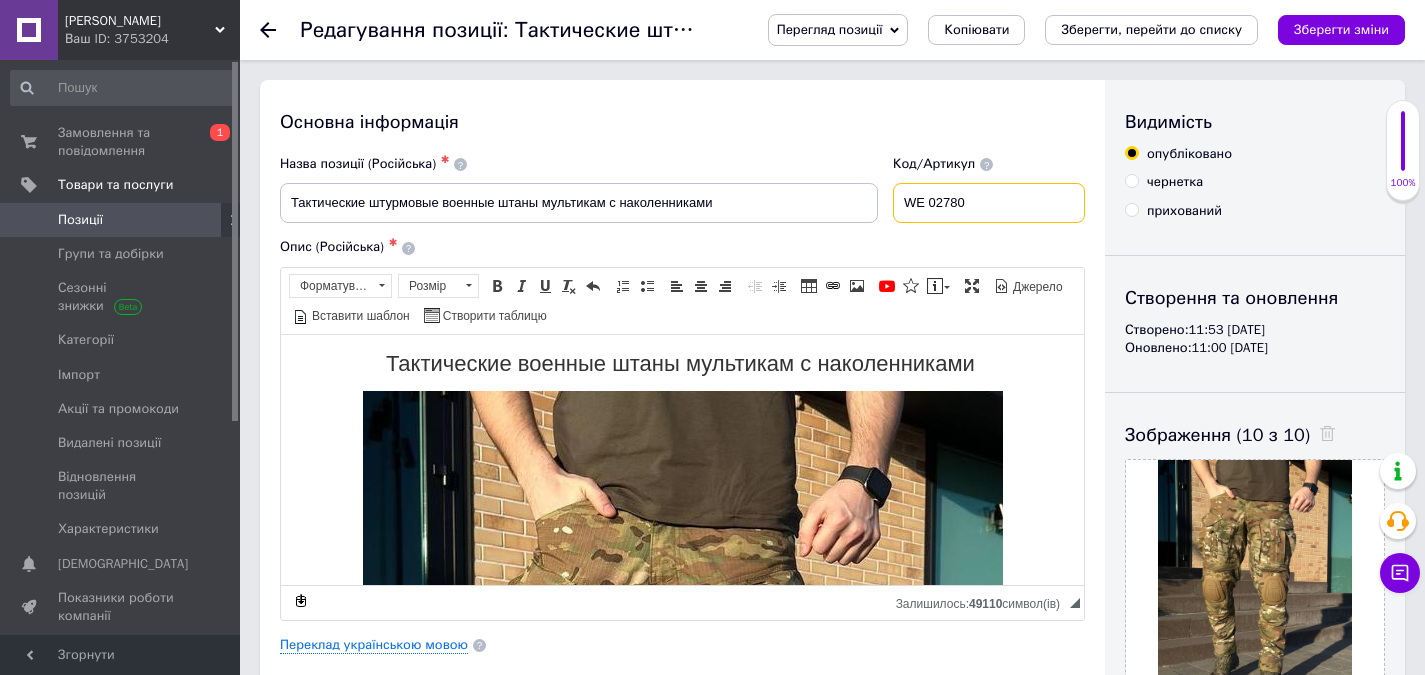type on "WE 02780" 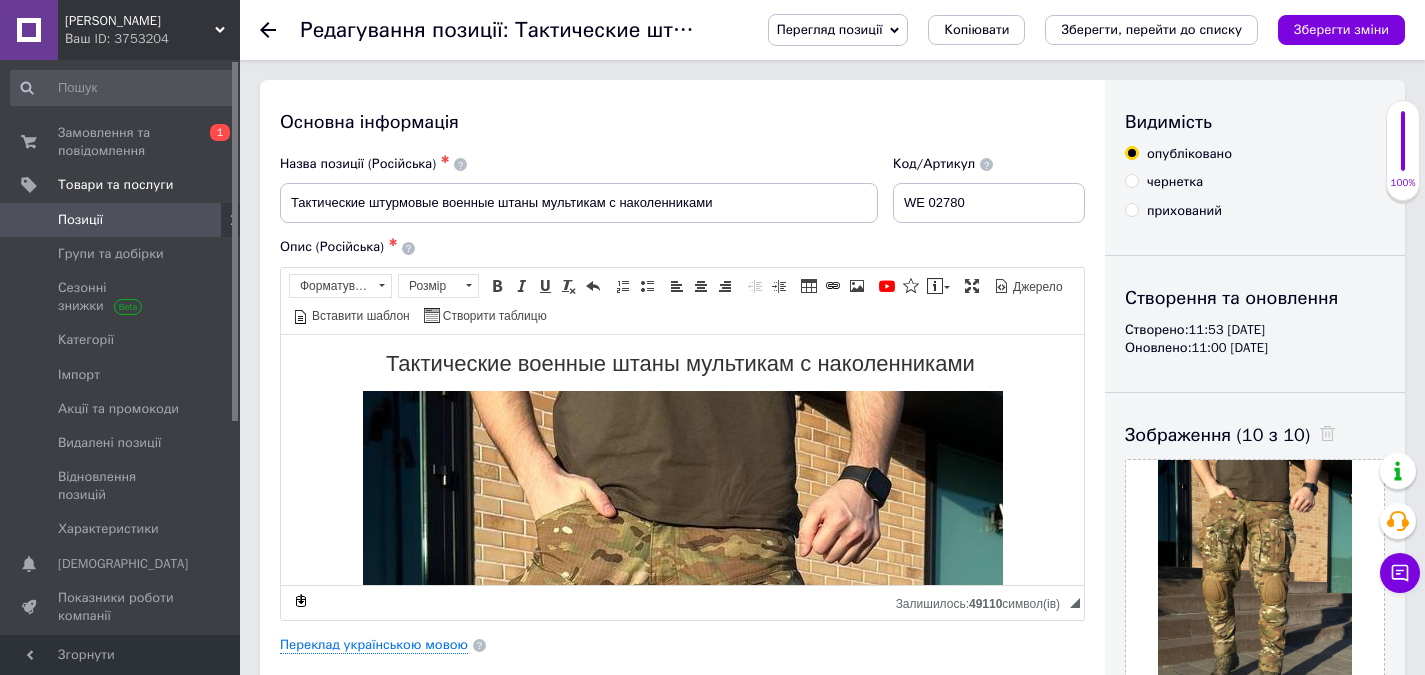 click on "Зберегти зміни" at bounding box center (1341, 29) 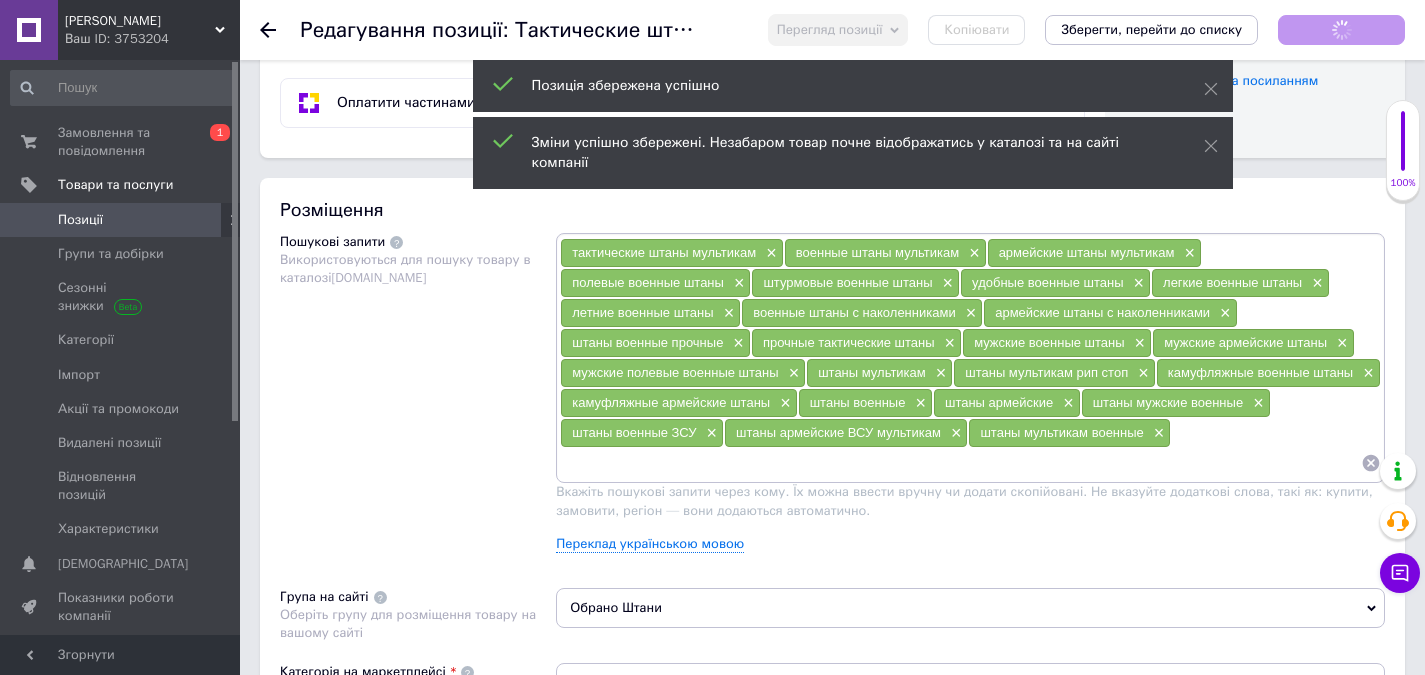 scroll, scrollTop: 1300, scrollLeft: 0, axis: vertical 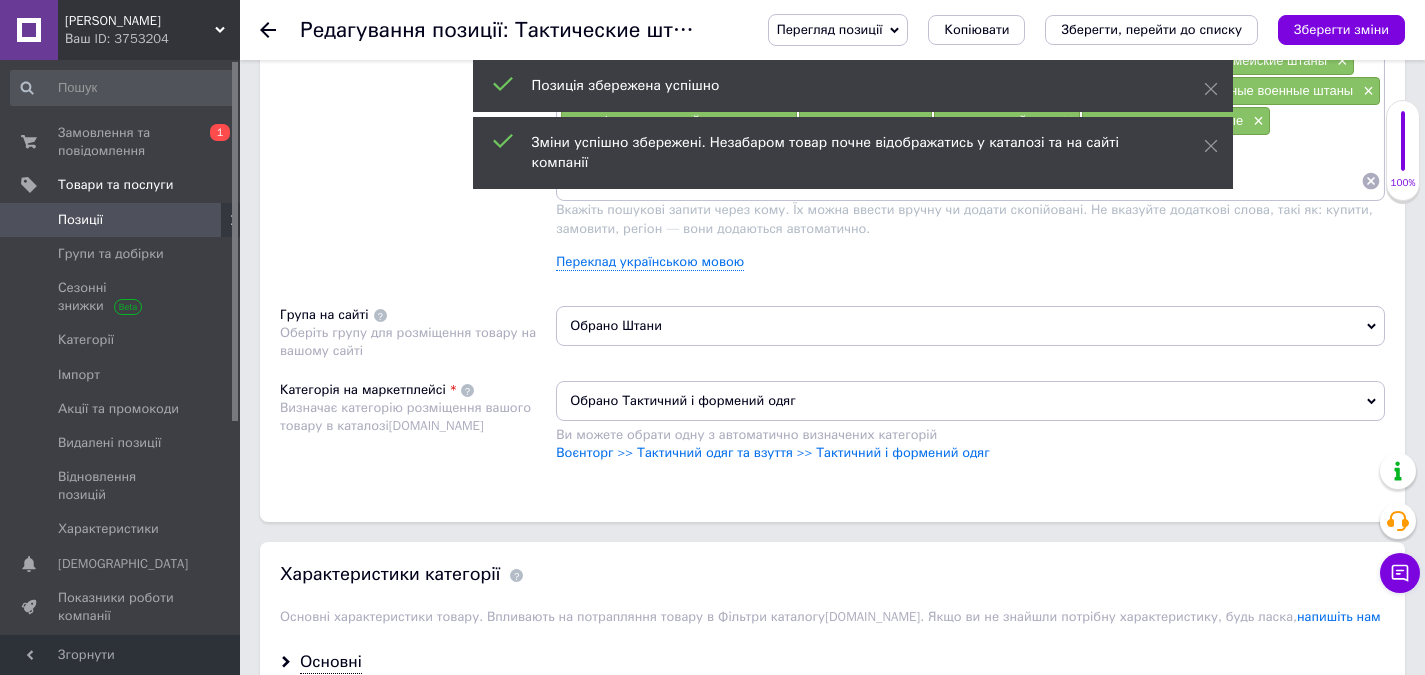 click on "Обрано Штани" at bounding box center [970, 326] 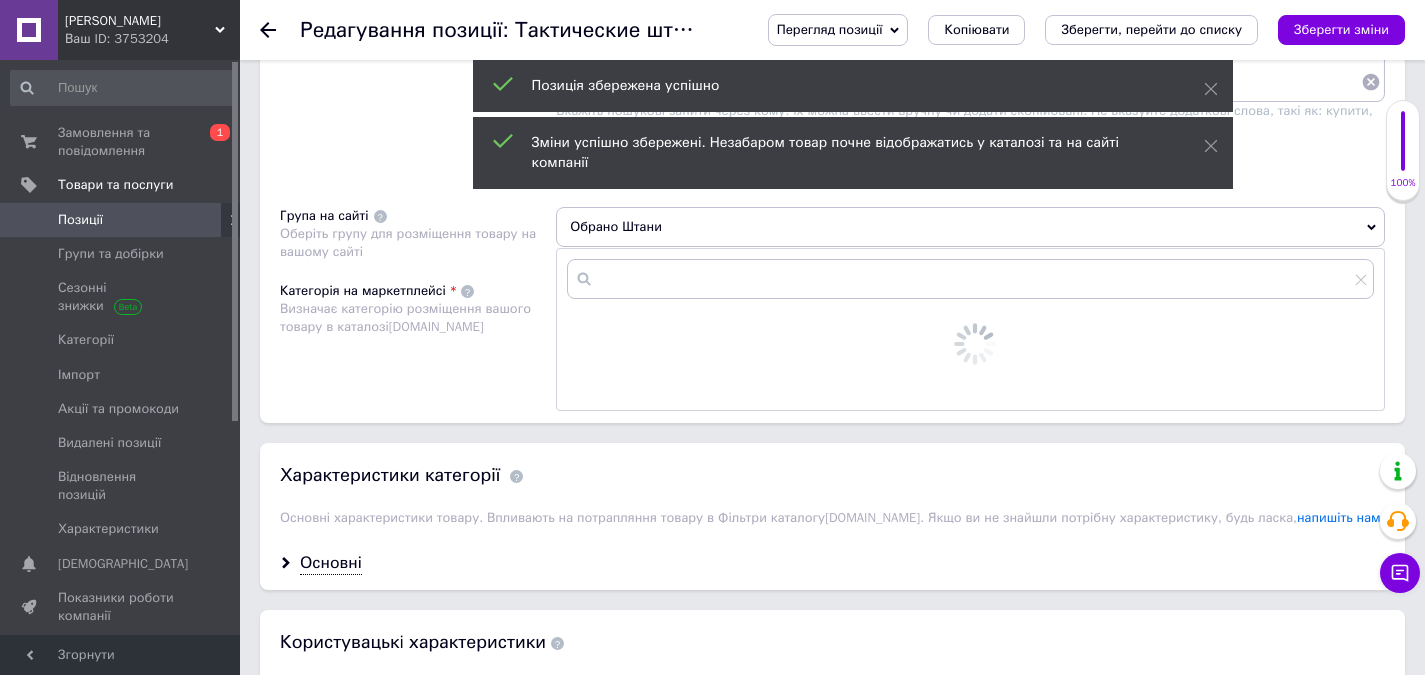 scroll, scrollTop: 1400, scrollLeft: 0, axis: vertical 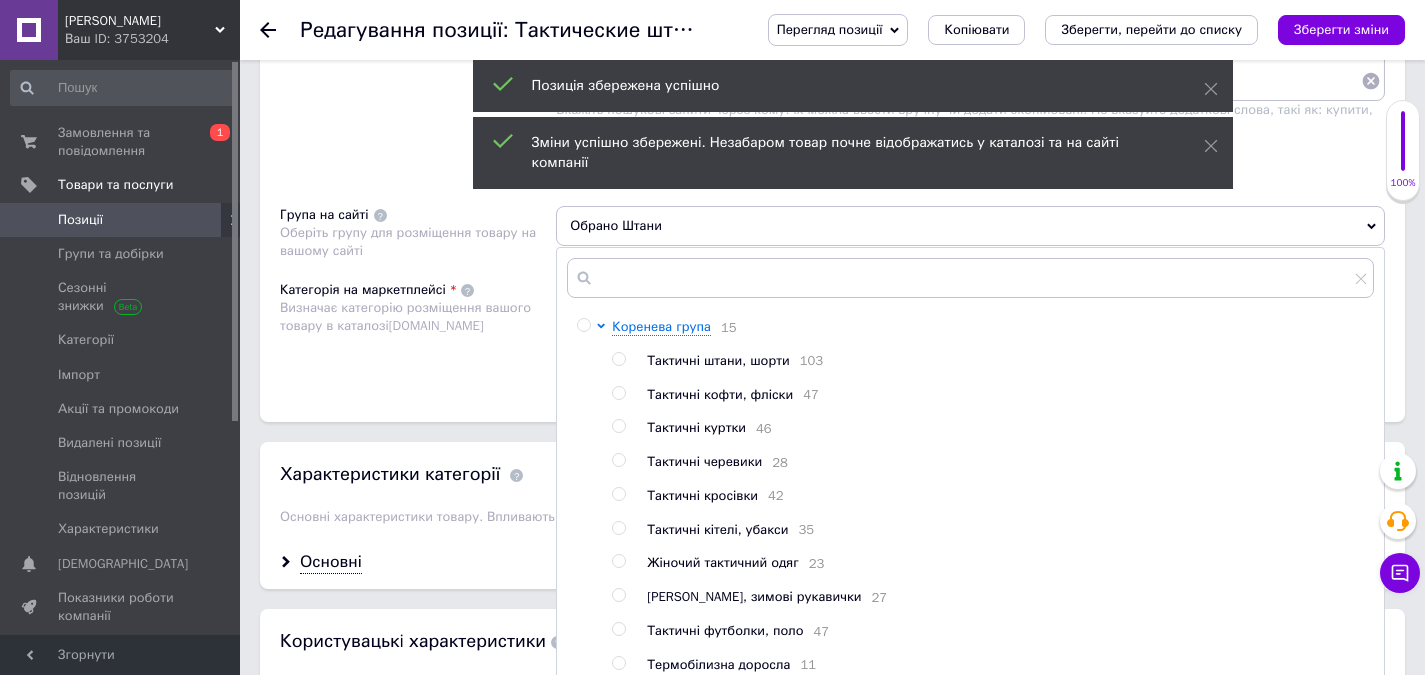 click at bounding box center (618, 359) 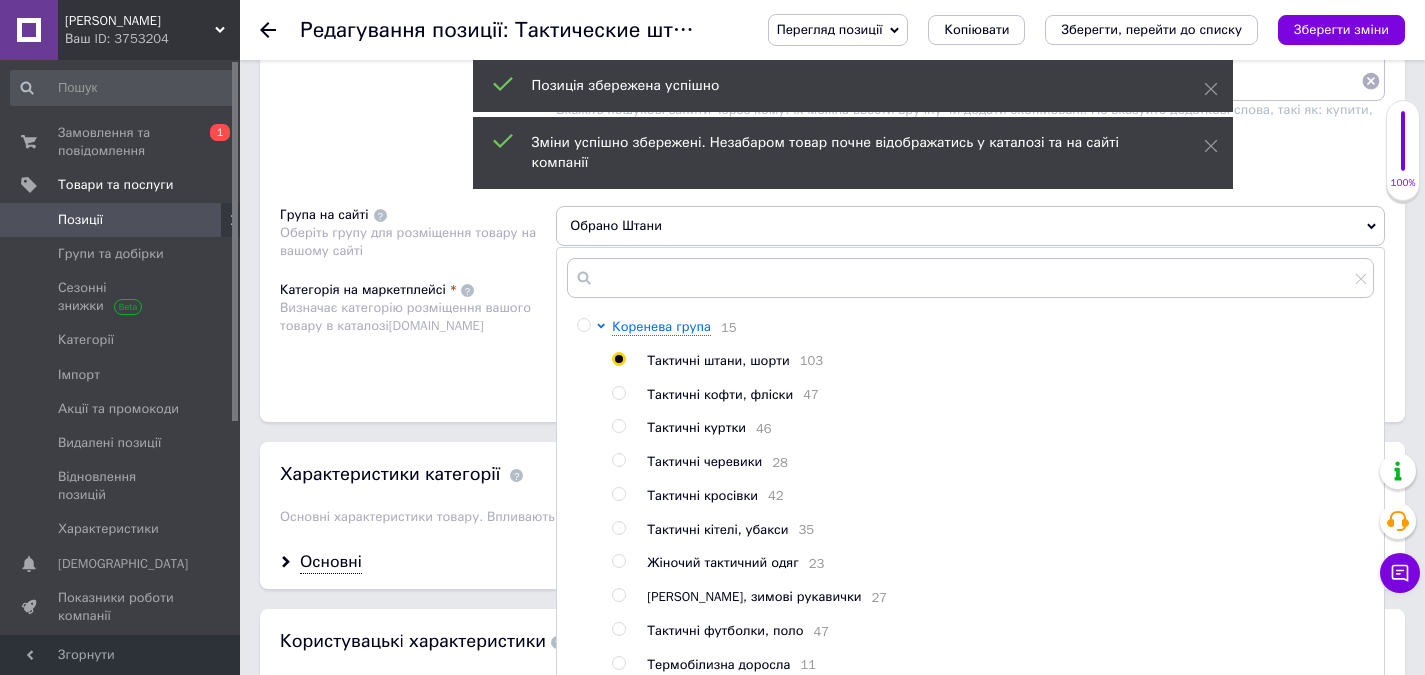 radio on "true" 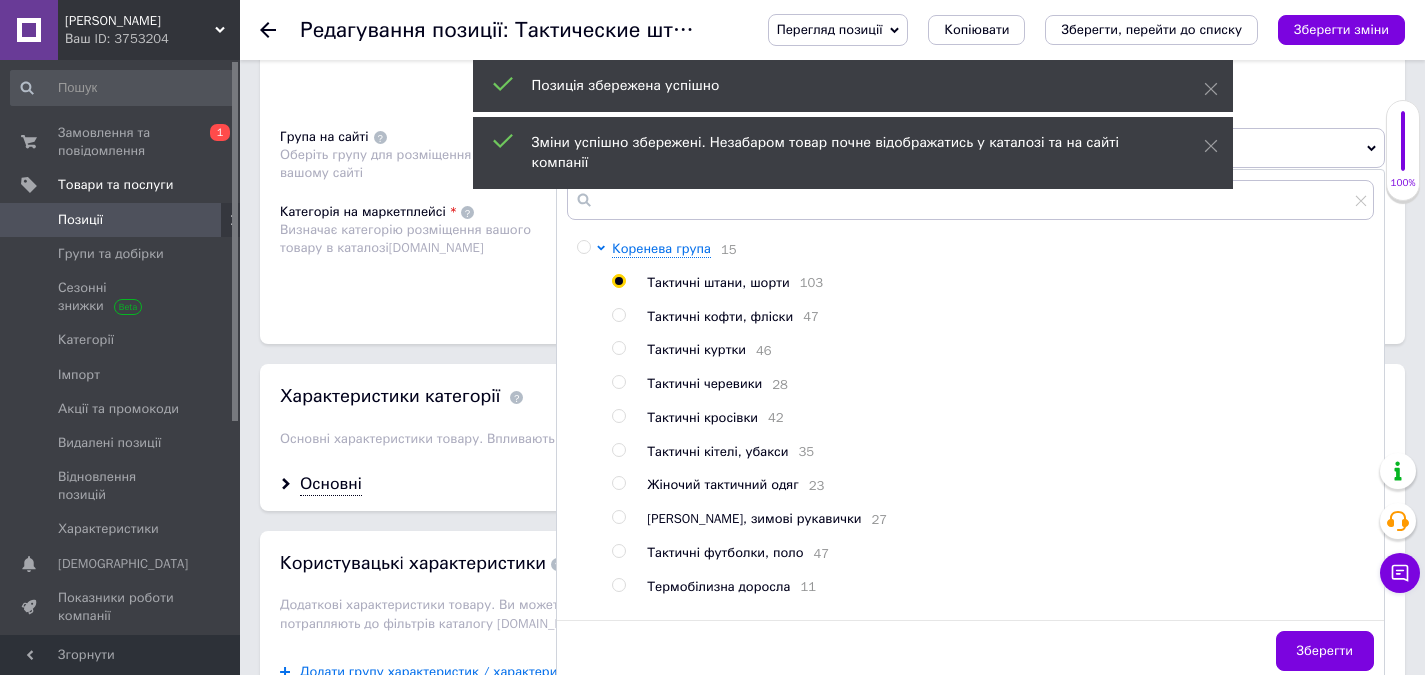 scroll, scrollTop: 1600, scrollLeft: 0, axis: vertical 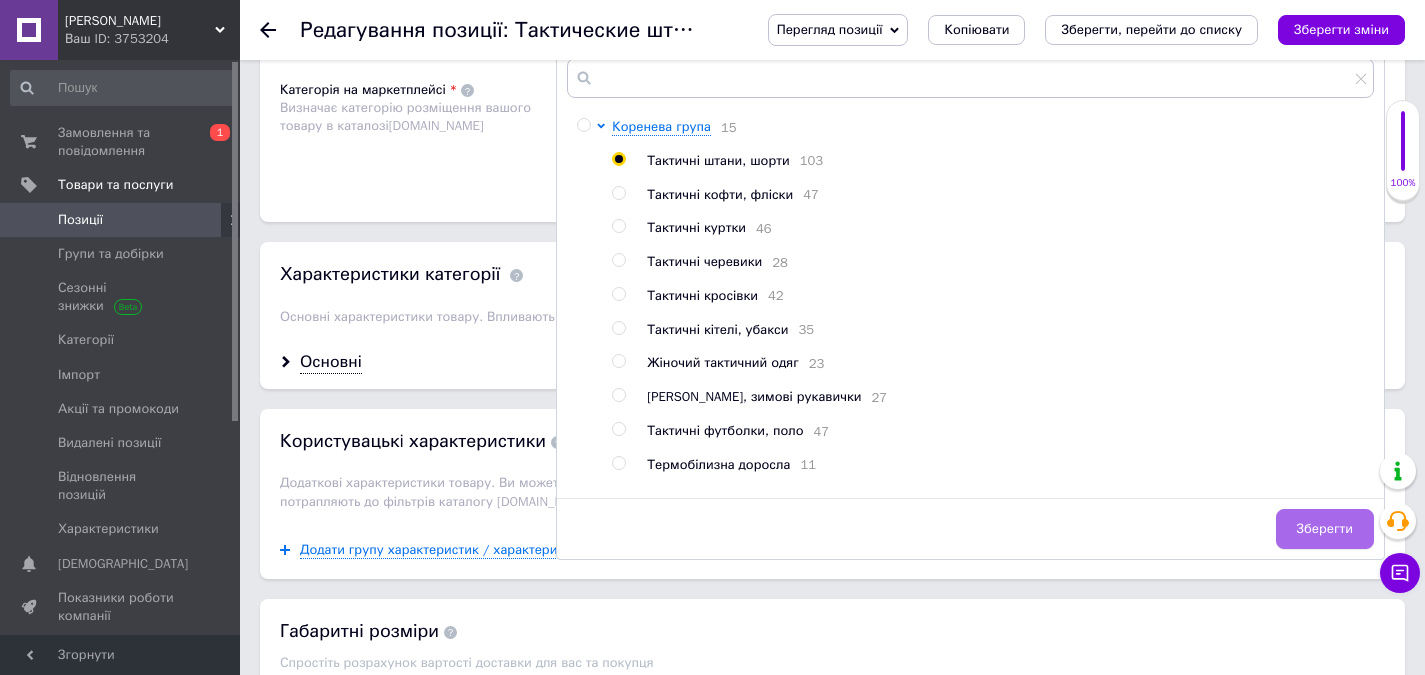 click on "Зберегти" at bounding box center (1325, 529) 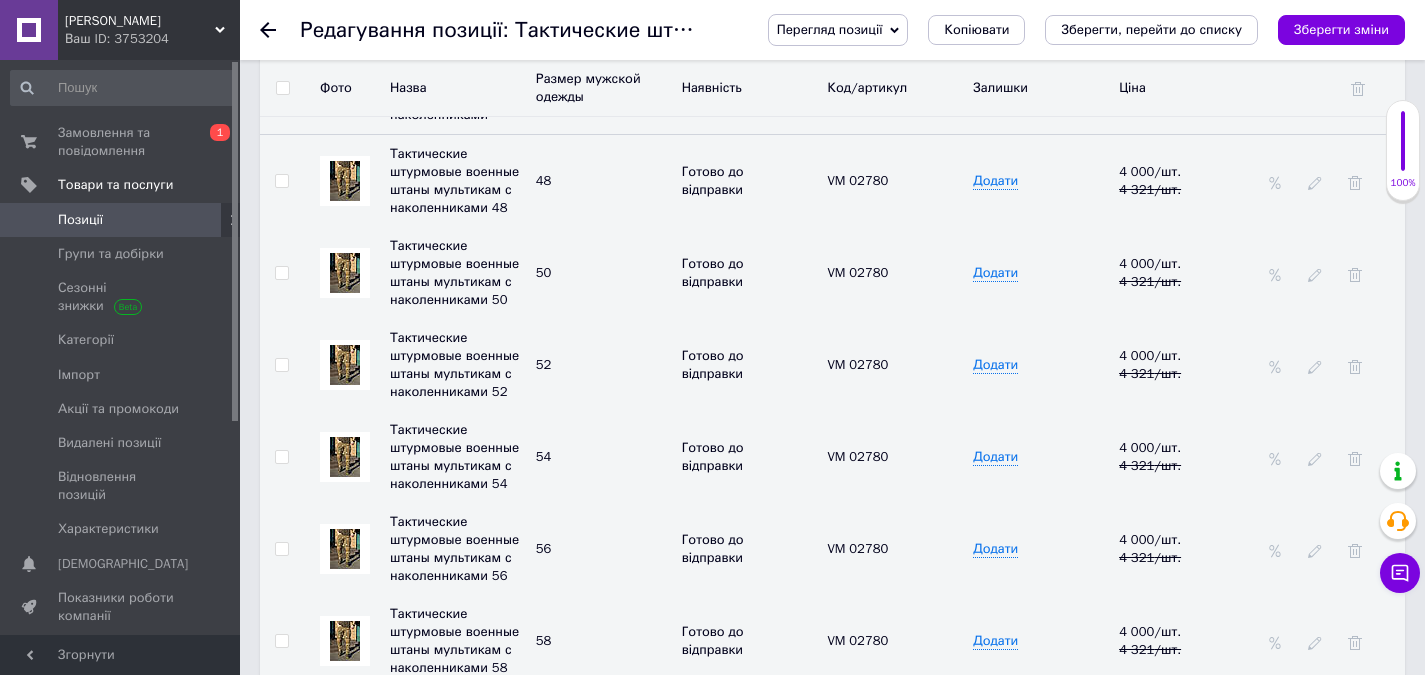 scroll, scrollTop: 2600, scrollLeft: 0, axis: vertical 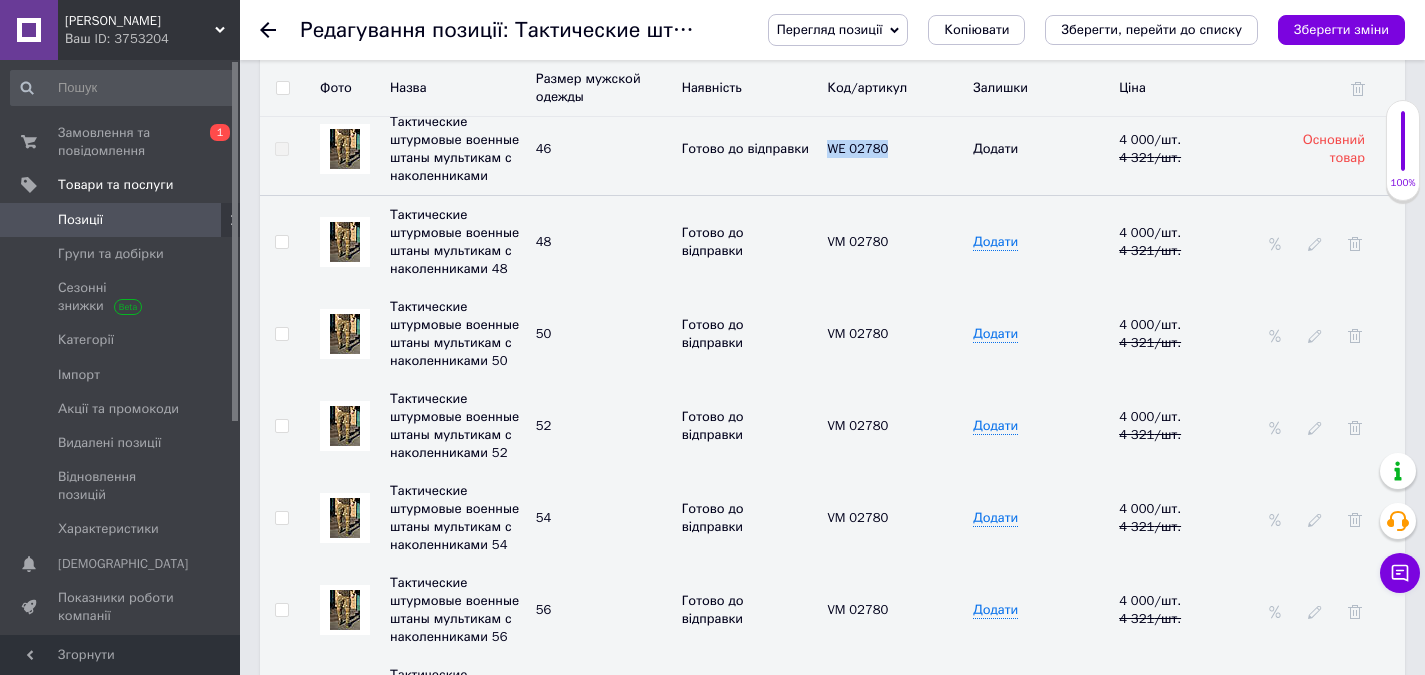 drag, startPoint x: 910, startPoint y: 153, endPoint x: 824, endPoint y: 167, distance: 87.13208 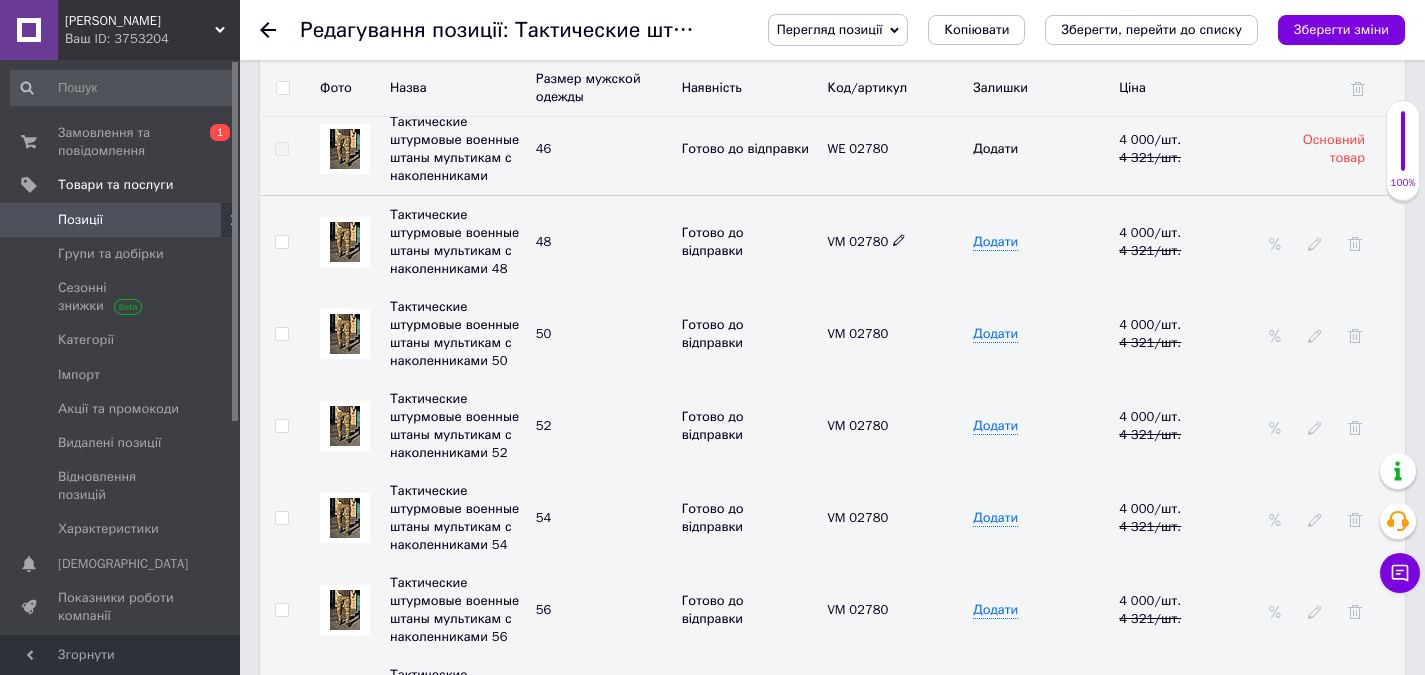 click 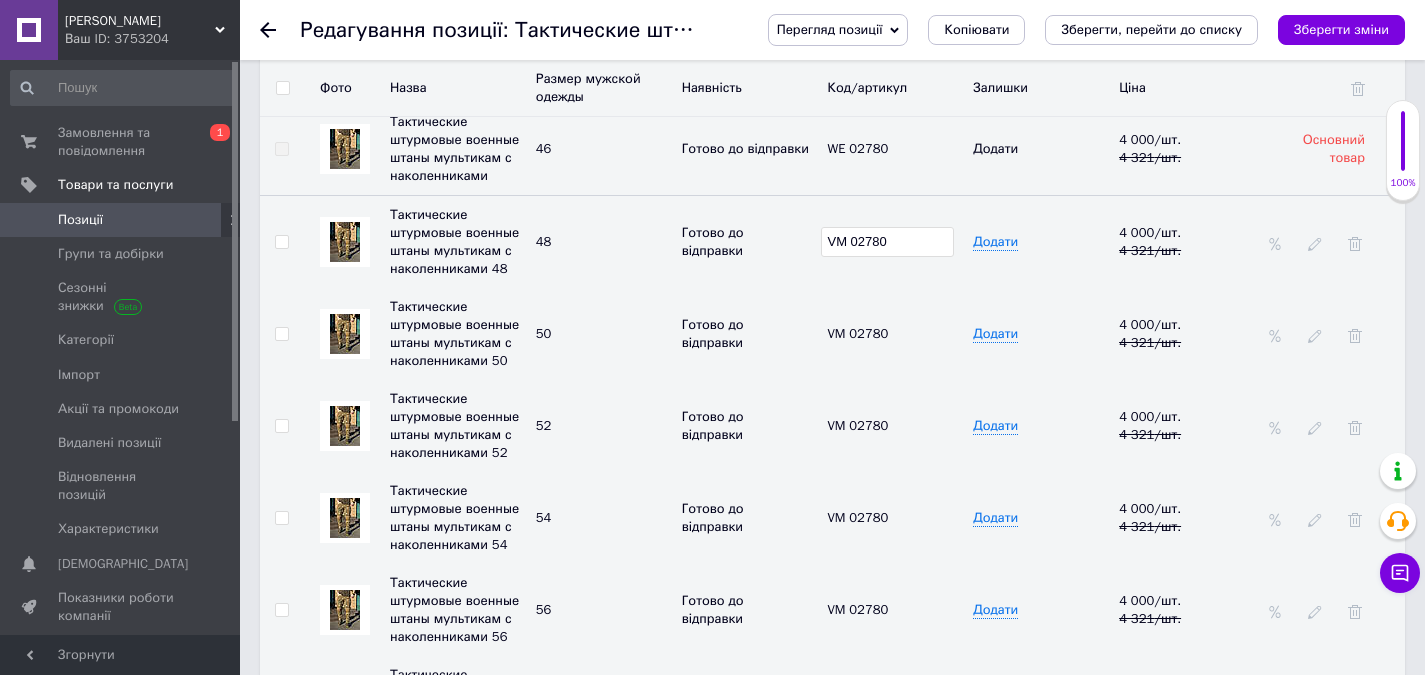 click on "Тактические штурмовые военные штаны мультикам с наколенниками 48 48 Готово до відправки VM 02780 Додати 4 000  / шт. 4 321  / шт." at bounding box center [832, 242] 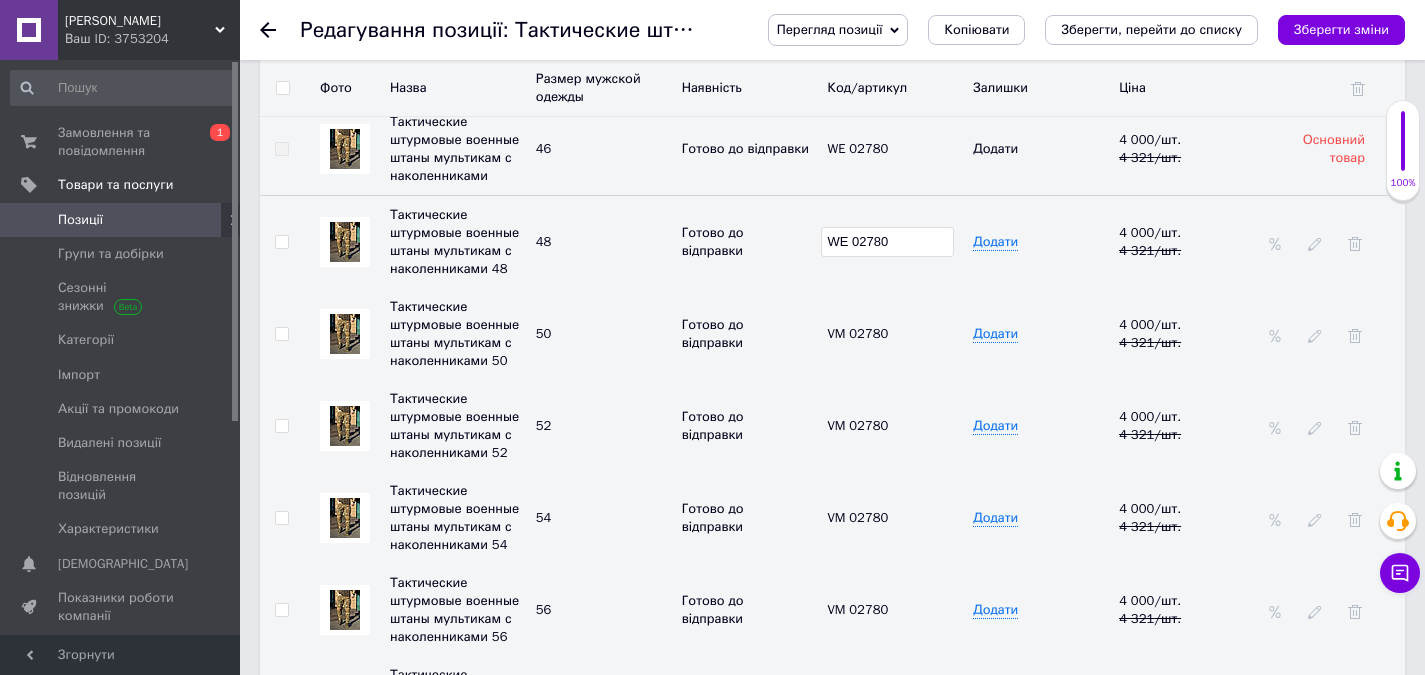 type on "WE 02780" 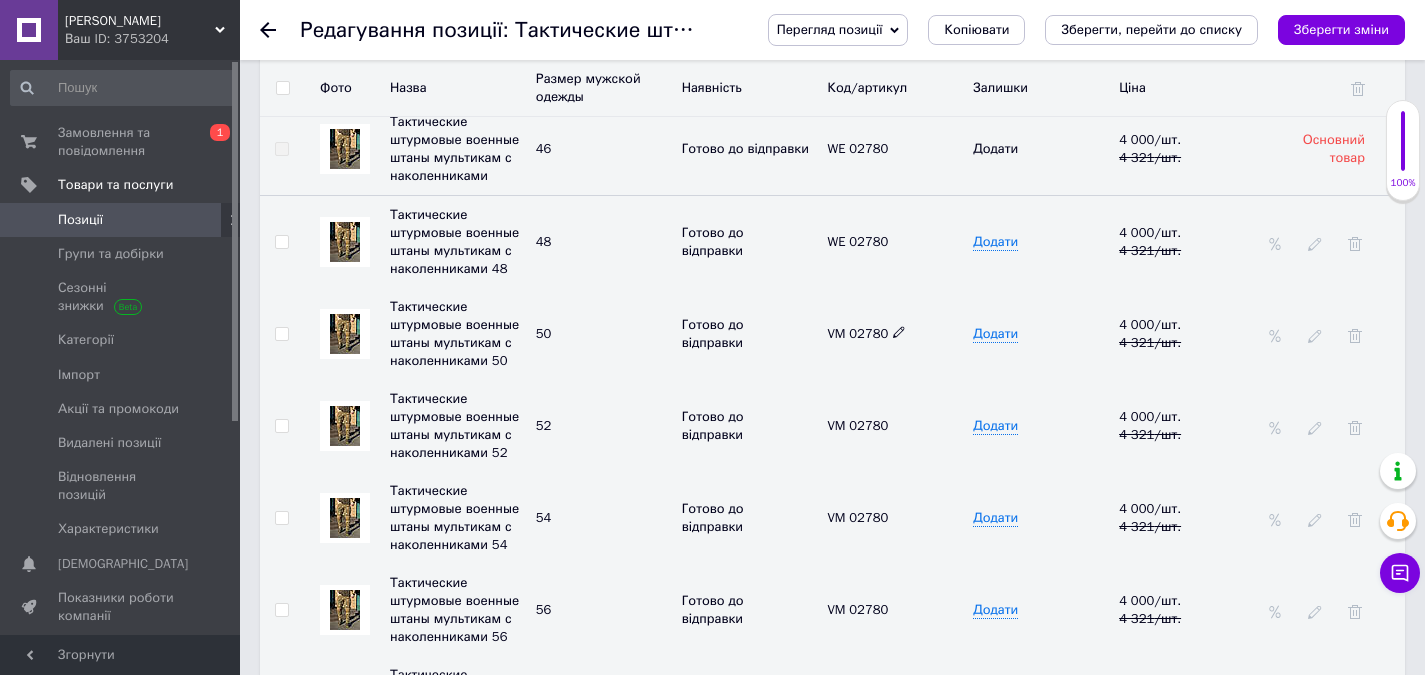click 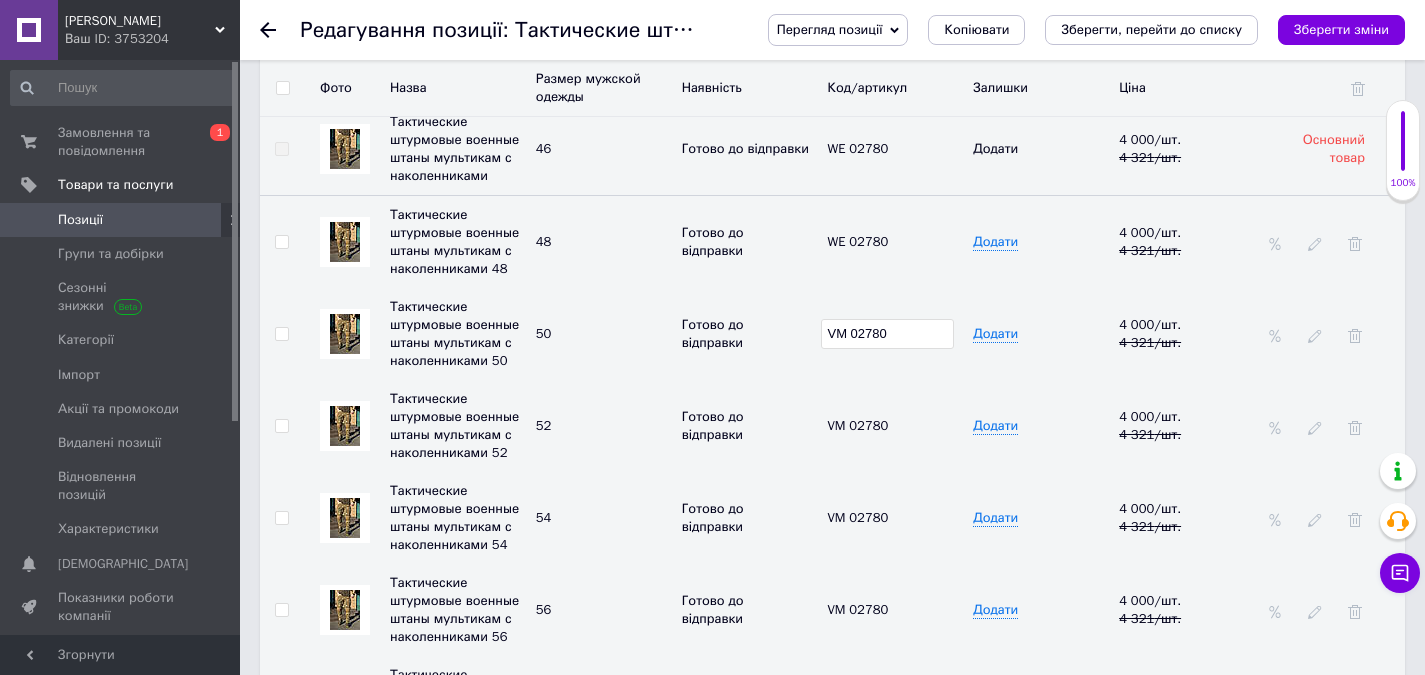 click on "Готово до відправки" at bounding box center [750, 334] 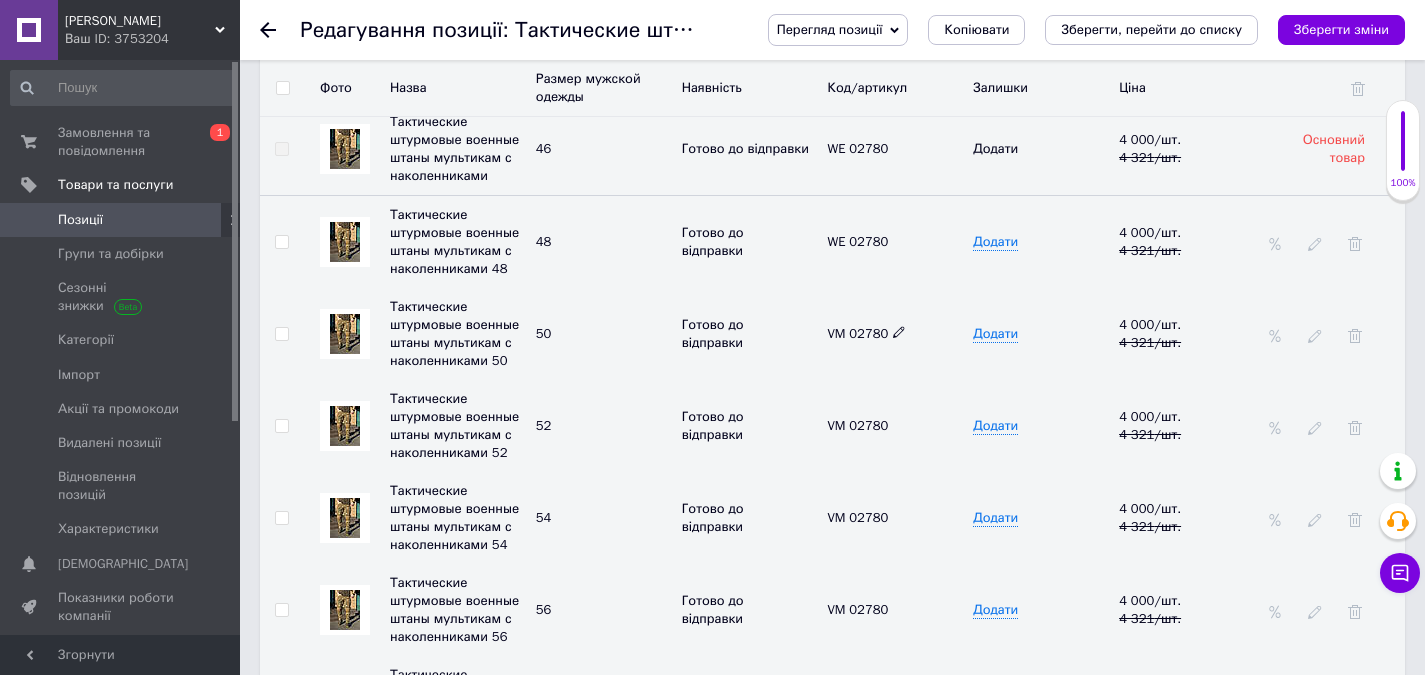 click 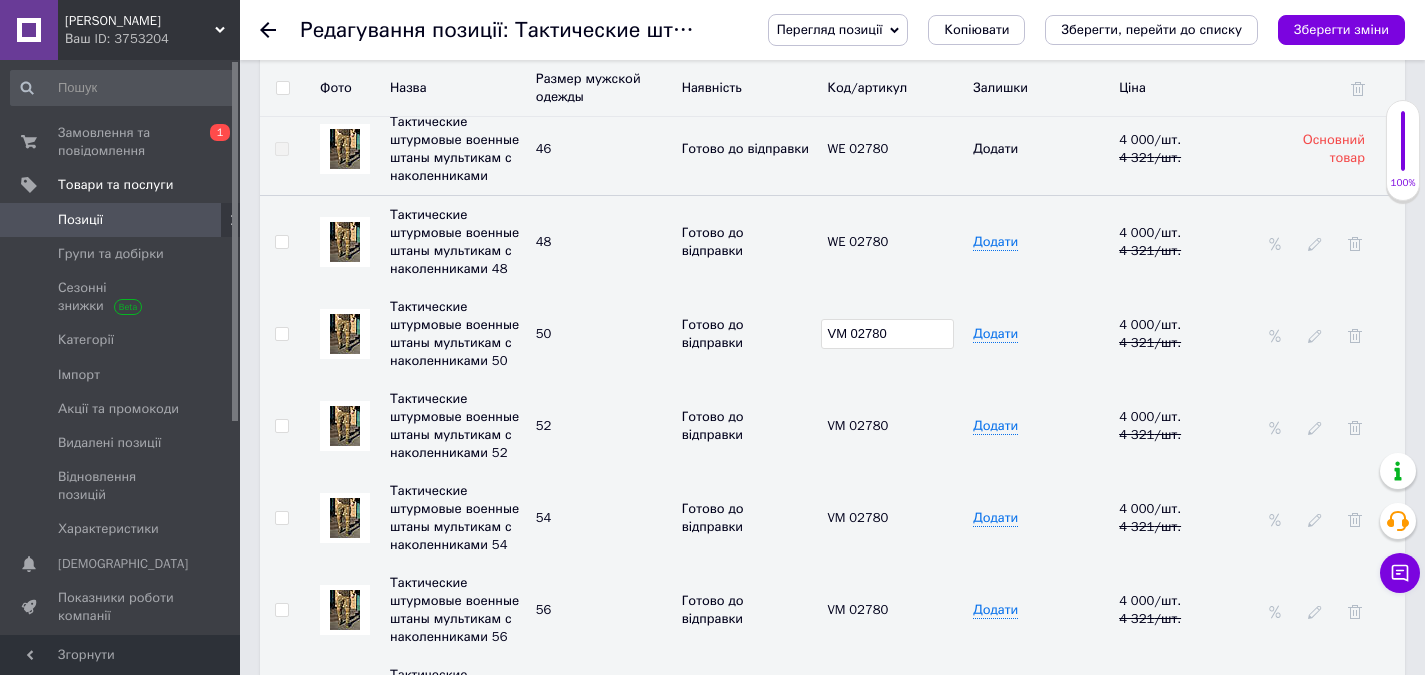 drag, startPoint x: 875, startPoint y: 335, endPoint x: 815, endPoint y: 358, distance: 64.25729 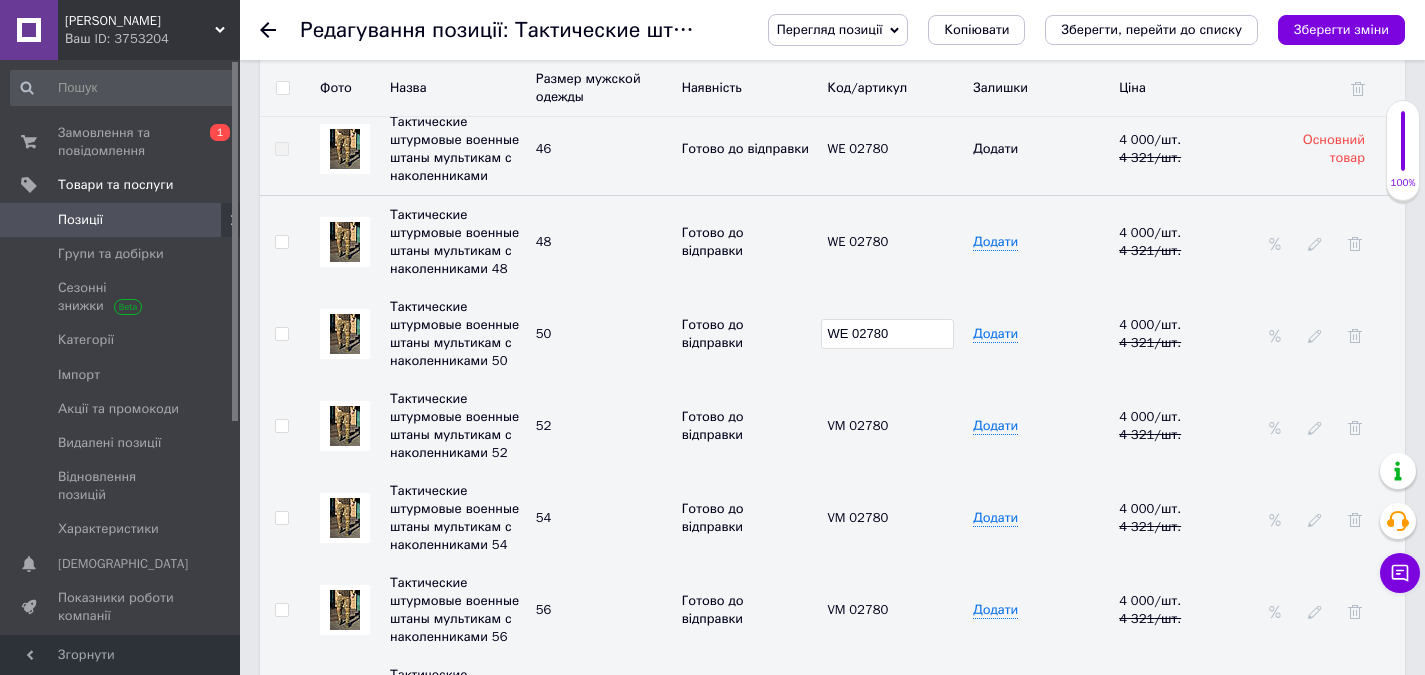 type on "WE 02780" 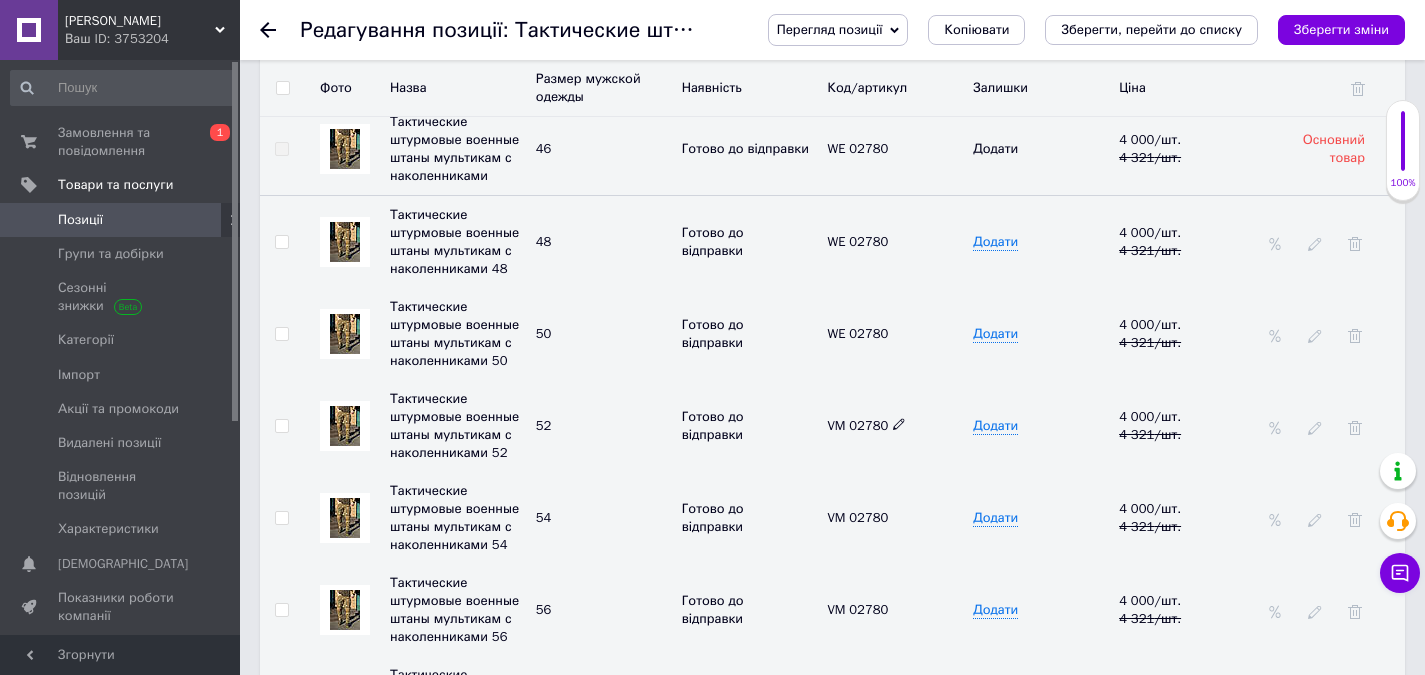 click 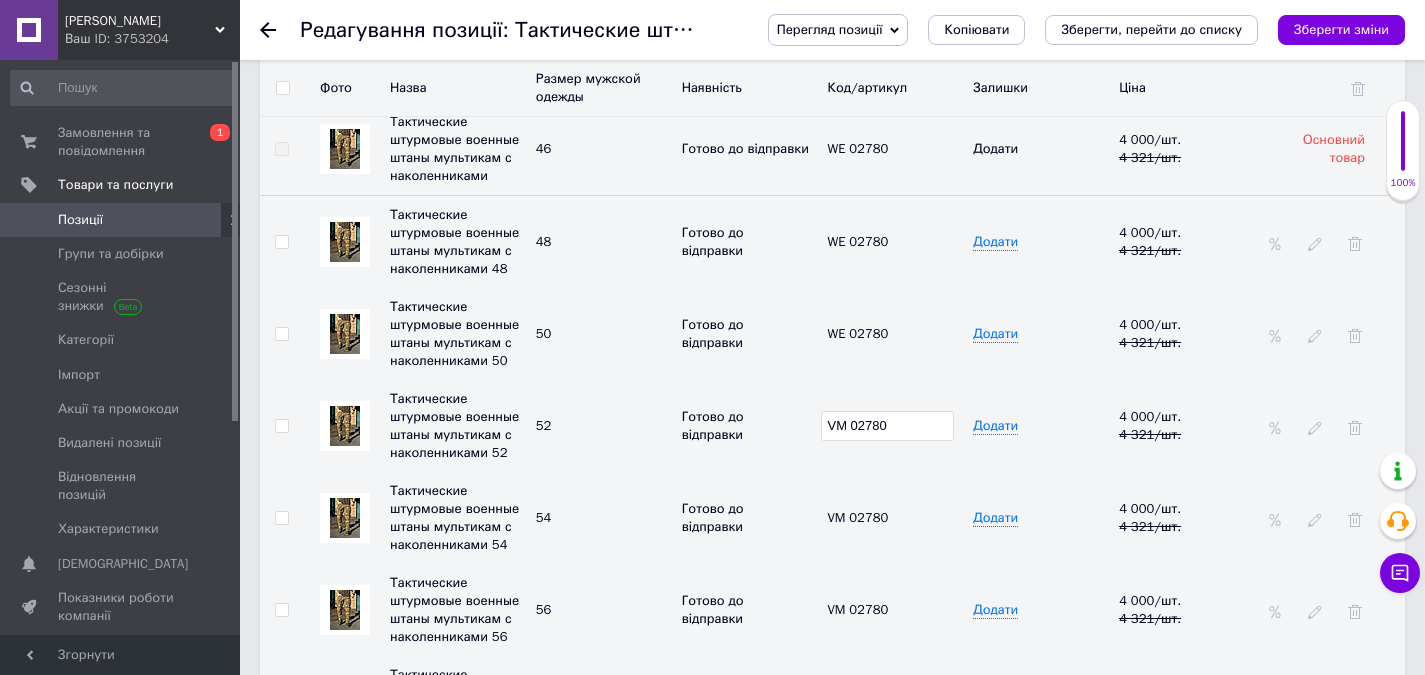 drag, startPoint x: 910, startPoint y: 417, endPoint x: 817, endPoint y: 446, distance: 97.41663 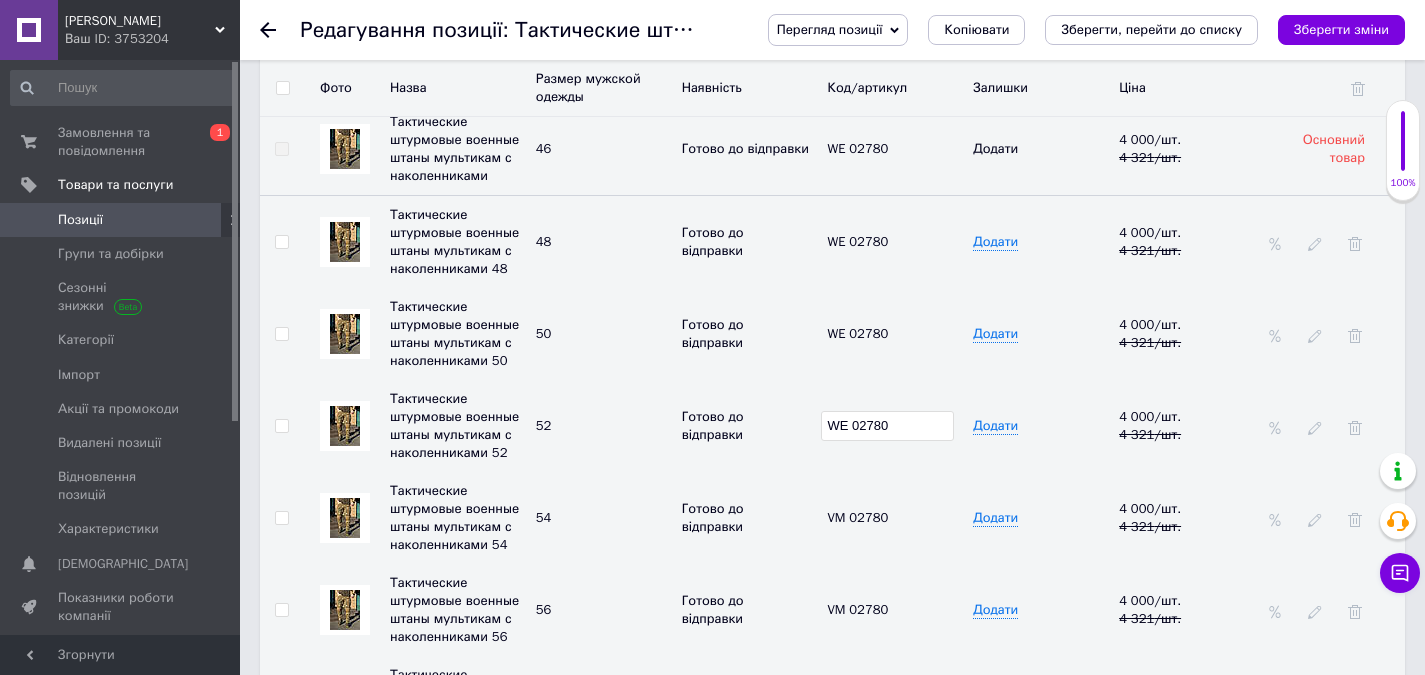 type on "WE 02780" 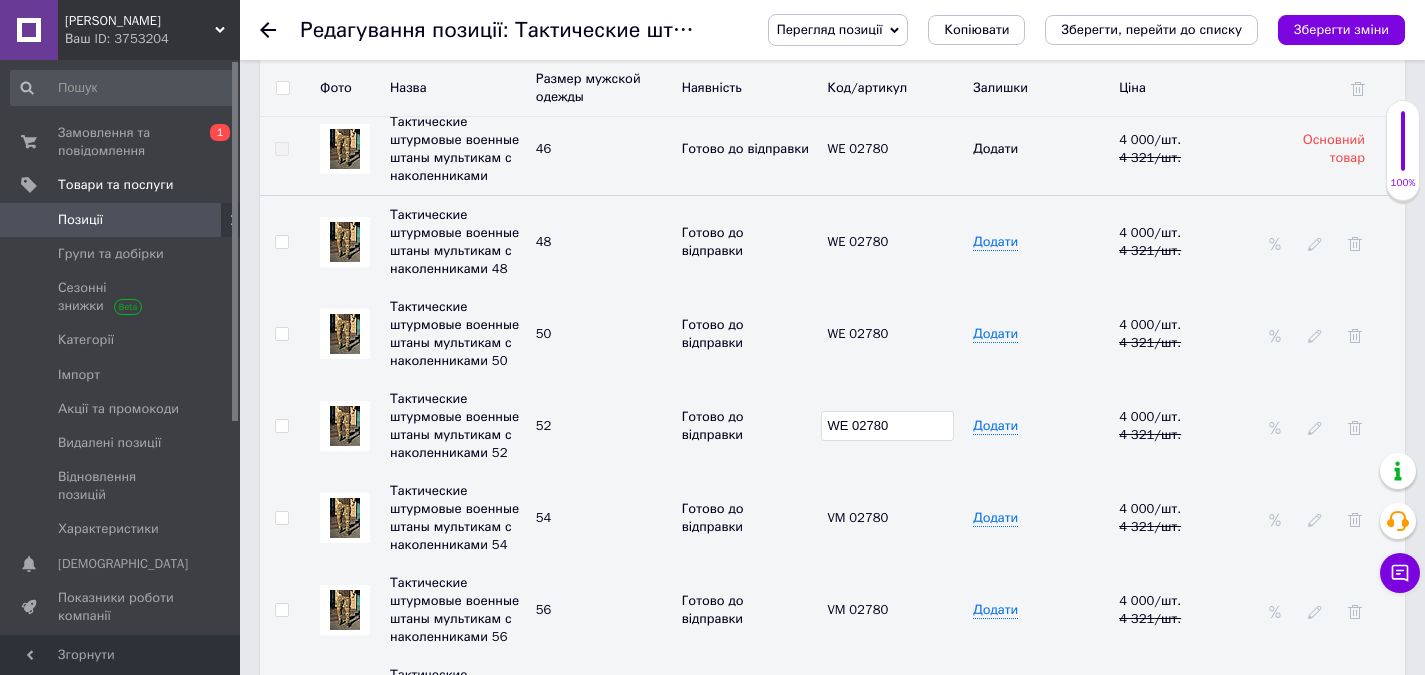 click on "WE 02780" at bounding box center (895, 426) 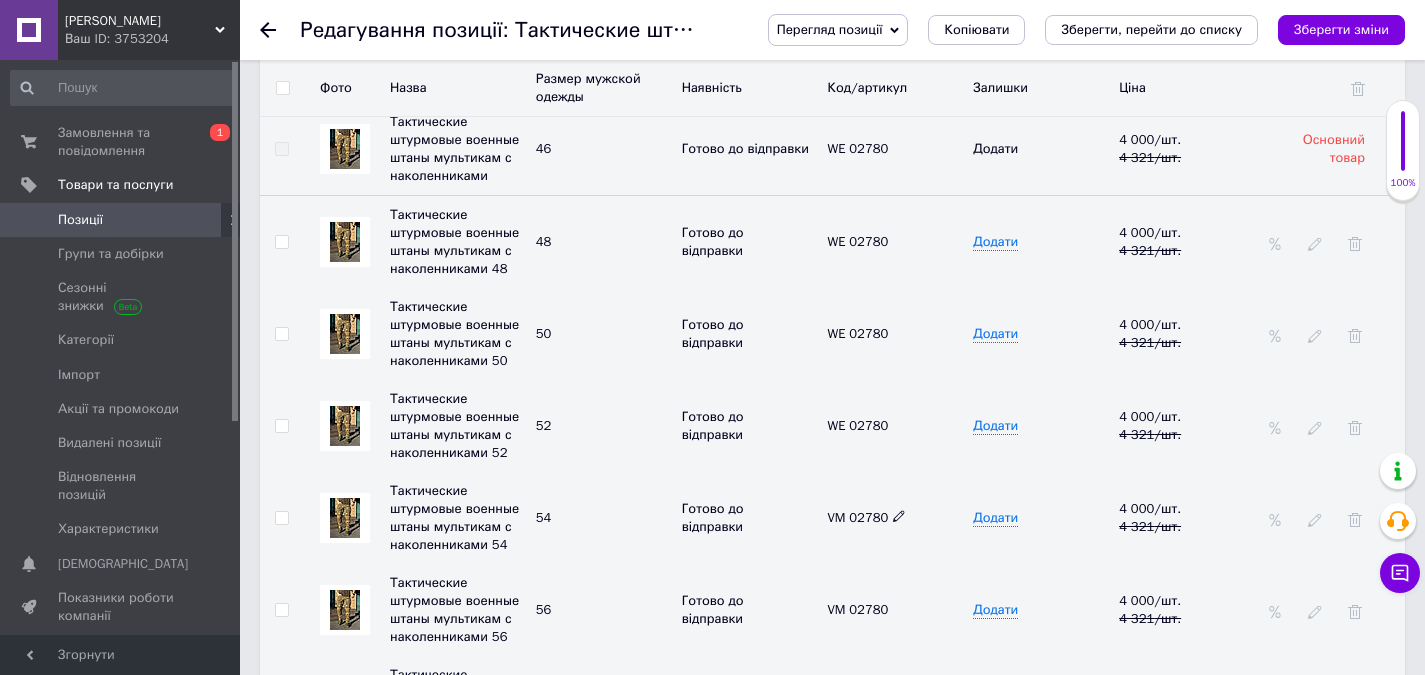 click 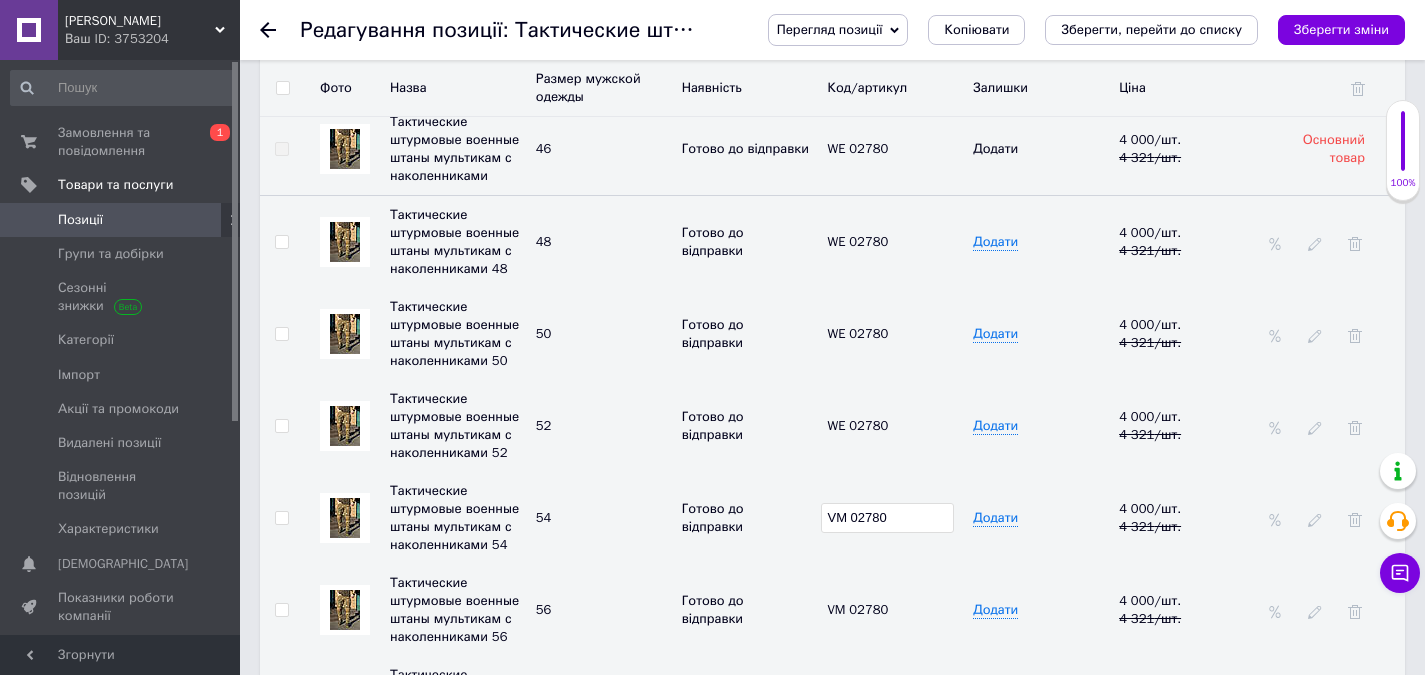 drag, startPoint x: 833, startPoint y: 512, endPoint x: 807, endPoint y: 526, distance: 29.529646 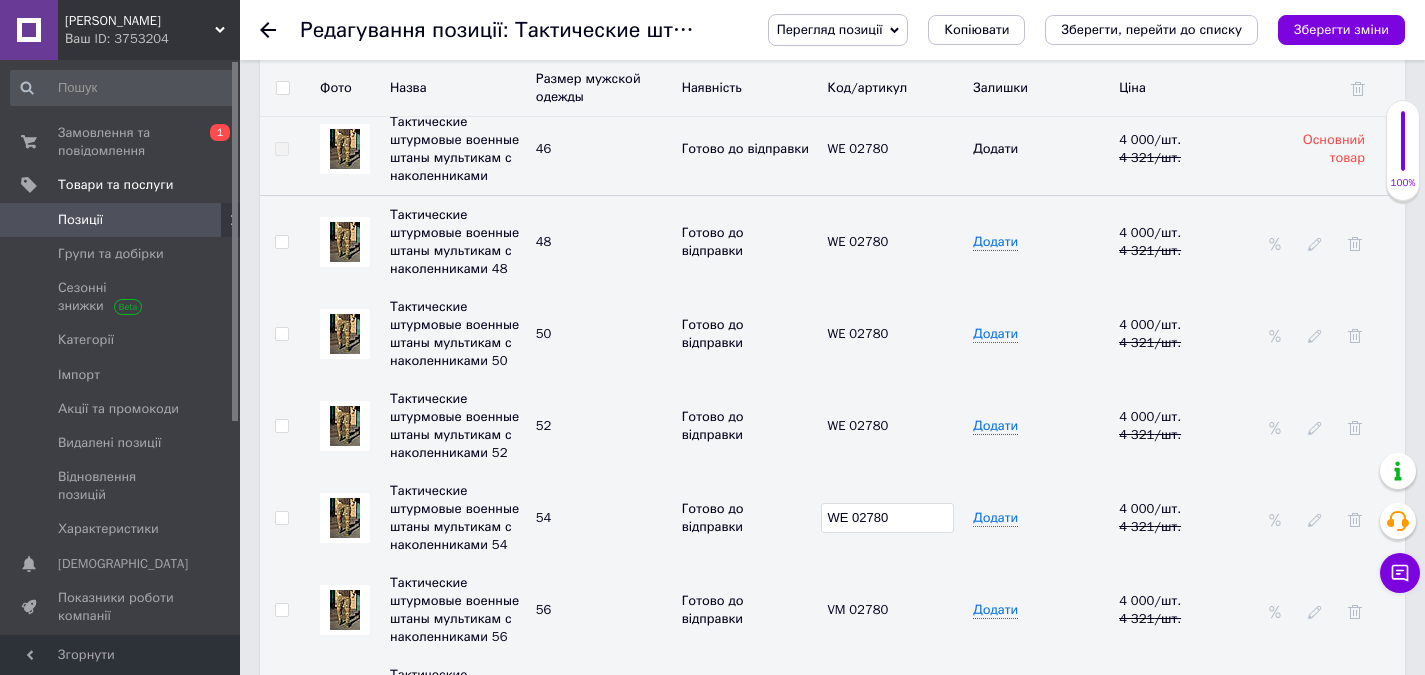 type on "WE 02780" 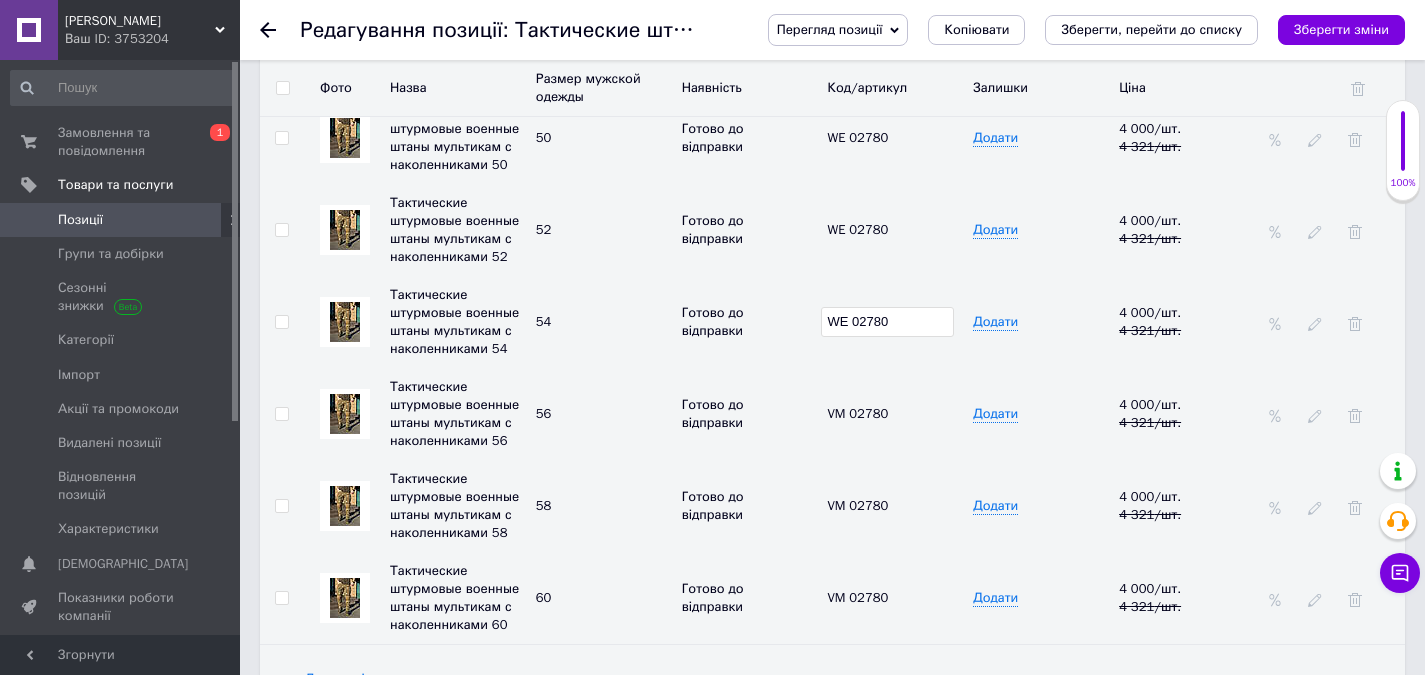 scroll, scrollTop: 2800, scrollLeft: 0, axis: vertical 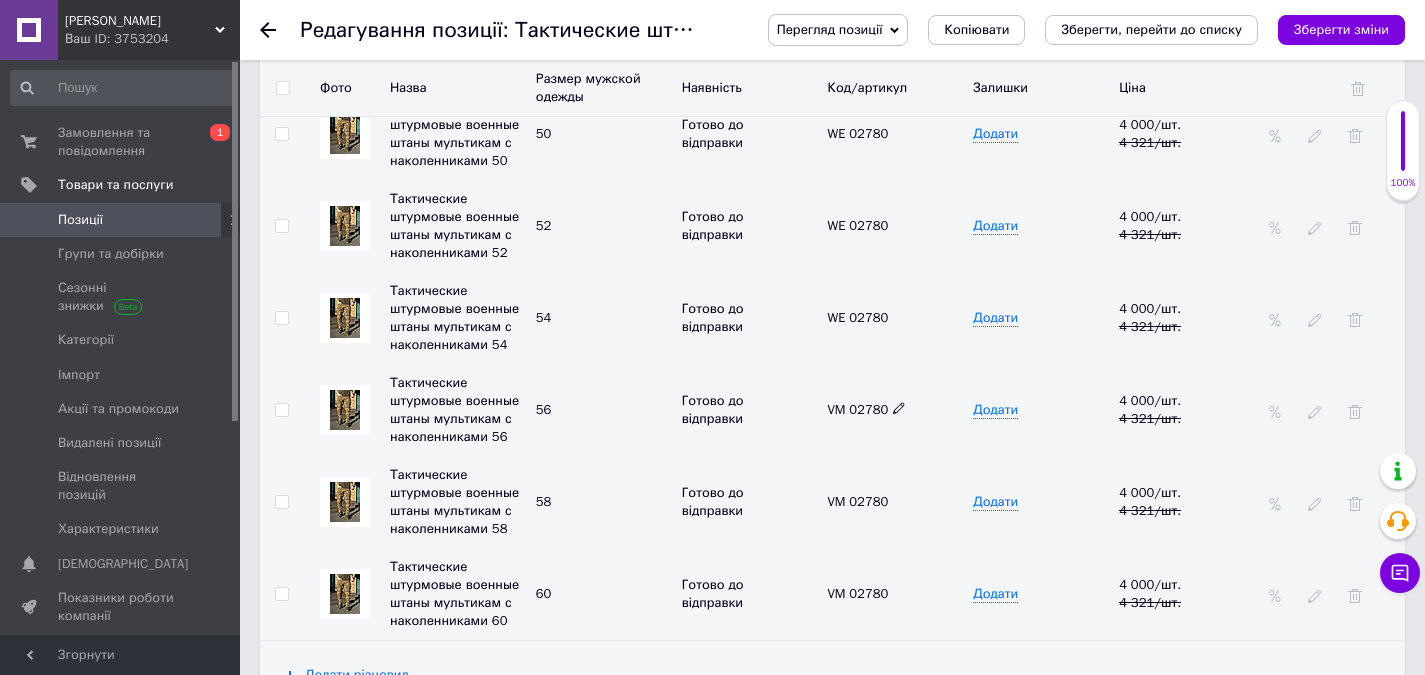 click 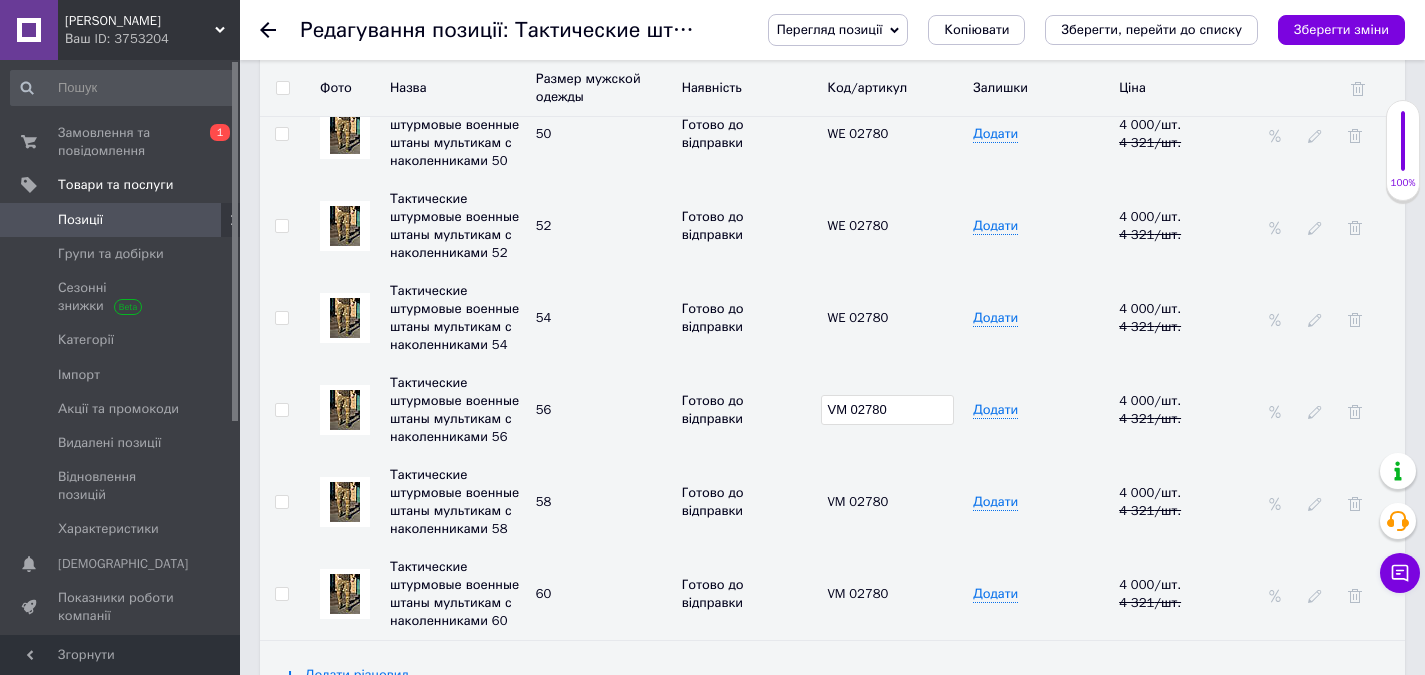 drag, startPoint x: 775, startPoint y: 417, endPoint x: 790, endPoint y: 433, distance: 21.931713 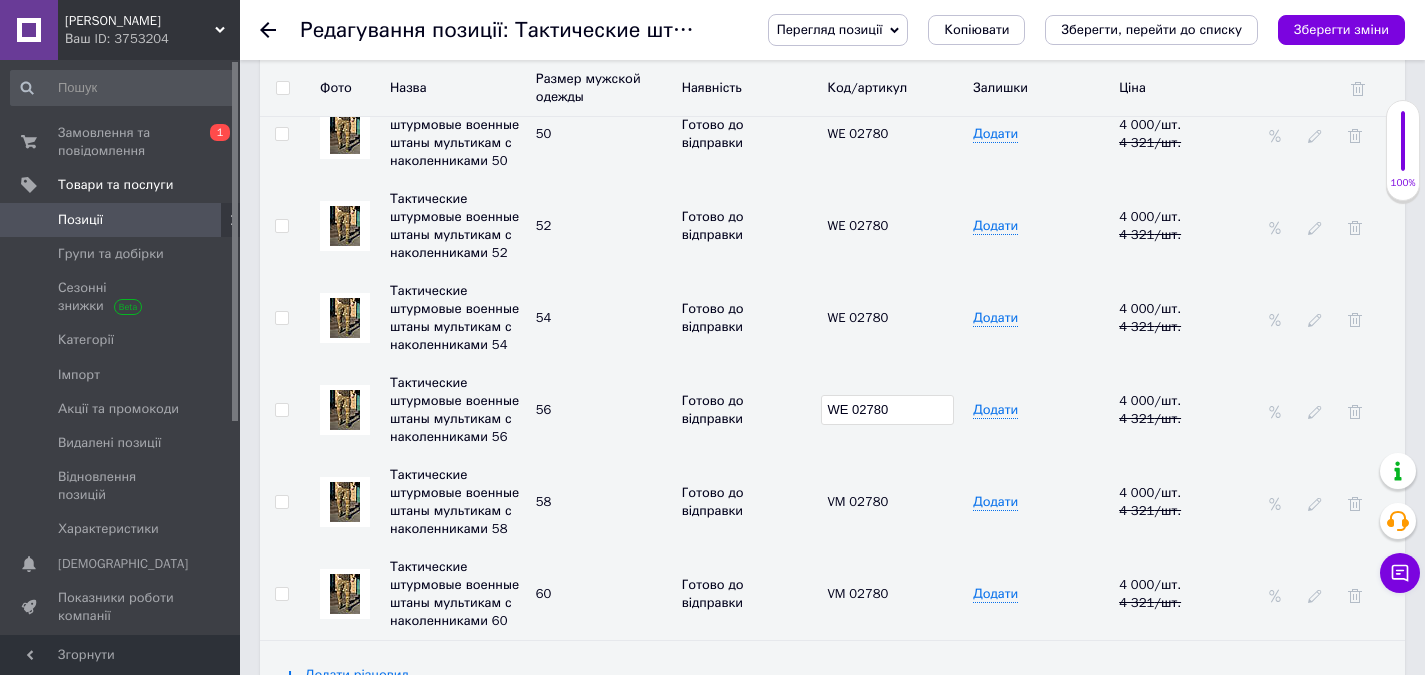type on "WE 02780" 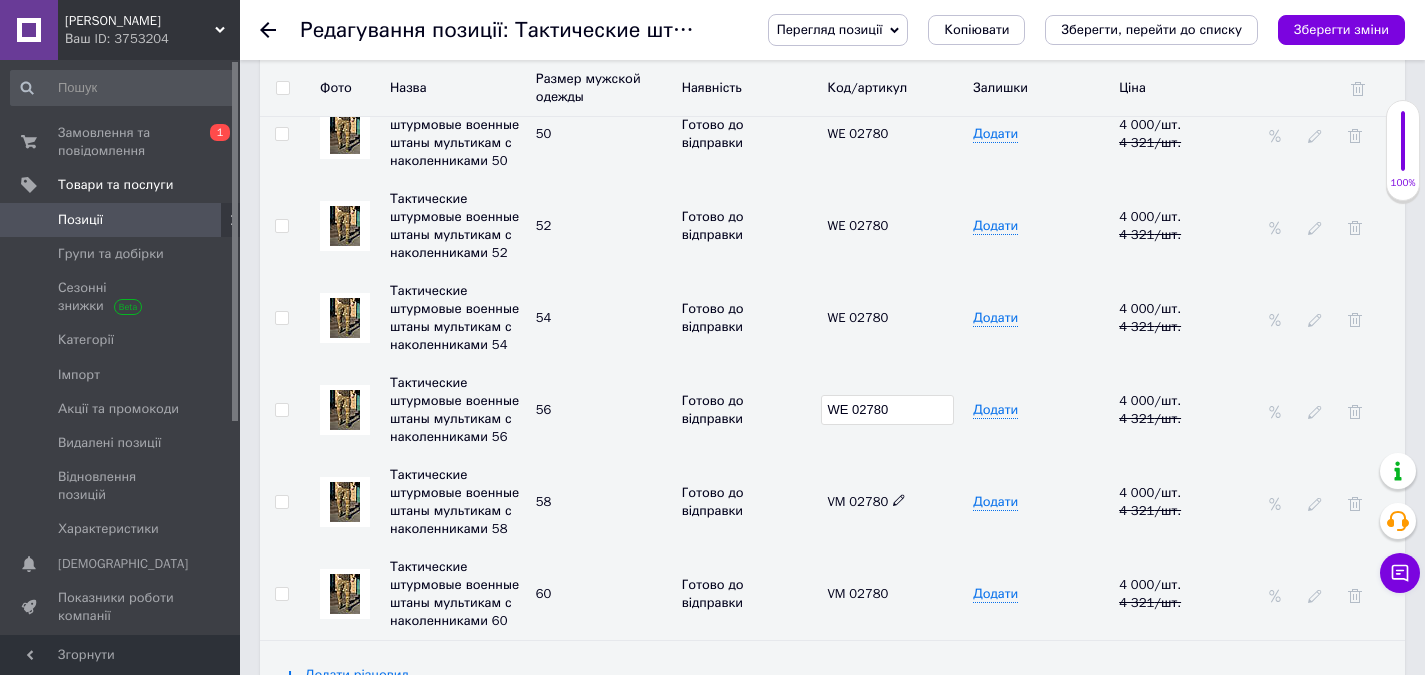 click 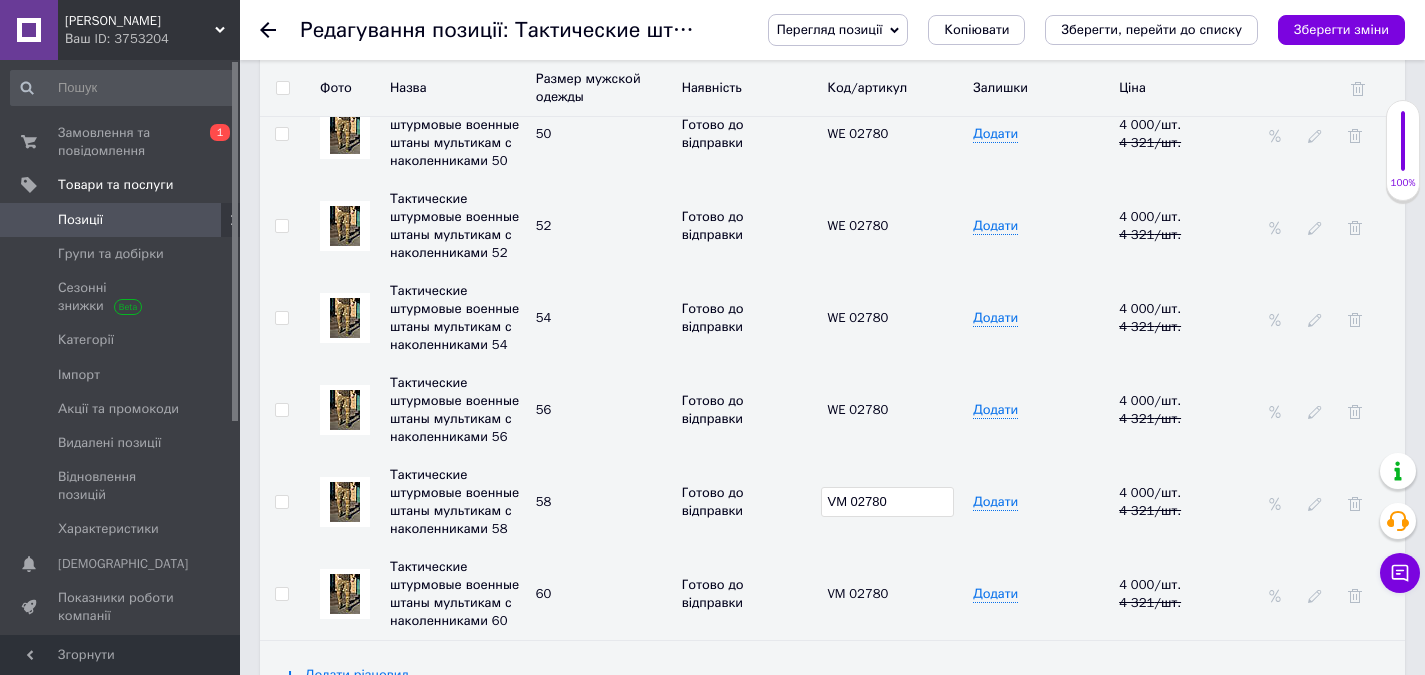 drag, startPoint x: 898, startPoint y: 489, endPoint x: 834, endPoint y: 504, distance: 65.734314 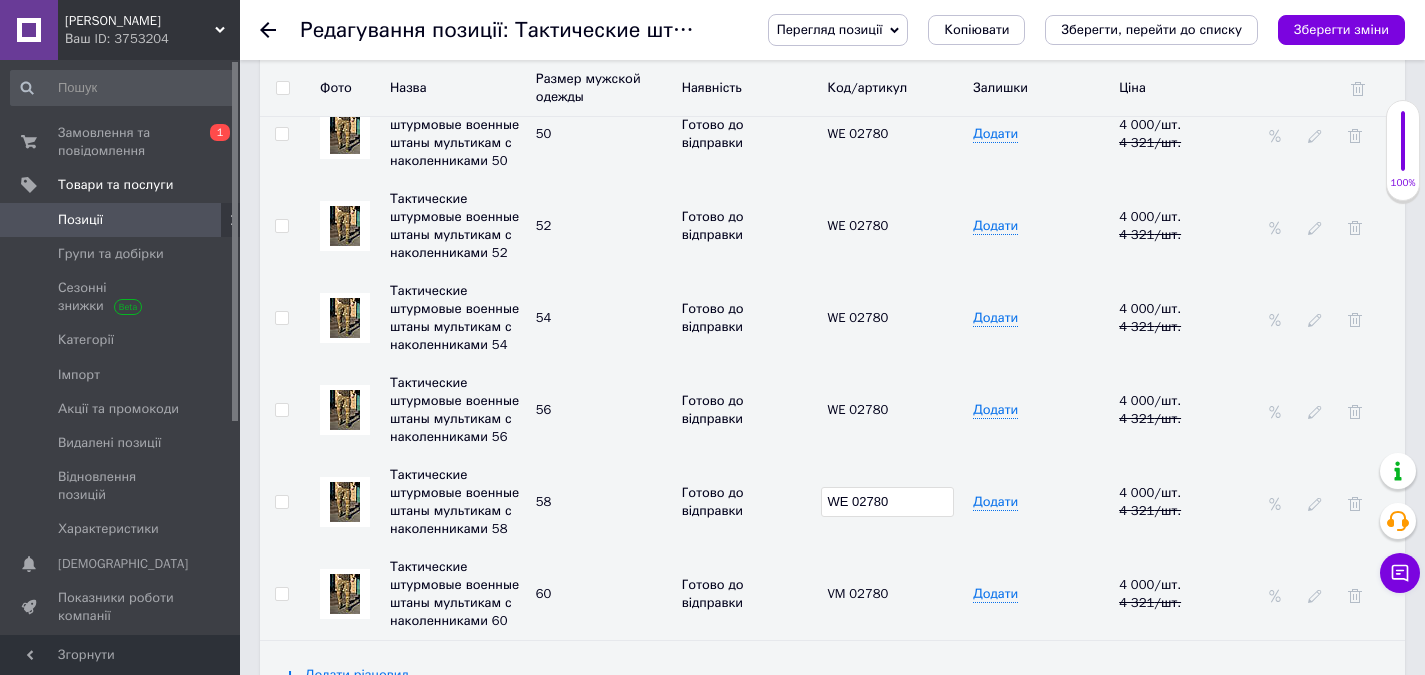 type on "WE 02780" 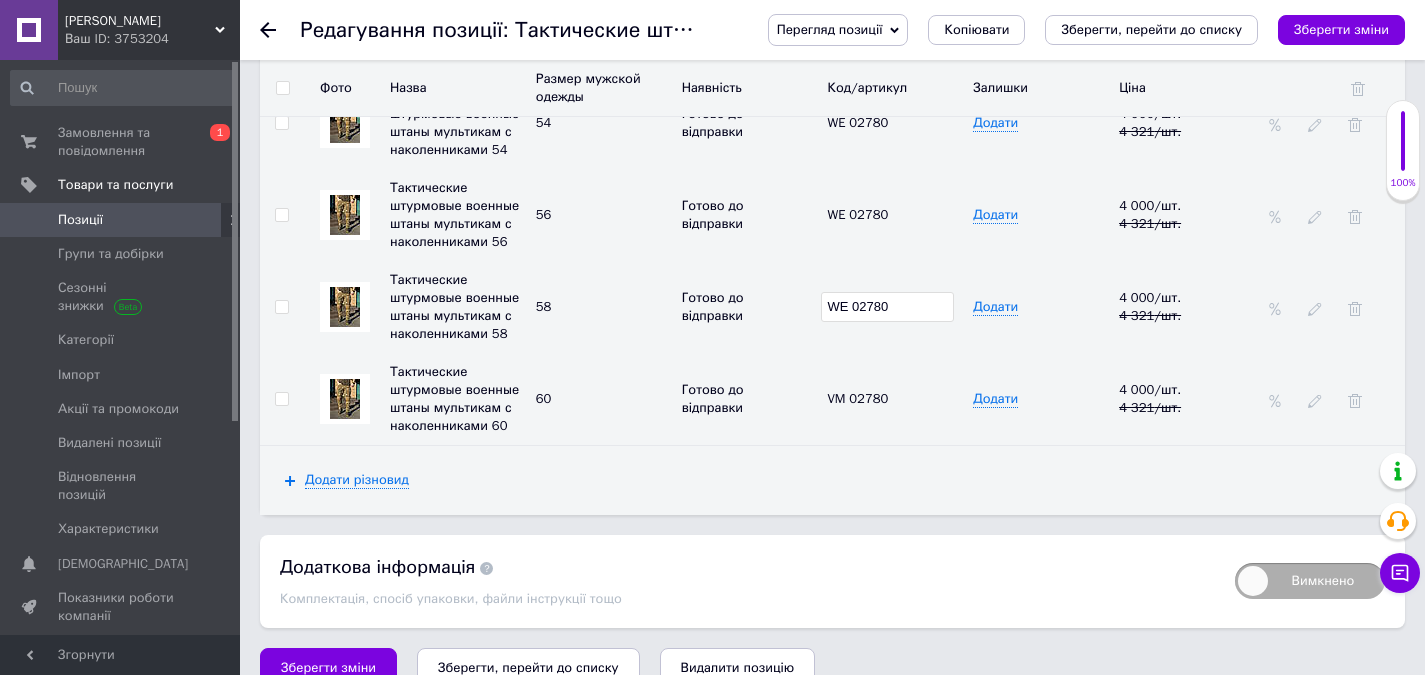 scroll, scrollTop: 3000, scrollLeft: 0, axis: vertical 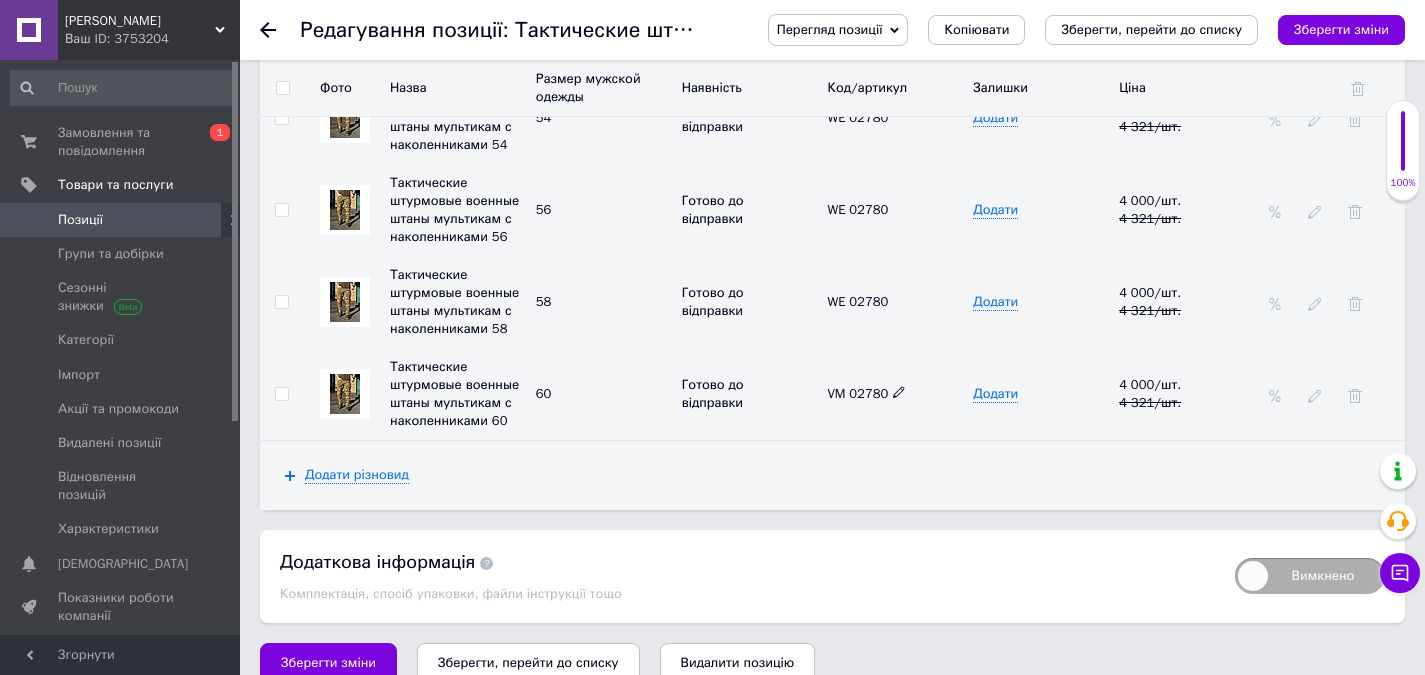 click 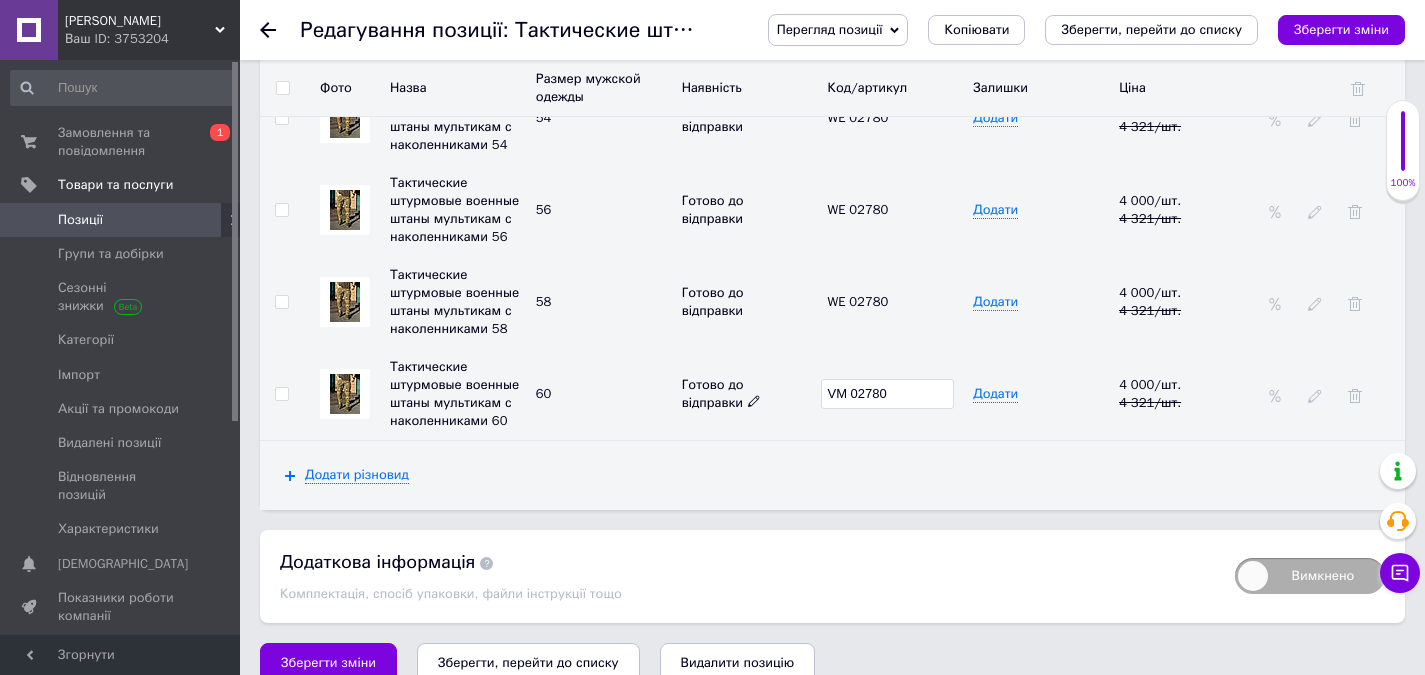 drag, startPoint x: 795, startPoint y: 390, endPoint x: 782, endPoint y: 398, distance: 15.264338 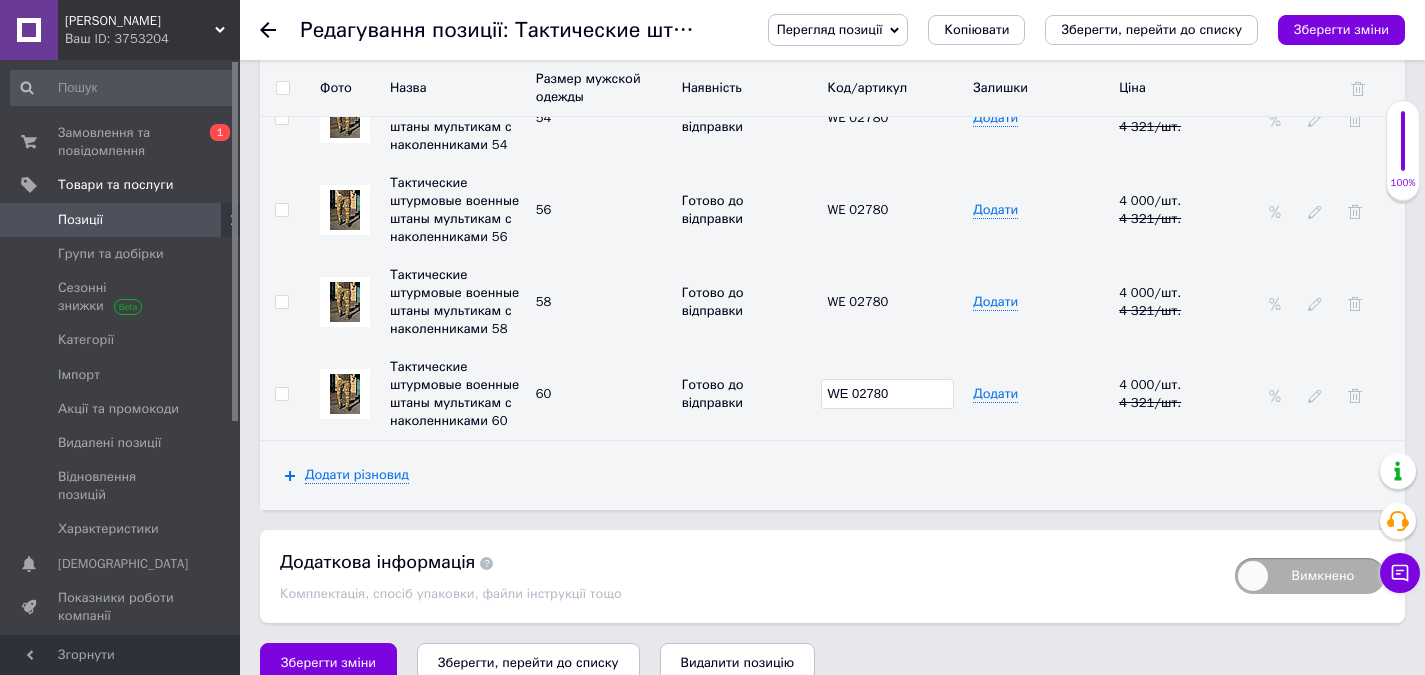 type on "WE 02780" 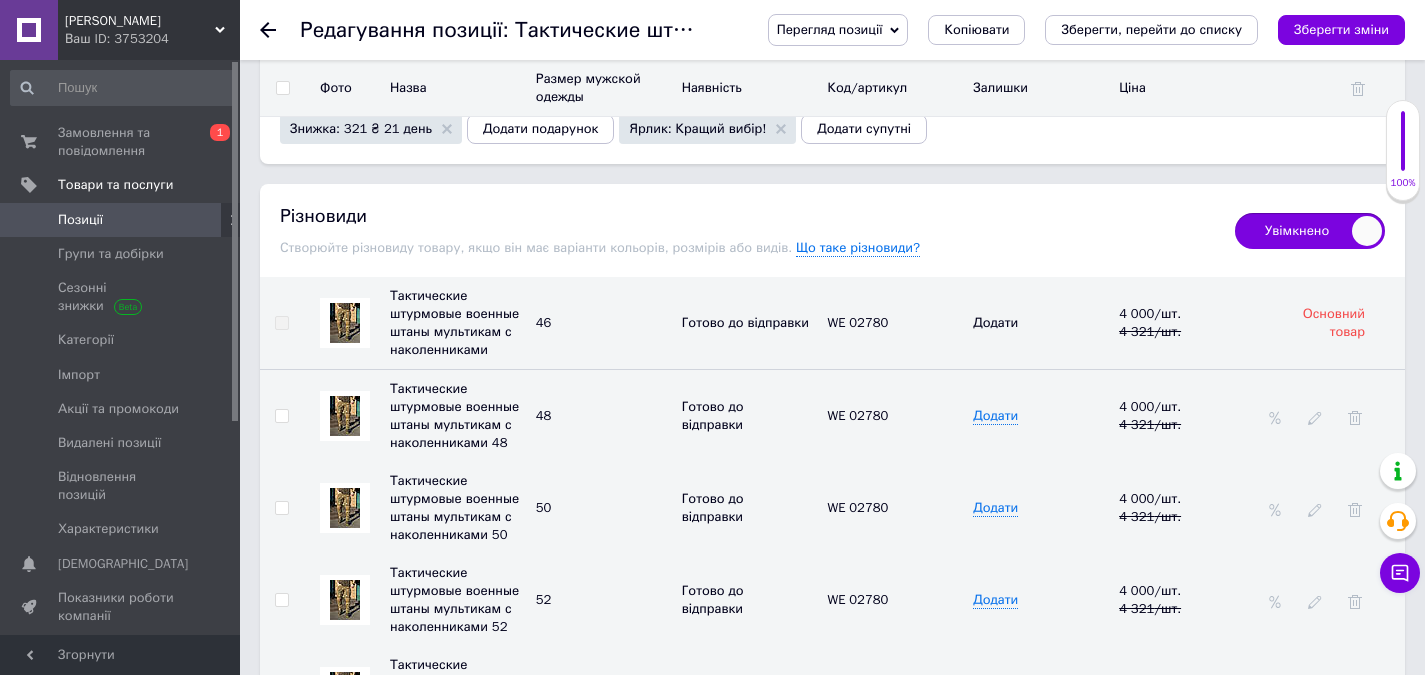 scroll, scrollTop: 2400, scrollLeft: 0, axis: vertical 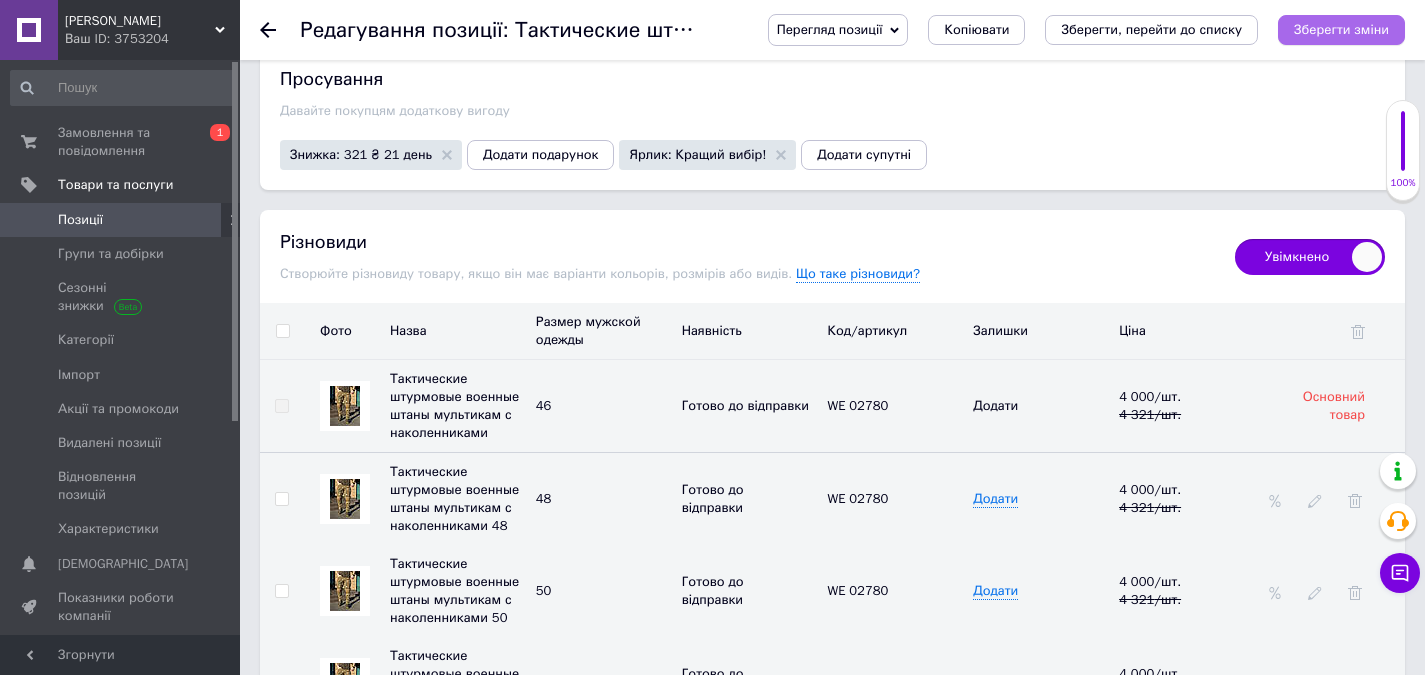 click on "Зберегти зміни" at bounding box center (1341, 29) 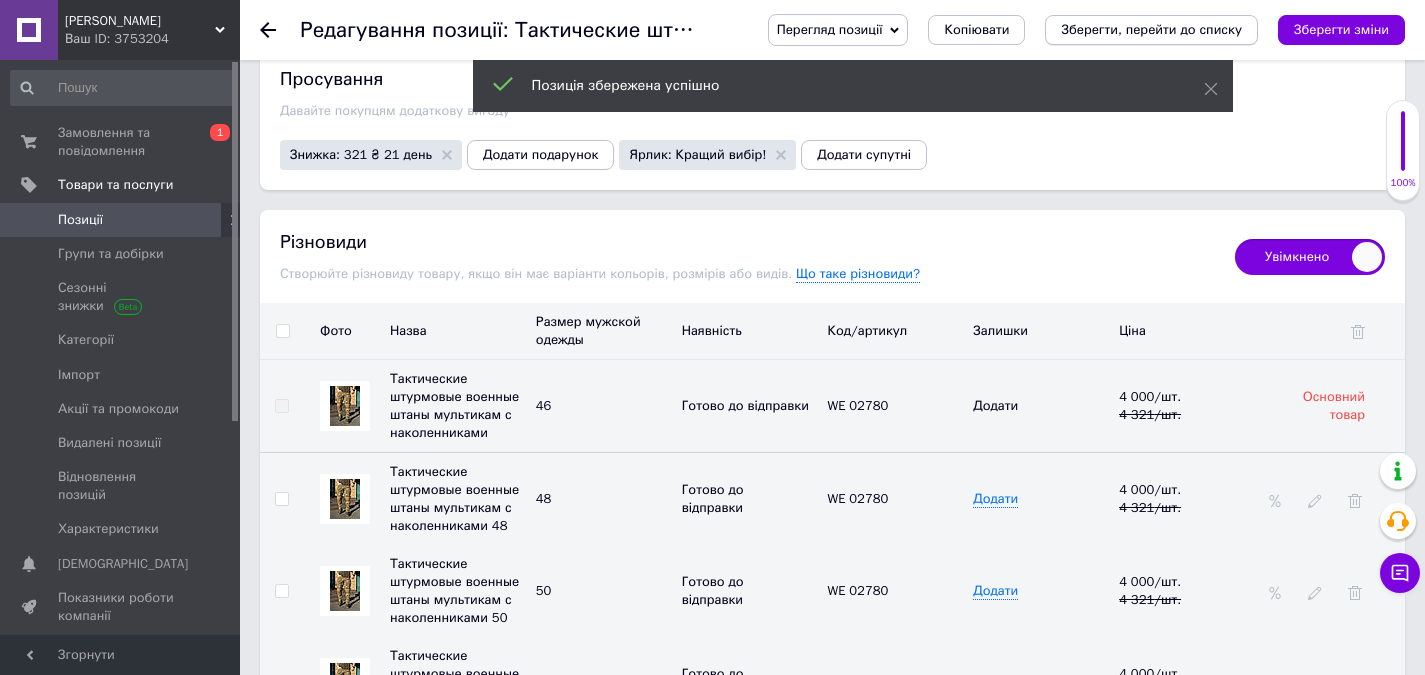 click on "Зберегти, перейти до списку" at bounding box center [1151, 29] 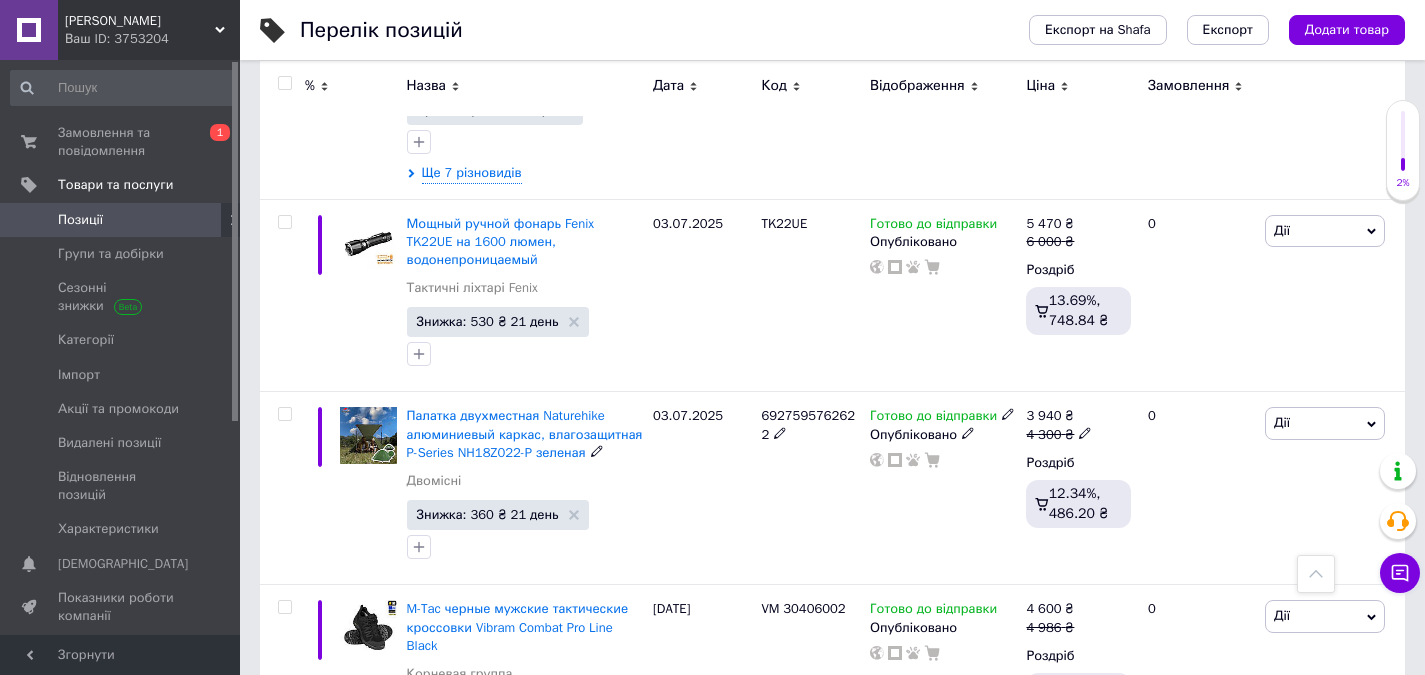 scroll, scrollTop: 2900, scrollLeft: 0, axis: vertical 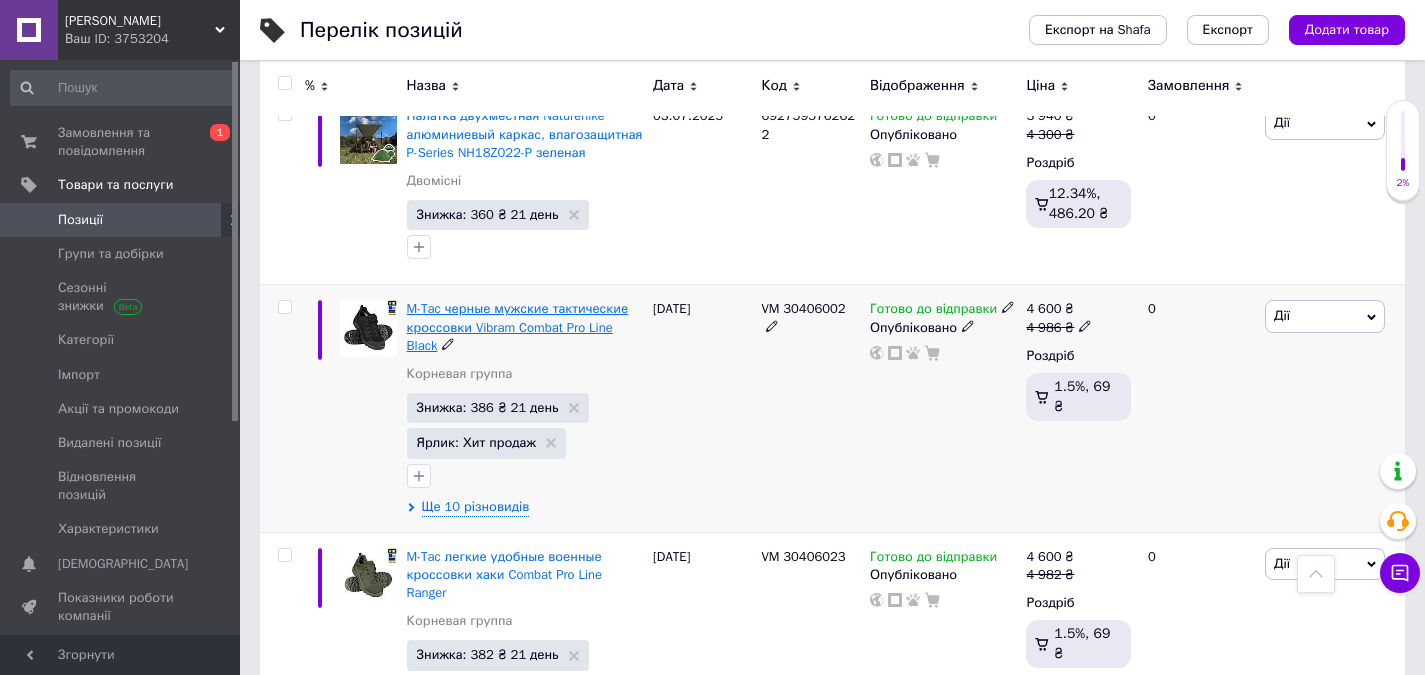 click on "M-Tac черные мужские тактические кроссовки Vibram Combat Pro Line Black" at bounding box center [518, 326] 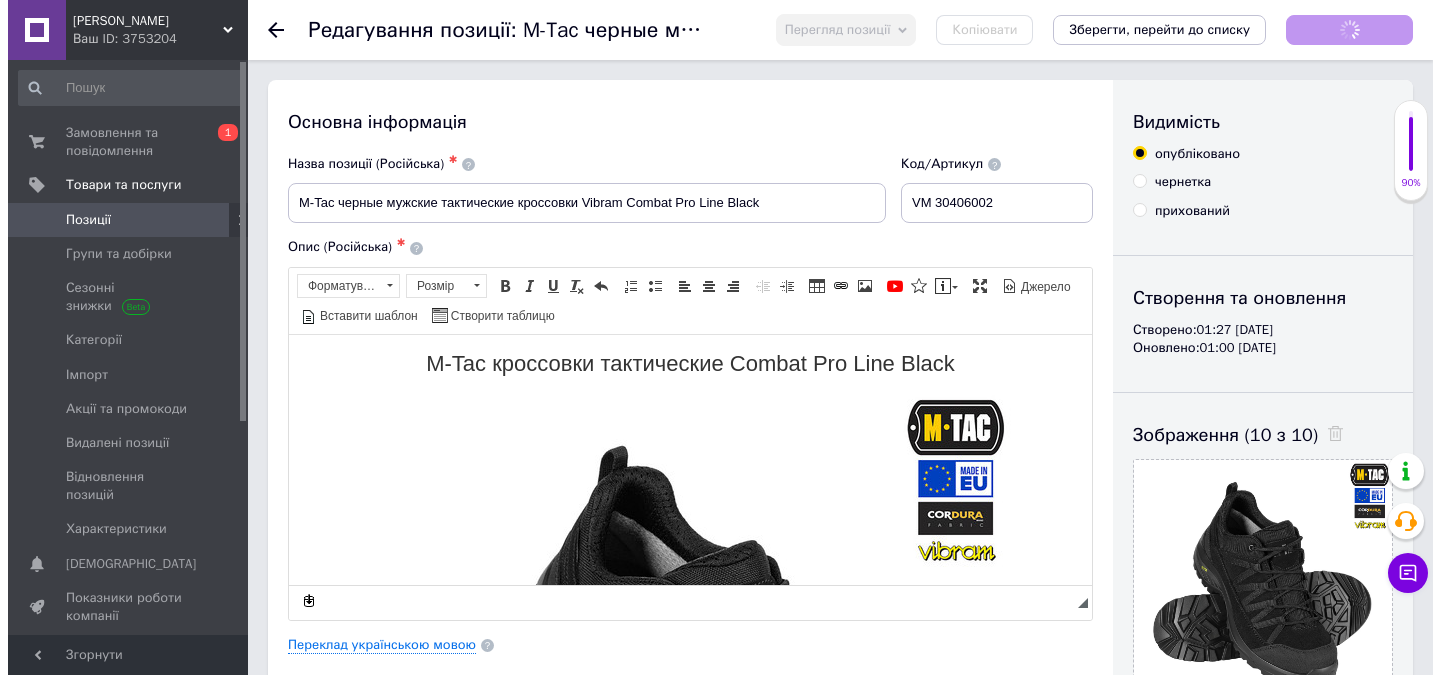 scroll, scrollTop: 0, scrollLeft: 0, axis: both 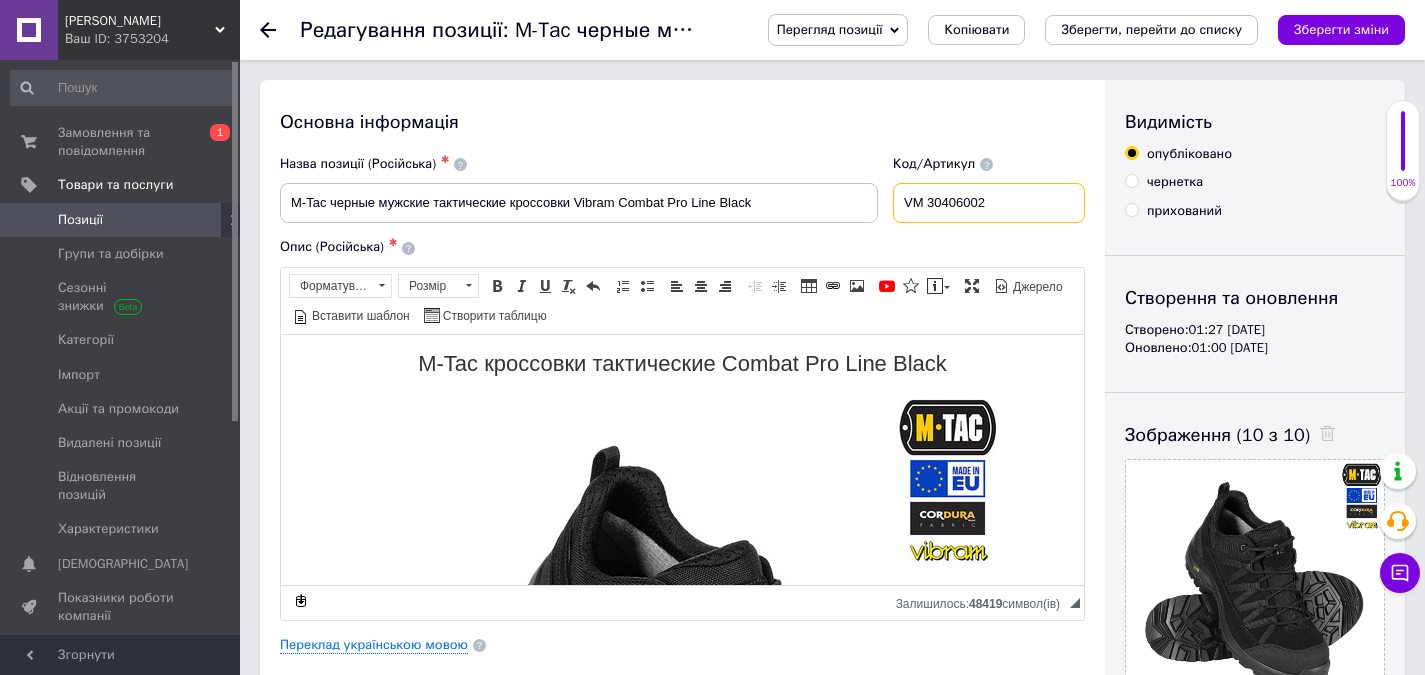 drag, startPoint x: 915, startPoint y: 200, endPoint x: 933, endPoint y: 202, distance: 18.110771 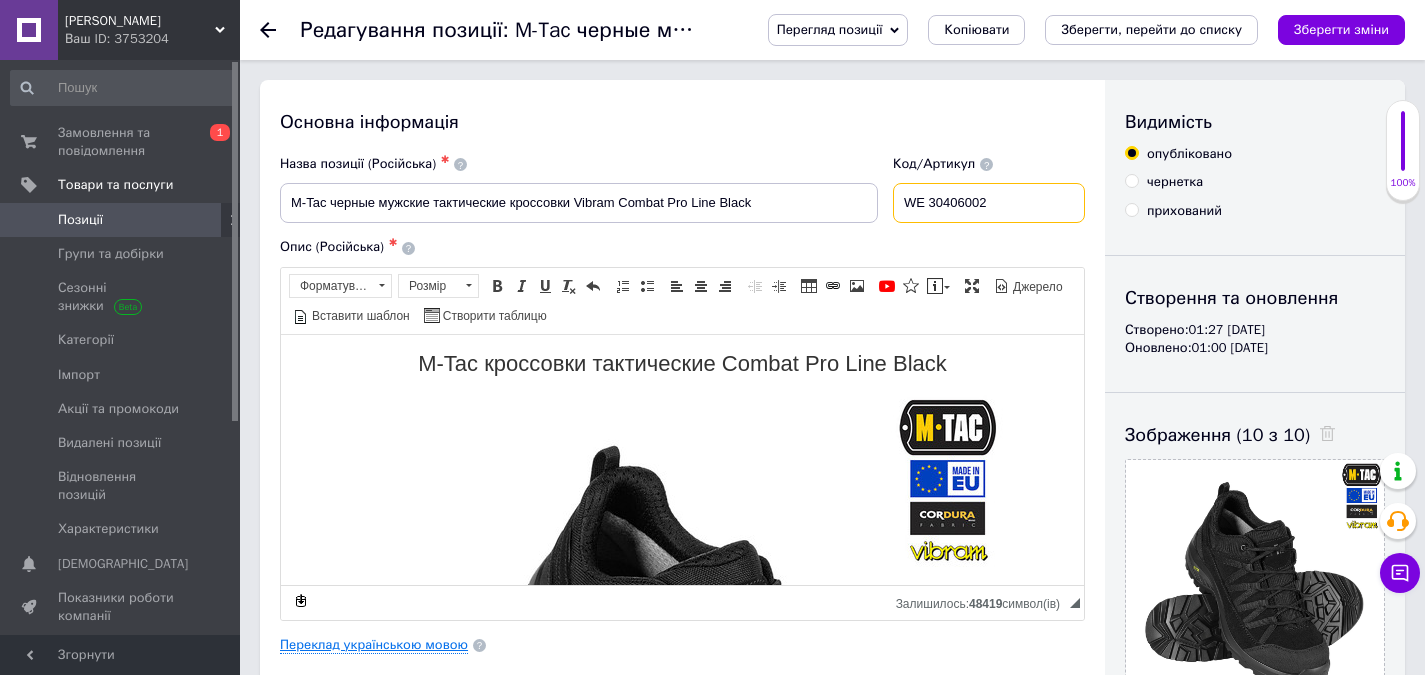 type on "WE 30406002" 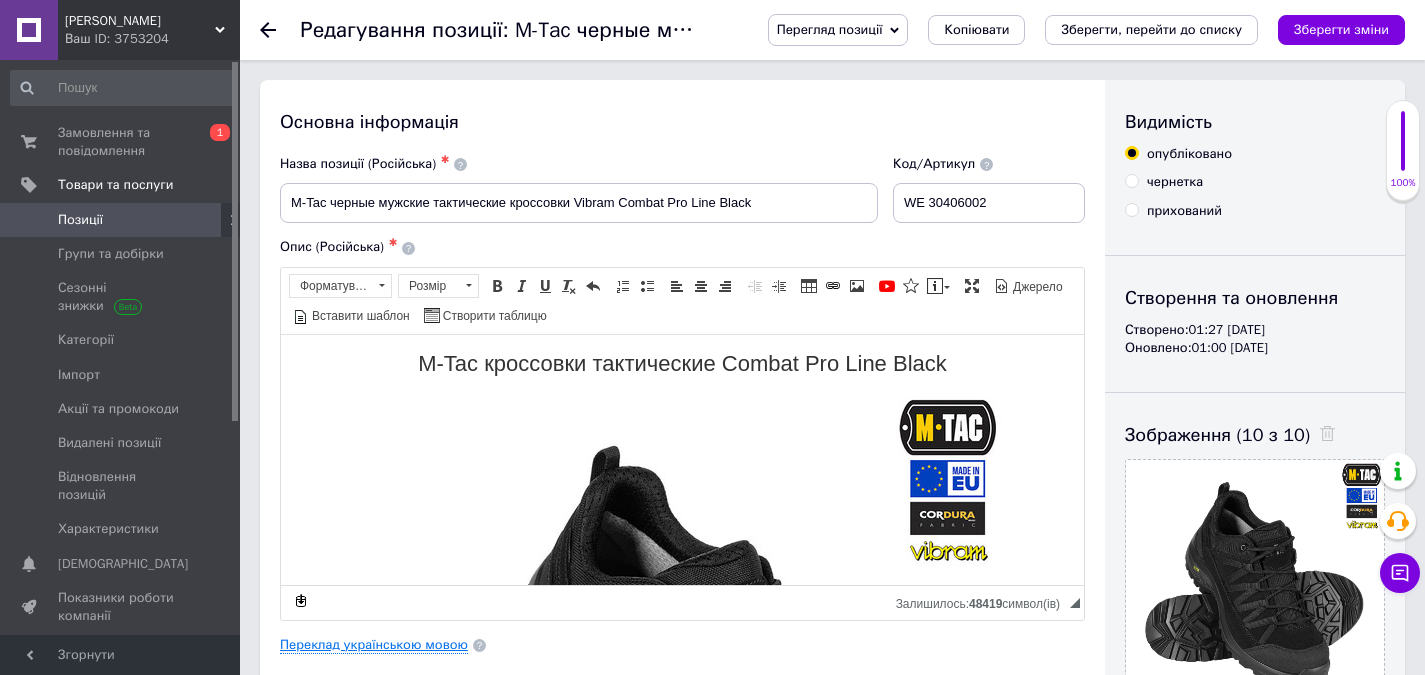 click on "Переклад українською мовою" at bounding box center [374, 645] 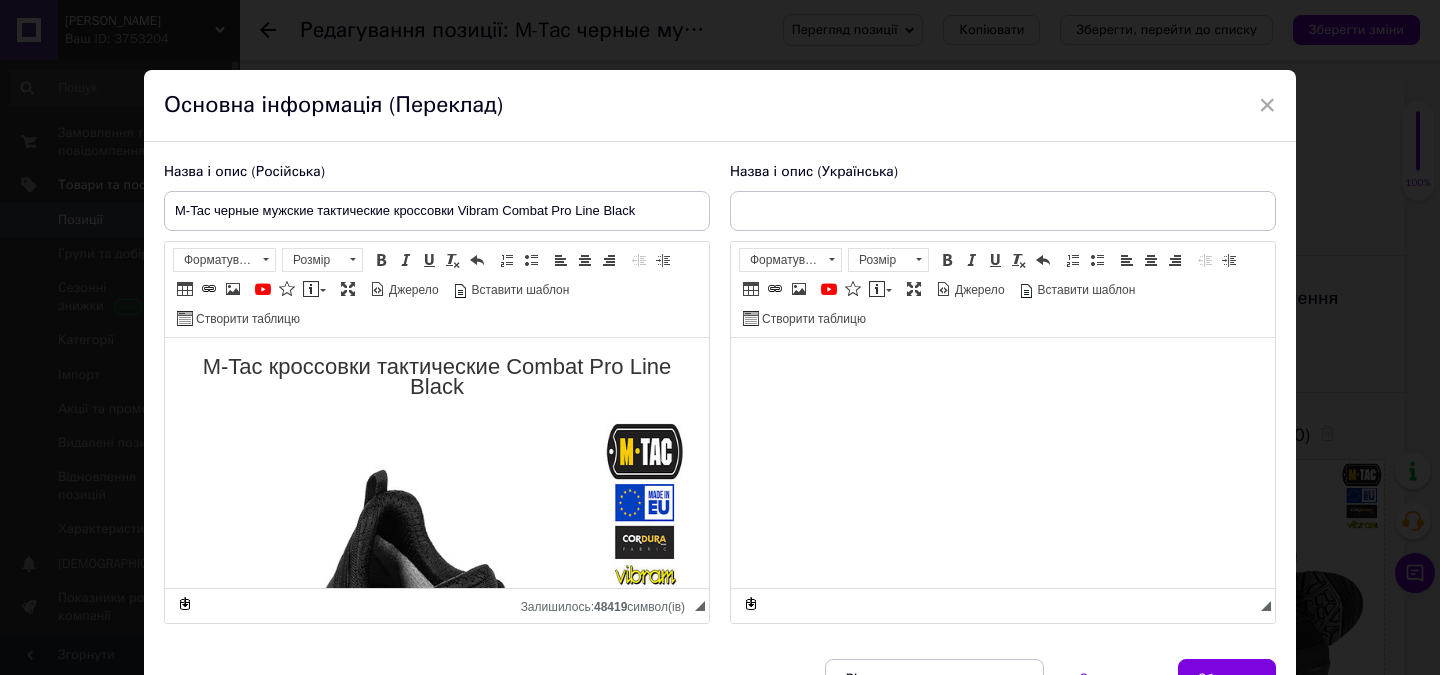 scroll, scrollTop: 0, scrollLeft: 0, axis: both 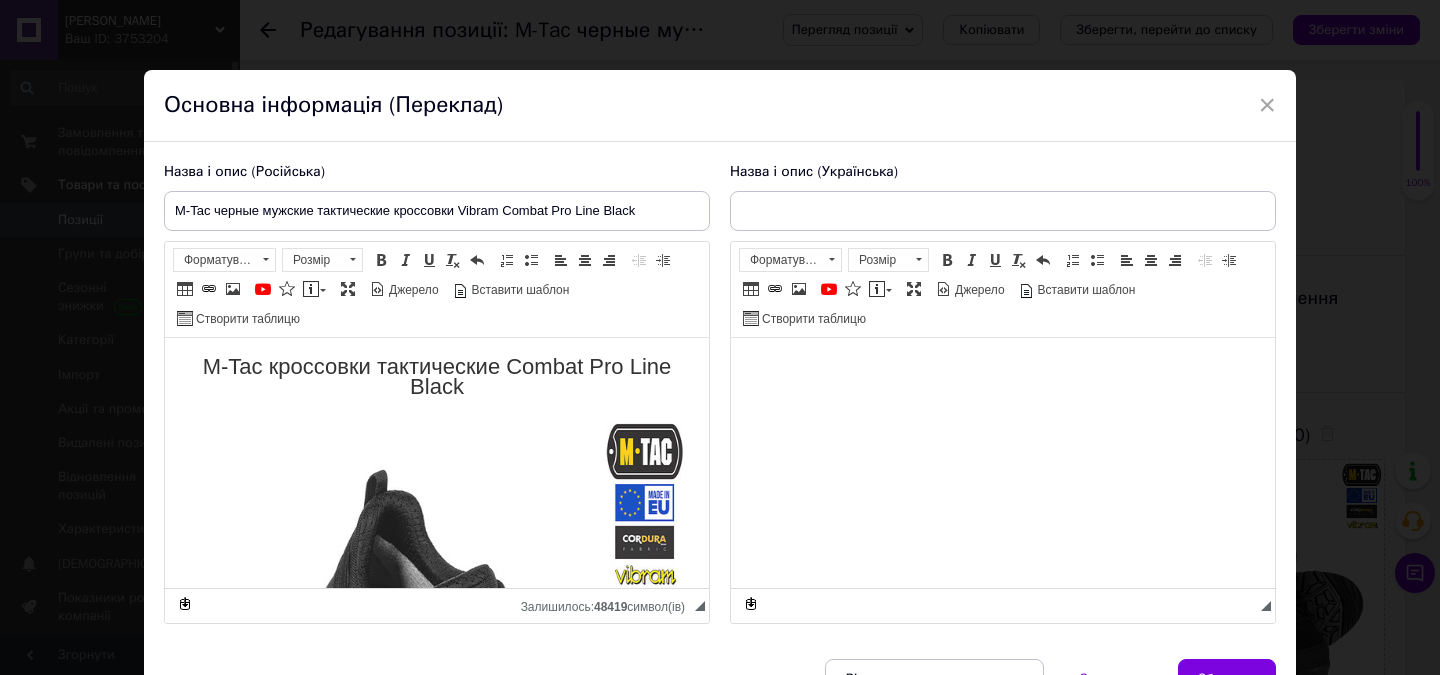 type on "M-Tac чорні чоловічі тактичні кросівки Vibram Combat Pro Line Black" 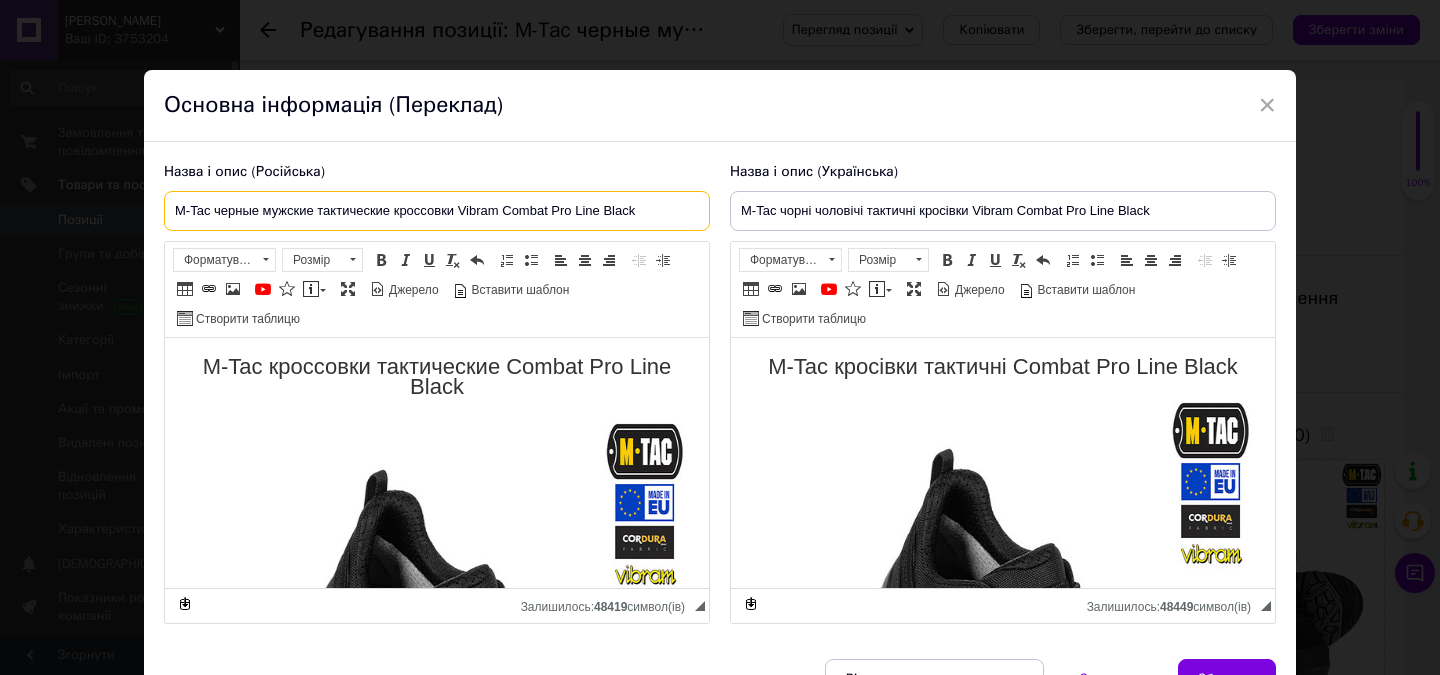 drag, startPoint x: 319, startPoint y: 208, endPoint x: 389, endPoint y: 204, distance: 70.11419 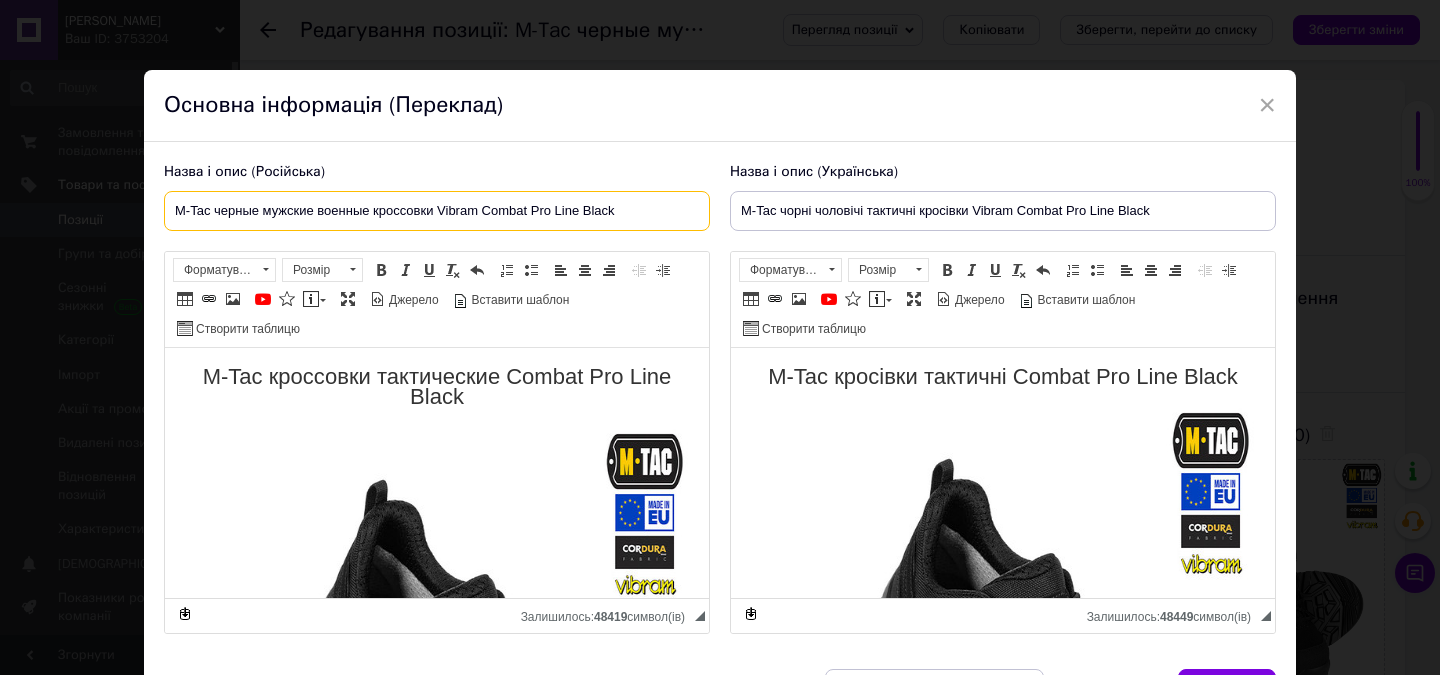 type on "M-Tac черные мужские военные кроссовки Vibram Combat Pro Line Black" 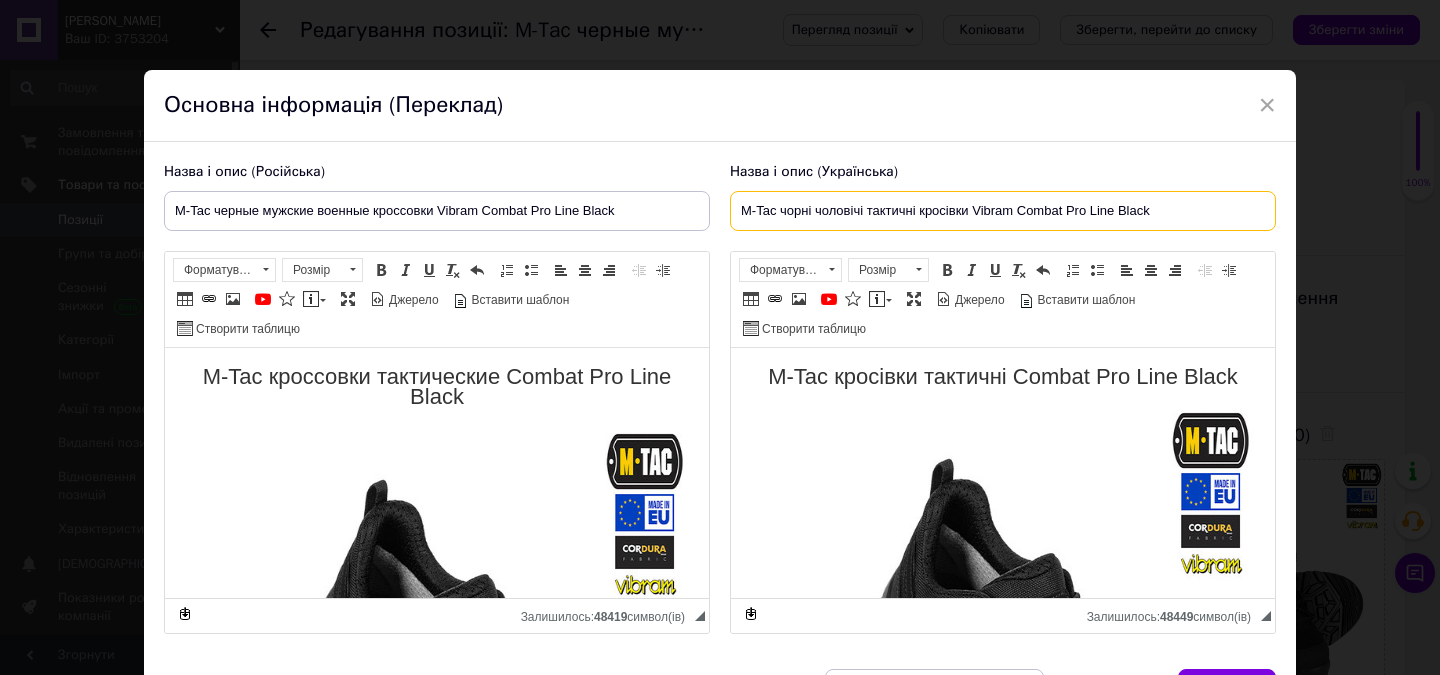drag, startPoint x: 866, startPoint y: 206, endPoint x: 912, endPoint y: 205, distance: 46.010868 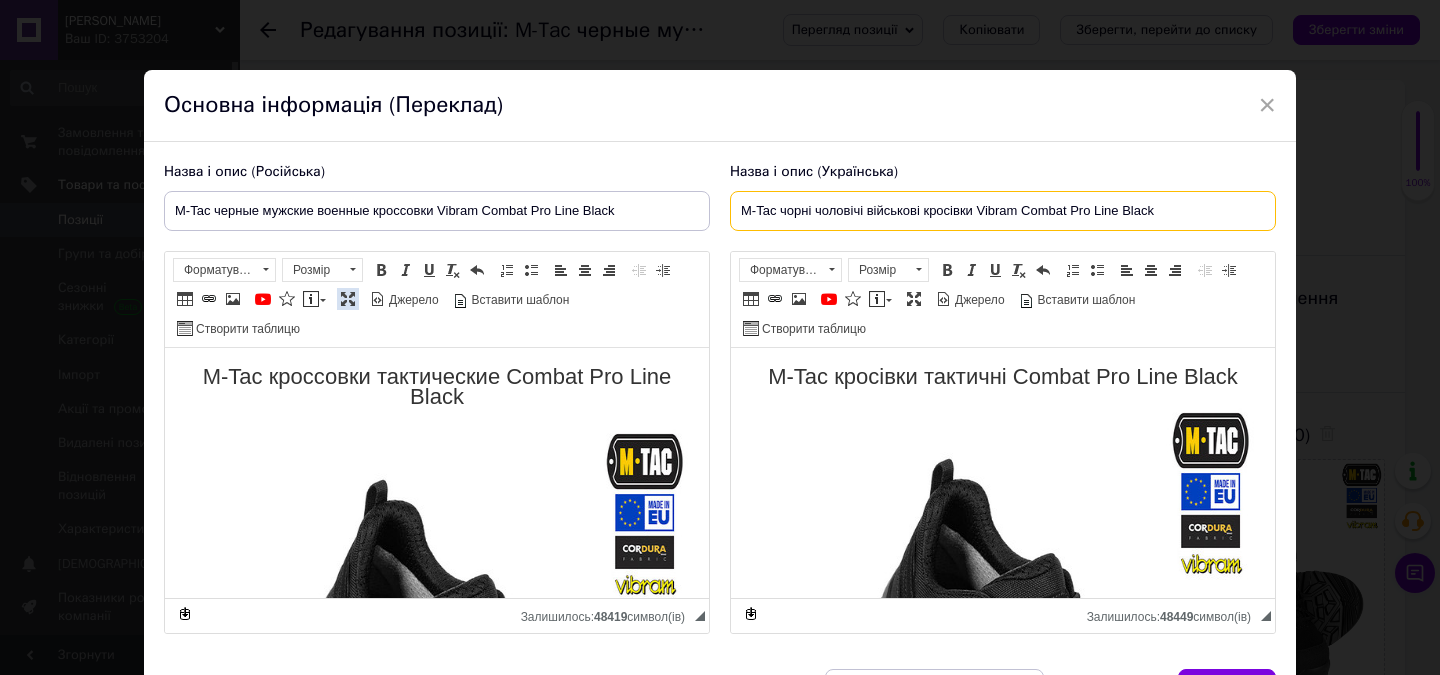 click at bounding box center [348, 299] 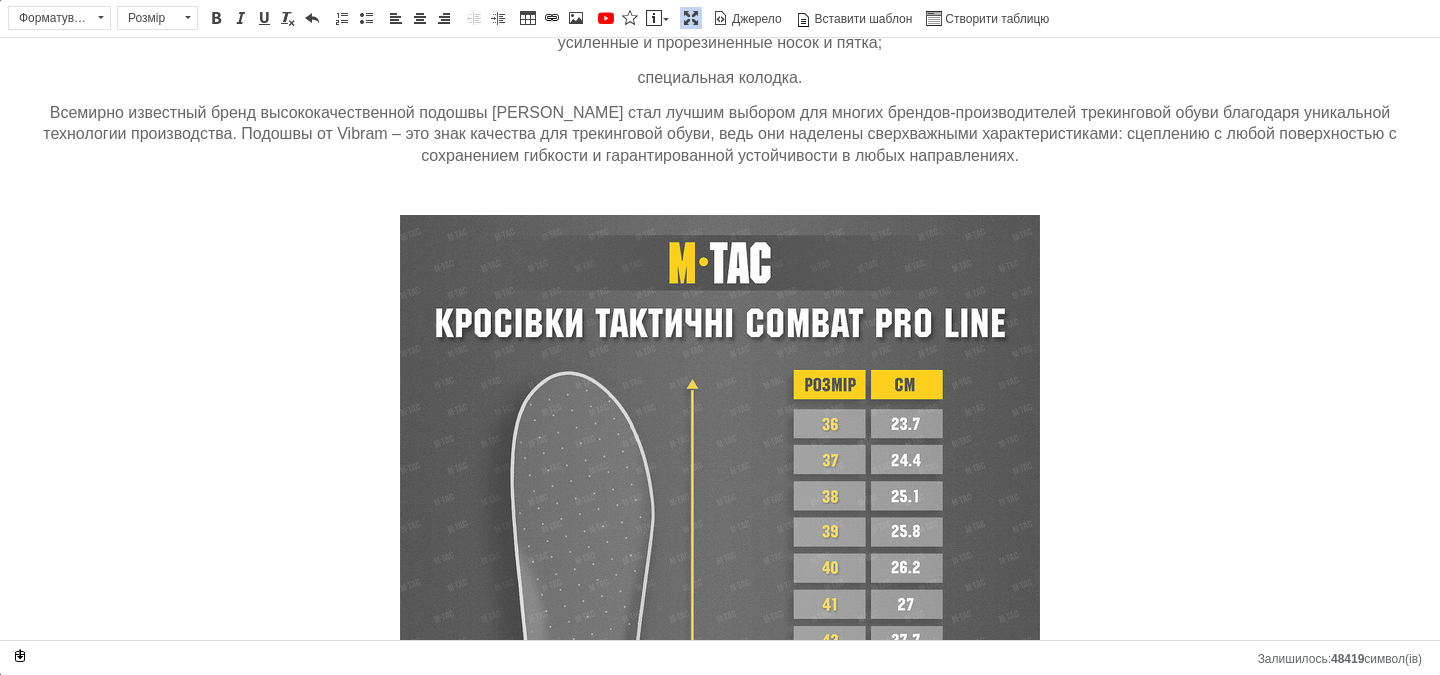 scroll, scrollTop: 2389, scrollLeft: 0, axis: vertical 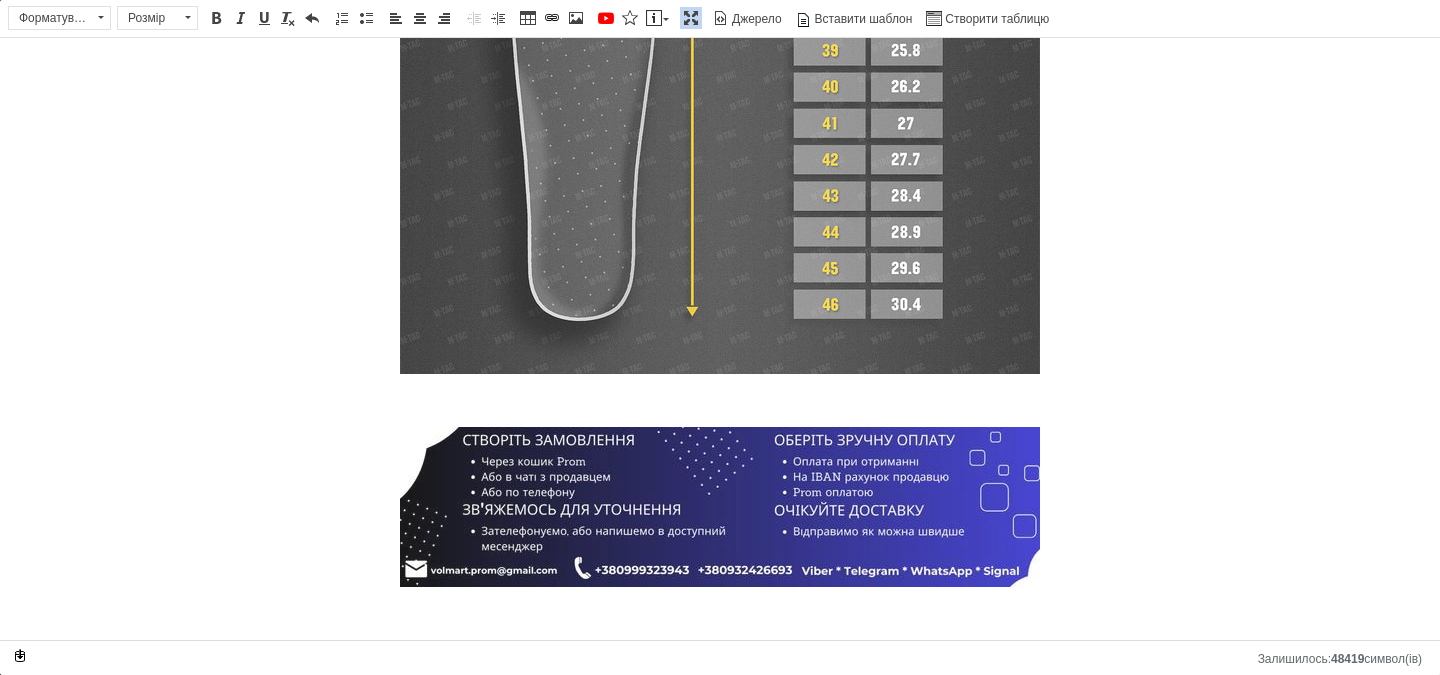 type on "M-Tac чорні чоловічі військові кросівки Vibram Combat Pro Line Black" 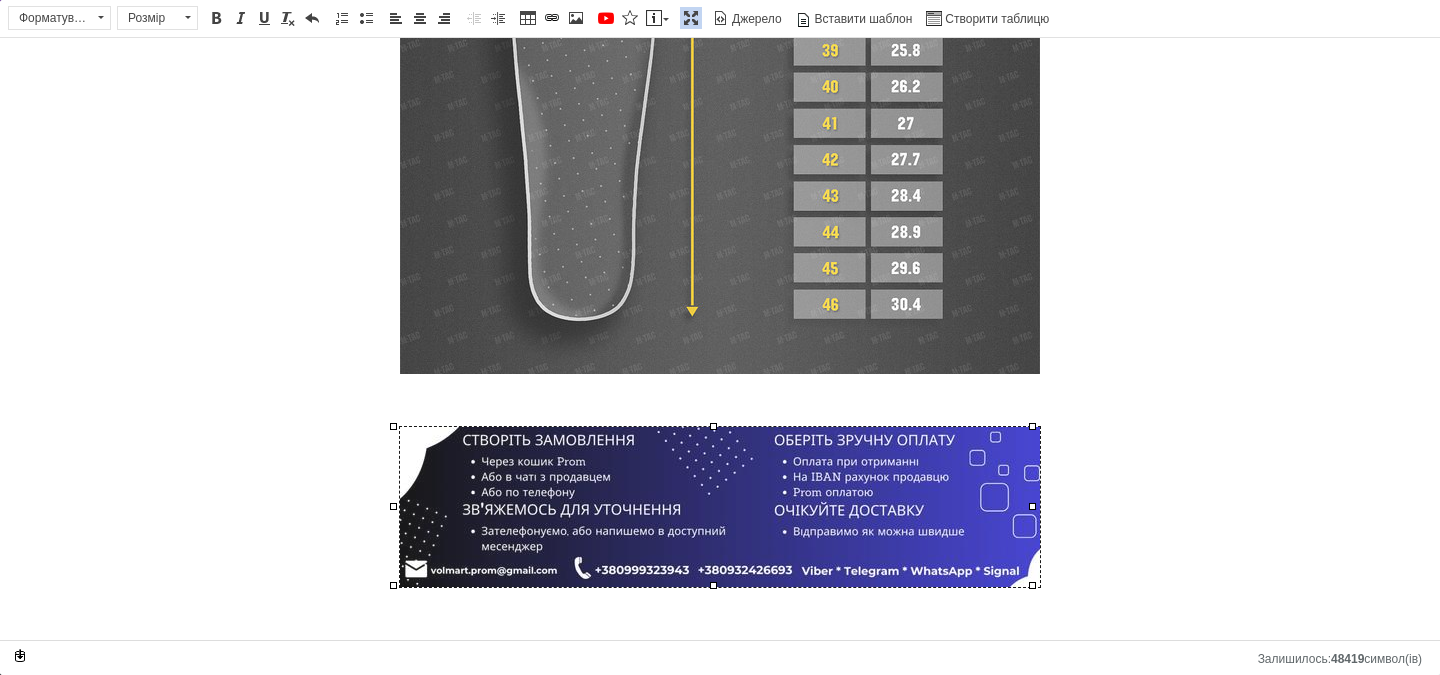 click at bounding box center [720, 507] 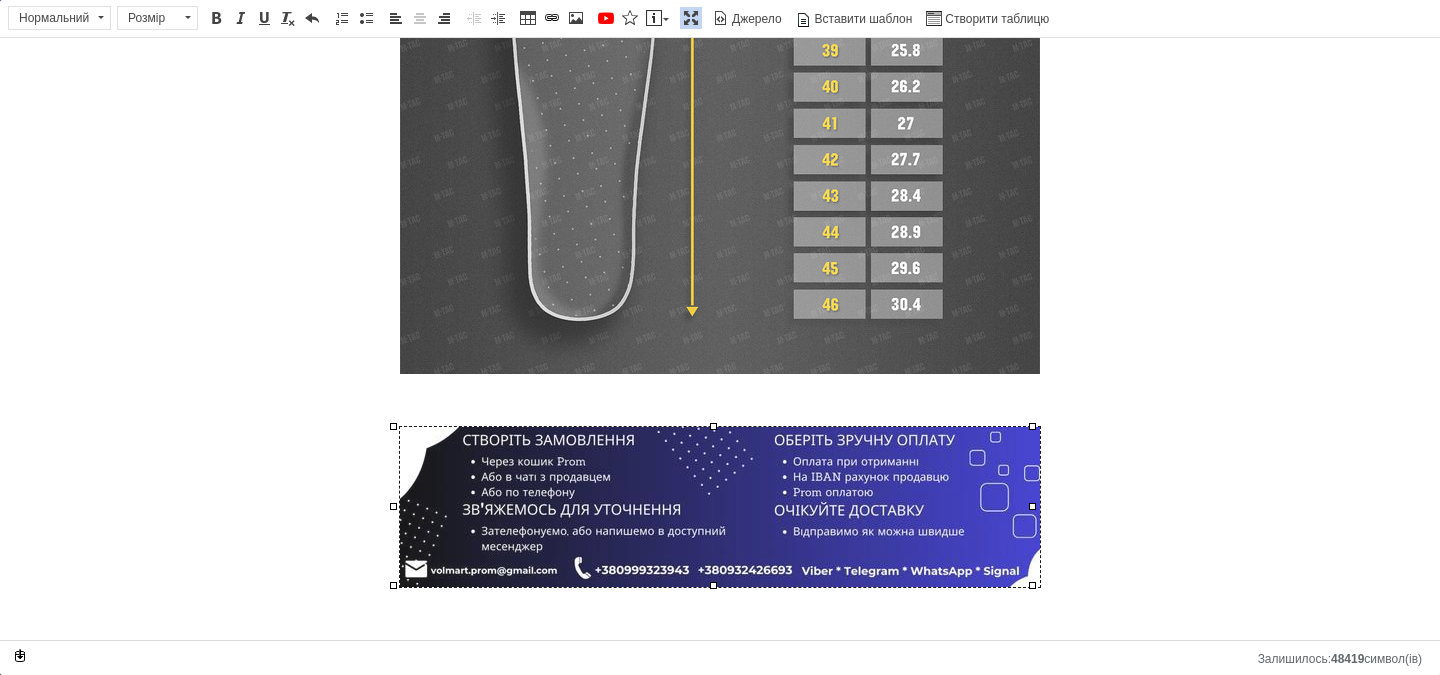 click at bounding box center [720, 507] 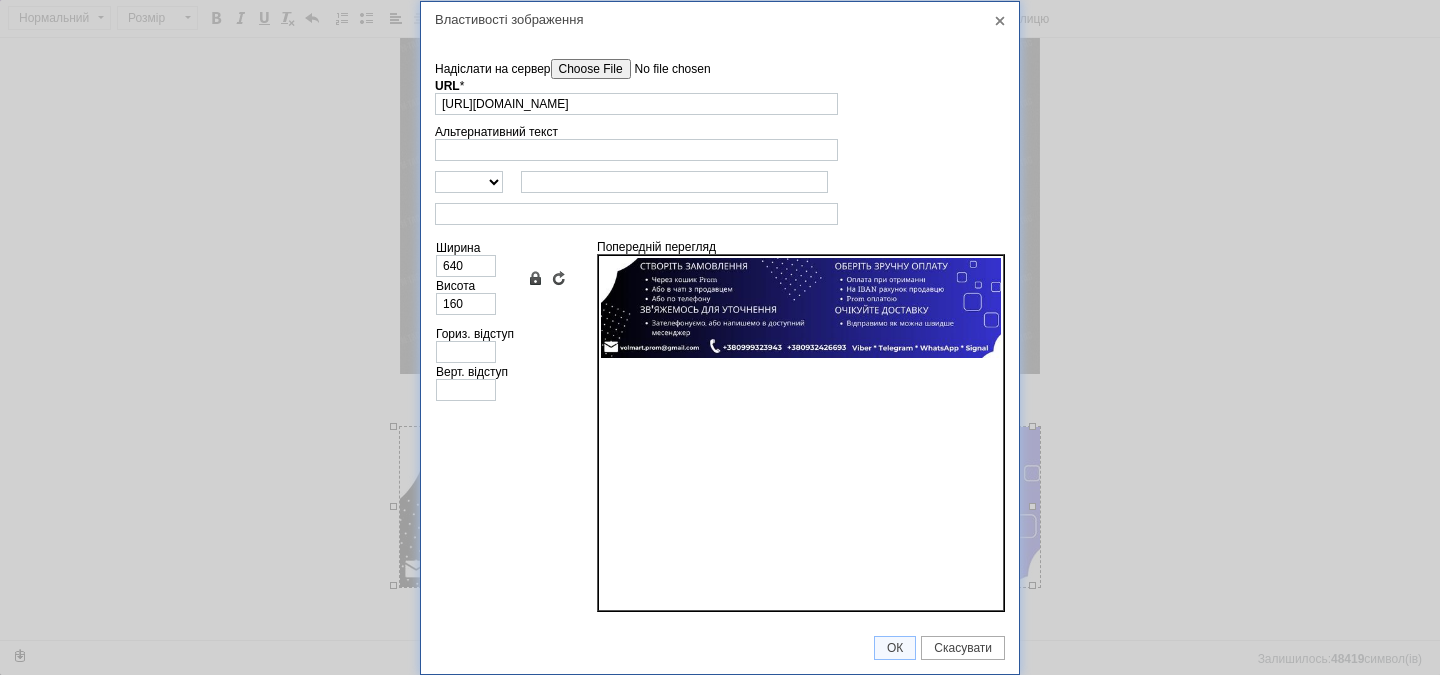 scroll, scrollTop: 0, scrollLeft: 261, axis: horizontal 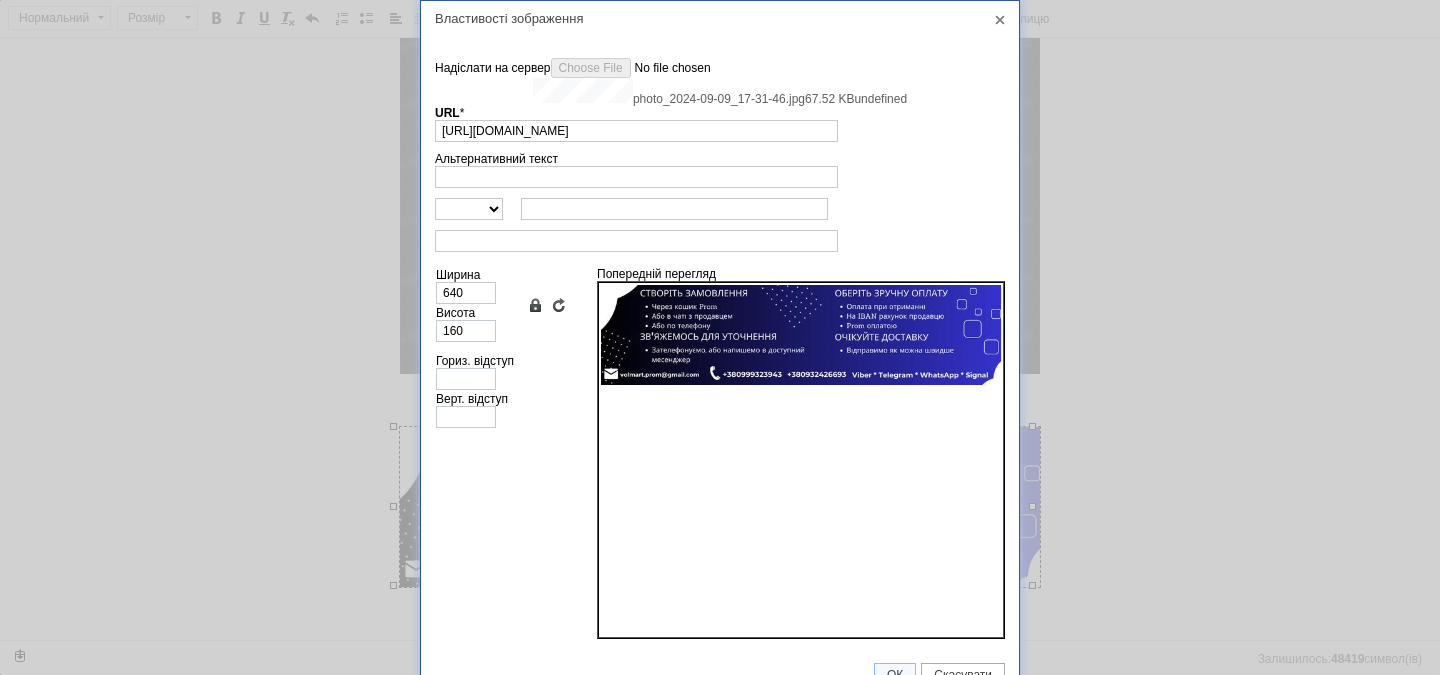type on "[URL][DOMAIN_NAME]" 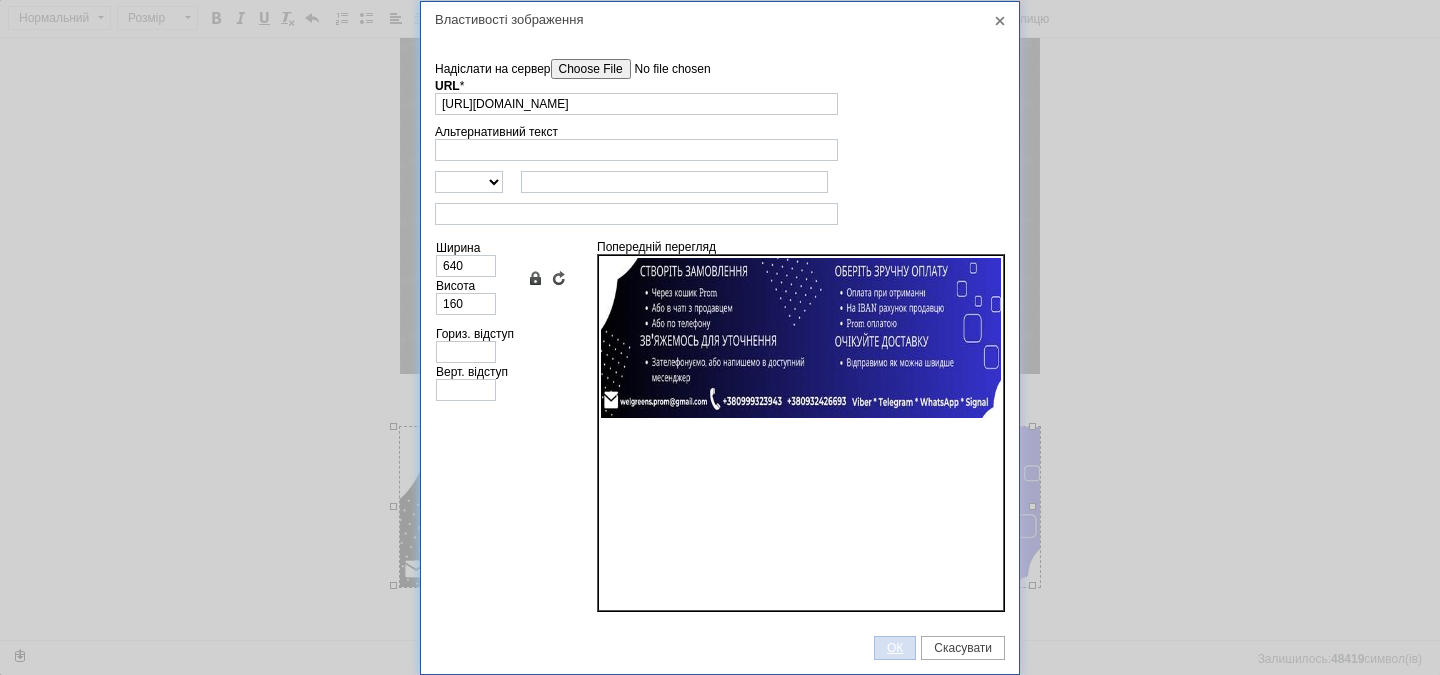 click on "ОК" at bounding box center (895, 648) 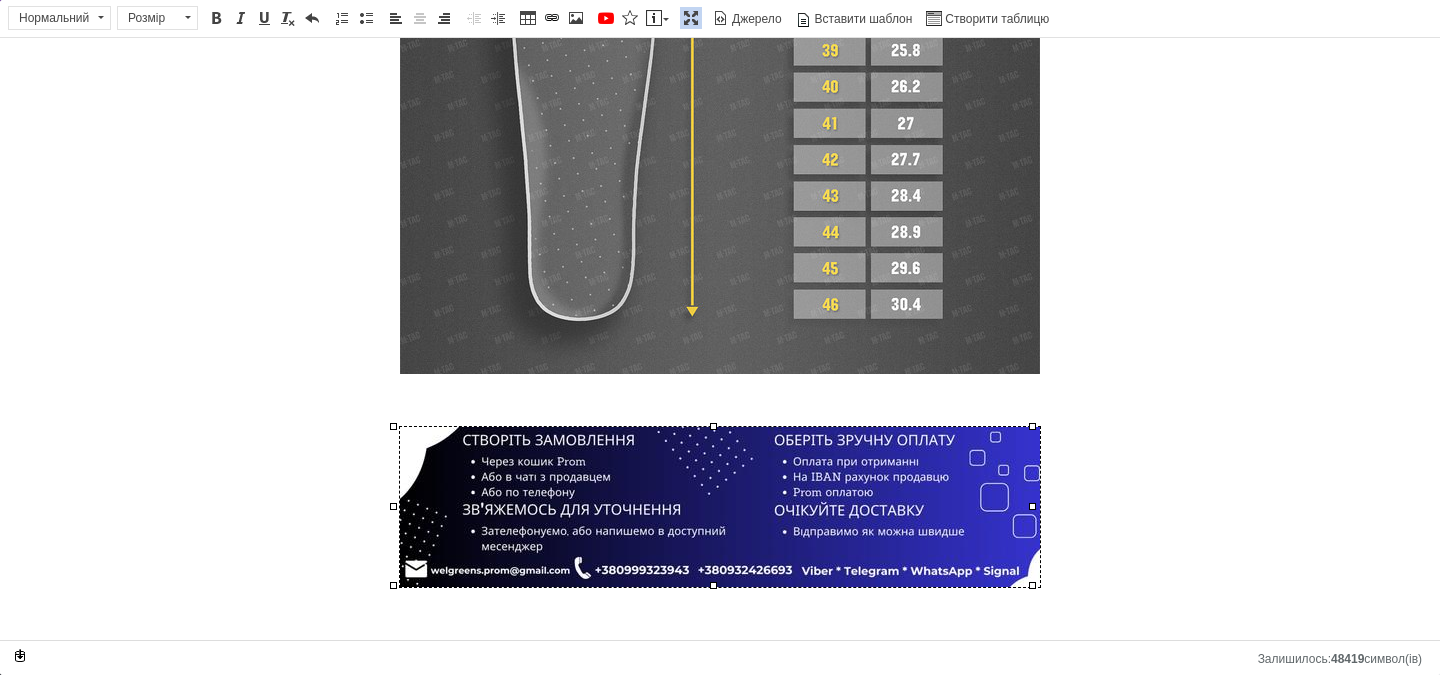 click at bounding box center [691, 18] 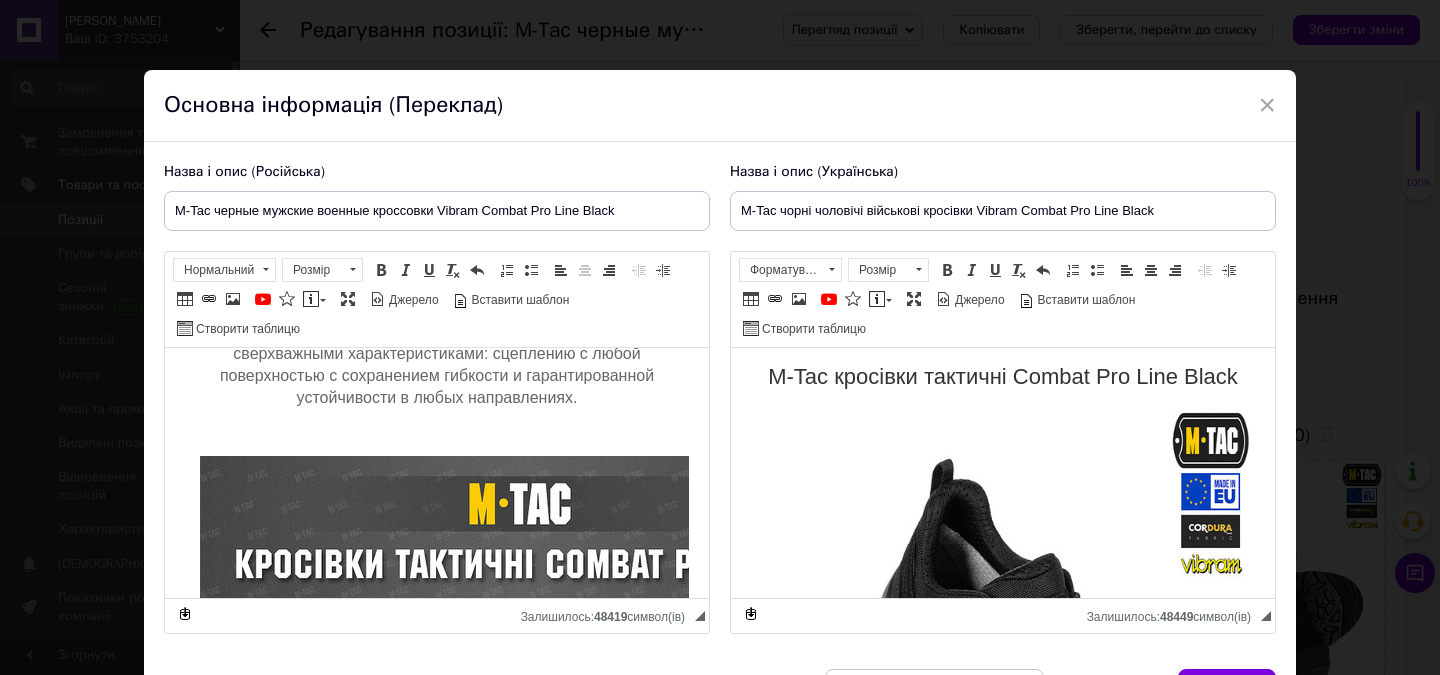 scroll, scrollTop: 3169, scrollLeft: 0, axis: vertical 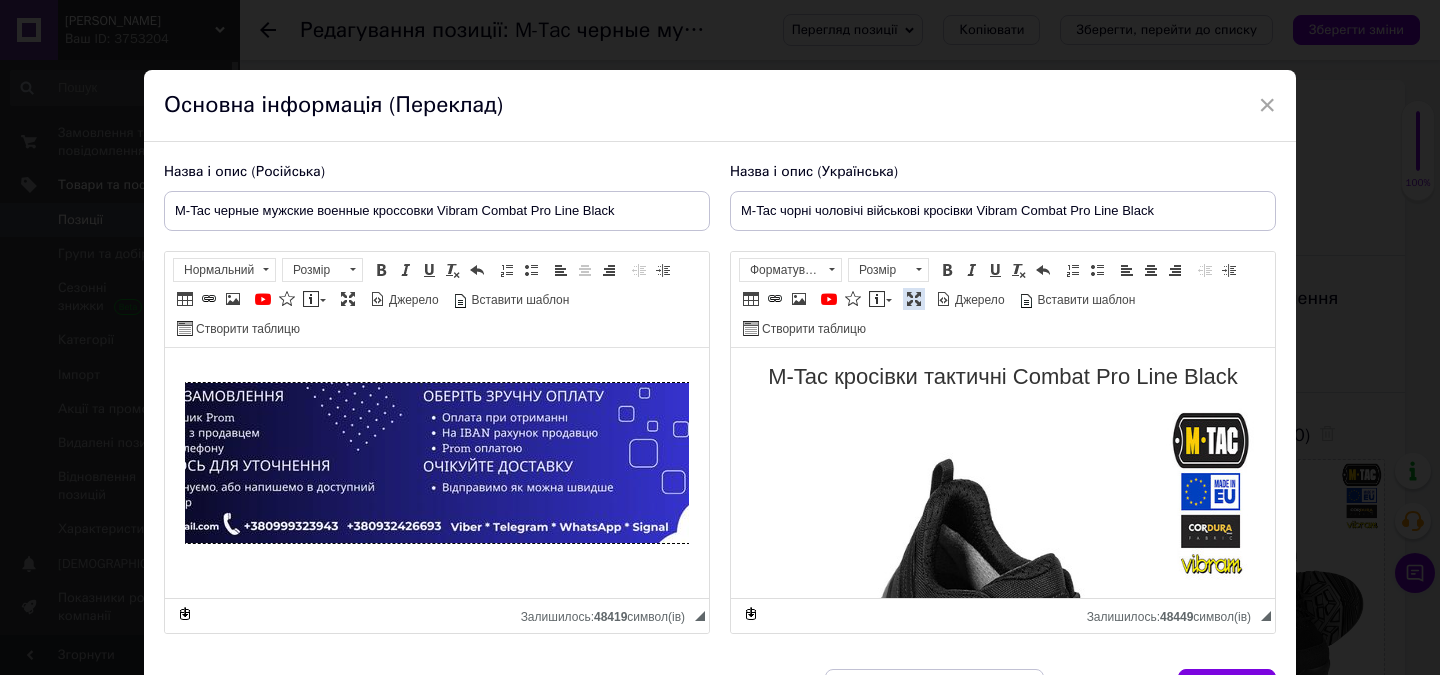 click on "Максимізувати" at bounding box center [914, 299] 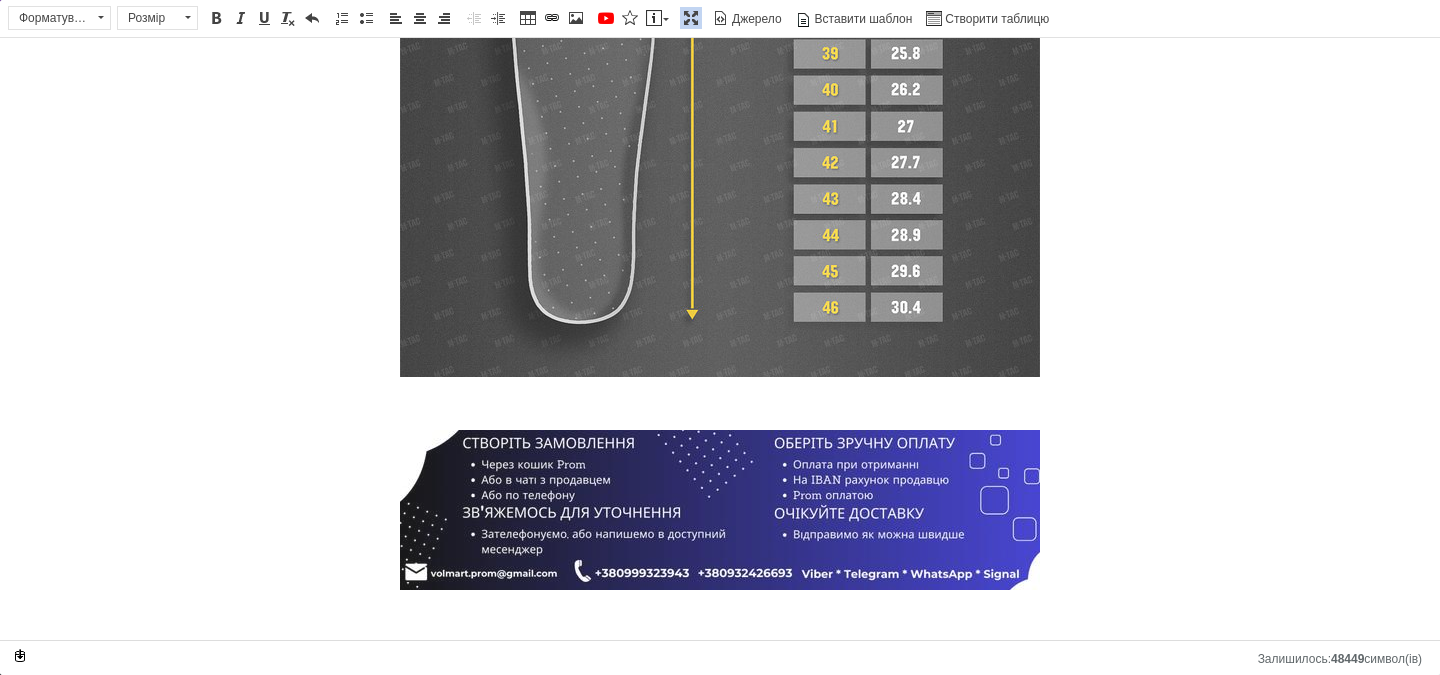 scroll, scrollTop: 2389, scrollLeft: 0, axis: vertical 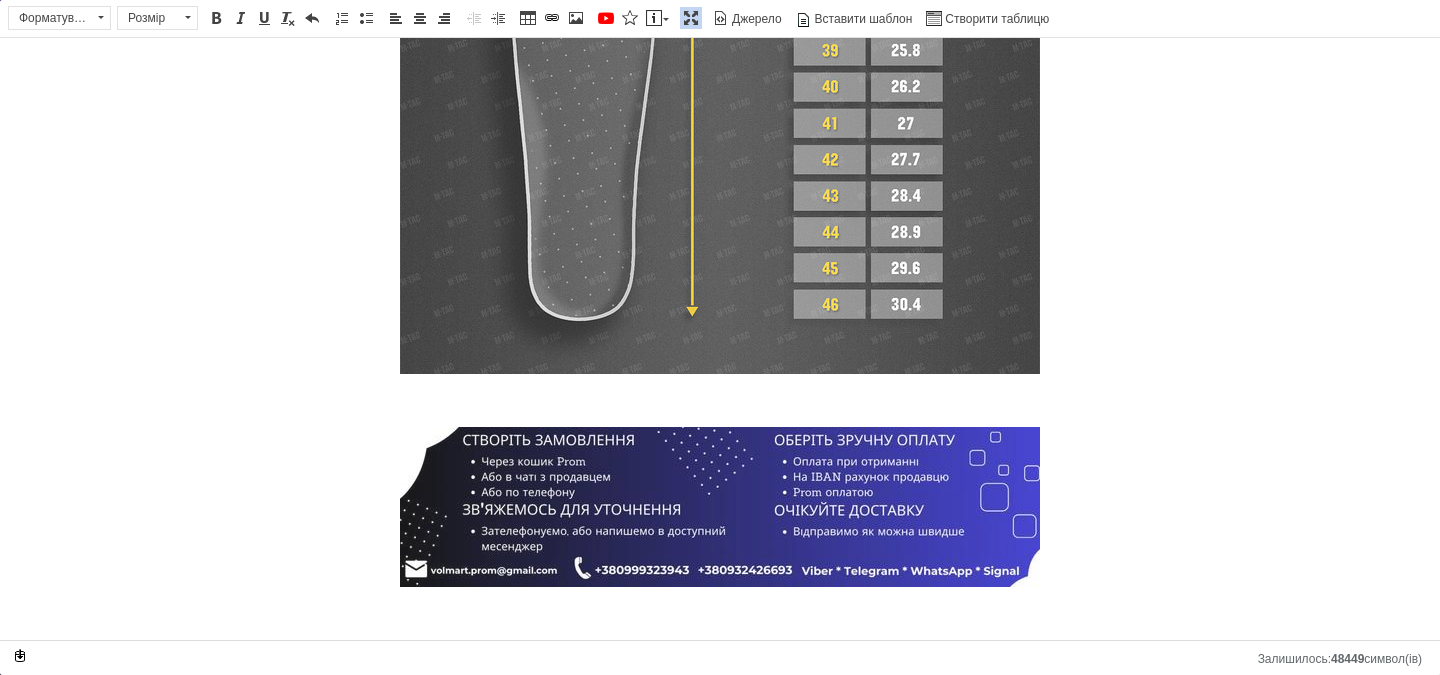 click at bounding box center [720, 507] 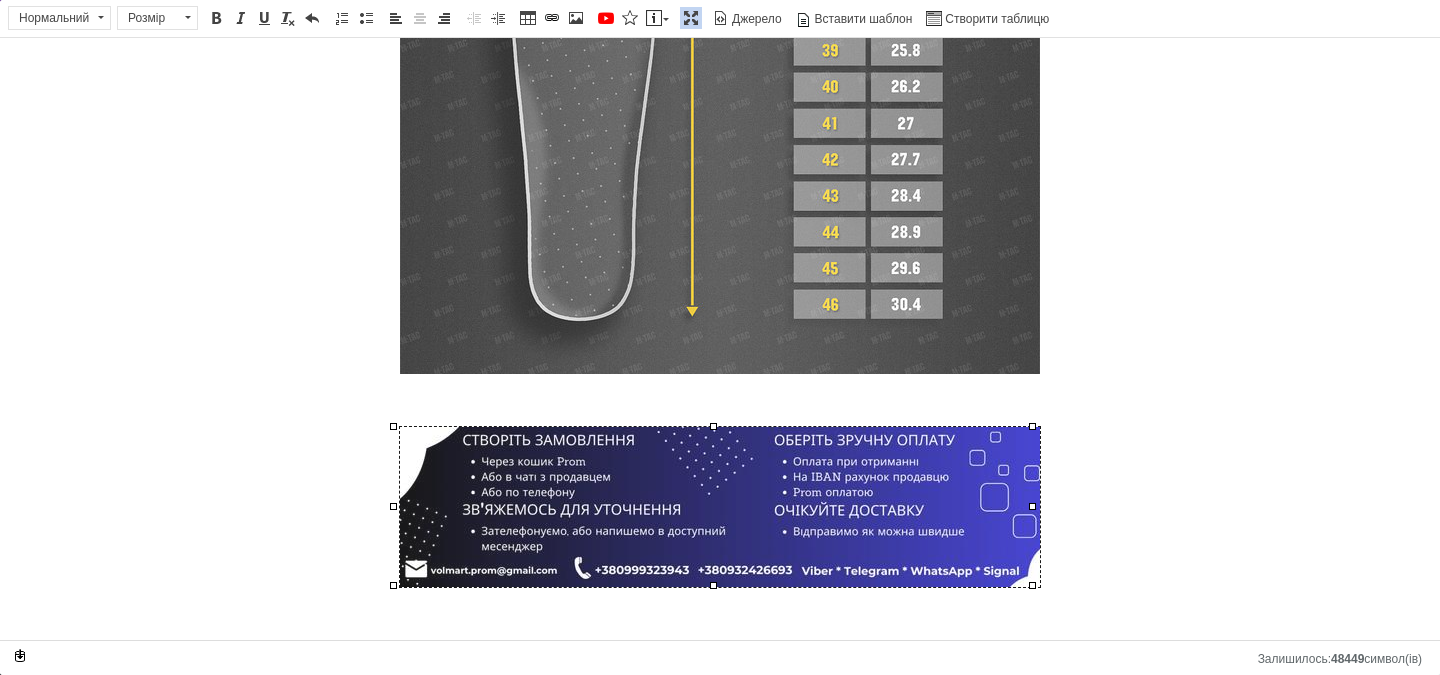 click at bounding box center (720, 507) 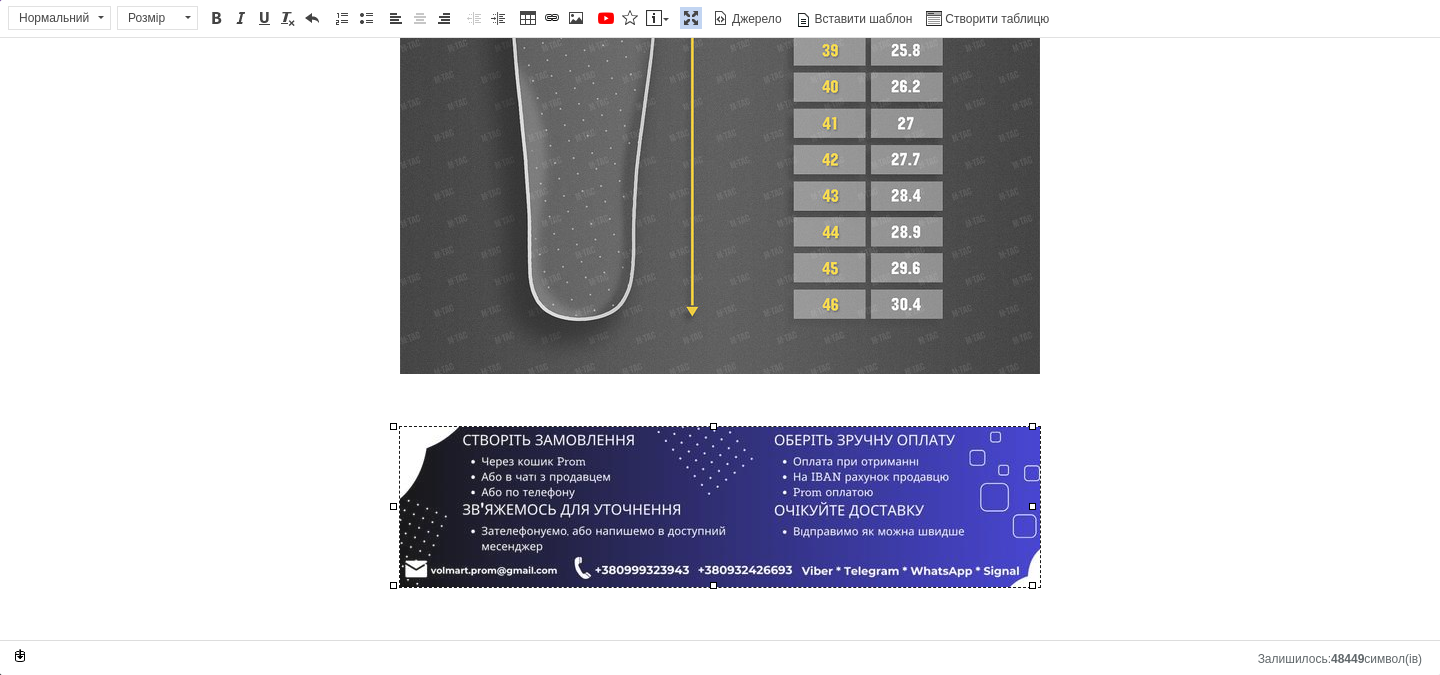 select 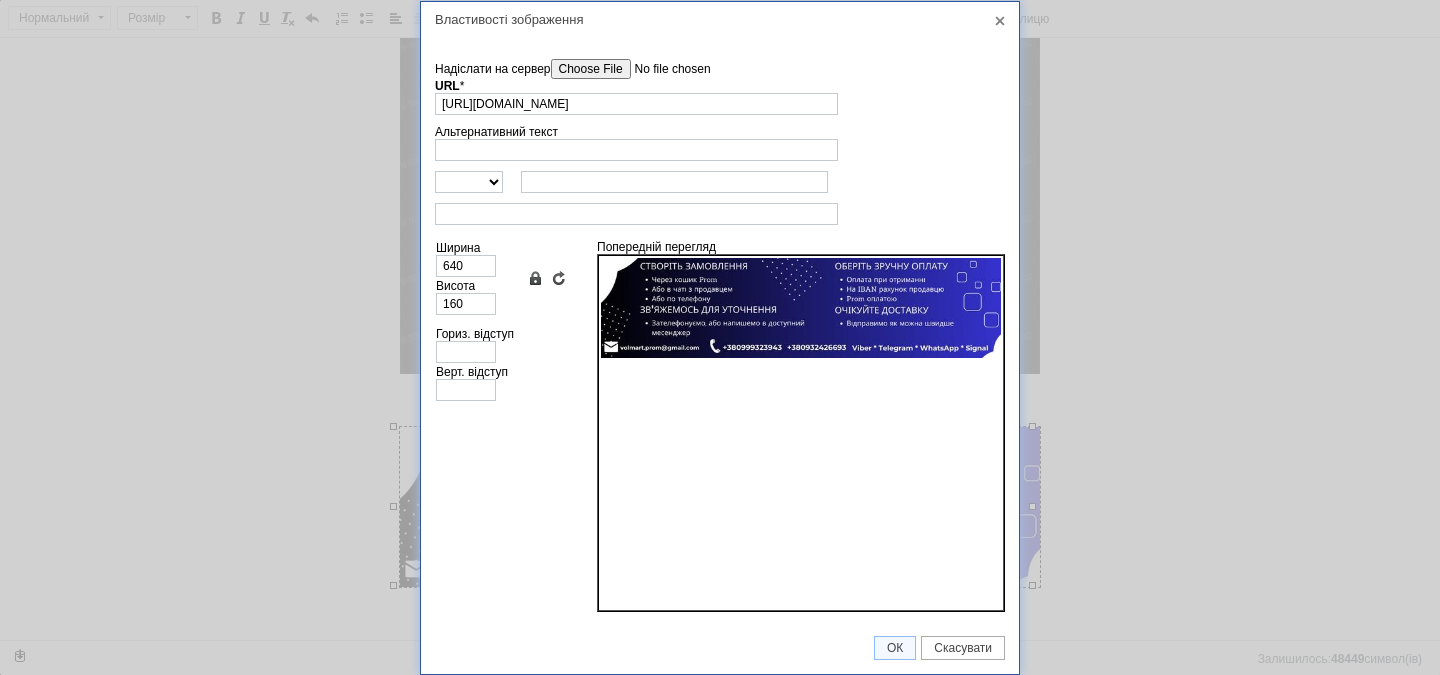 scroll, scrollTop: 0, scrollLeft: 261, axis: horizontal 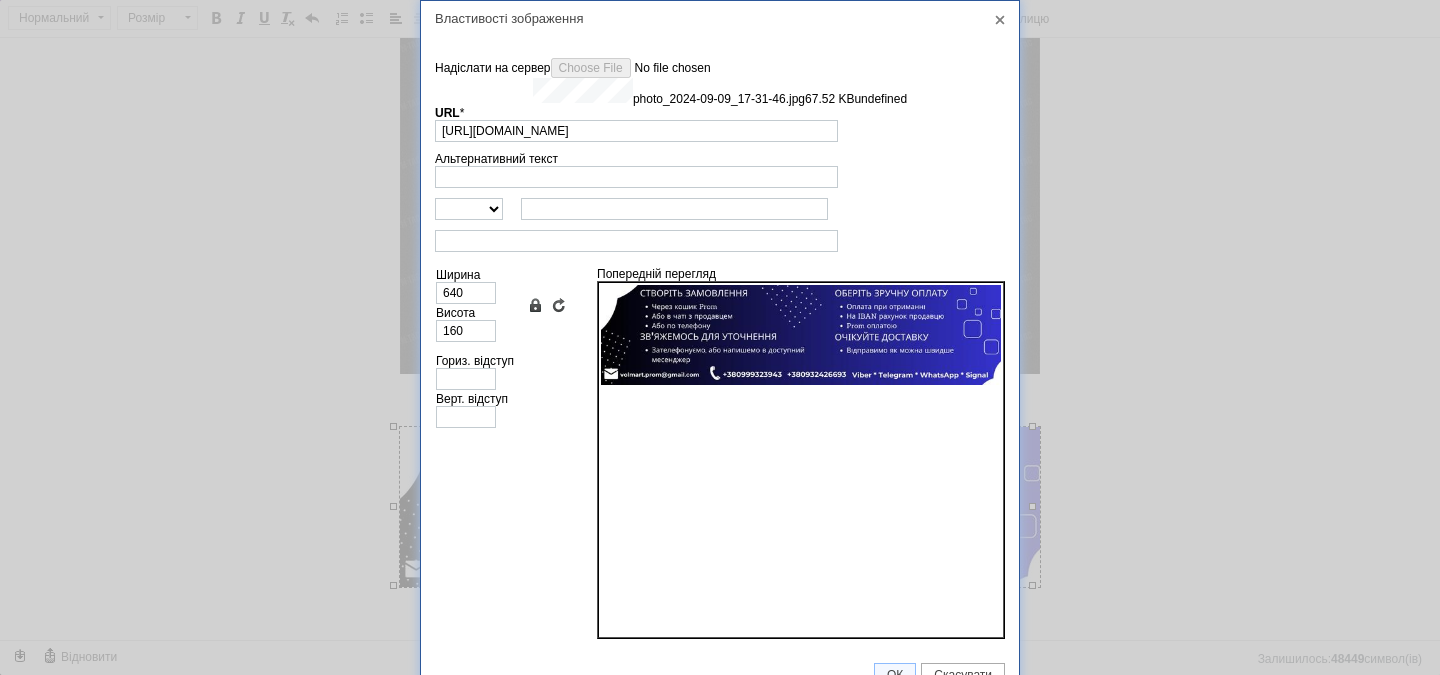type on "[URL][DOMAIN_NAME]" 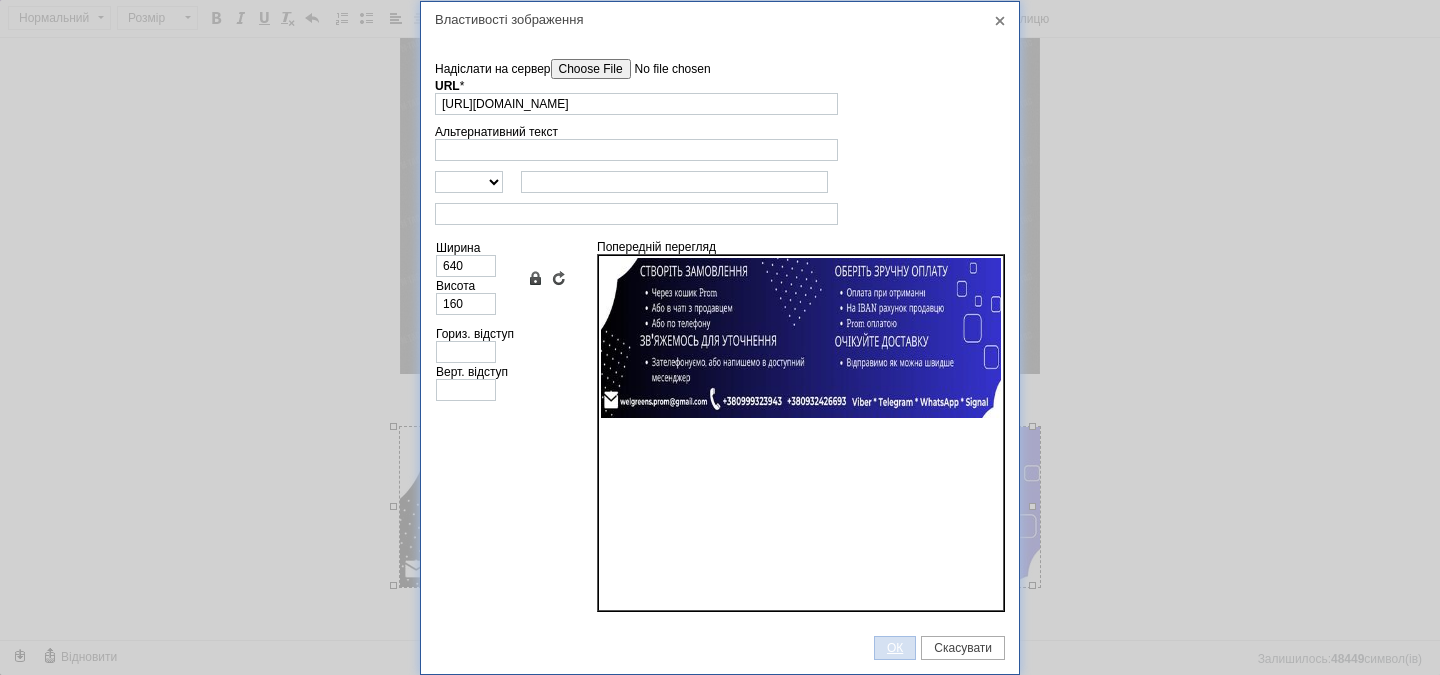 click on "ОК" at bounding box center [895, 648] 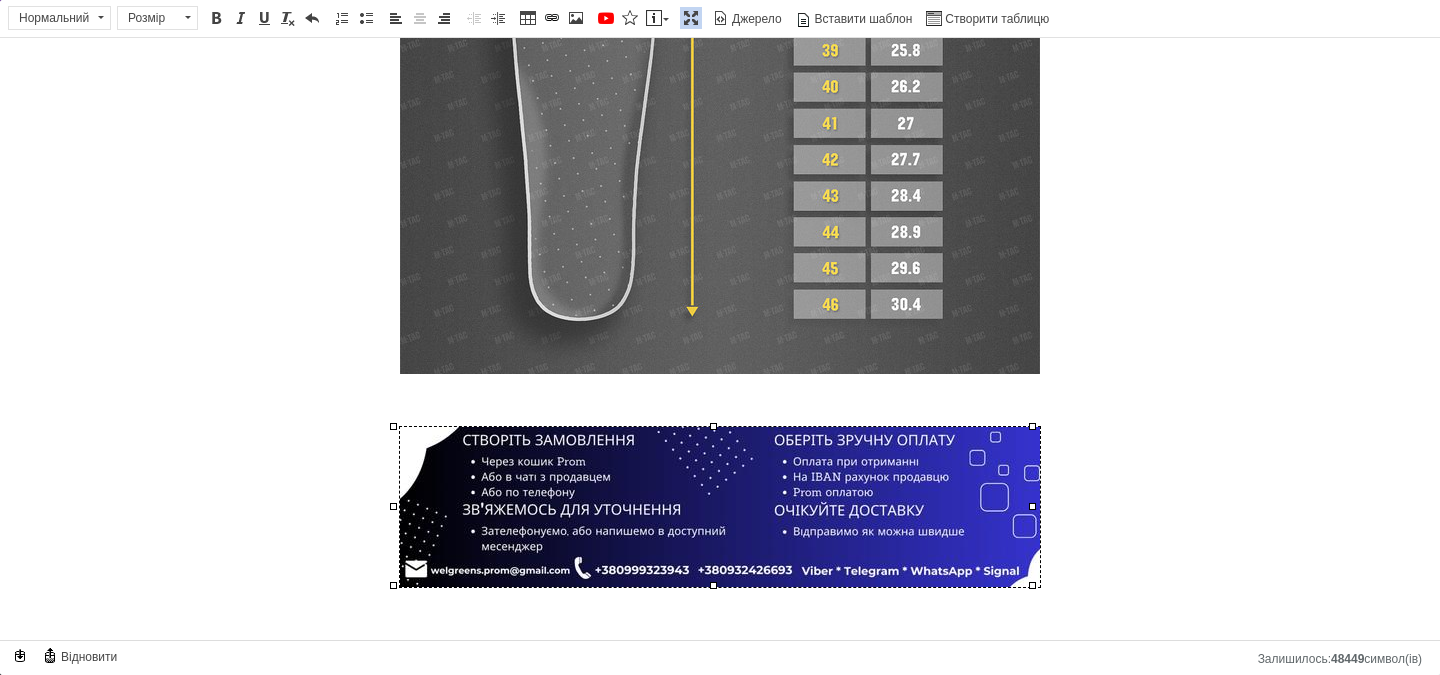 click at bounding box center (691, 18) 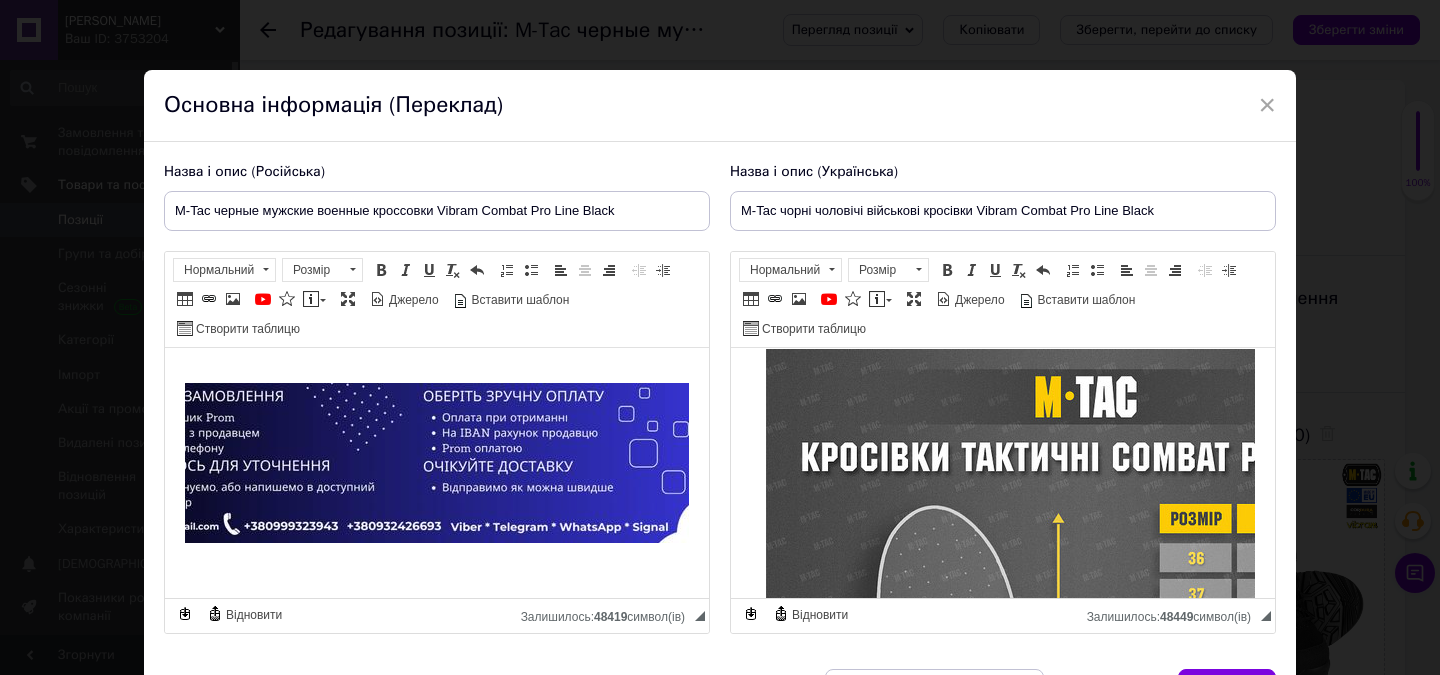 scroll, scrollTop: 3154, scrollLeft: 0, axis: vertical 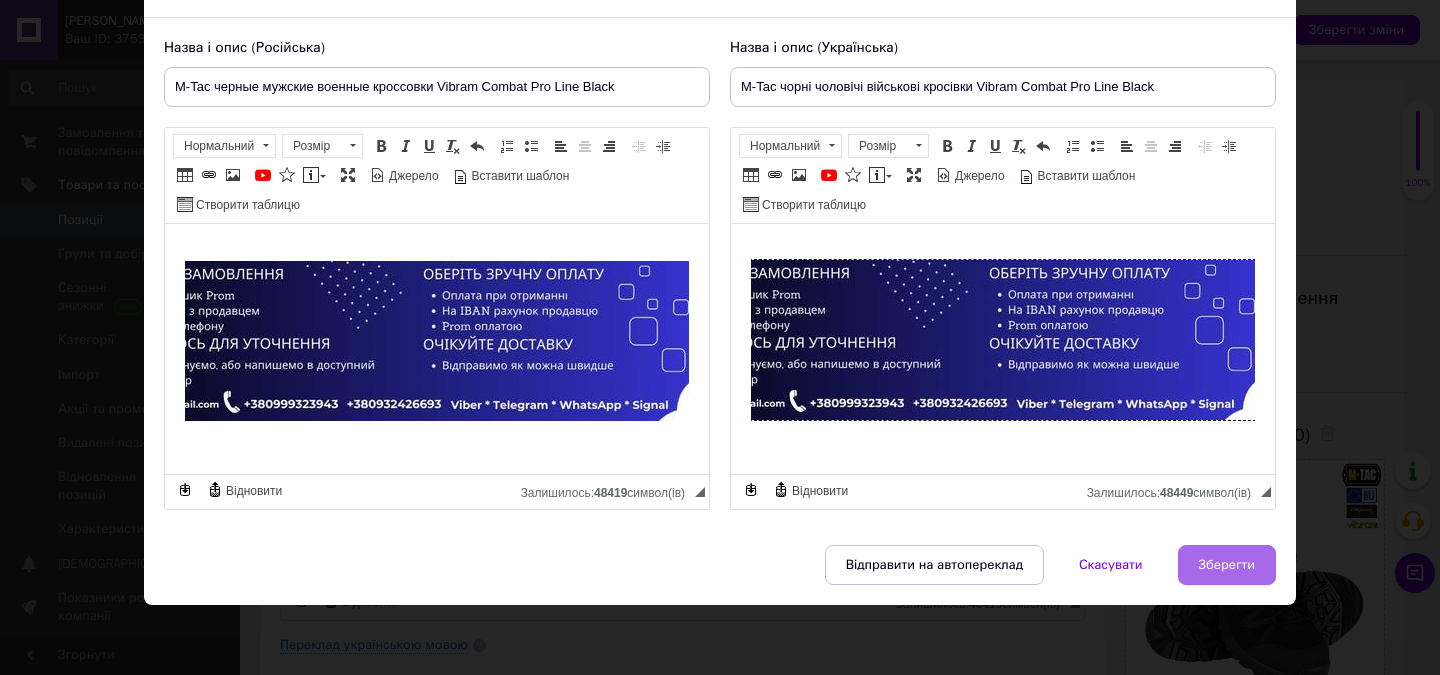click on "Зберегти" at bounding box center [1227, 565] 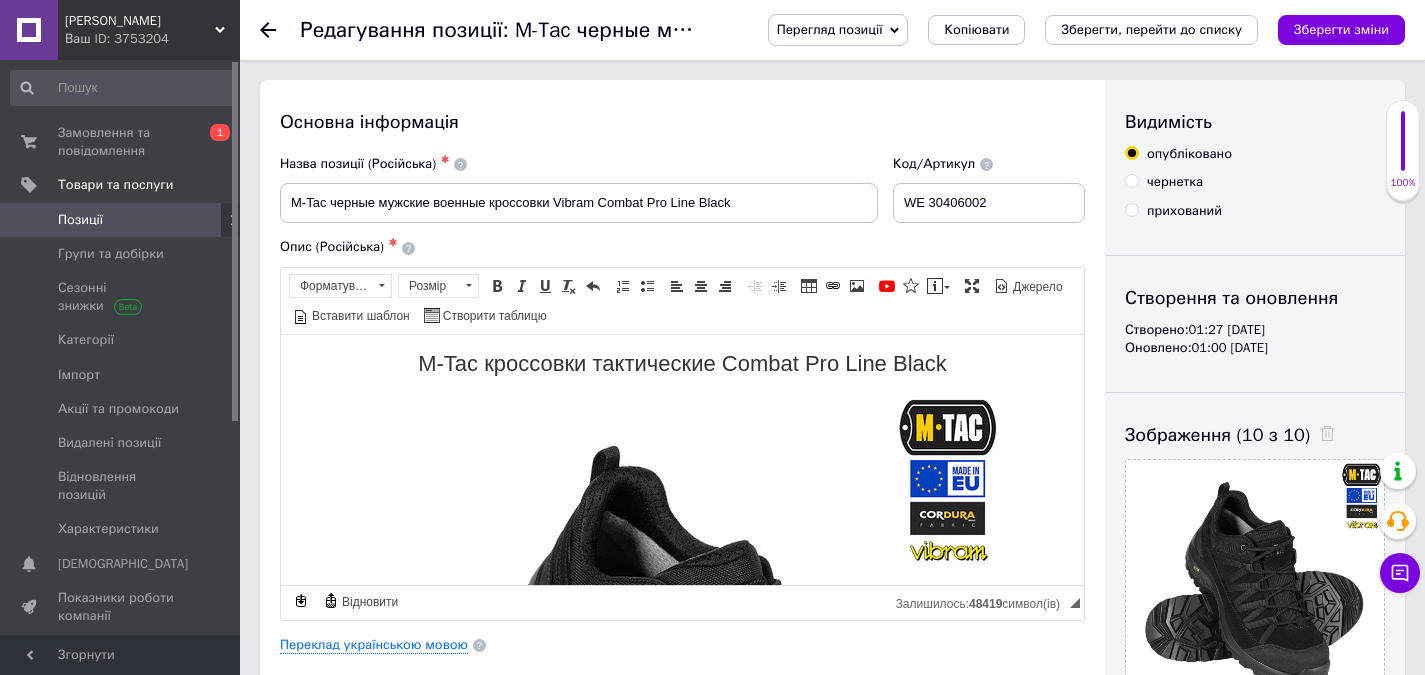 click on "Зберегти зміни" at bounding box center (1341, 29) 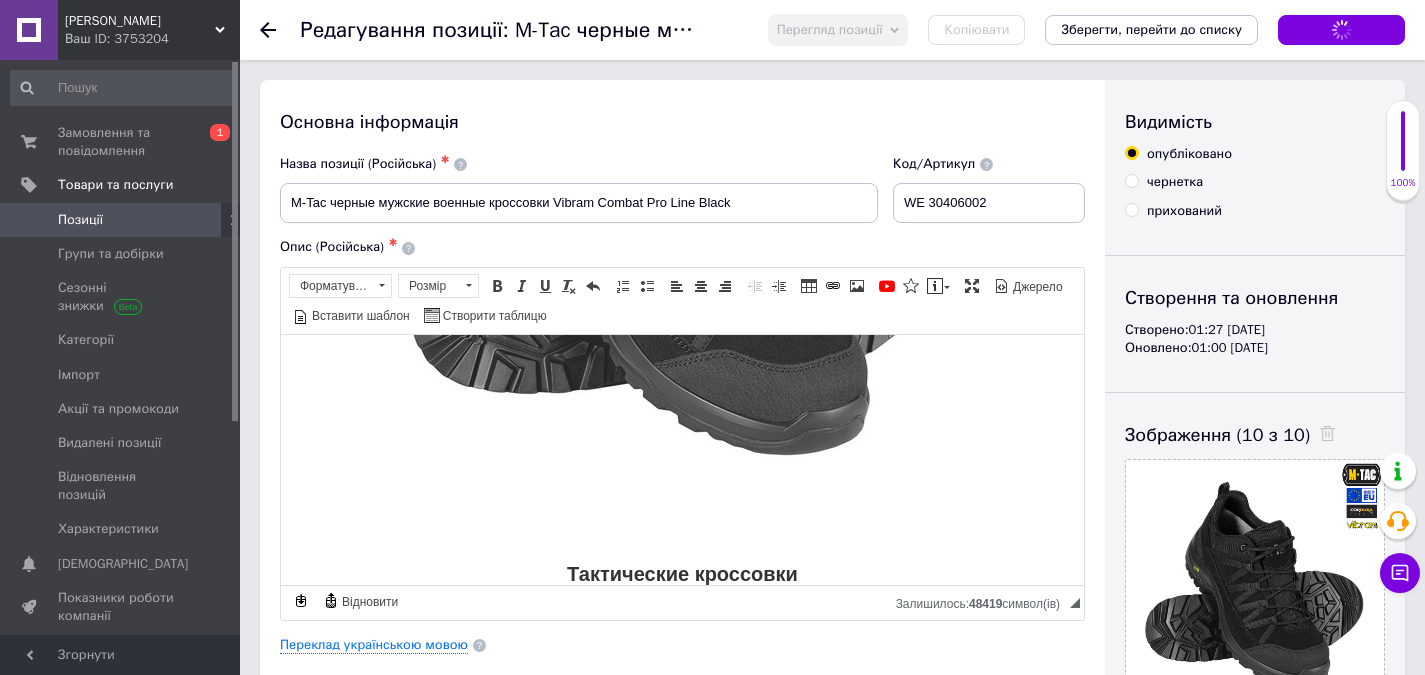 scroll, scrollTop: 500, scrollLeft: 0, axis: vertical 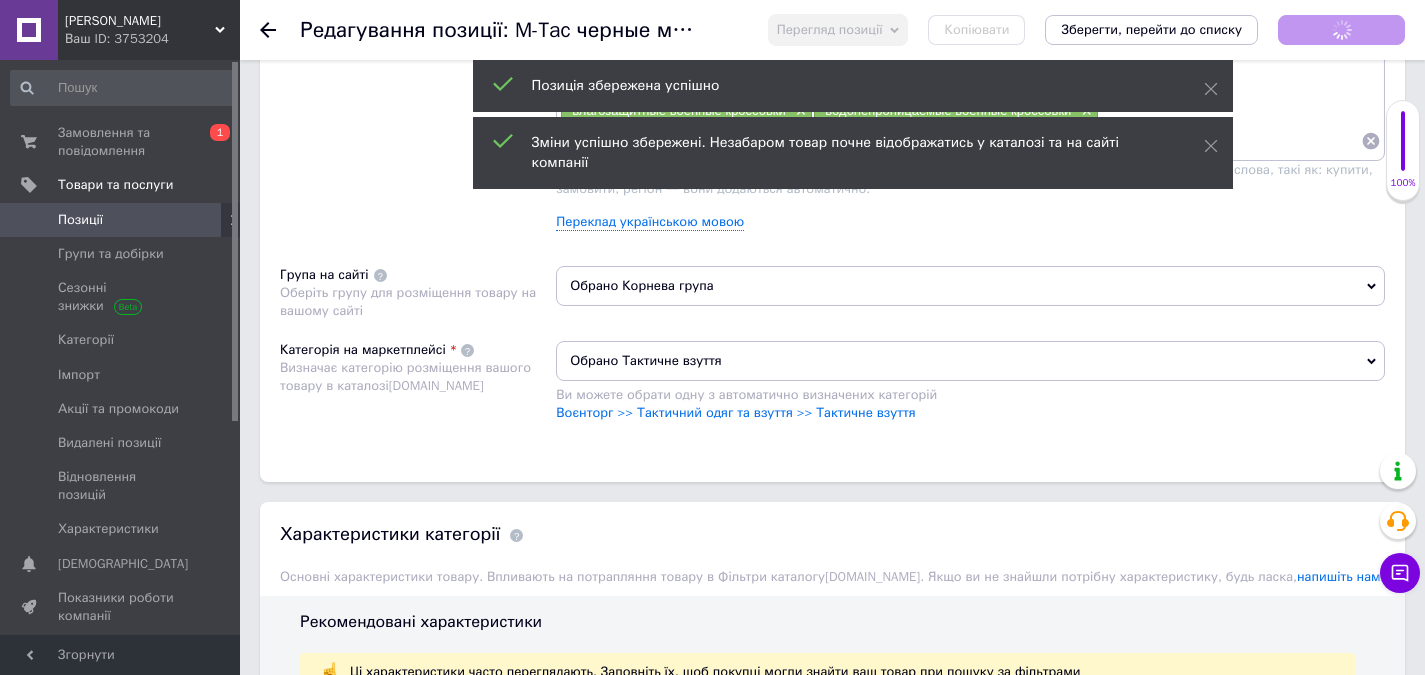click on "Обрано Корнева група" at bounding box center [970, 286] 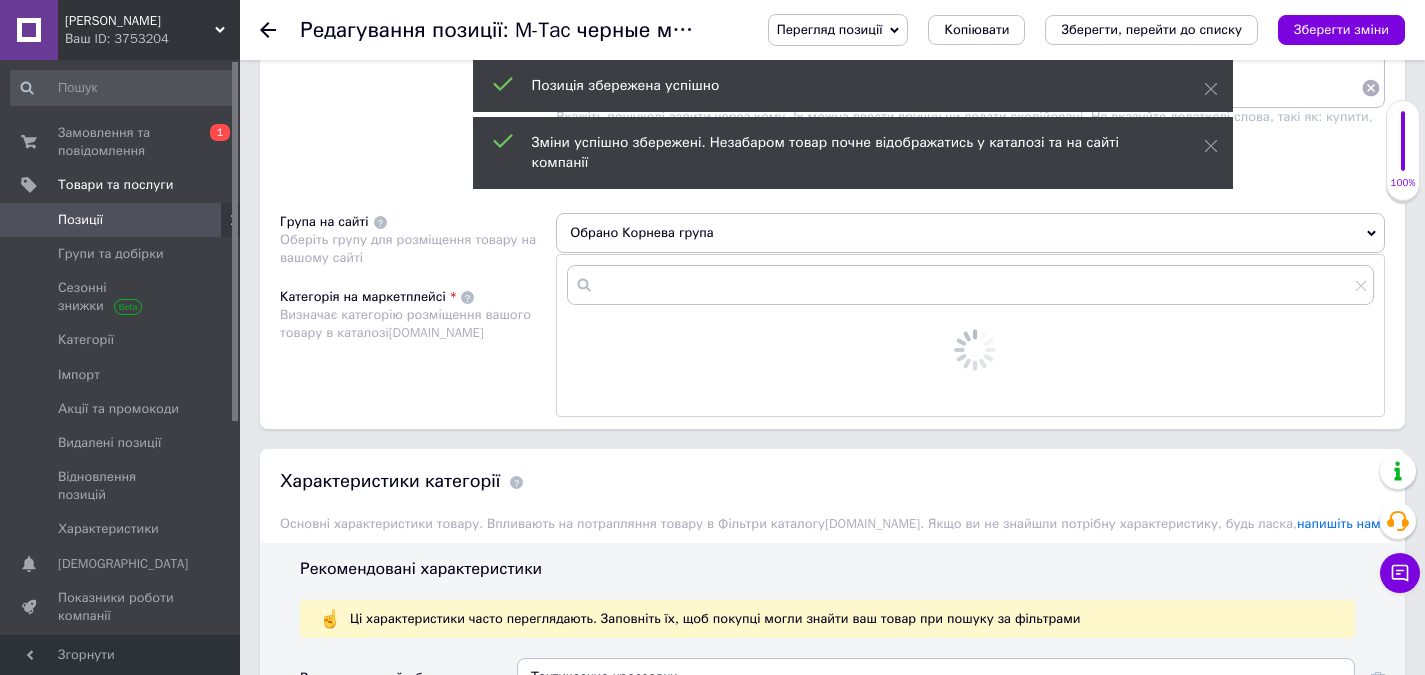 scroll, scrollTop: 1500, scrollLeft: 0, axis: vertical 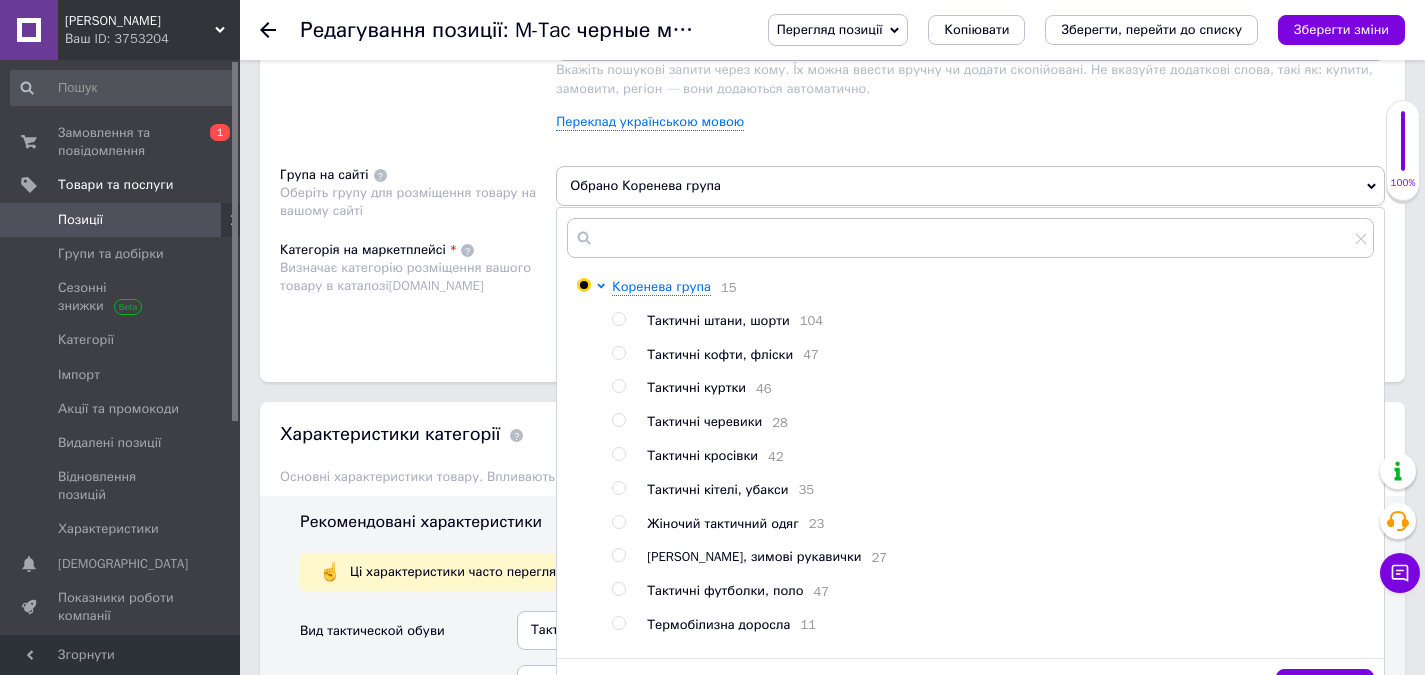 click at bounding box center (618, 454) 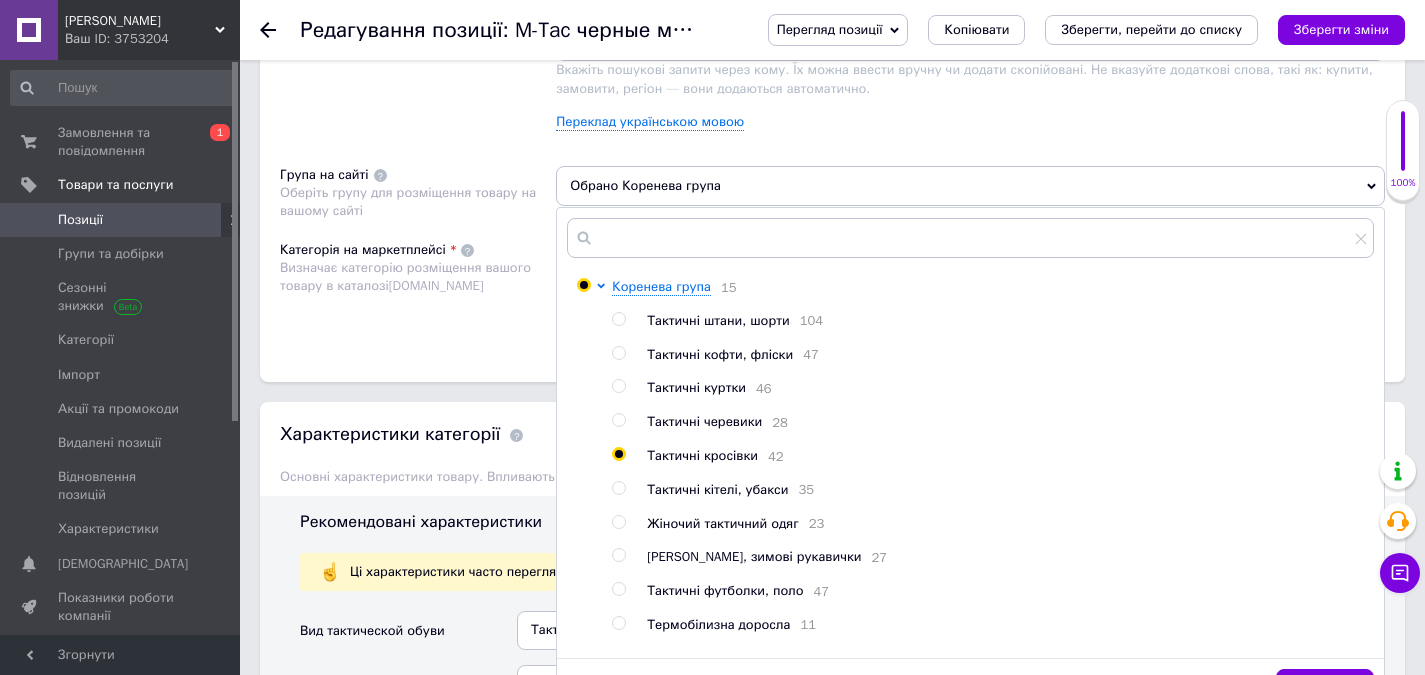 radio on "true" 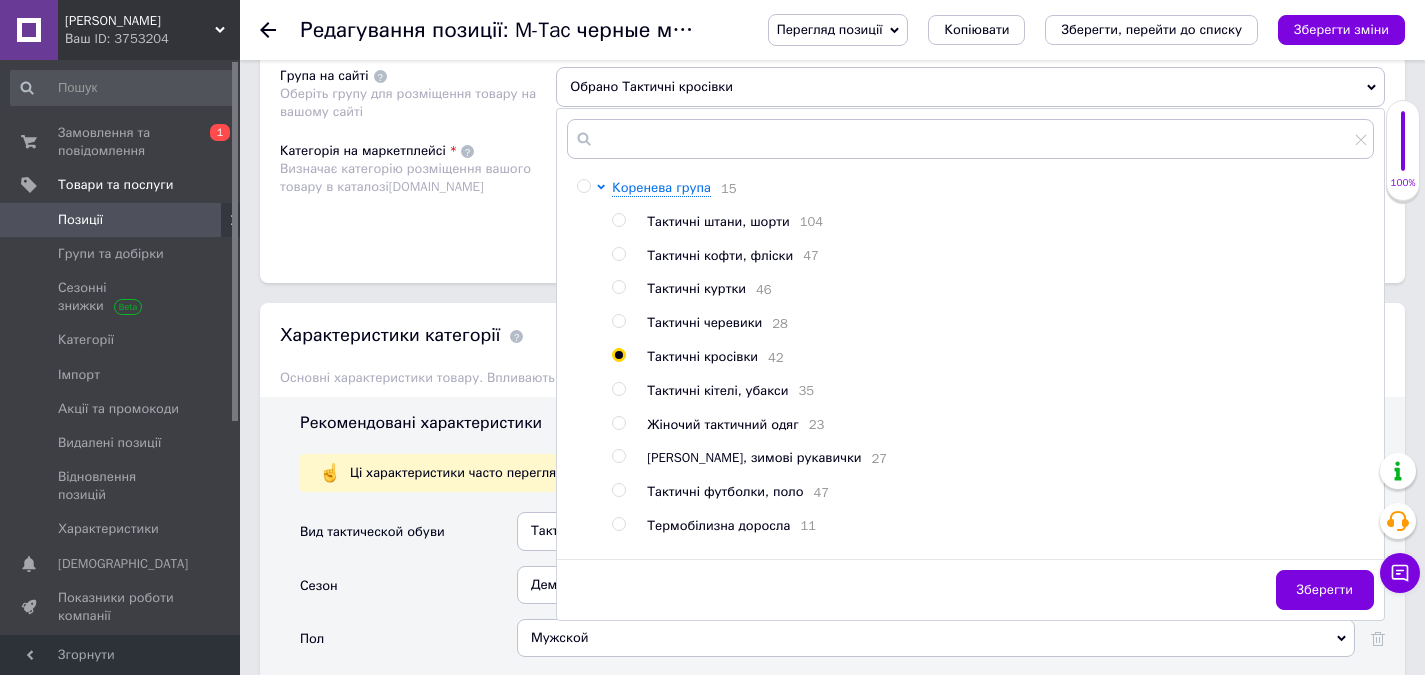 scroll, scrollTop: 1600, scrollLeft: 0, axis: vertical 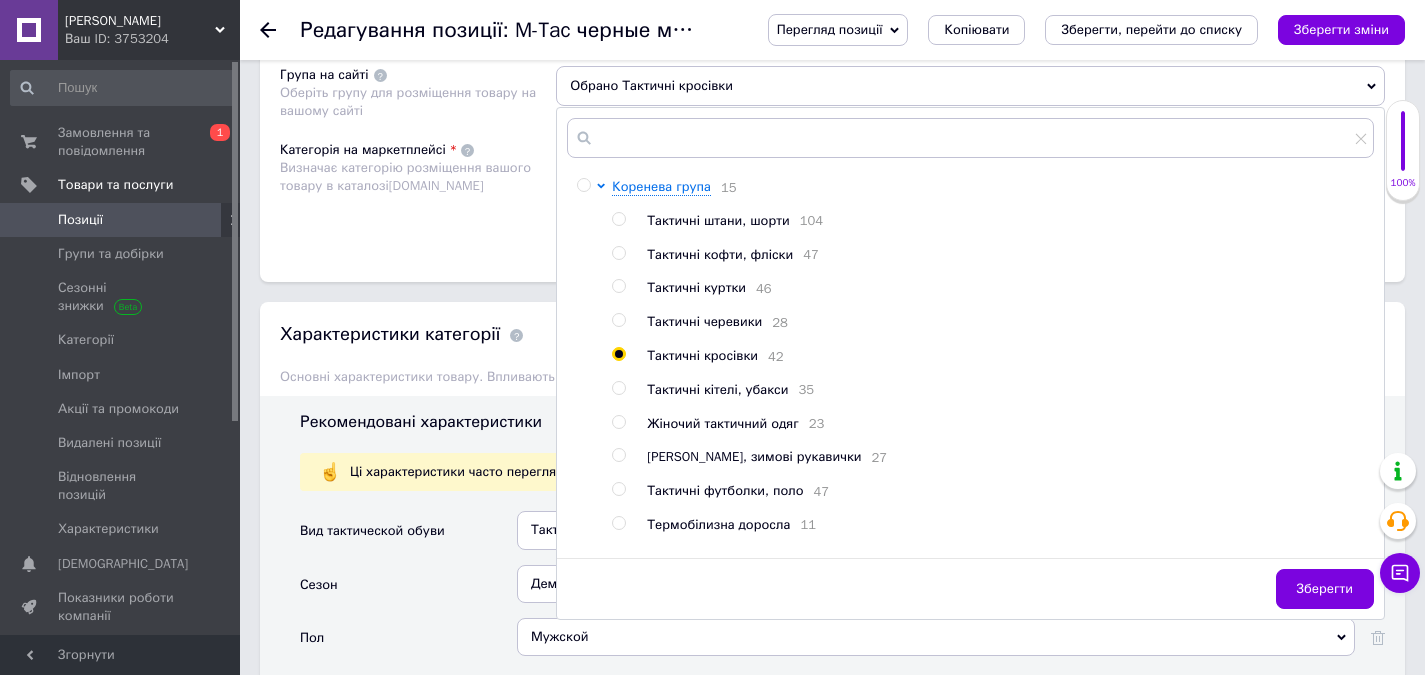 click on "Зберегти" at bounding box center (1325, 589) 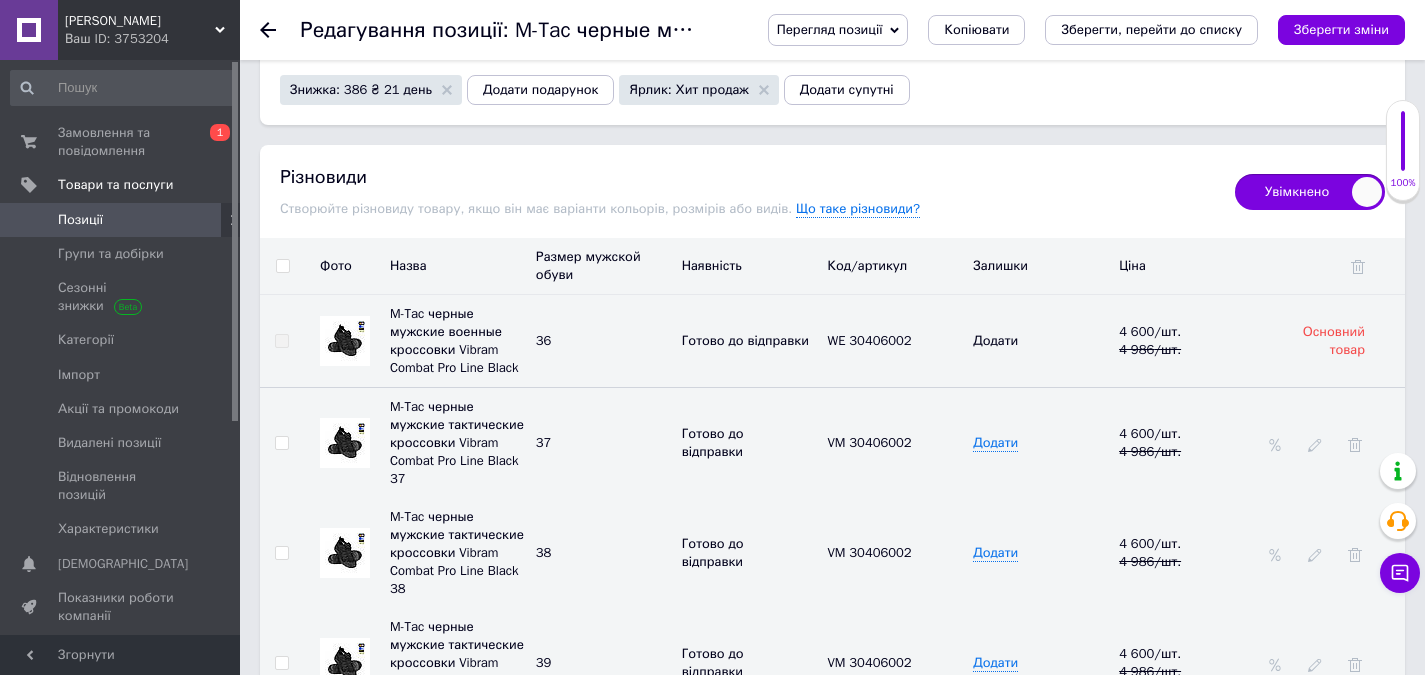 scroll, scrollTop: 2800, scrollLeft: 0, axis: vertical 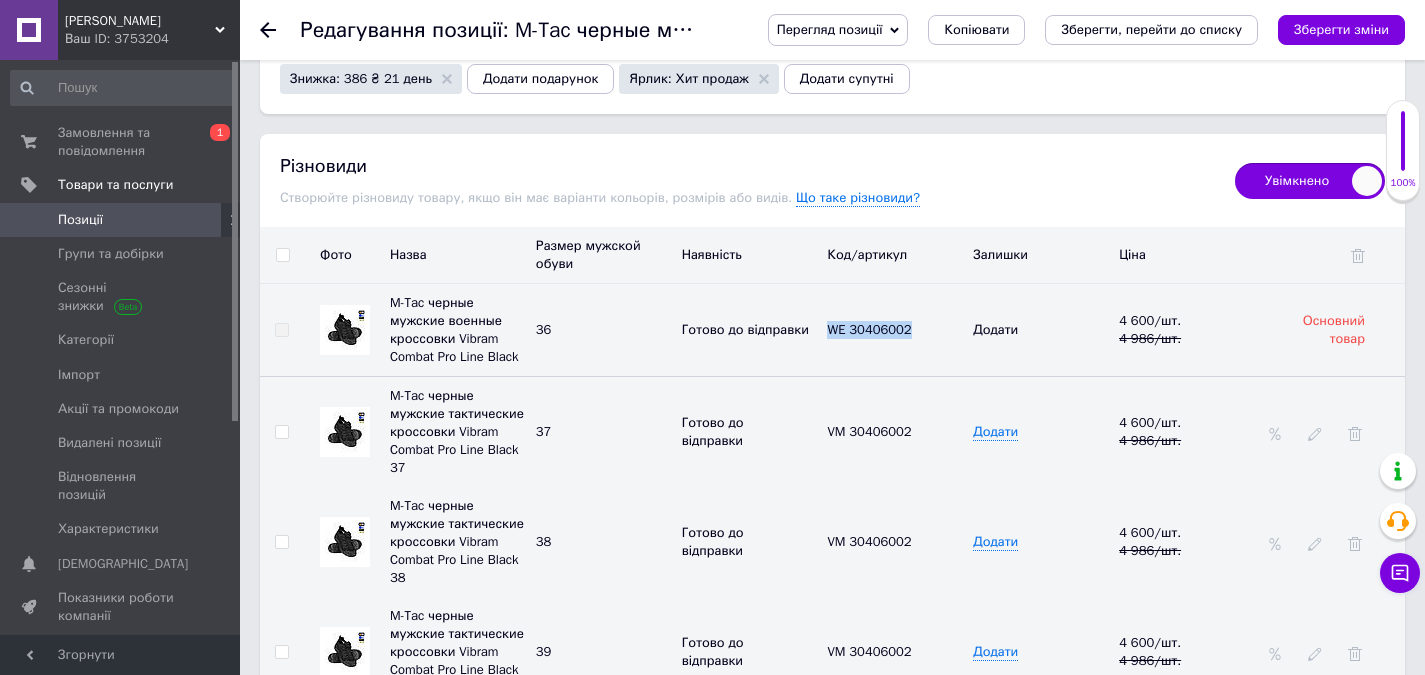 drag, startPoint x: 932, startPoint y: 327, endPoint x: 816, endPoint y: 342, distance: 116.965805 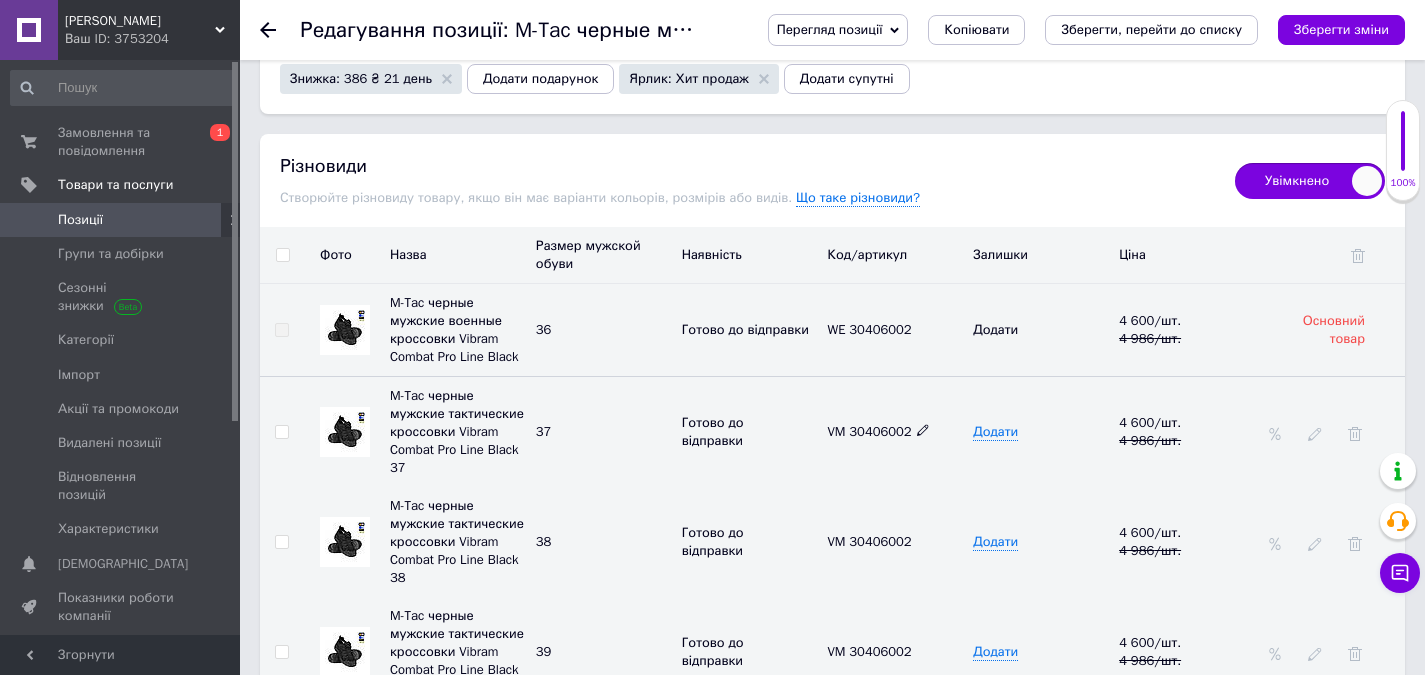 click at bounding box center (923, 430) 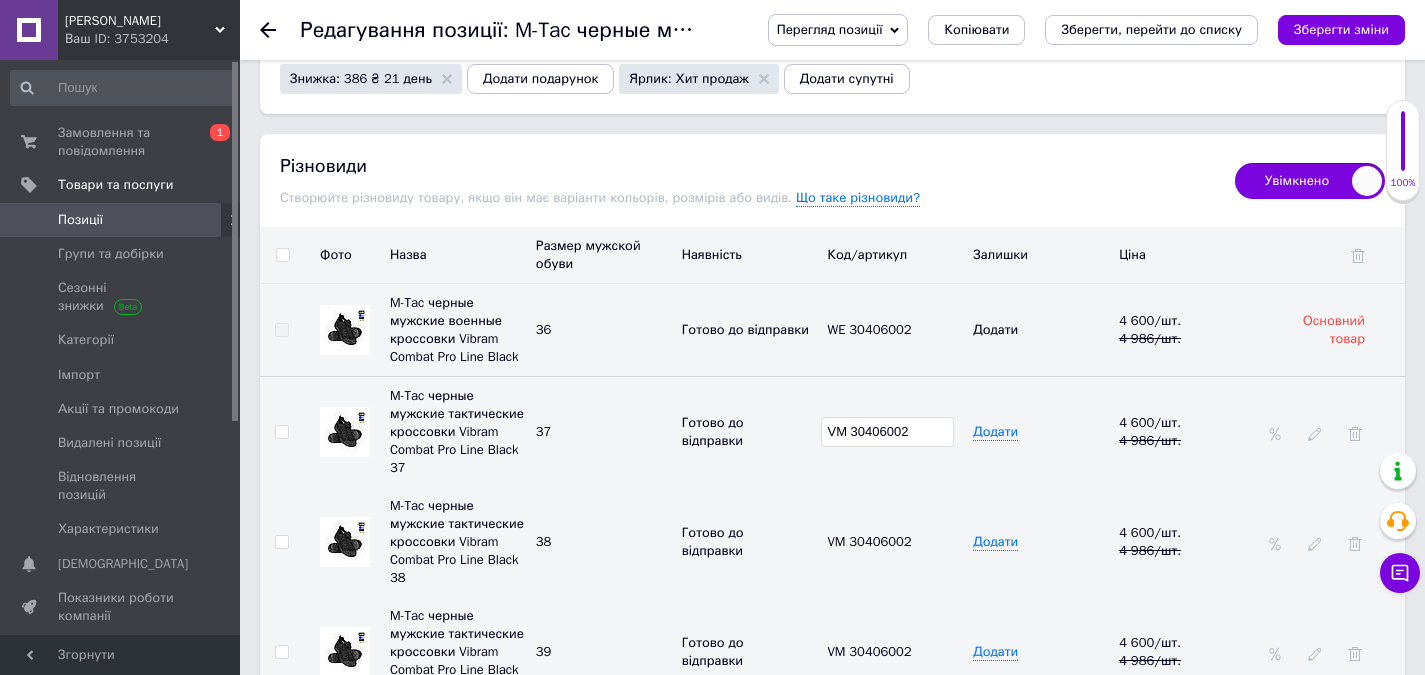 drag, startPoint x: 849, startPoint y: 435, endPoint x: 843, endPoint y: 479, distance: 44.407207 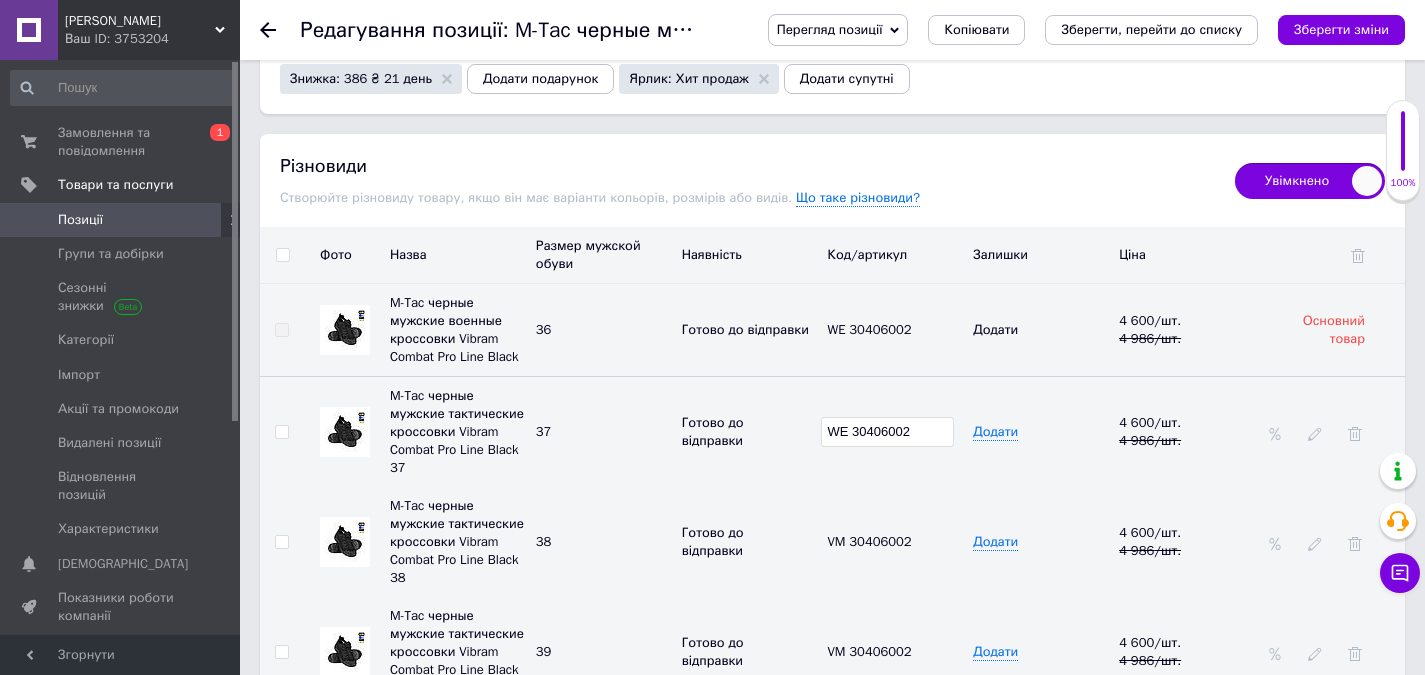 type on "WE 30406002" 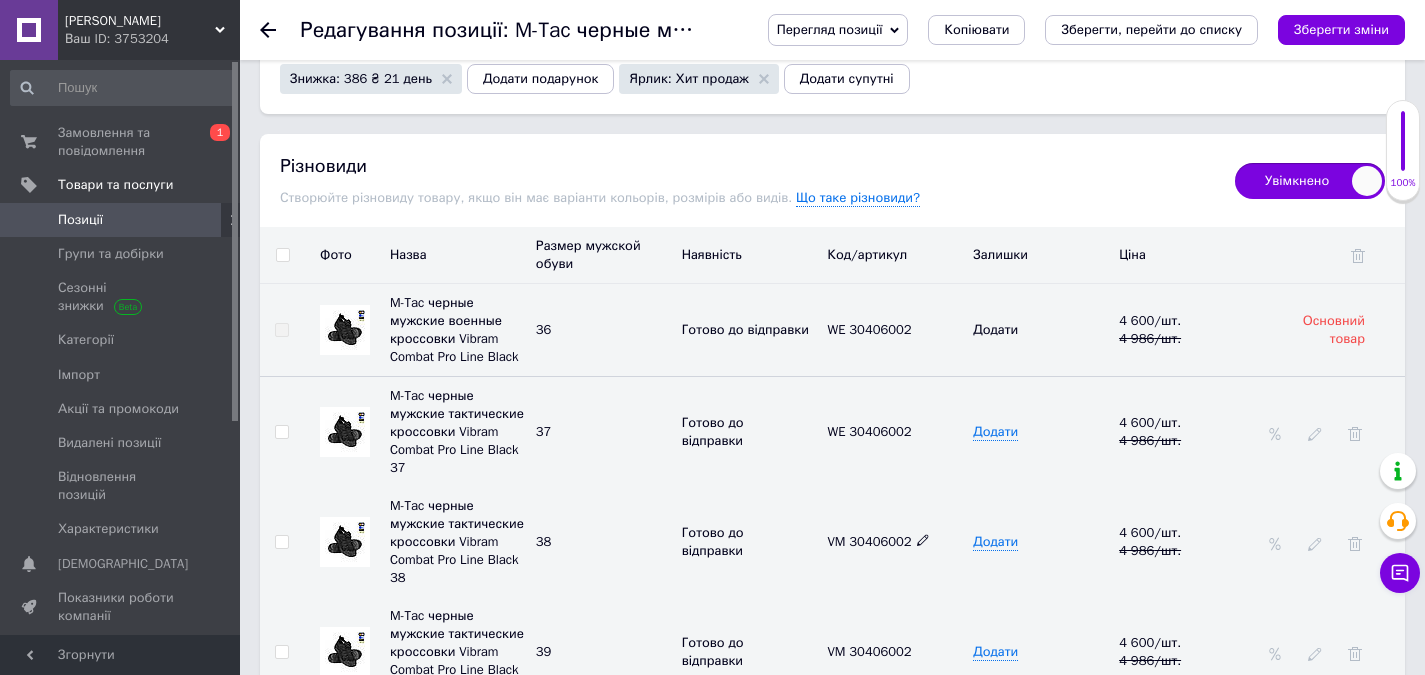 click 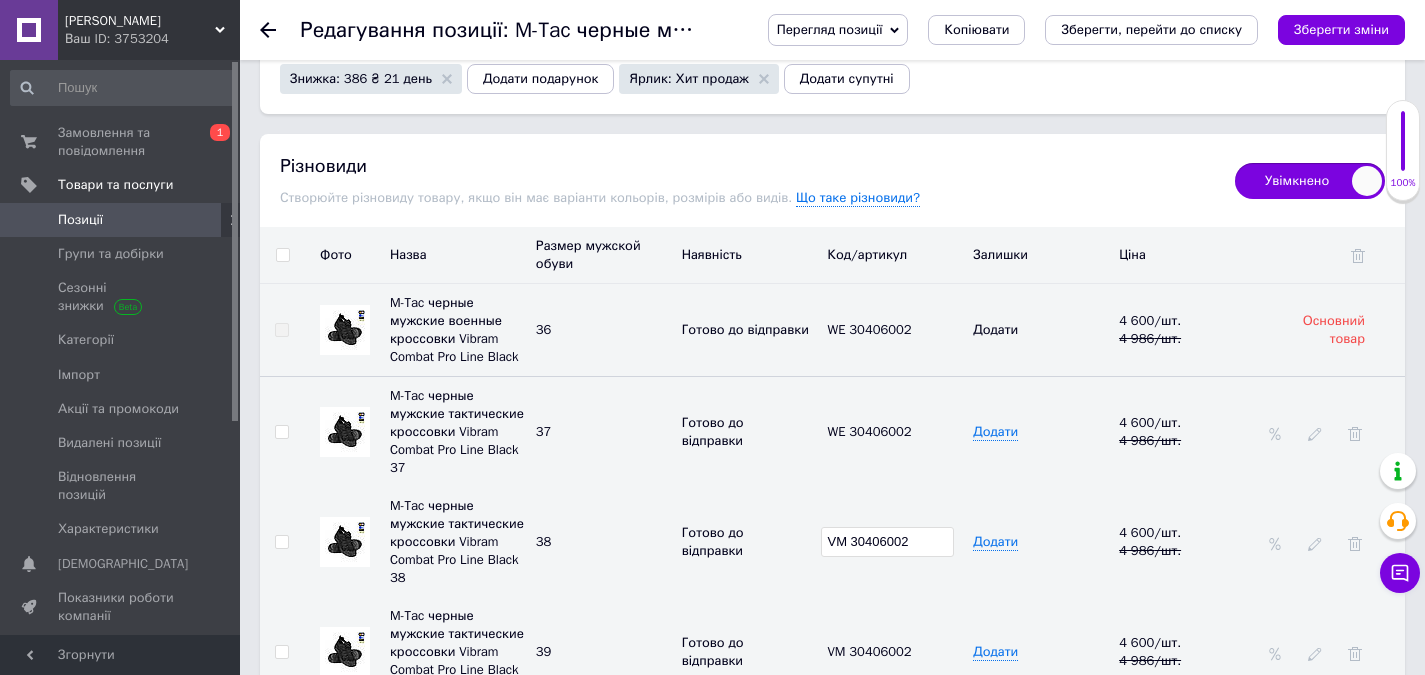 drag, startPoint x: 875, startPoint y: 536, endPoint x: 818, endPoint y: 552, distance: 59.20304 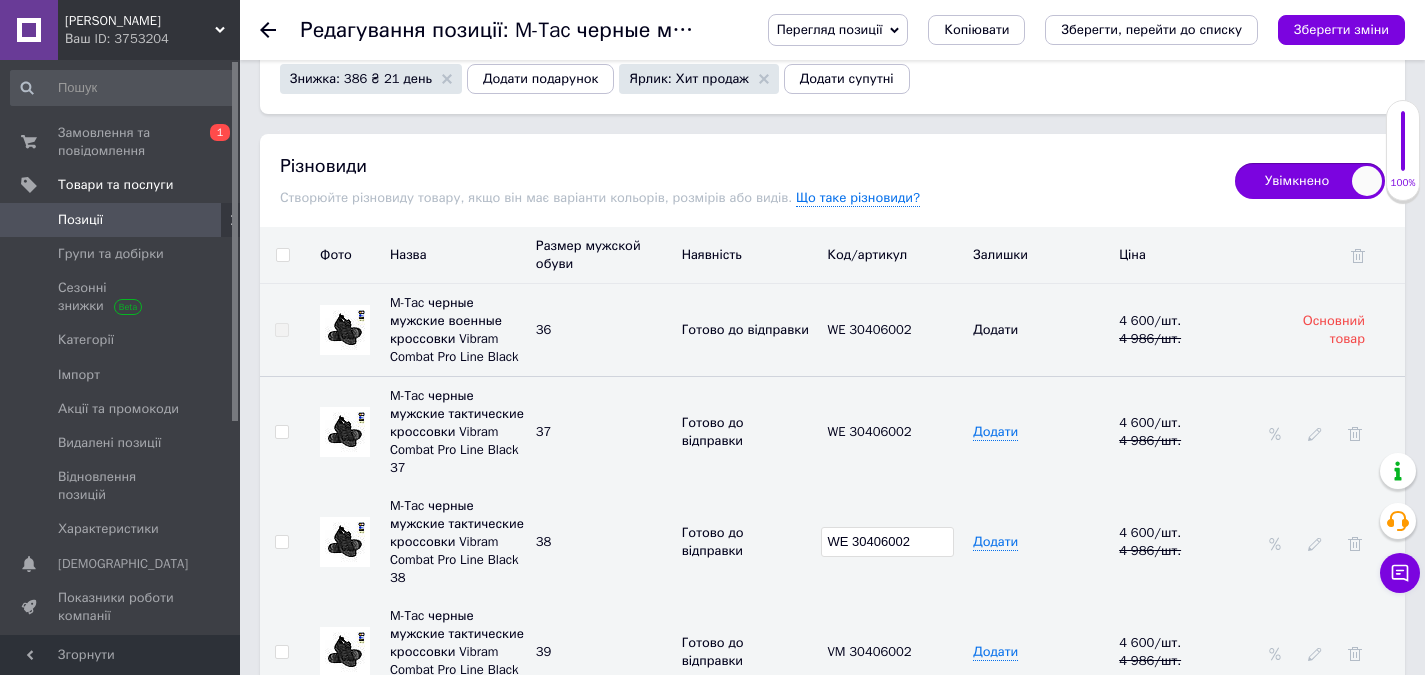 type on "WE 30406002" 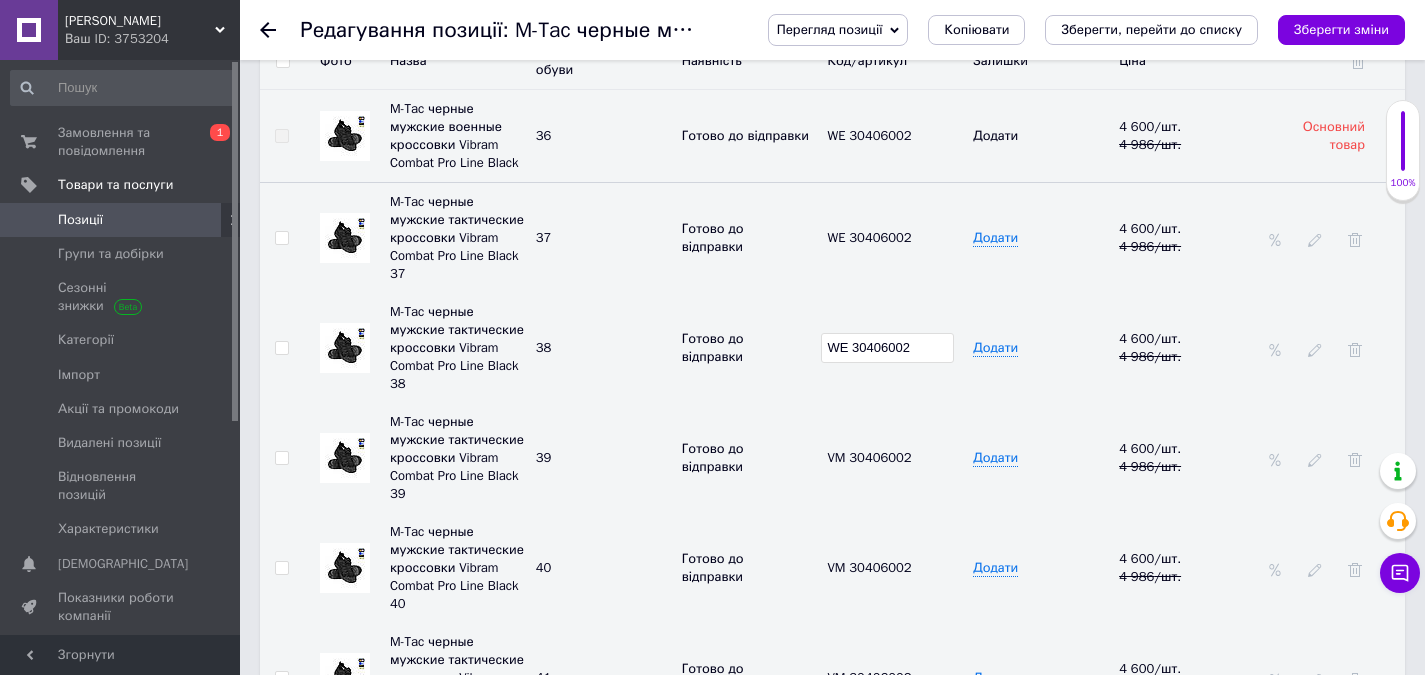 scroll, scrollTop: 3000, scrollLeft: 0, axis: vertical 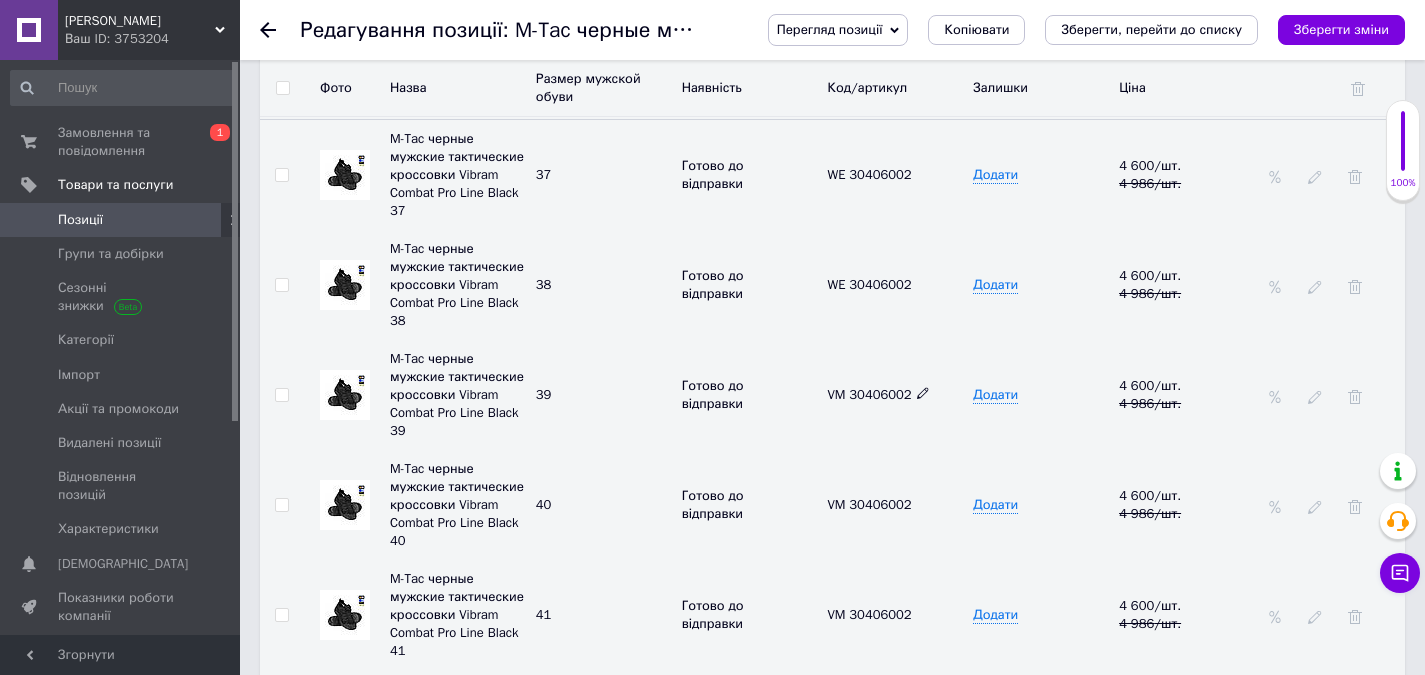 click 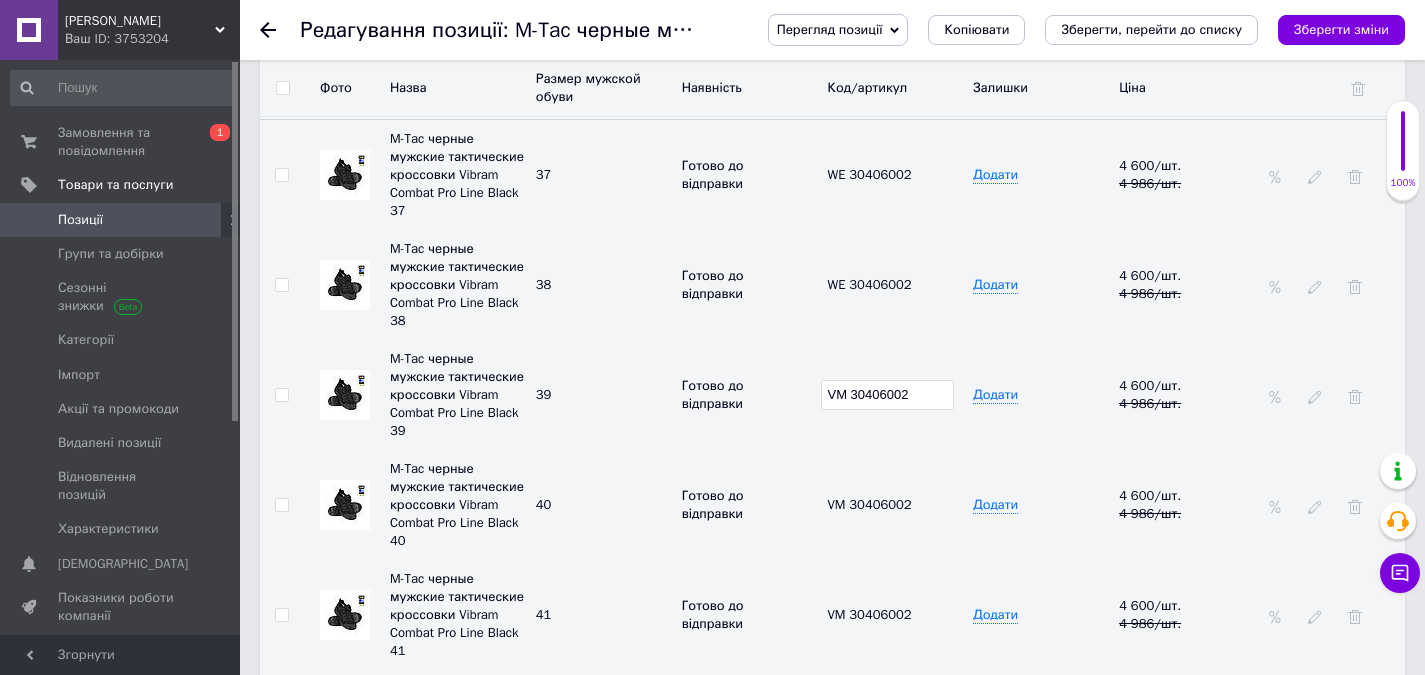 drag, startPoint x: 928, startPoint y: 396, endPoint x: 818, endPoint y: 427, distance: 114.28473 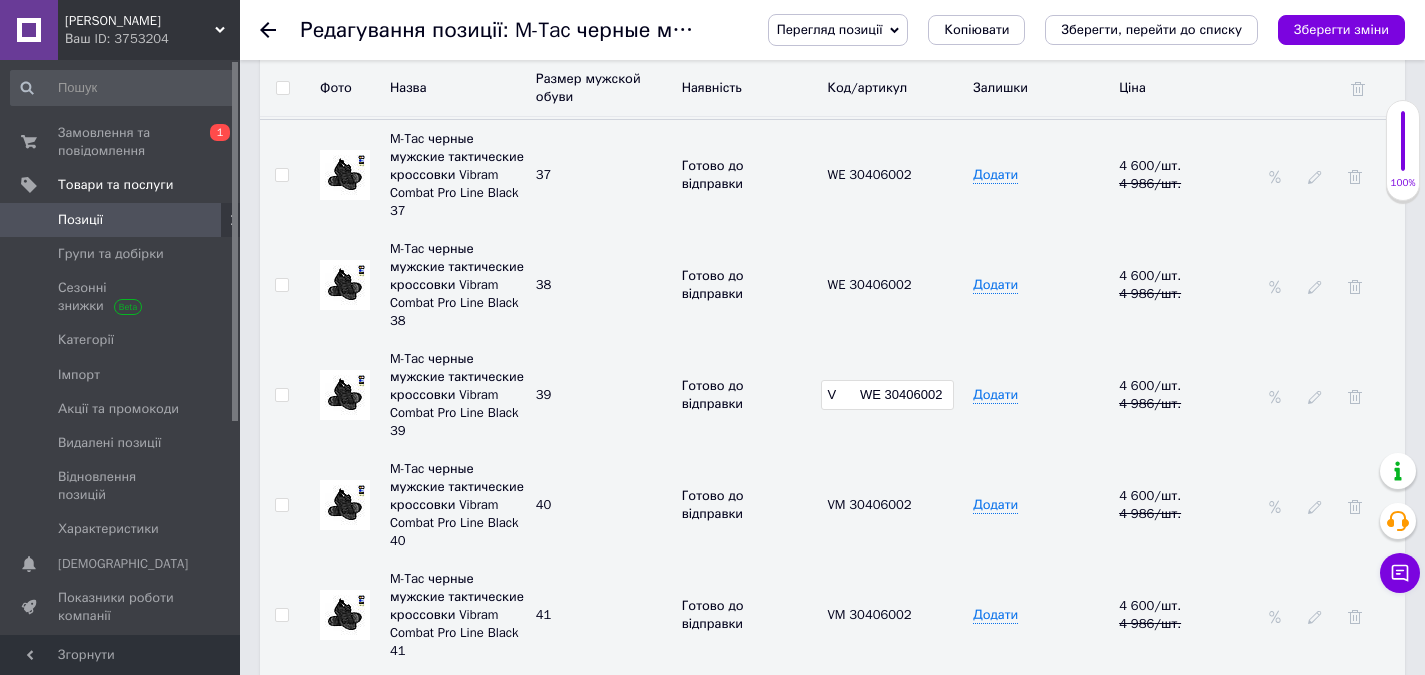 drag, startPoint x: 922, startPoint y: 387, endPoint x: 801, endPoint y: 406, distance: 122.48265 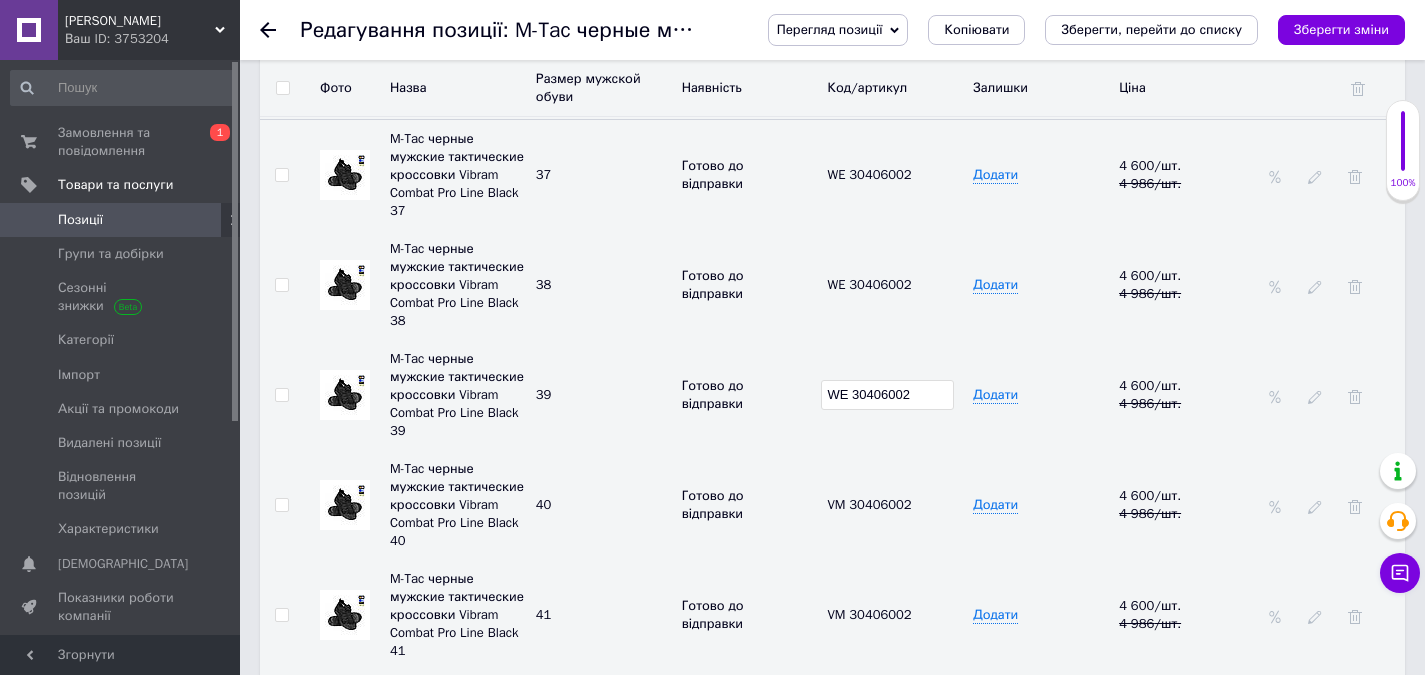 type on "WE 30406002" 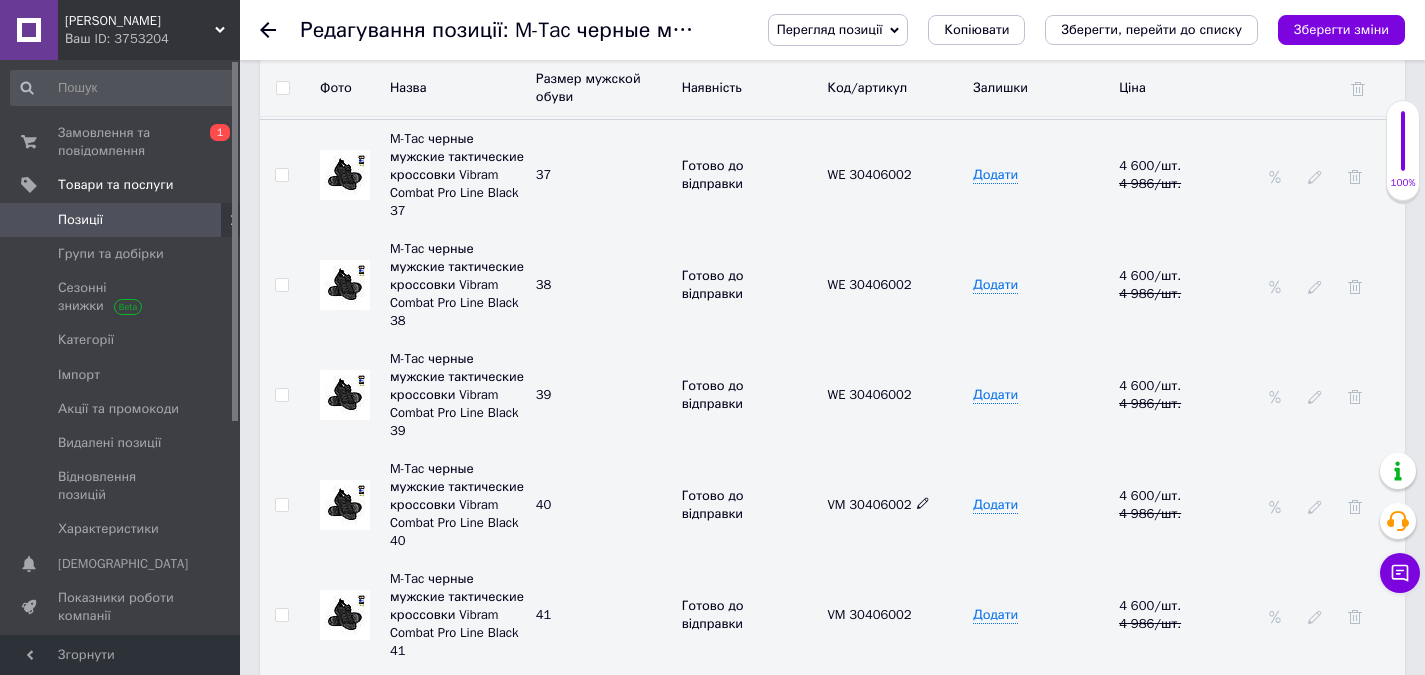 click 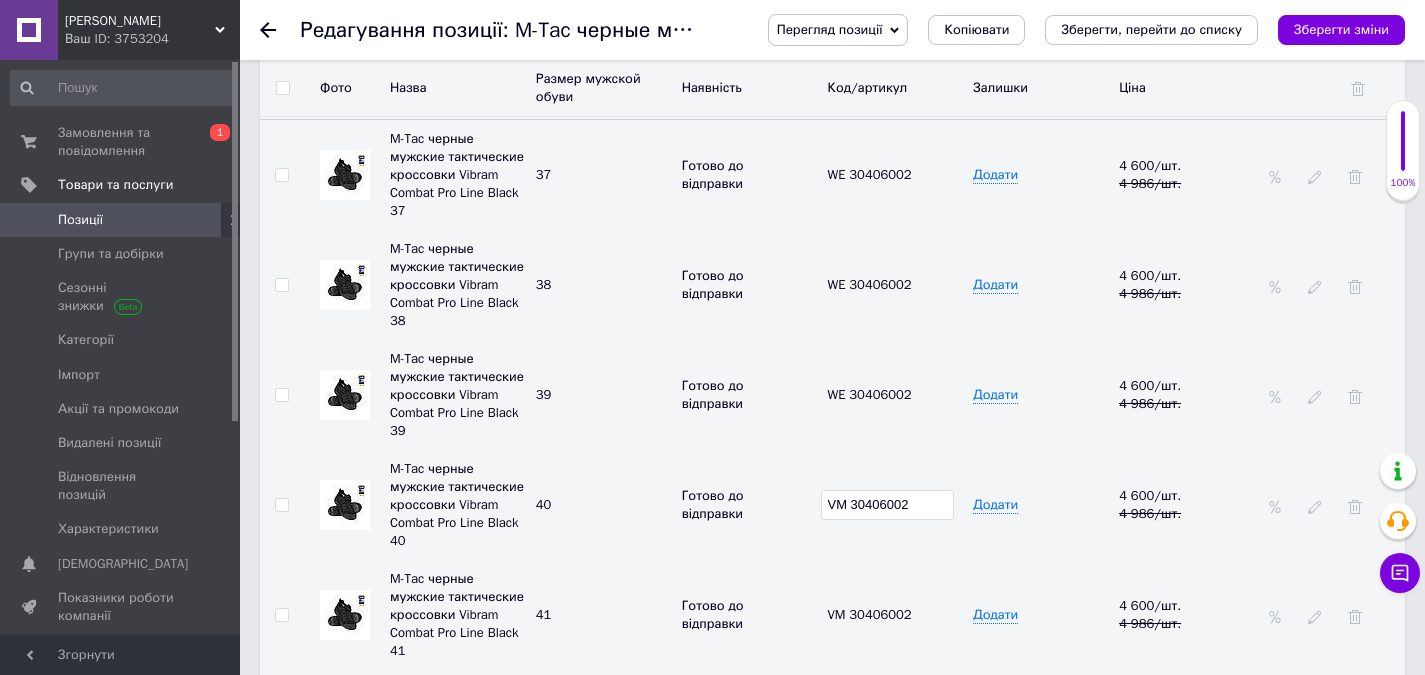drag, startPoint x: 894, startPoint y: 496, endPoint x: 806, endPoint y: 530, distance: 94.33981 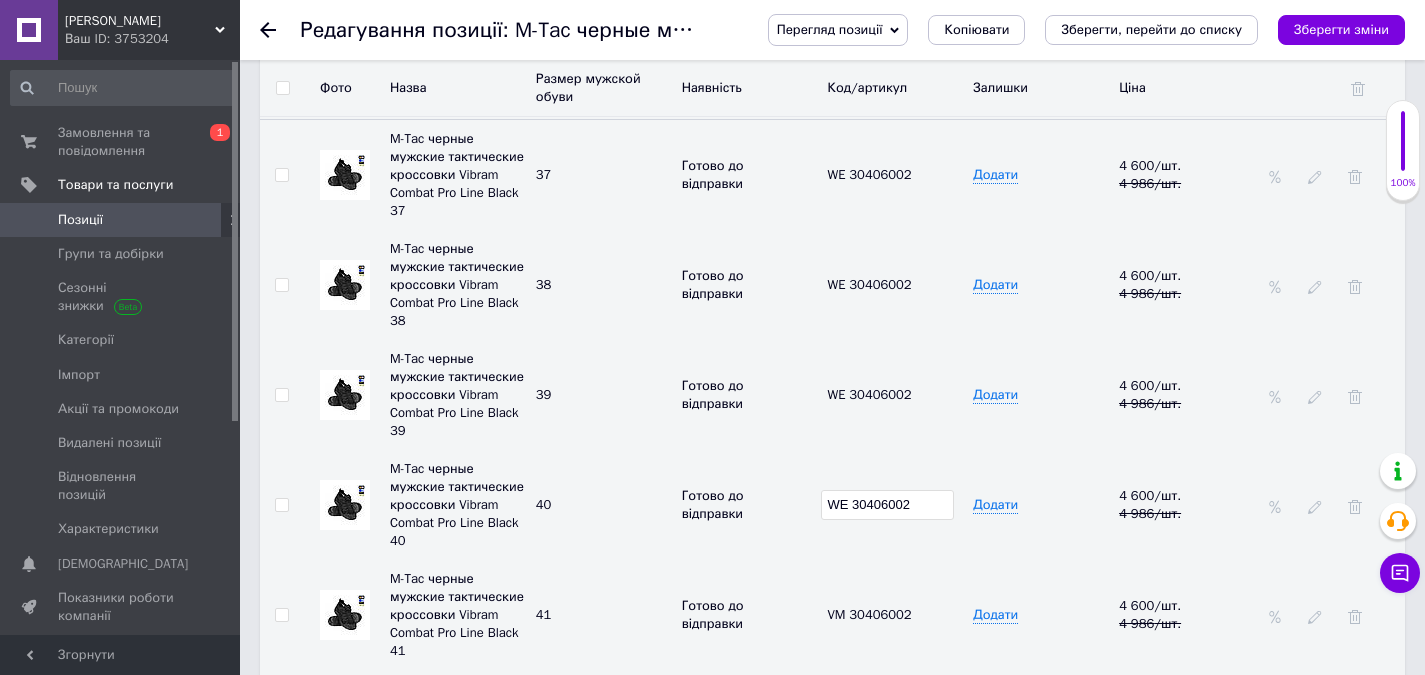 type on "WE 30406002" 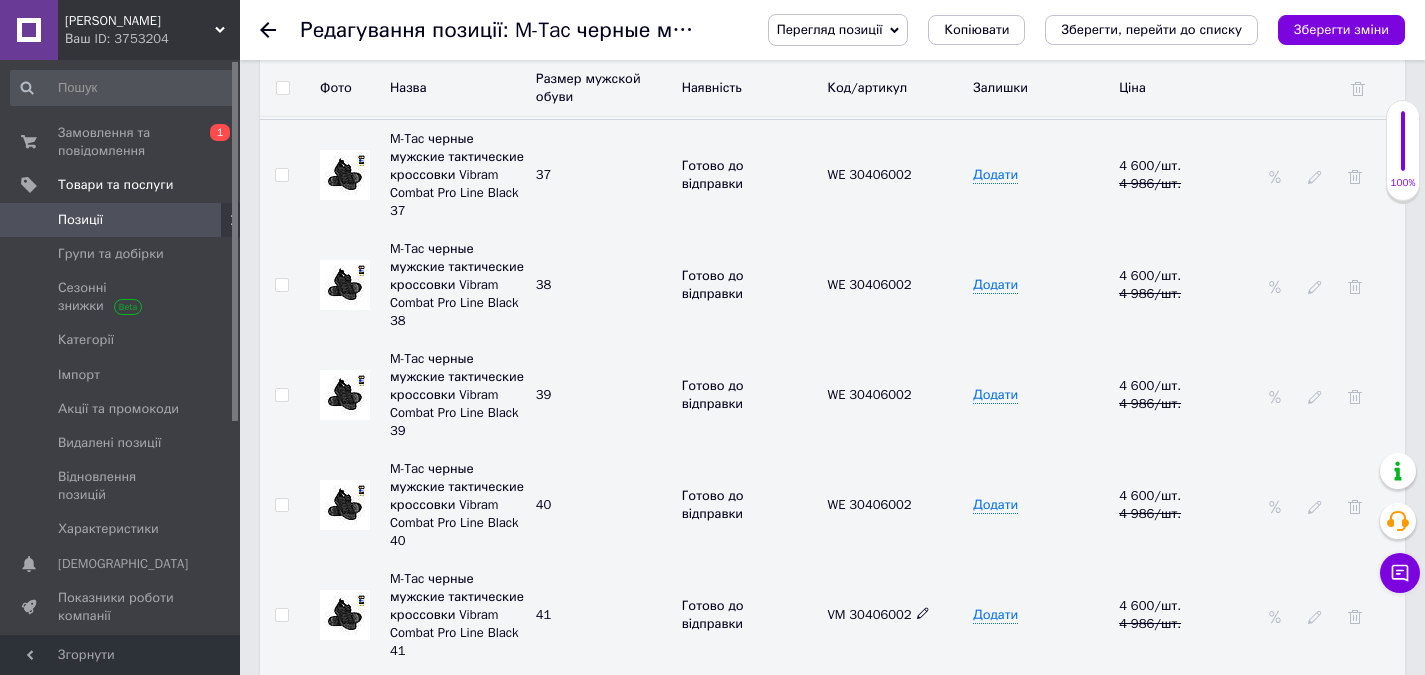 click 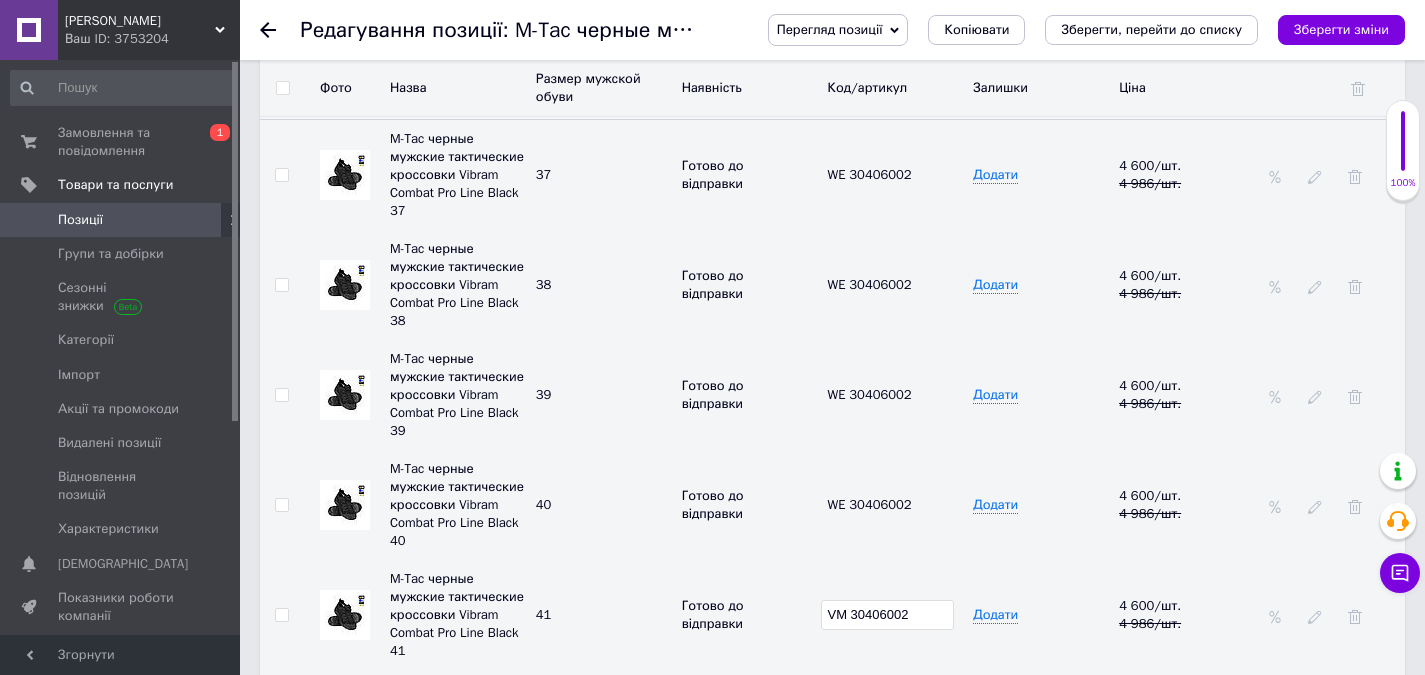 drag, startPoint x: 906, startPoint y: 601, endPoint x: 830, endPoint y: 622, distance: 78.84795 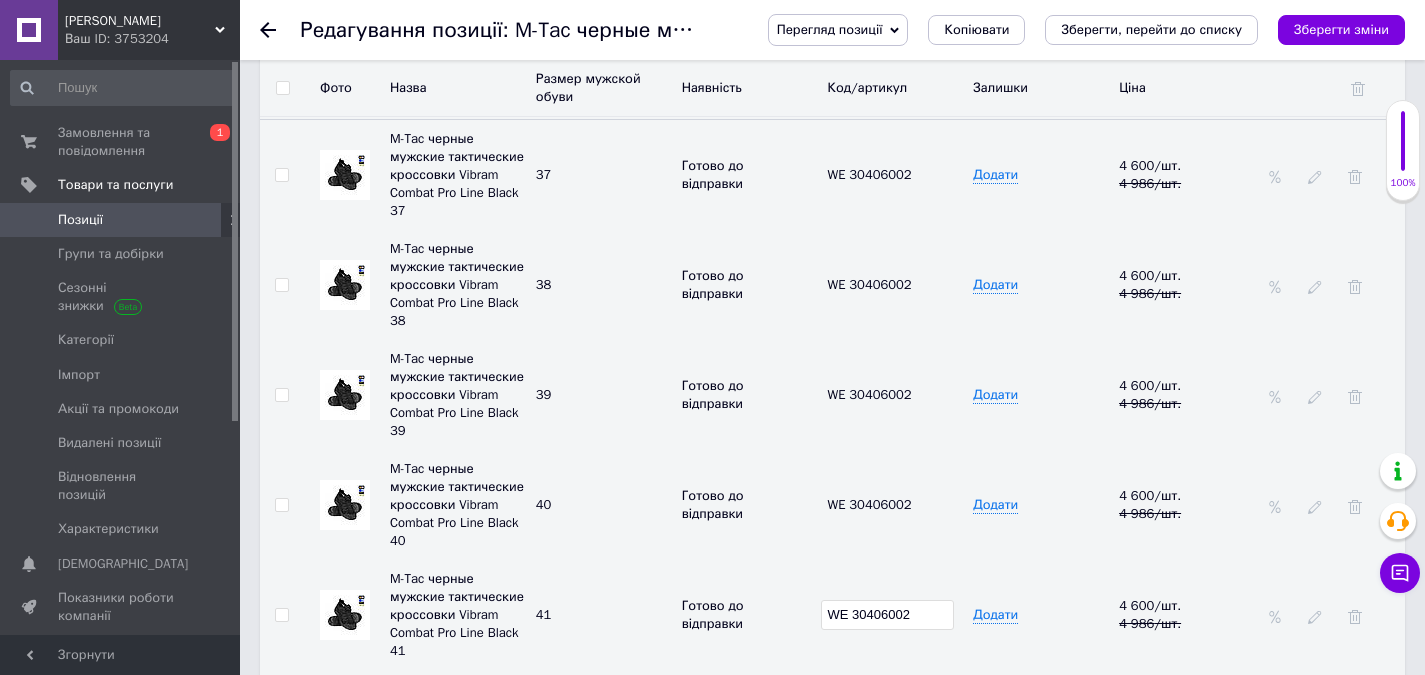 type on "WE 30406002" 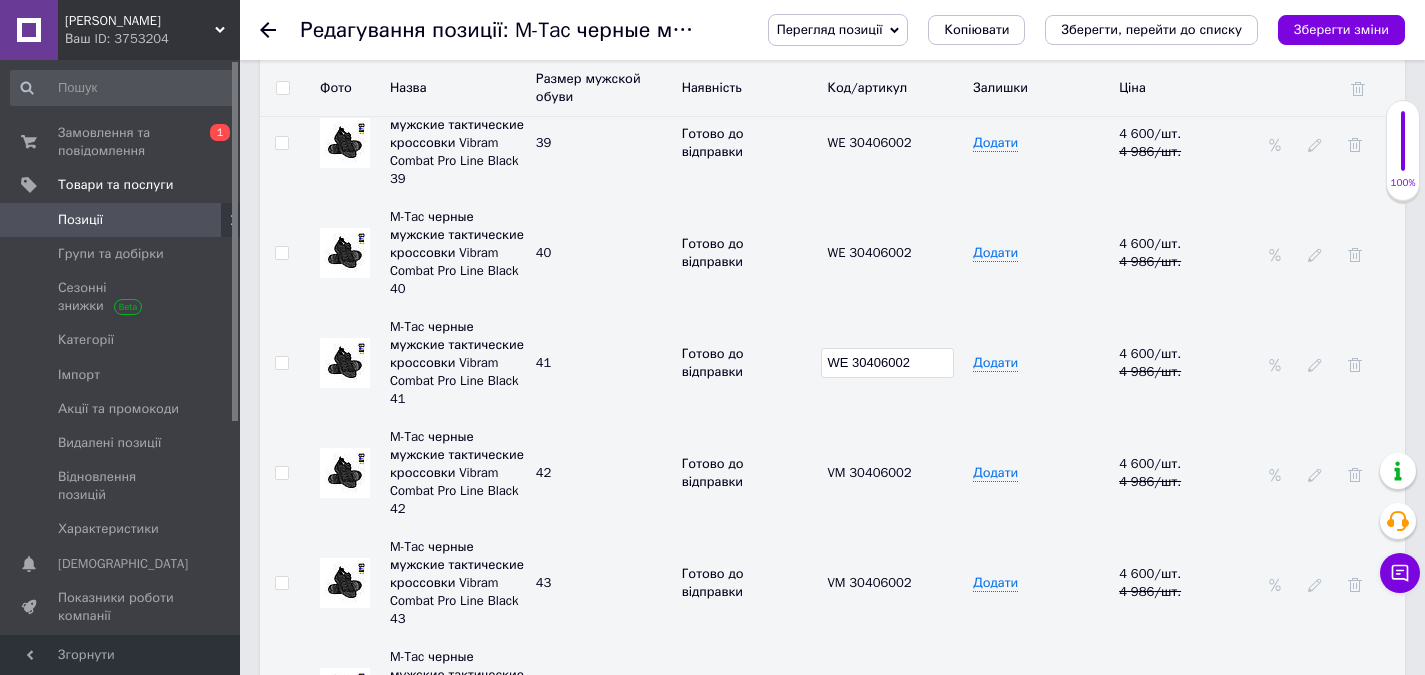 scroll, scrollTop: 3300, scrollLeft: 0, axis: vertical 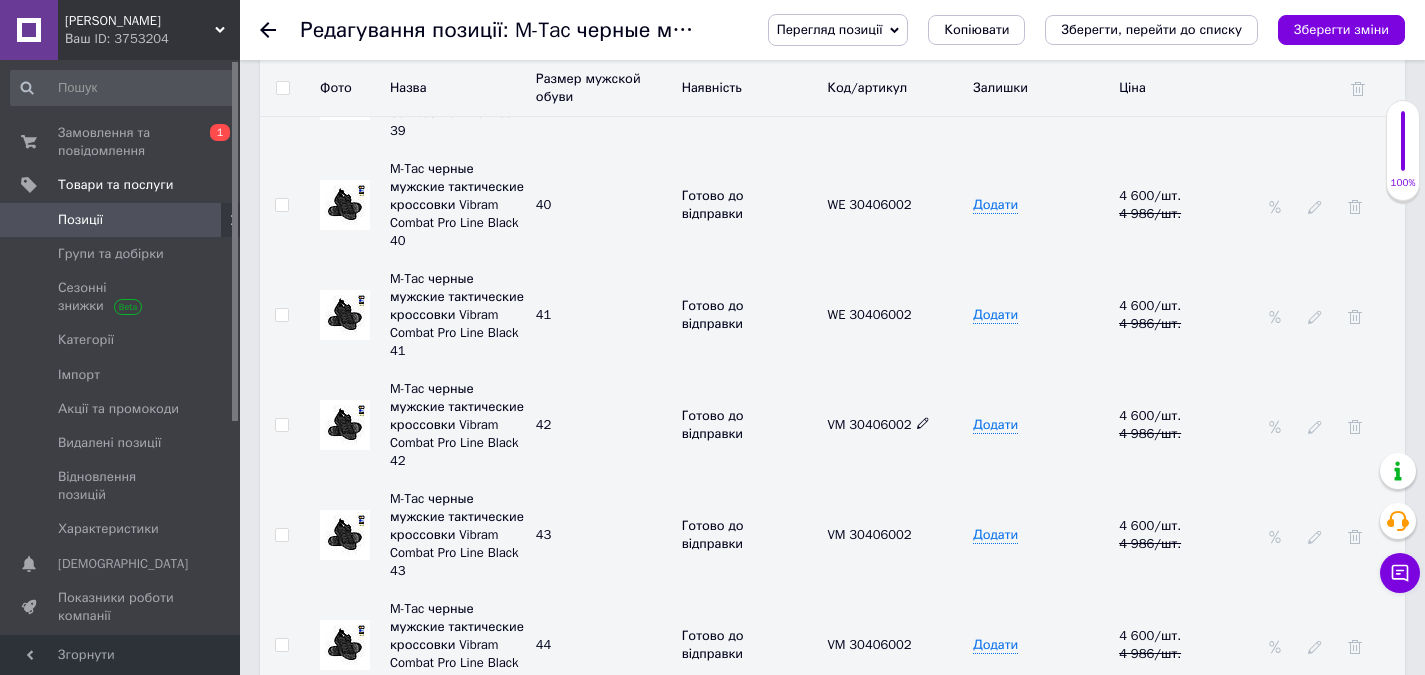 click 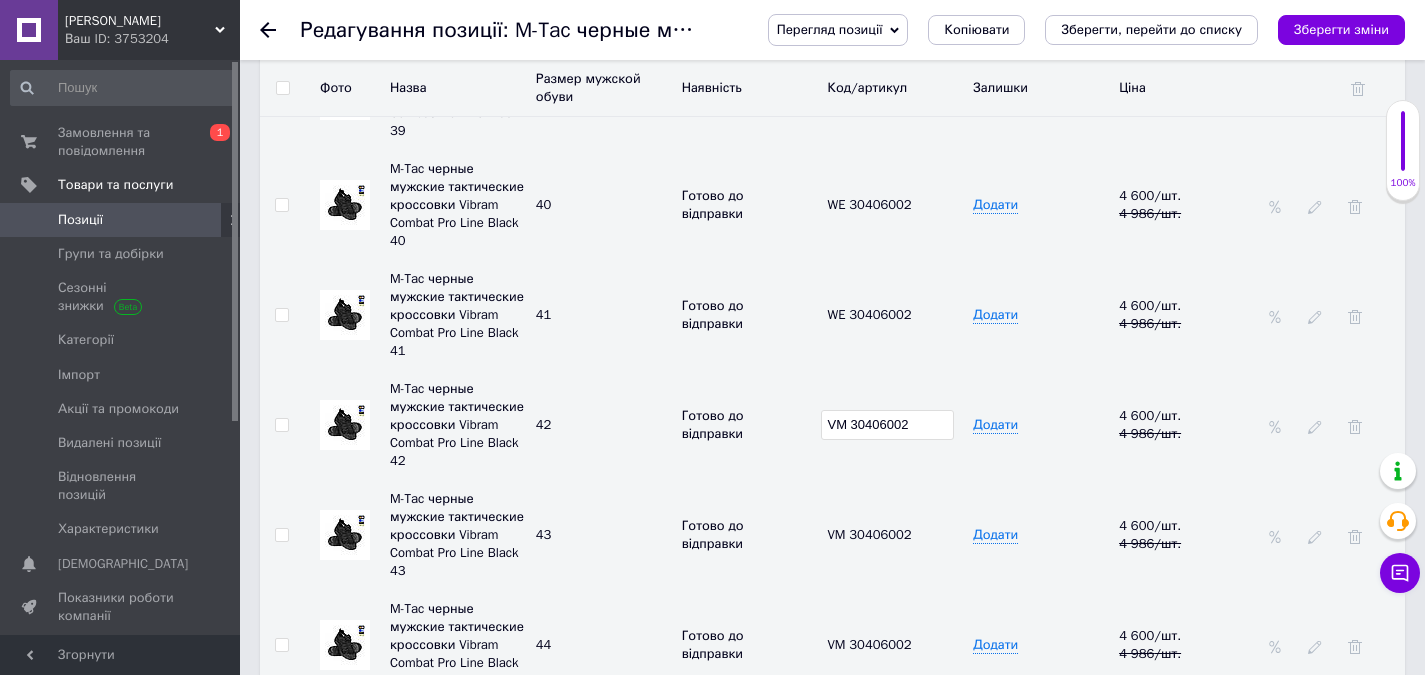 drag, startPoint x: 912, startPoint y: 402, endPoint x: 807, endPoint y: 429, distance: 108.41586 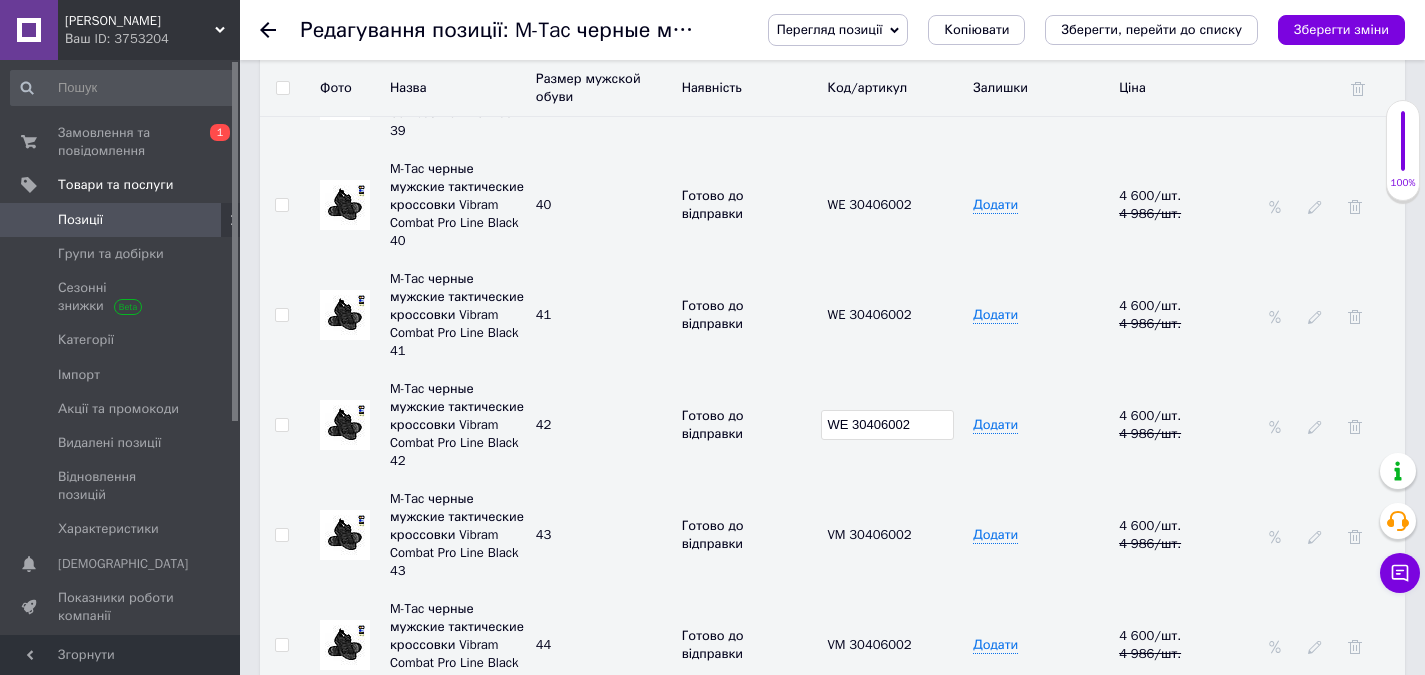 type on "WE 30406002" 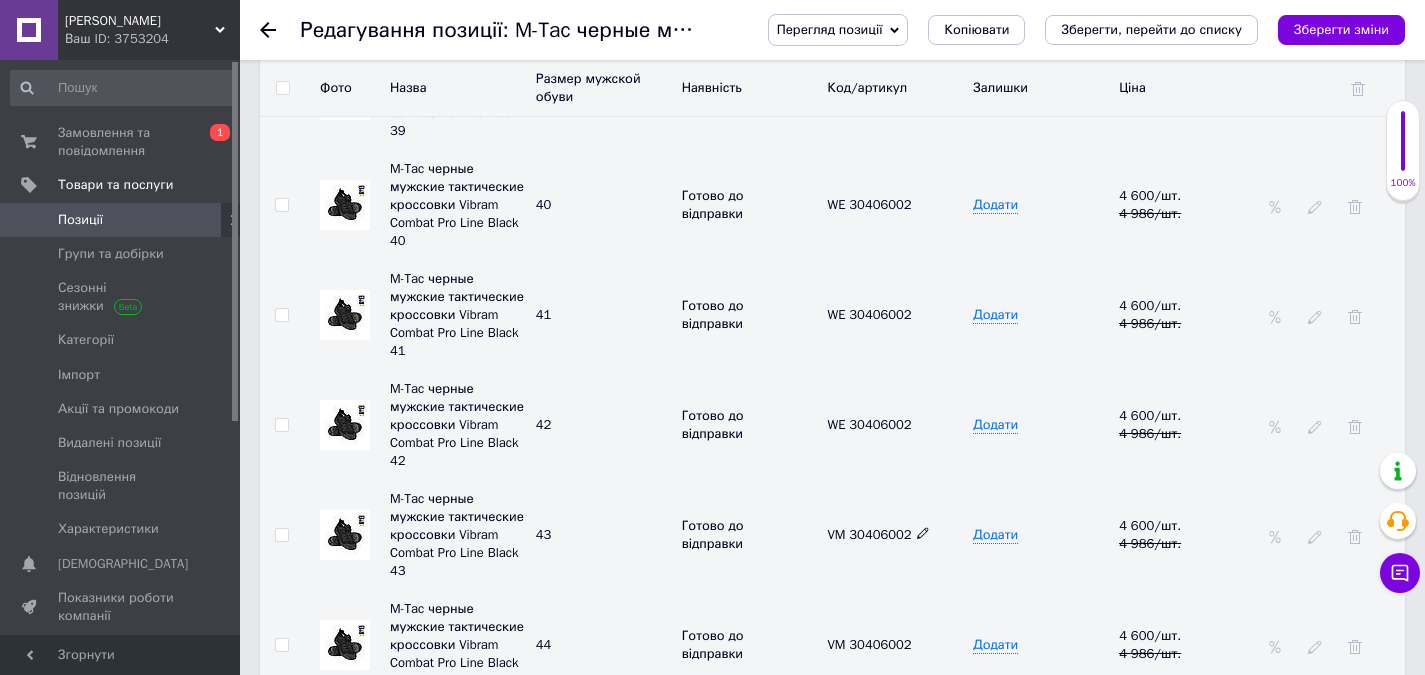click 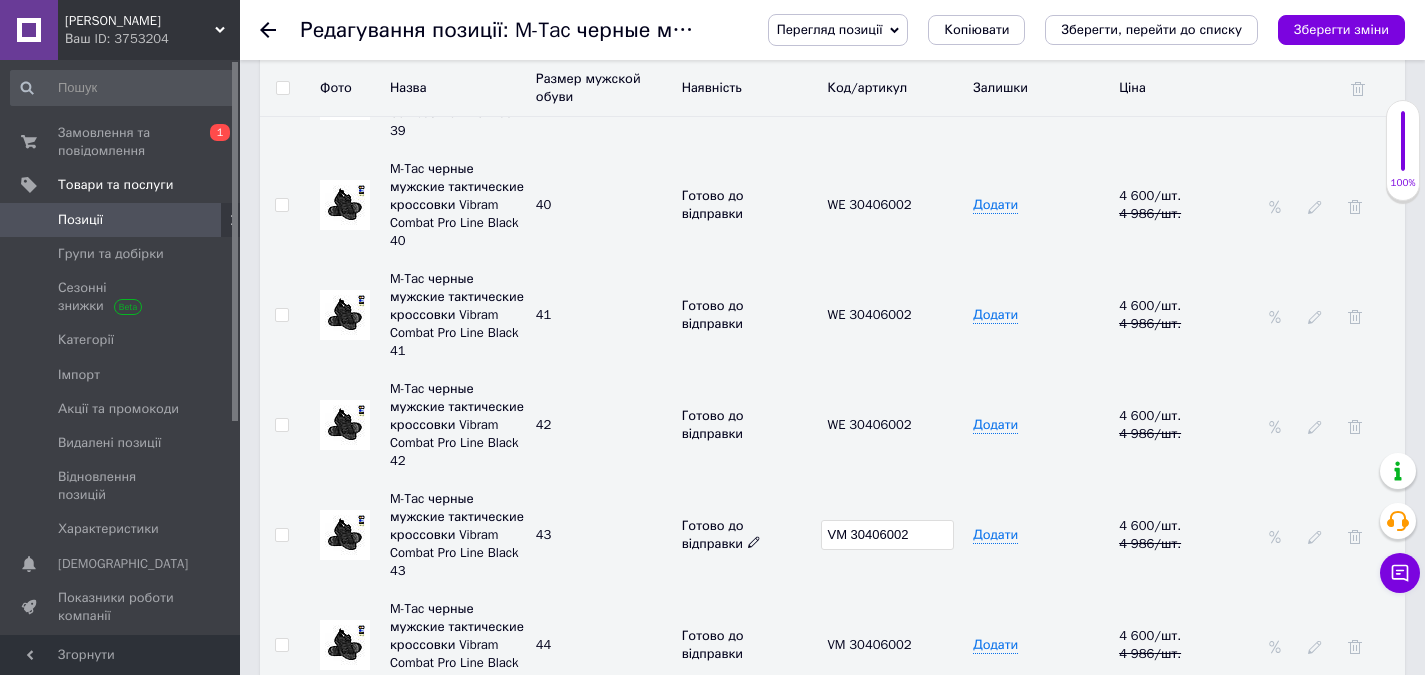 drag, startPoint x: 890, startPoint y: 520, endPoint x: 833, endPoint y: 556, distance: 67.41662 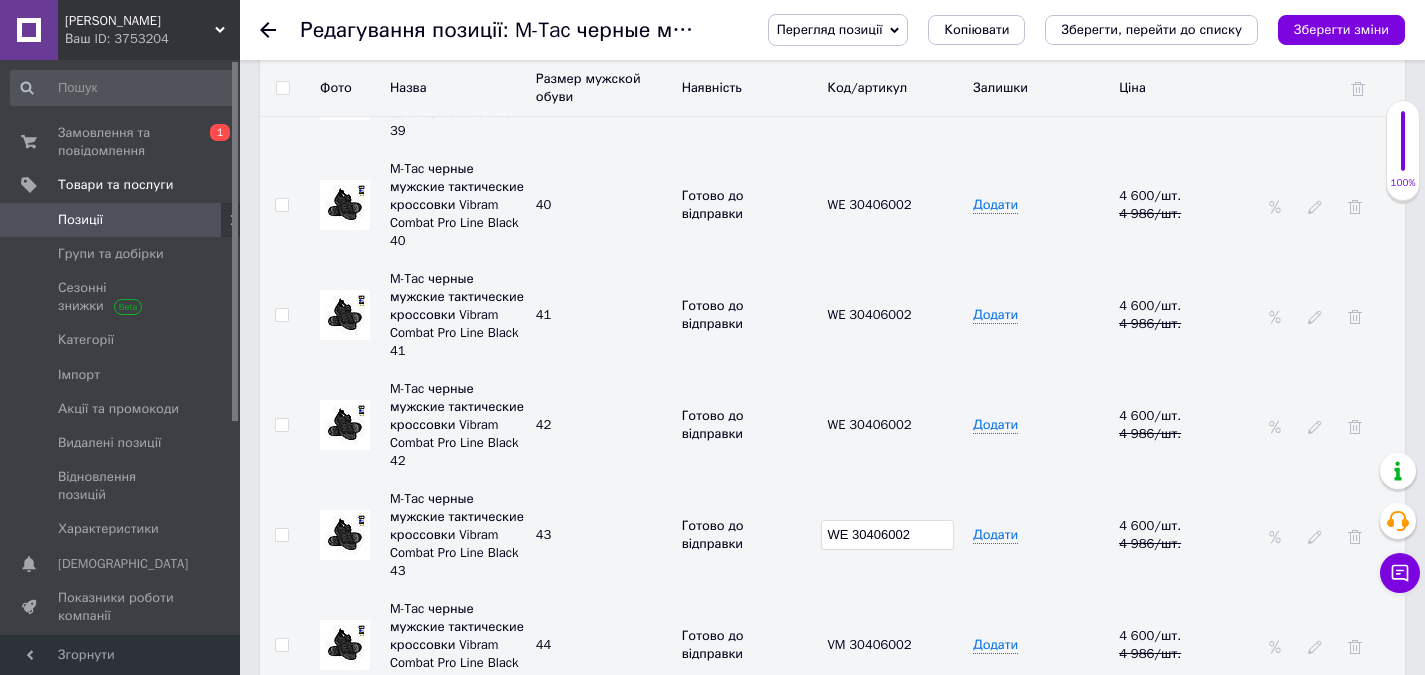 type on "WE 30406002" 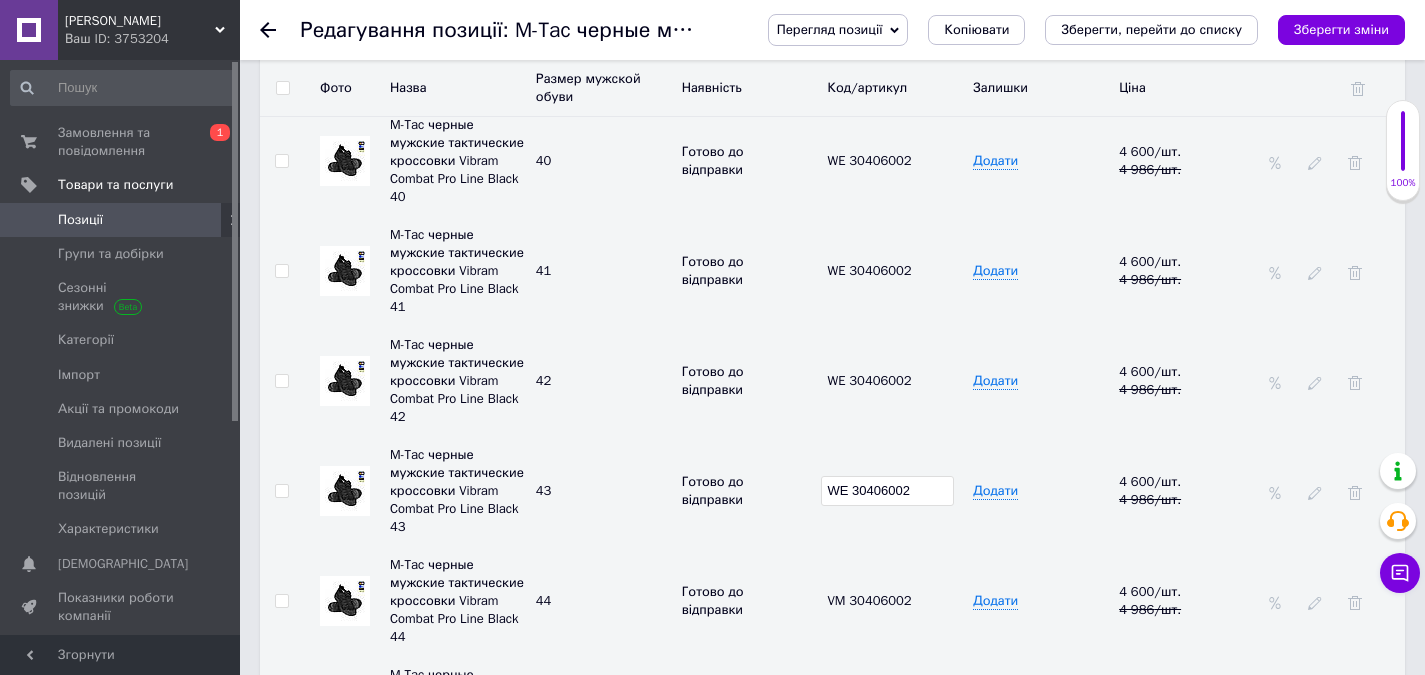 scroll, scrollTop: 3500, scrollLeft: 0, axis: vertical 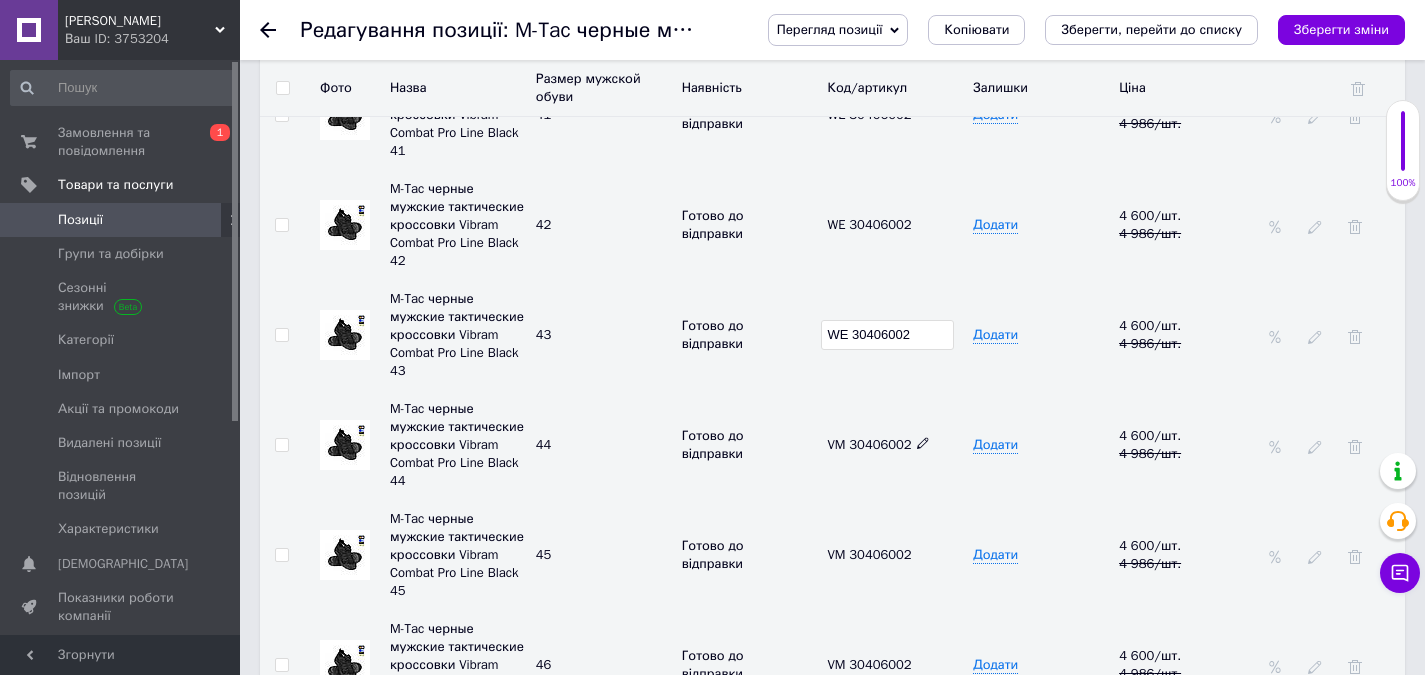 click 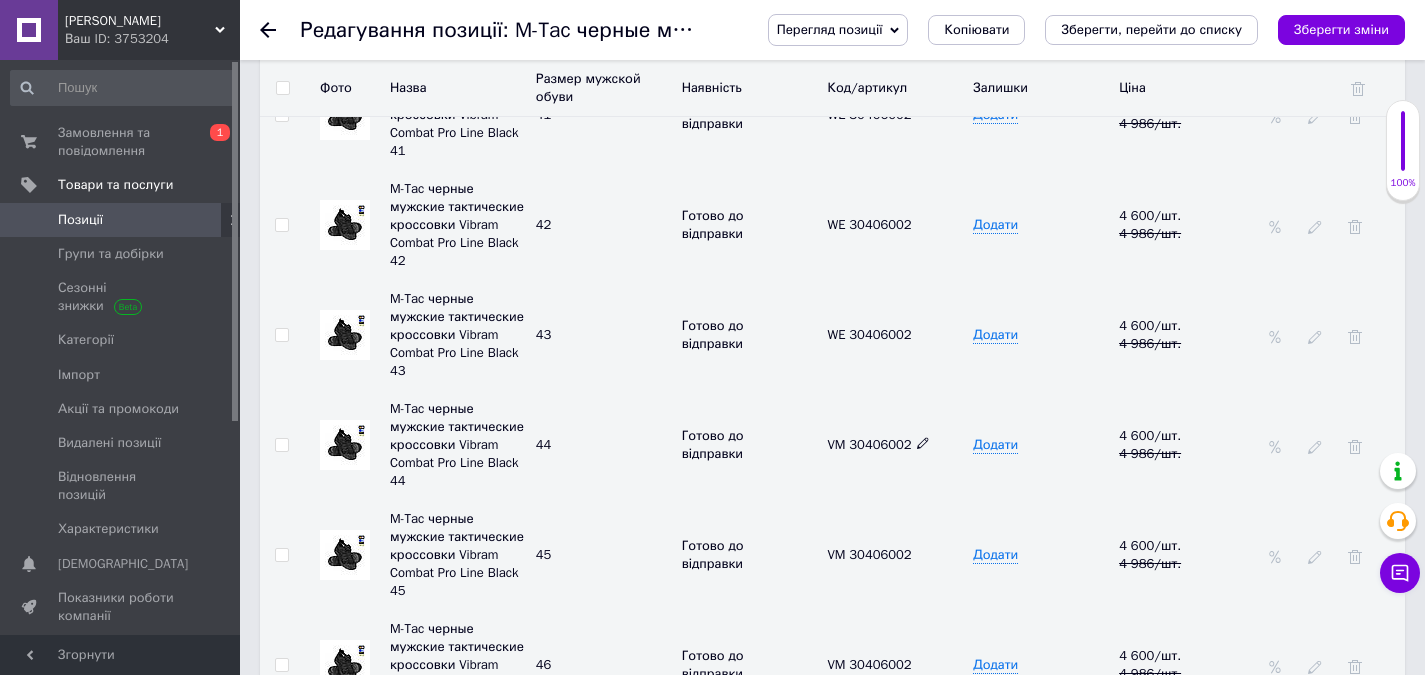 click at bounding box center [923, 443] 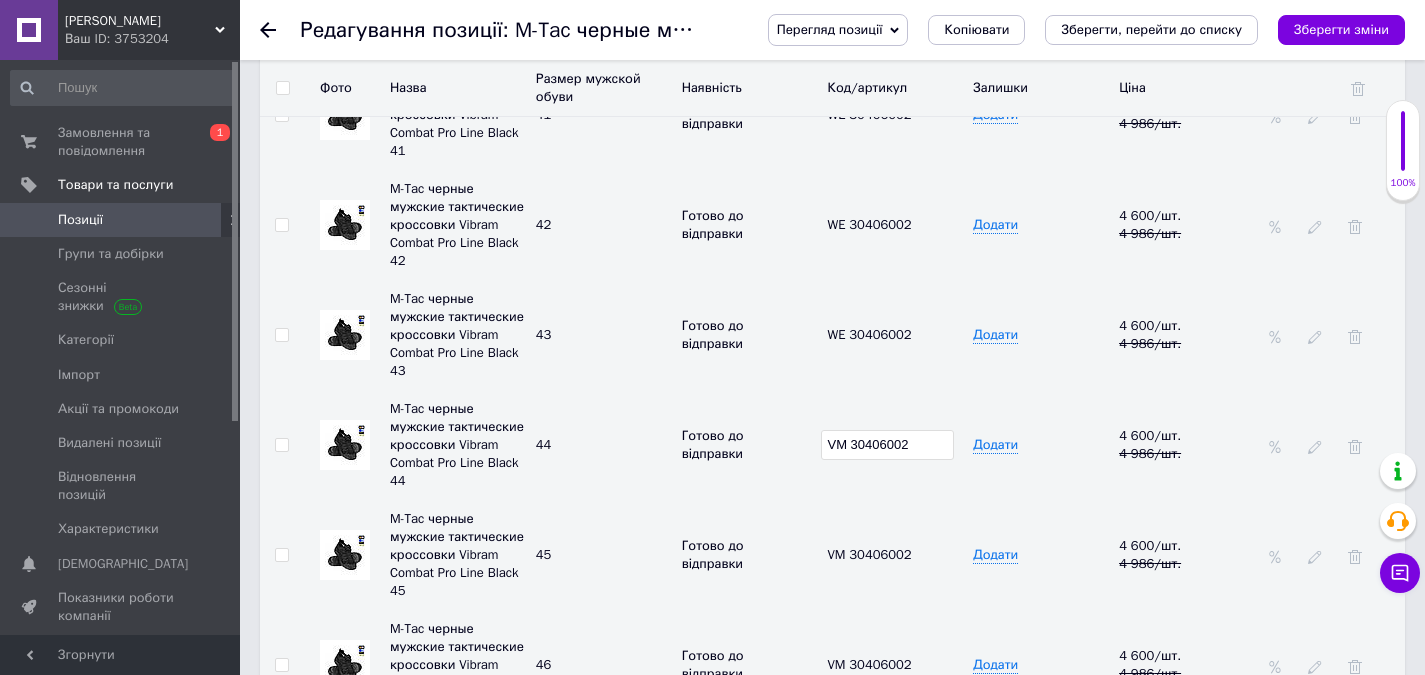 drag, startPoint x: 860, startPoint y: 429, endPoint x: 839, endPoint y: 476, distance: 51.47815 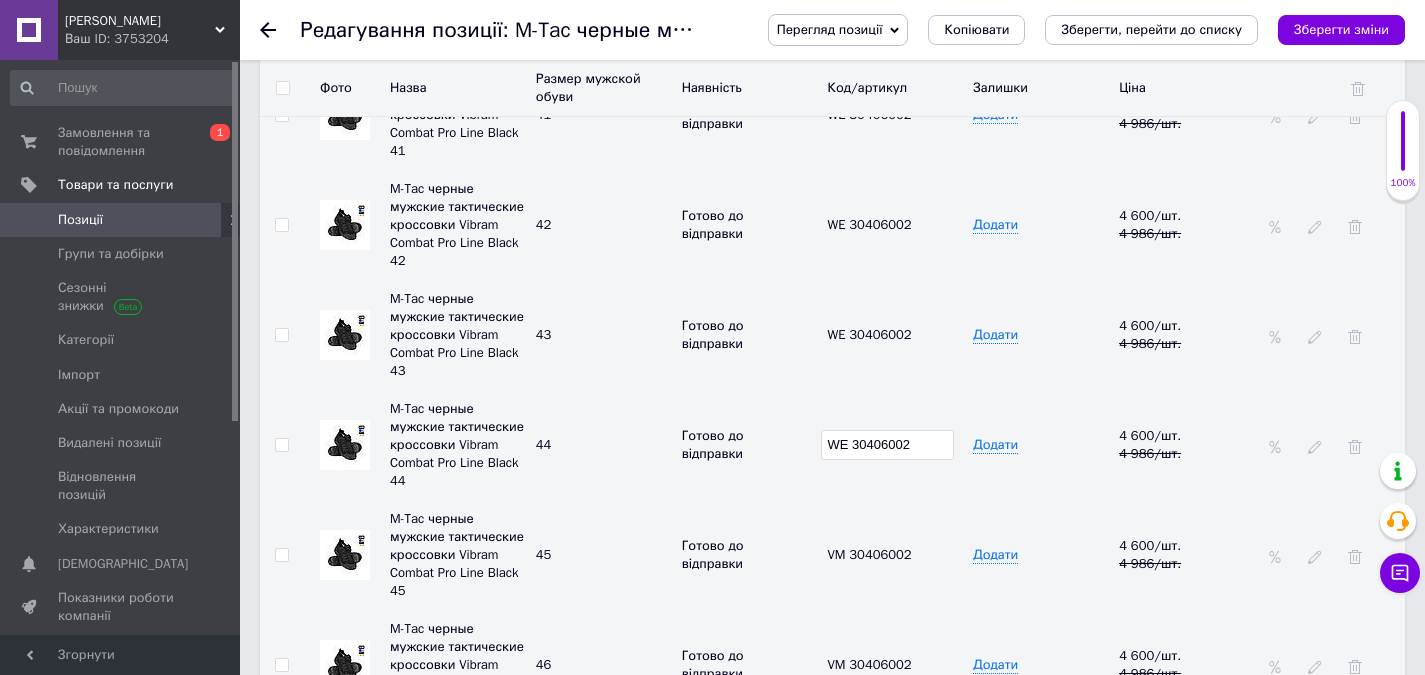type on "WE 30406002" 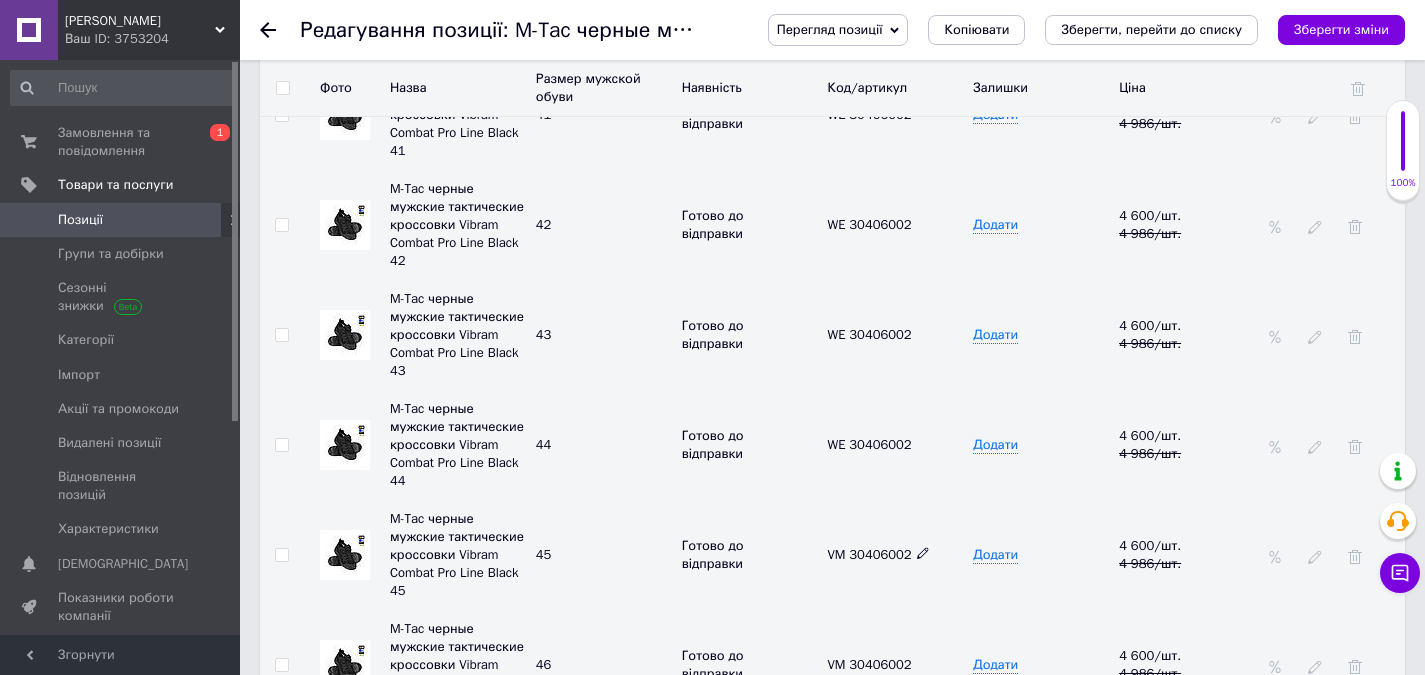 click 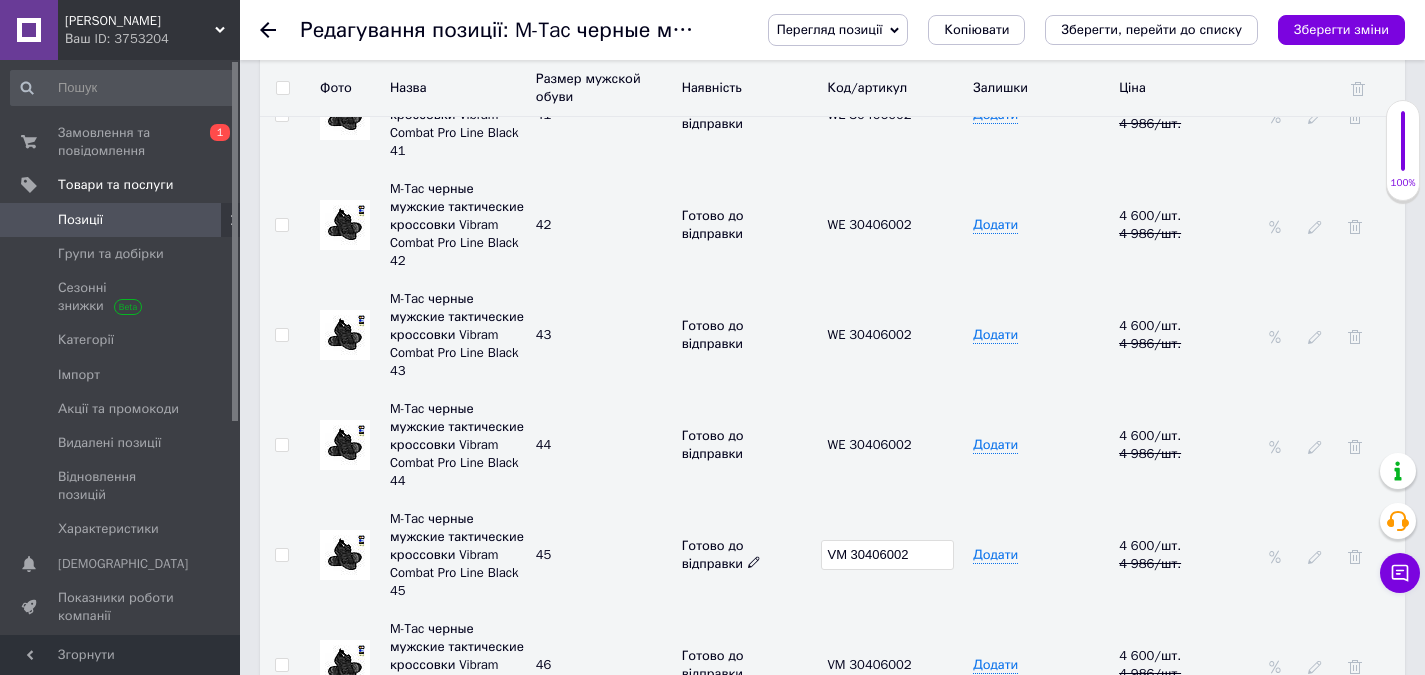 drag, startPoint x: 925, startPoint y: 529, endPoint x: 805, endPoint y: 551, distance: 122 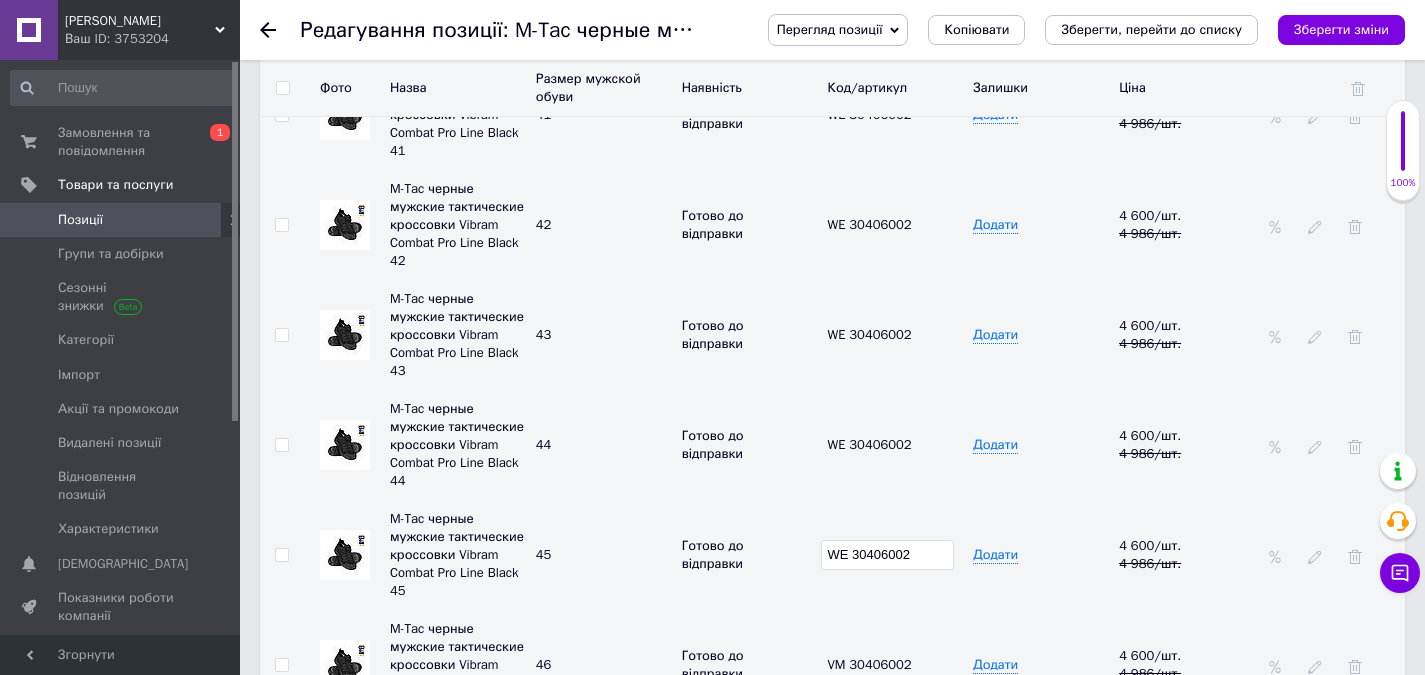type on "WE 30406002" 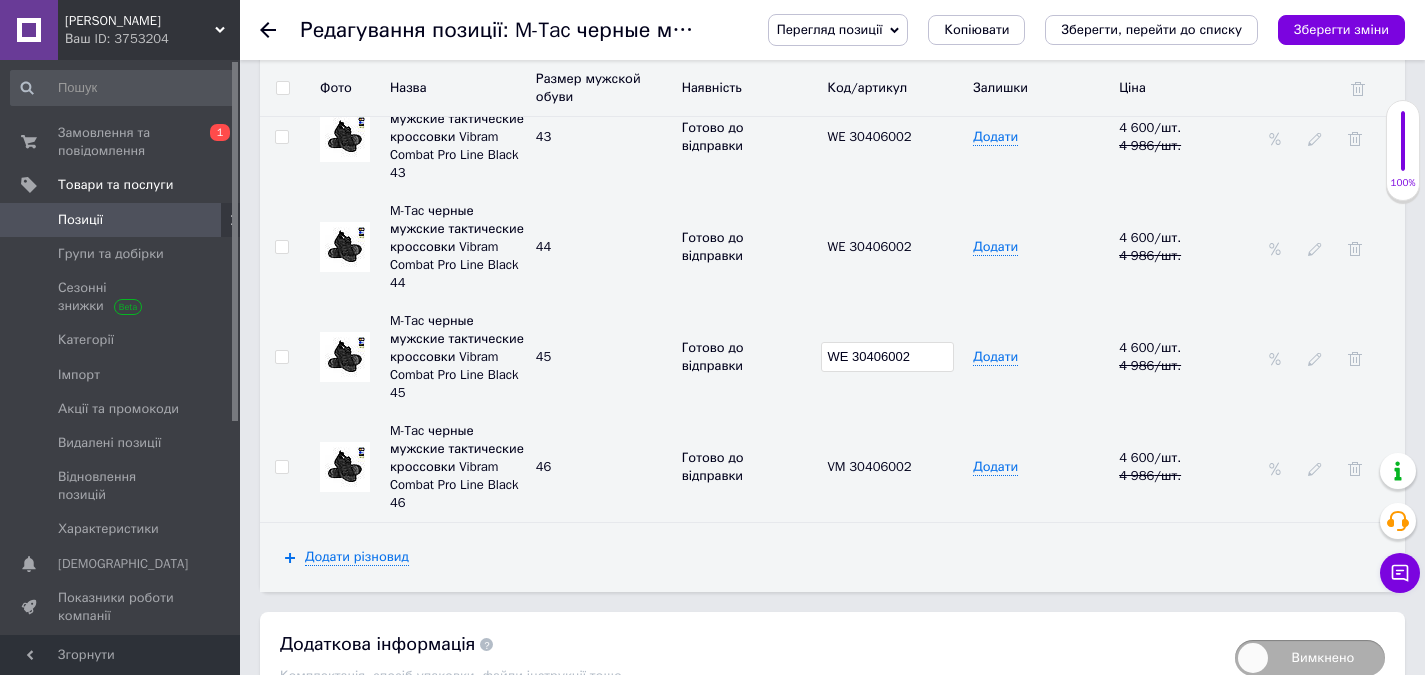 scroll, scrollTop: 3700, scrollLeft: 0, axis: vertical 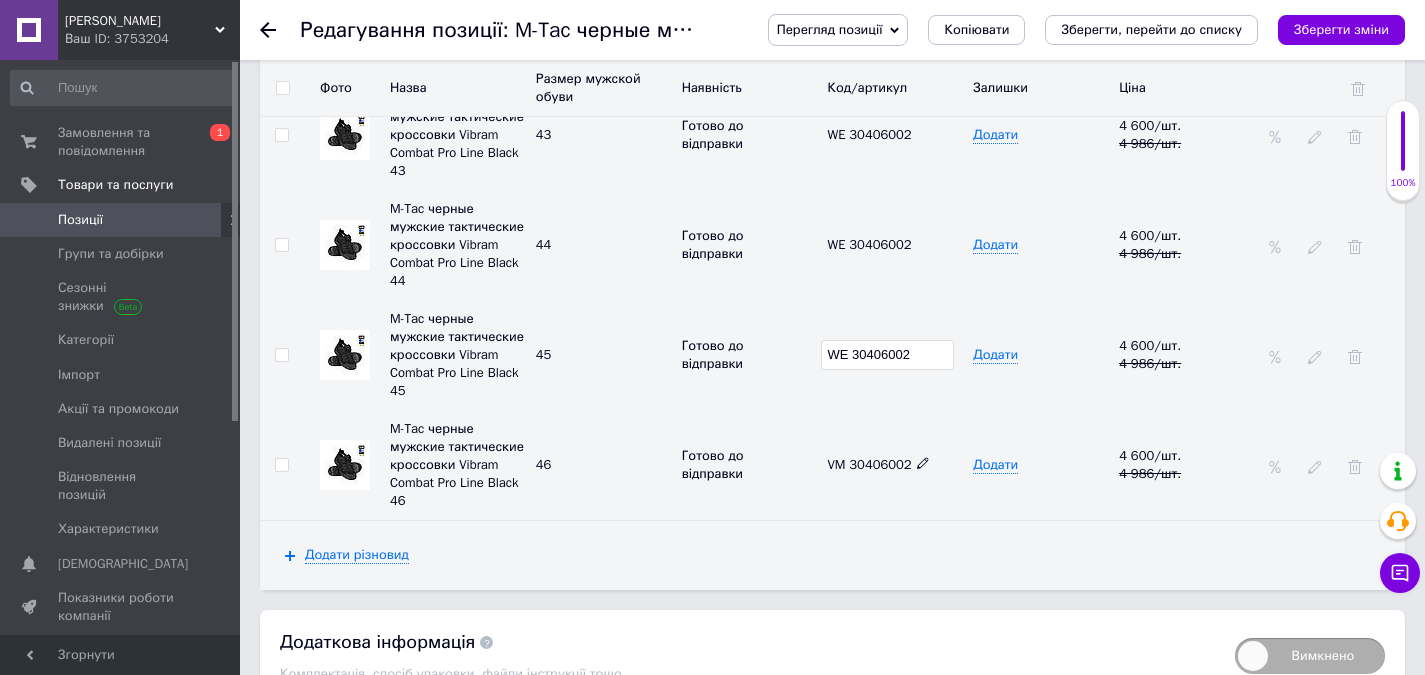click 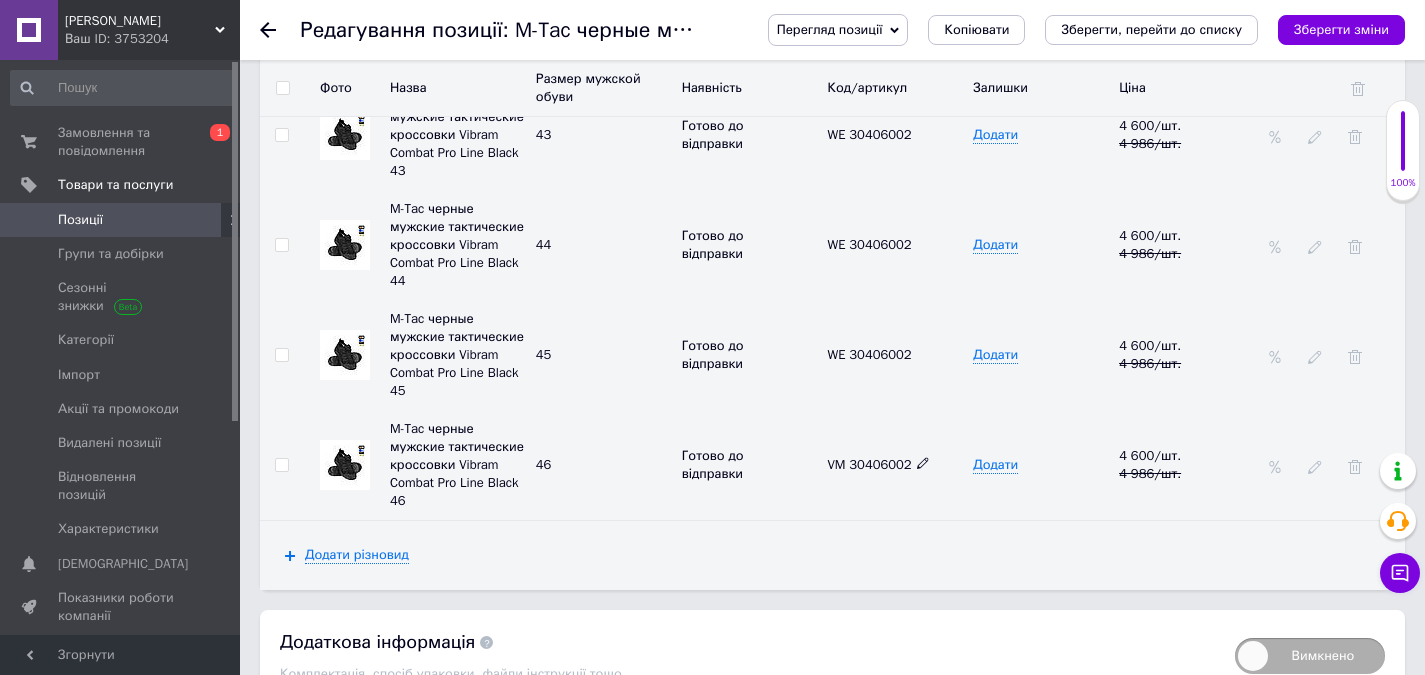 click 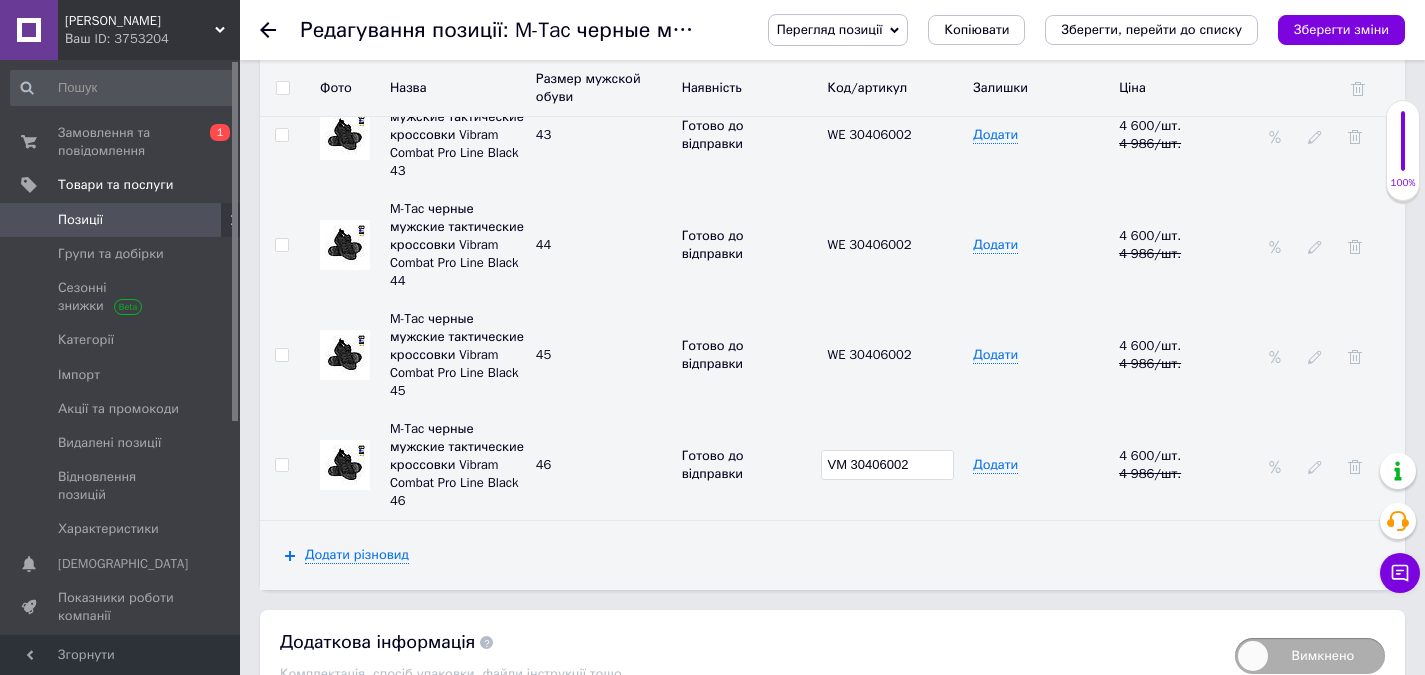 drag, startPoint x: 876, startPoint y: 437, endPoint x: 839, endPoint y: 443, distance: 37.48333 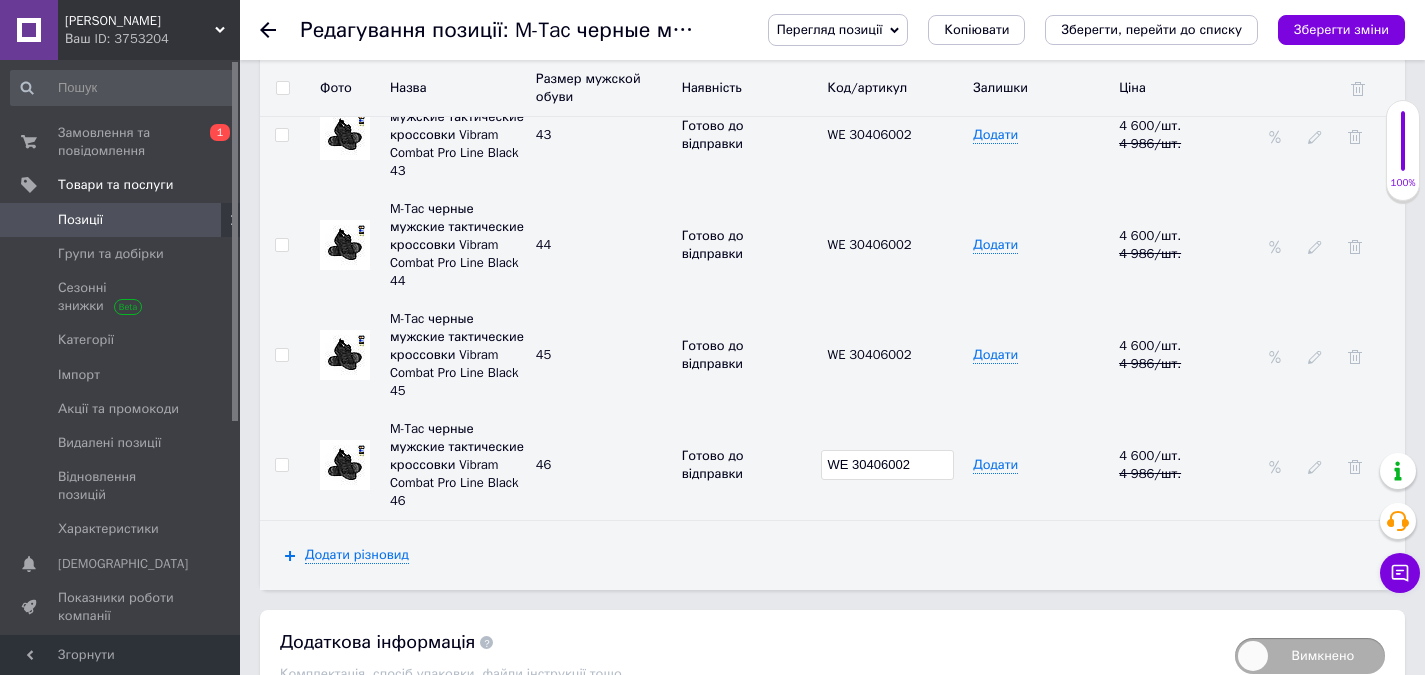 type on "WE 30406002" 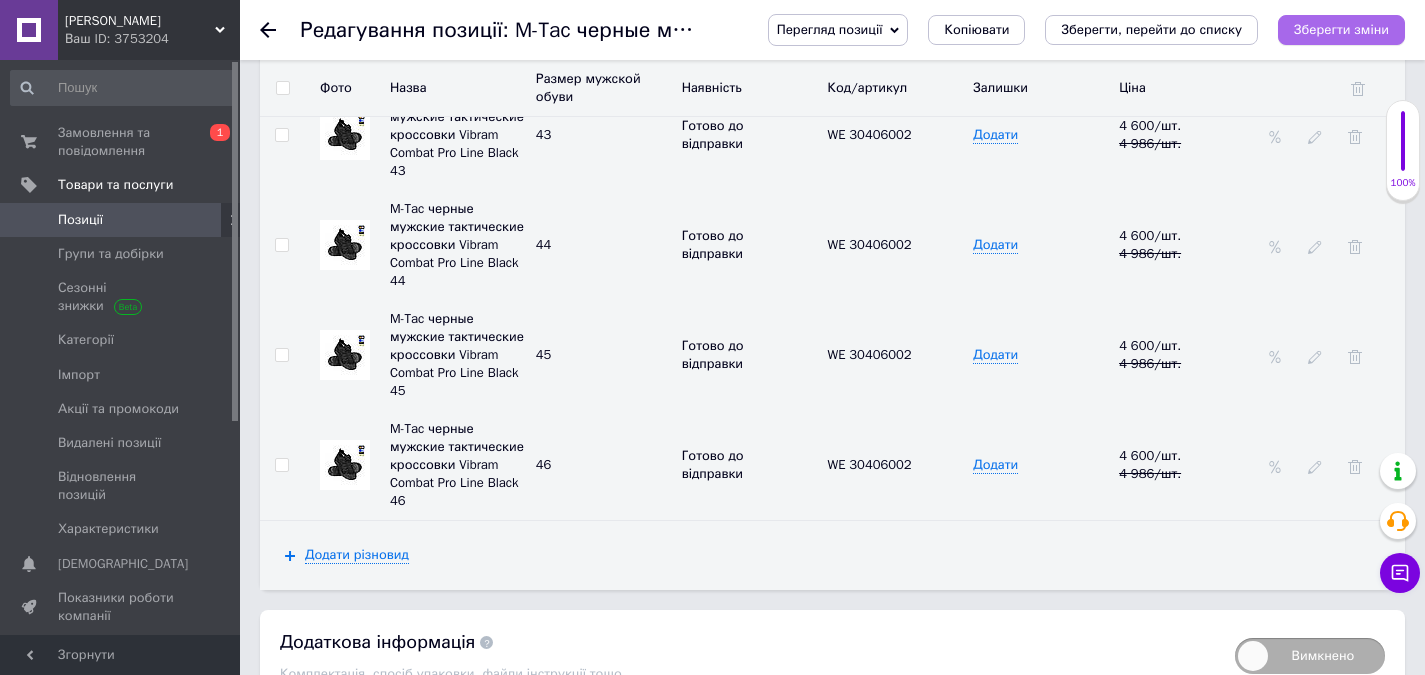 click on "Зберегти зміни" at bounding box center (1341, 29) 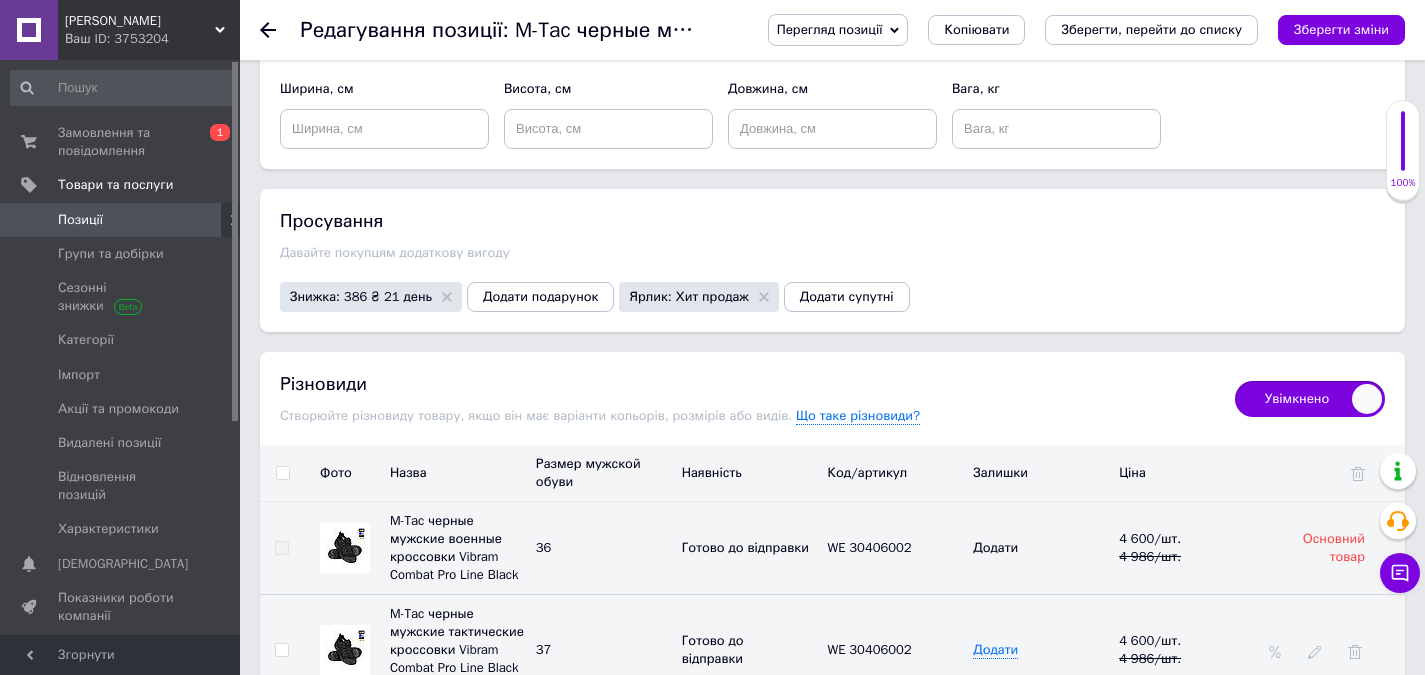 scroll, scrollTop: 2700, scrollLeft: 0, axis: vertical 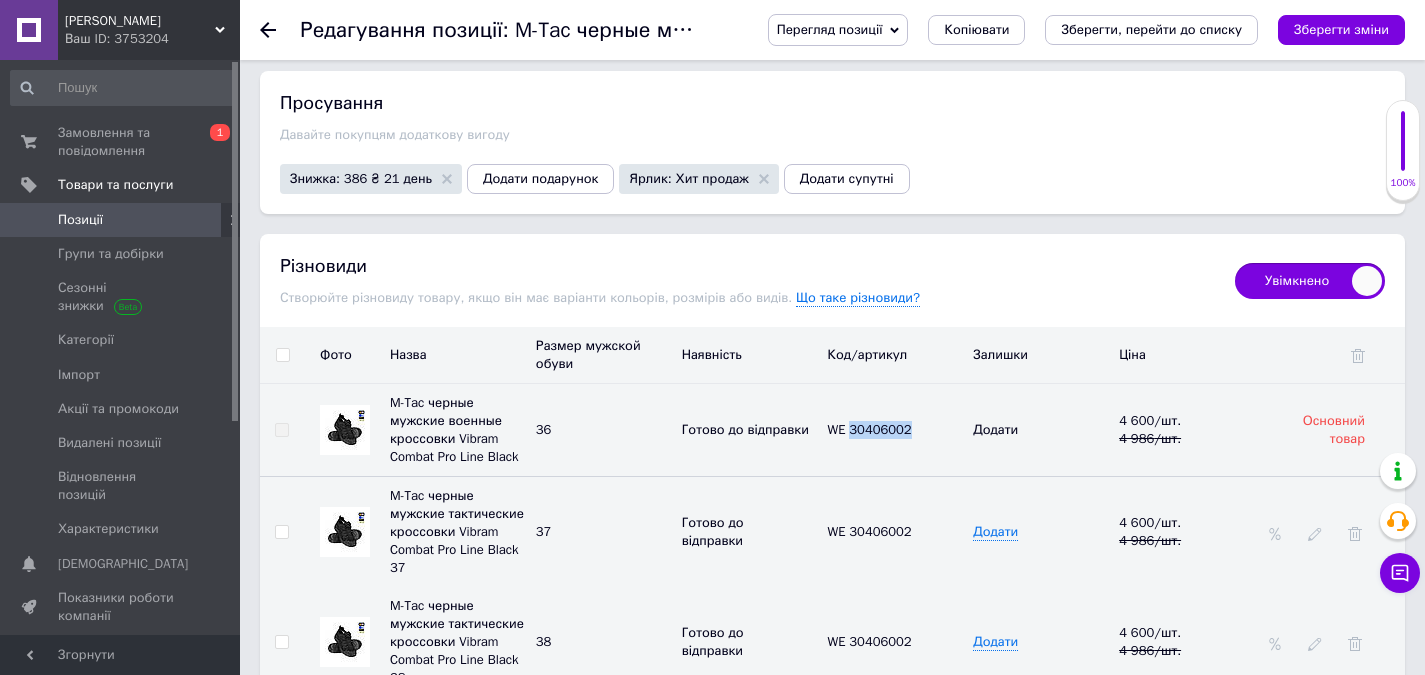 drag, startPoint x: 927, startPoint y: 427, endPoint x: 847, endPoint y: 442, distance: 81.394104 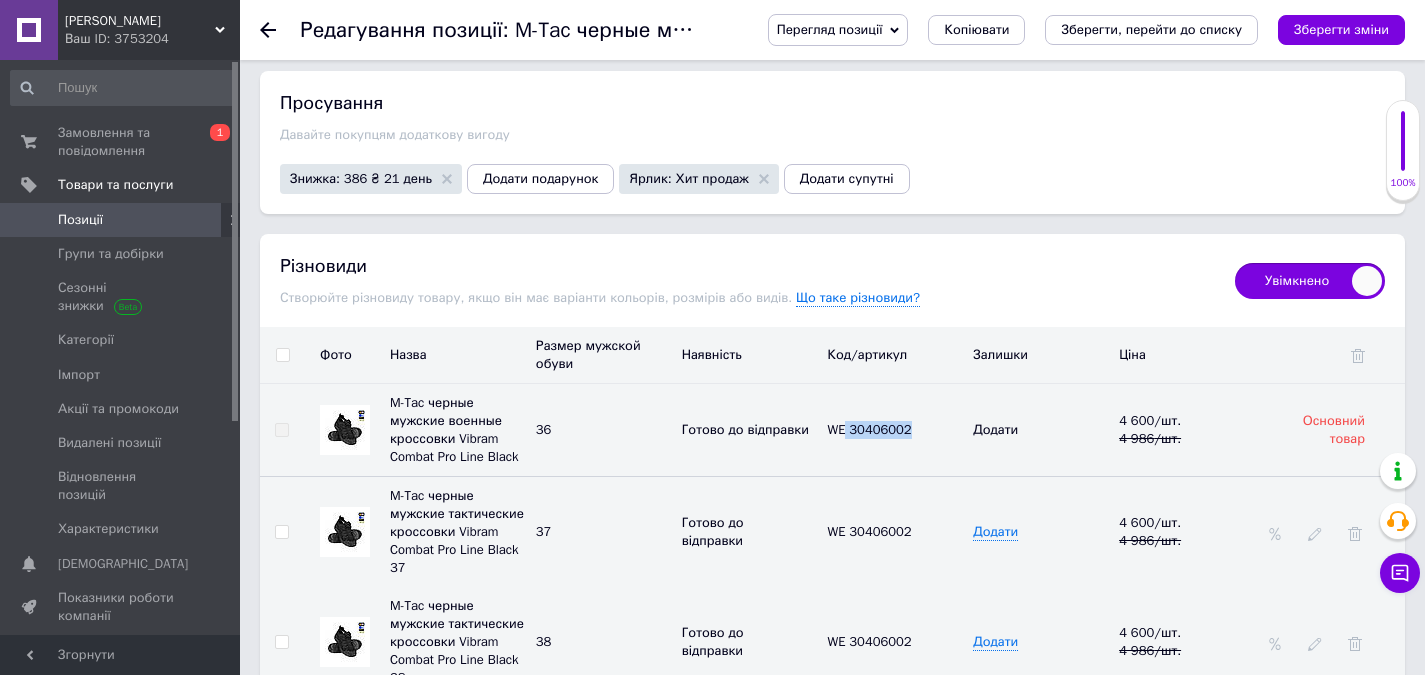 copy on "30406002" 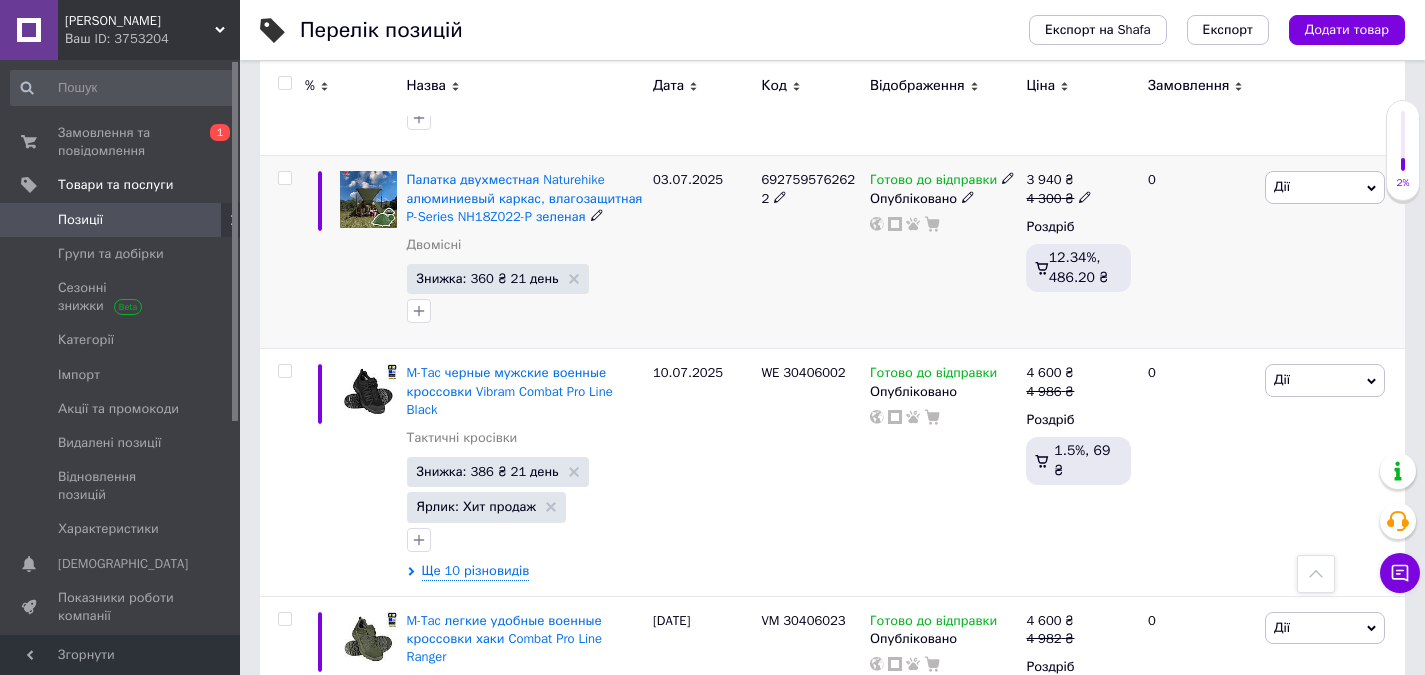scroll, scrollTop: 3000, scrollLeft: 0, axis: vertical 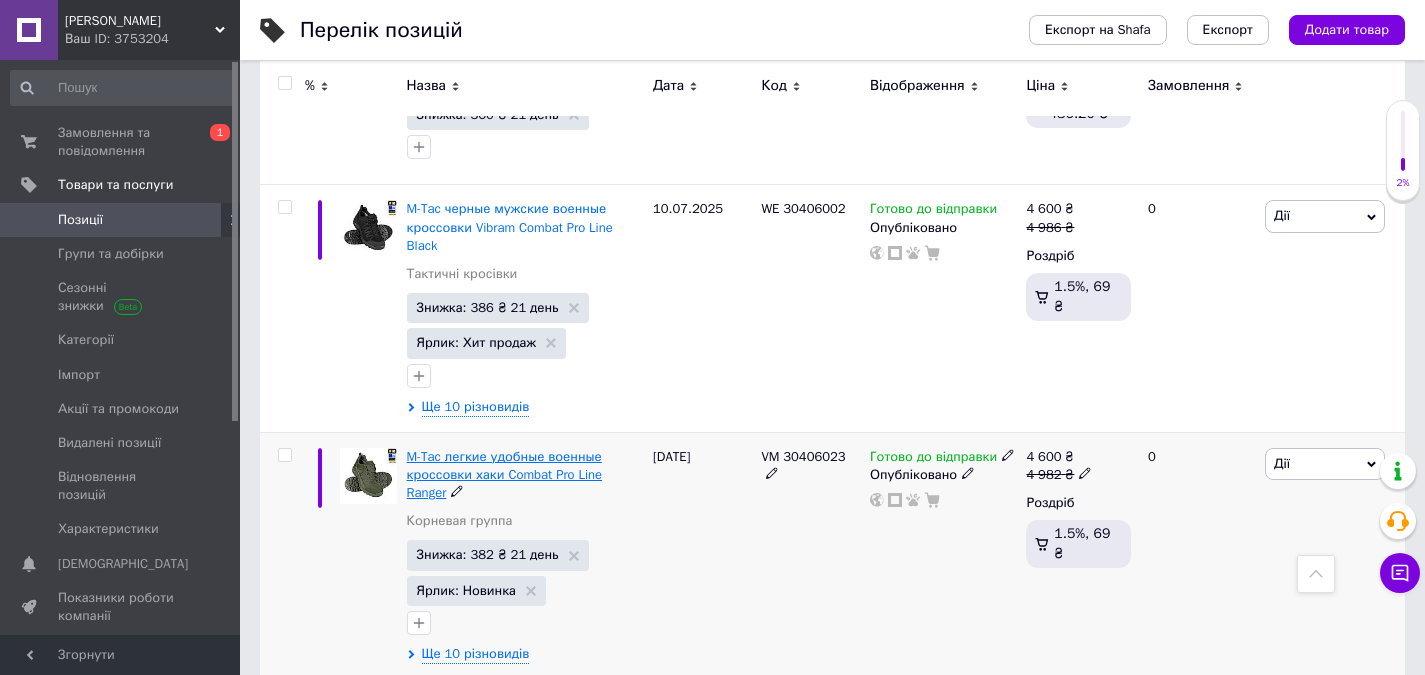 click on "M-Tac легкие удобные военные кроссовки хаки Combat Pro Line Ranger" at bounding box center [505, 474] 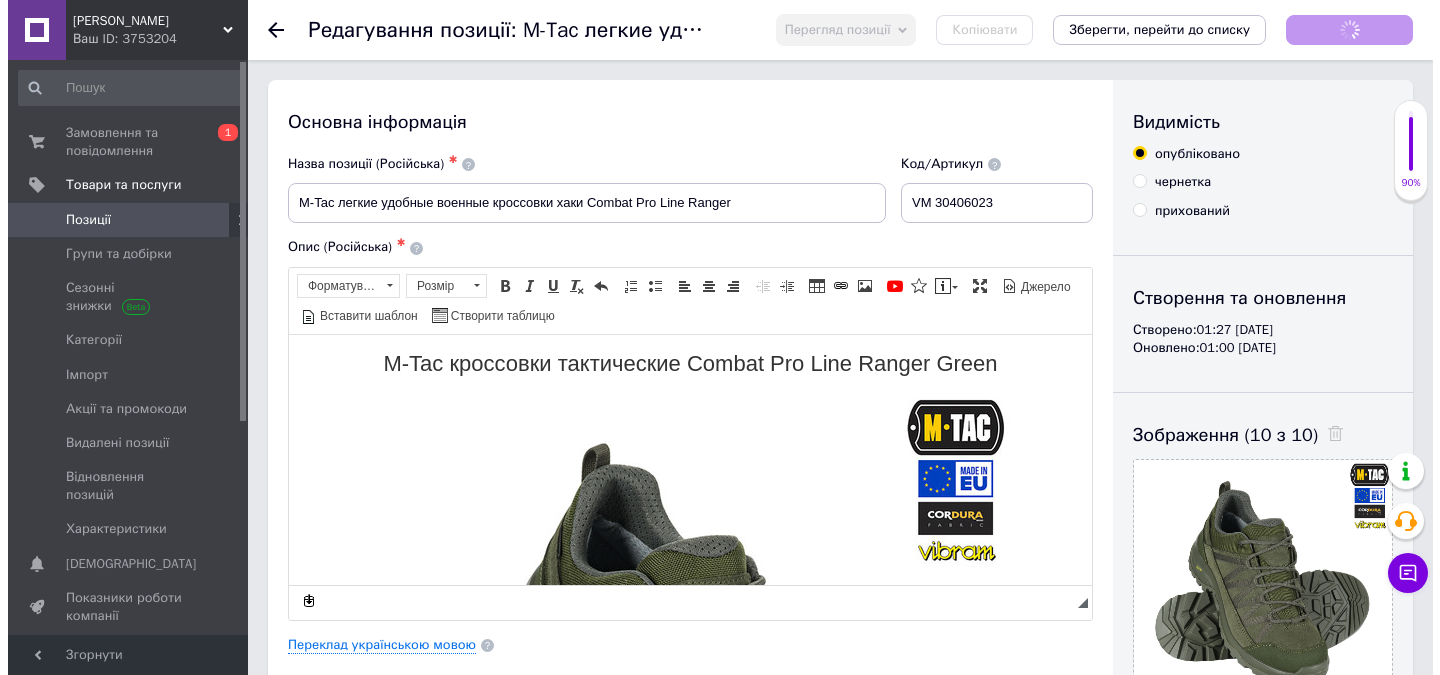 scroll, scrollTop: 0, scrollLeft: 0, axis: both 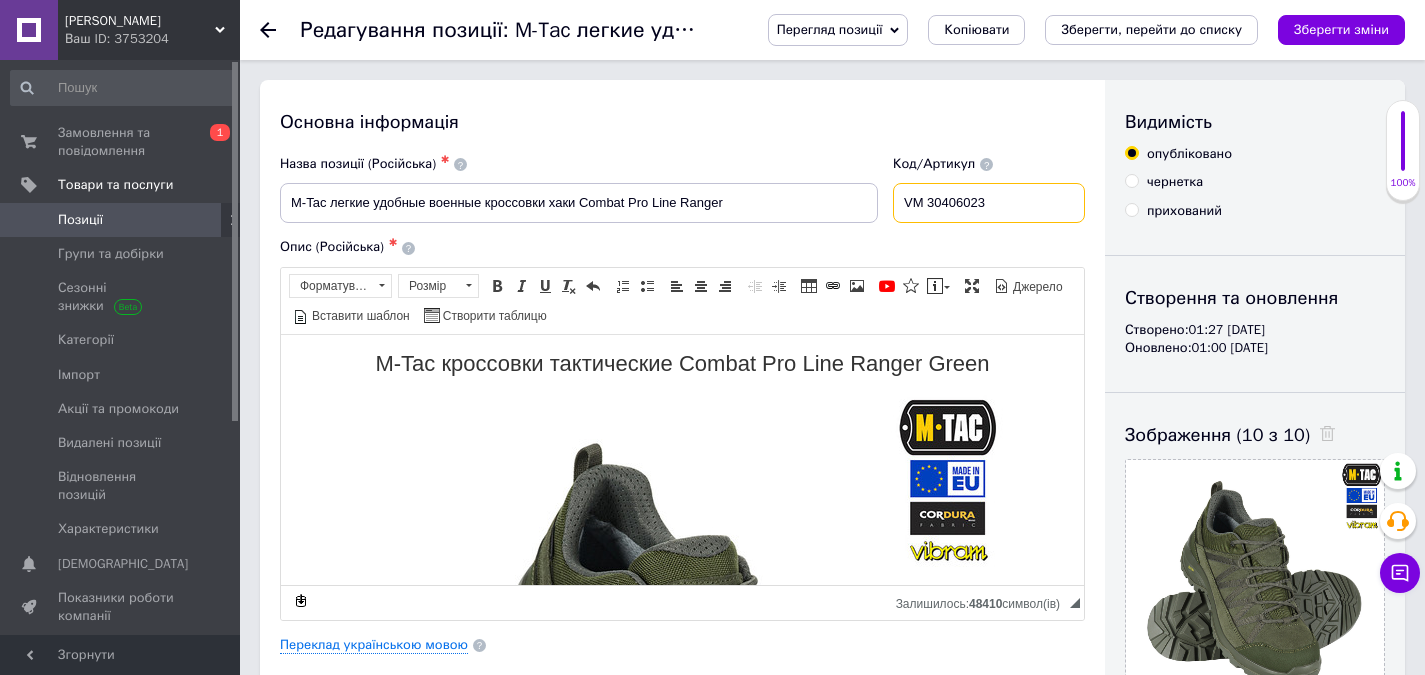 drag, startPoint x: 908, startPoint y: 202, endPoint x: 933, endPoint y: 201, distance: 25.019993 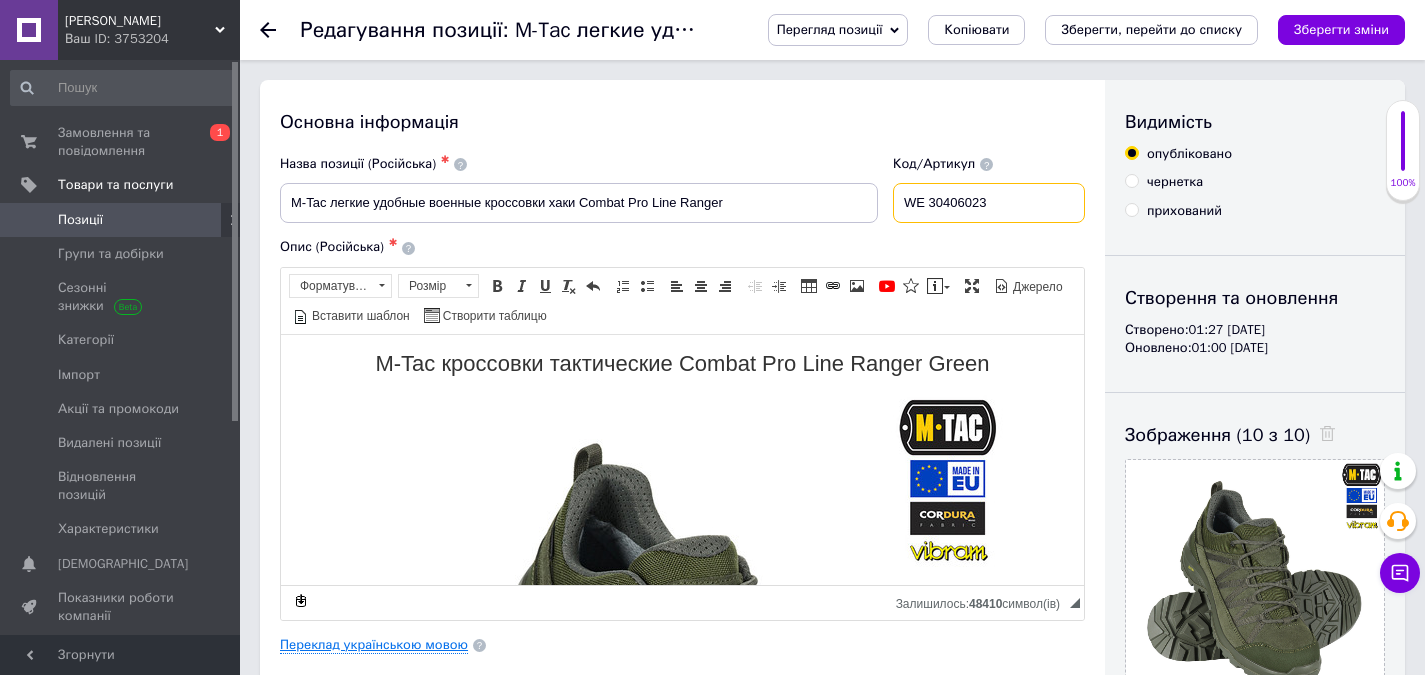 type on "WE 30406023" 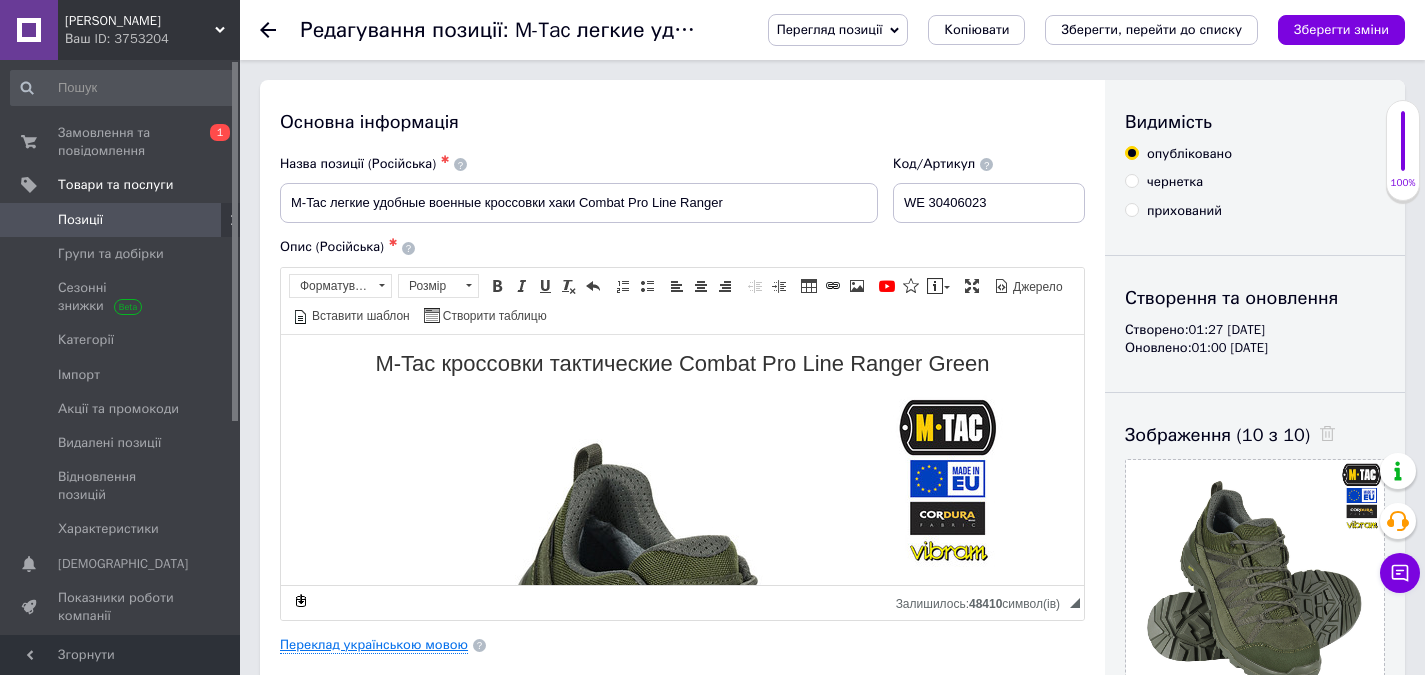 click on "Переклад українською мовою" at bounding box center [374, 645] 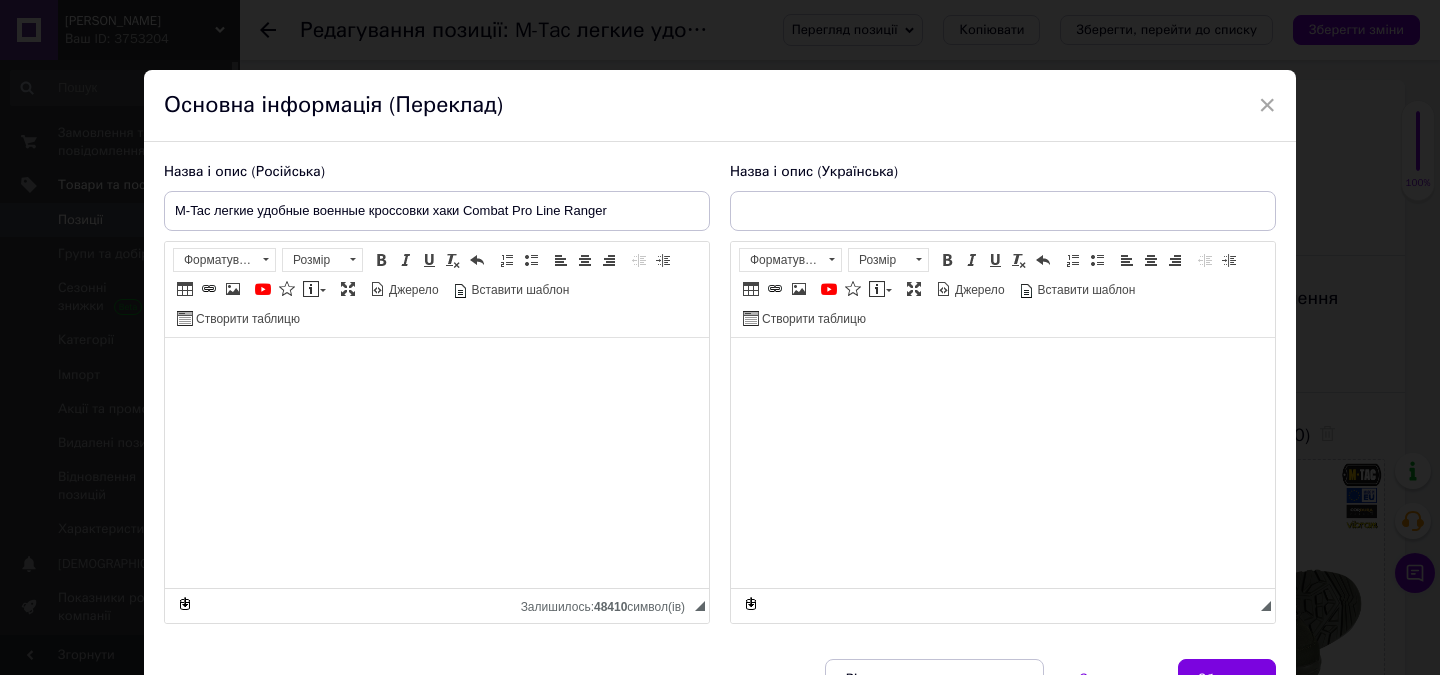 type on "M-Tac легкі зручні військові кросівки хакі Combat Pro Line Ranger" 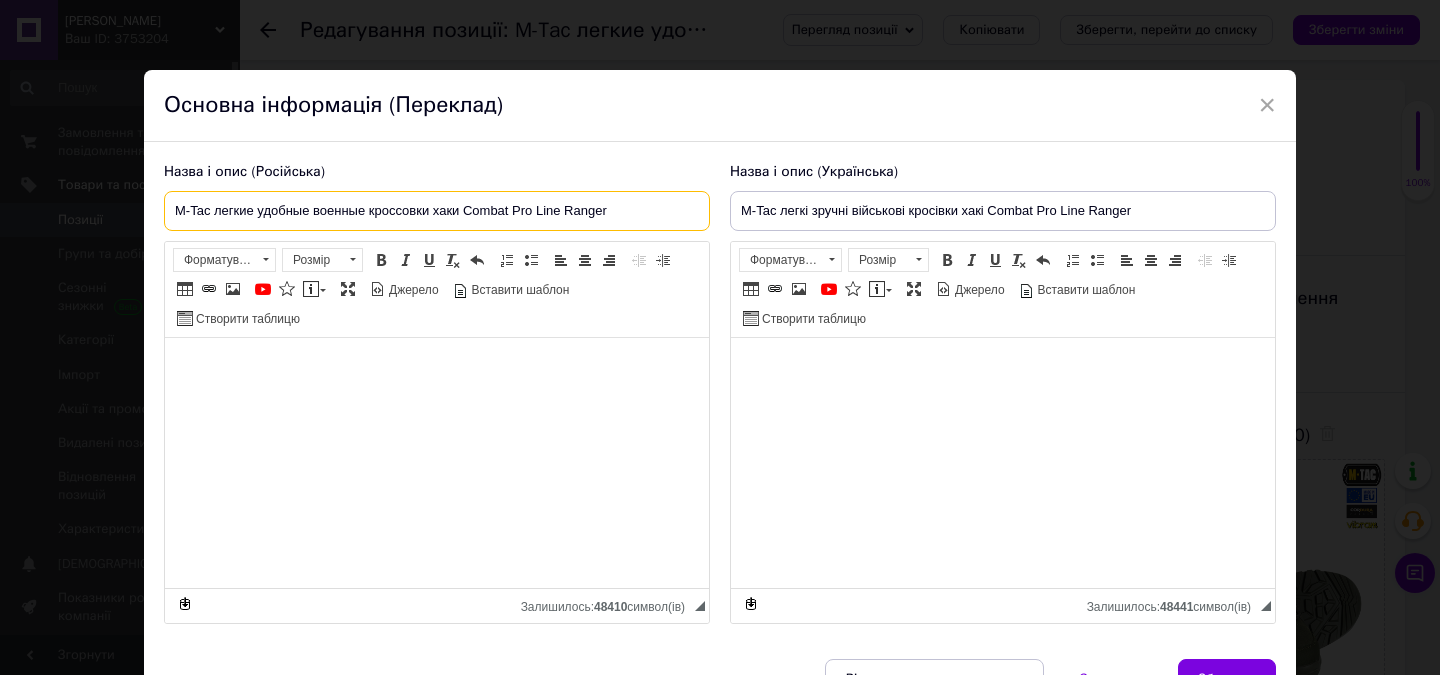 drag, startPoint x: 214, startPoint y: 207, endPoint x: 253, endPoint y: 206, distance: 39.012817 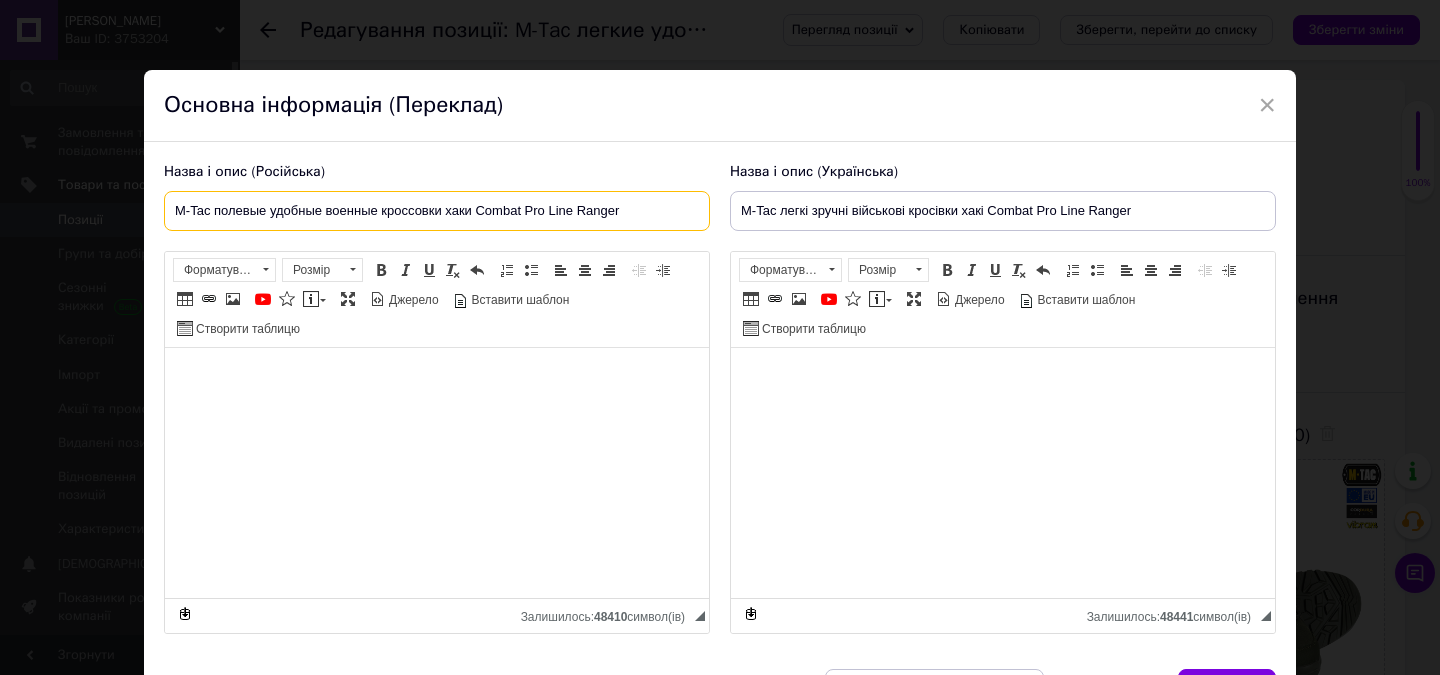 type on "M-Tac полевые удобные военные кроссовки хаки Combat Pro Line Ranger" 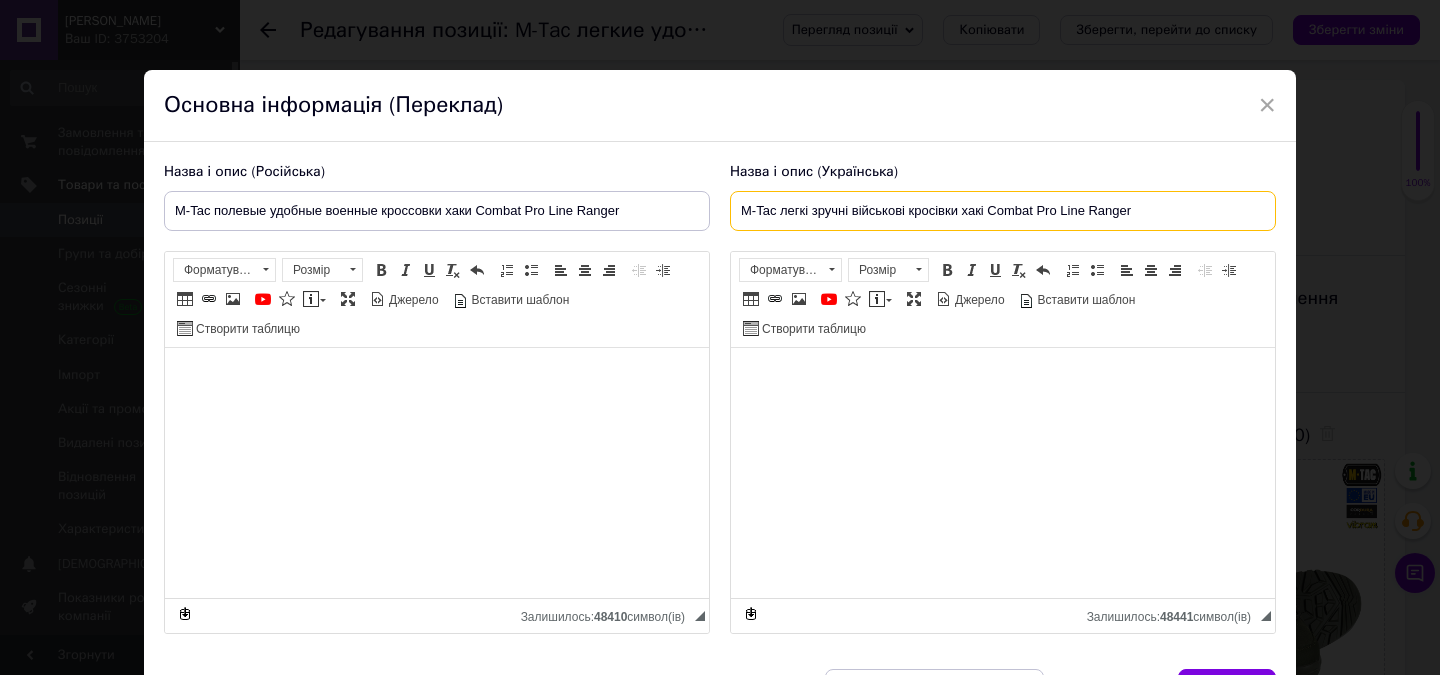 drag, startPoint x: 775, startPoint y: 209, endPoint x: 804, endPoint y: 208, distance: 29.017237 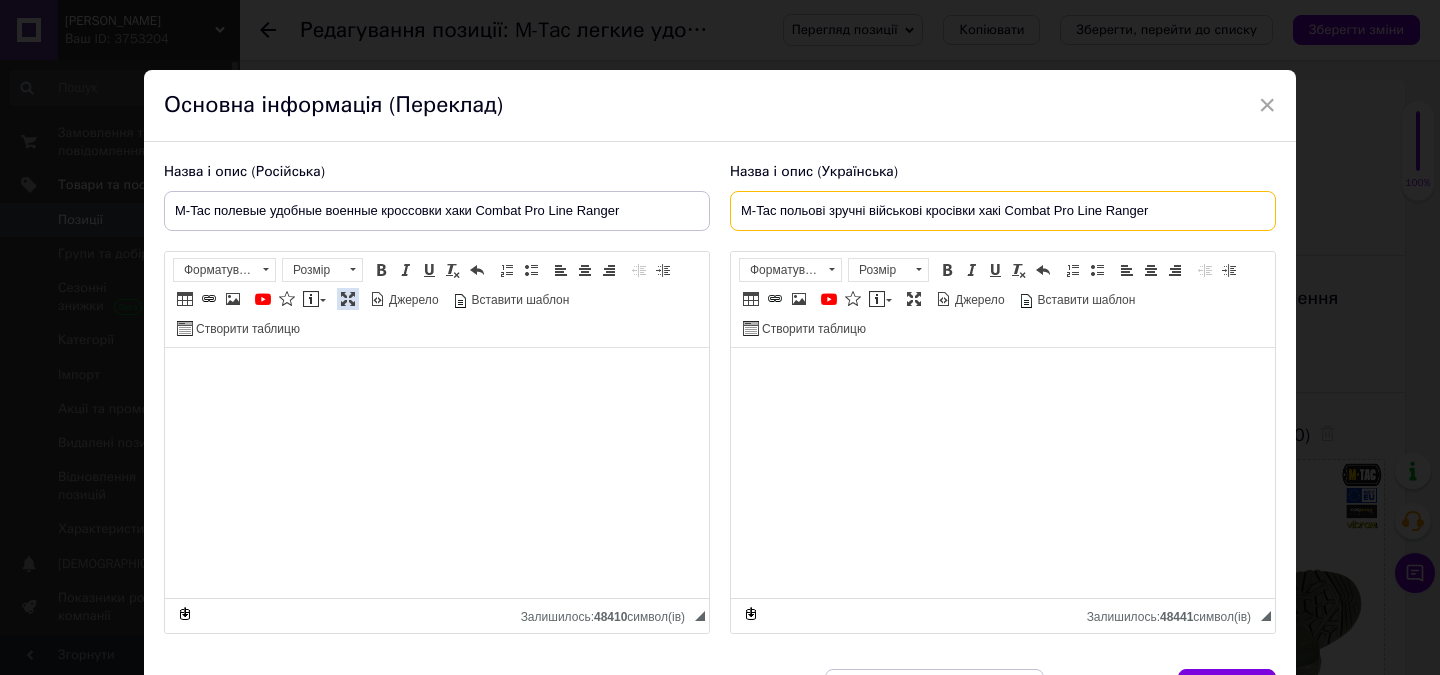 click at bounding box center [348, 299] 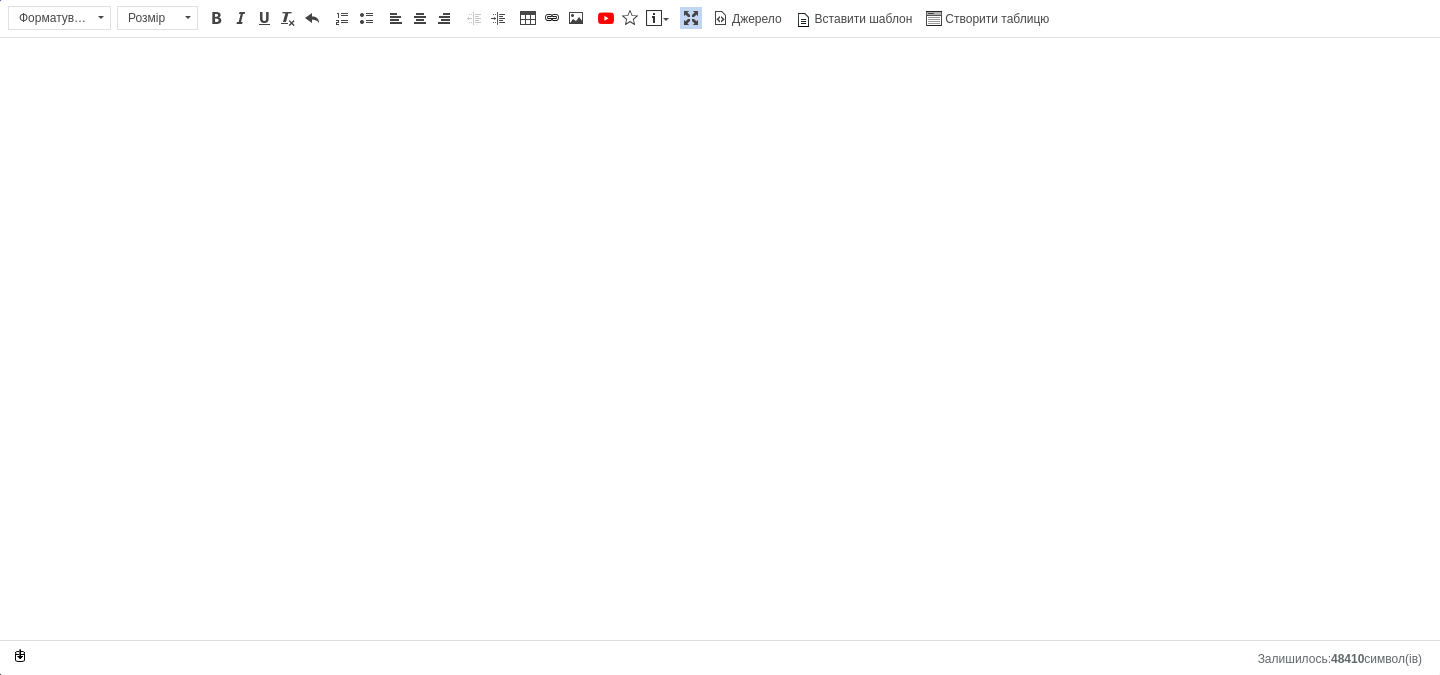 type on "M-Tac польові зручні військові кросівки хакі Combat Pro Line Ranger" 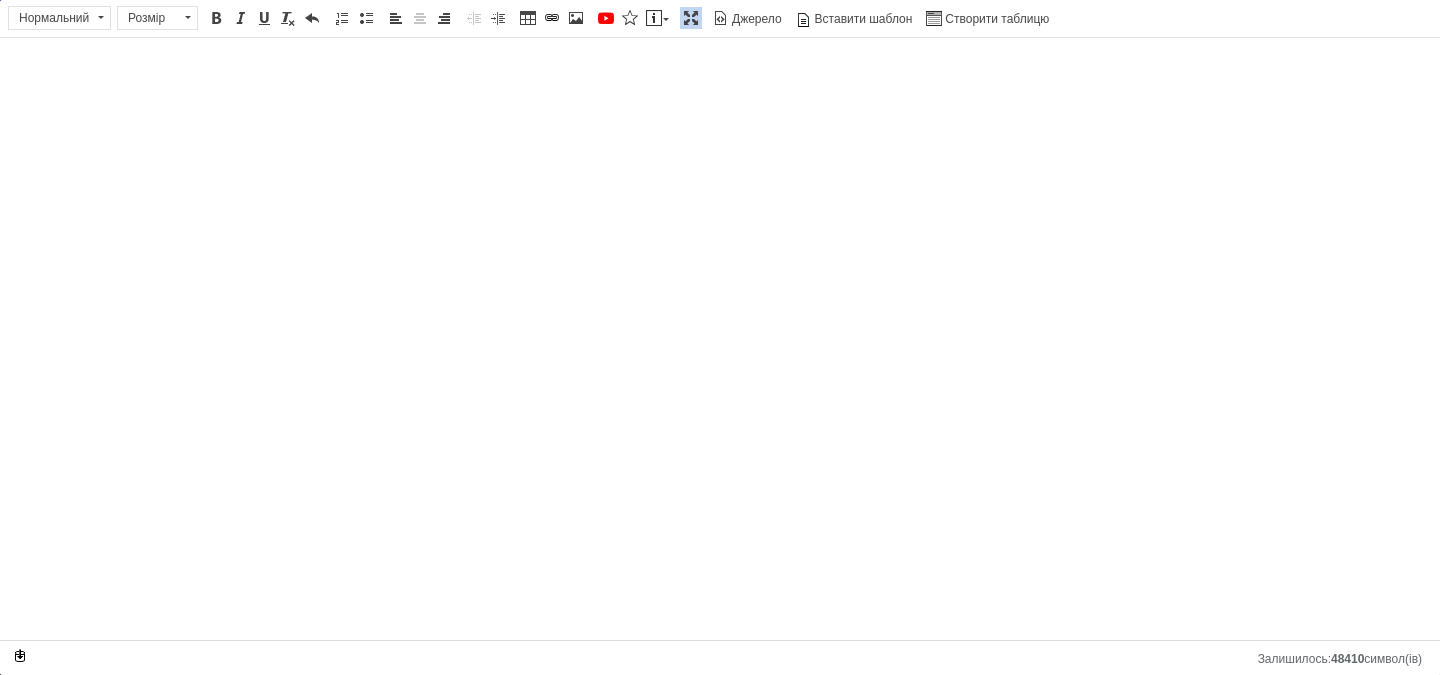 select 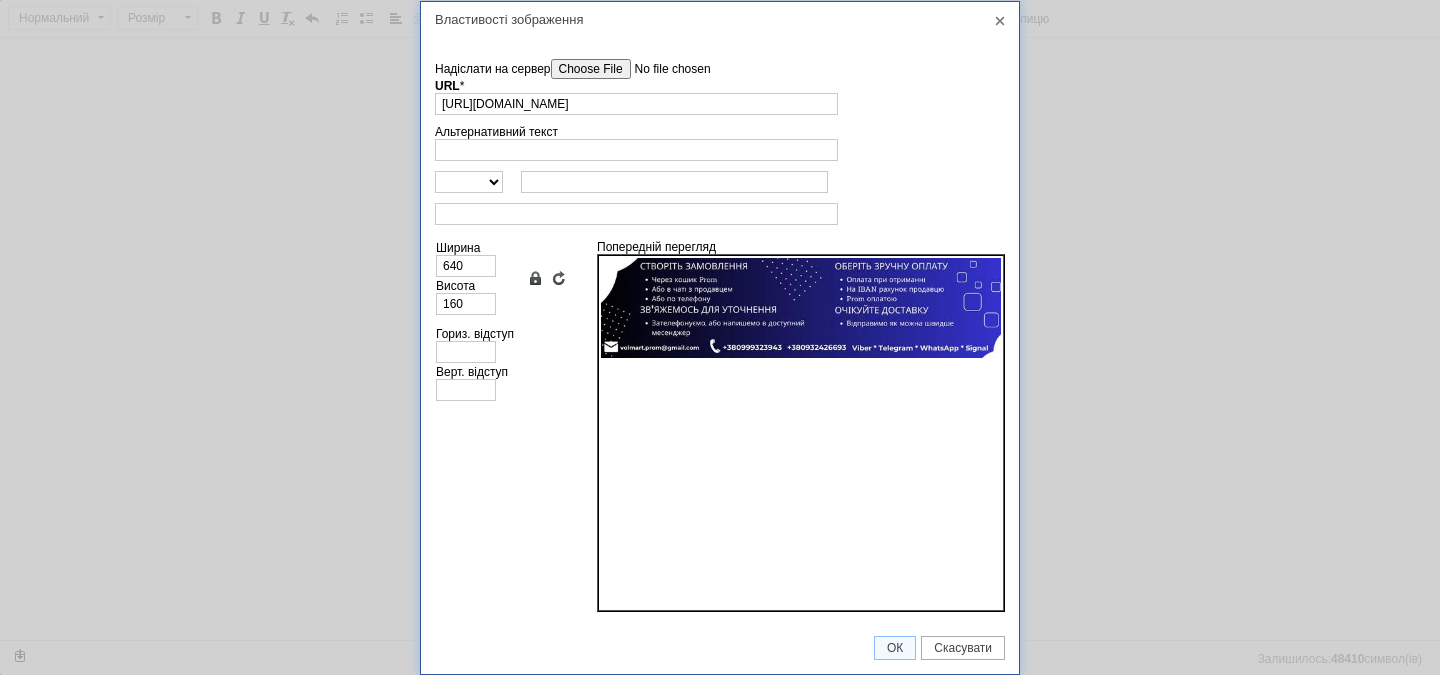 scroll, scrollTop: 0, scrollLeft: 261, axis: horizontal 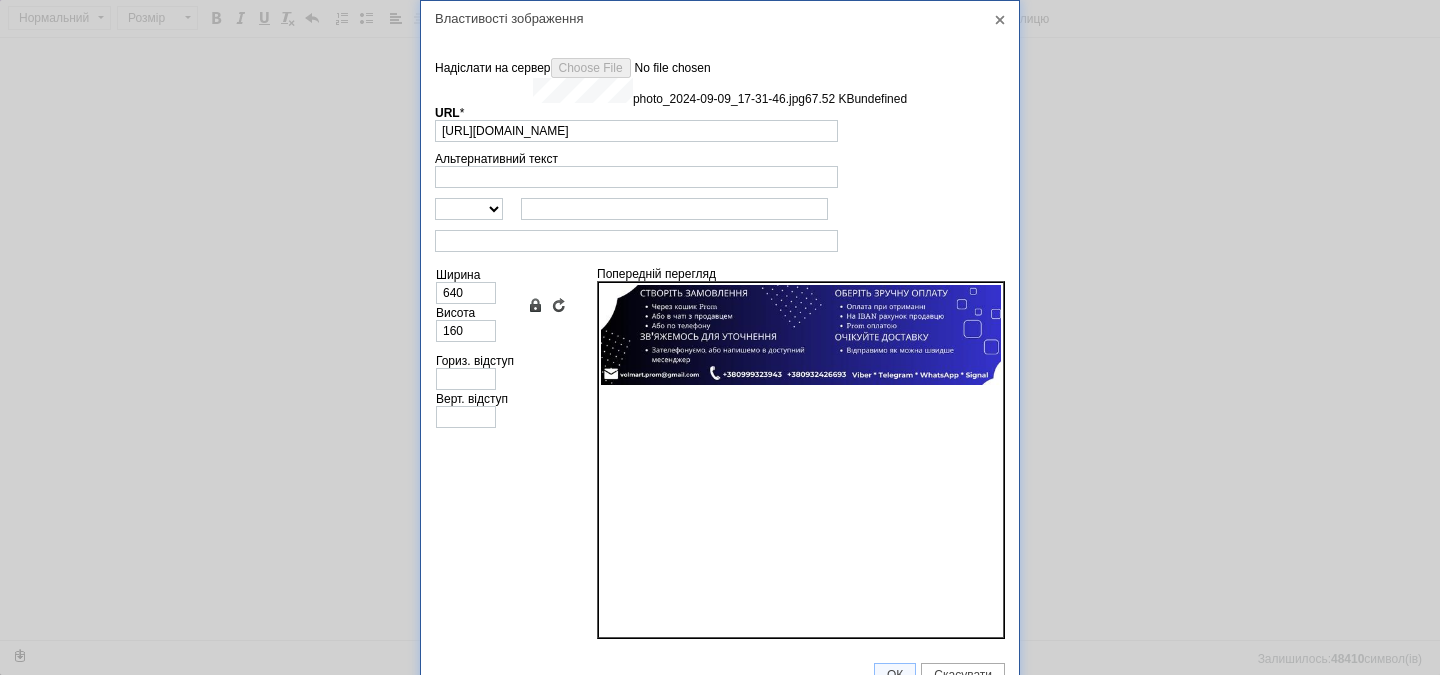 type on "[URL][DOMAIN_NAME]" 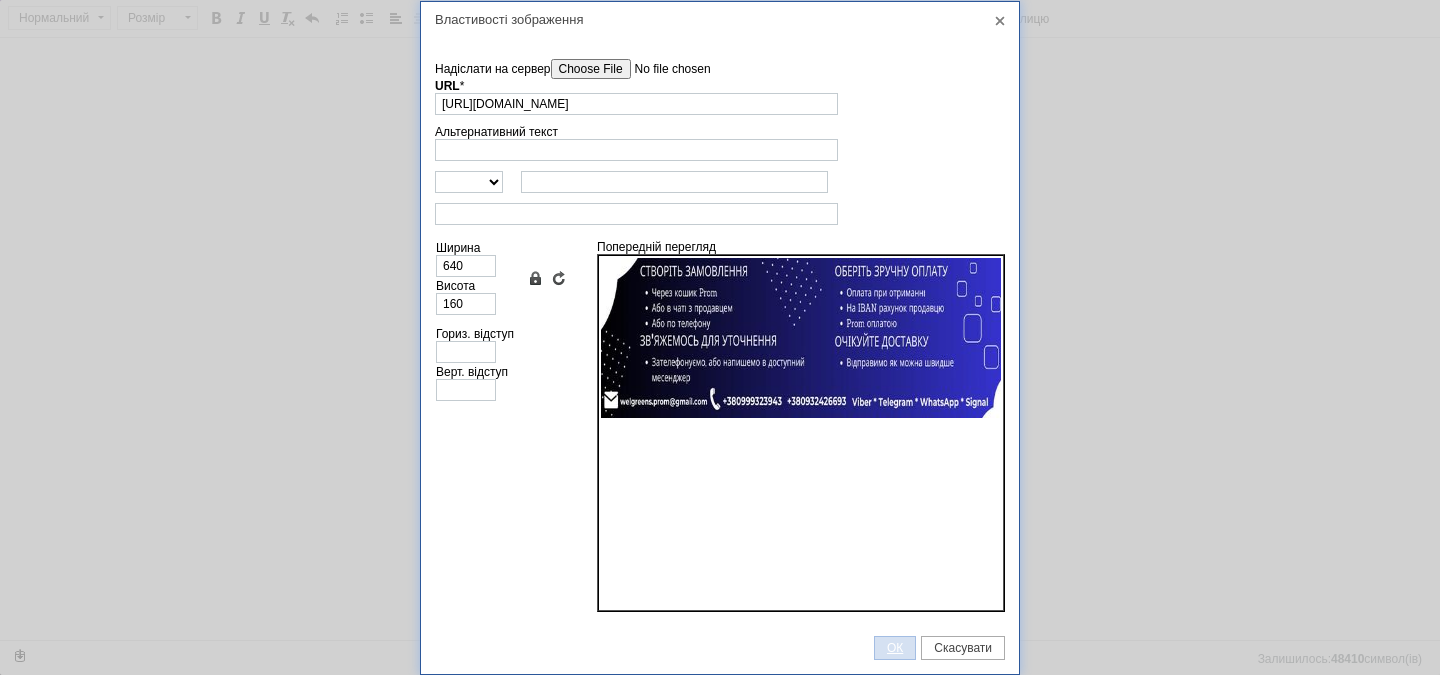 click on "ОК" at bounding box center (895, 648) 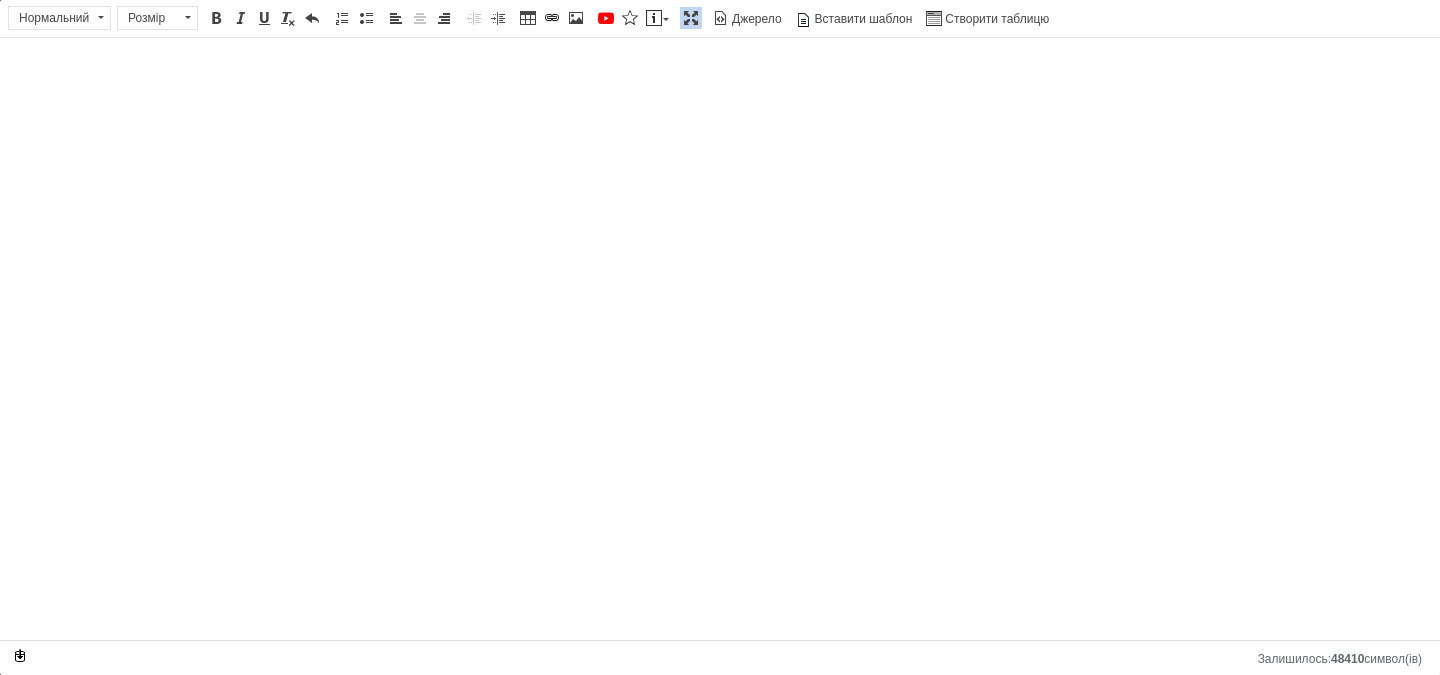 click at bounding box center [691, 18] 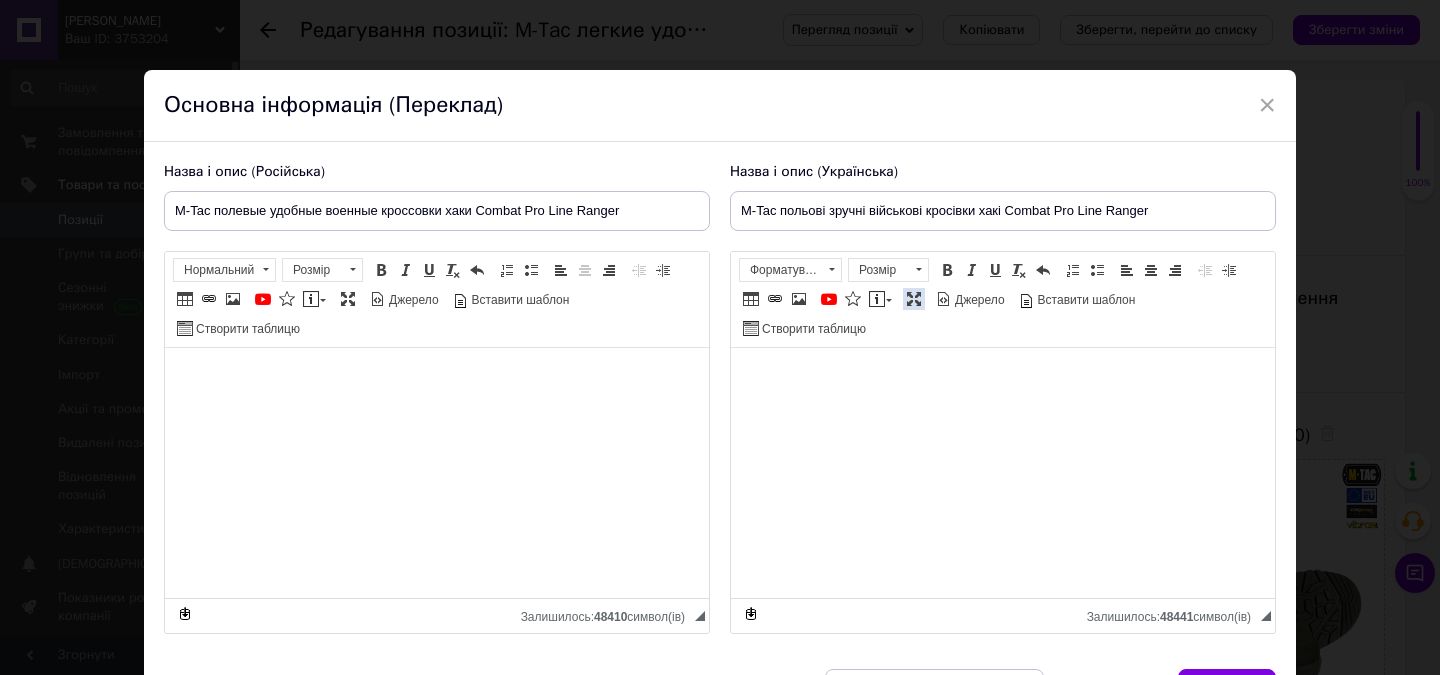 click at bounding box center [914, 299] 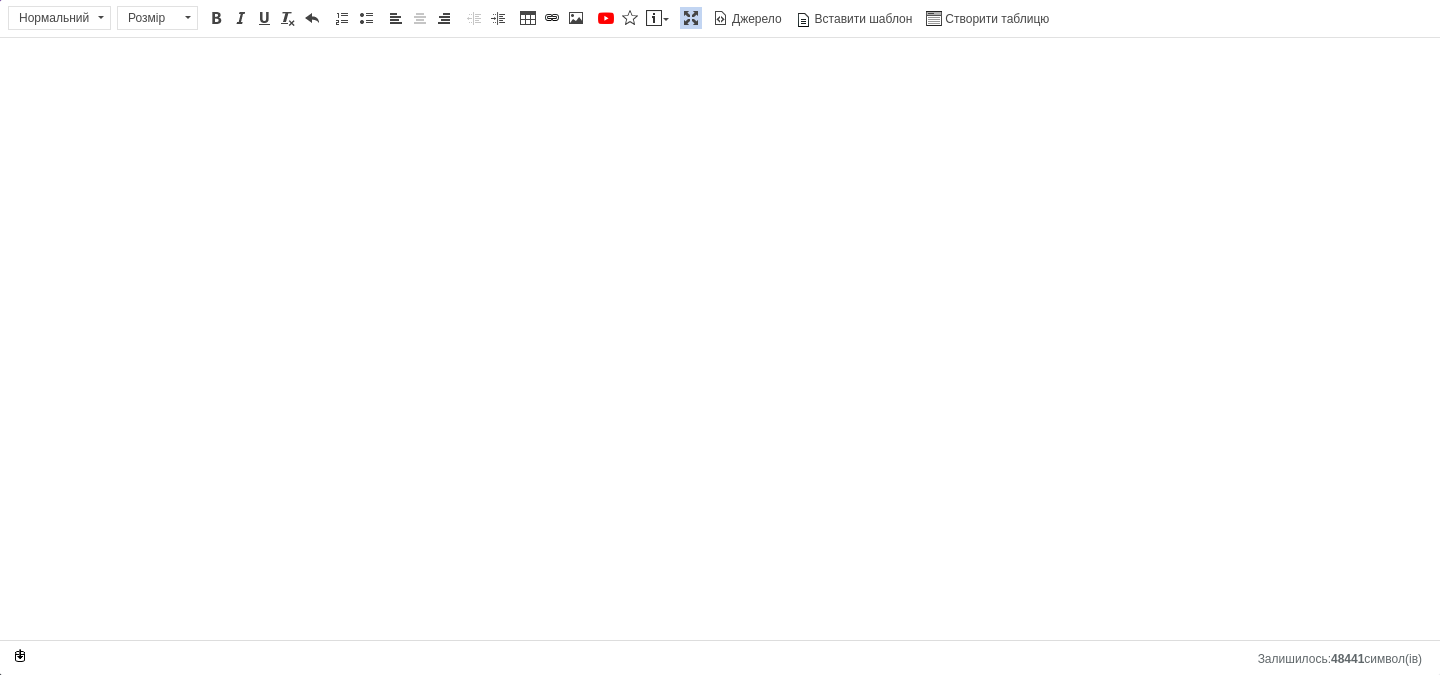 select 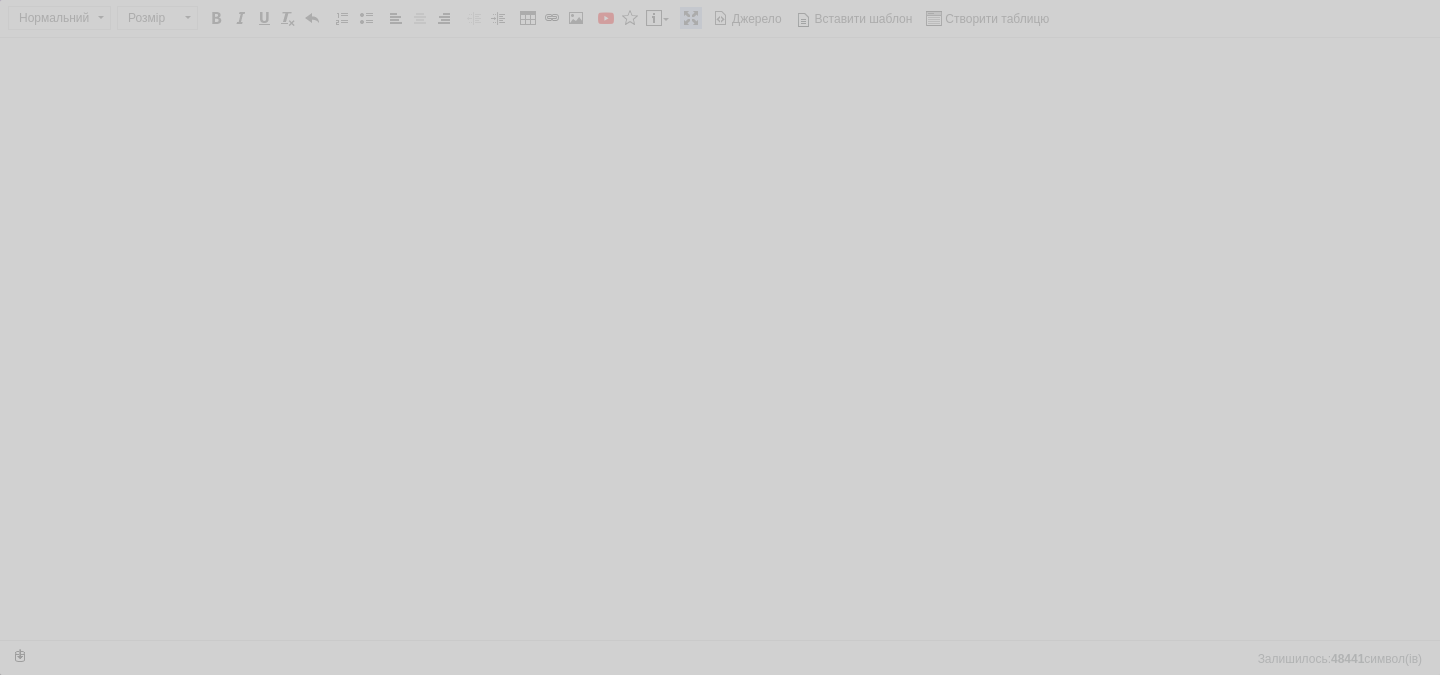 type on "[URL][DOMAIN_NAME]" 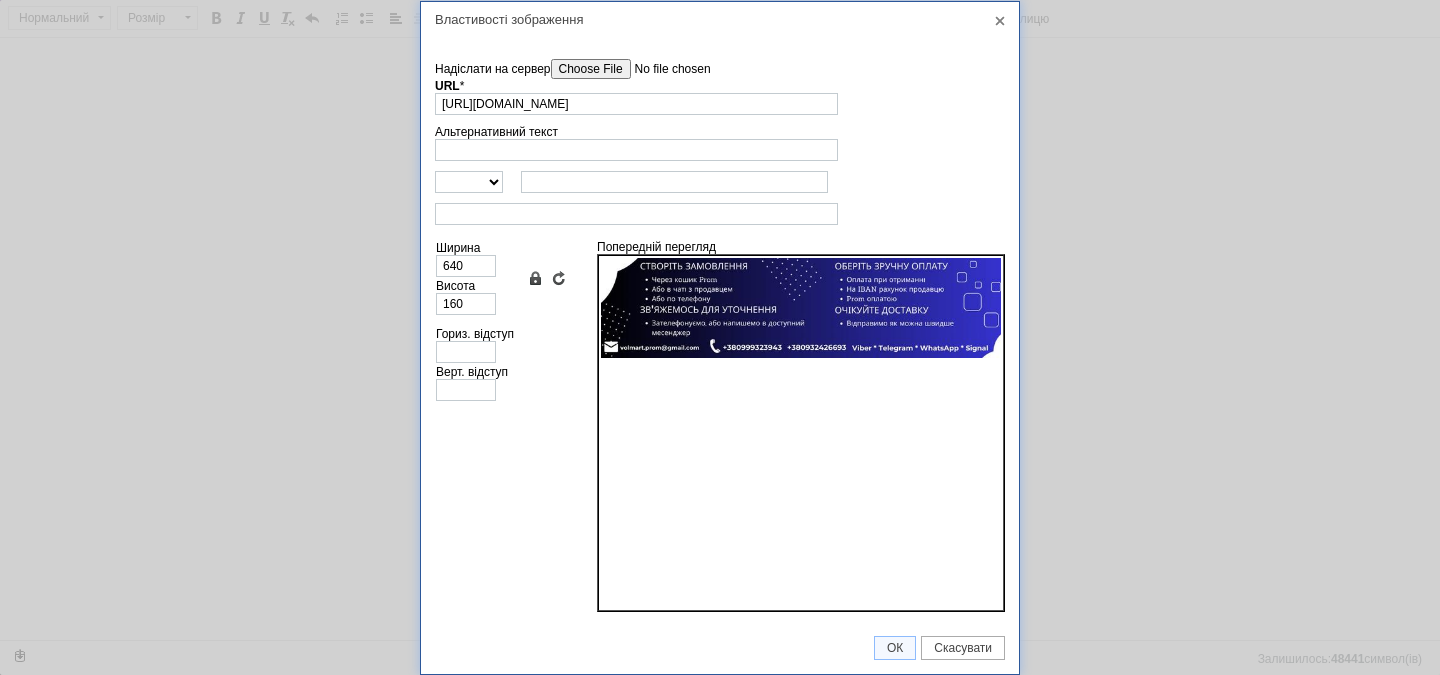 click on "Надіслати на сервер undefined URL * [URL][DOMAIN_NAME] Огляд Сервера" at bounding box center (720, 87) 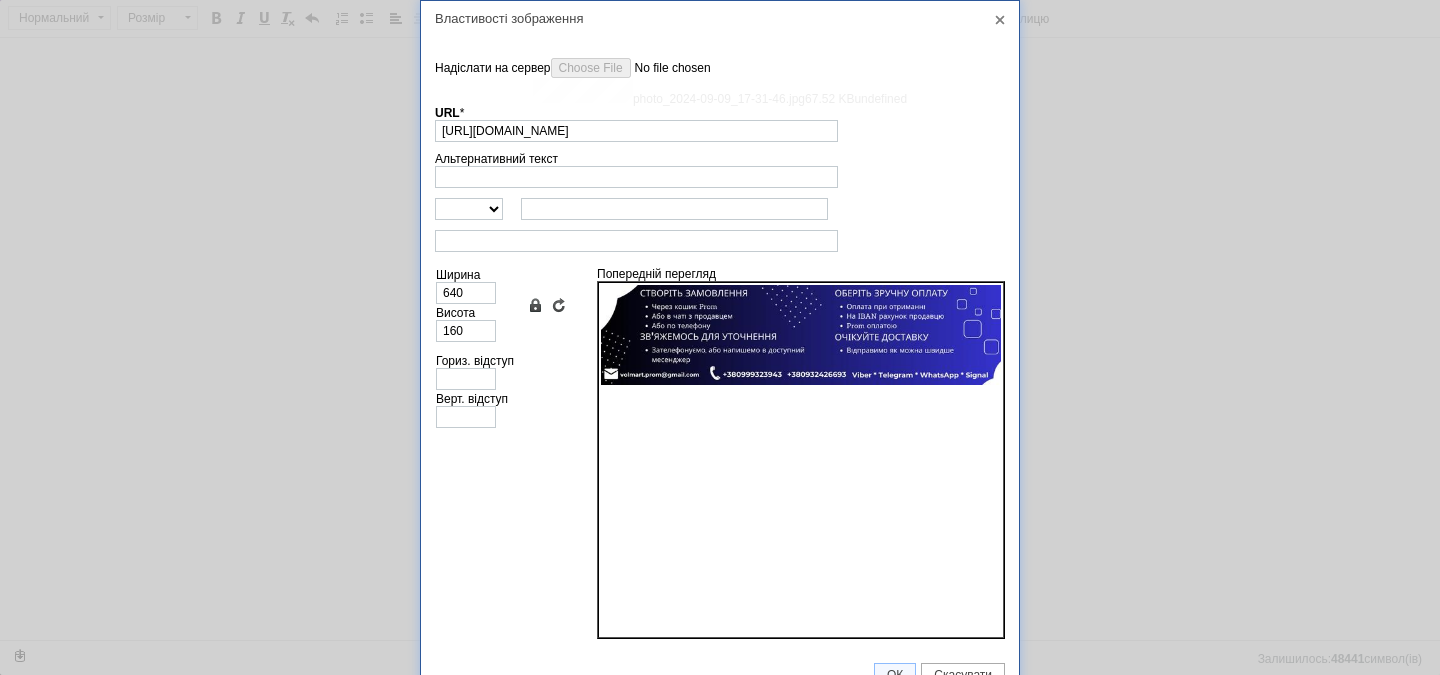 click on "Властивості зображення X Інформація про зображення Надіслати на сервер undefined photo_2024-09-09_17-31-46.jpg 67.52 KB undefined URL * [URL][DOMAIN_NAME] Огляд Сервера Альтернативний текст  http://  https://  ftp://  news://   Ширина 640 Висота 160 Зберегти пропорції Очистити поля розмірів Гориз. відступ Верт. відступ Попередній перегляд   ОК Скасувати" at bounding box center (720, 337) 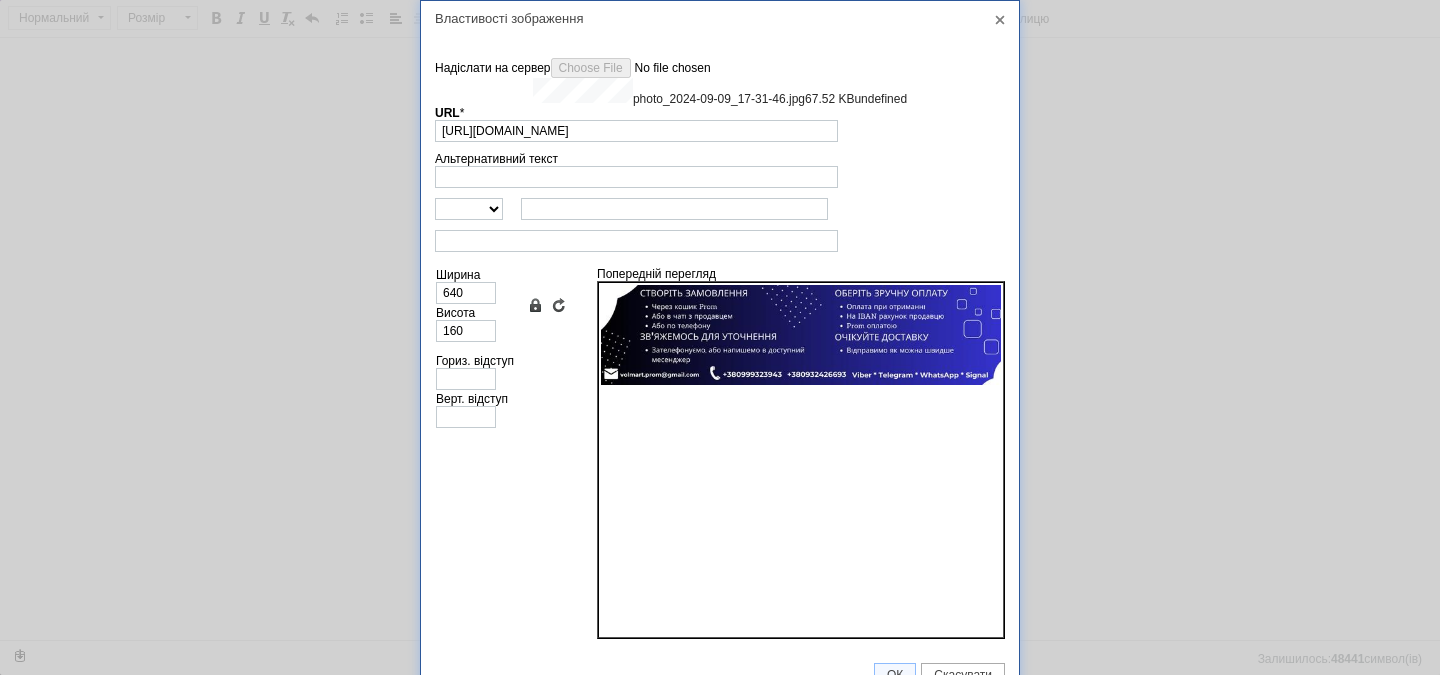 type on "[URL][DOMAIN_NAME]" 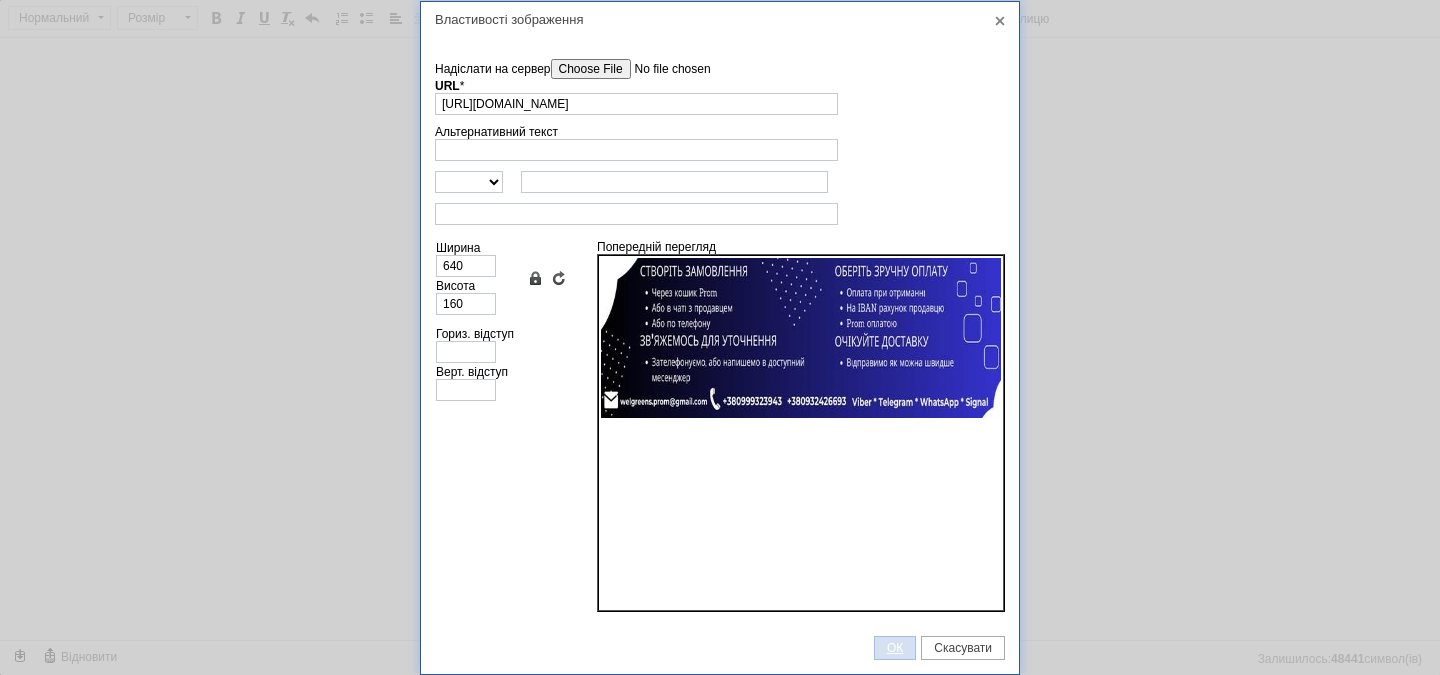 click on "ОК" at bounding box center [895, 648] 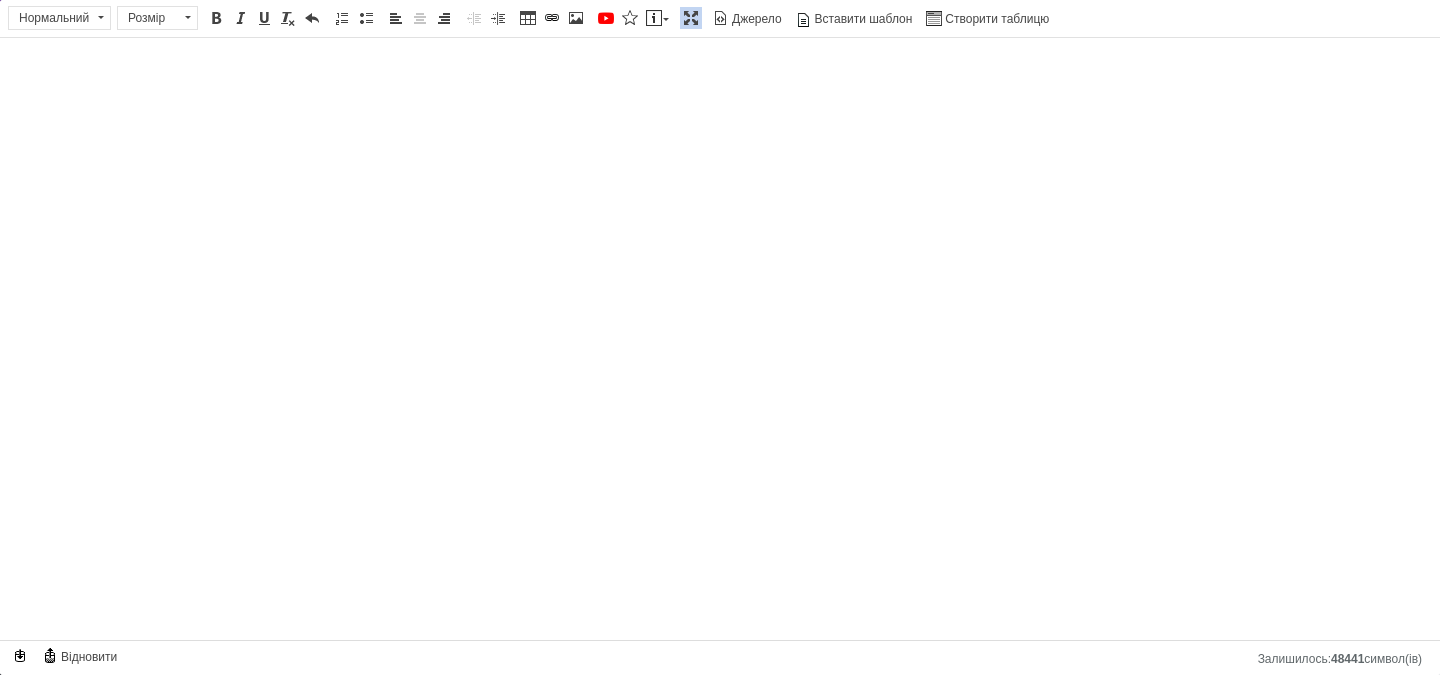 click at bounding box center (691, 18) 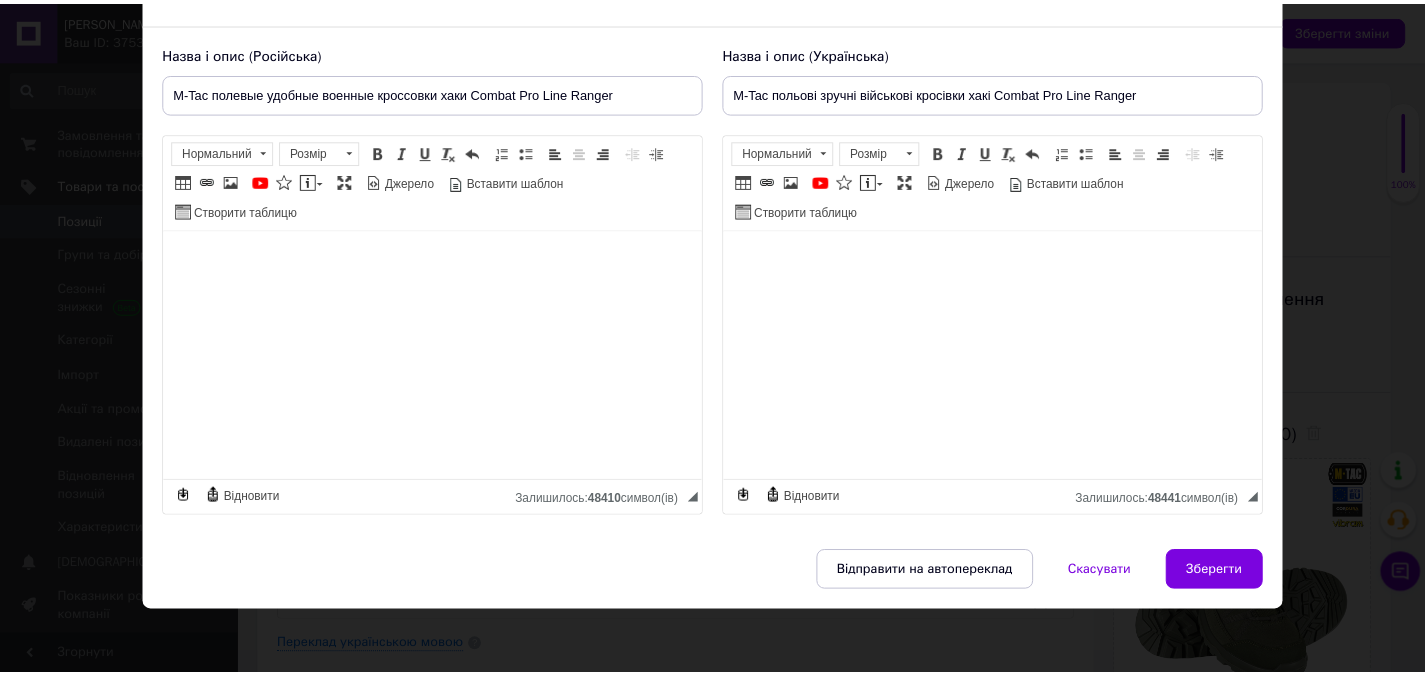 scroll, scrollTop: 124, scrollLeft: 0, axis: vertical 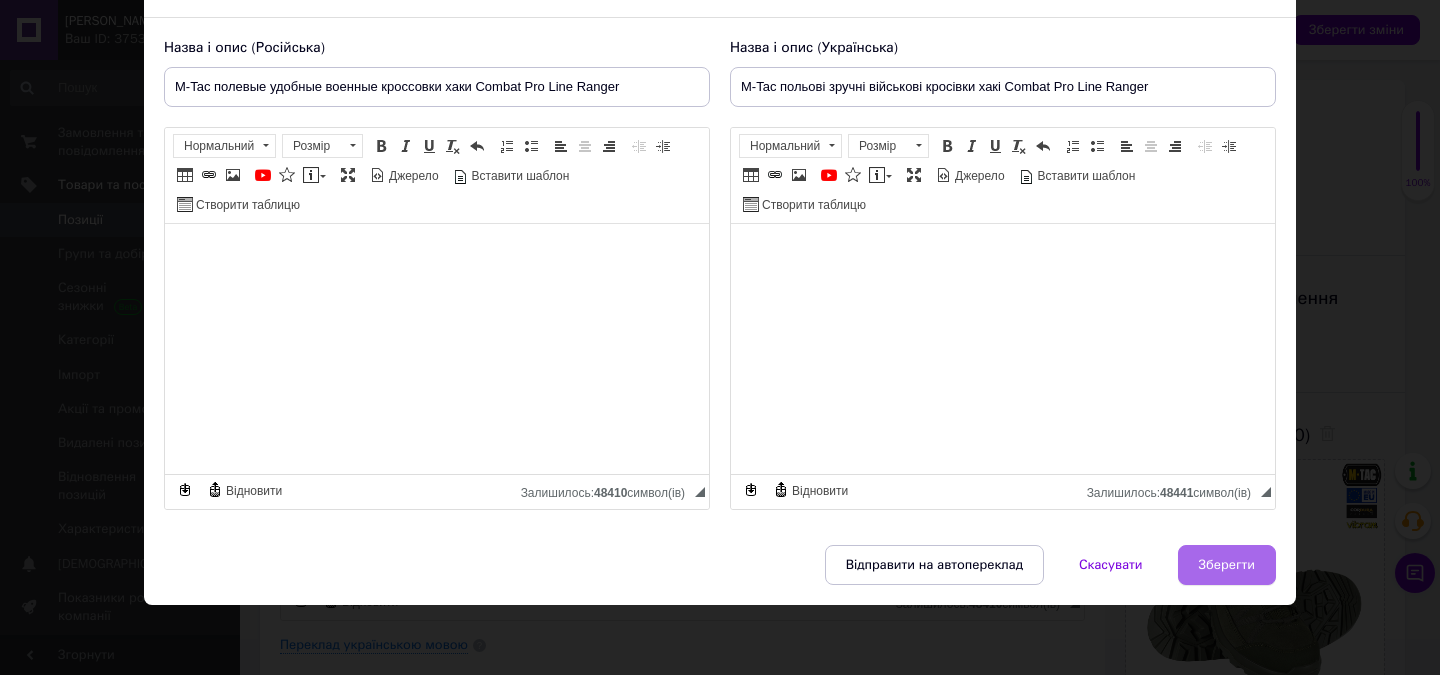 click on "Зберегти" at bounding box center (1227, 565) 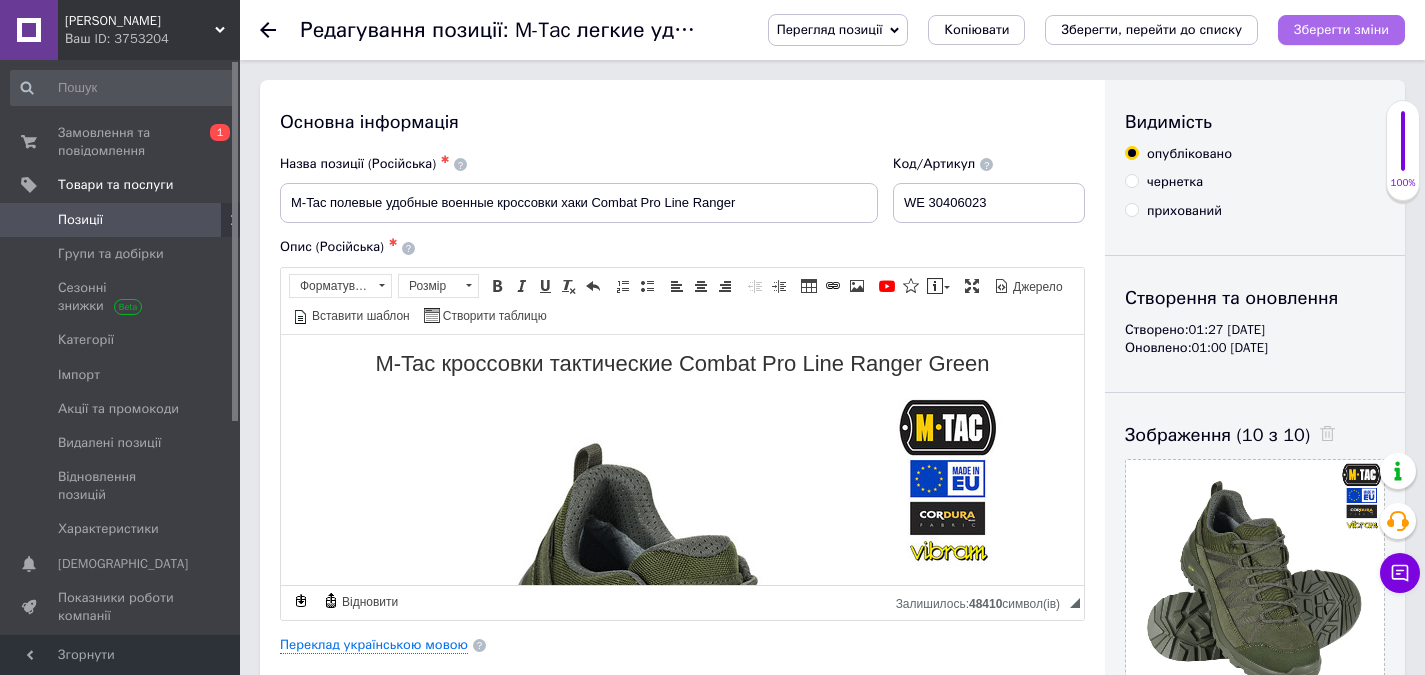 click on "Зберегти зміни" at bounding box center [1341, 29] 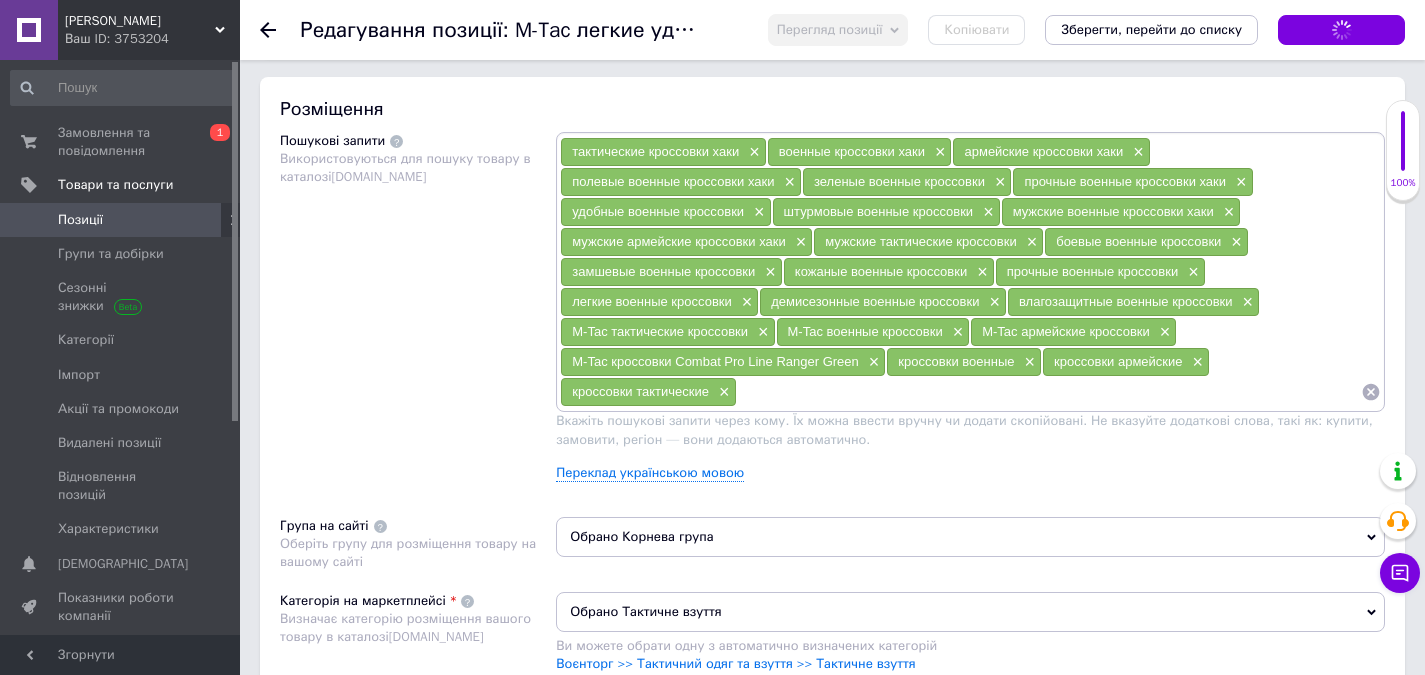scroll, scrollTop: 1300, scrollLeft: 0, axis: vertical 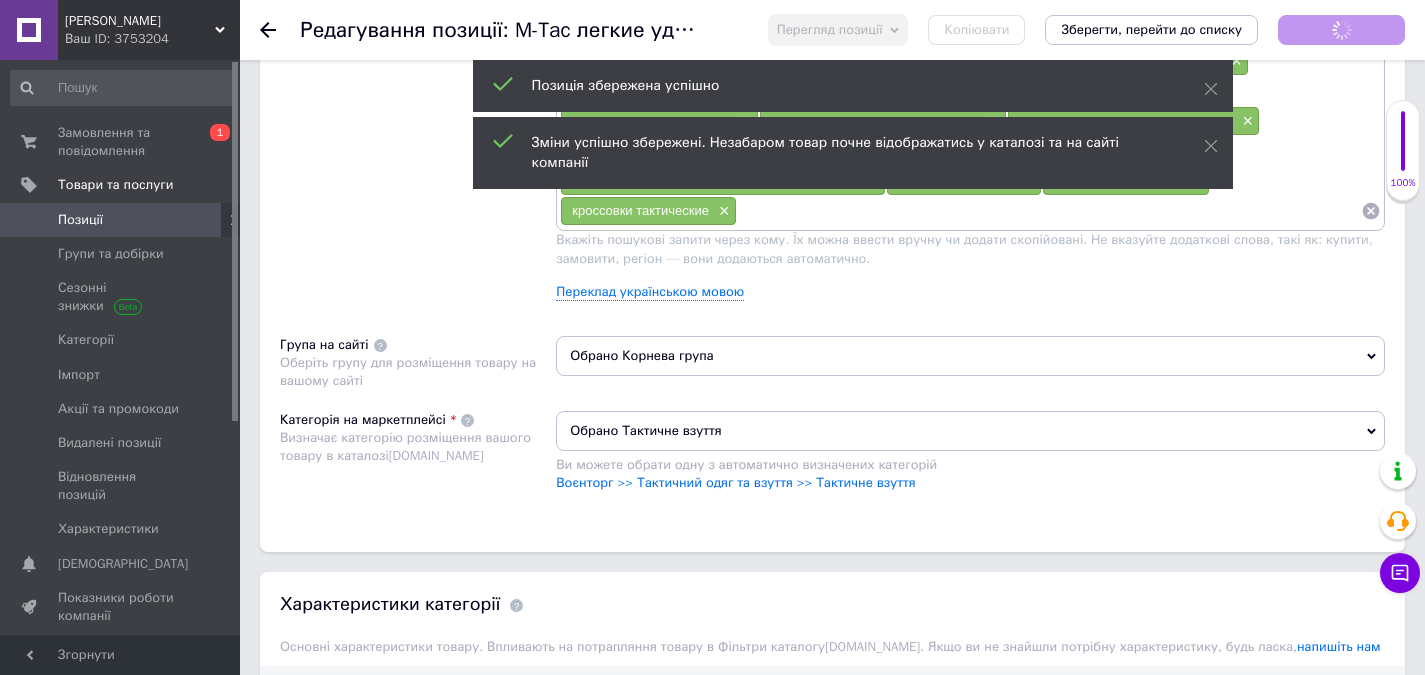 click on "Обрано Корнева група" at bounding box center (970, 356) 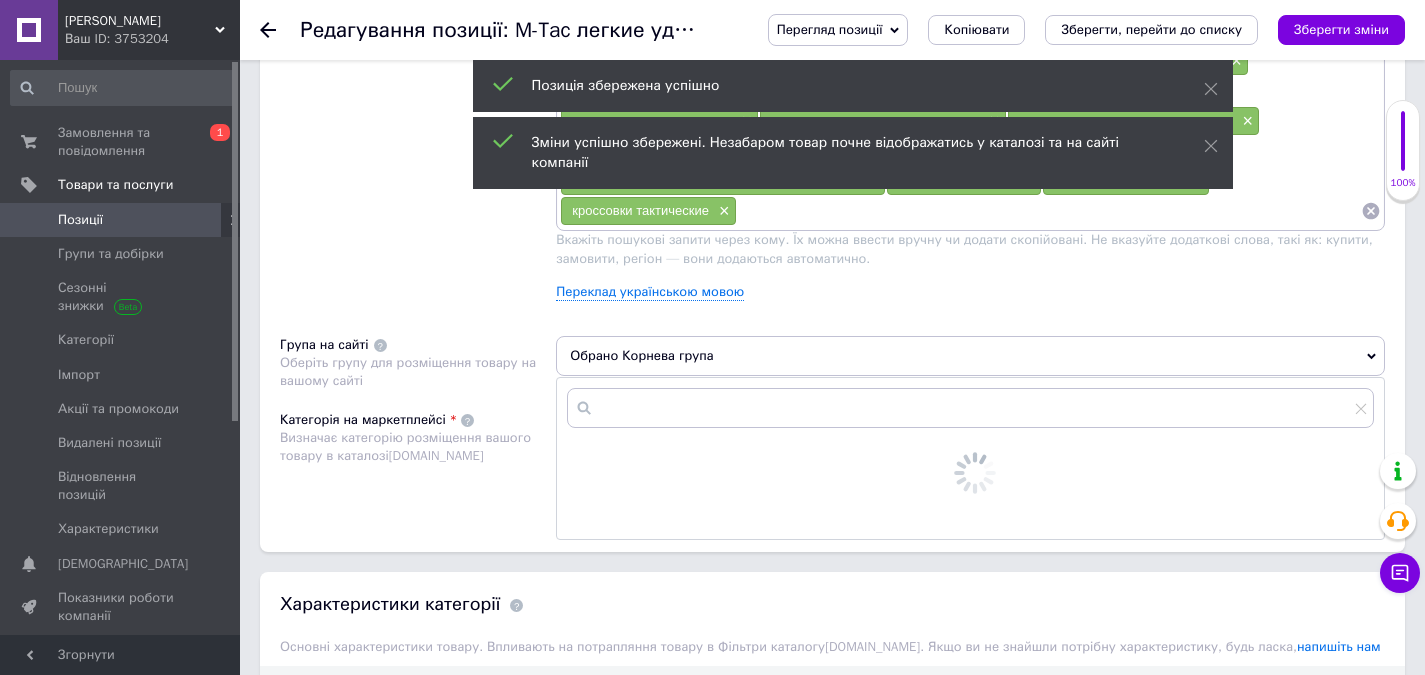 scroll, scrollTop: 1500, scrollLeft: 0, axis: vertical 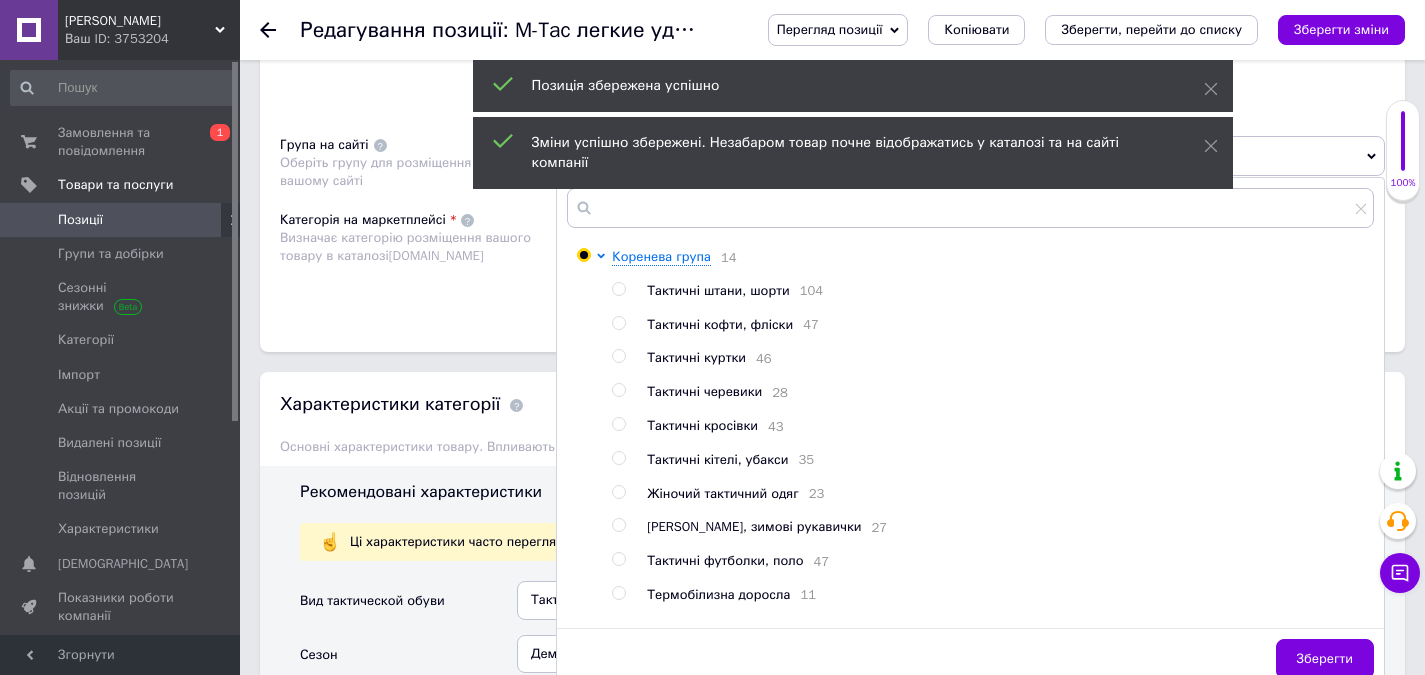 click at bounding box center [618, 424] 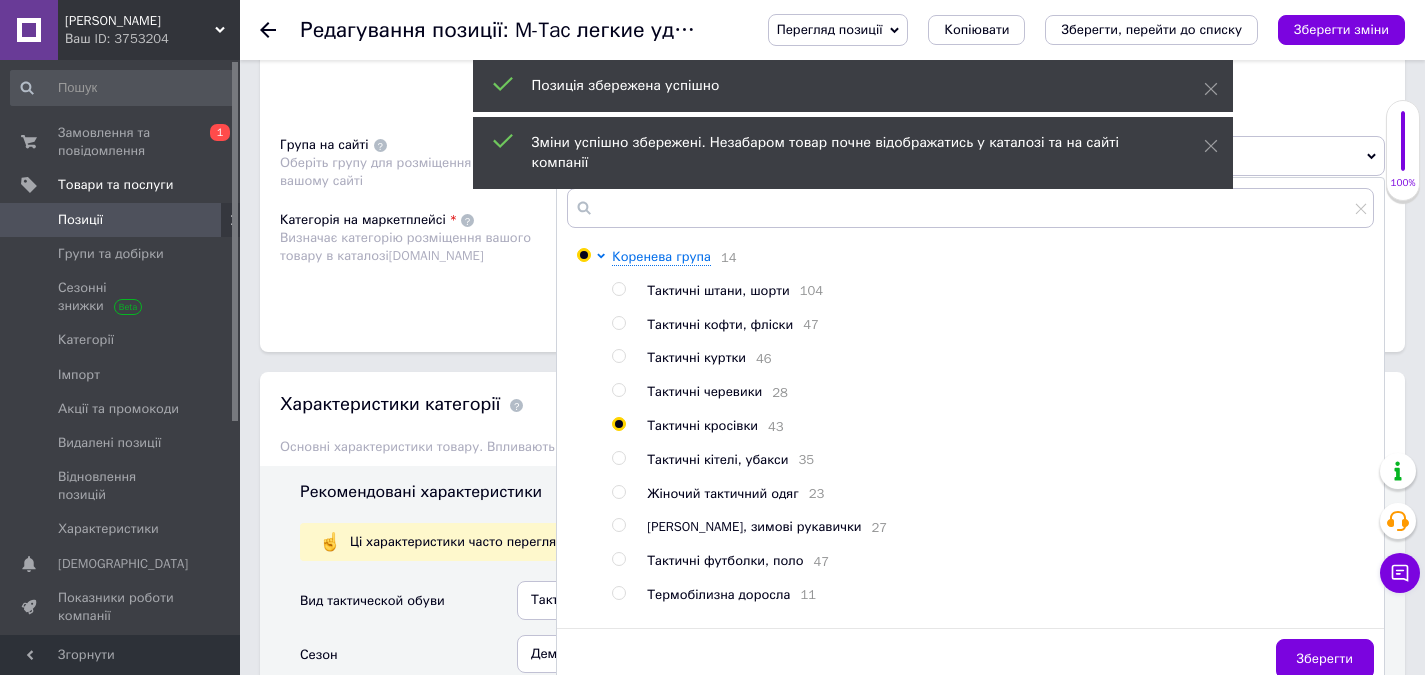 radio on "true" 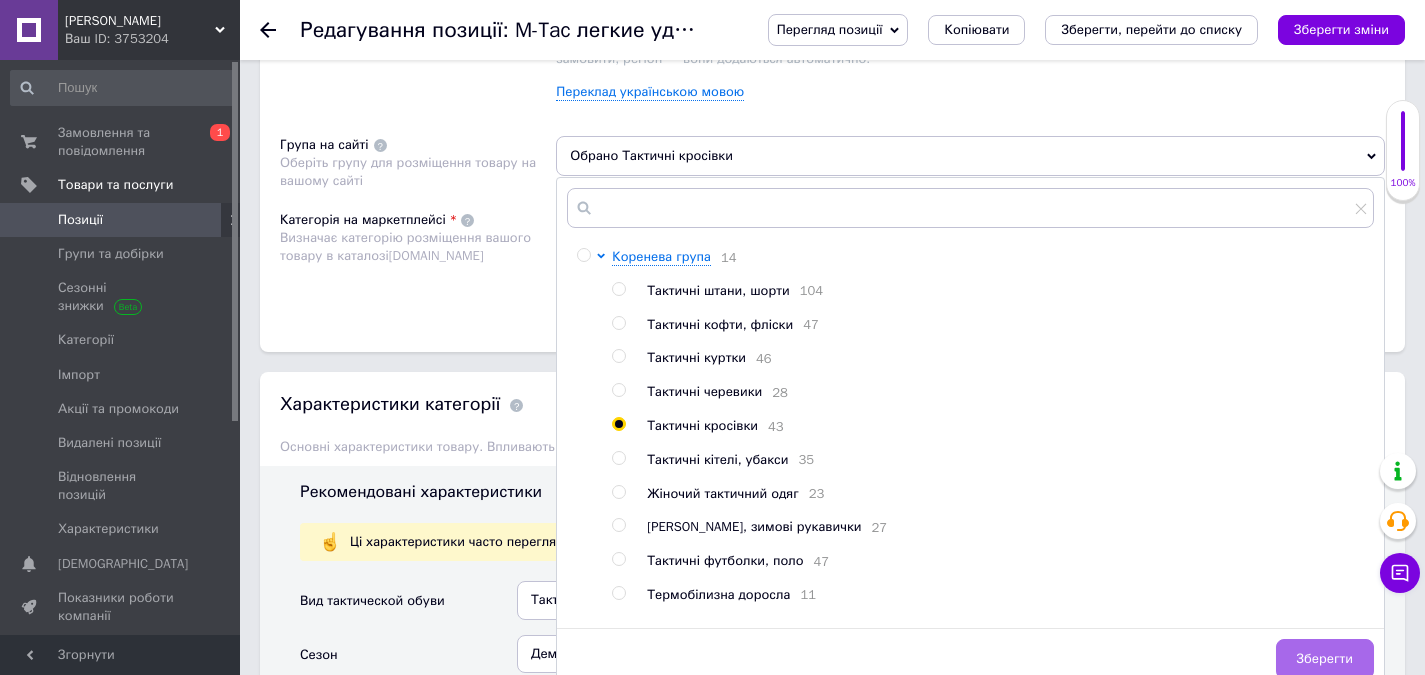click on "Зберегти" at bounding box center (1325, 659) 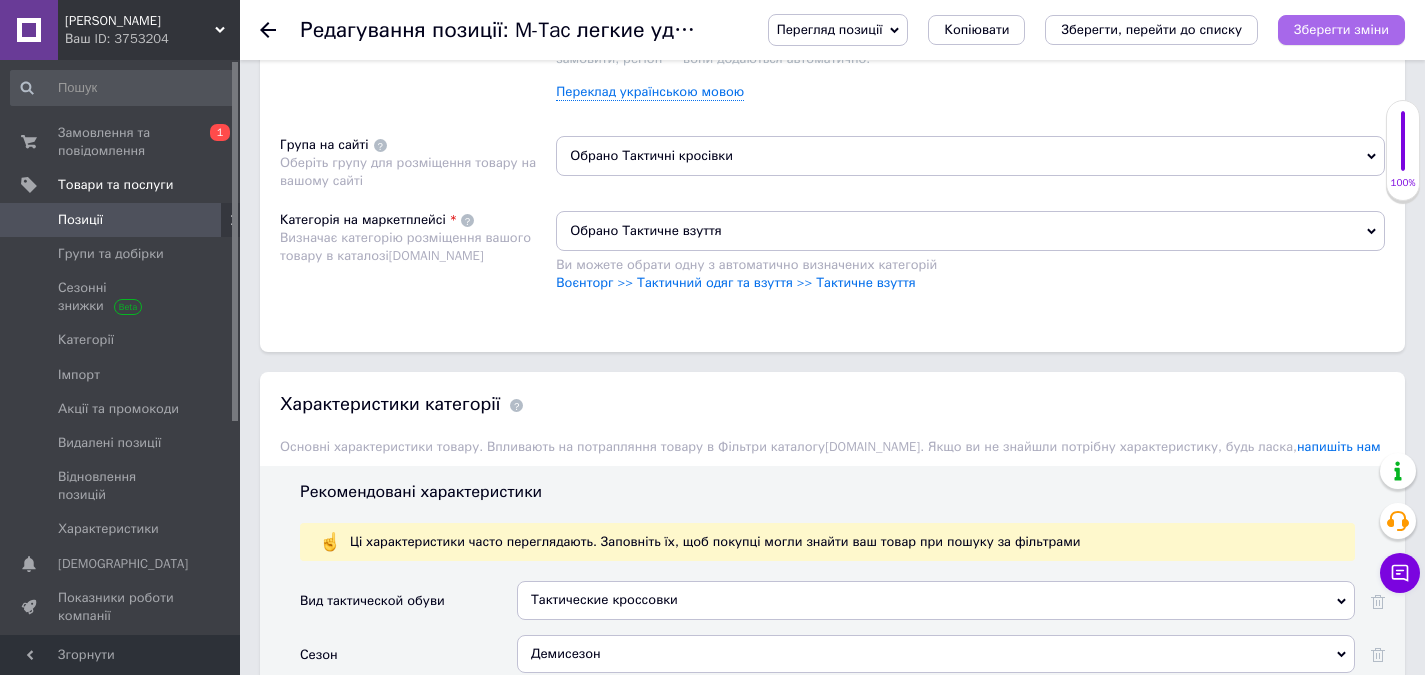 drag, startPoint x: 1360, startPoint y: 30, endPoint x: 1336, endPoint y: 78, distance: 53.66563 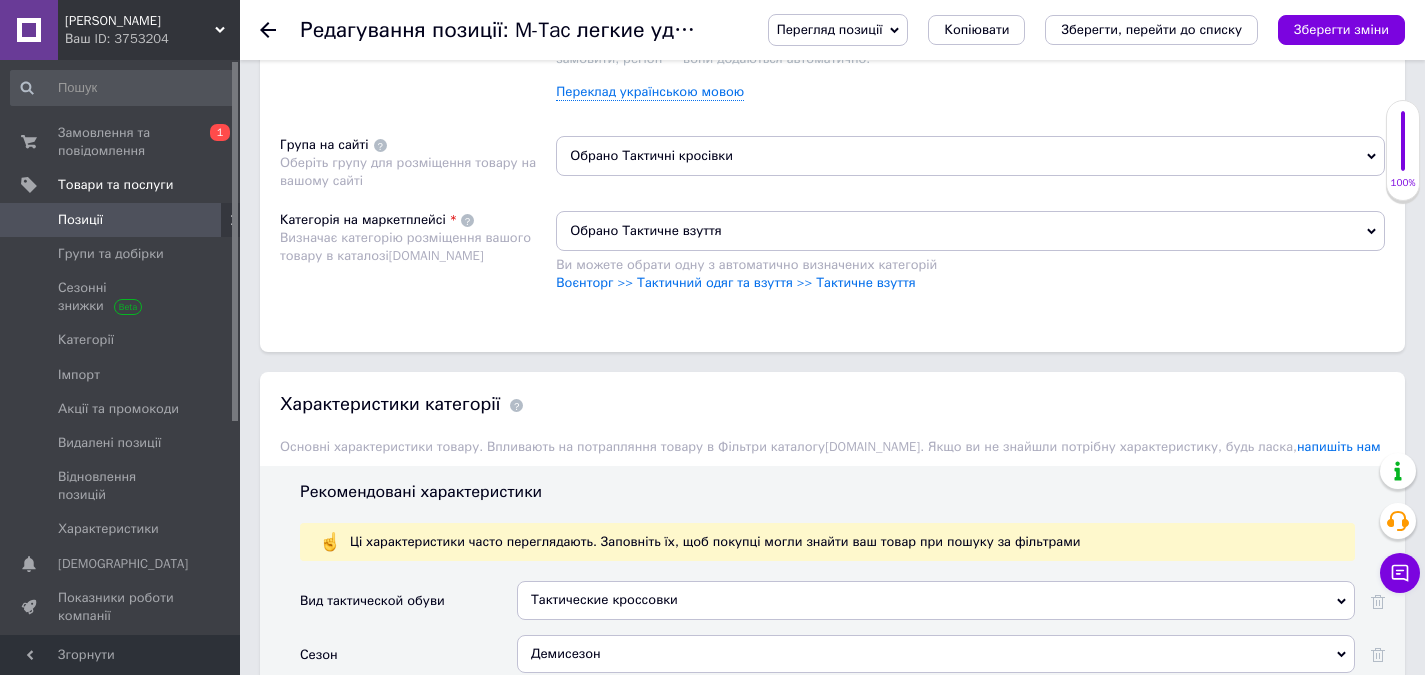 click on "Зберегти зміни" at bounding box center (1341, 29) 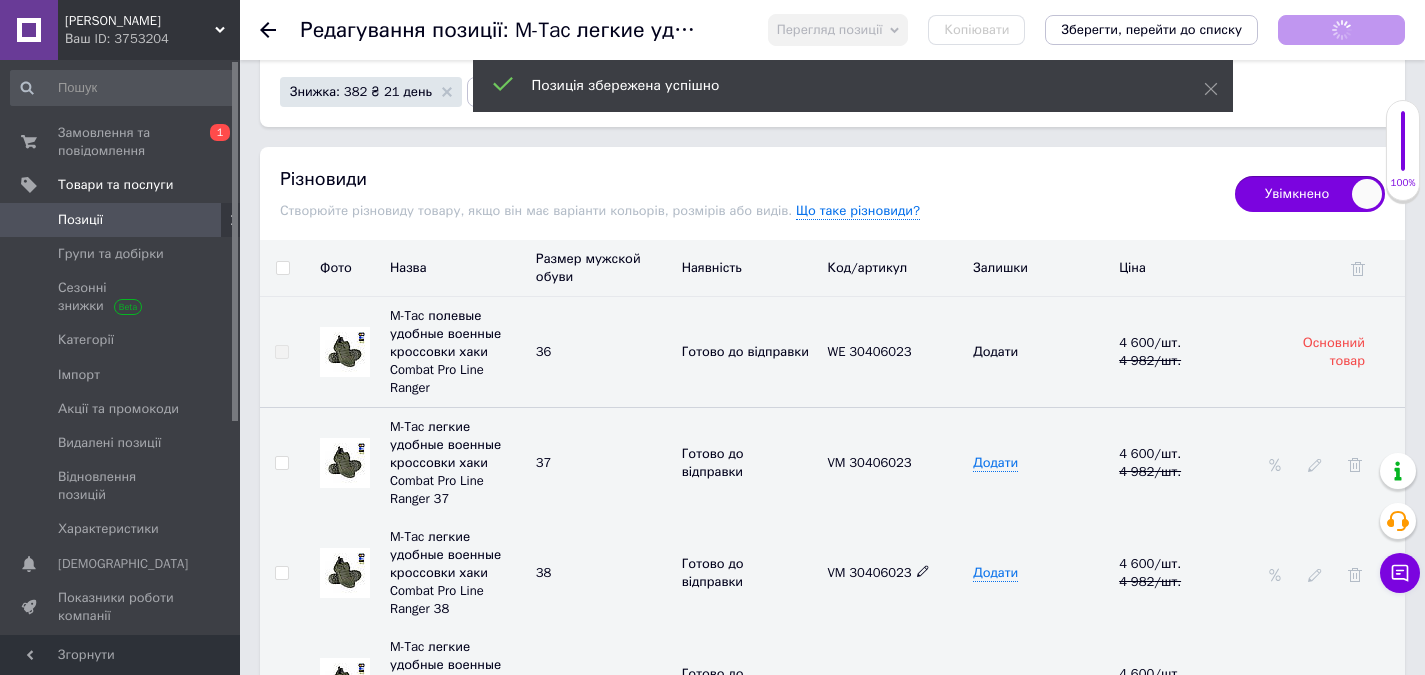 scroll, scrollTop: 2900, scrollLeft: 0, axis: vertical 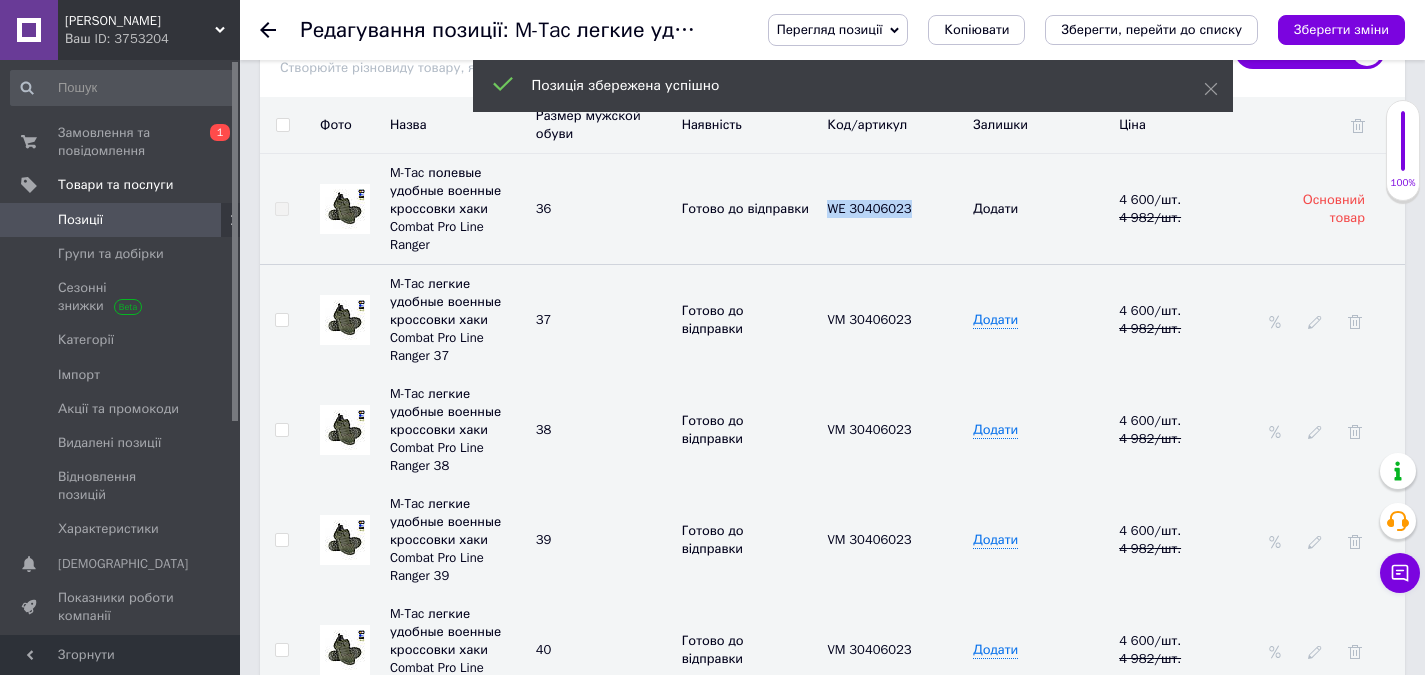 drag, startPoint x: 842, startPoint y: 212, endPoint x: 821, endPoint y: 219, distance: 22.135944 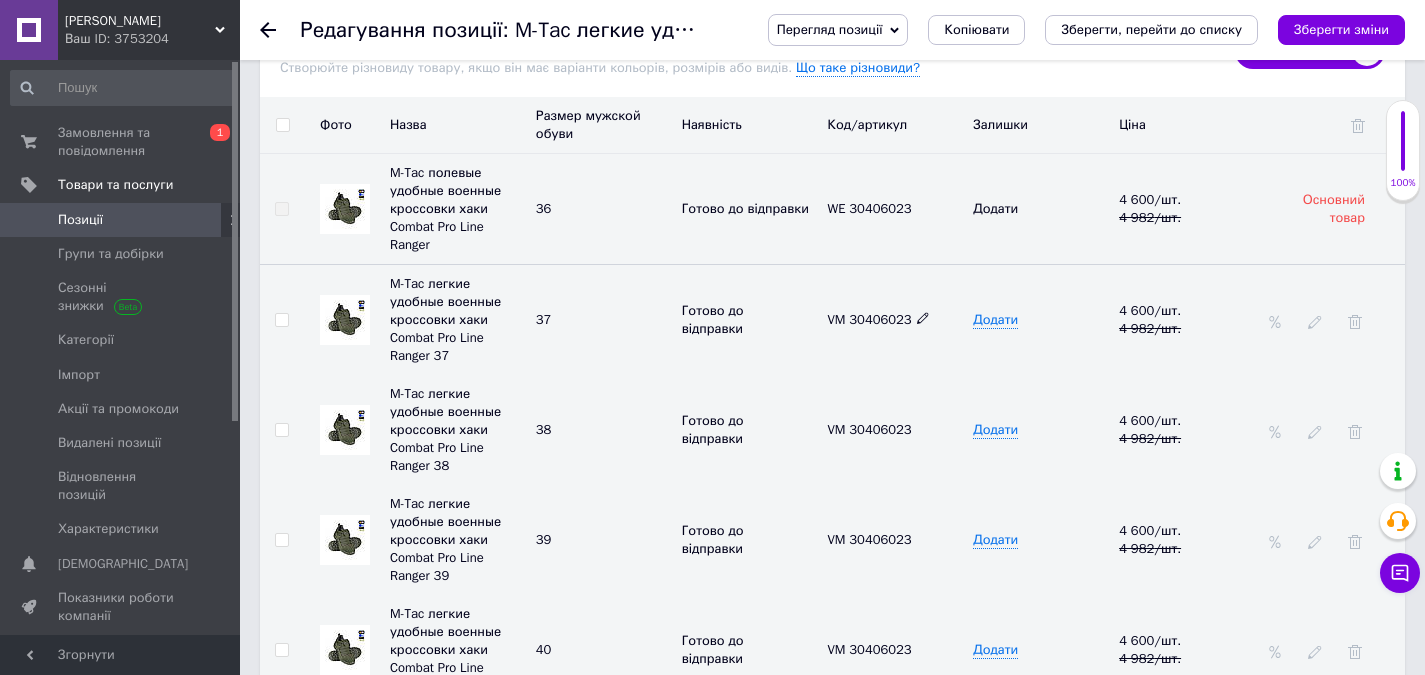 click 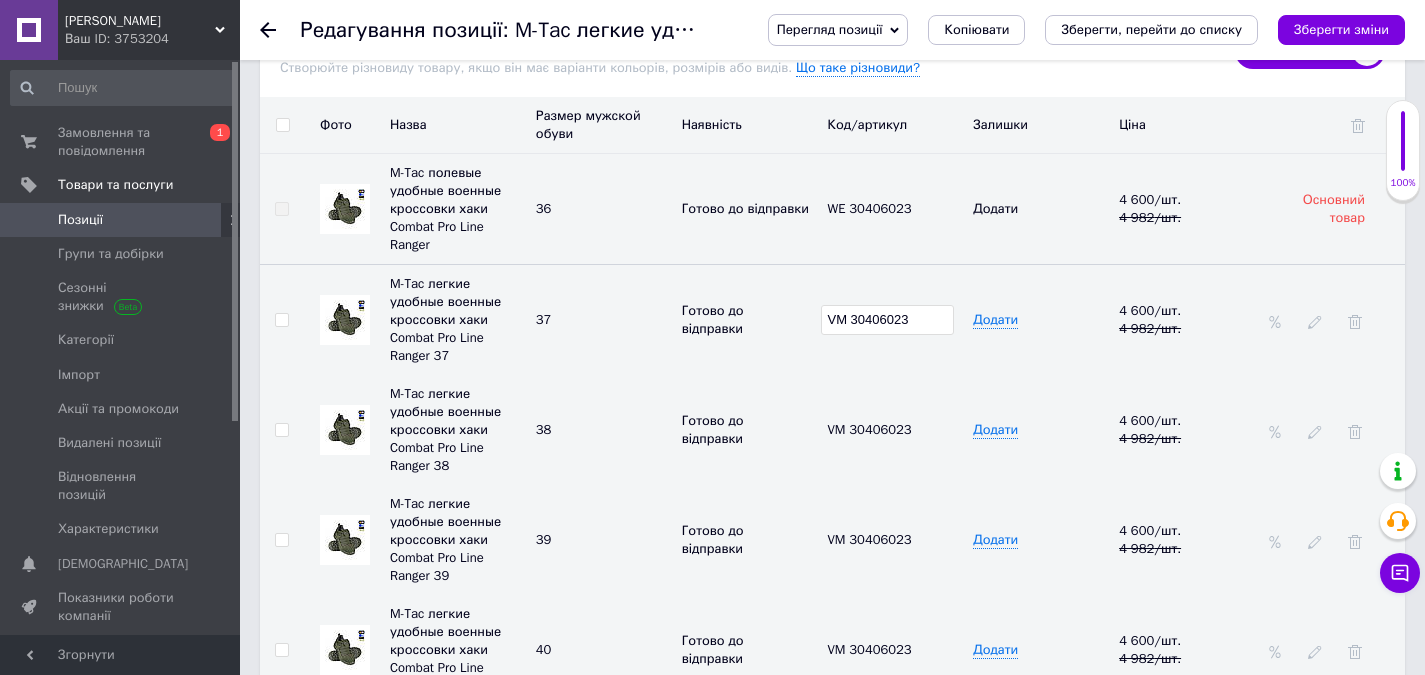 drag, startPoint x: 928, startPoint y: 306, endPoint x: 799, endPoint y: 339, distance: 133.15405 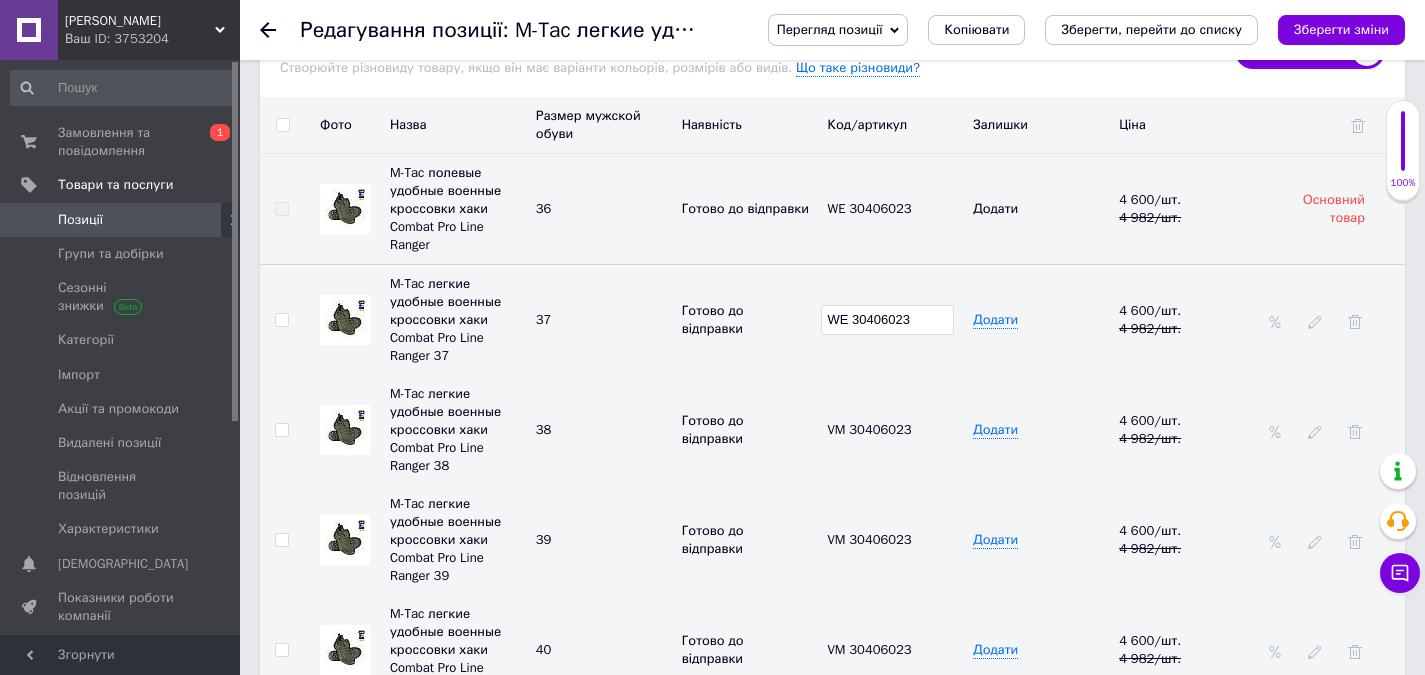 type on "WE 30406023" 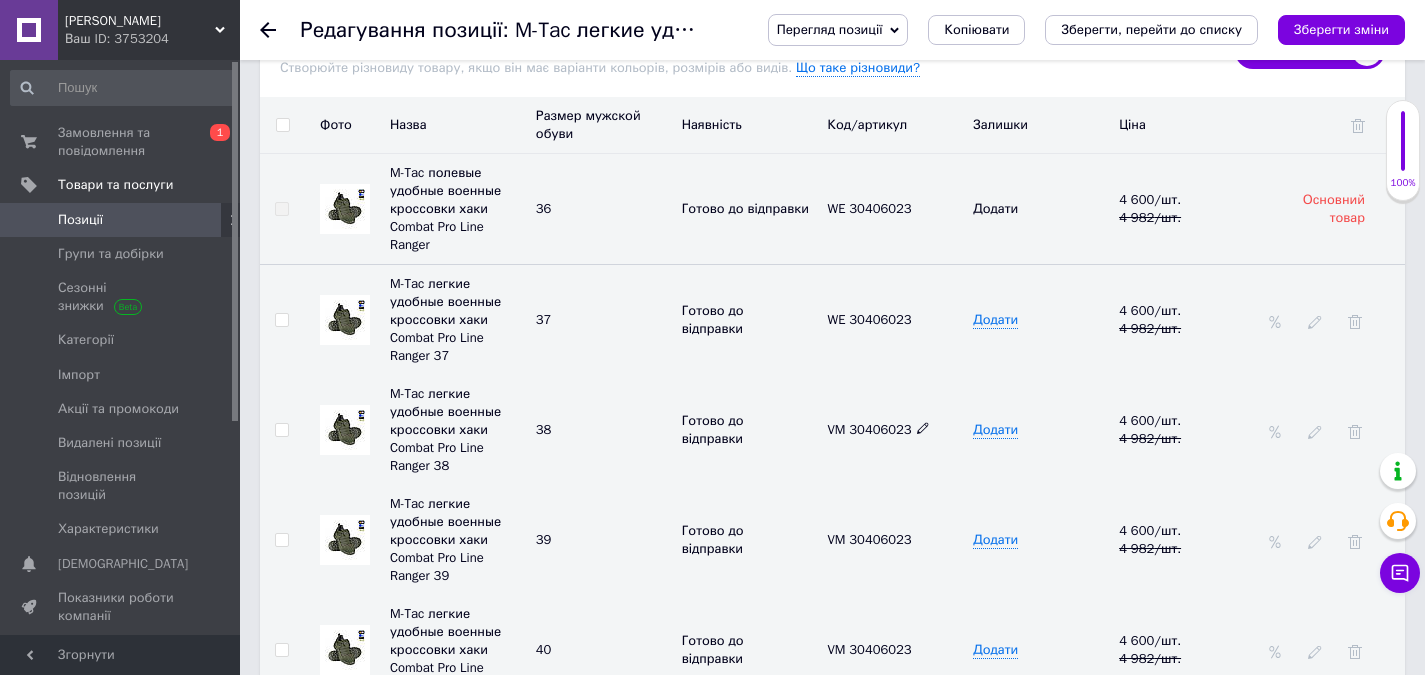 click 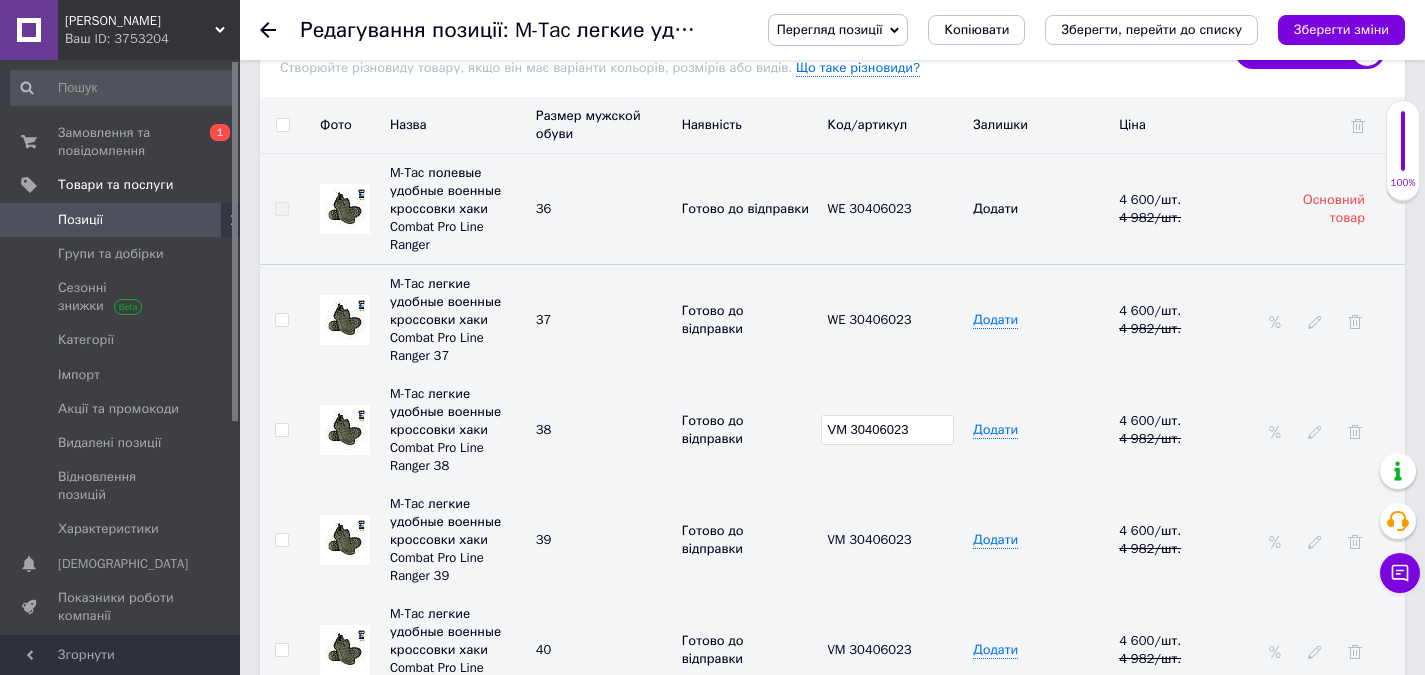 drag, startPoint x: 868, startPoint y: 399, endPoint x: 835, endPoint y: 439, distance: 51.855568 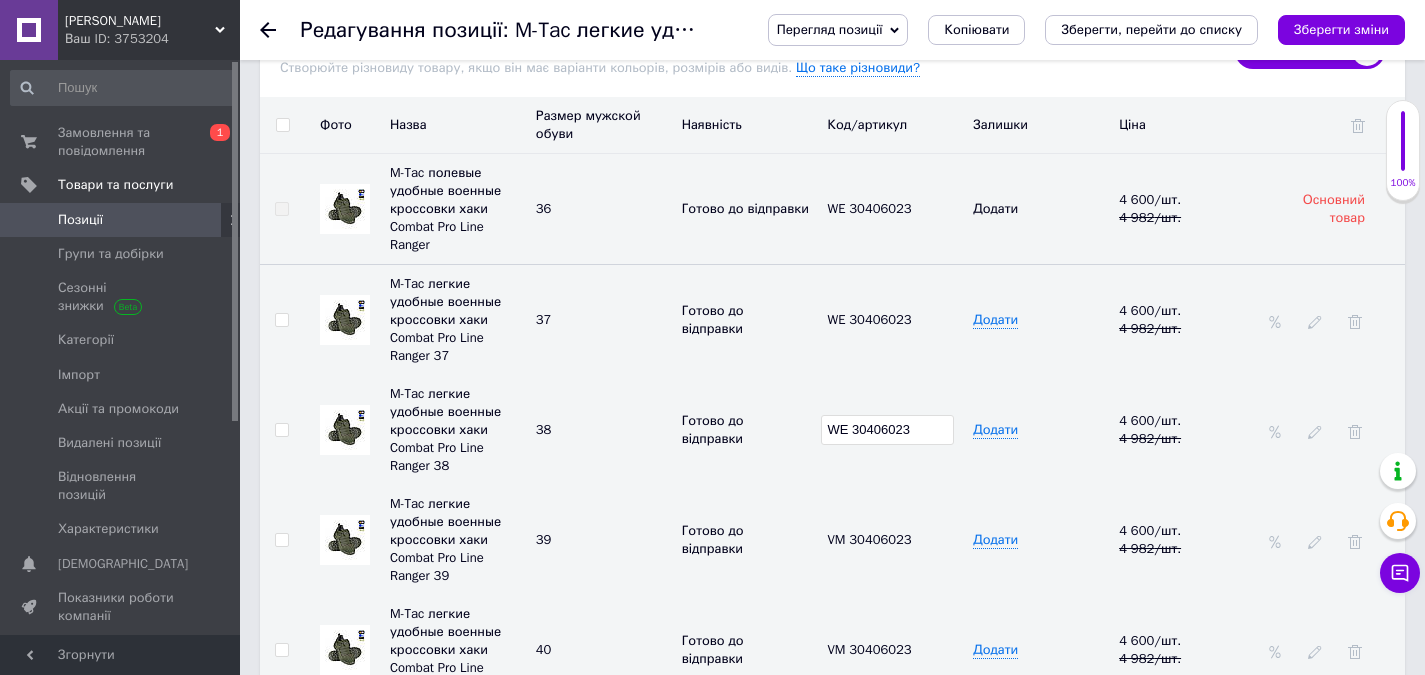 type on "WE 30406023" 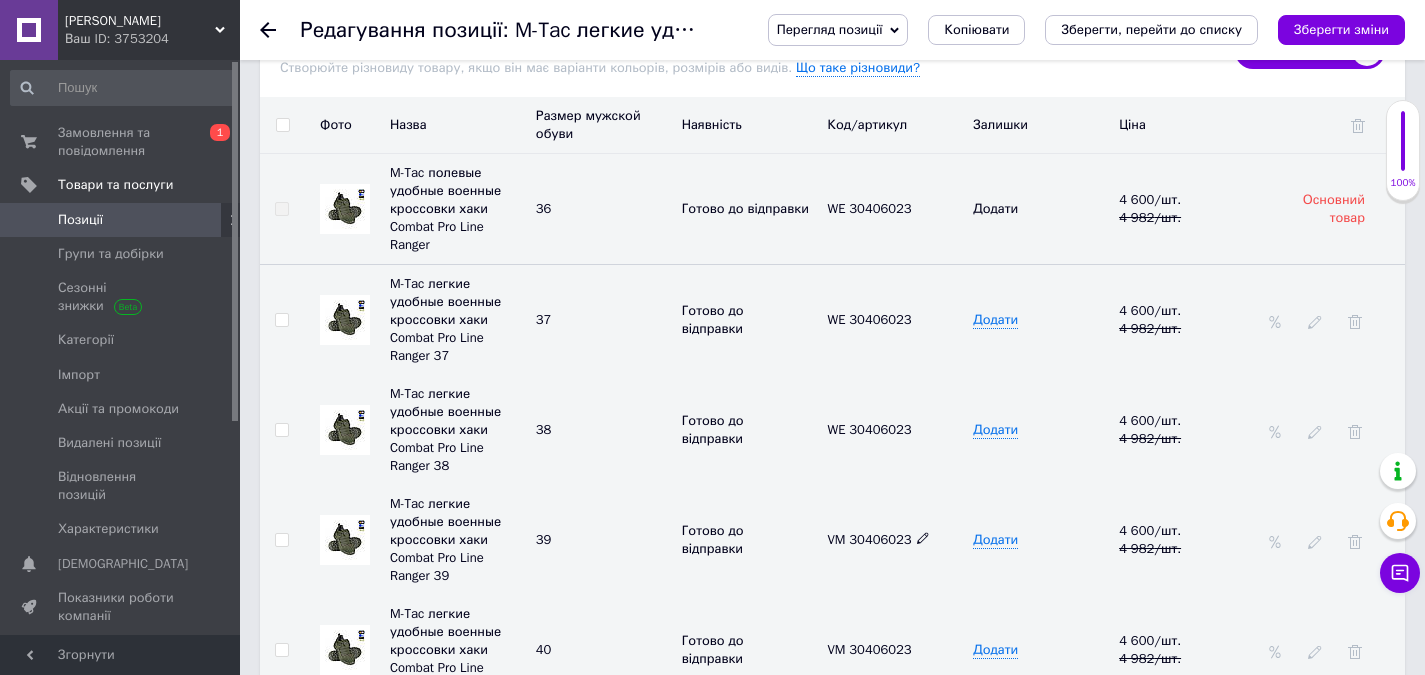 click 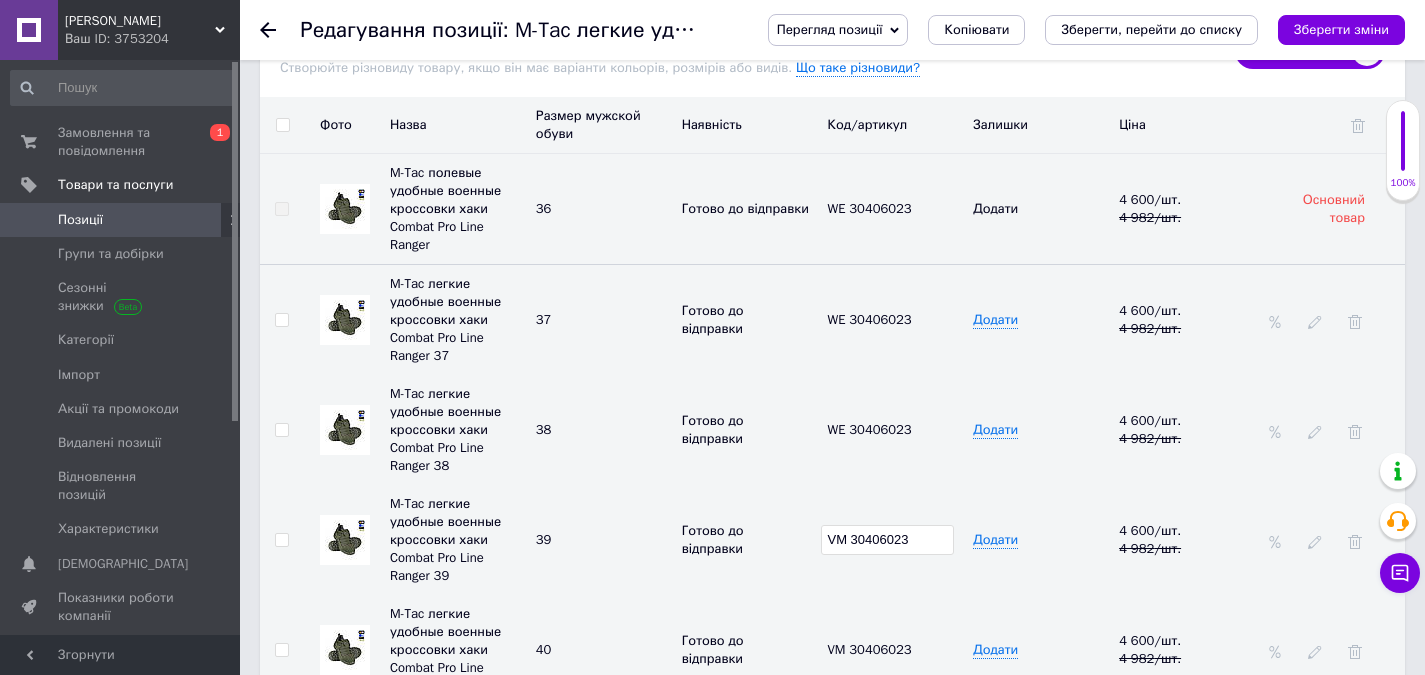 drag, startPoint x: 918, startPoint y: 484, endPoint x: 839, endPoint y: 513, distance: 84.15462 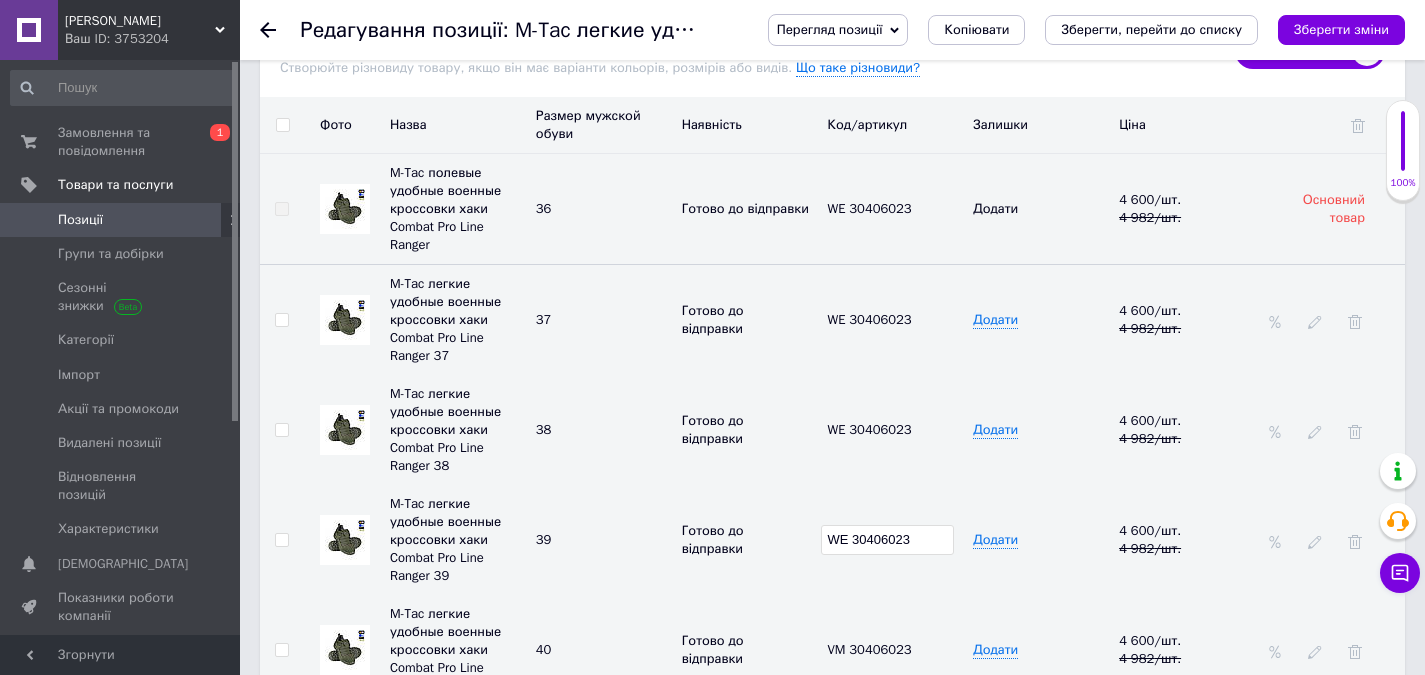 type on "WE 30406023" 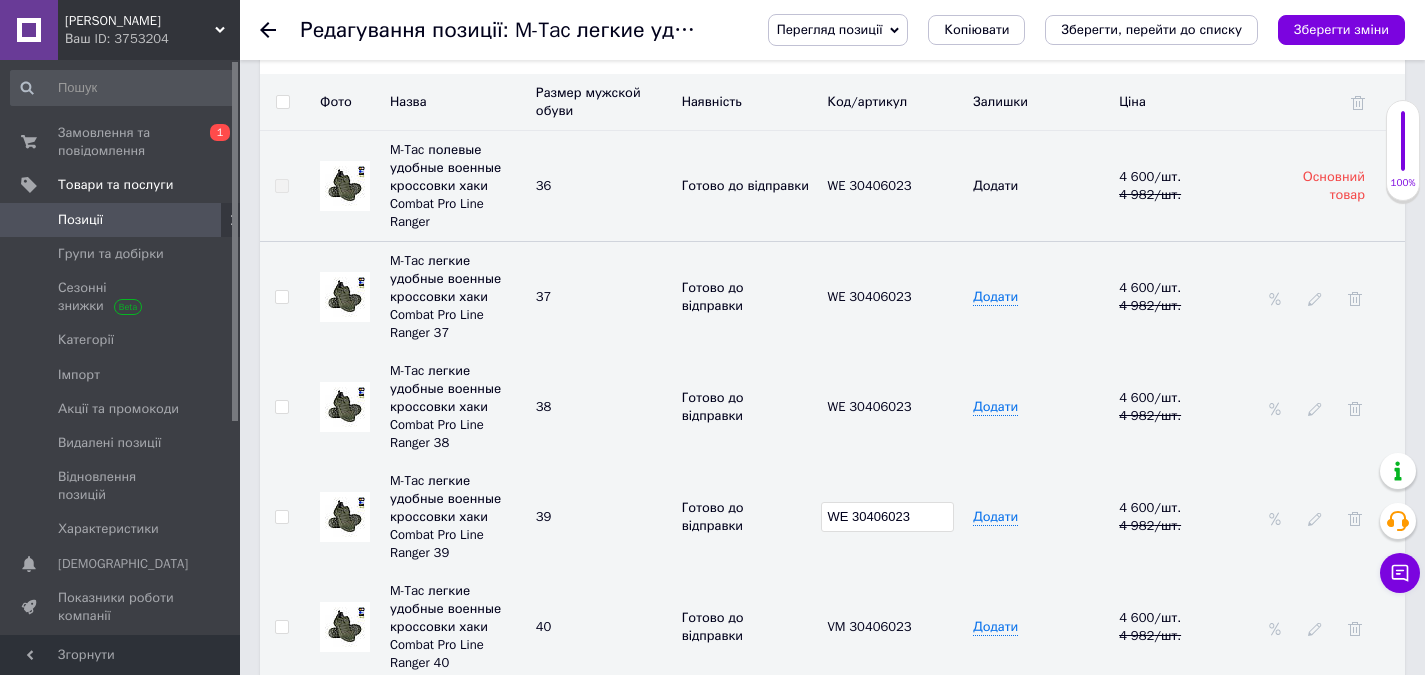 scroll, scrollTop: 3100, scrollLeft: 0, axis: vertical 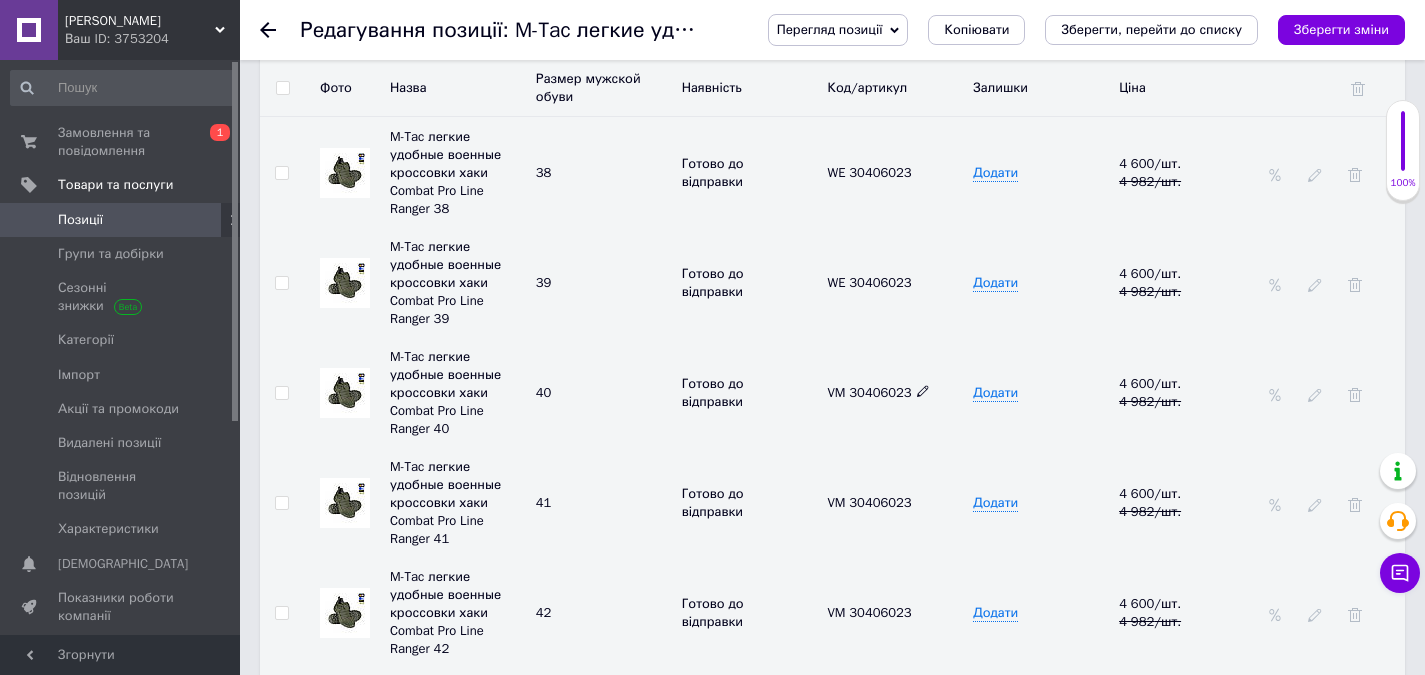 click 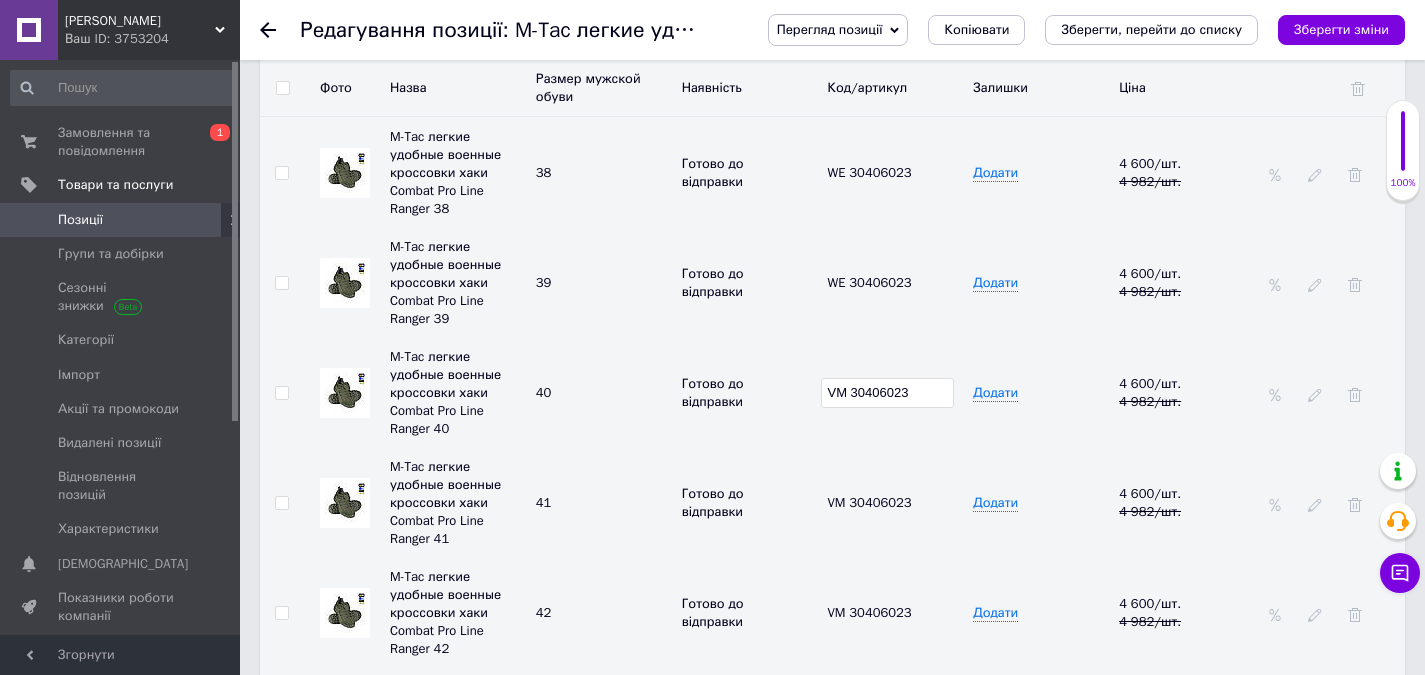 drag, startPoint x: 914, startPoint y: 324, endPoint x: 811, endPoint y: 364, distance: 110.49435 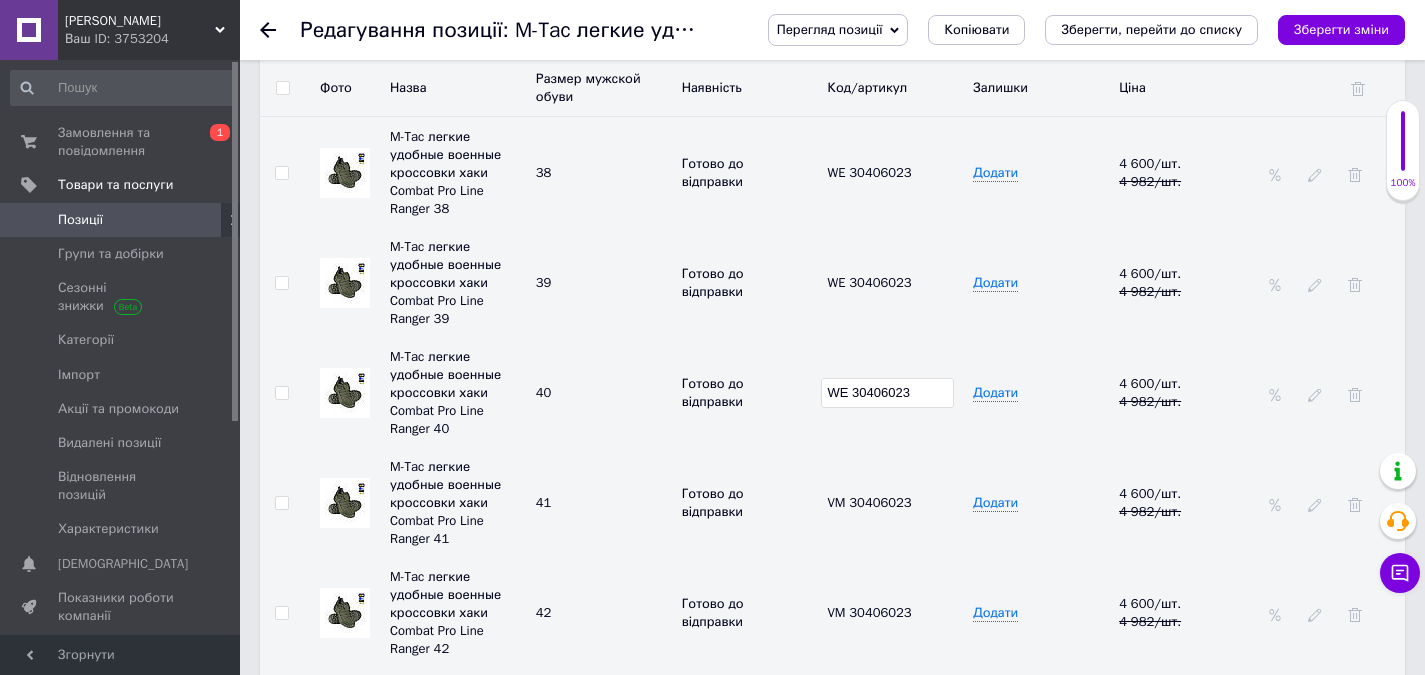 type on "WE 30406023" 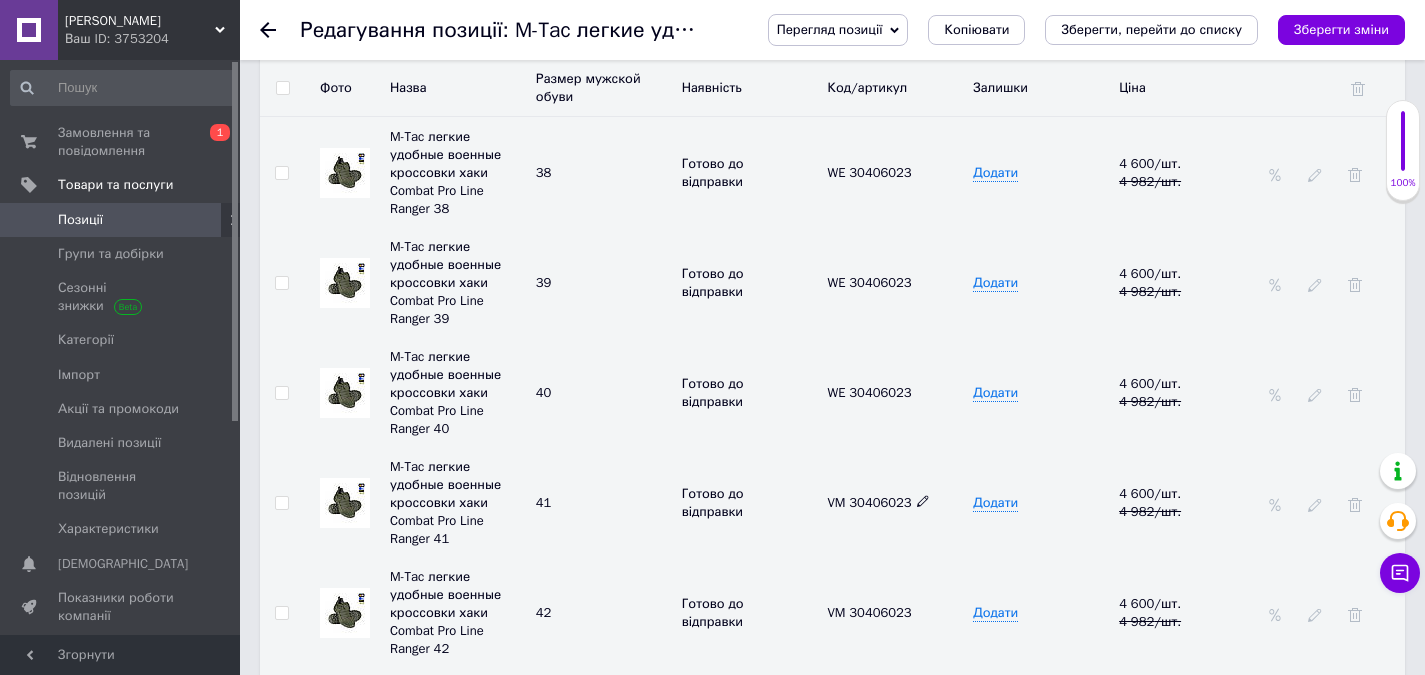 click 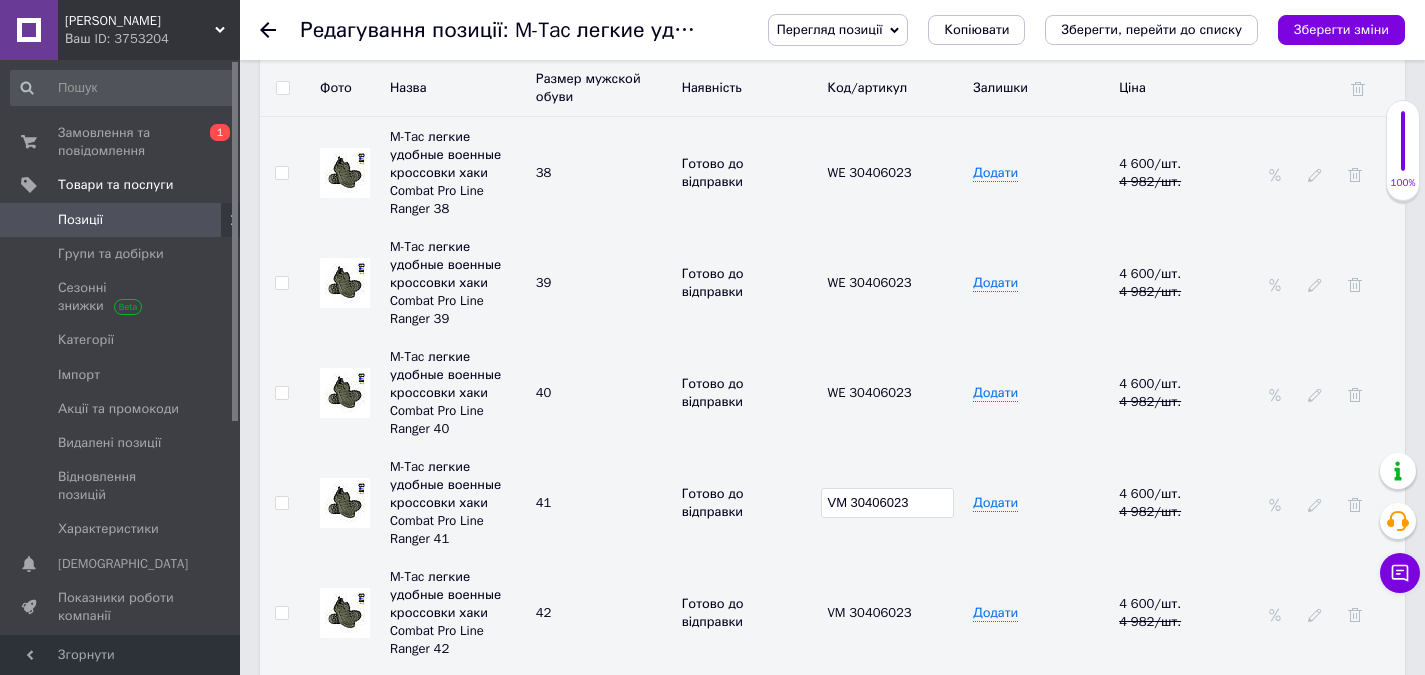 drag, startPoint x: 848, startPoint y: 408, endPoint x: 820, endPoint y: 417, distance: 29.410883 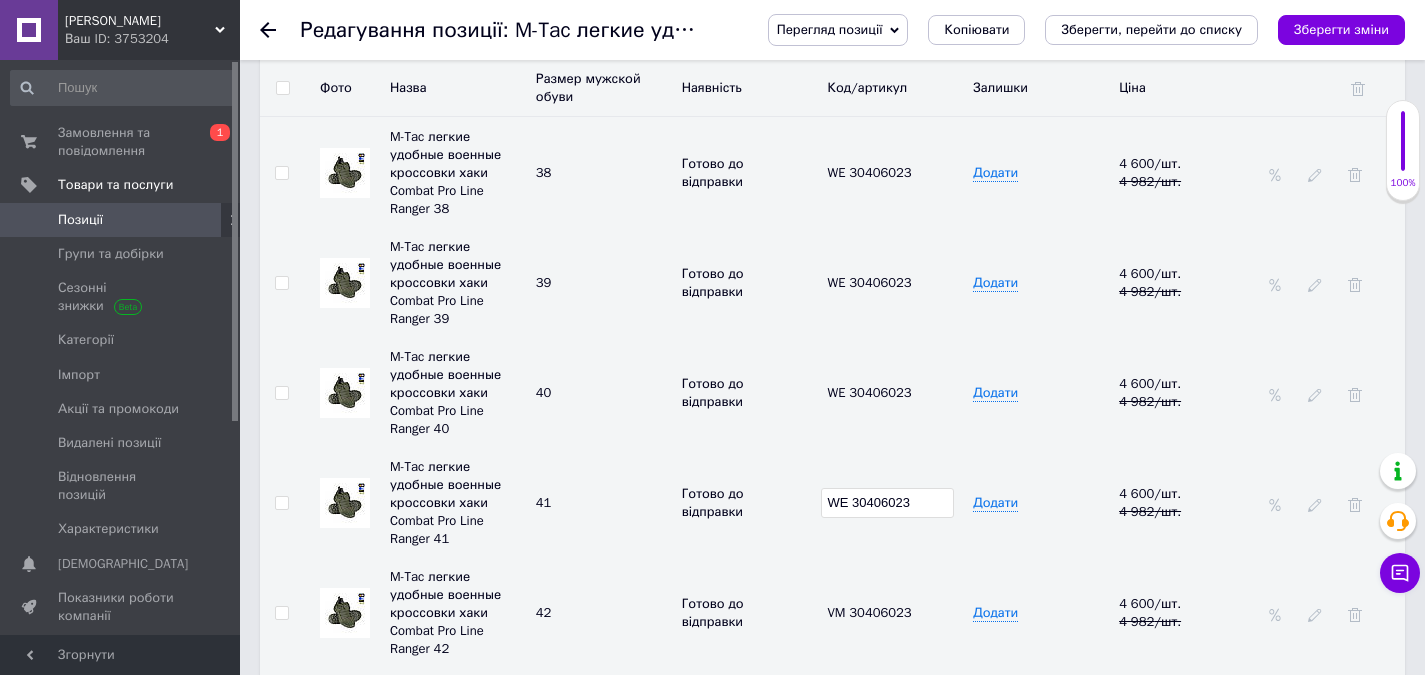 type on "WE 30406023" 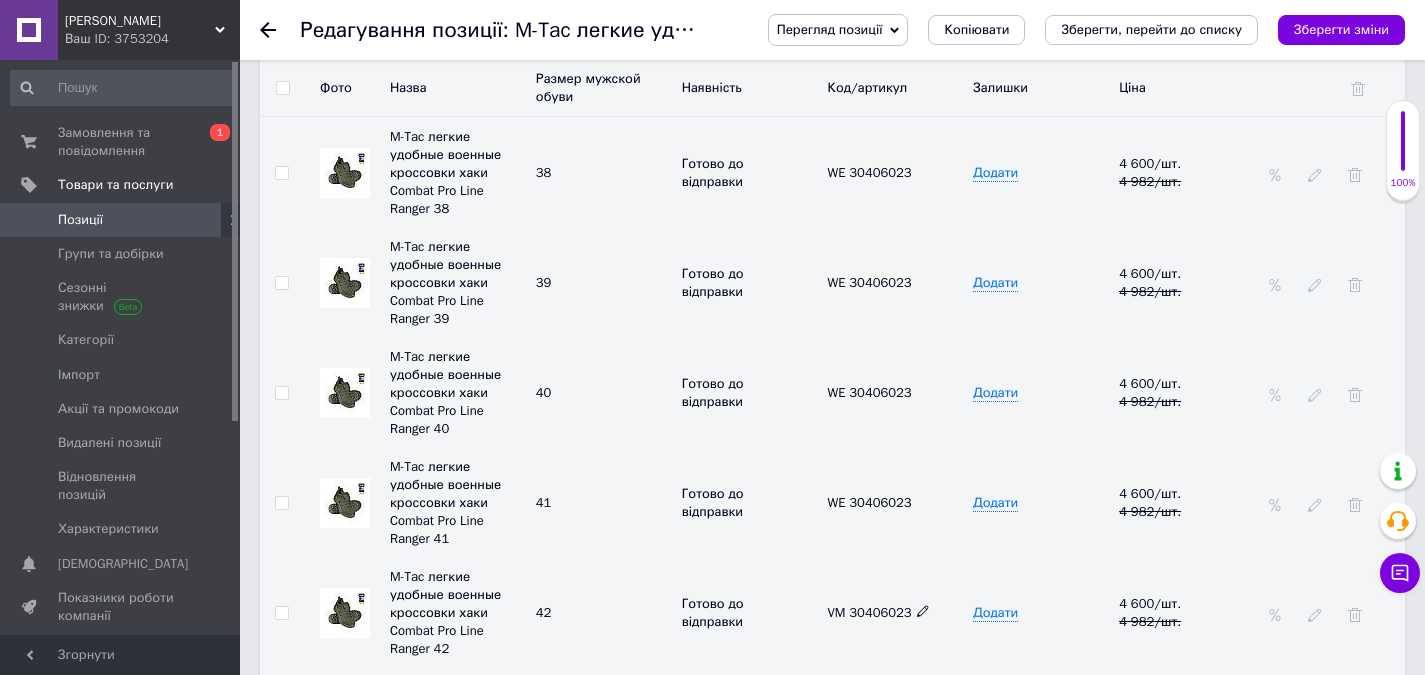 click 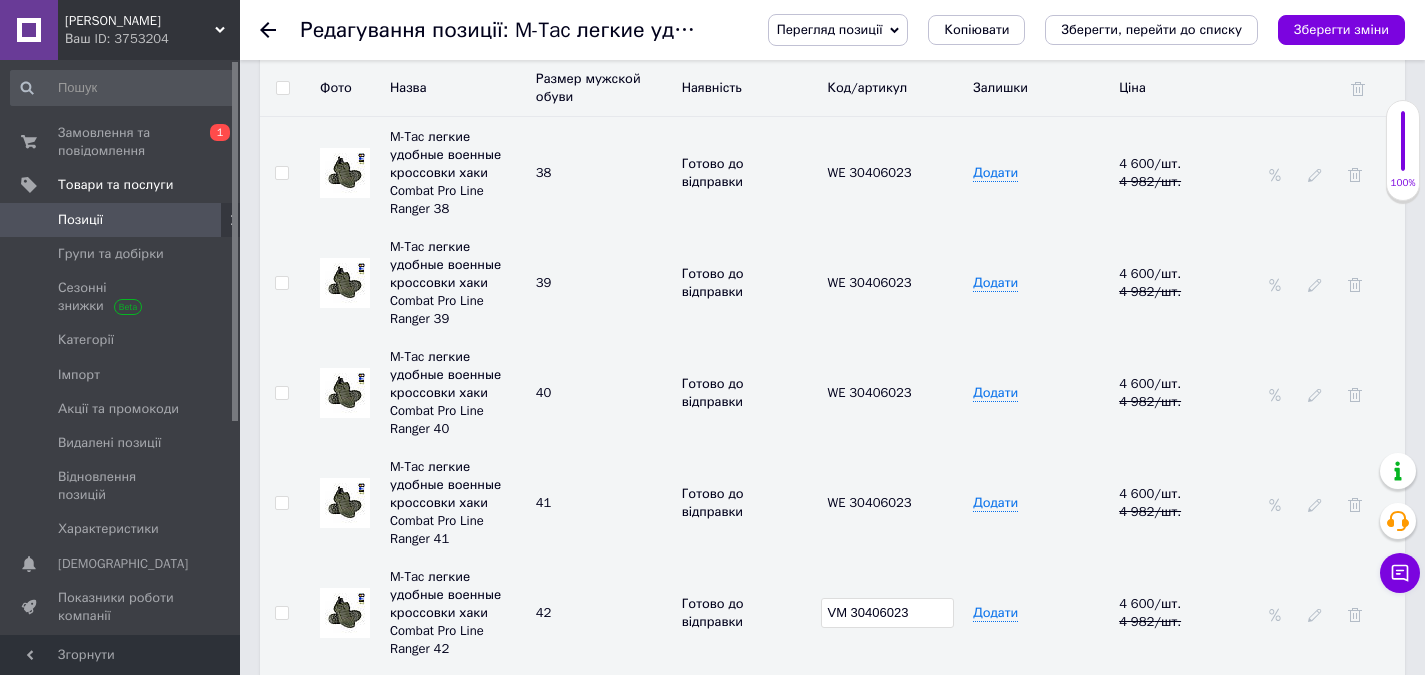drag, startPoint x: 882, startPoint y: 500, endPoint x: 834, endPoint y: 522, distance: 52.801514 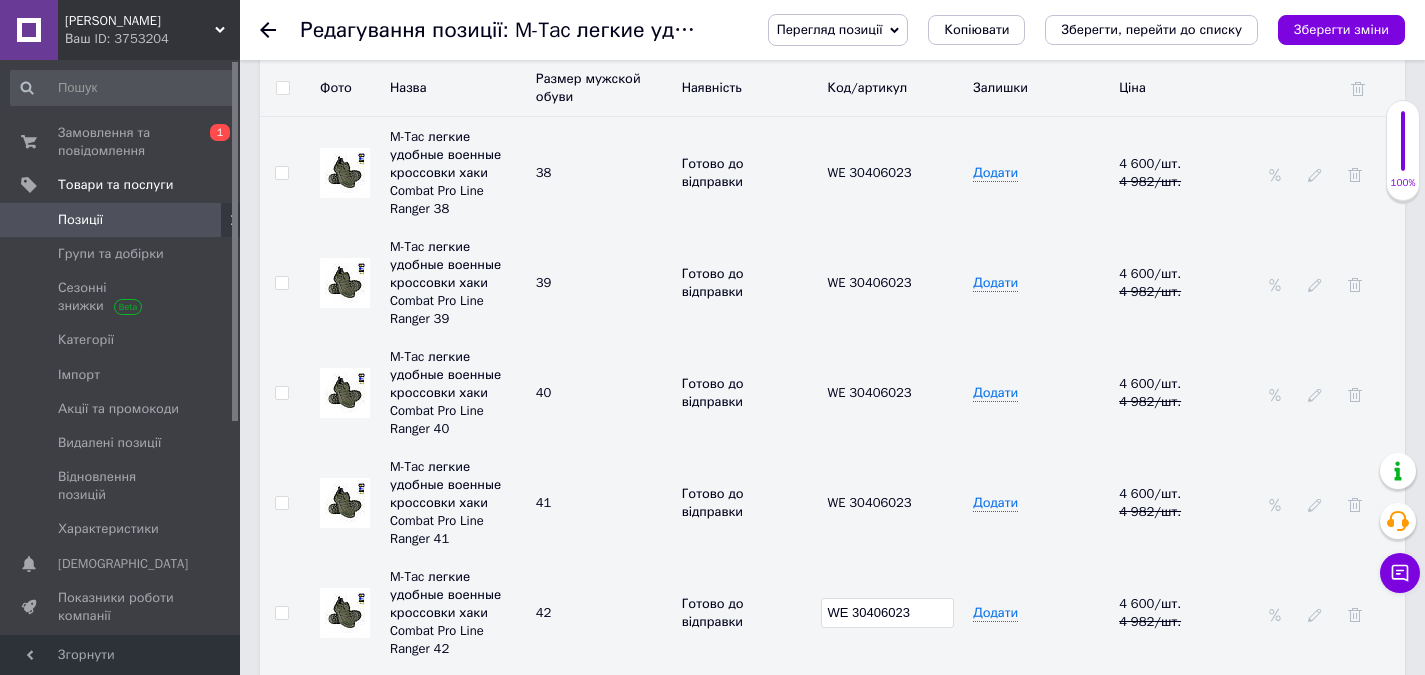 type on "WE 30406023" 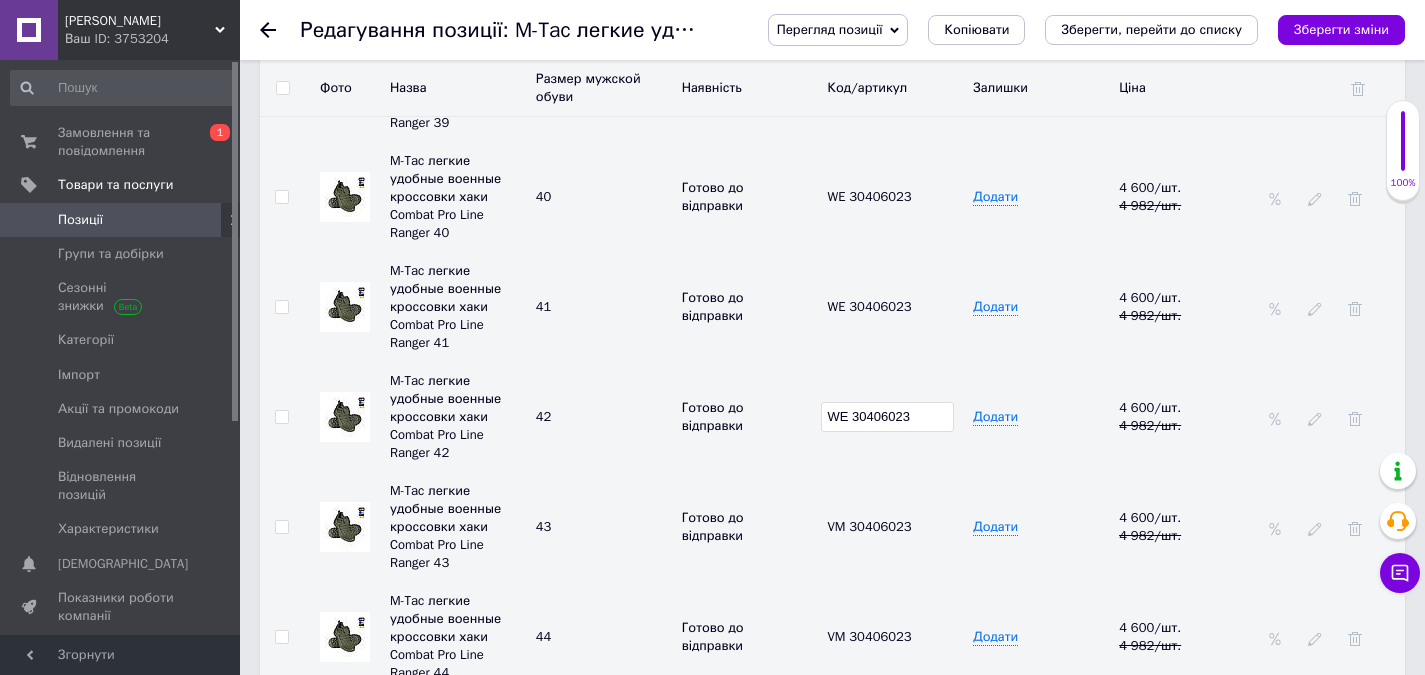 scroll, scrollTop: 3300, scrollLeft: 0, axis: vertical 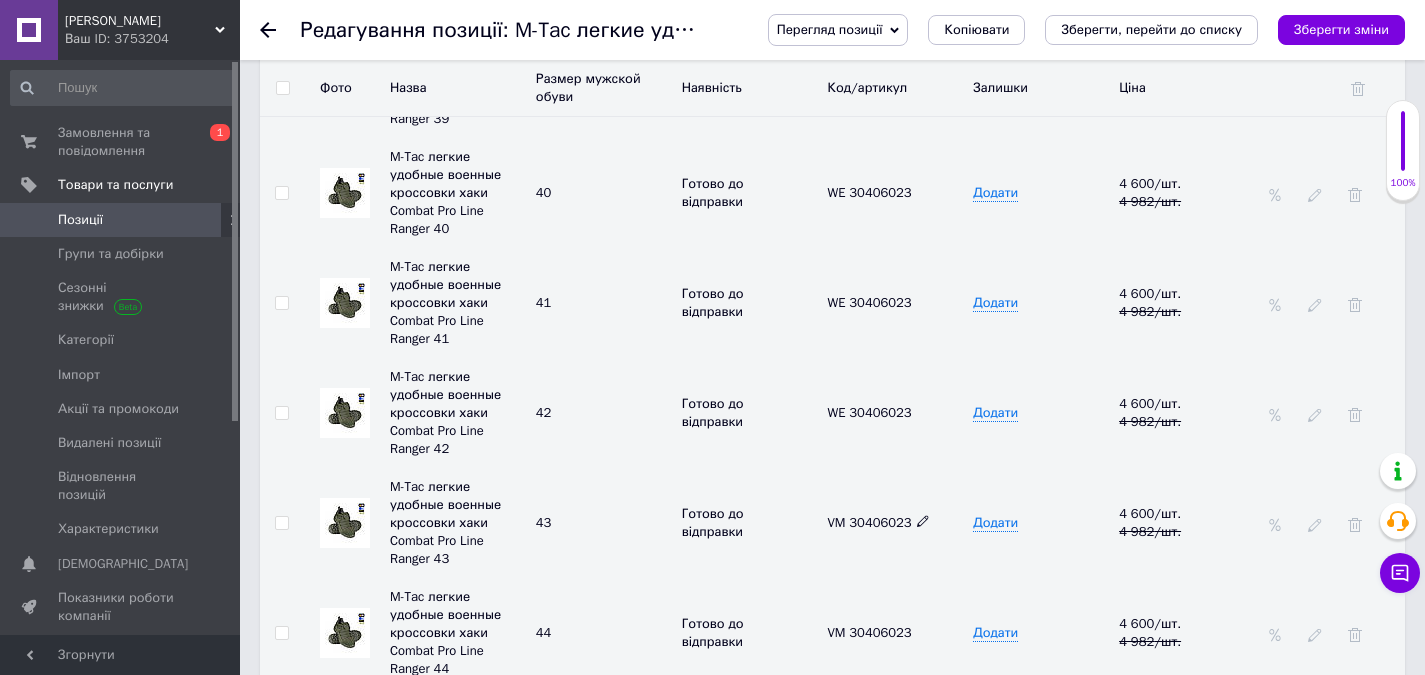 click 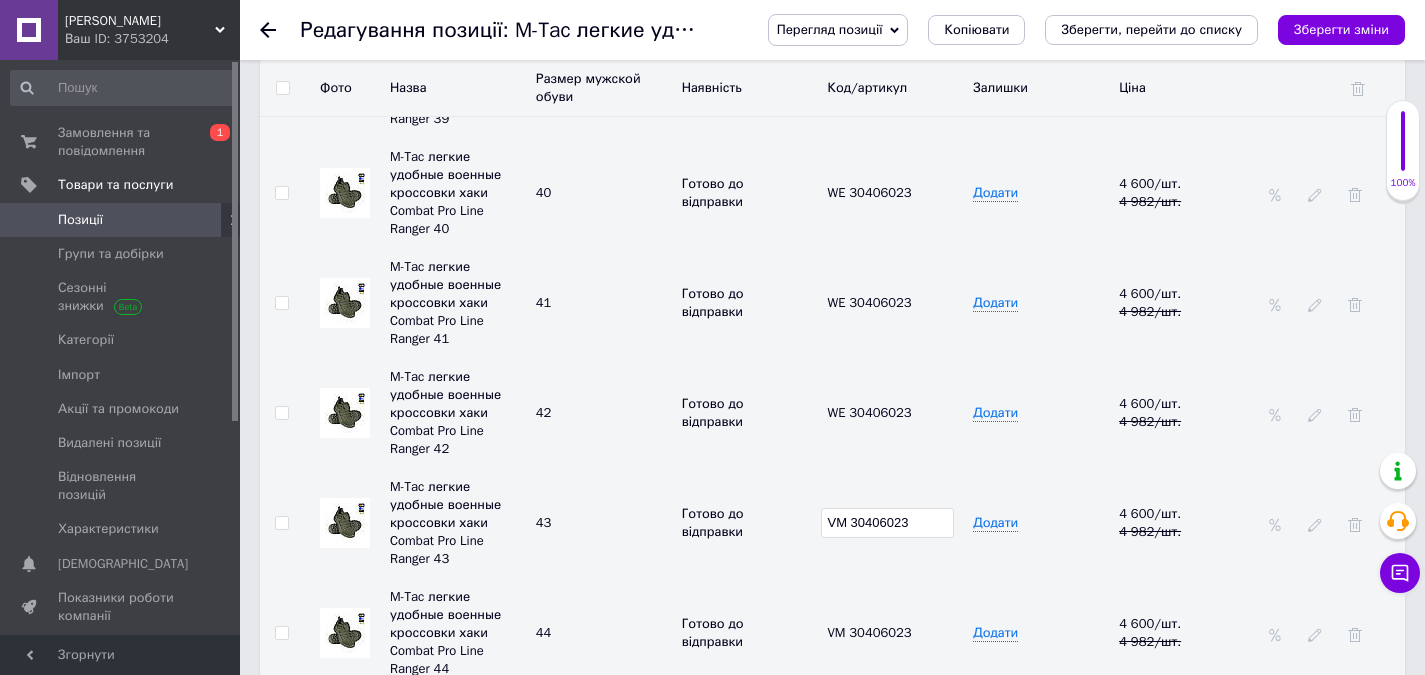 drag, startPoint x: 873, startPoint y: 395, endPoint x: 844, endPoint y: 426, distance: 42.44997 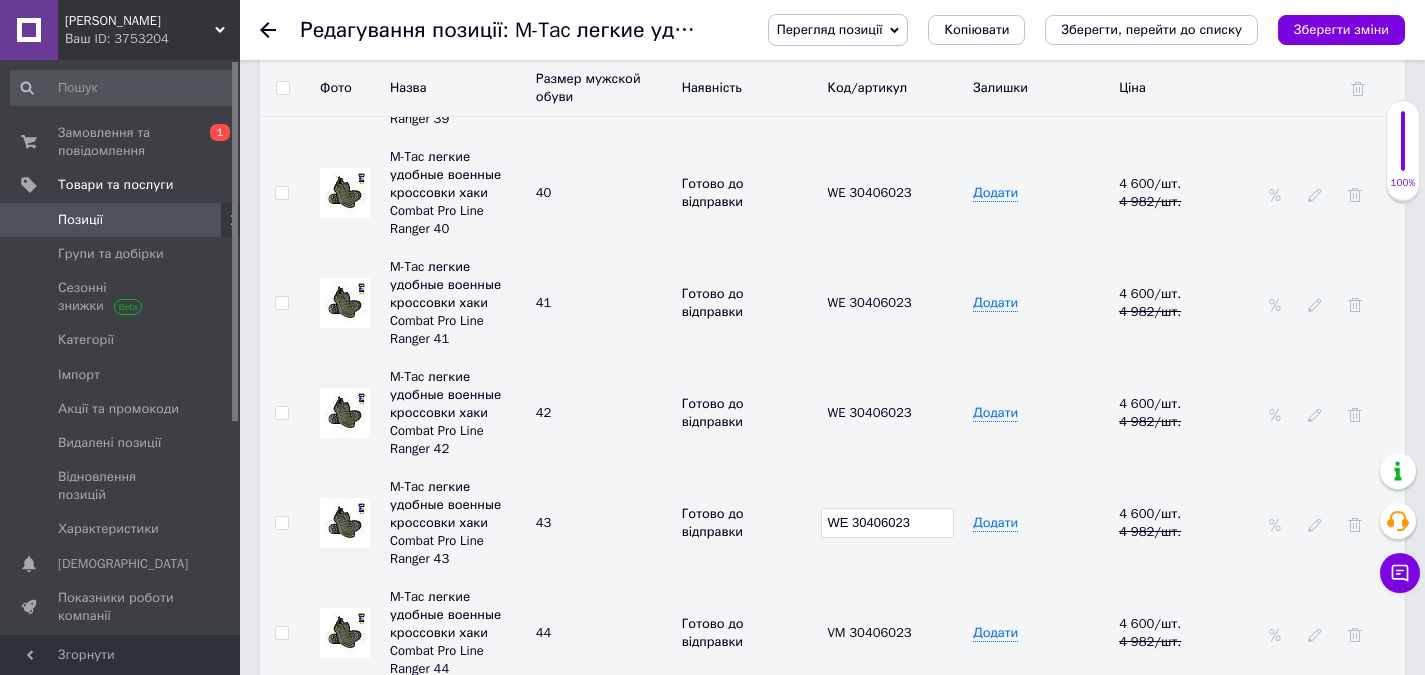 type on "WE 30406023" 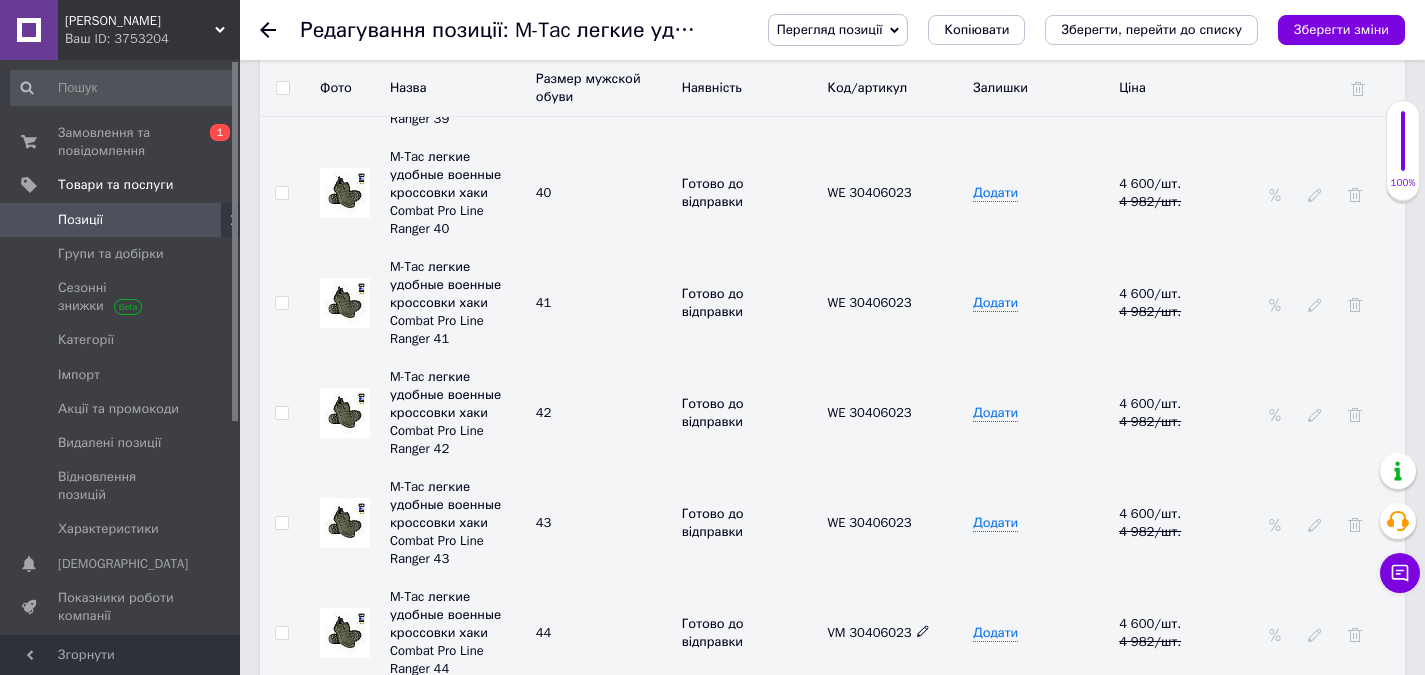 click 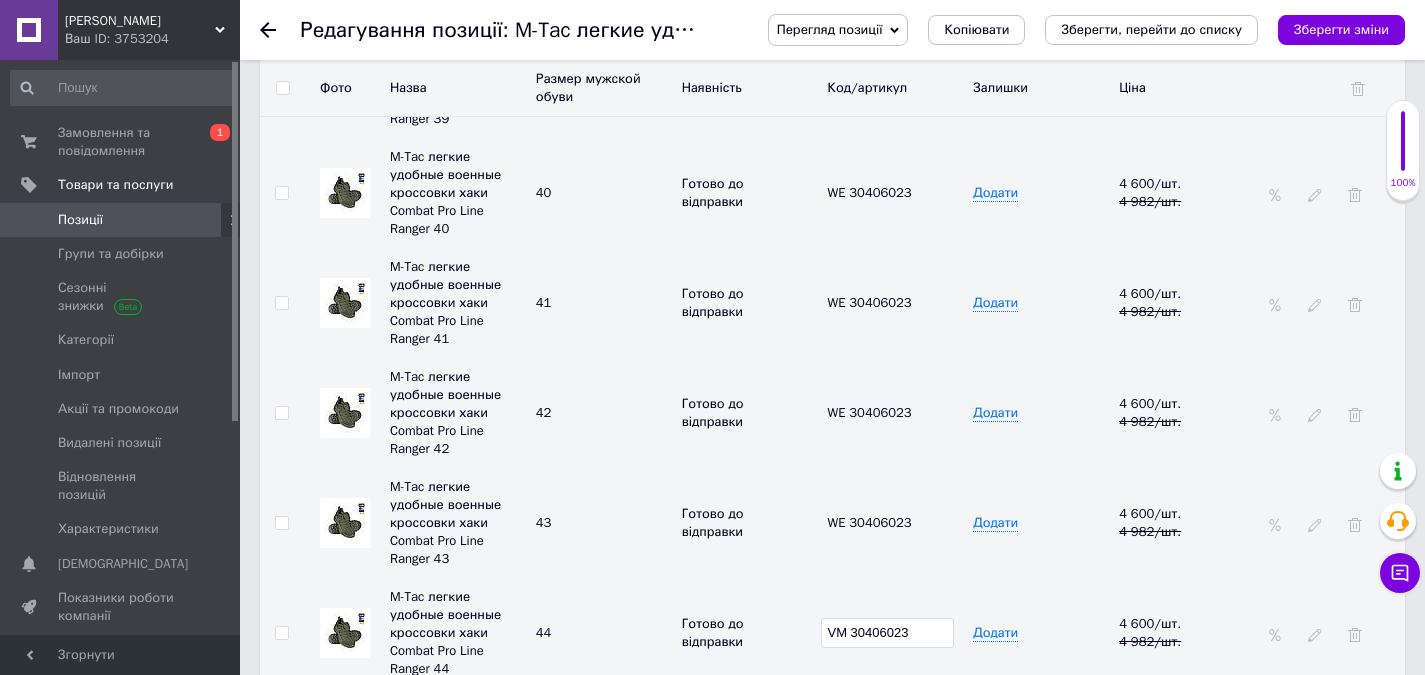 drag, startPoint x: 833, startPoint y: 477, endPoint x: 800, endPoint y: 487, distance: 34.48188 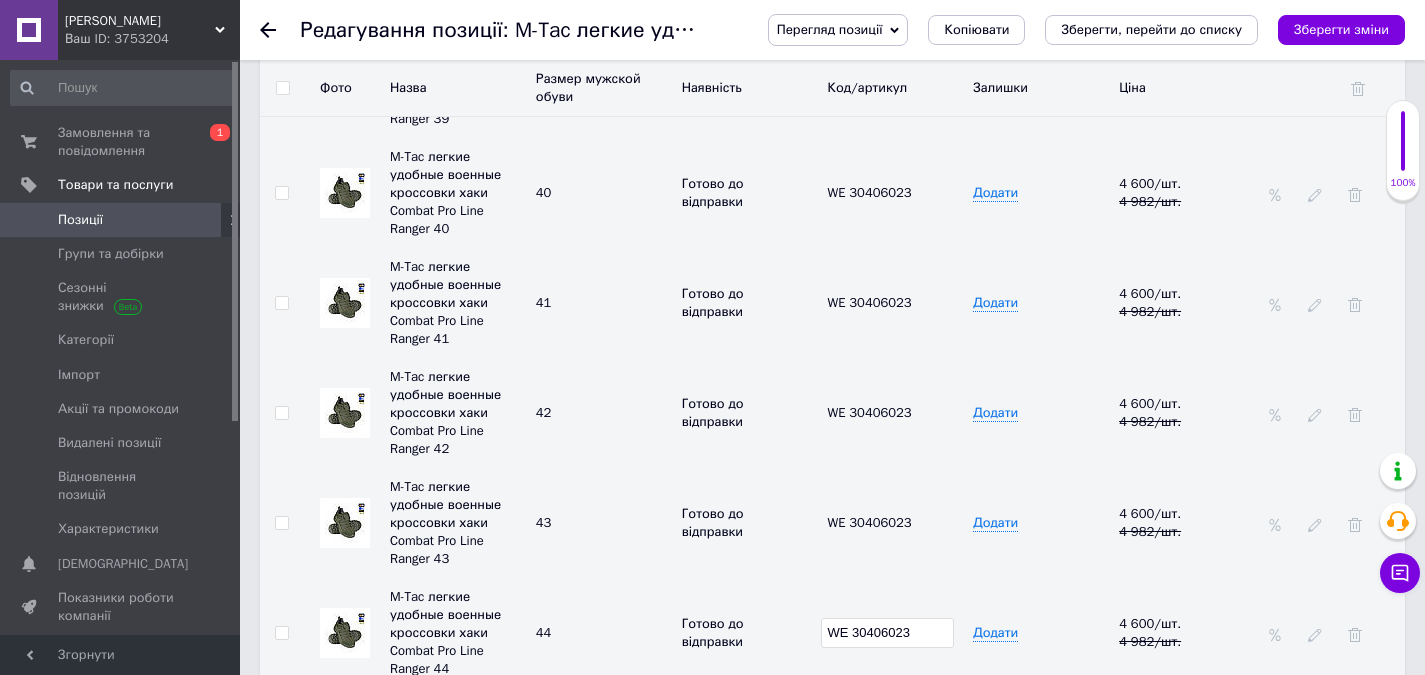 type on "WE 30406023" 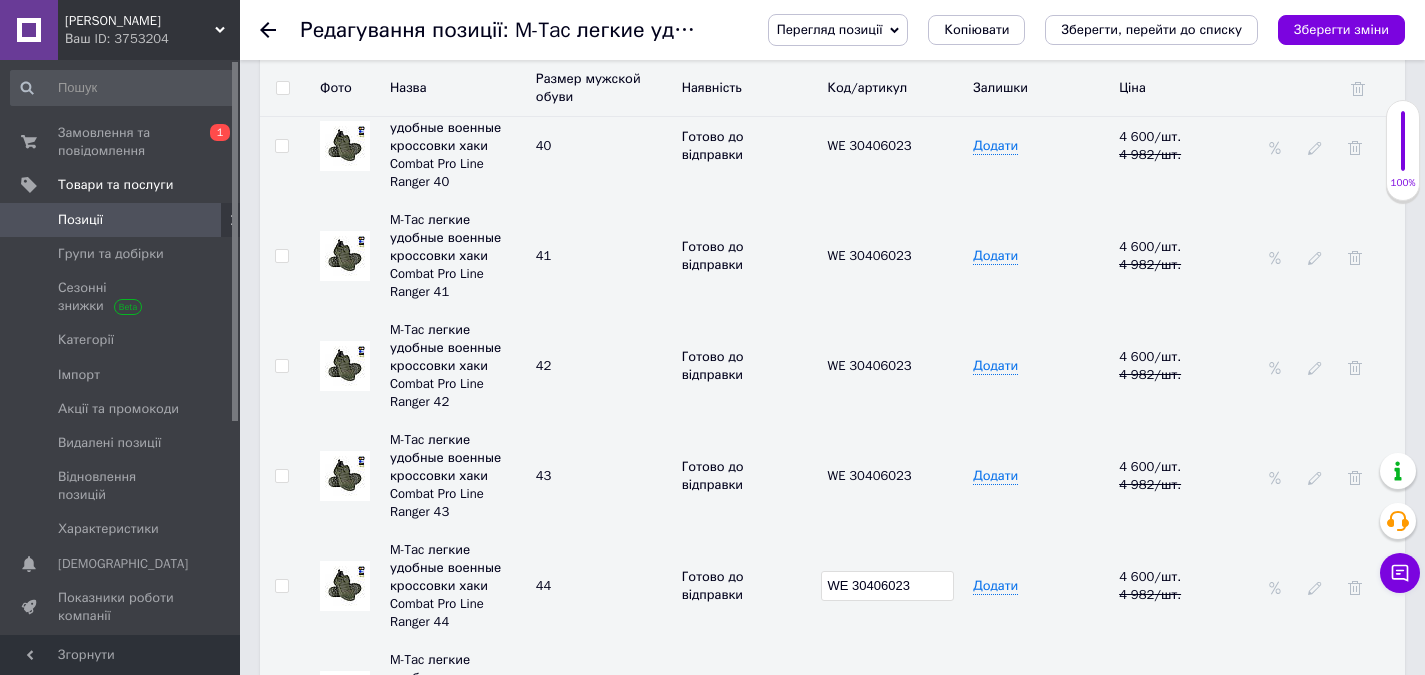 scroll, scrollTop: 3592, scrollLeft: 0, axis: vertical 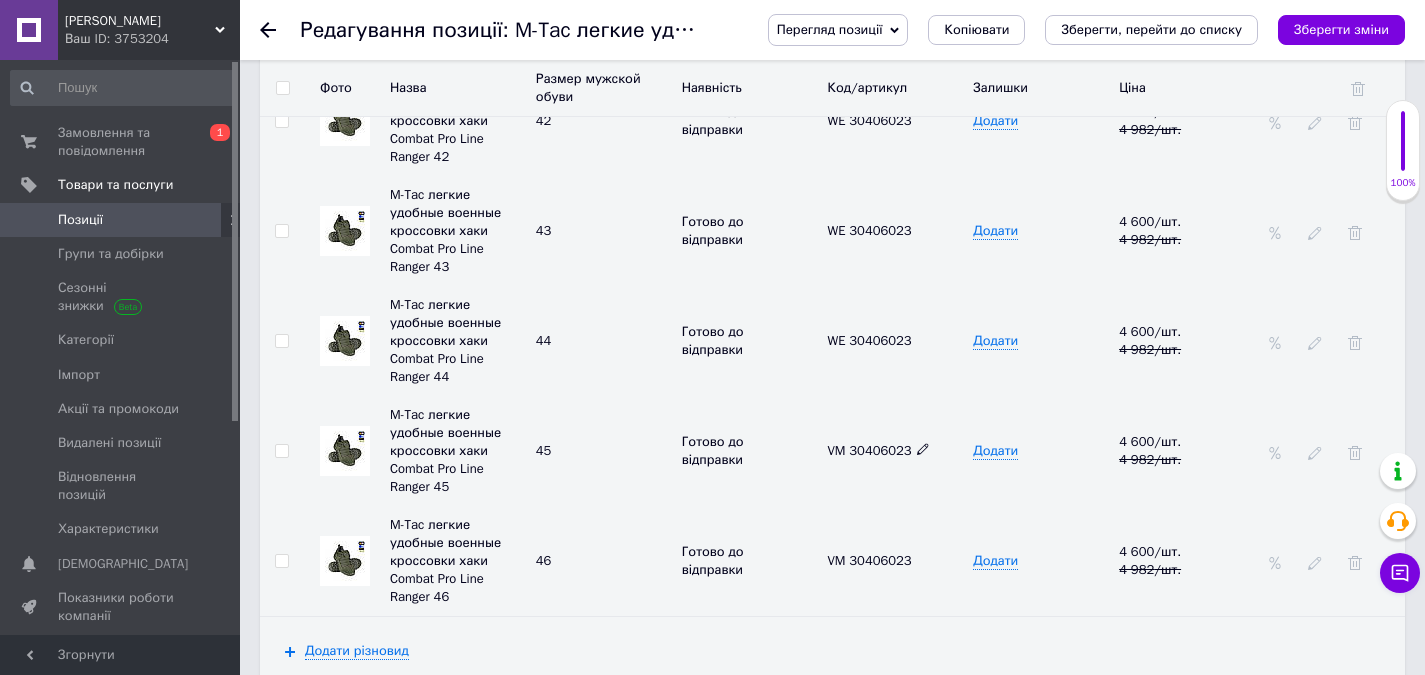 click 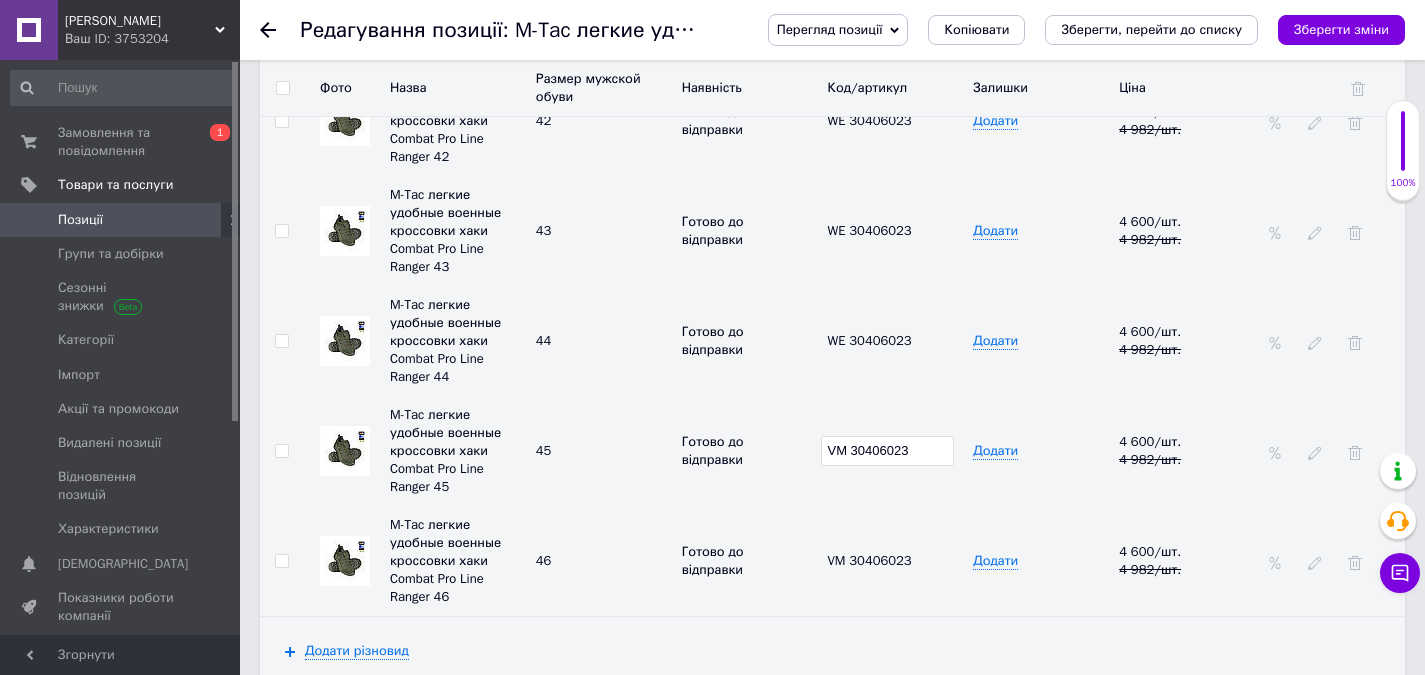 drag, startPoint x: 898, startPoint y: 279, endPoint x: 835, endPoint y: 318, distance: 74.094536 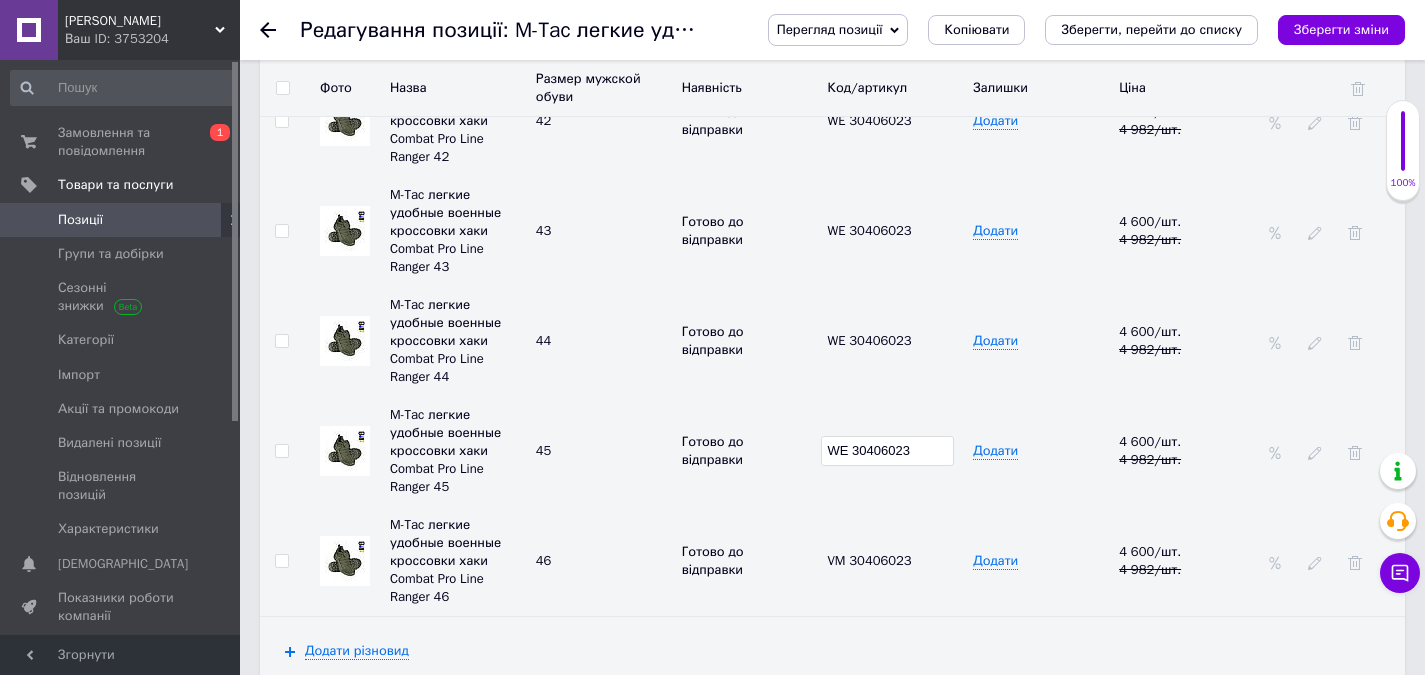 type on "WE 30406023" 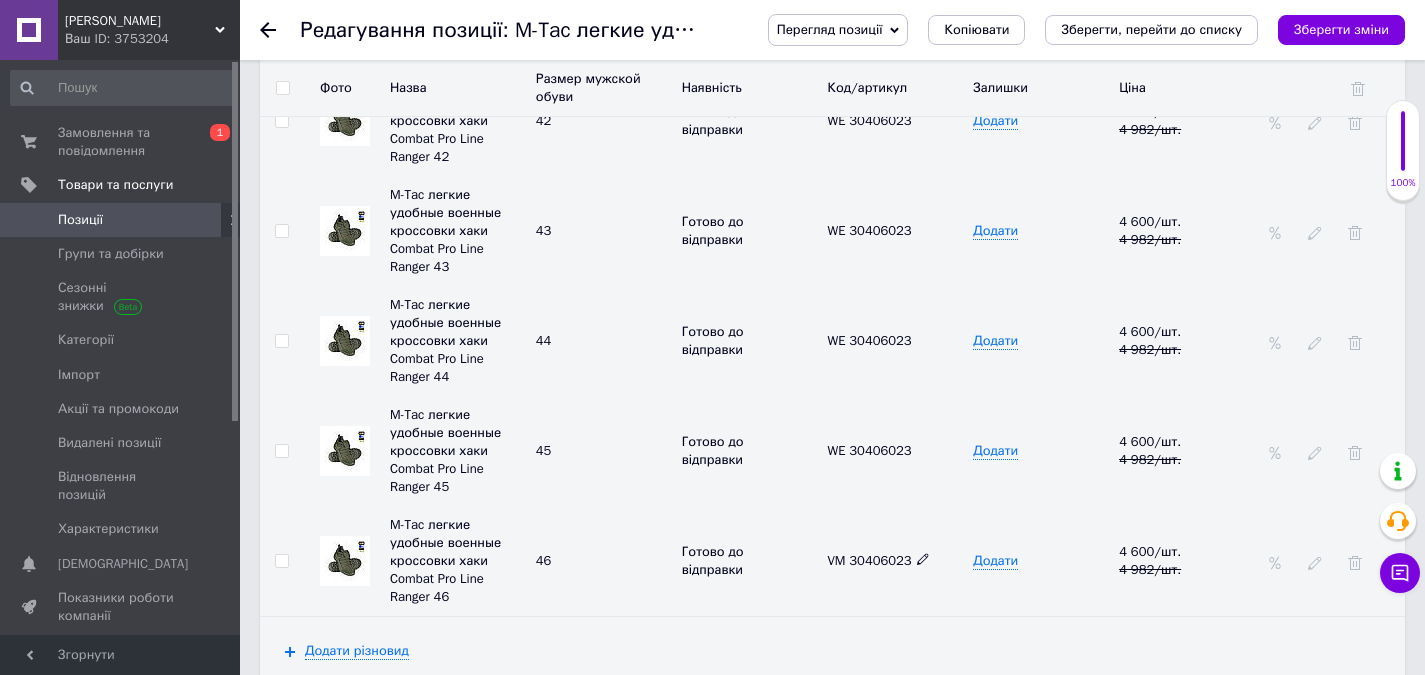 click 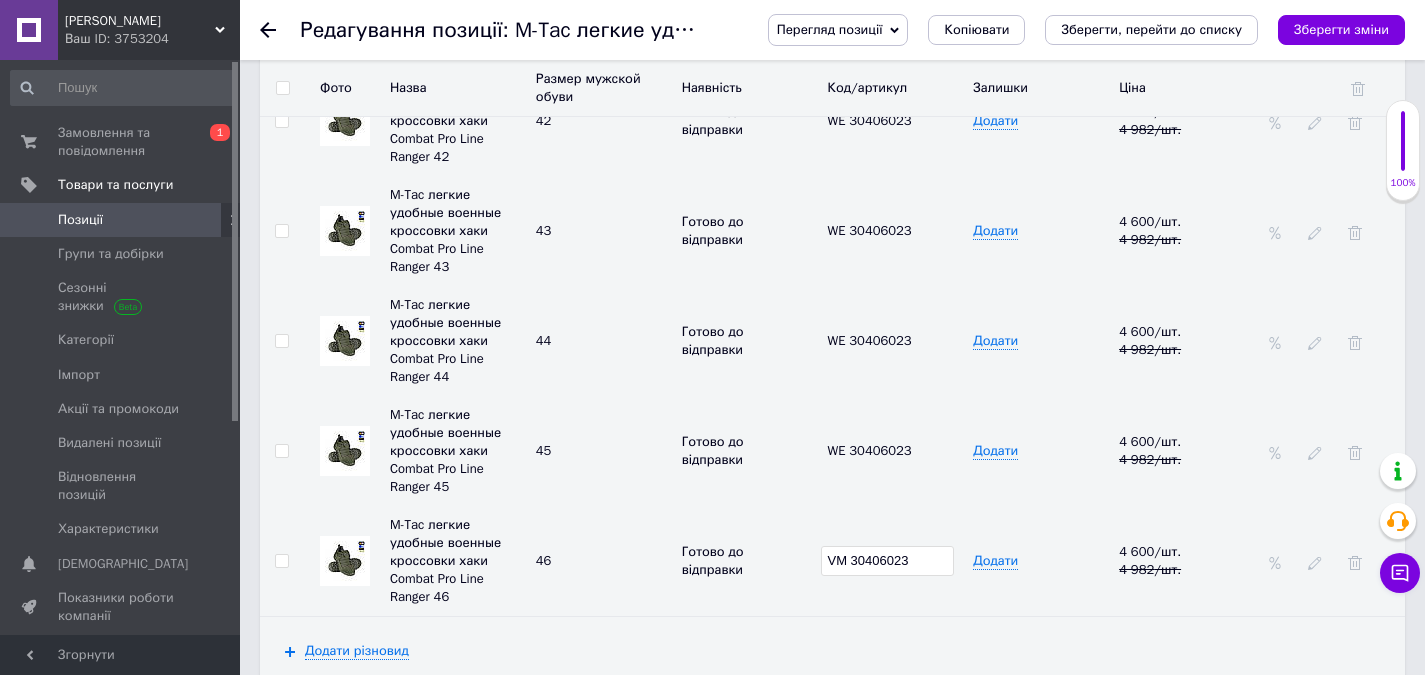 drag, startPoint x: 858, startPoint y: 368, endPoint x: 826, endPoint y: 393, distance: 40.60788 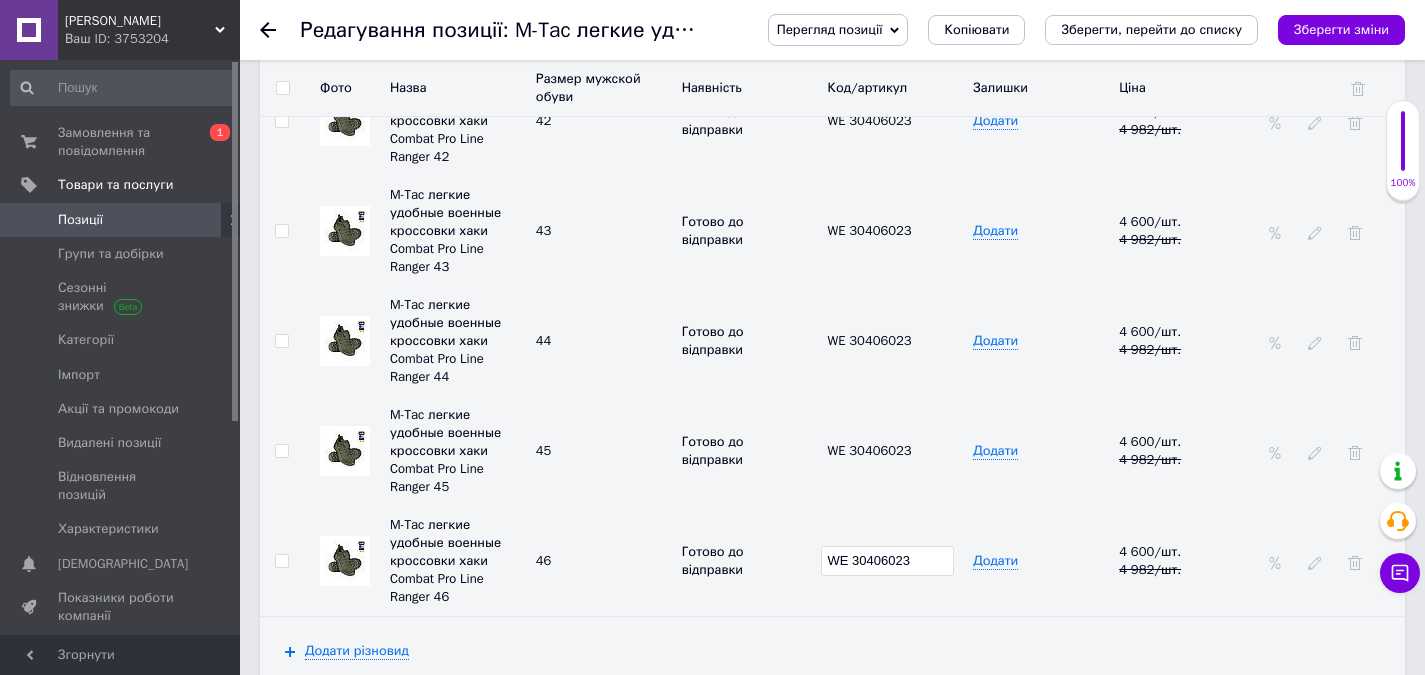 type on "WE 30406023" 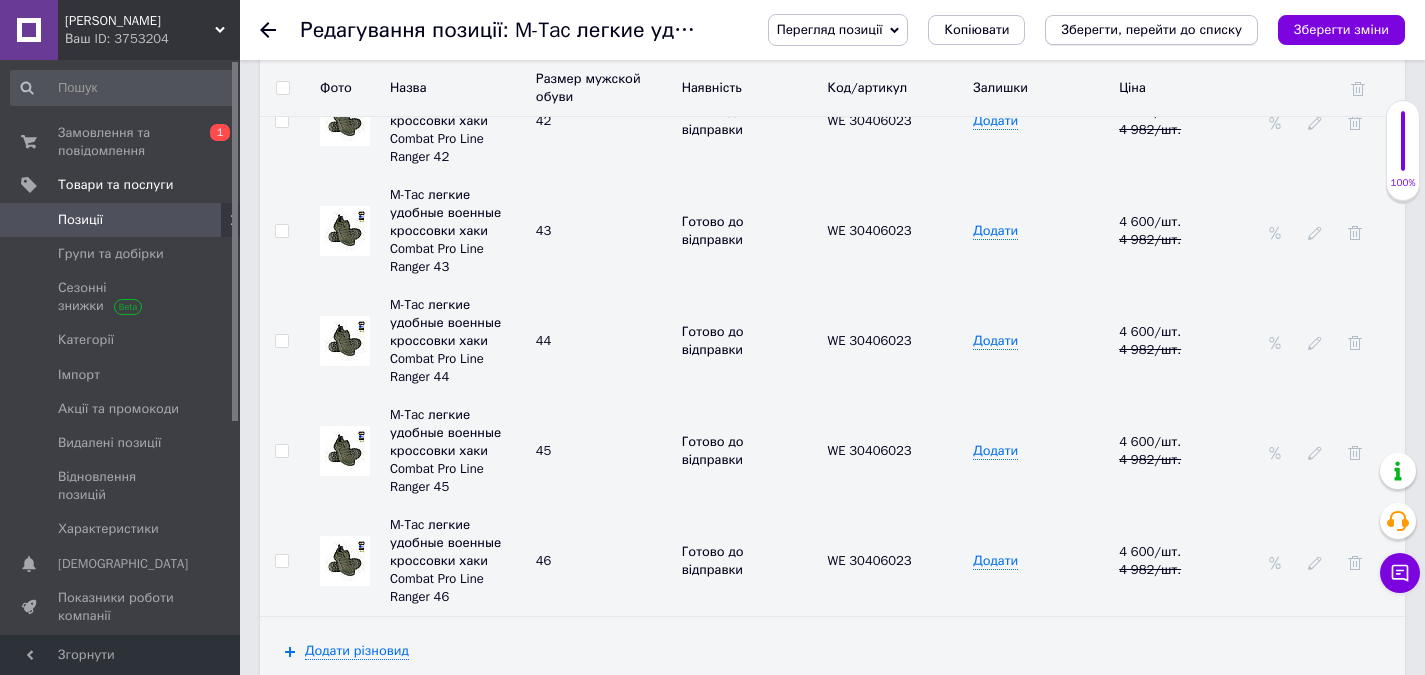 click on "Зберегти, перейти до списку" at bounding box center [1151, 29] 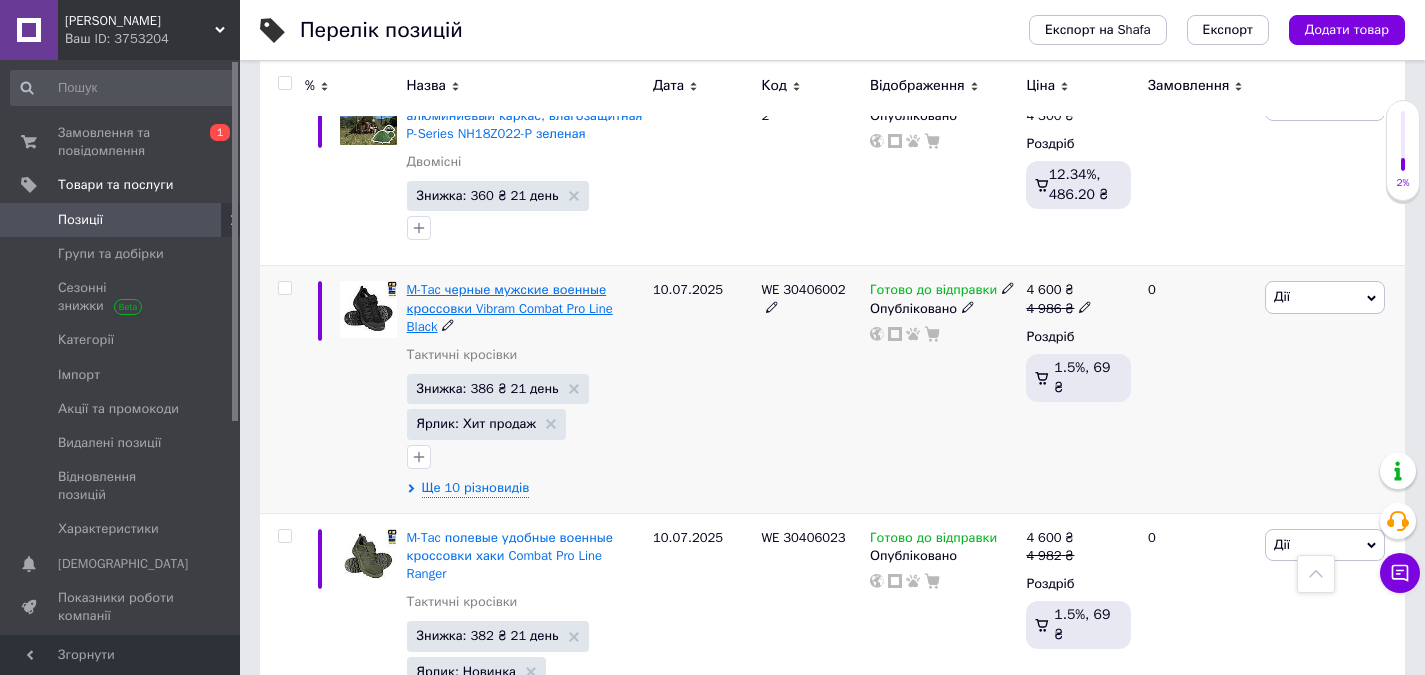 scroll, scrollTop: 3200, scrollLeft: 0, axis: vertical 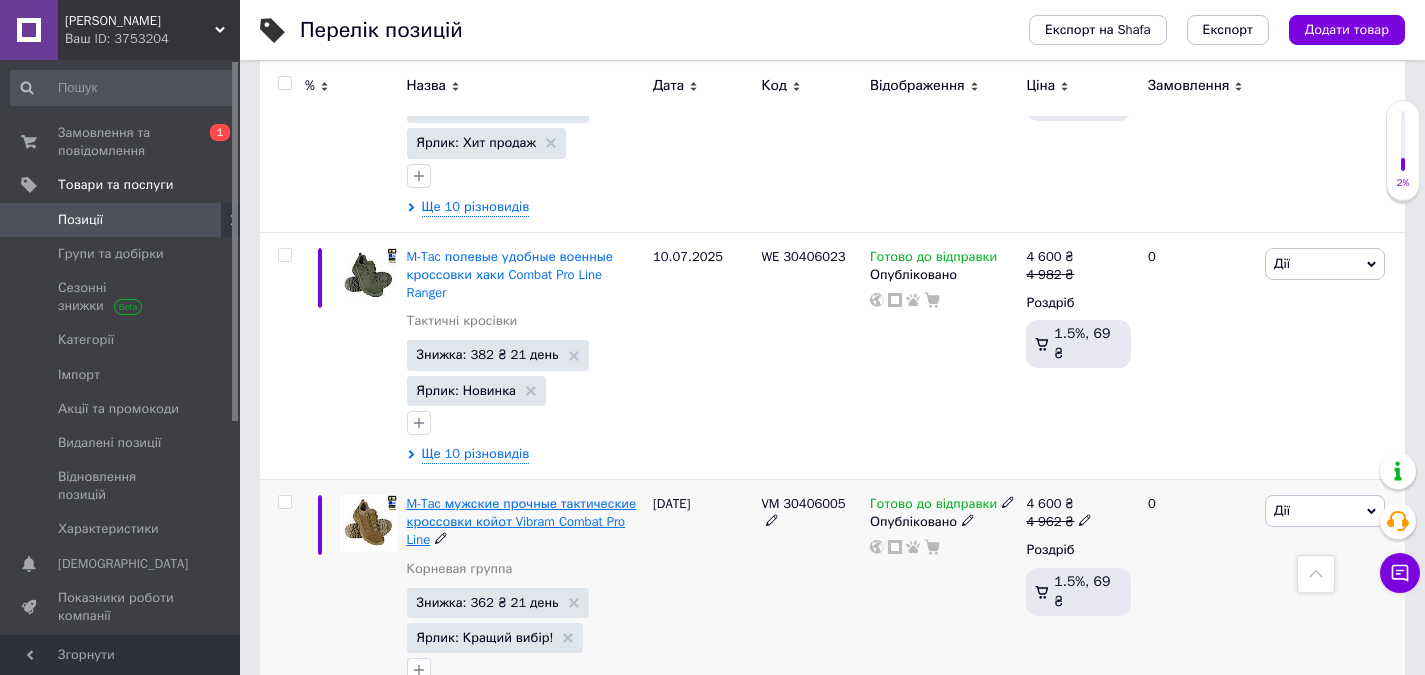 click on "M-Tac мужские прочные тактические кроссовки койот Vibram Combat Pro Line" at bounding box center (522, 521) 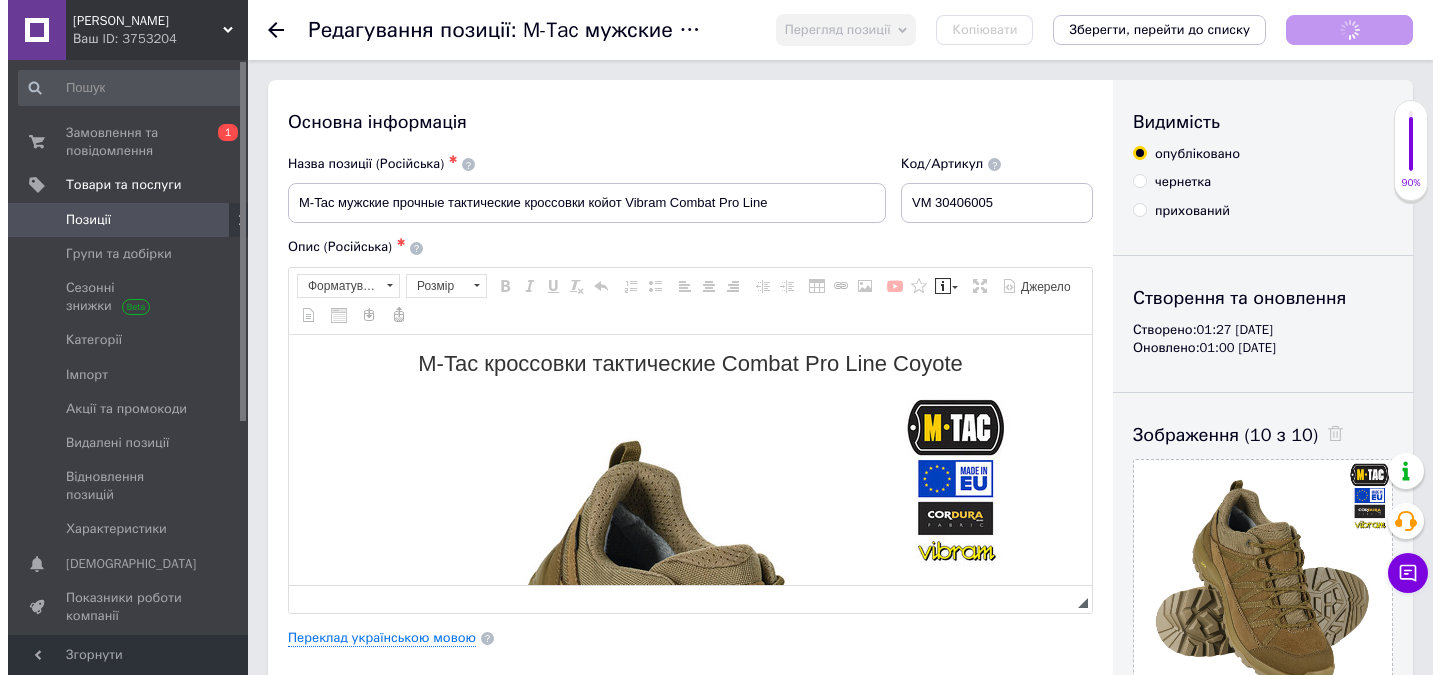 scroll, scrollTop: 0, scrollLeft: 0, axis: both 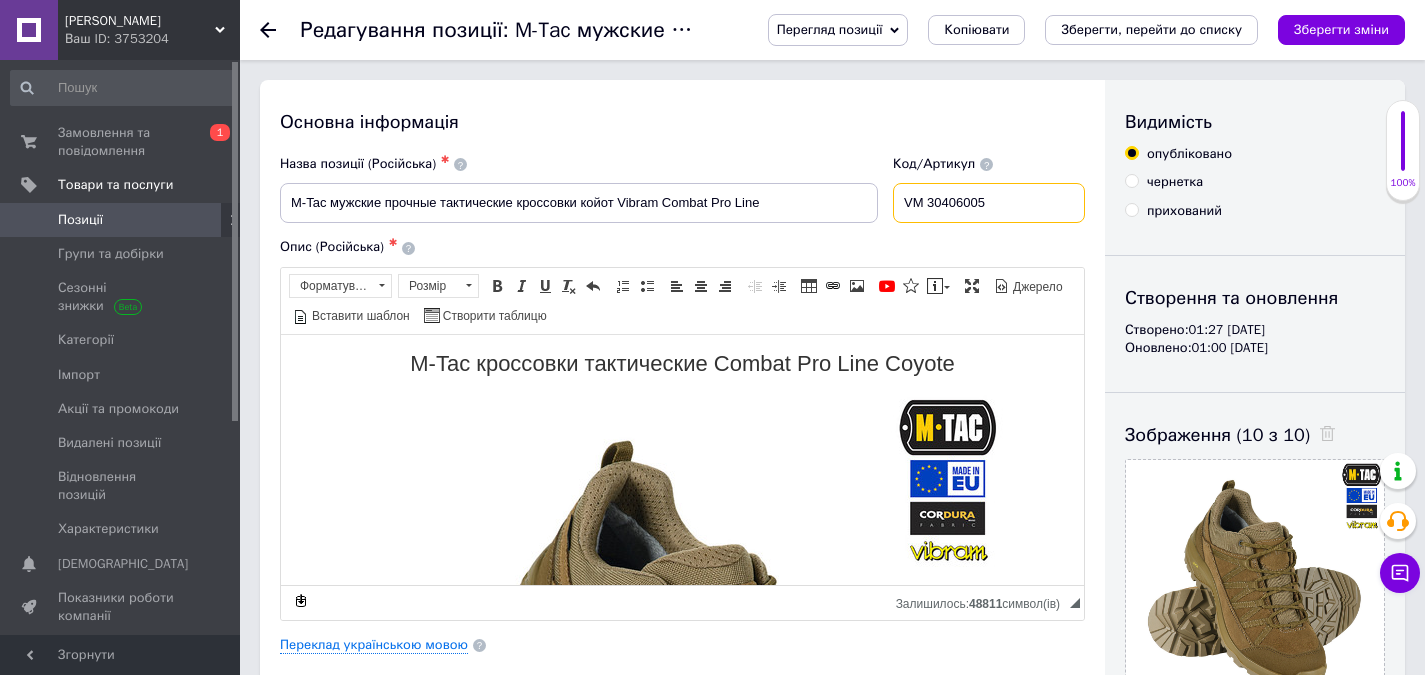 drag, startPoint x: 910, startPoint y: 198, endPoint x: 930, endPoint y: 198, distance: 20 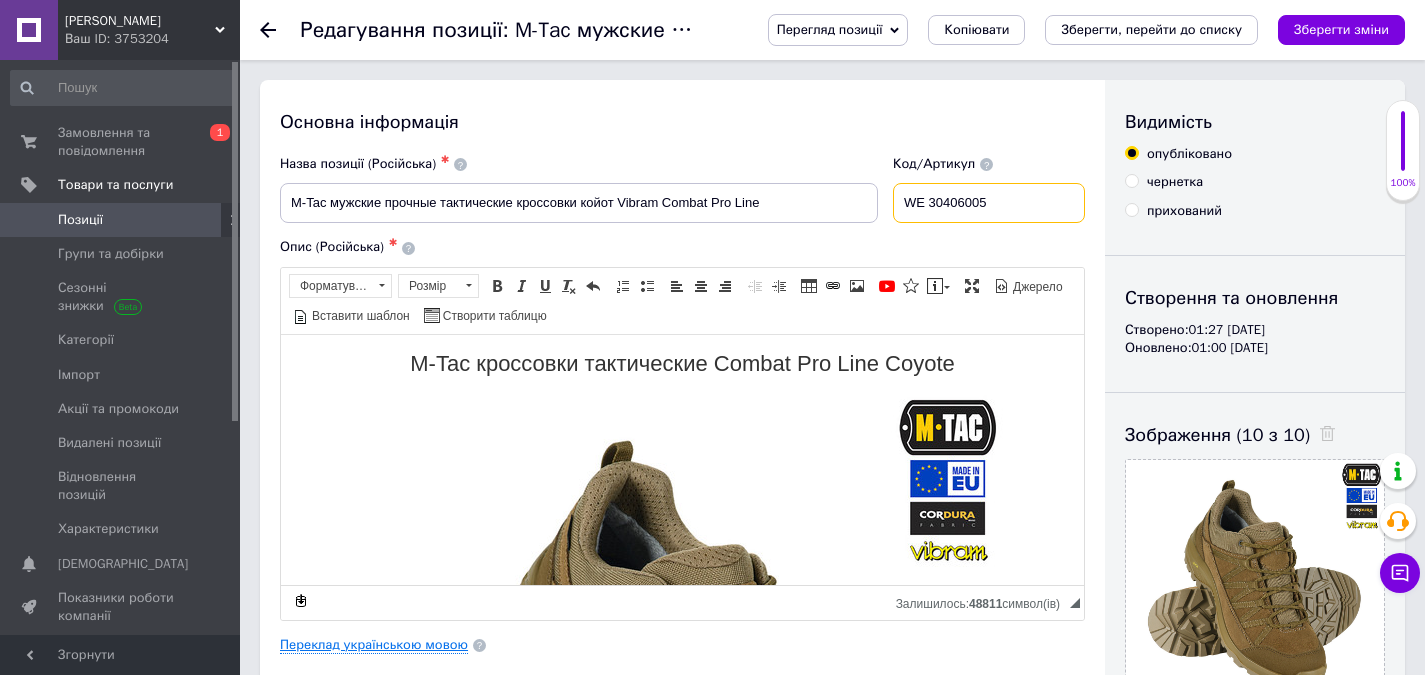 type on "WE 30406005" 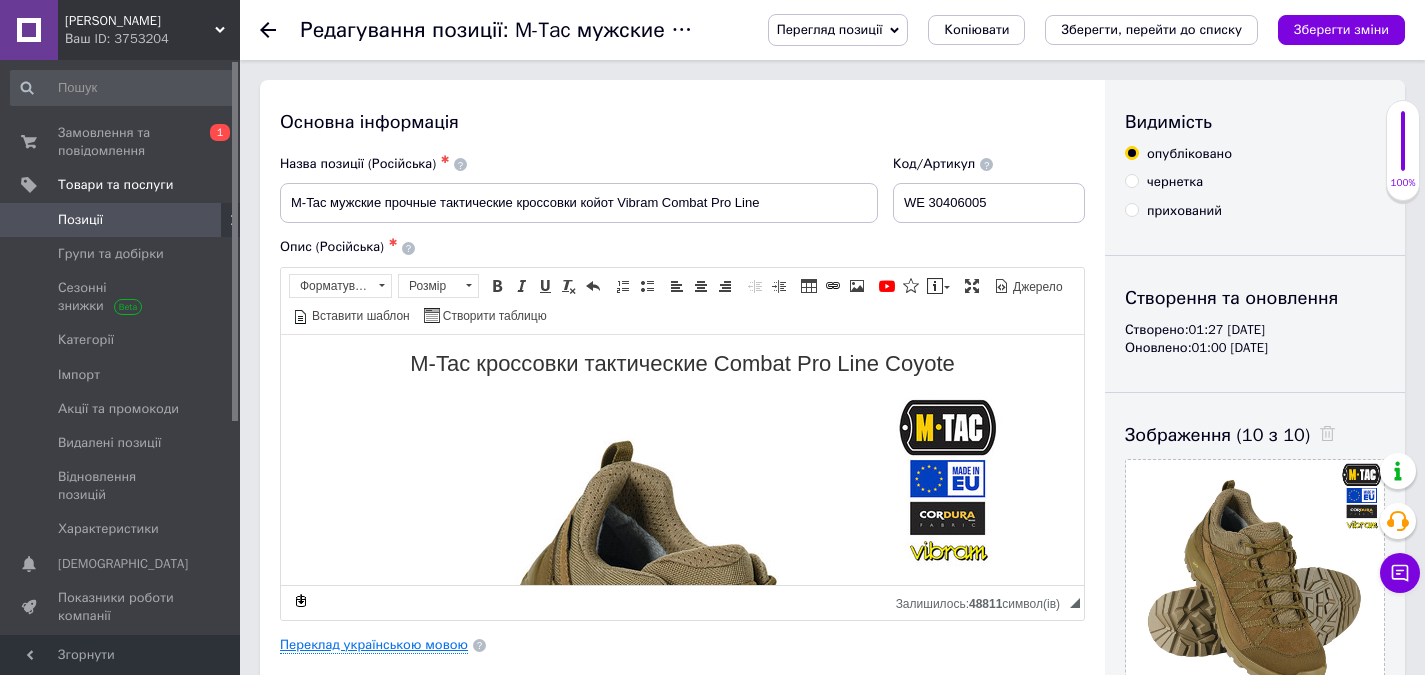 click on "Переклад українською мовою" at bounding box center (374, 645) 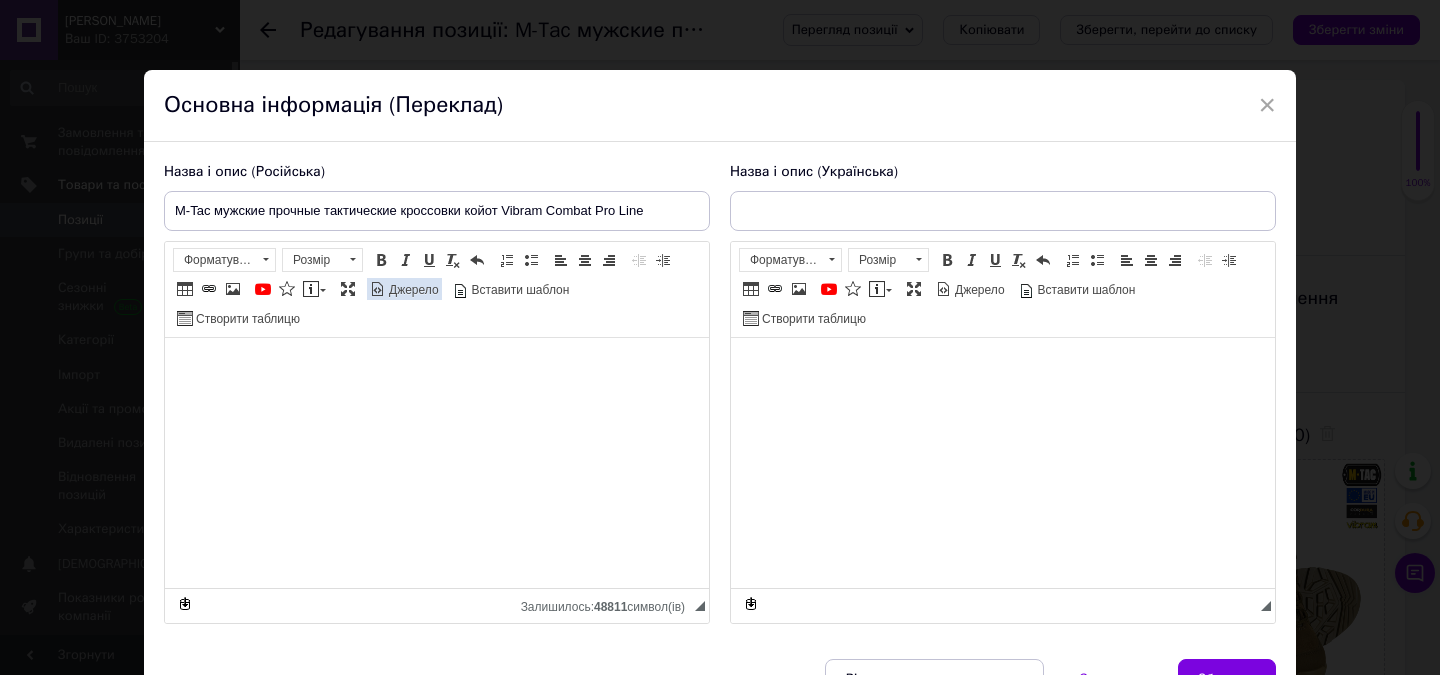 type on "M-Tac чоловічі міцні тактичні кросівки койот Vibram Combat Pro Line" 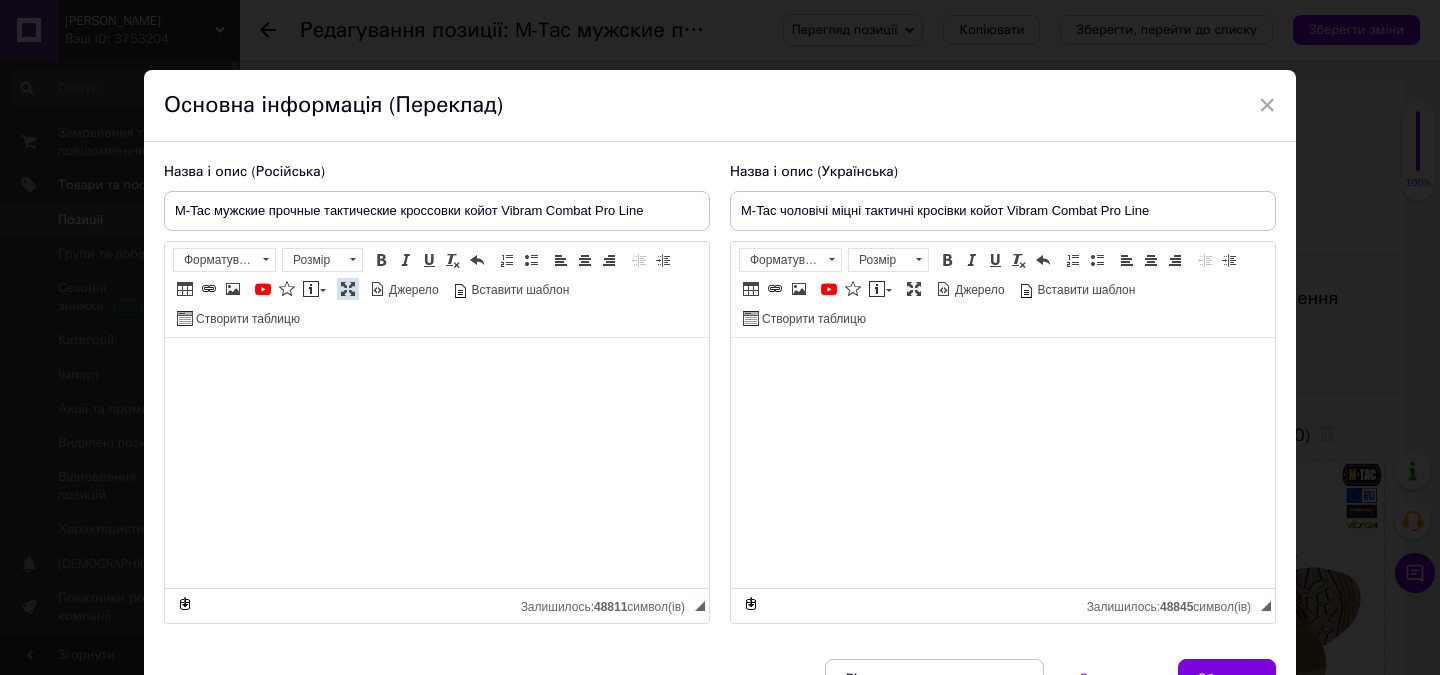 click at bounding box center [348, 289] 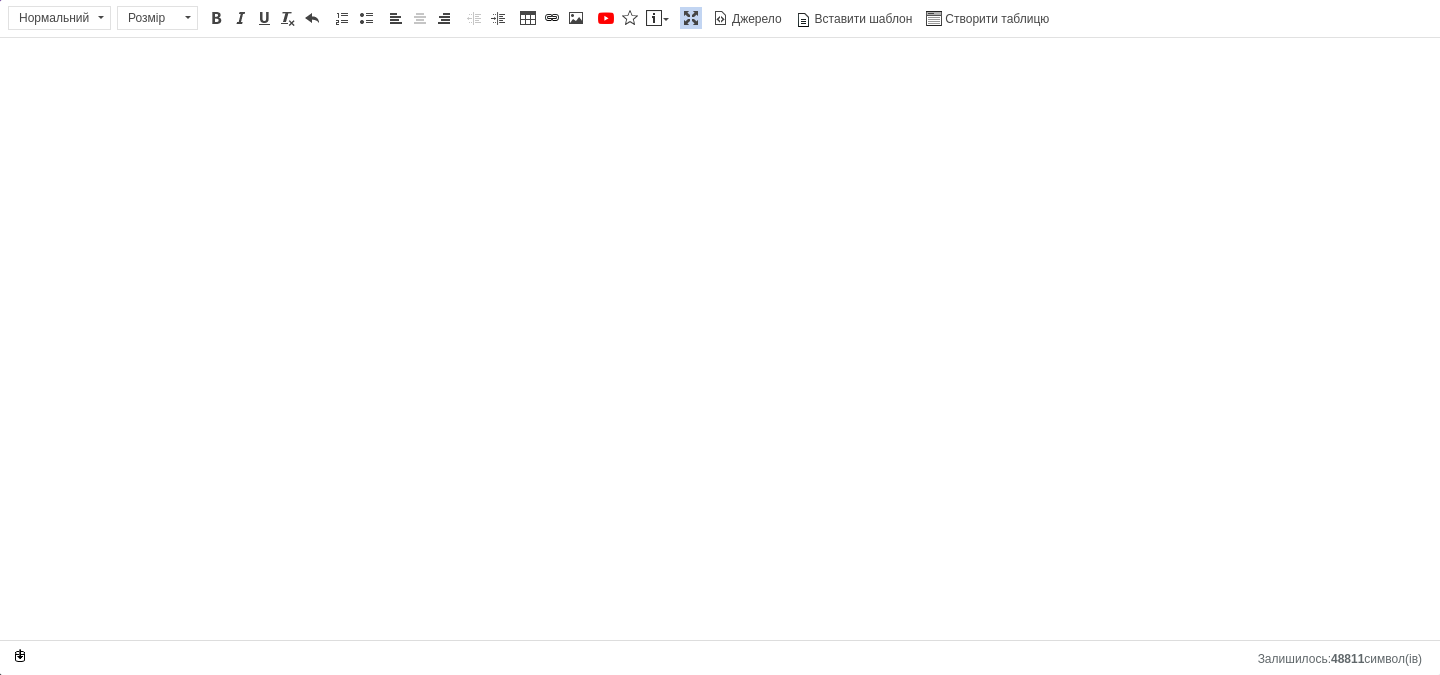 select 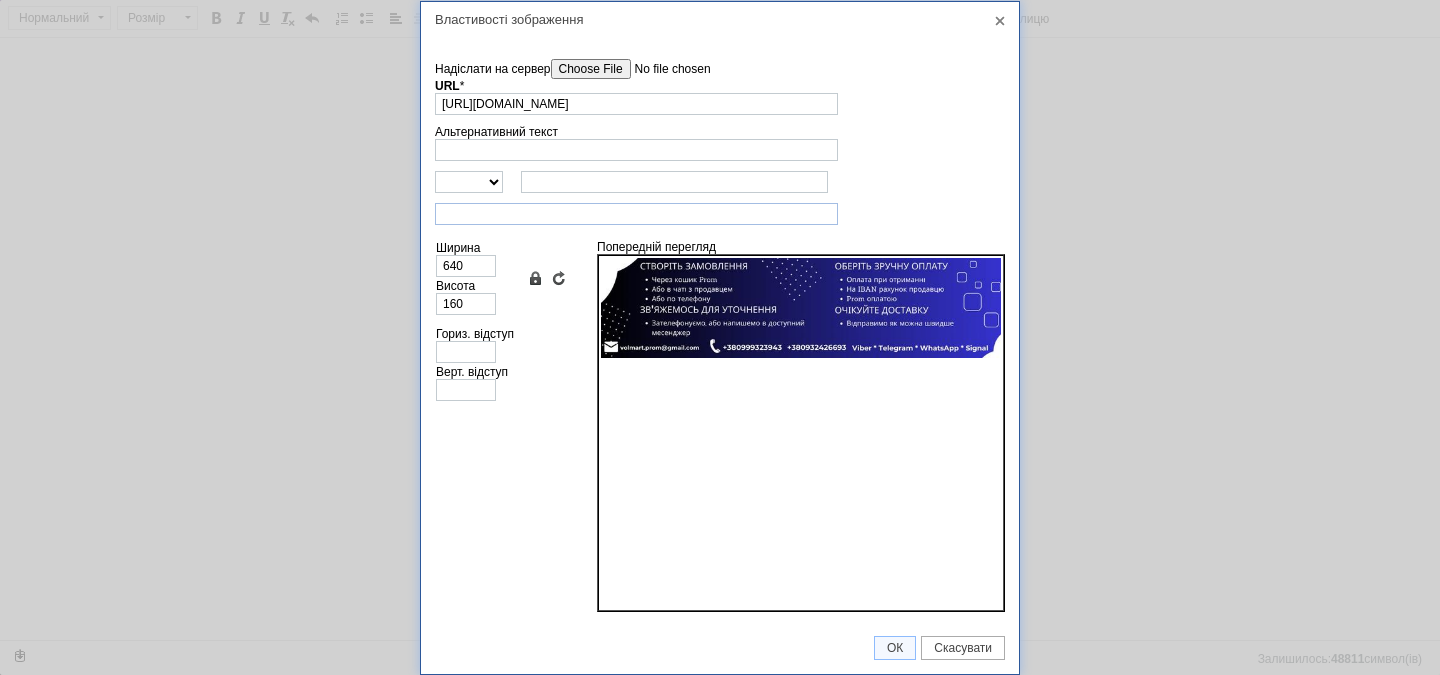 scroll, scrollTop: 0, scrollLeft: 261, axis: horizontal 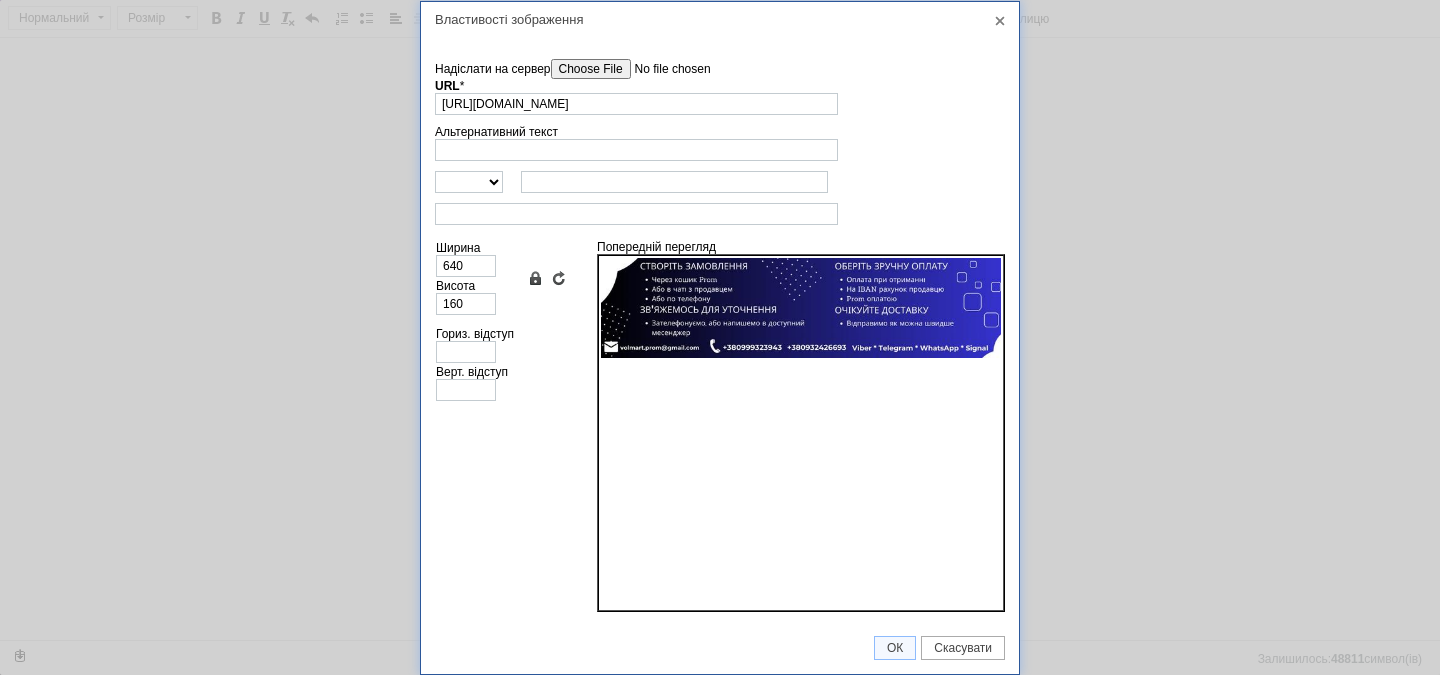 click on "Надіслати на сервер" at bounding box center [664, 69] 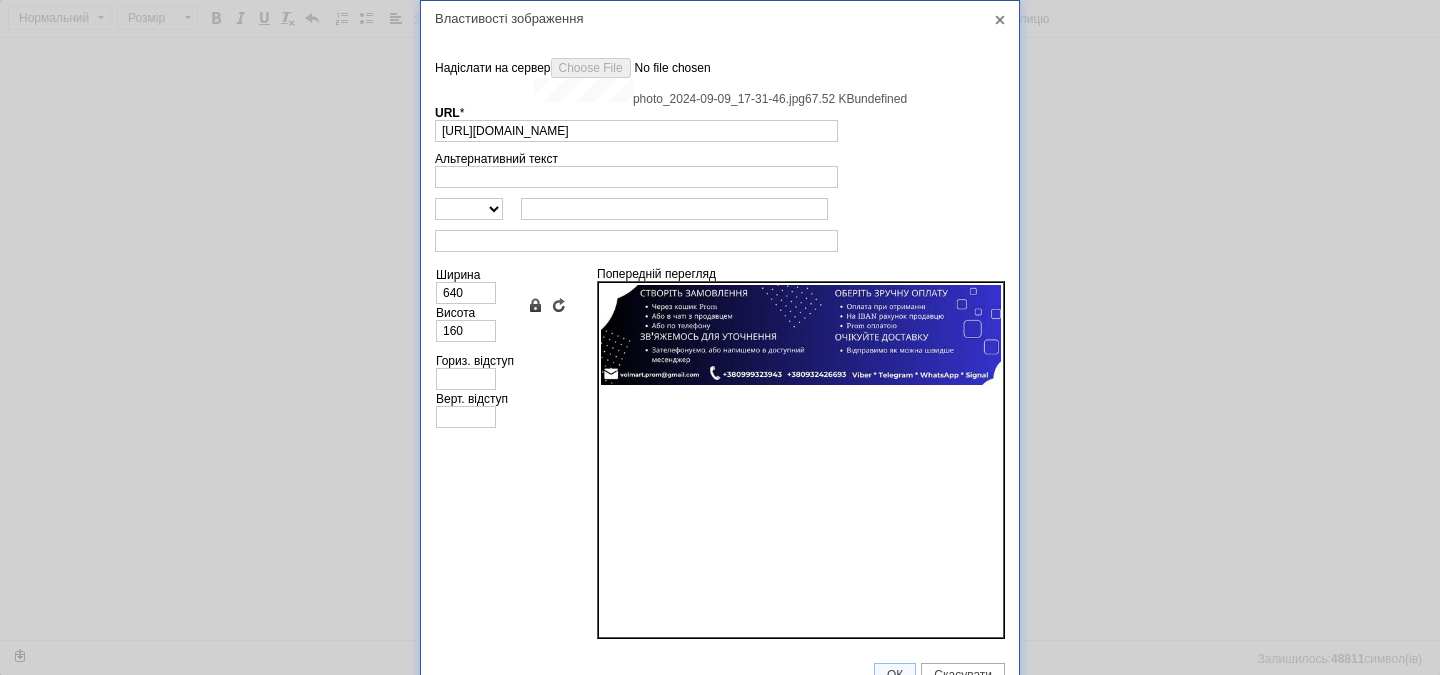 type on "[URL][DOMAIN_NAME]" 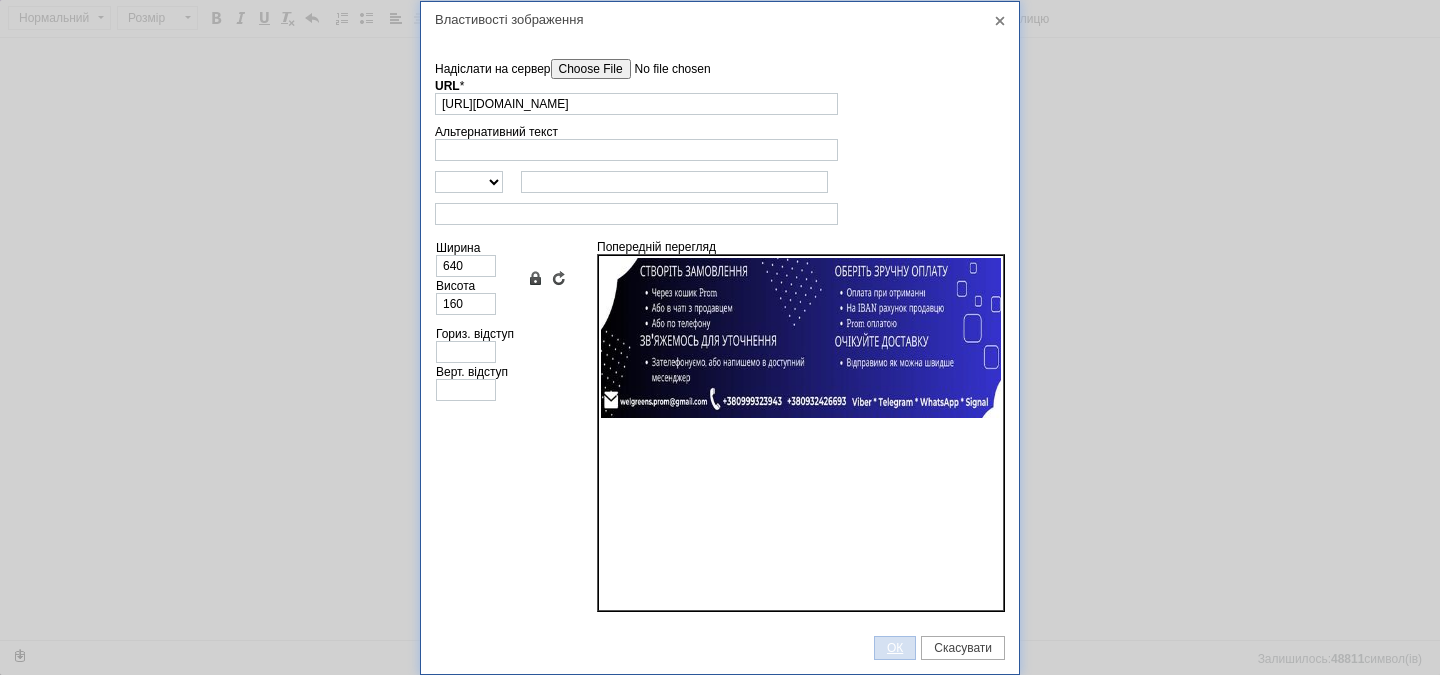 click on "ОК" at bounding box center [895, 648] 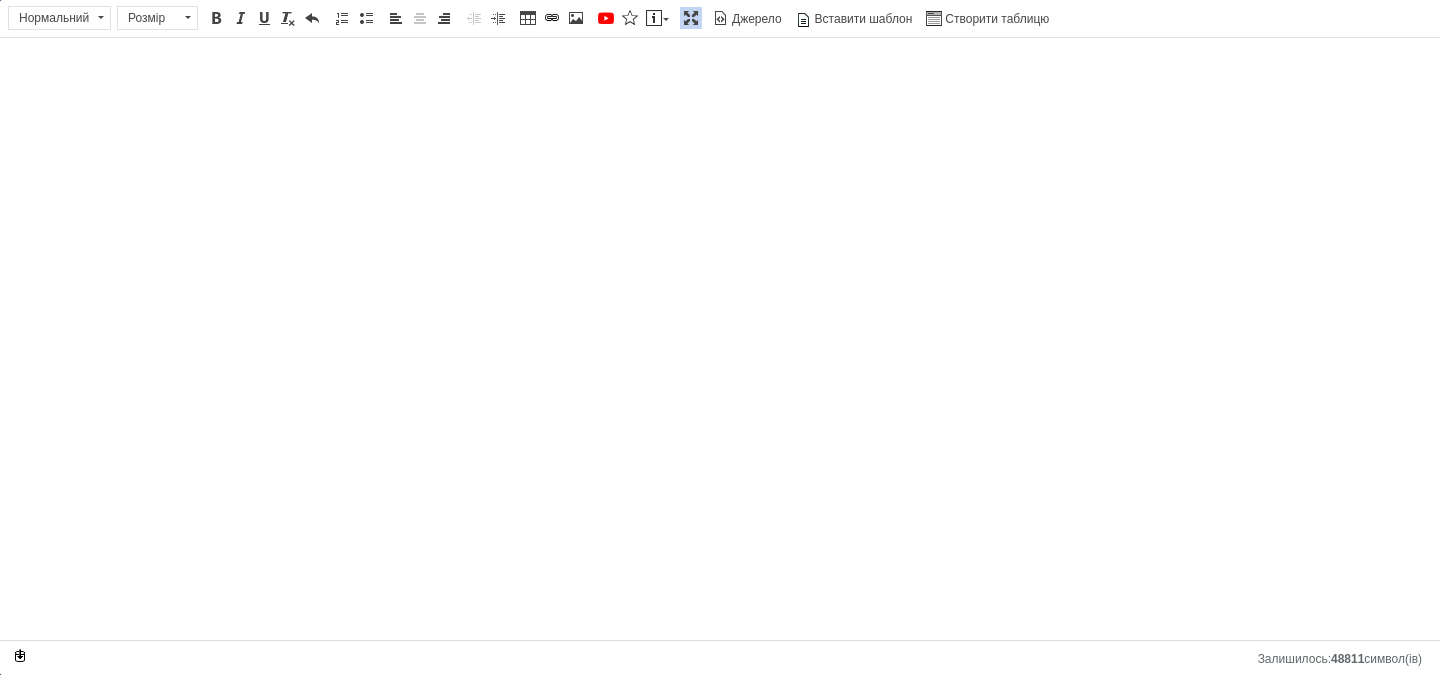 click at bounding box center [691, 18] 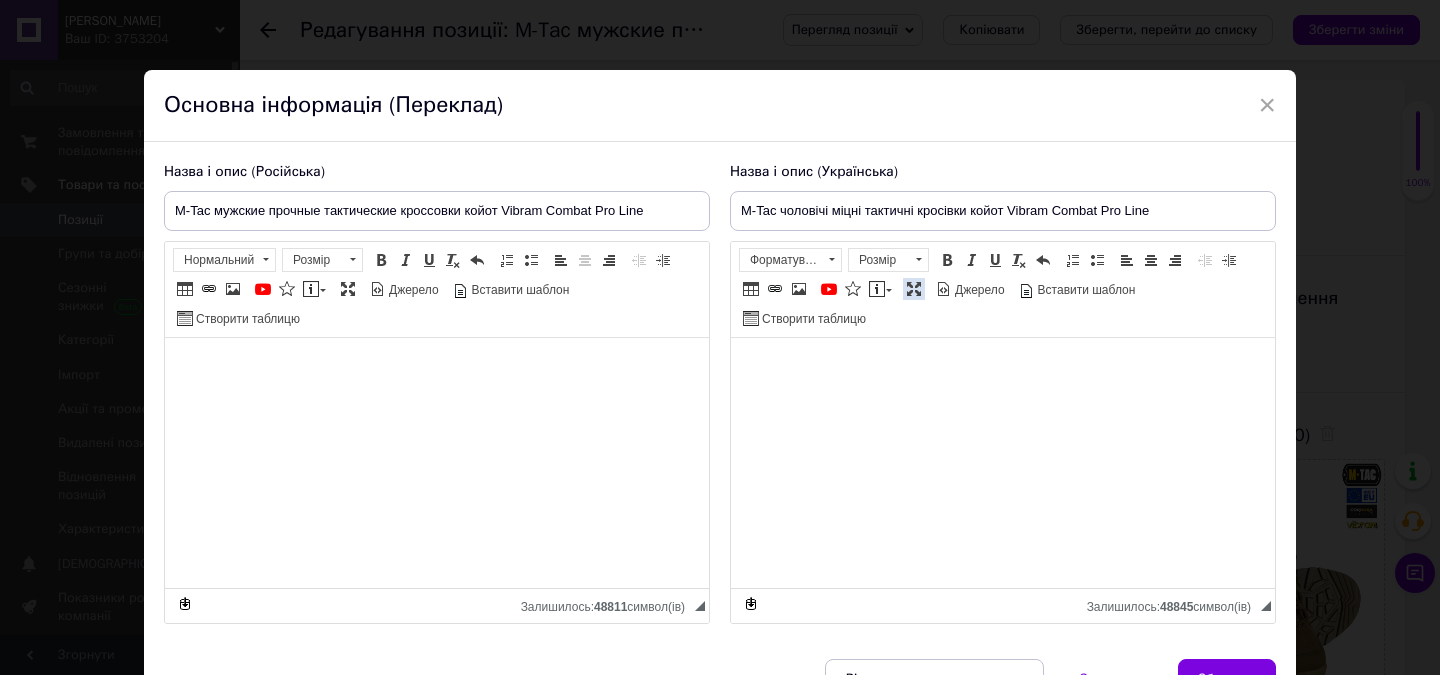 click at bounding box center [914, 289] 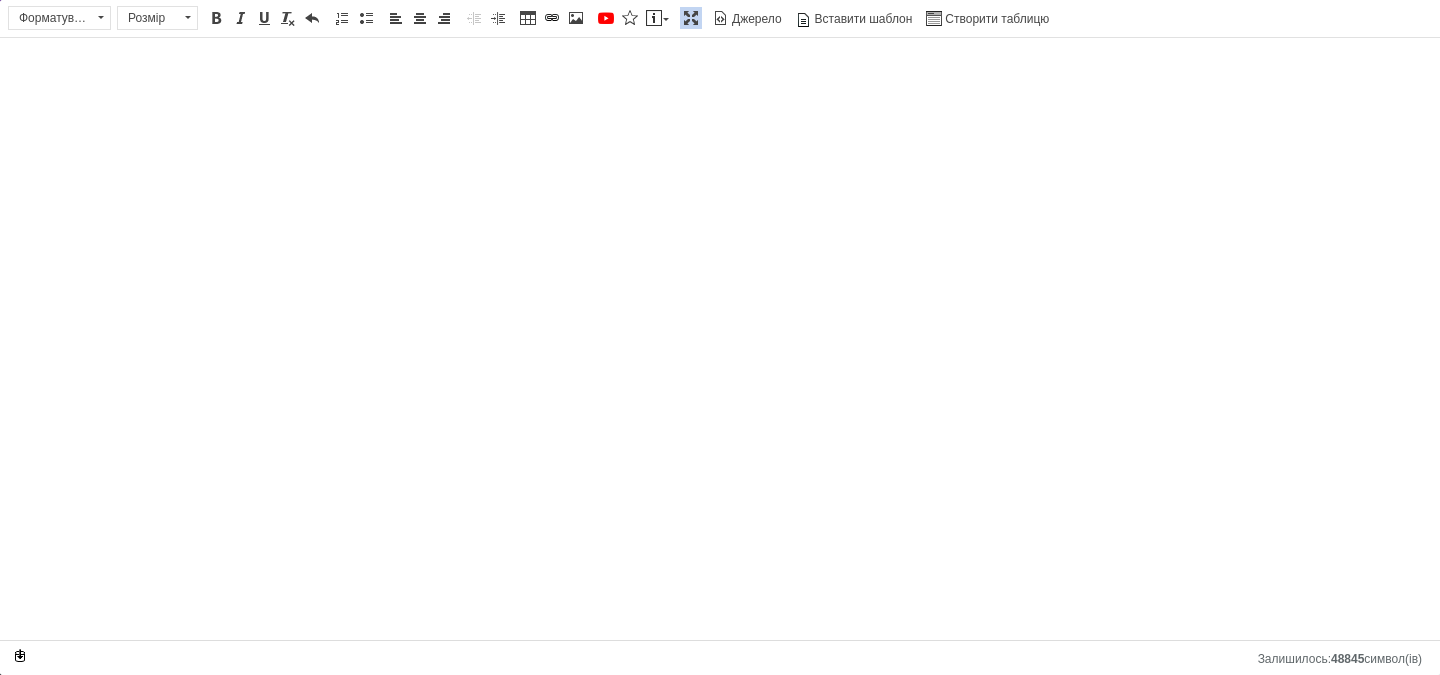 select 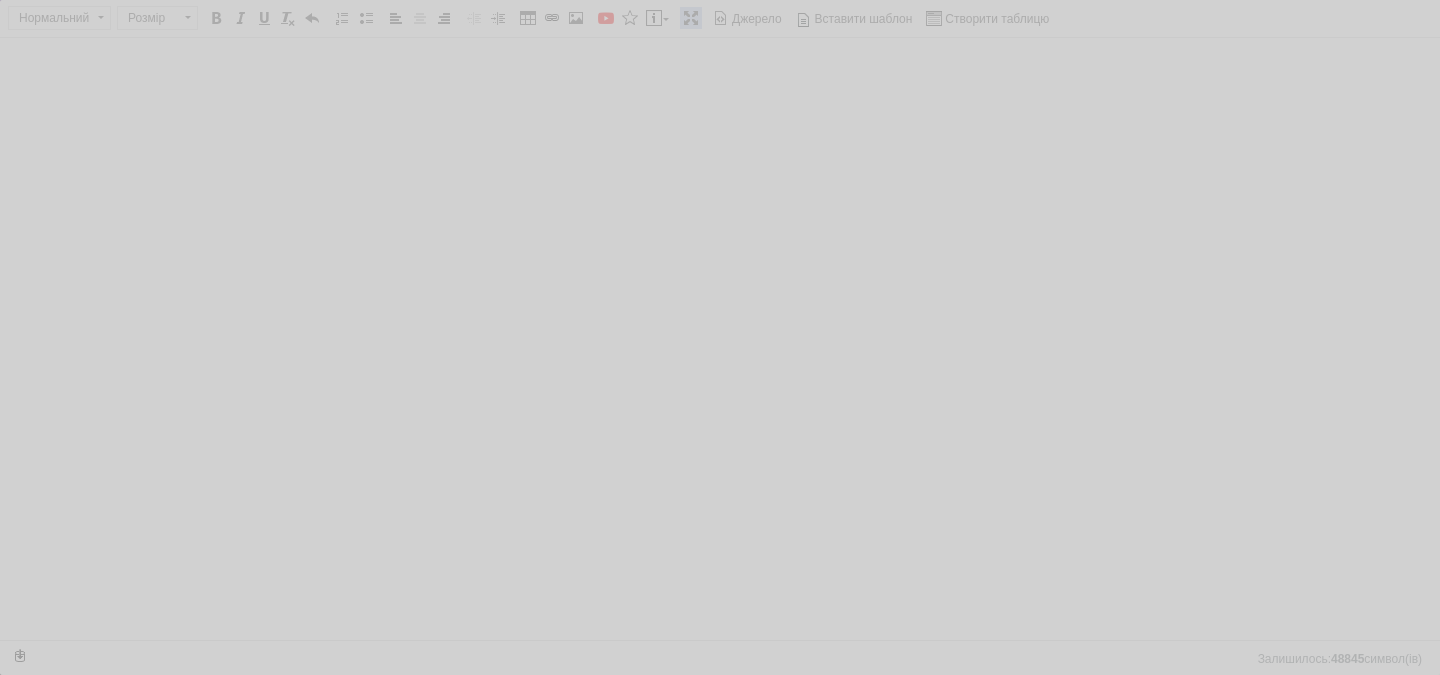 type on "[URL][DOMAIN_NAME]" 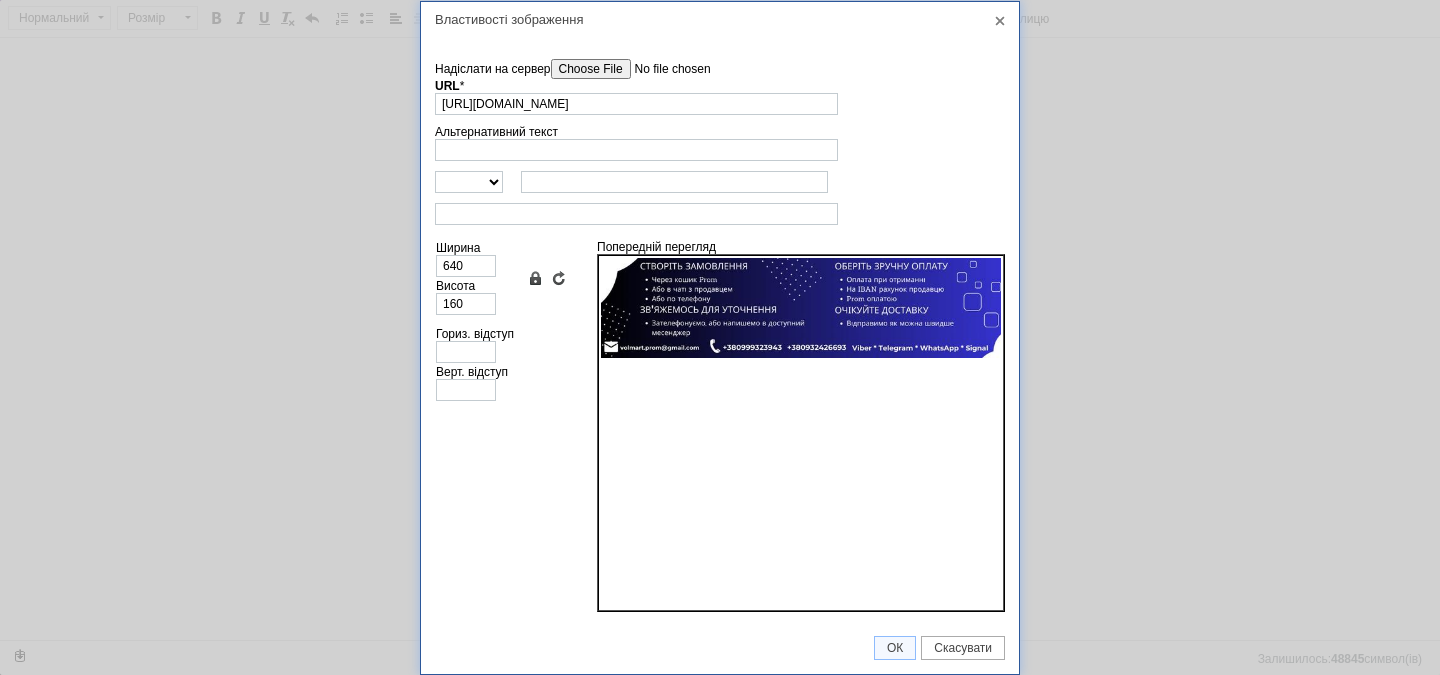 scroll, scrollTop: 0, scrollLeft: 0, axis: both 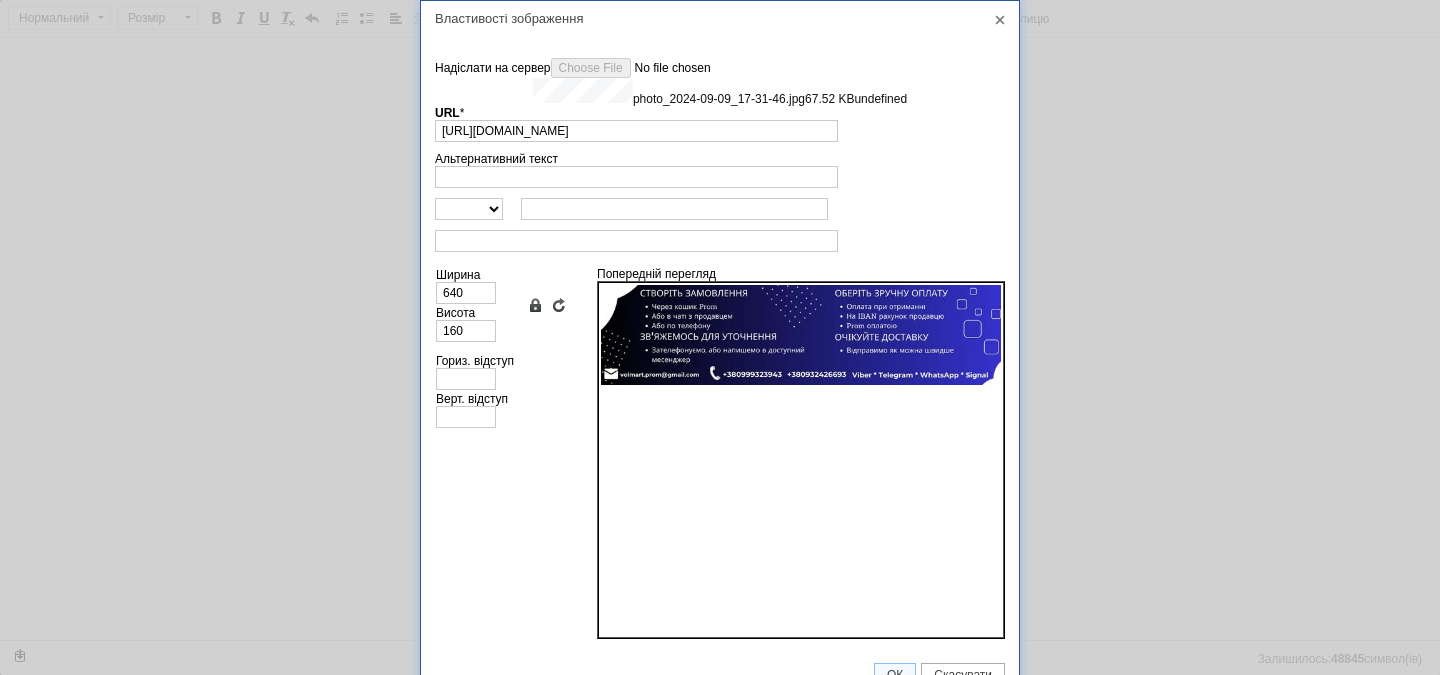 type on "[URL][DOMAIN_NAME]" 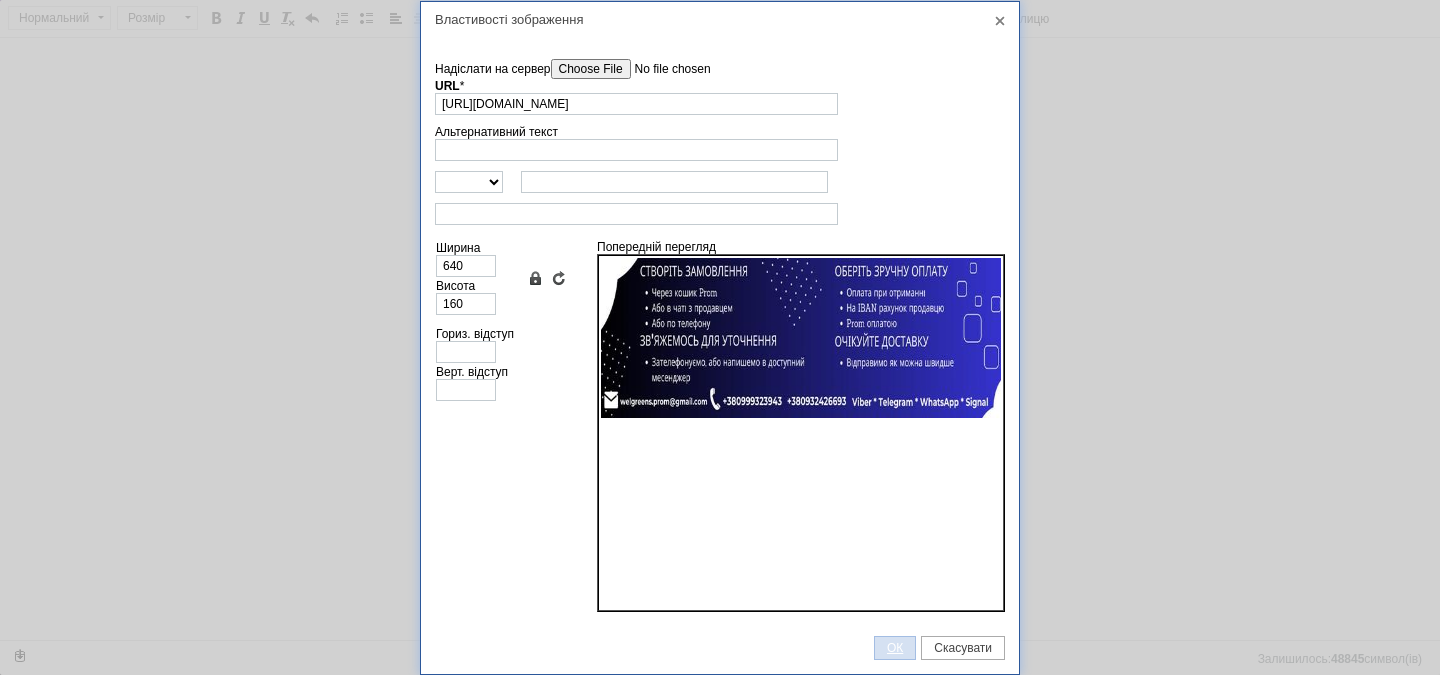 click on "ОК" at bounding box center [895, 648] 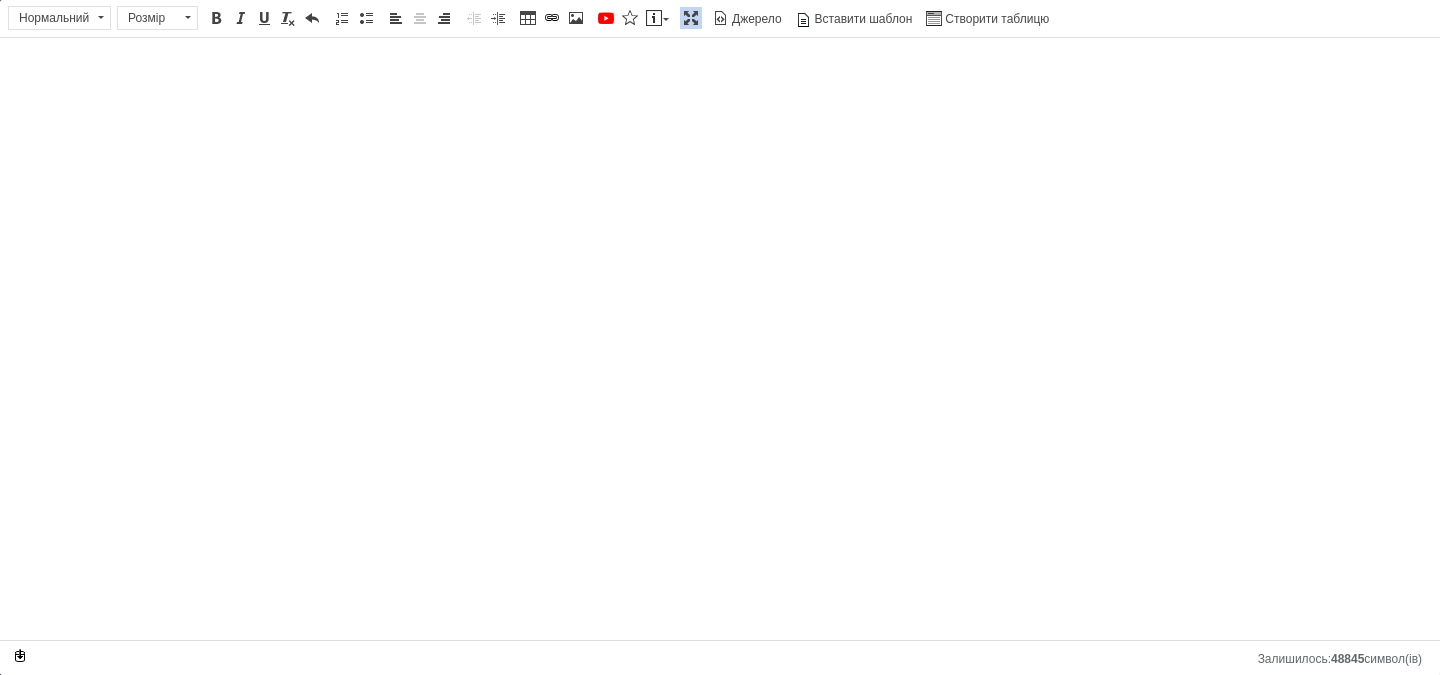 click on "Максимізувати" at bounding box center (691, 18) 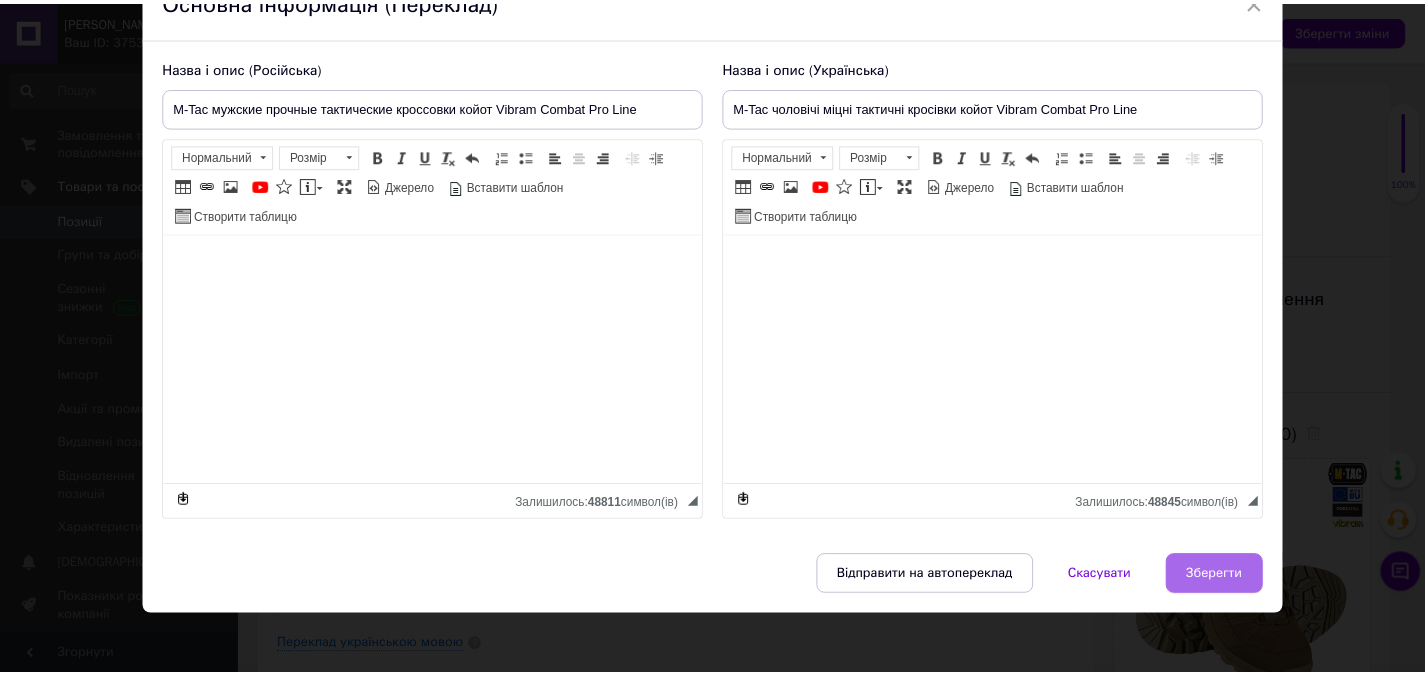scroll, scrollTop: 114, scrollLeft: 0, axis: vertical 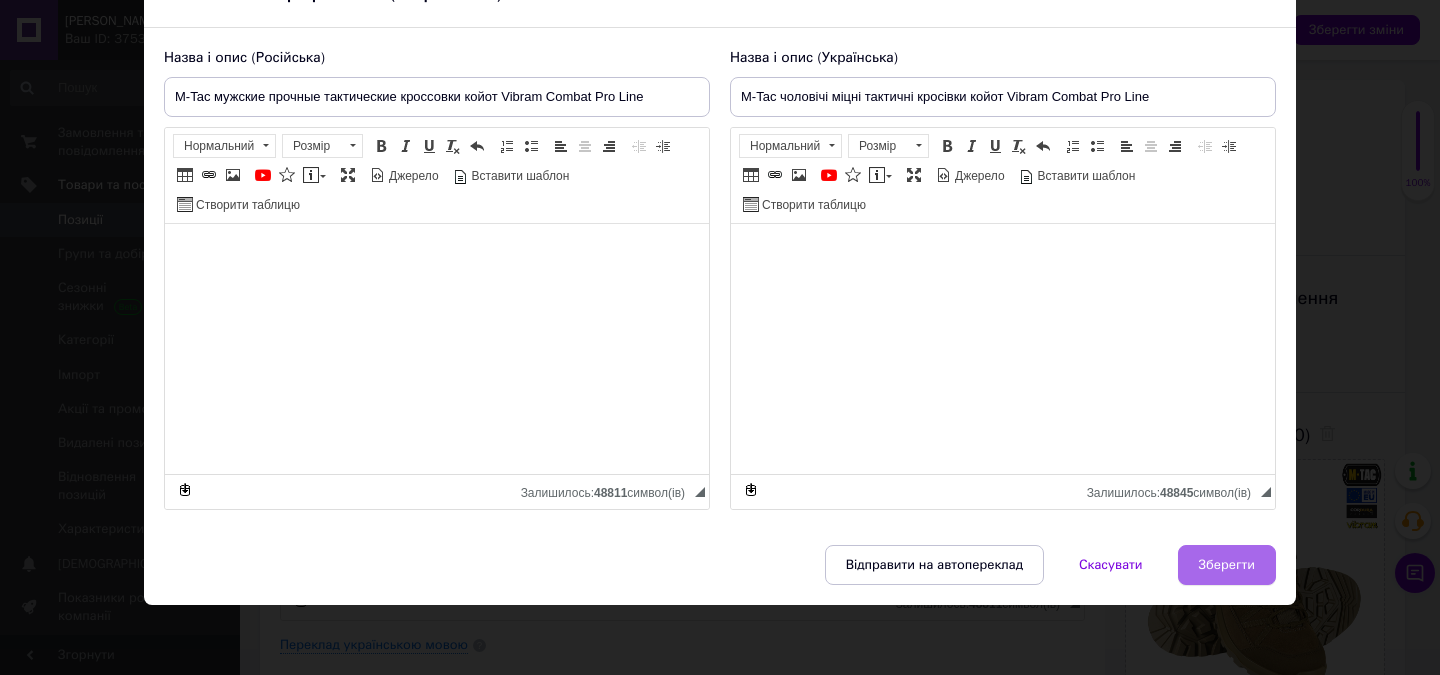 click on "Зберегти" at bounding box center [1227, 565] 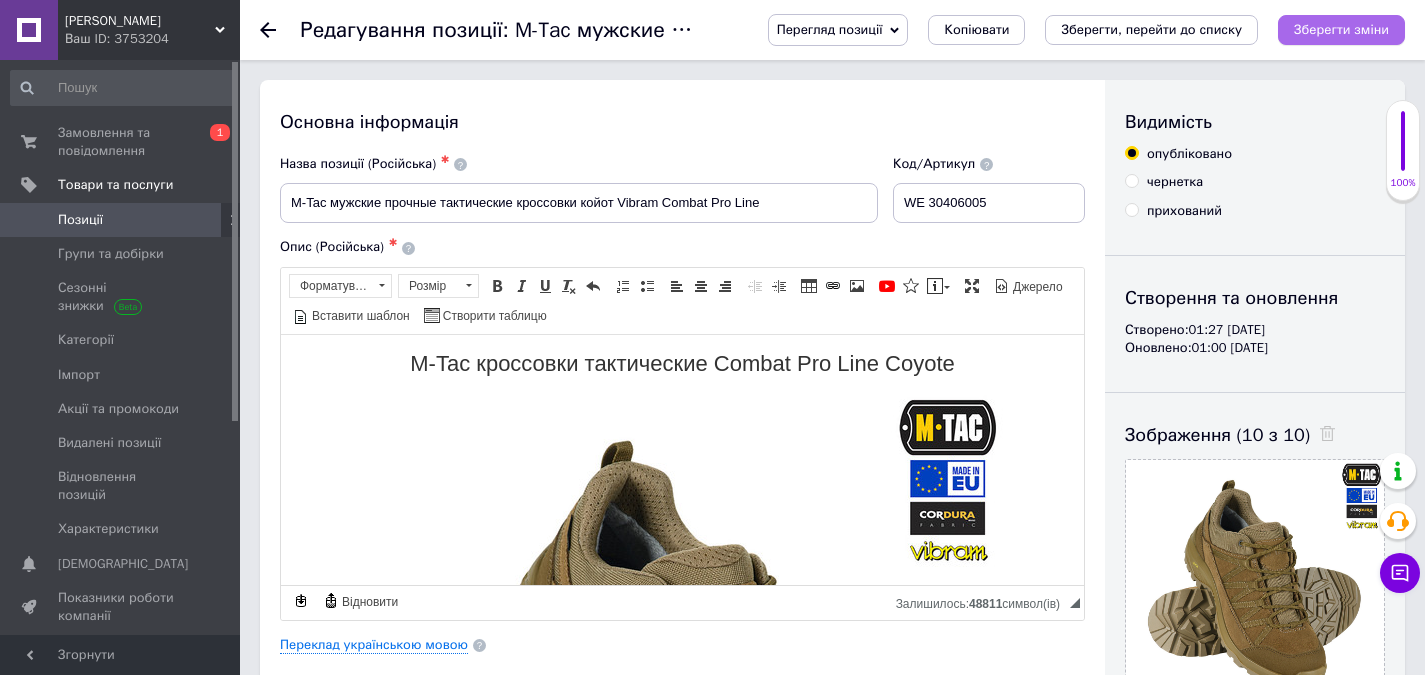 click on "Зберегти зміни" at bounding box center [1341, 30] 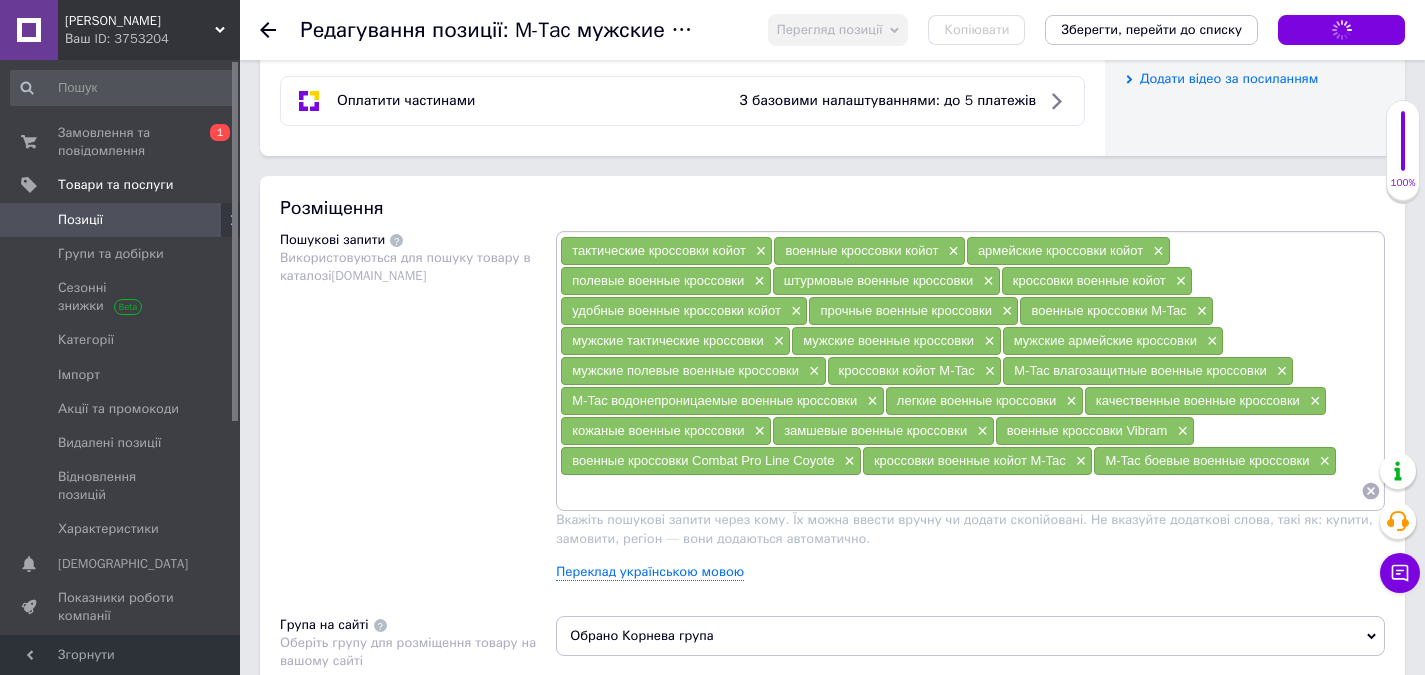scroll, scrollTop: 1200, scrollLeft: 0, axis: vertical 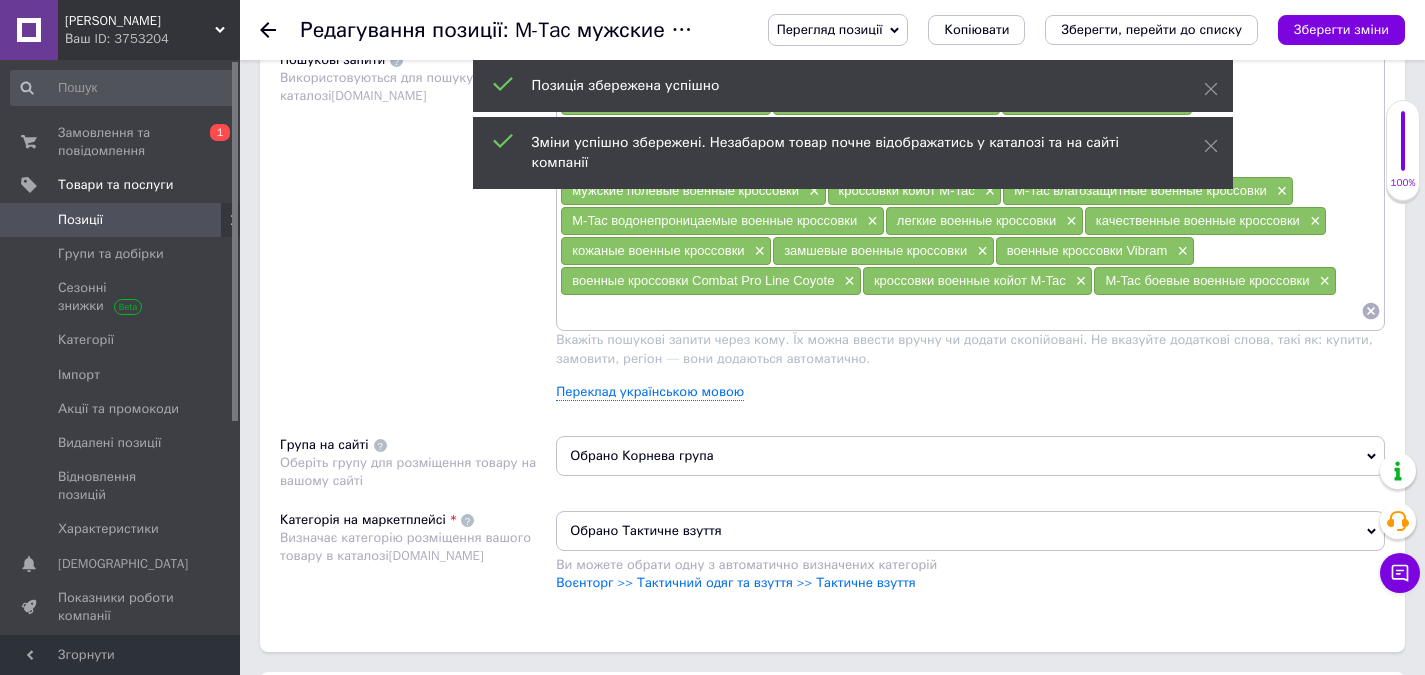 click on "Обрано Корнева група" at bounding box center [970, 456] 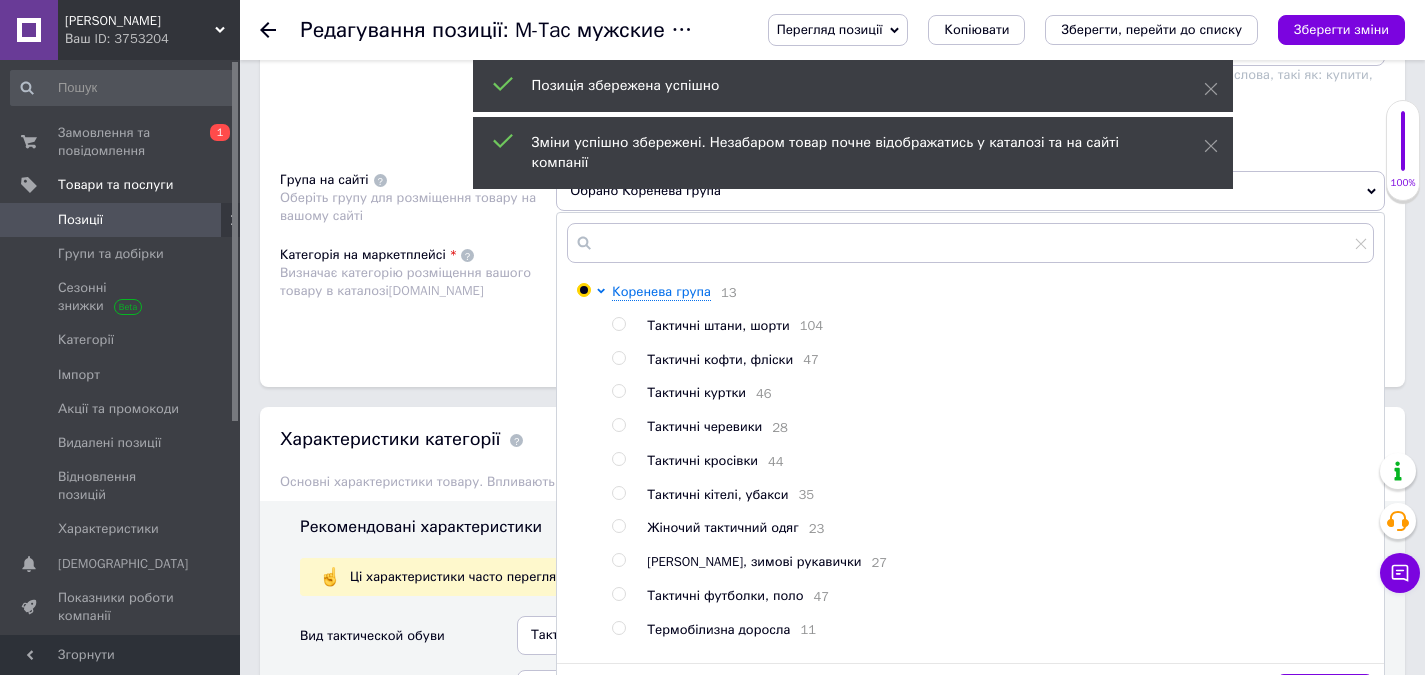 scroll, scrollTop: 1500, scrollLeft: 0, axis: vertical 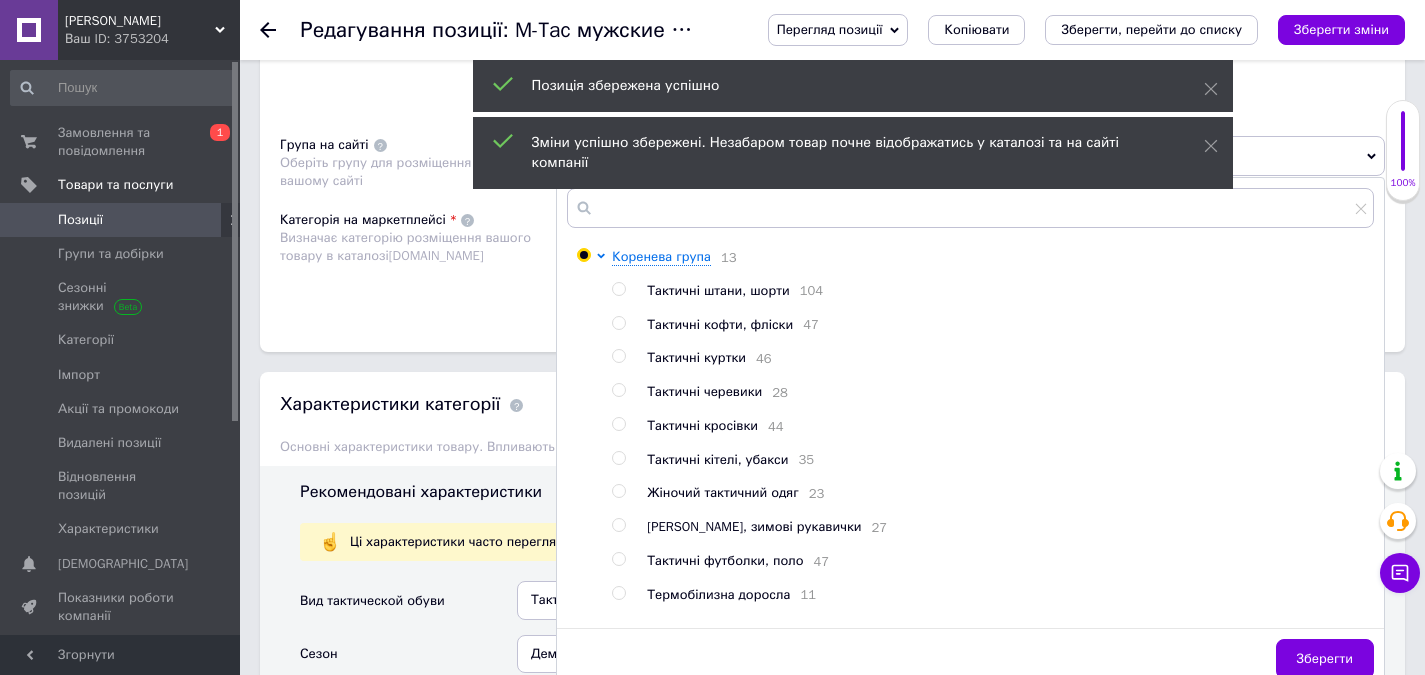 click at bounding box center (618, 424) 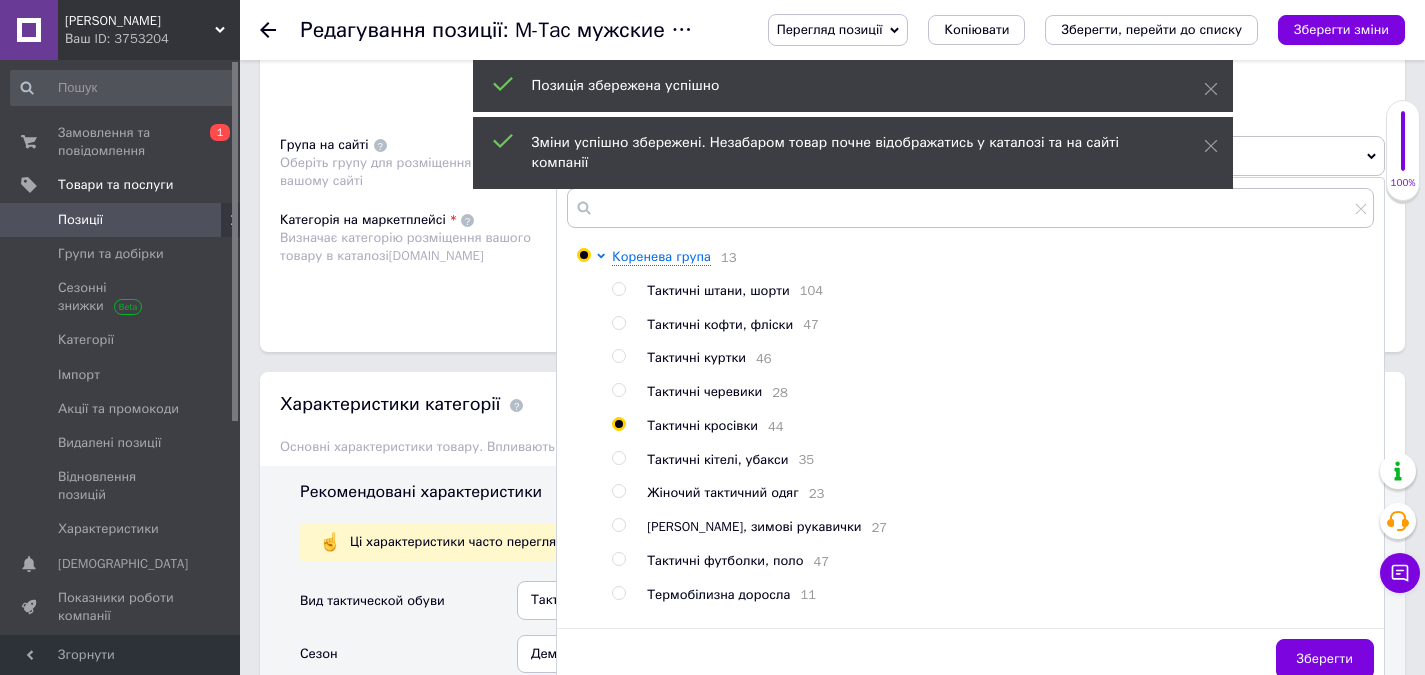 radio on "true" 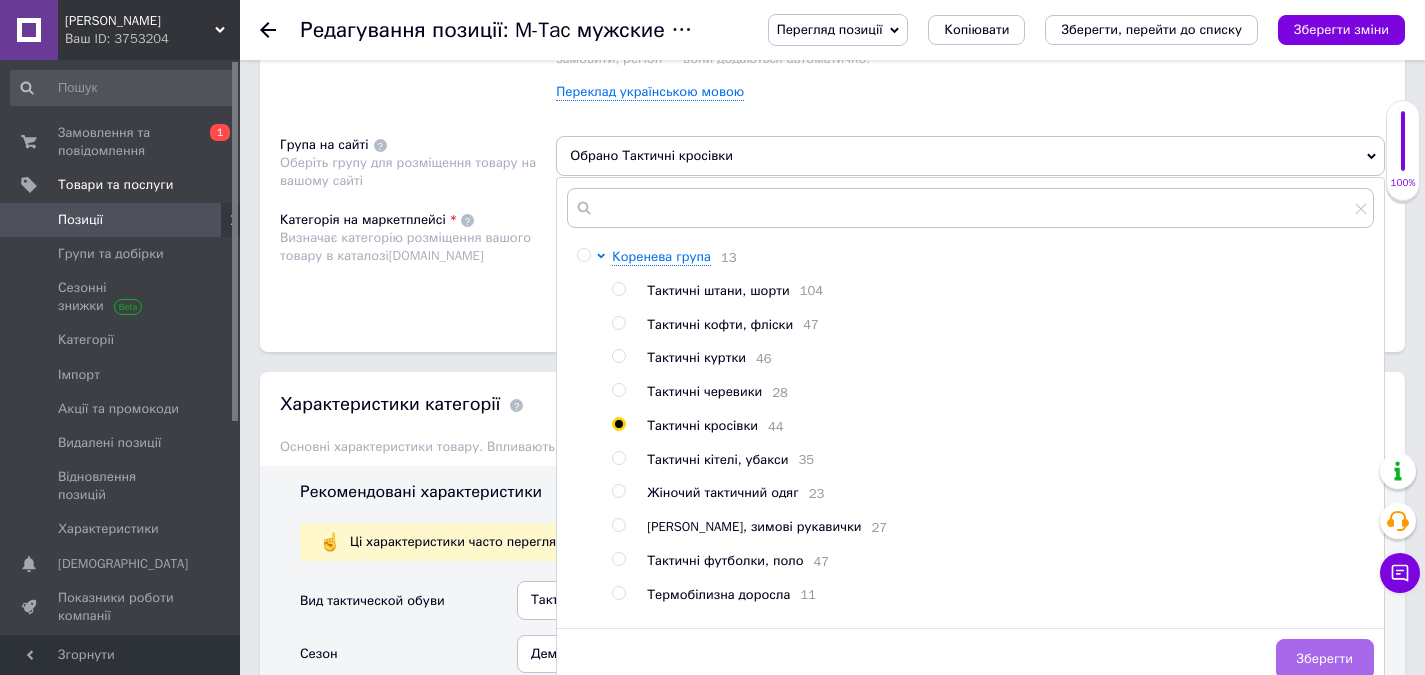click on "Зберегти" at bounding box center [1325, 659] 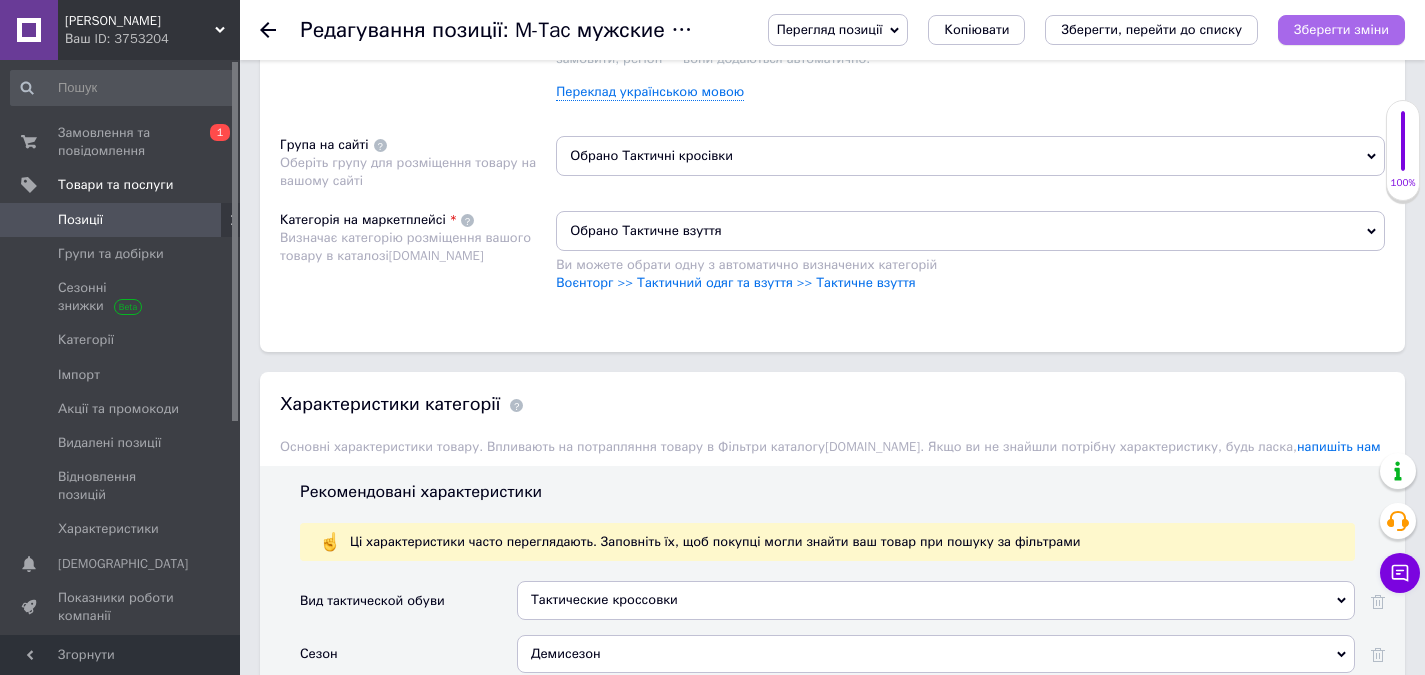 click on "Зберегти зміни" at bounding box center [1341, 29] 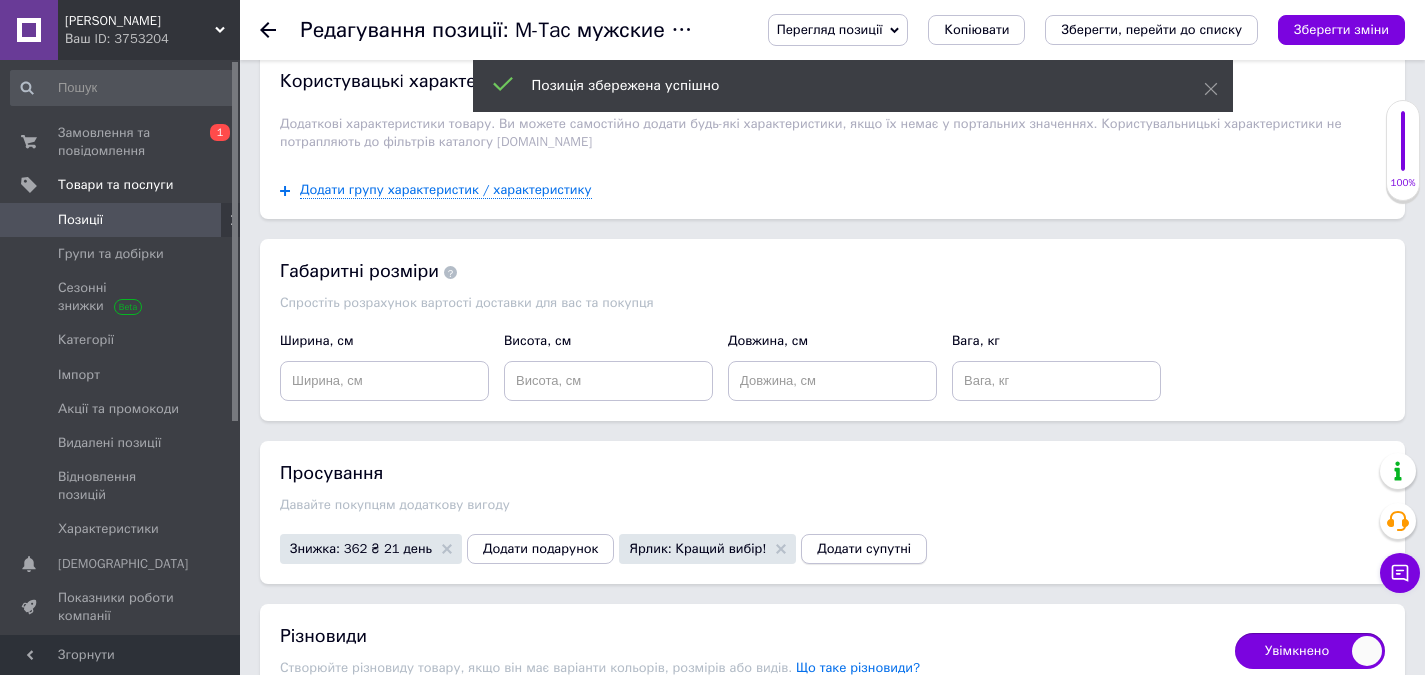 scroll, scrollTop: 2600, scrollLeft: 0, axis: vertical 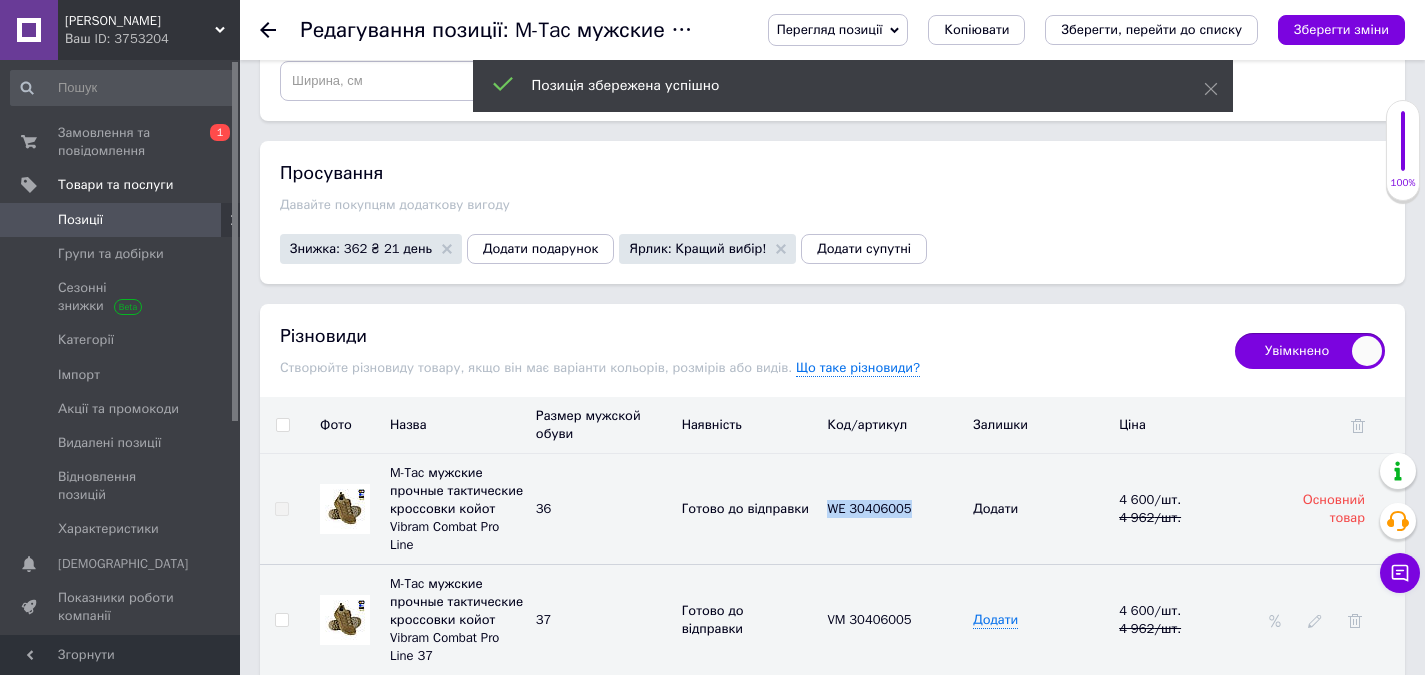 drag, startPoint x: 921, startPoint y: 509, endPoint x: 822, endPoint y: 528, distance: 100.80675 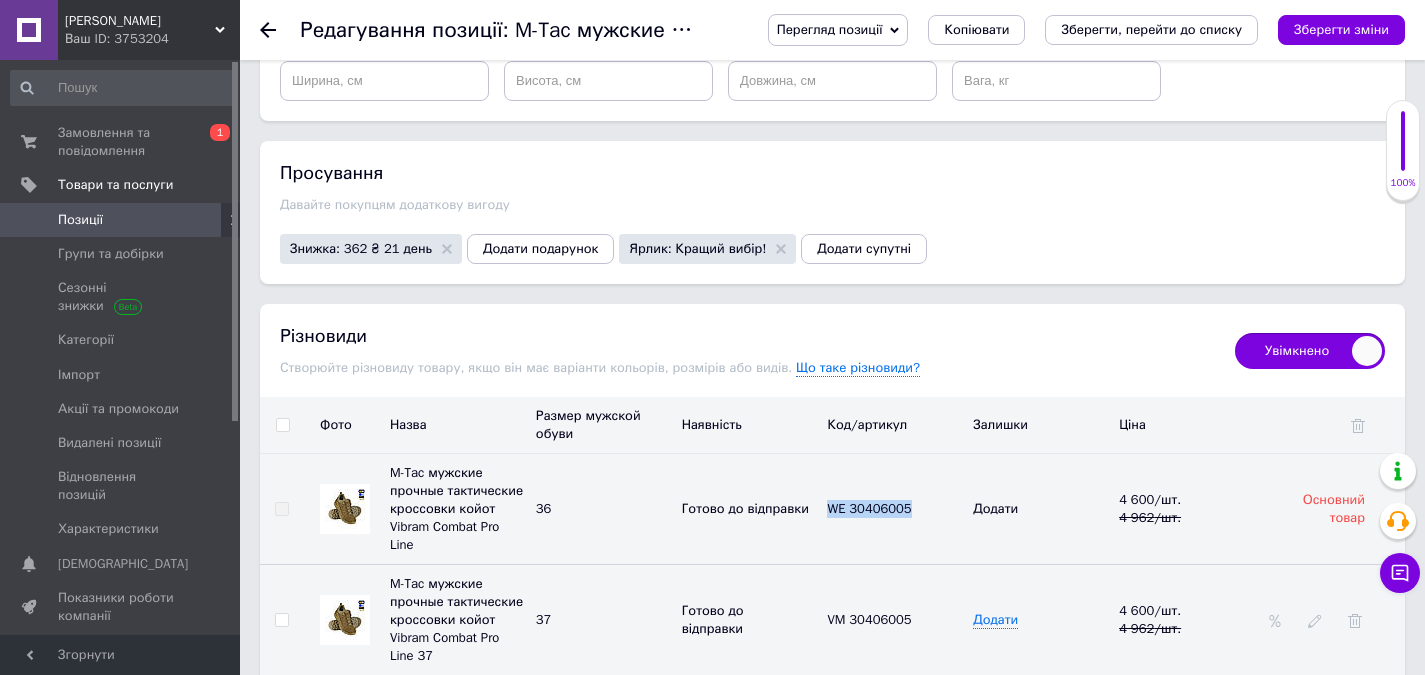 copy on "WE 30406005" 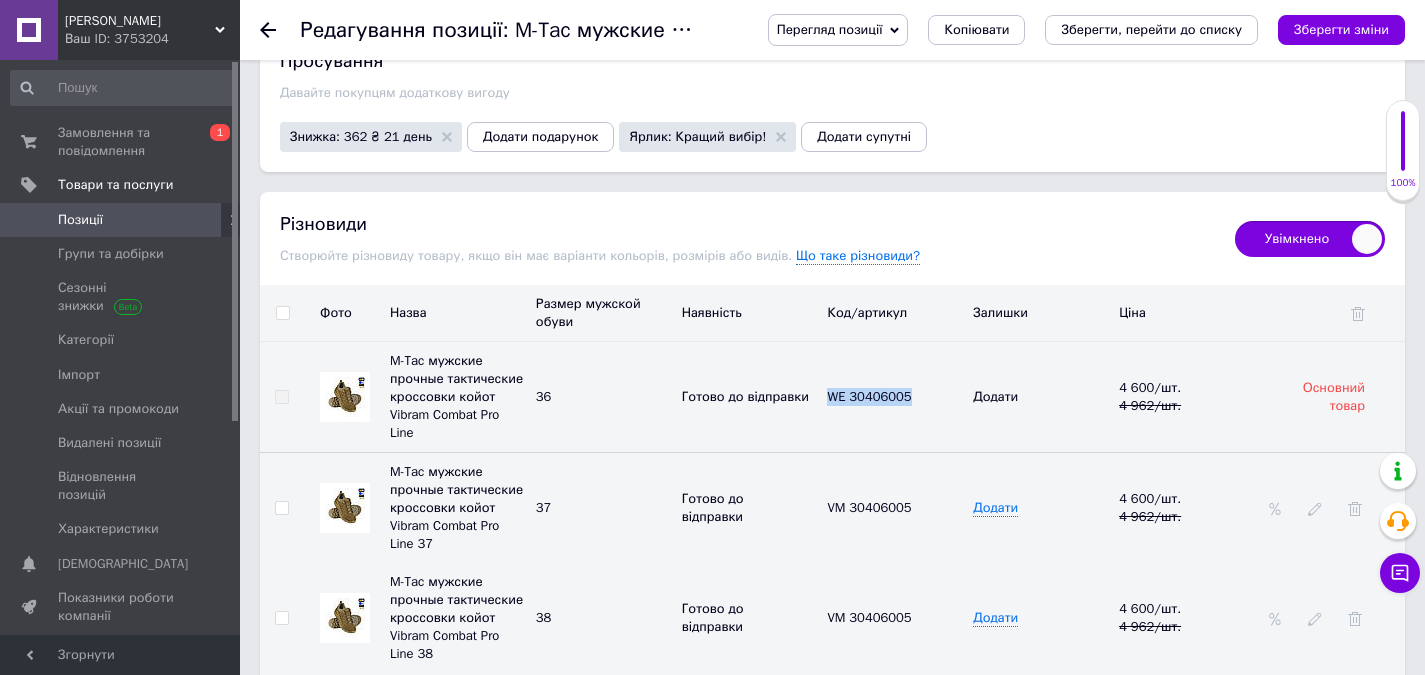 scroll, scrollTop: 2900, scrollLeft: 0, axis: vertical 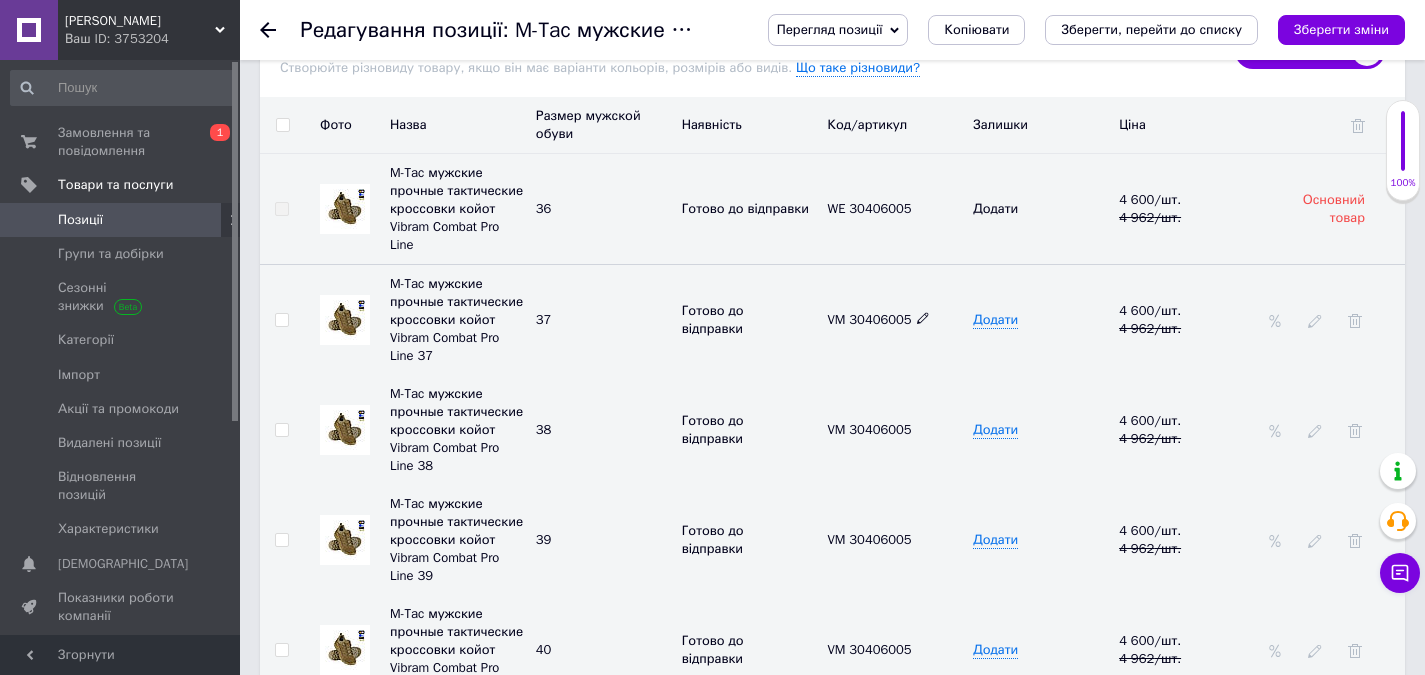 click 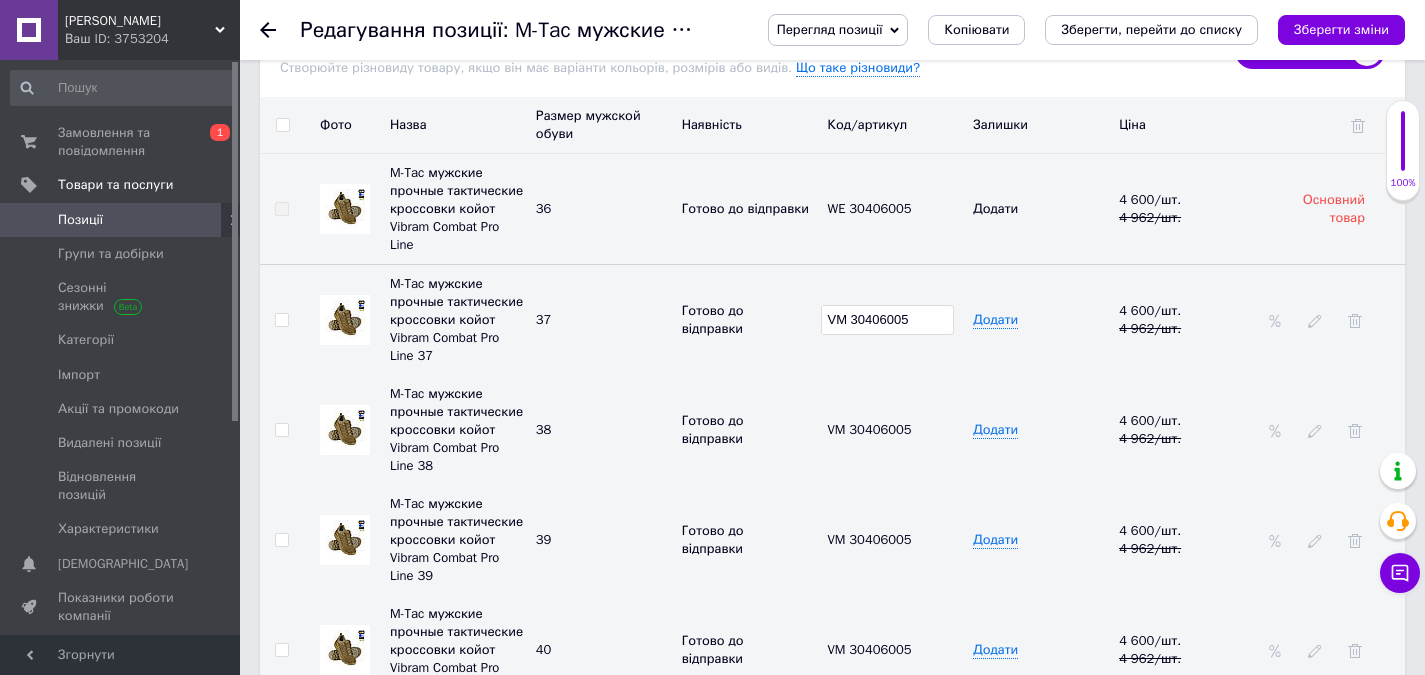 drag, startPoint x: 921, startPoint y: 311, endPoint x: 834, endPoint y: 350, distance: 95.34149 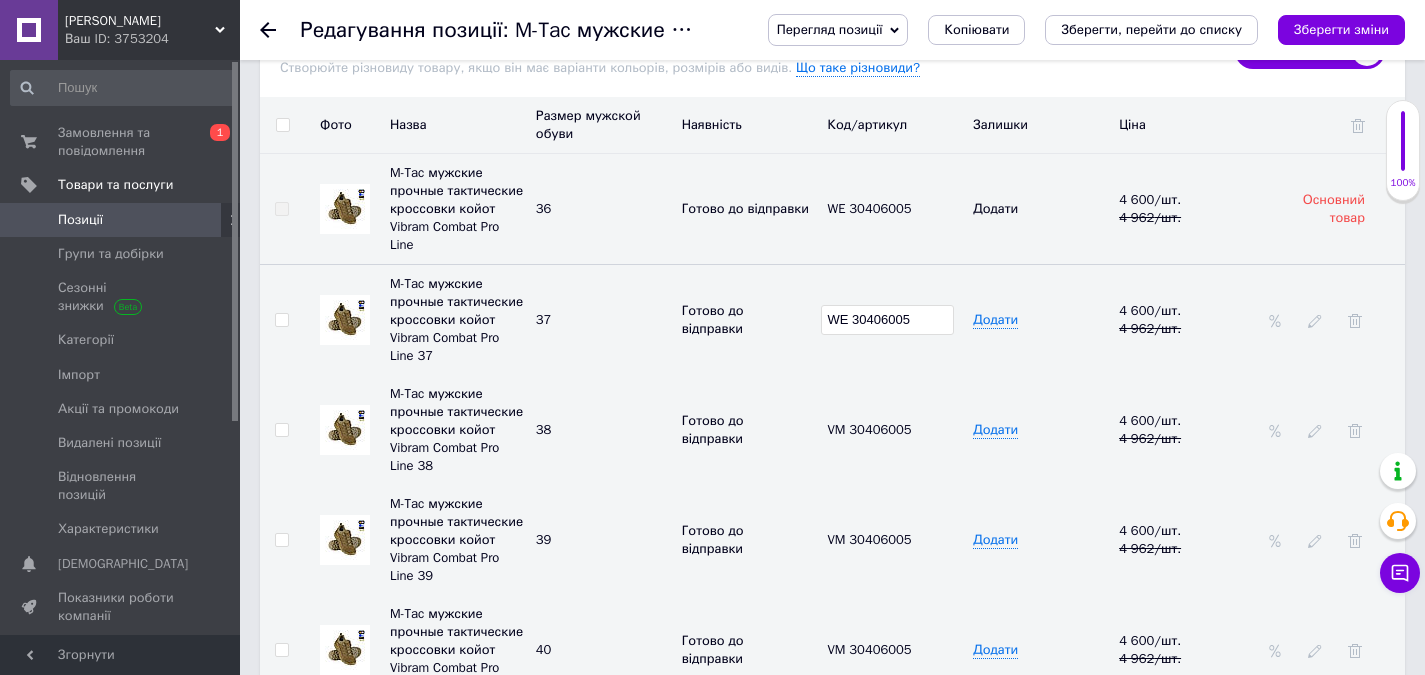 type on "WE 30406005" 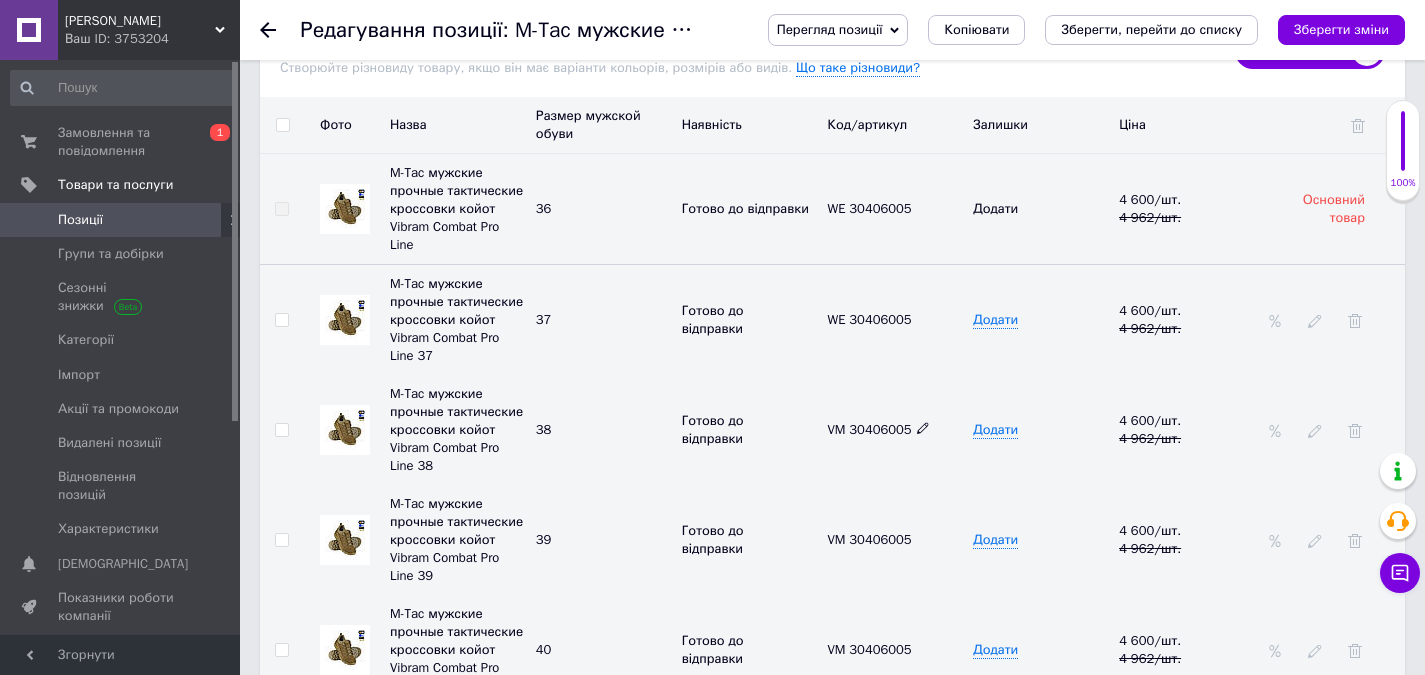 click 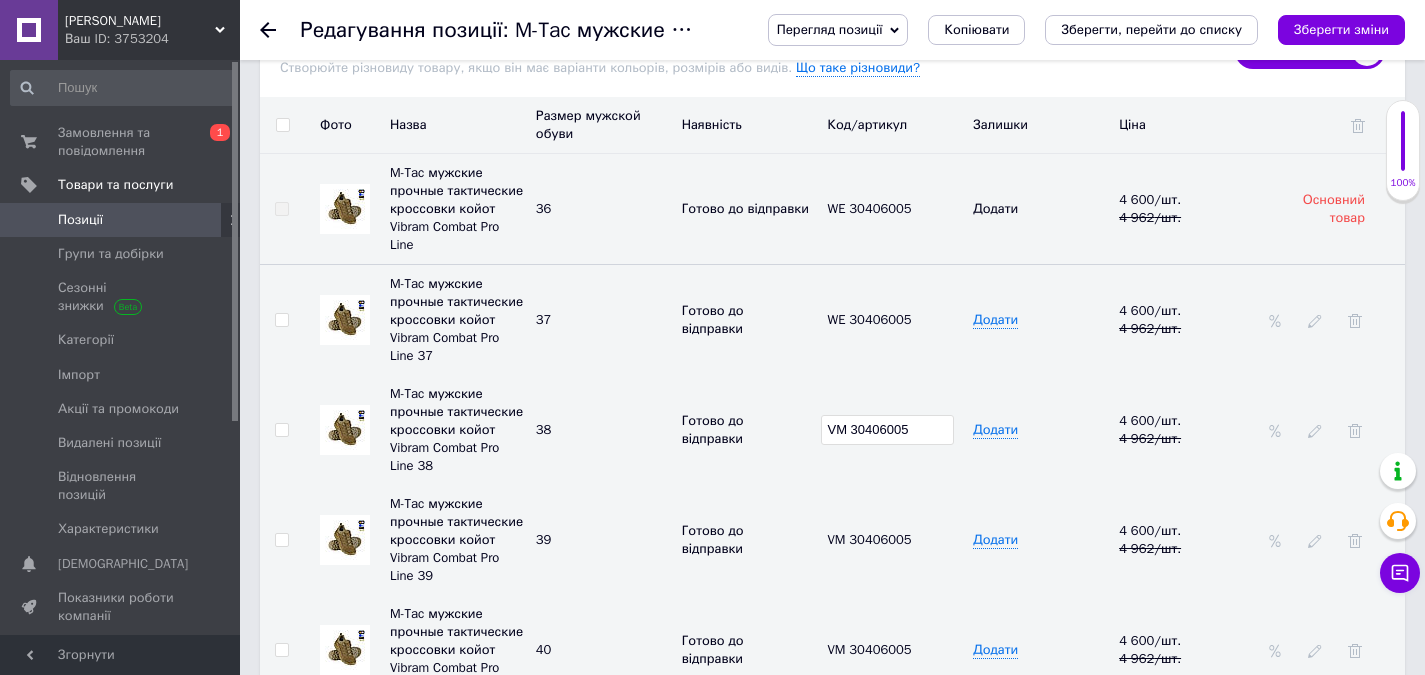 drag, startPoint x: 928, startPoint y: 420, endPoint x: 819, endPoint y: 439, distance: 110.64357 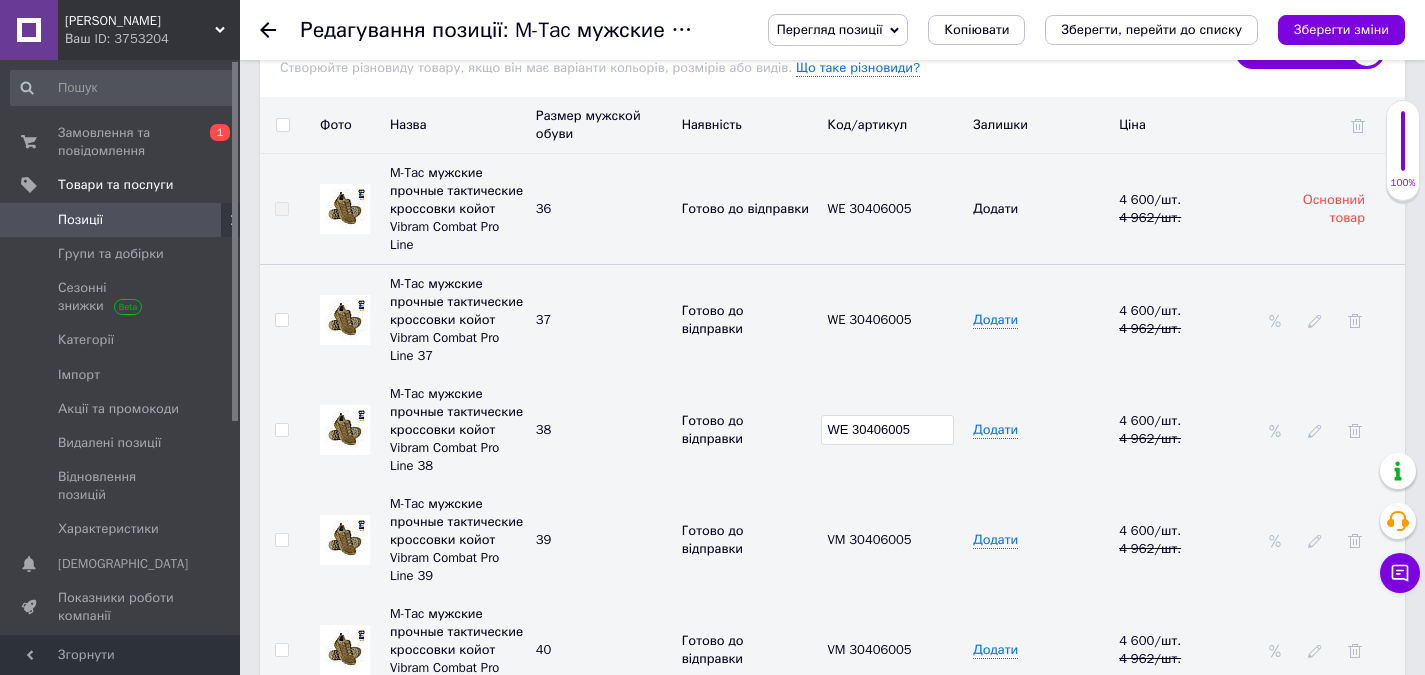 type on "WE 30406005" 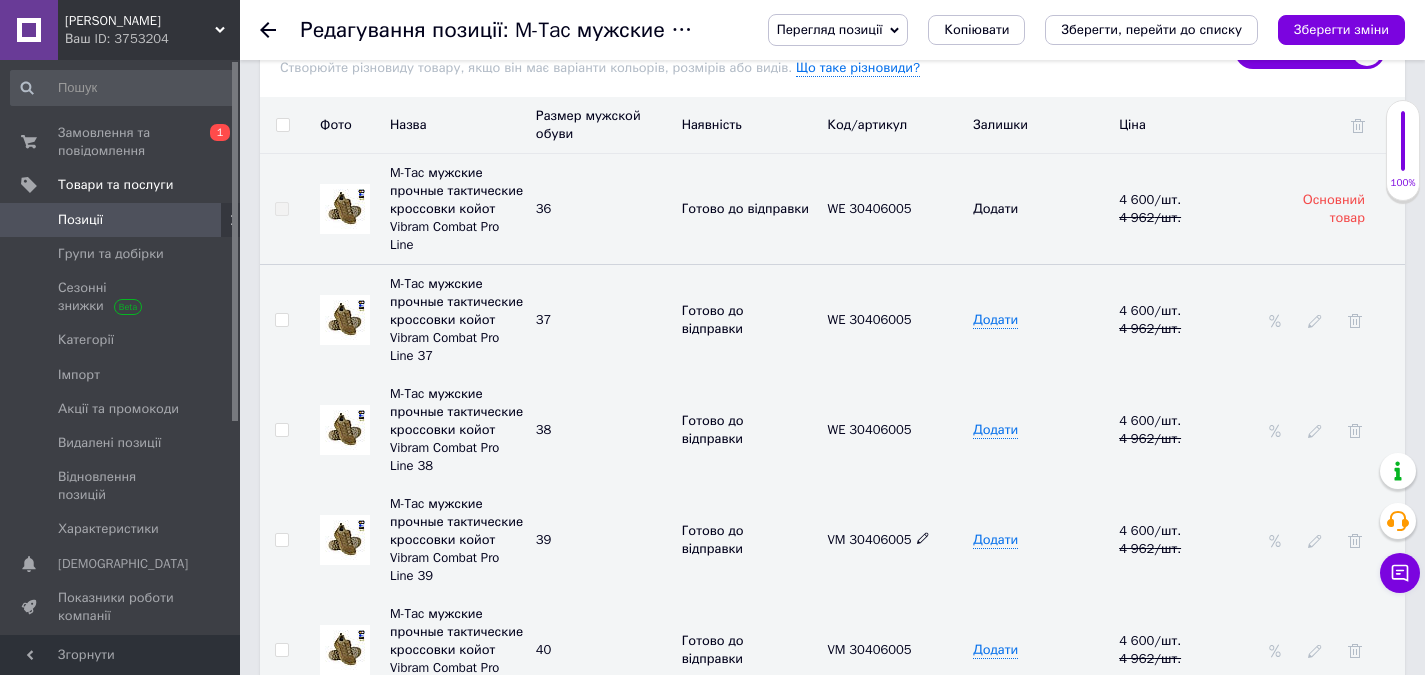 click 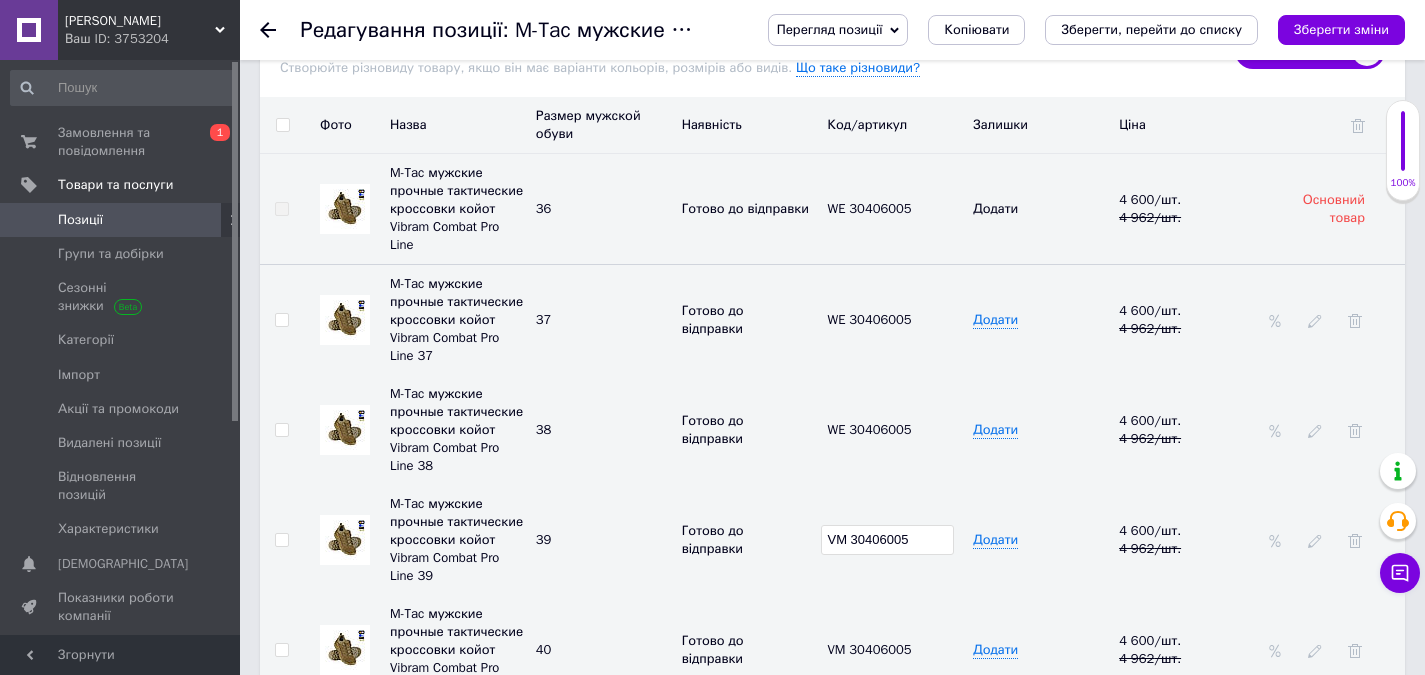 drag, startPoint x: 925, startPoint y: 530, endPoint x: 811, endPoint y: 543, distance: 114.73883 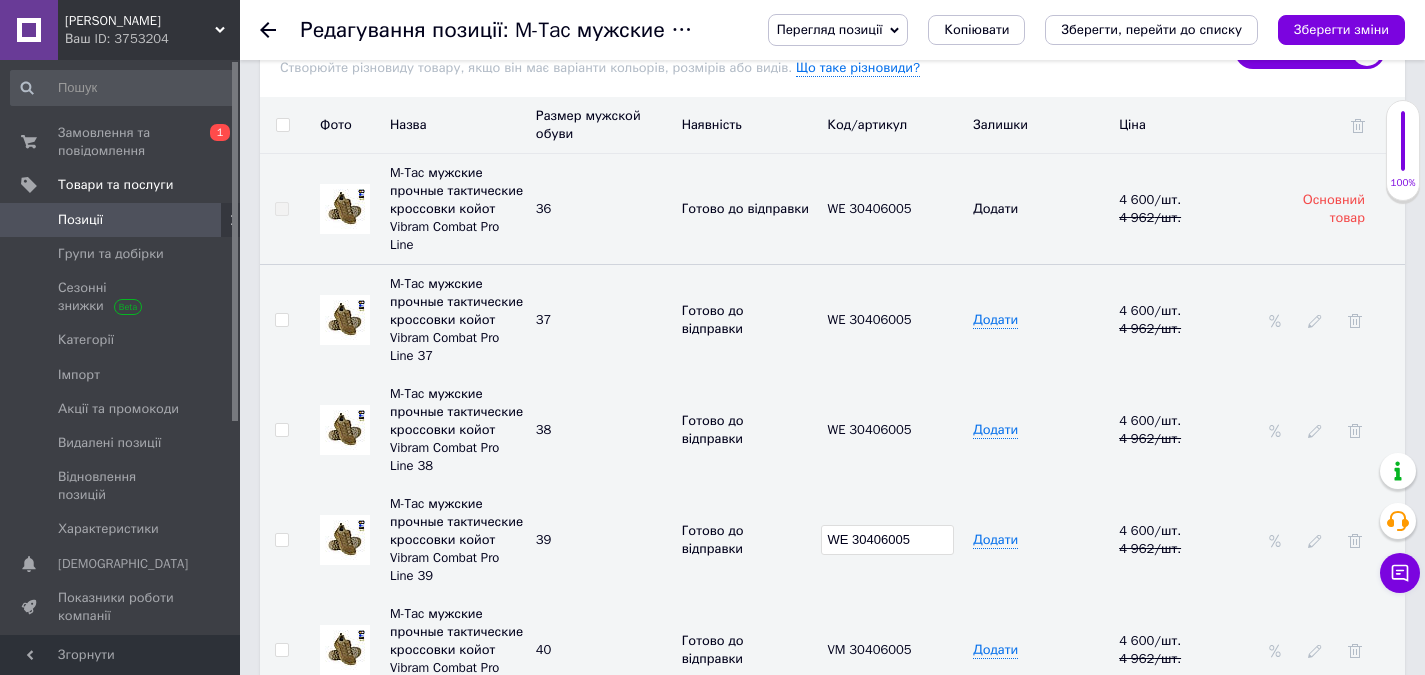 type on "WE 30406005" 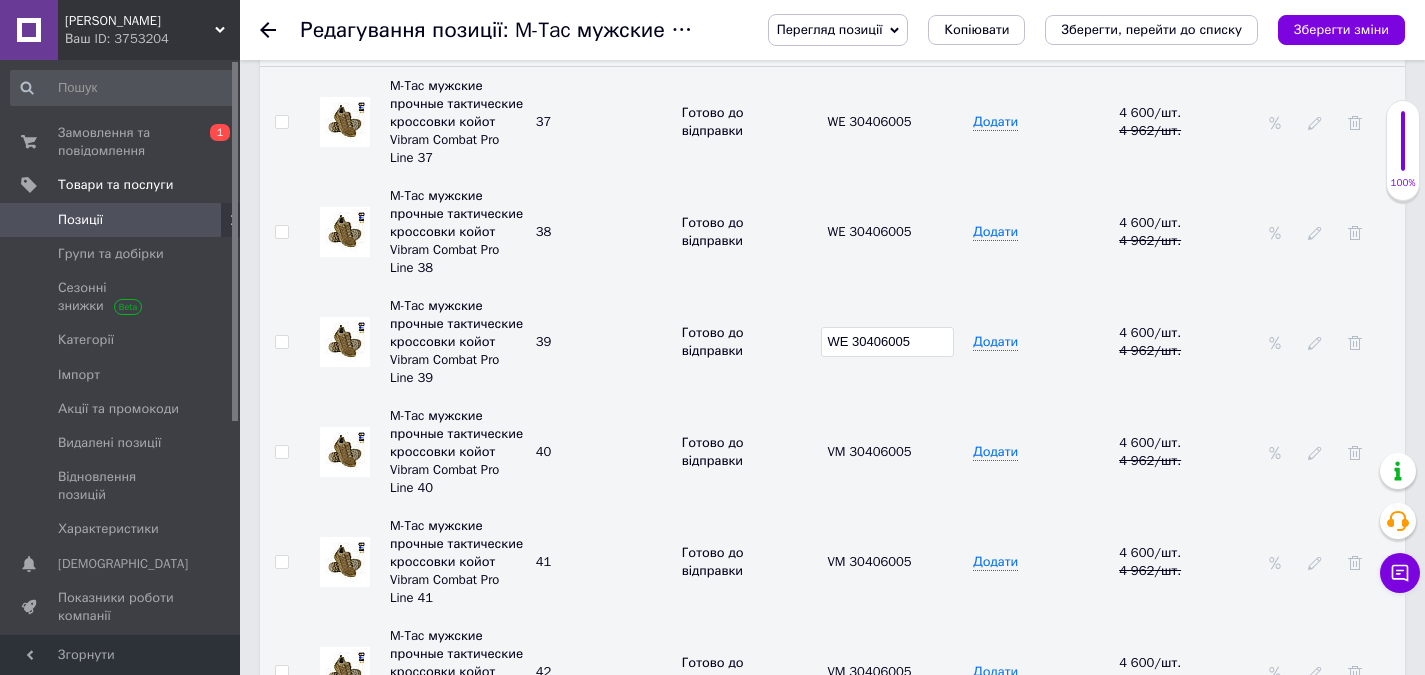 scroll, scrollTop: 3100, scrollLeft: 0, axis: vertical 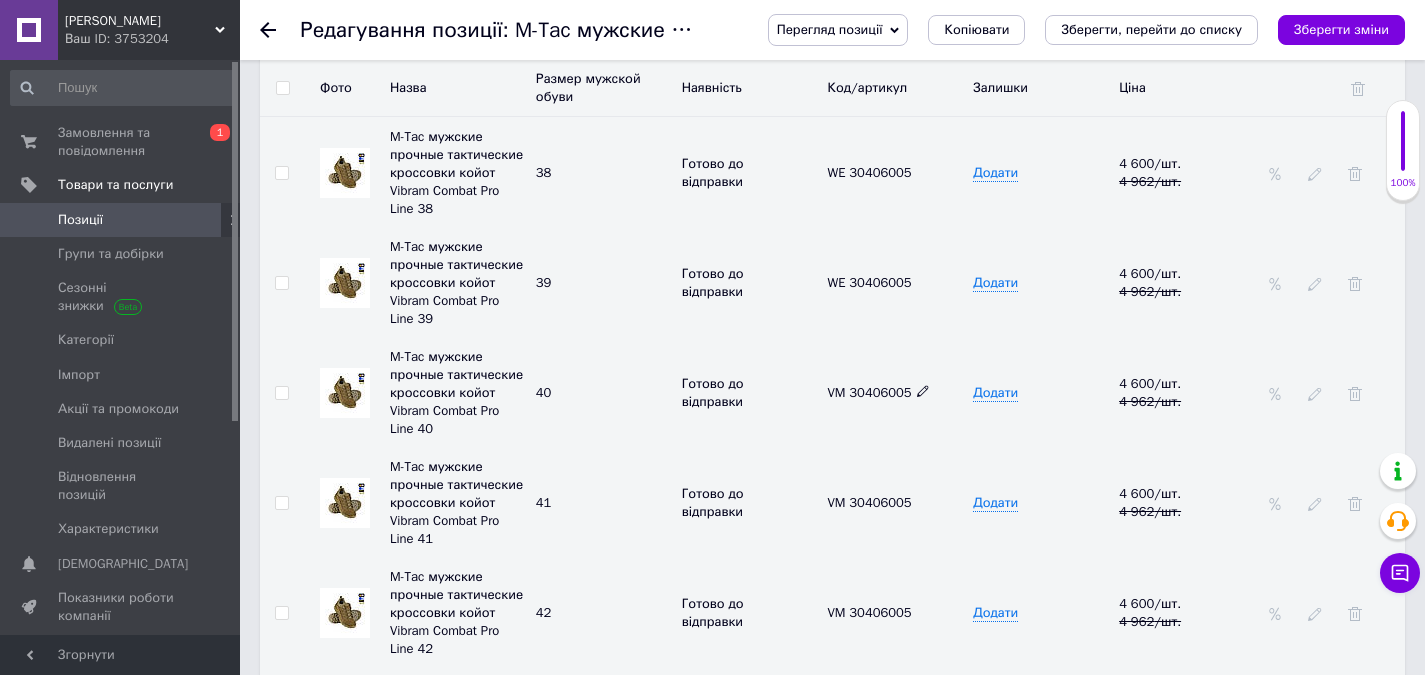 click 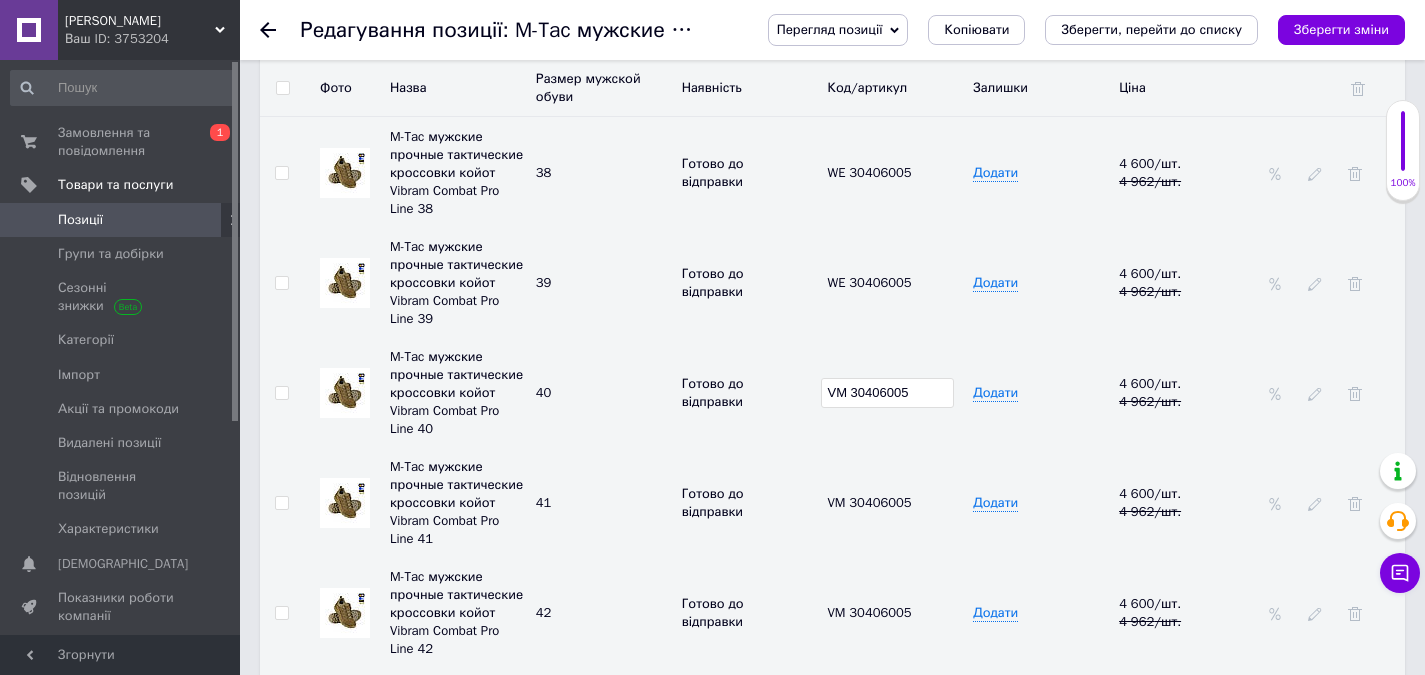 drag, startPoint x: 918, startPoint y: 387, endPoint x: 826, endPoint y: 417, distance: 96.76776 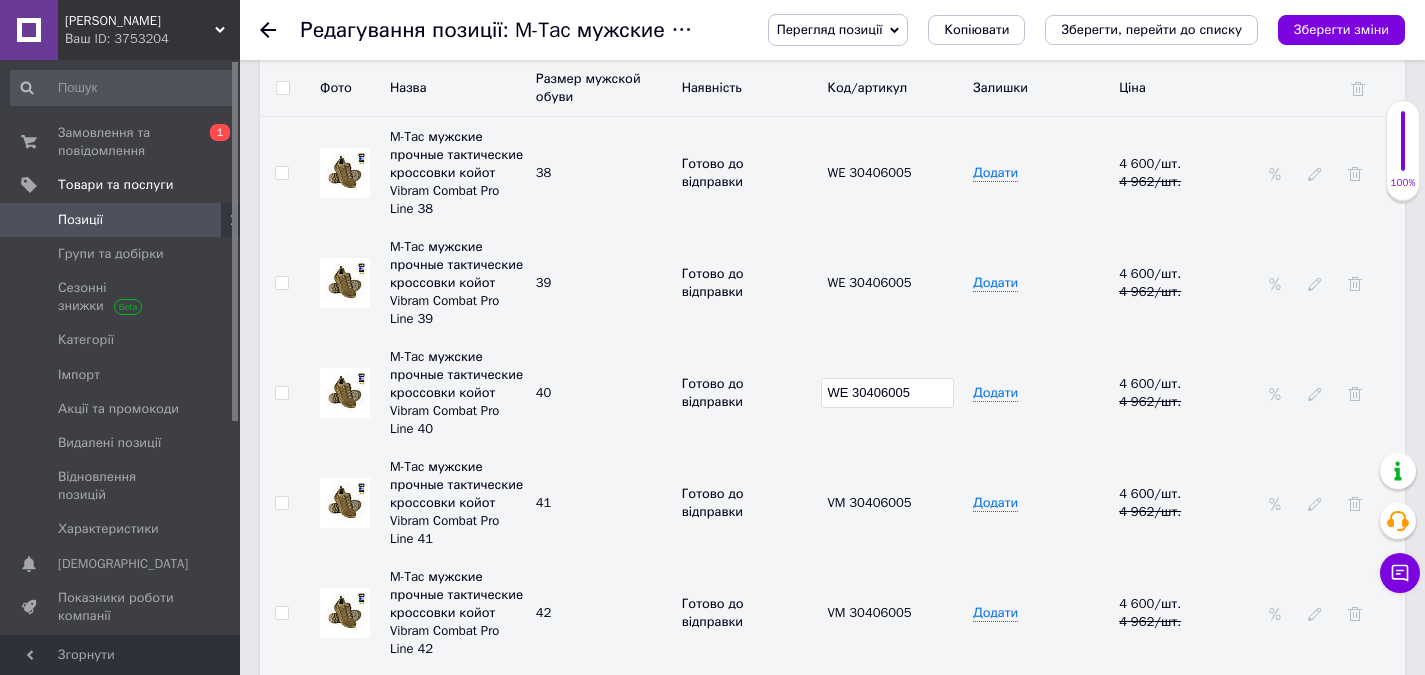 type on "WE 30406005" 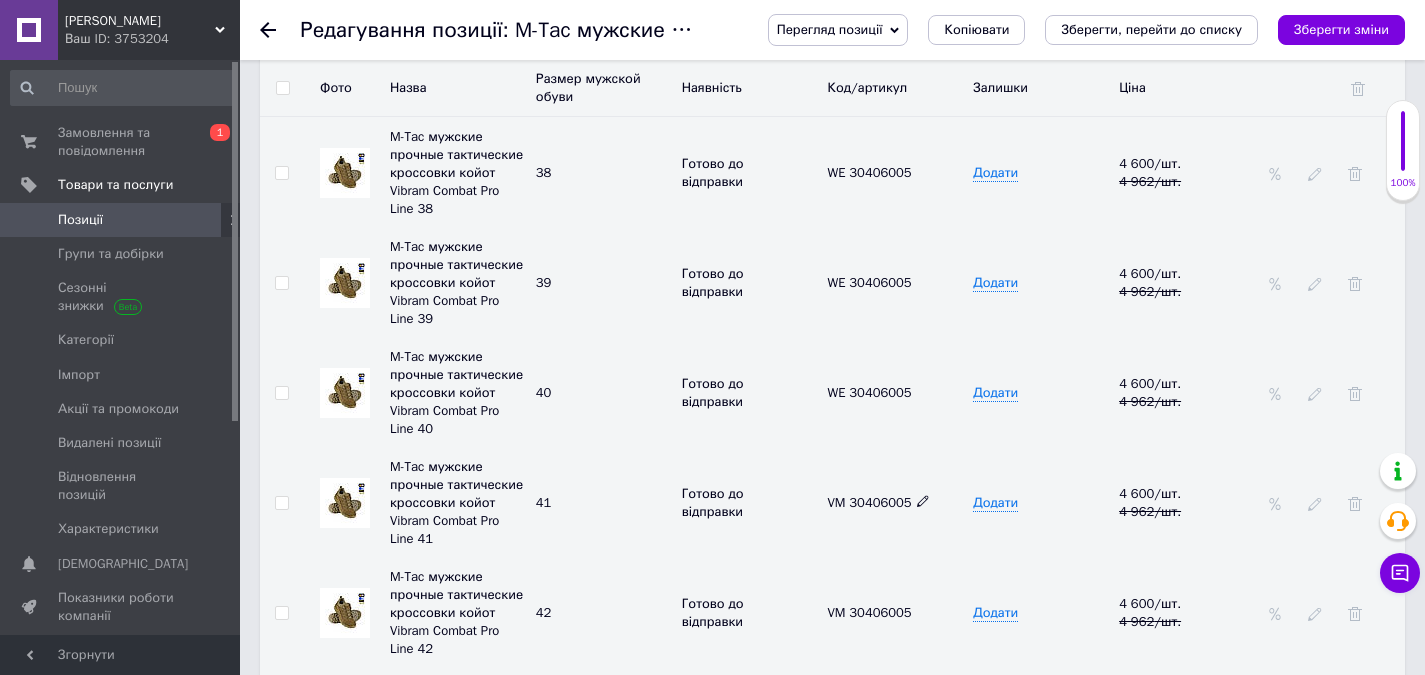click 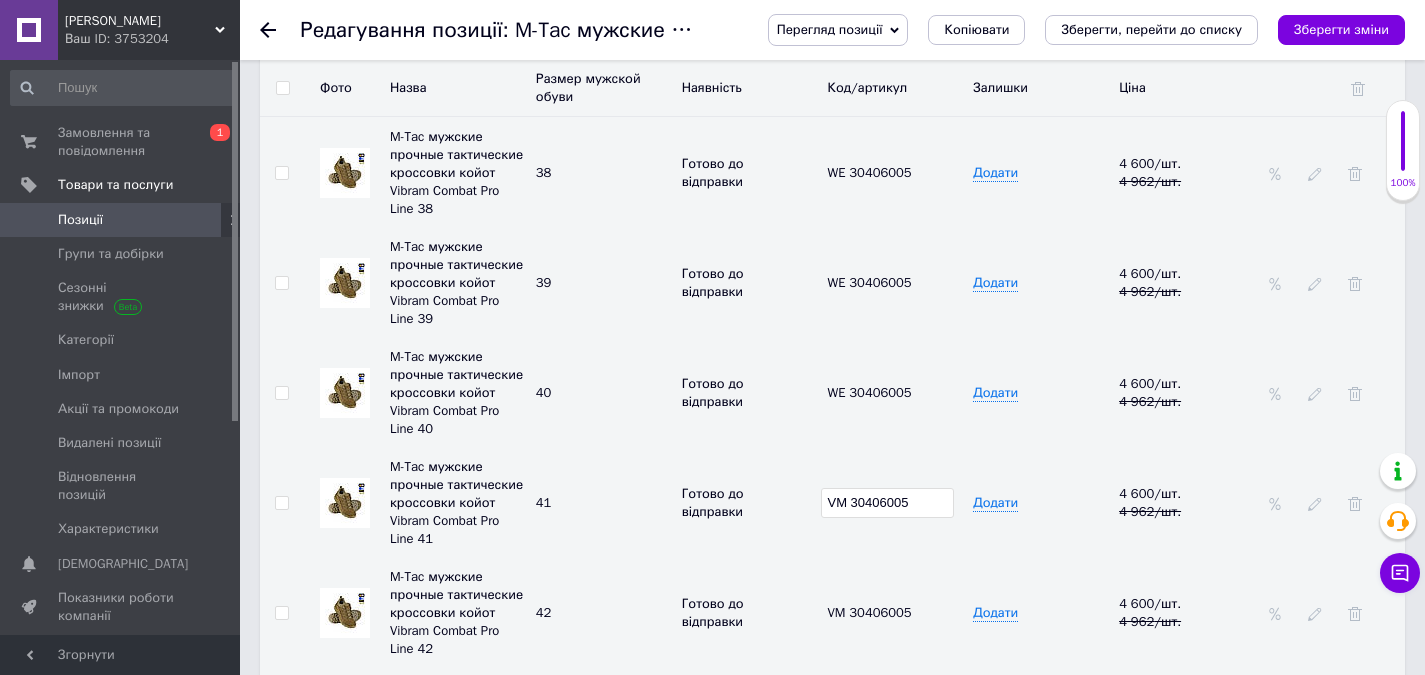 drag, startPoint x: 915, startPoint y: 488, endPoint x: 821, endPoint y: 506, distance: 95.707886 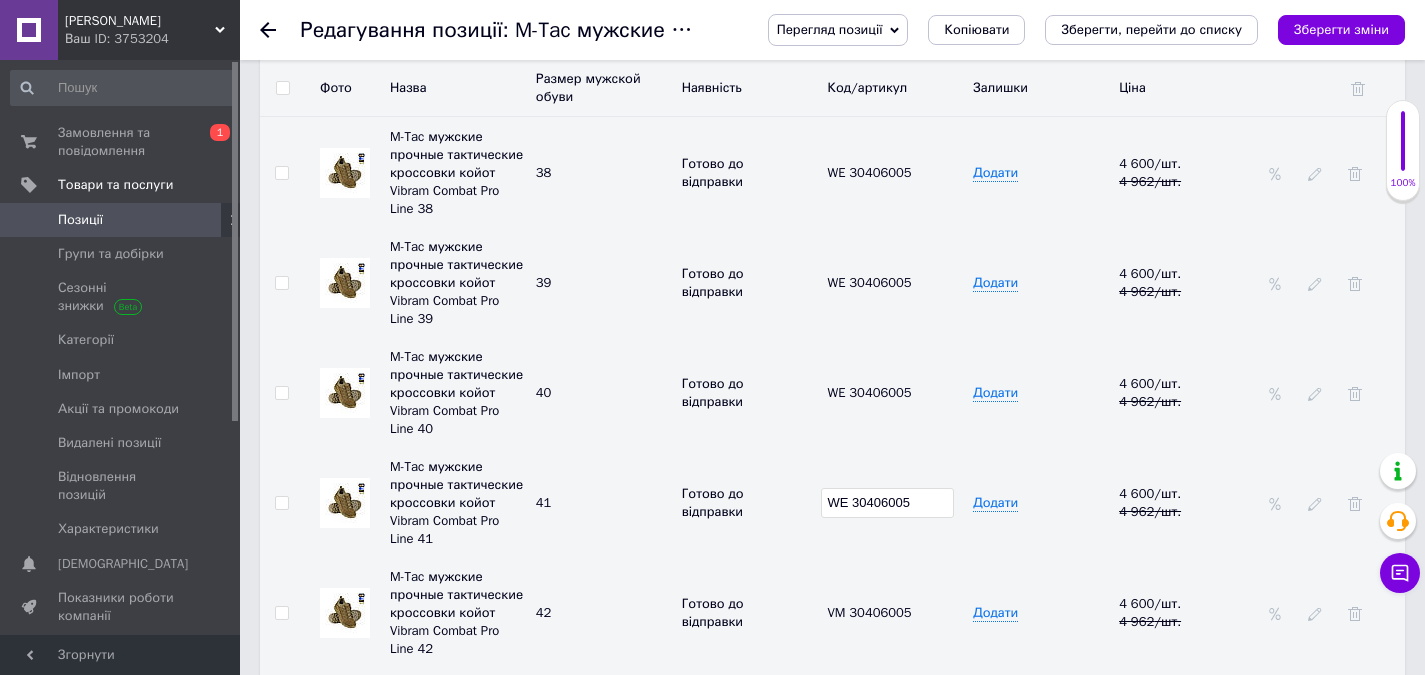 type on "WE 30406005" 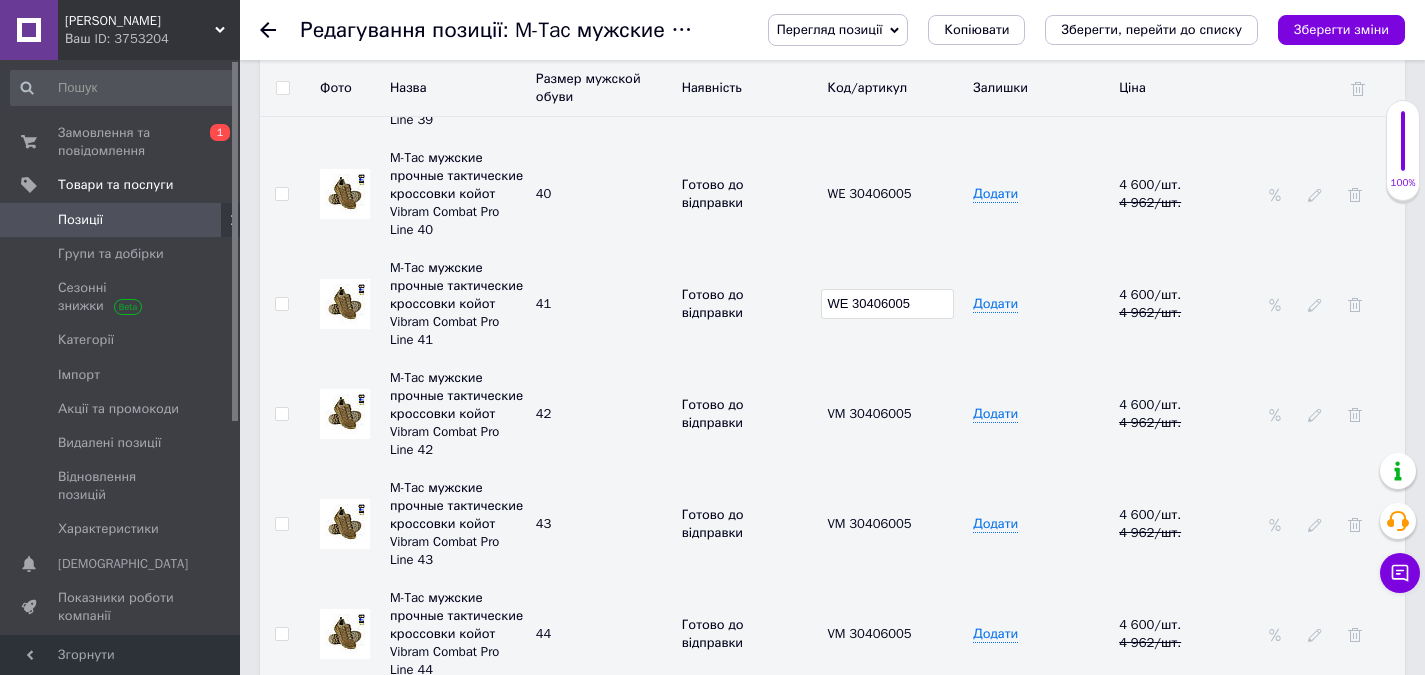 scroll, scrollTop: 3300, scrollLeft: 0, axis: vertical 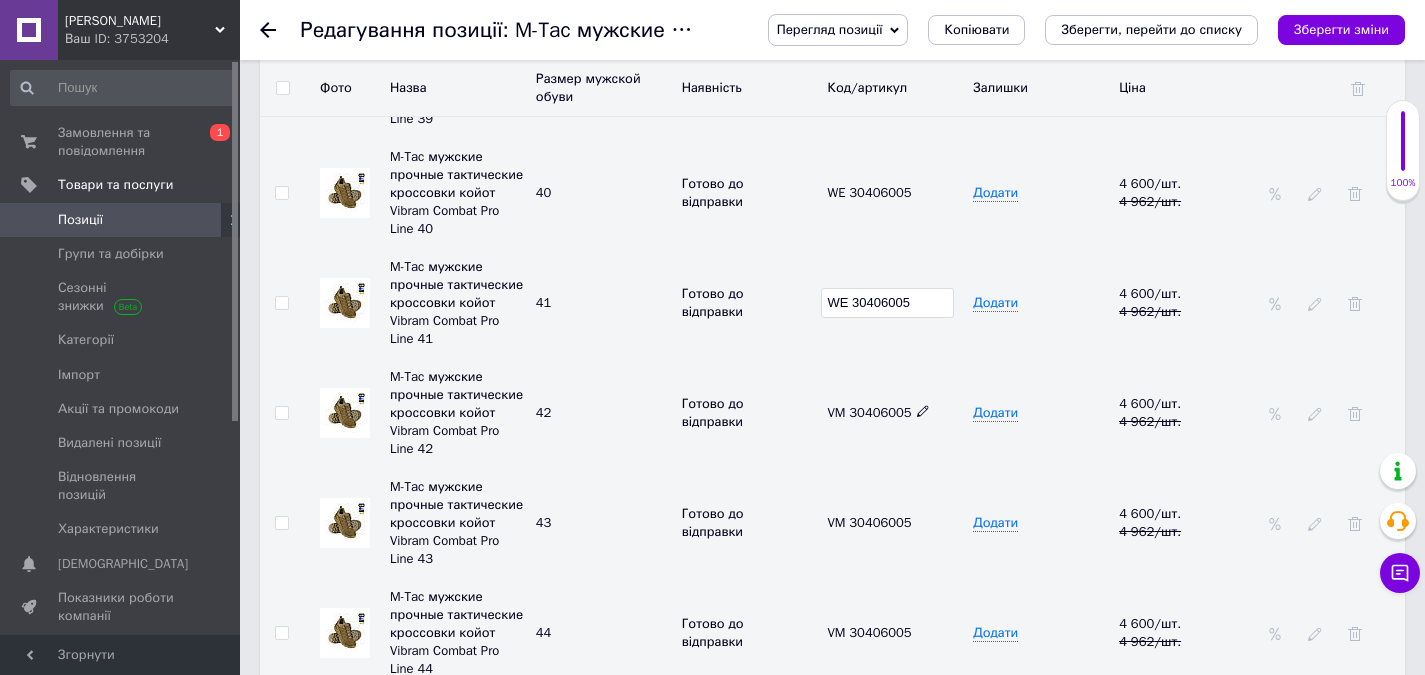 click 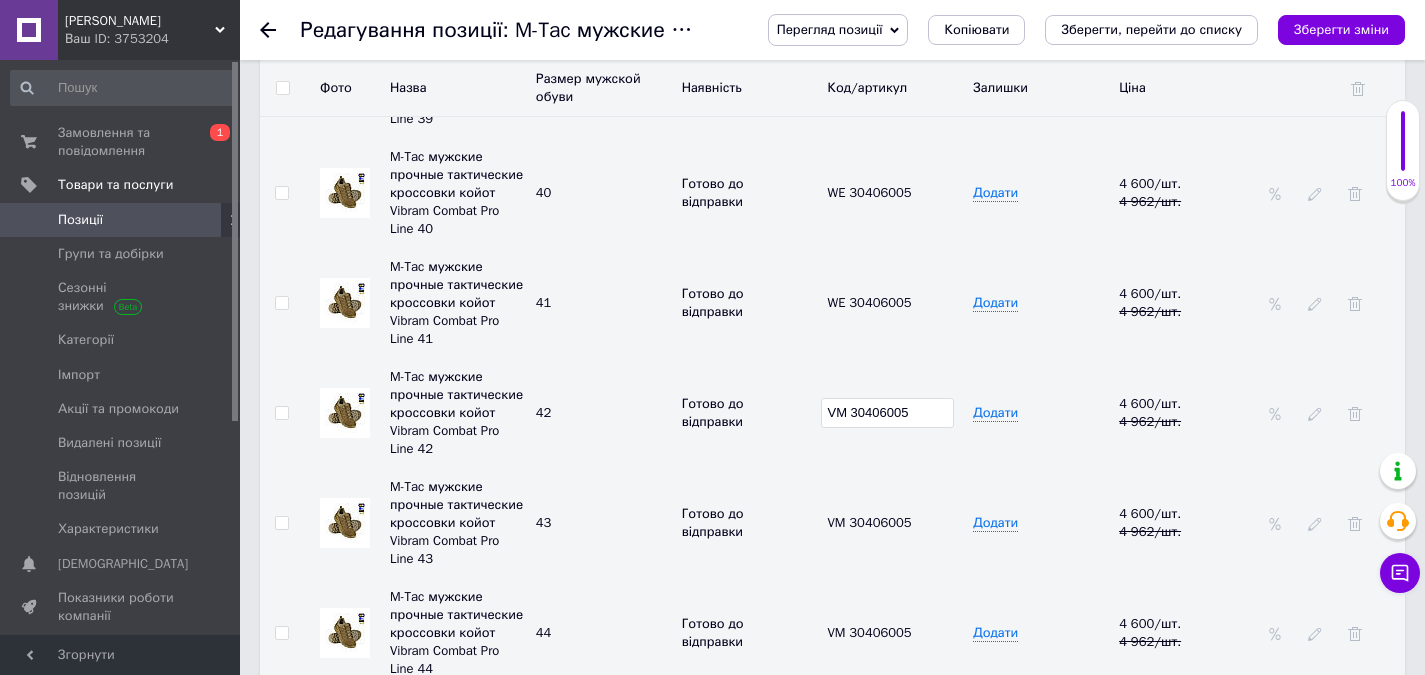 drag, startPoint x: 872, startPoint y: 400, endPoint x: 828, endPoint y: 431, distance: 53.823788 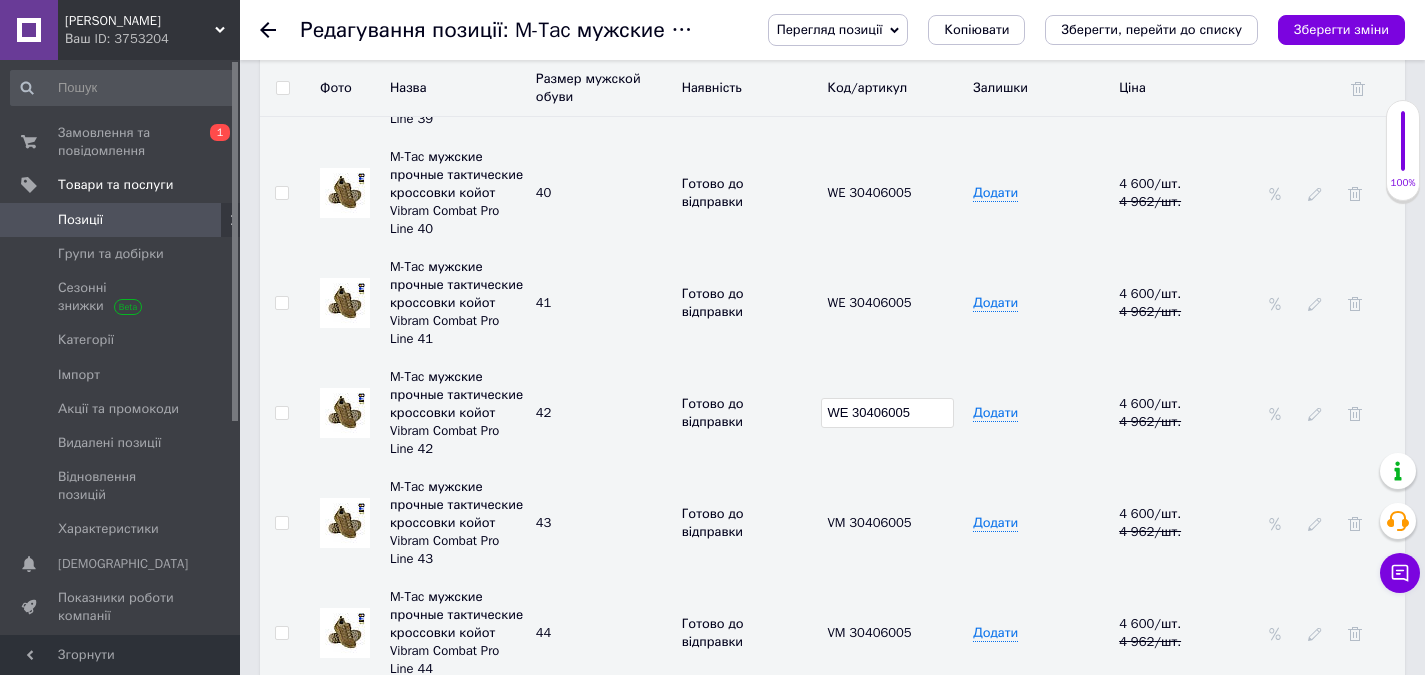 type on "WE 30406005" 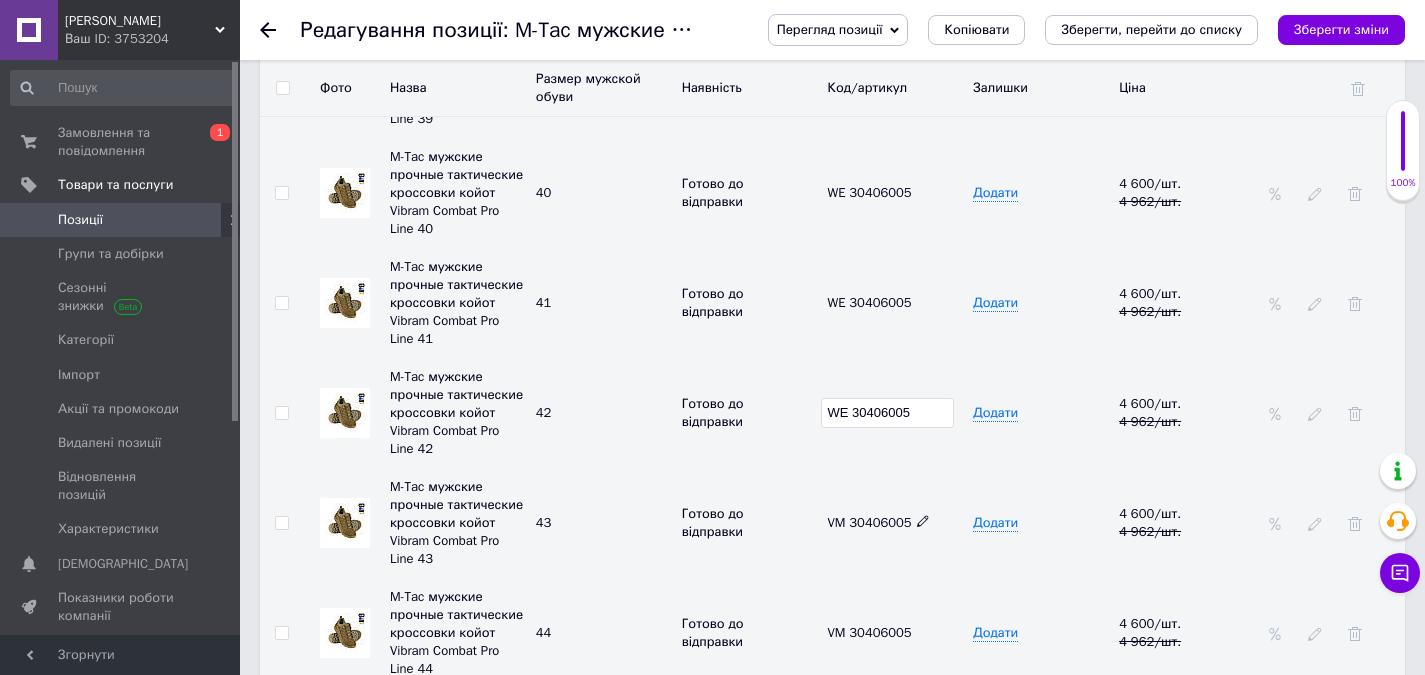 click 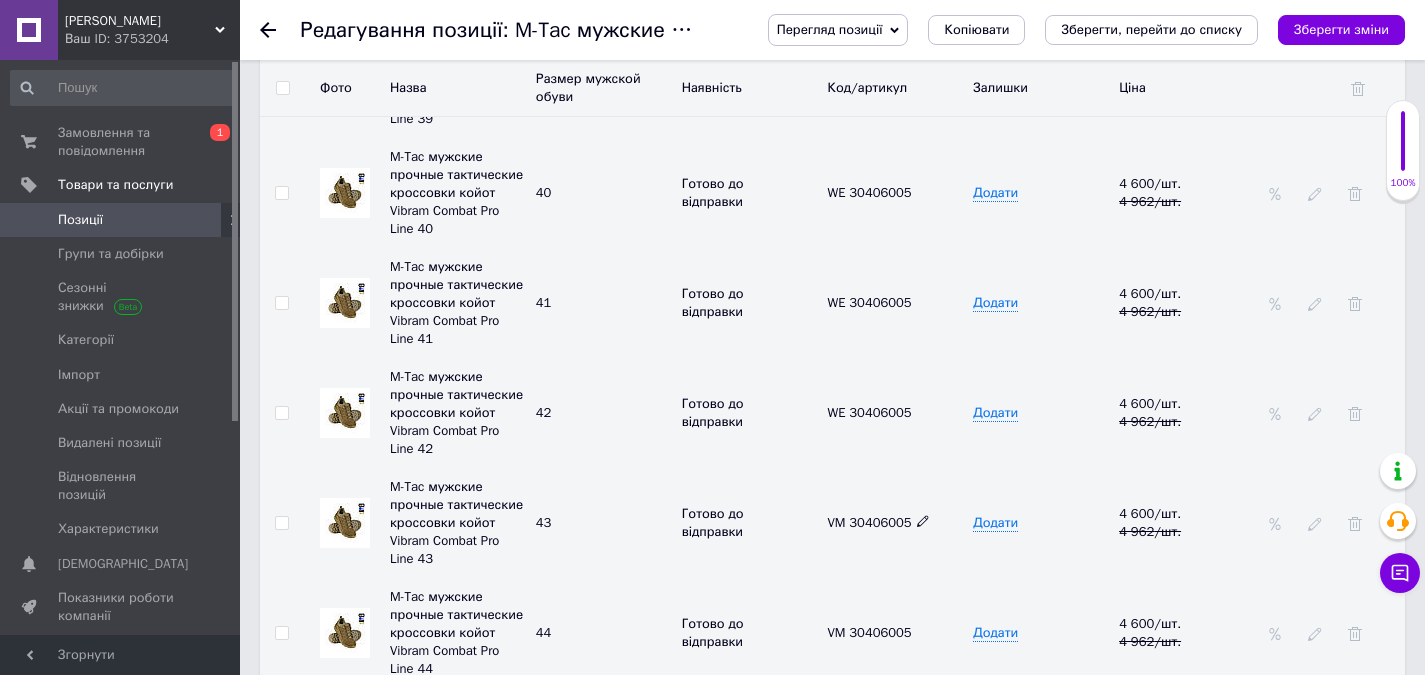 click 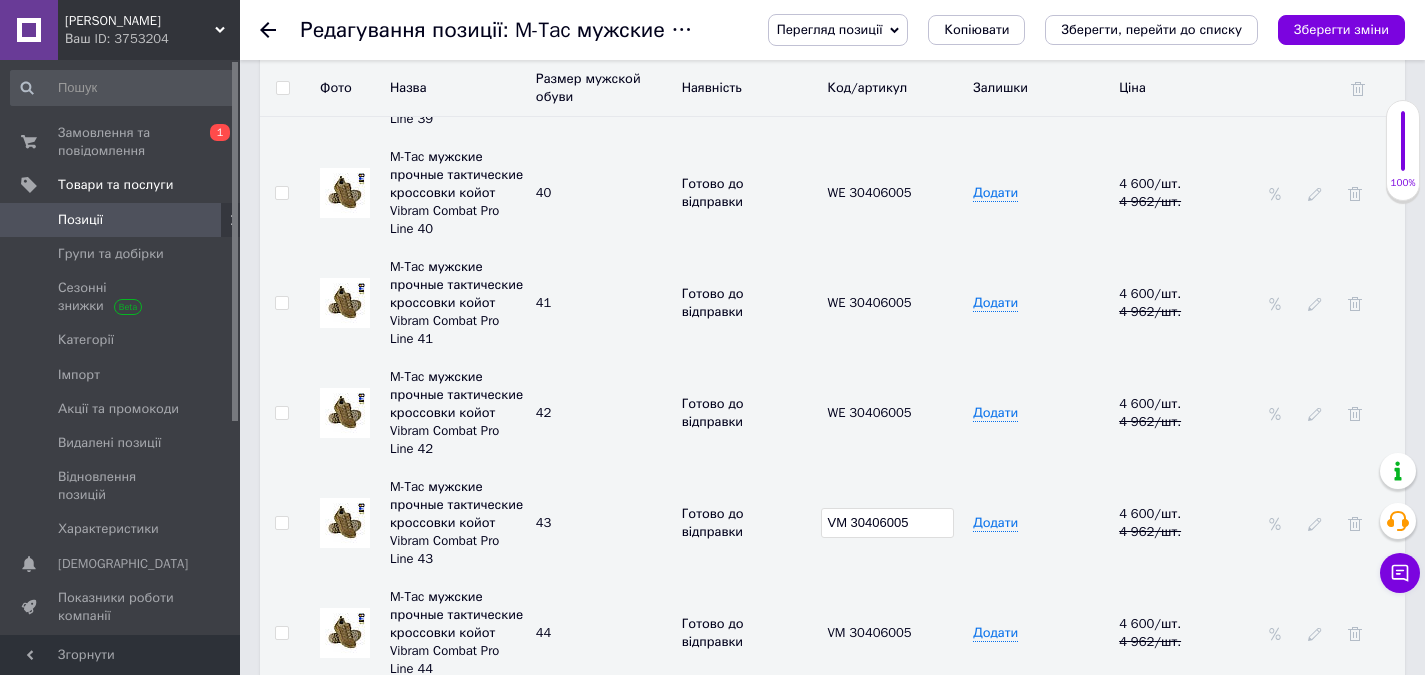 drag, startPoint x: 918, startPoint y: 501, endPoint x: 802, endPoint y: 524, distance: 118.258194 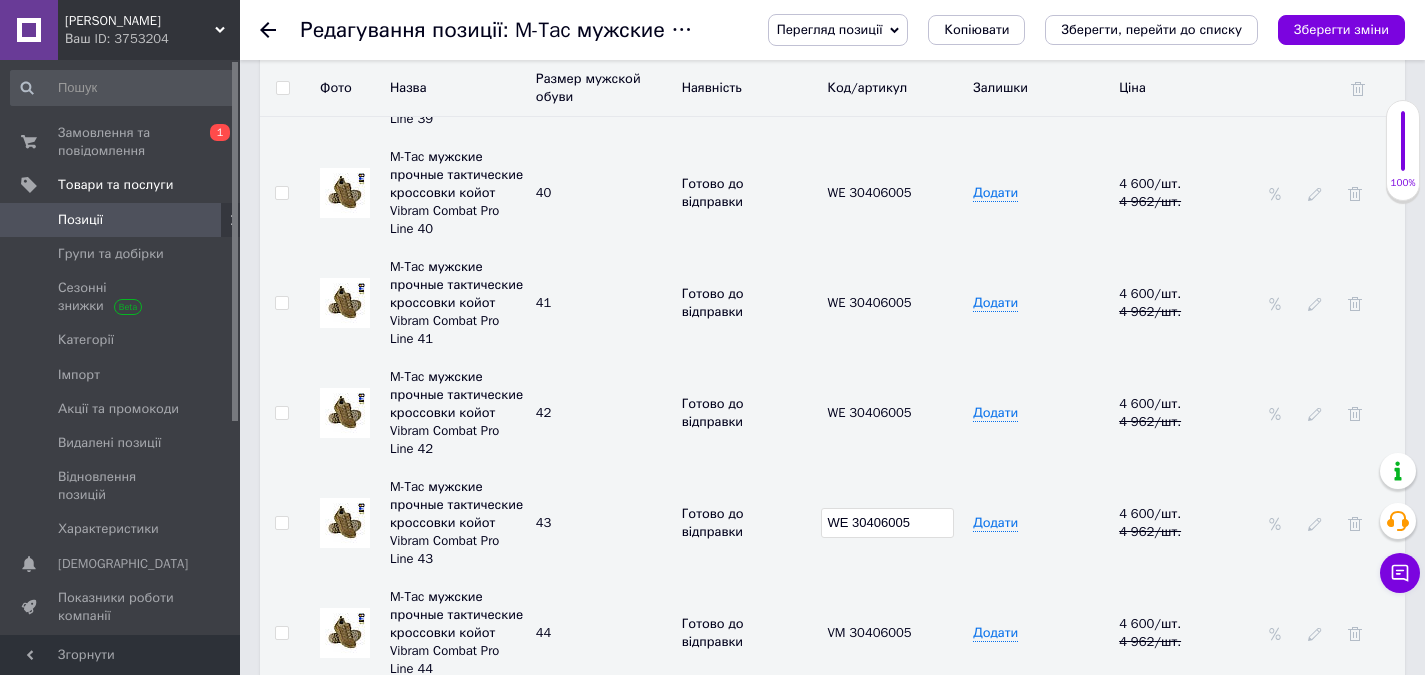 type on "WE 30406005" 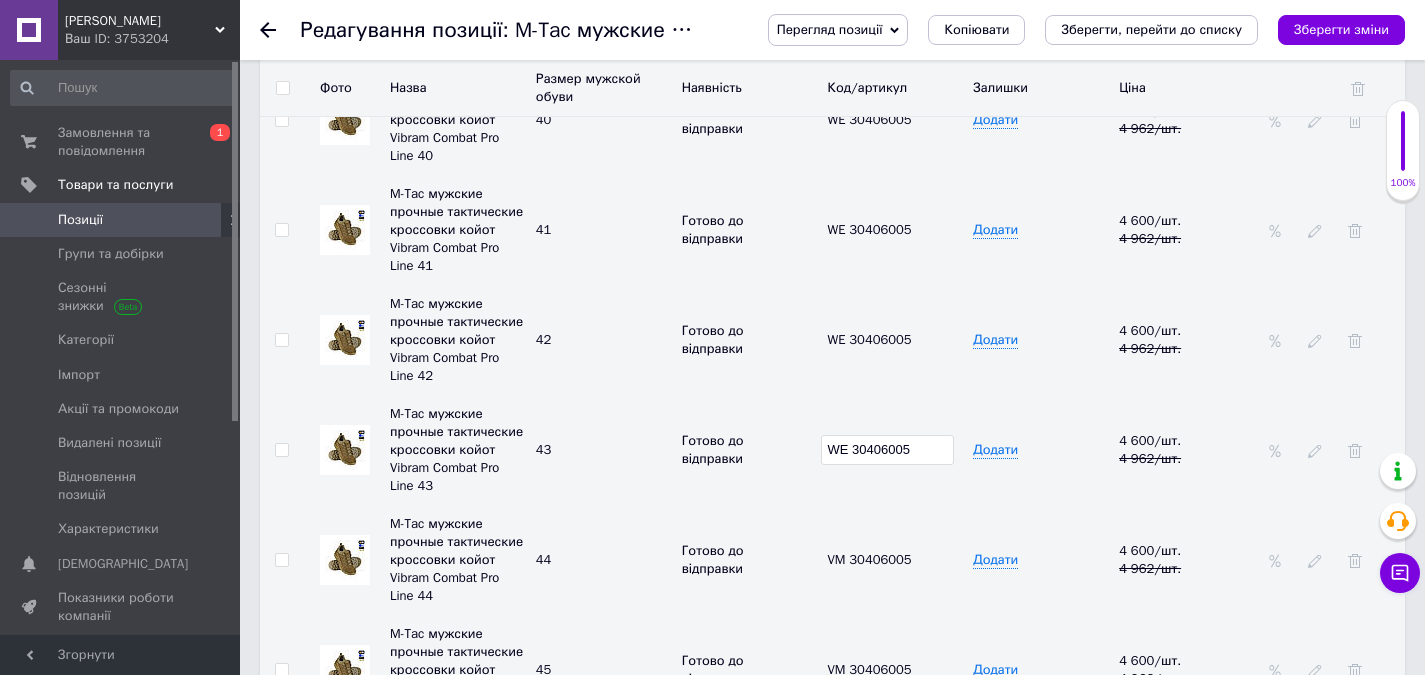 scroll, scrollTop: 3500, scrollLeft: 0, axis: vertical 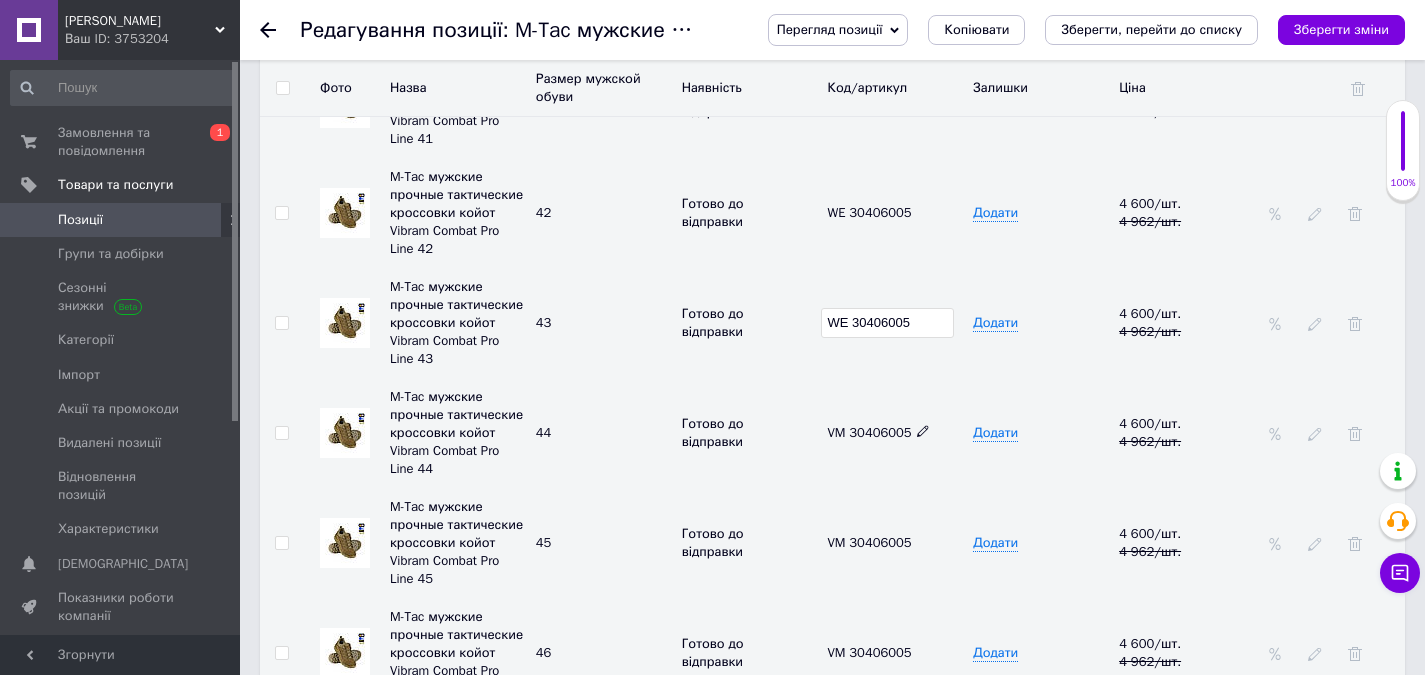 click 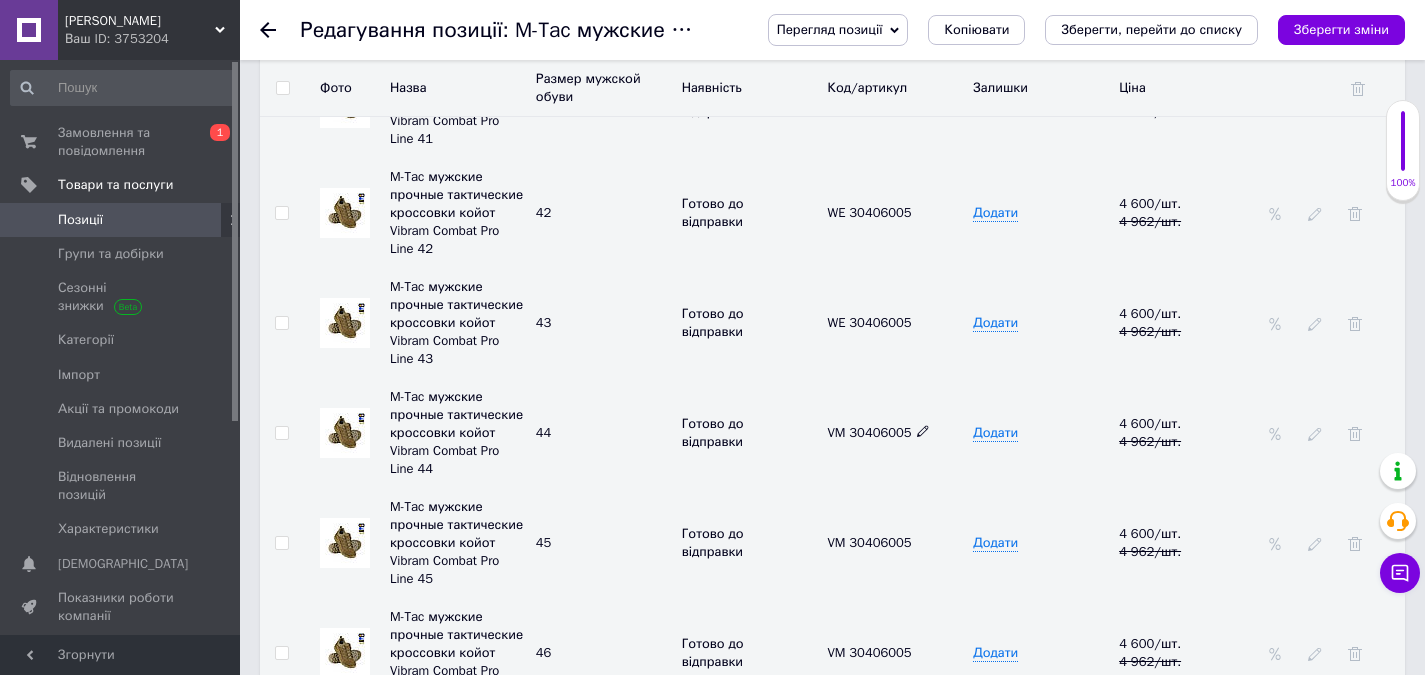 click 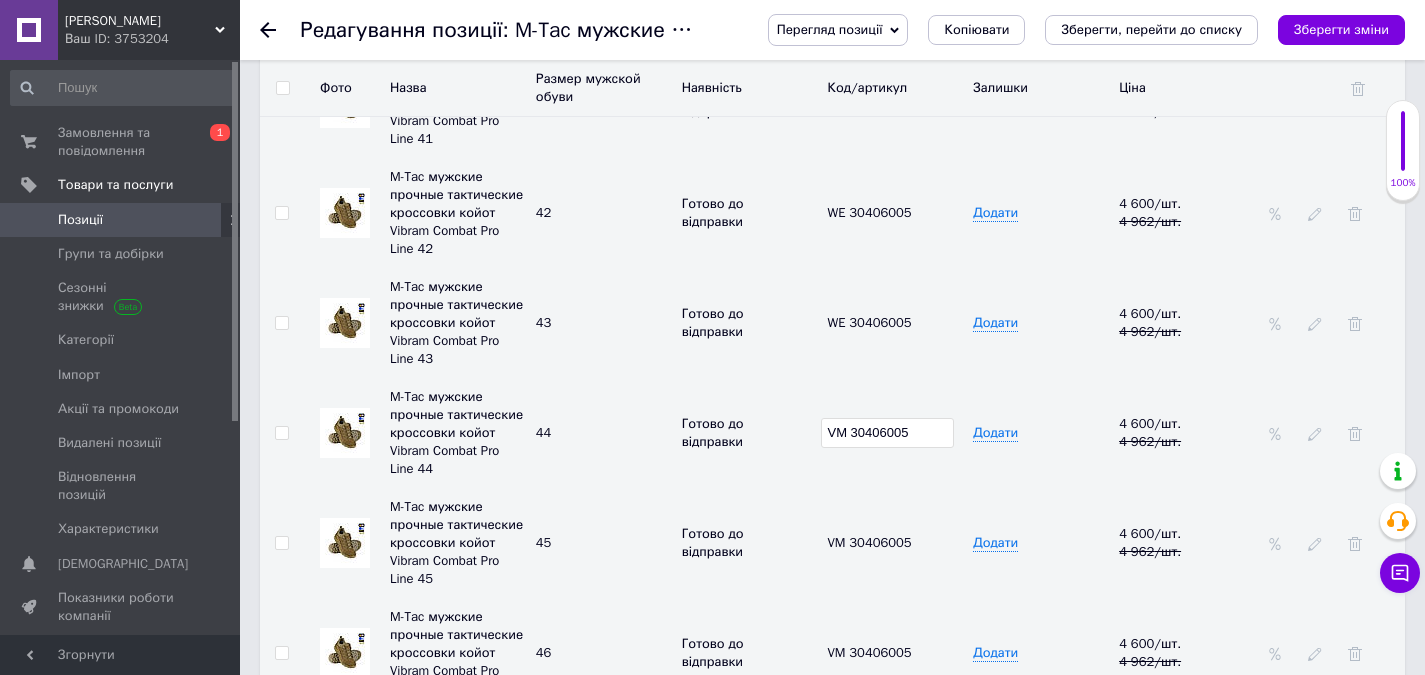 drag, startPoint x: 926, startPoint y: 413, endPoint x: 813, endPoint y: 444, distance: 117.17508 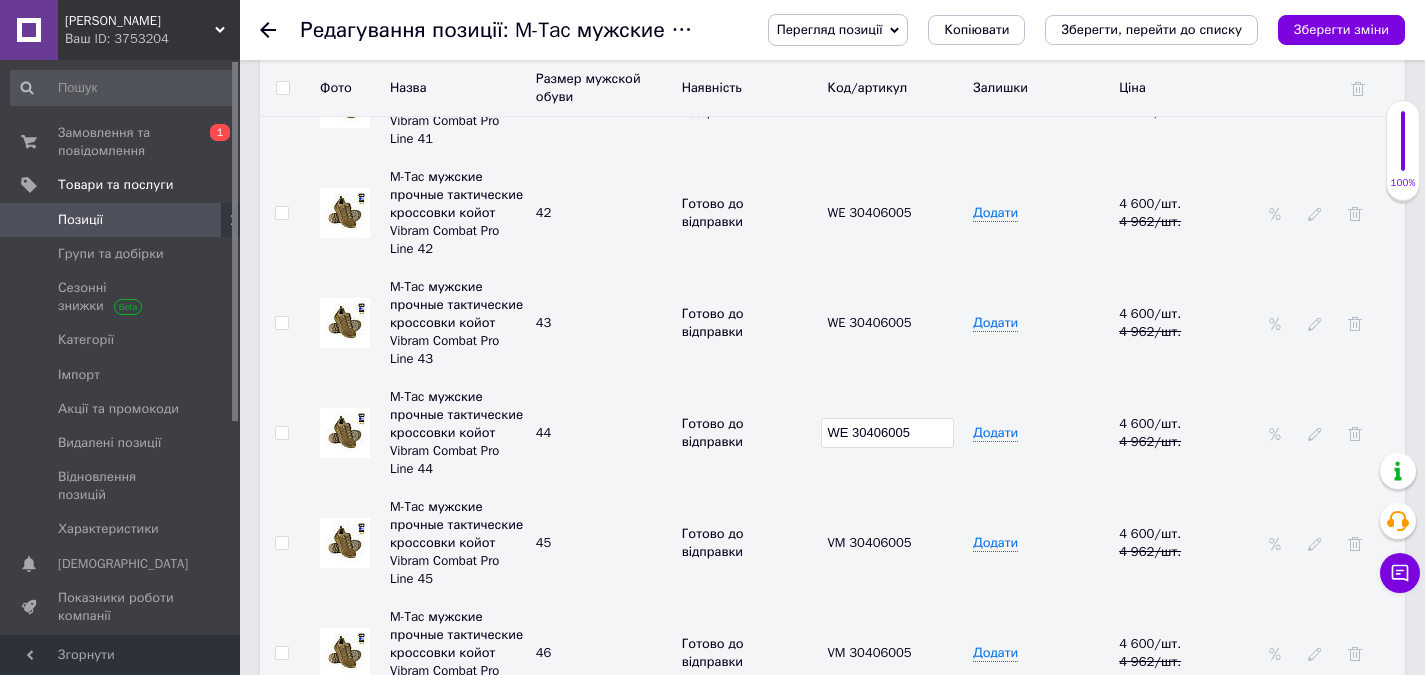 type on "WE 30406005" 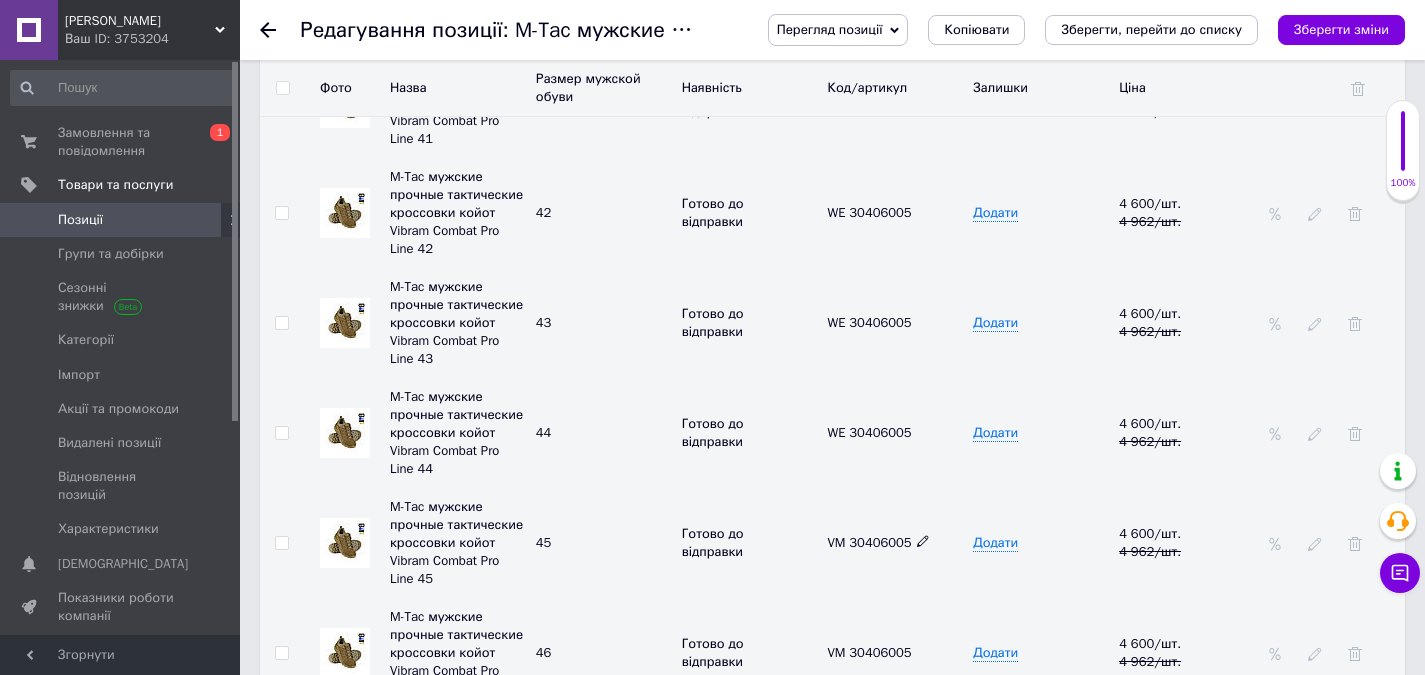 click 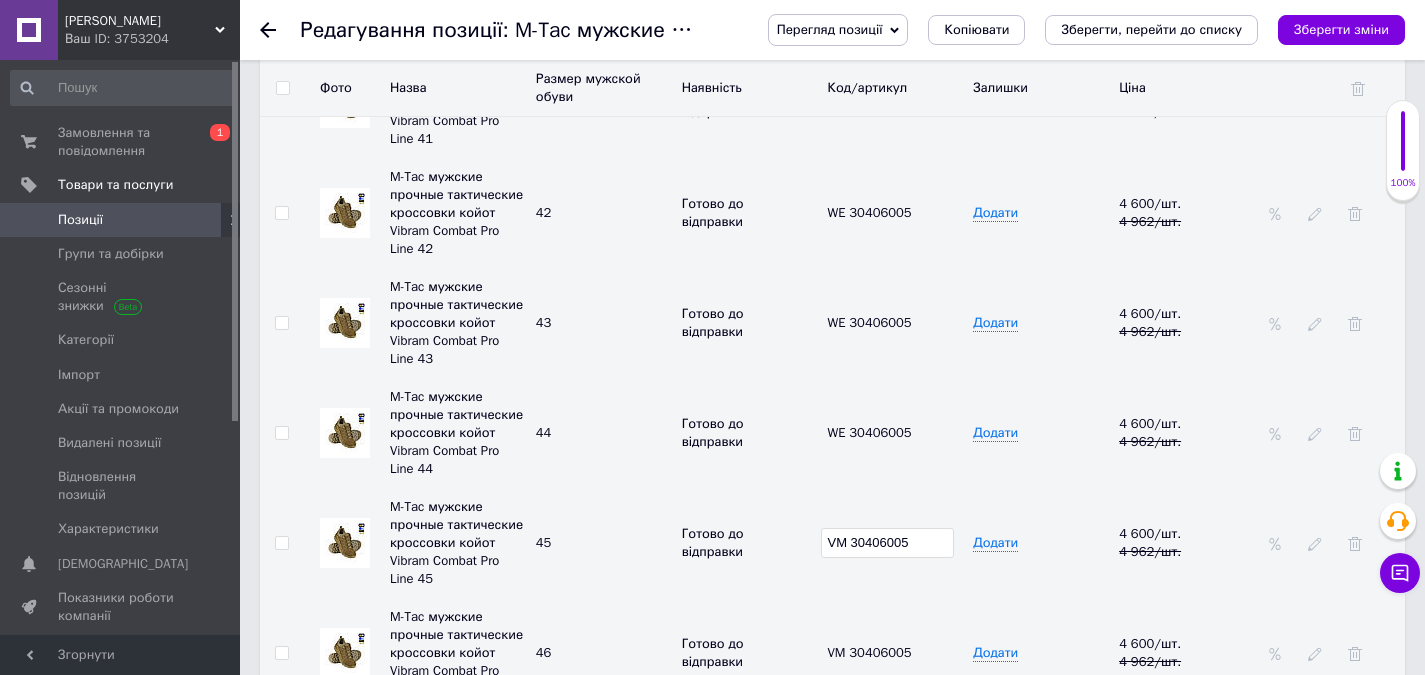 drag, startPoint x: 837, startPoint y: 526, endPoint x: 814, endPoint y: 535, distance: 24.698177 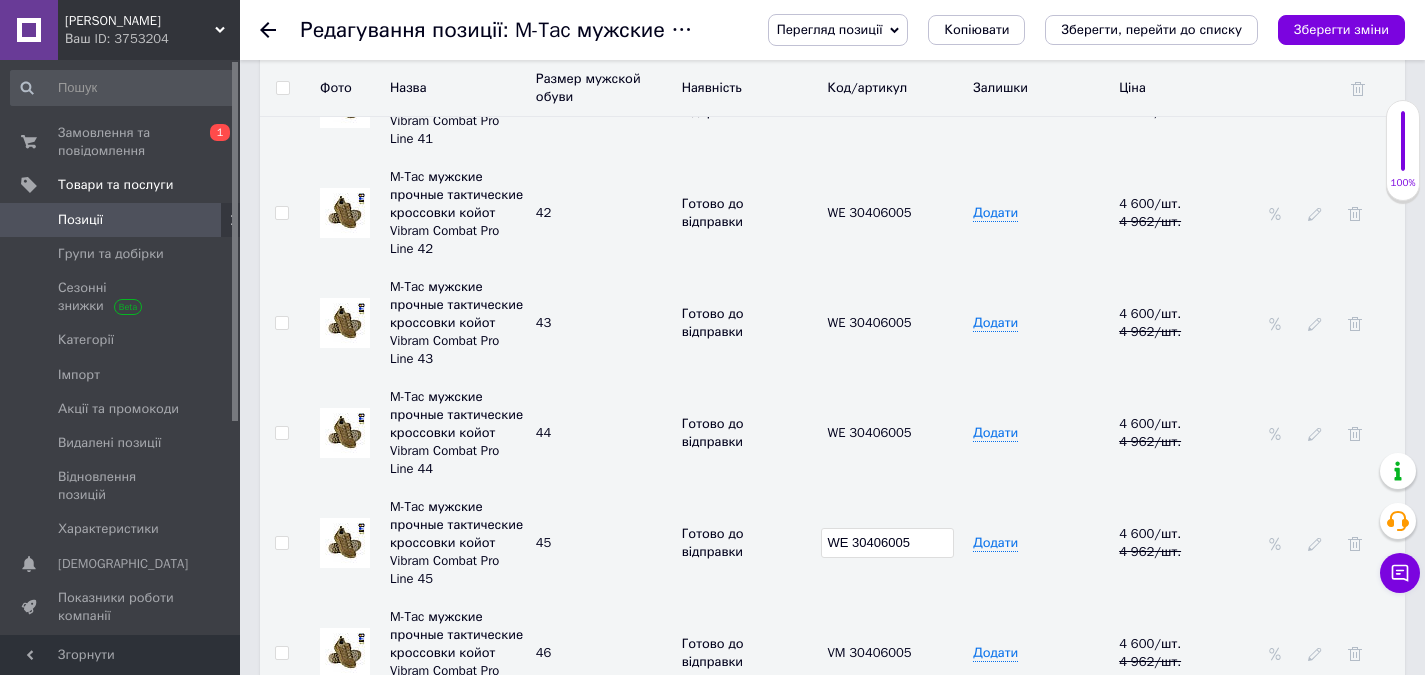 type on "WE 30406005" 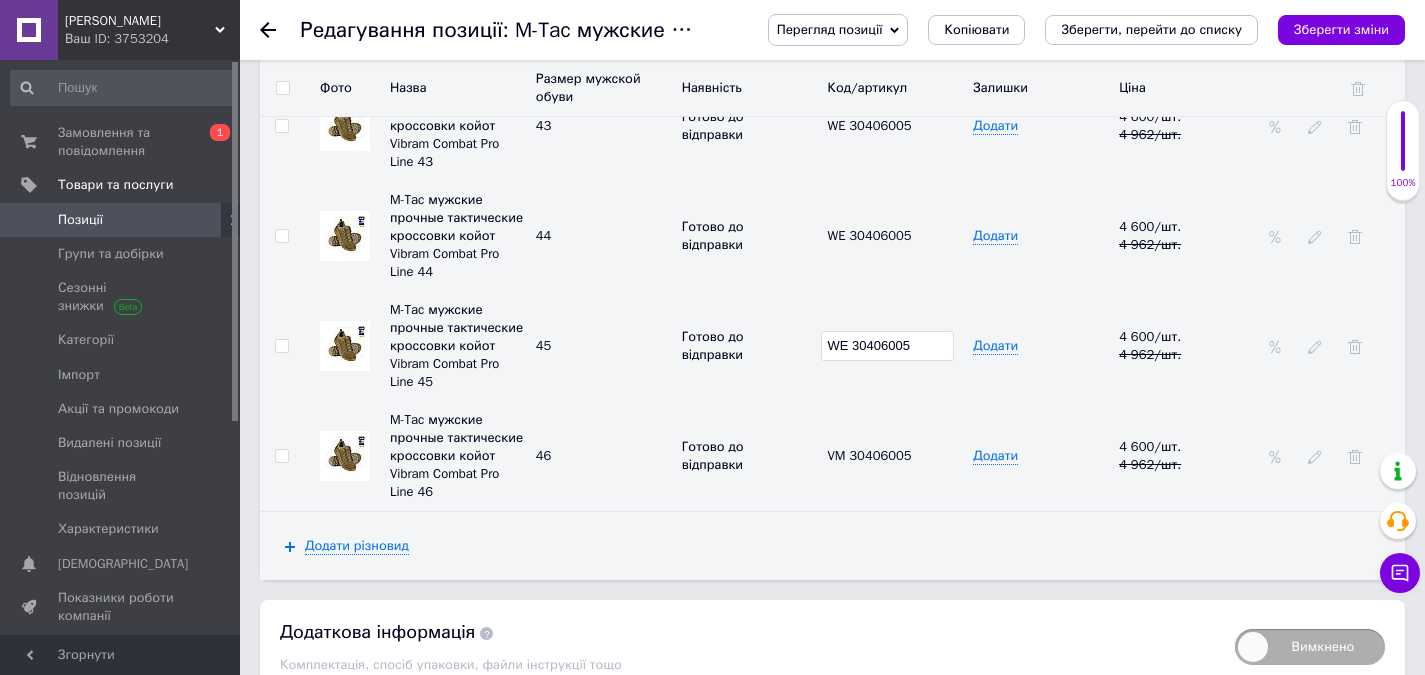 scroll, scrollTop: 3700, scrollLeft: 0, axis: vertical 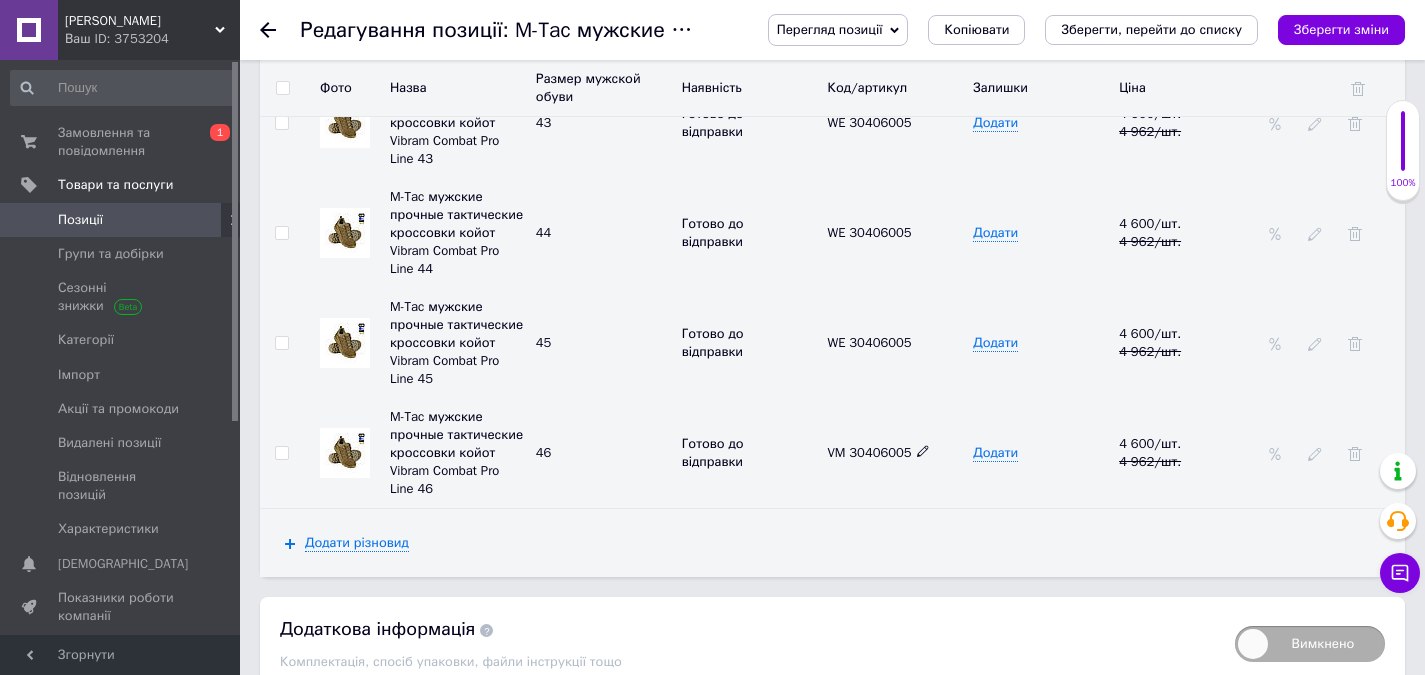 click 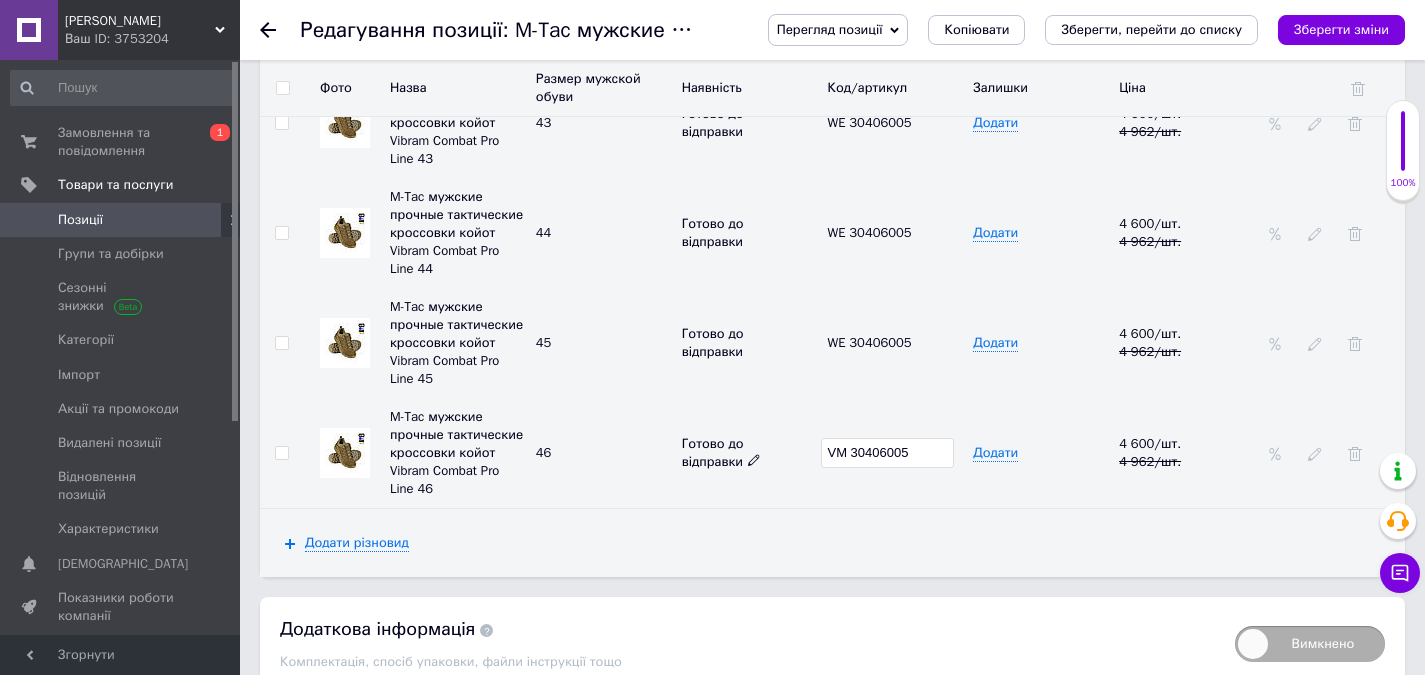drag, startPoint x: 835, startPoint y: 438, endPoint x: 800, endPoint y: 452, distance: 37.696156 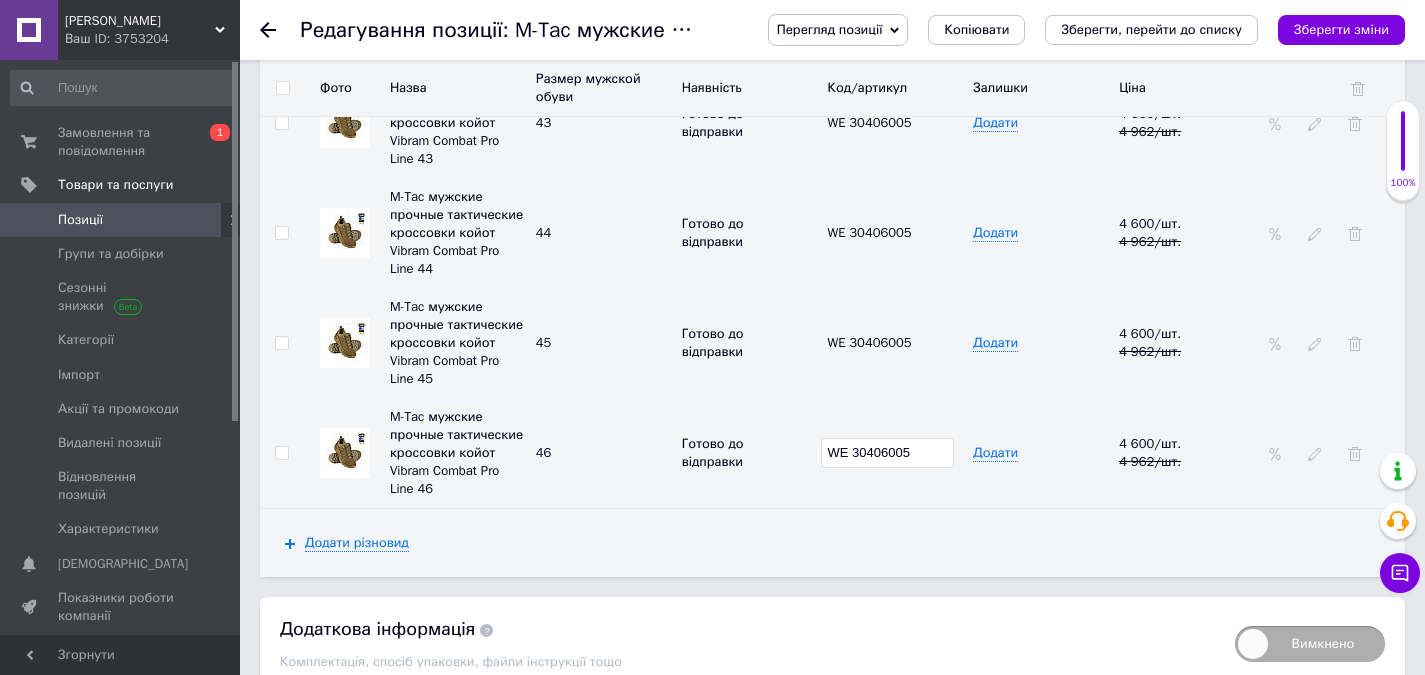 type on "WE 30406005" 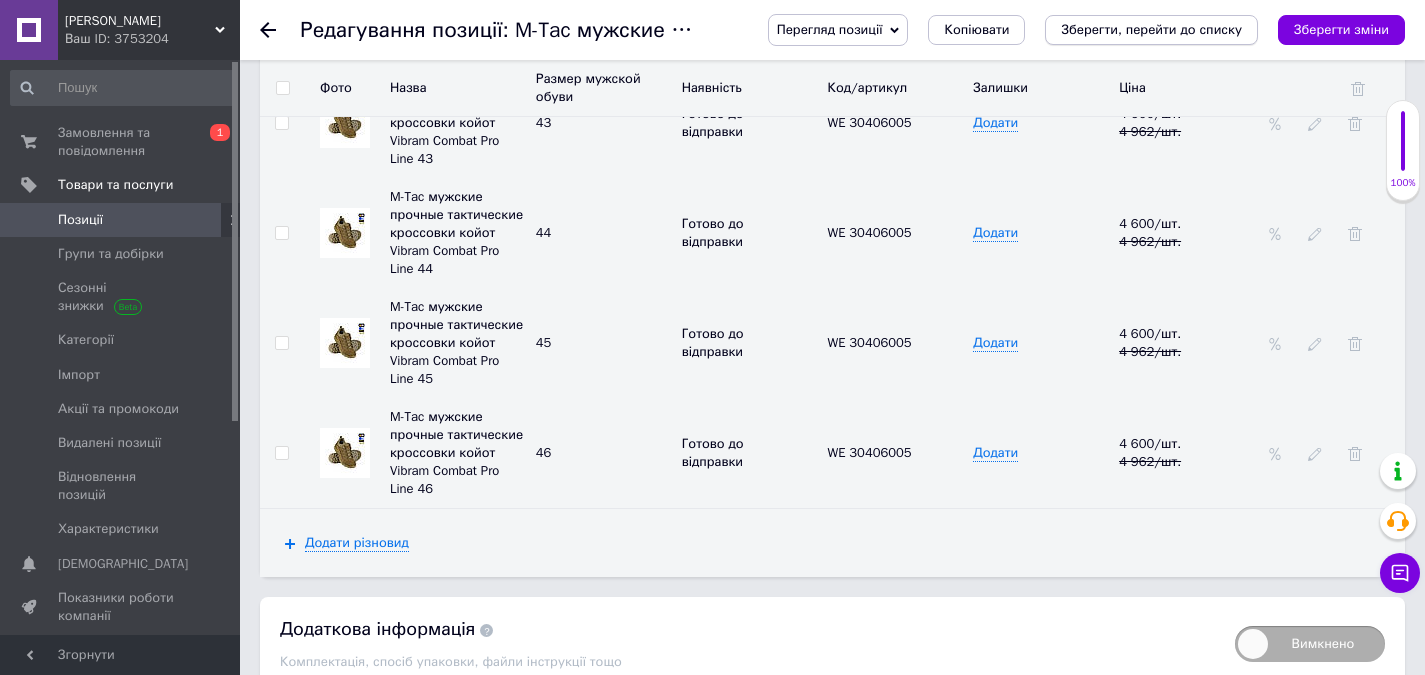 click on "Зберегти, перейти до списку" at bounding box center (1151, 29) 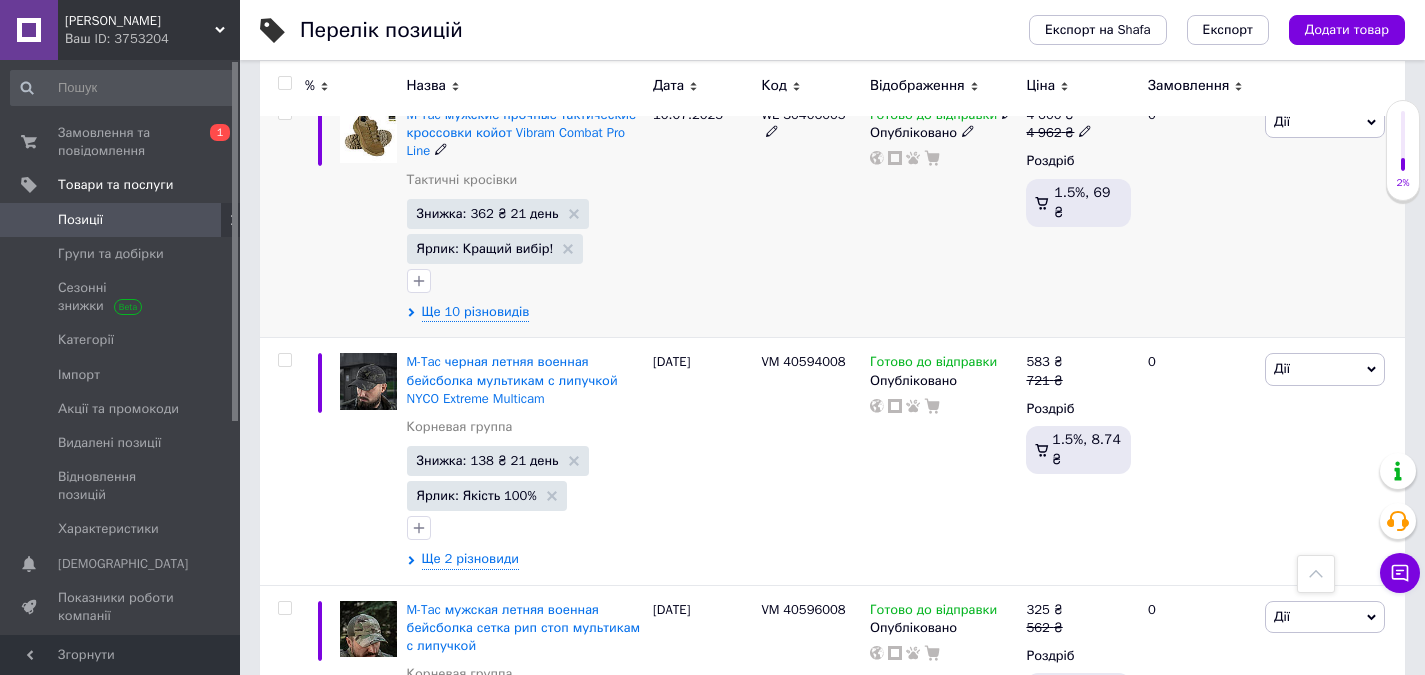 scroll, scrollTop: 3600, scrollLeft: 0, axis: vertical 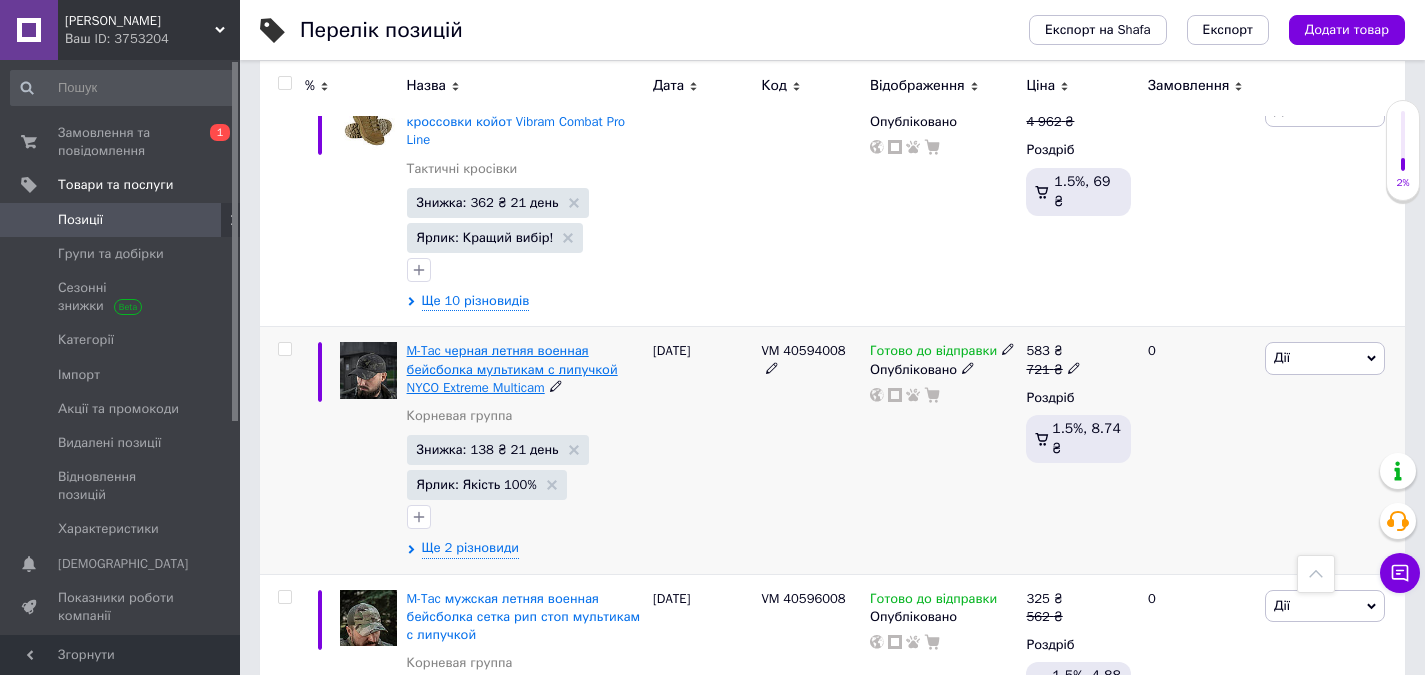 click on "M-Tac черная летняя военная бейсболка мультикам с липучкой NYCO Extreme Multicam" at bounding box center [512, 368] 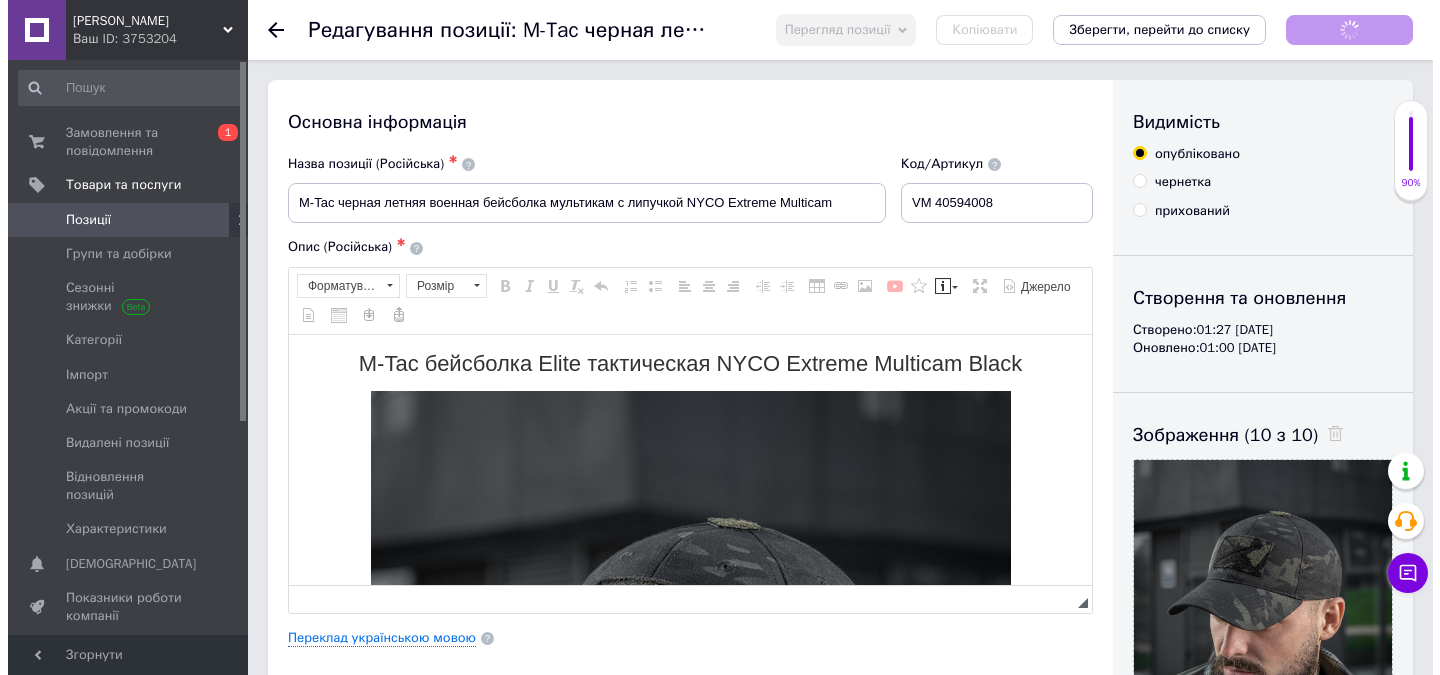 scroll, scrollTop: 0, scrollLeft: 0, axis: both 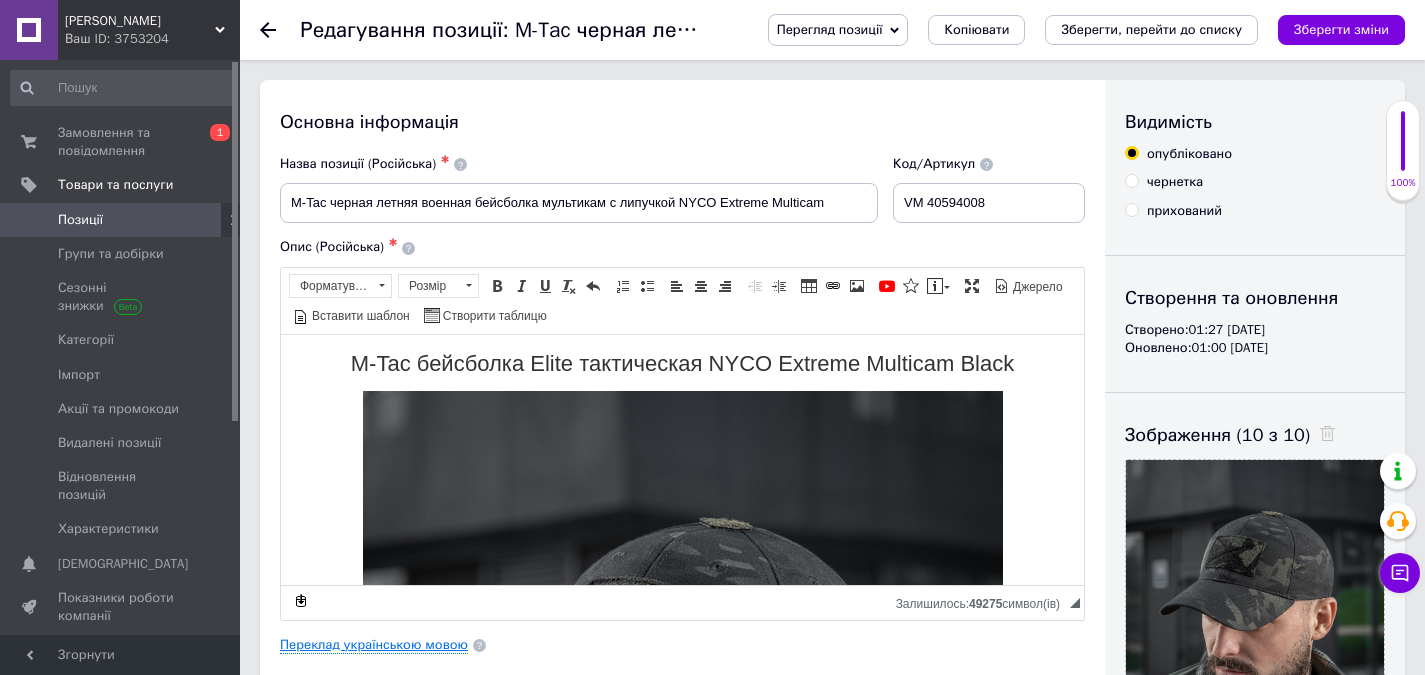 click on "Переклад українською мовою" at bounding box center [374, 645] 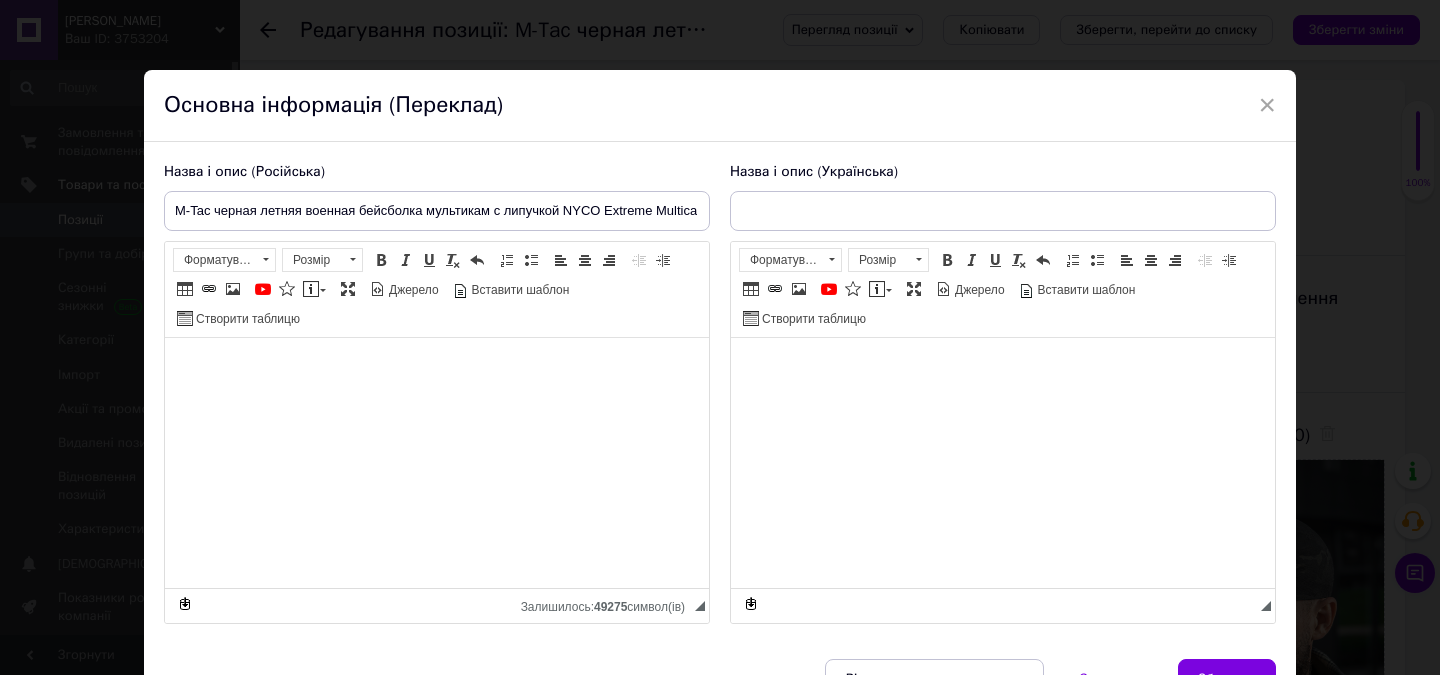 type on "M-Tac чорна літня військова бейсболка мультикам із липучкою NYCO Extreme Multicam" 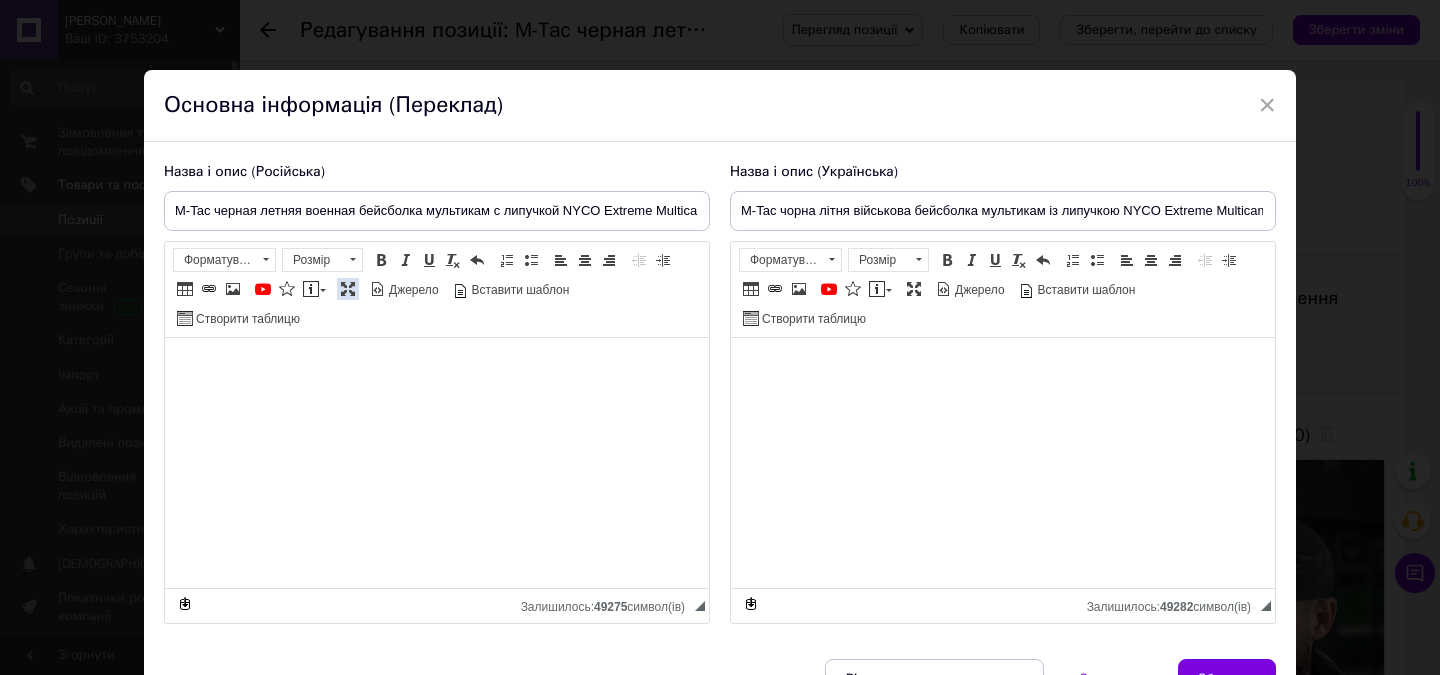 click at bounding box center (348, 289) 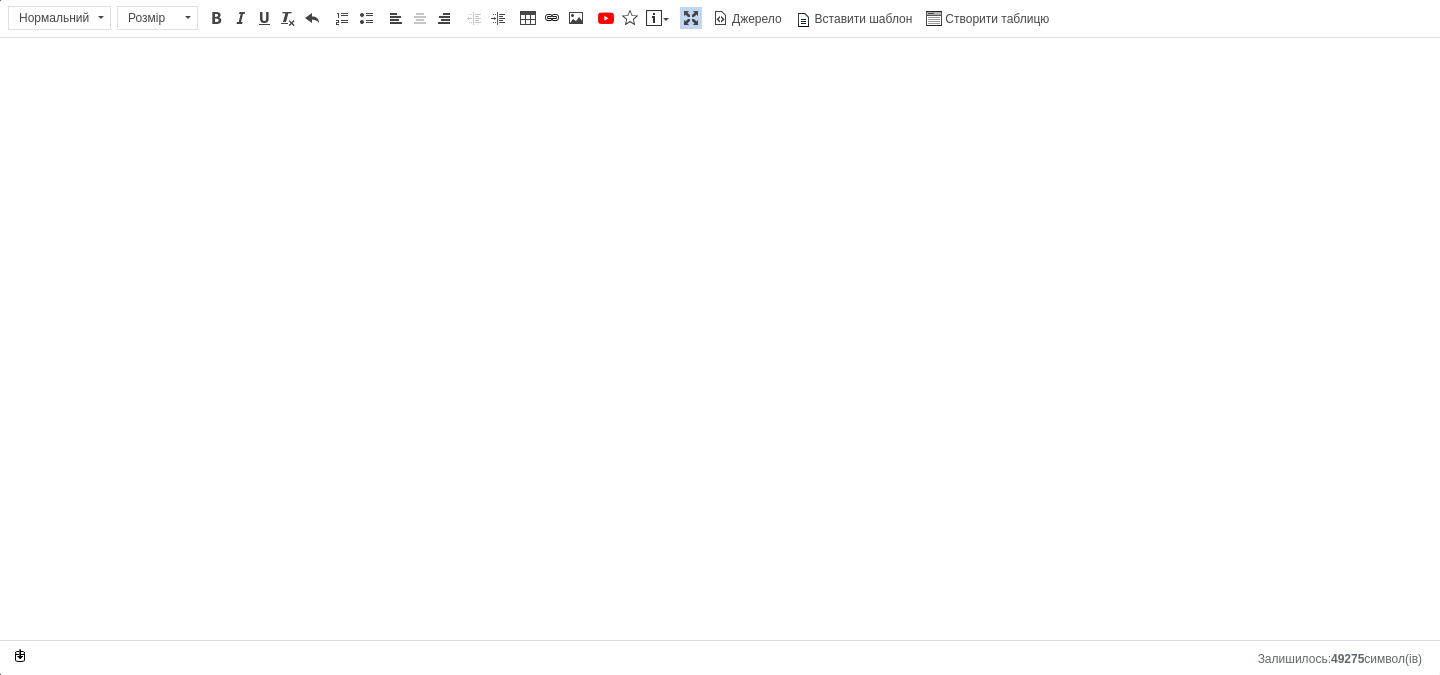 select 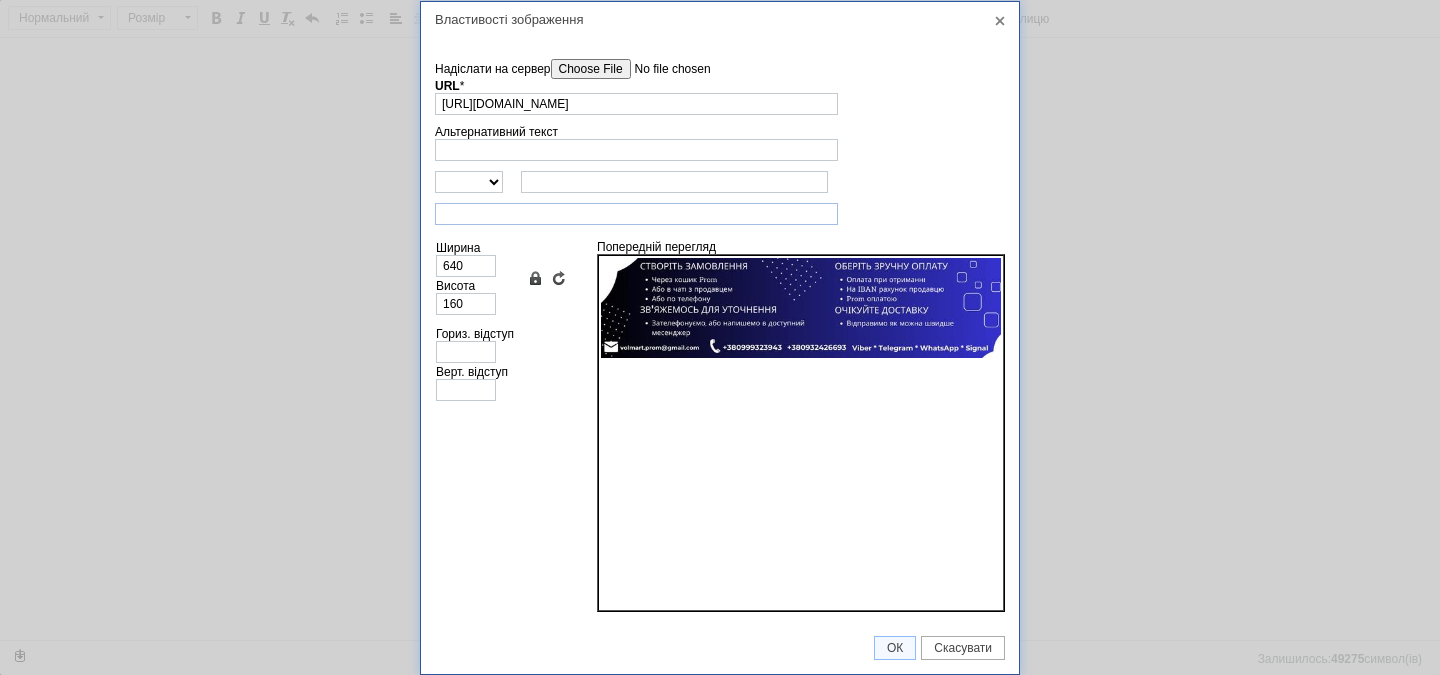 scroll, scrollTop: 0, scrollLeft: 261, axis: horizontal 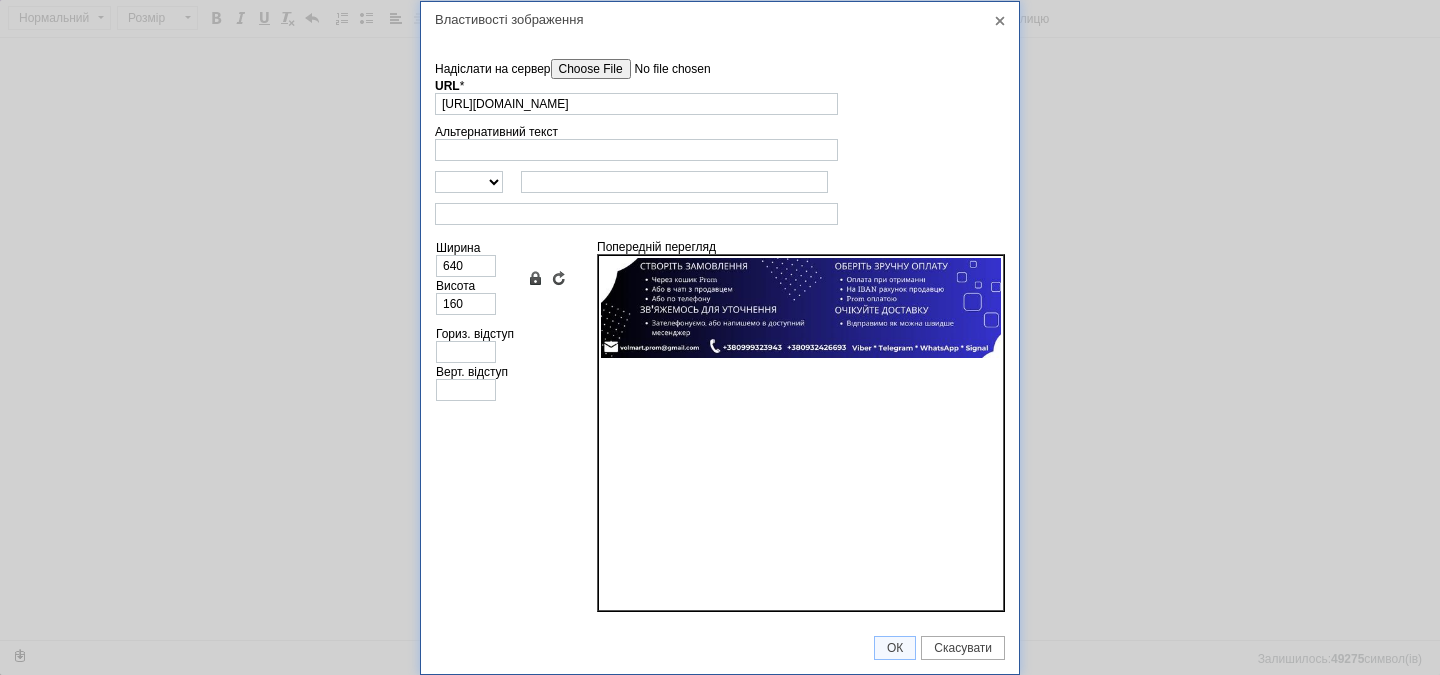 click on "Надіслати на сервер" at bounding box center [664, 69] 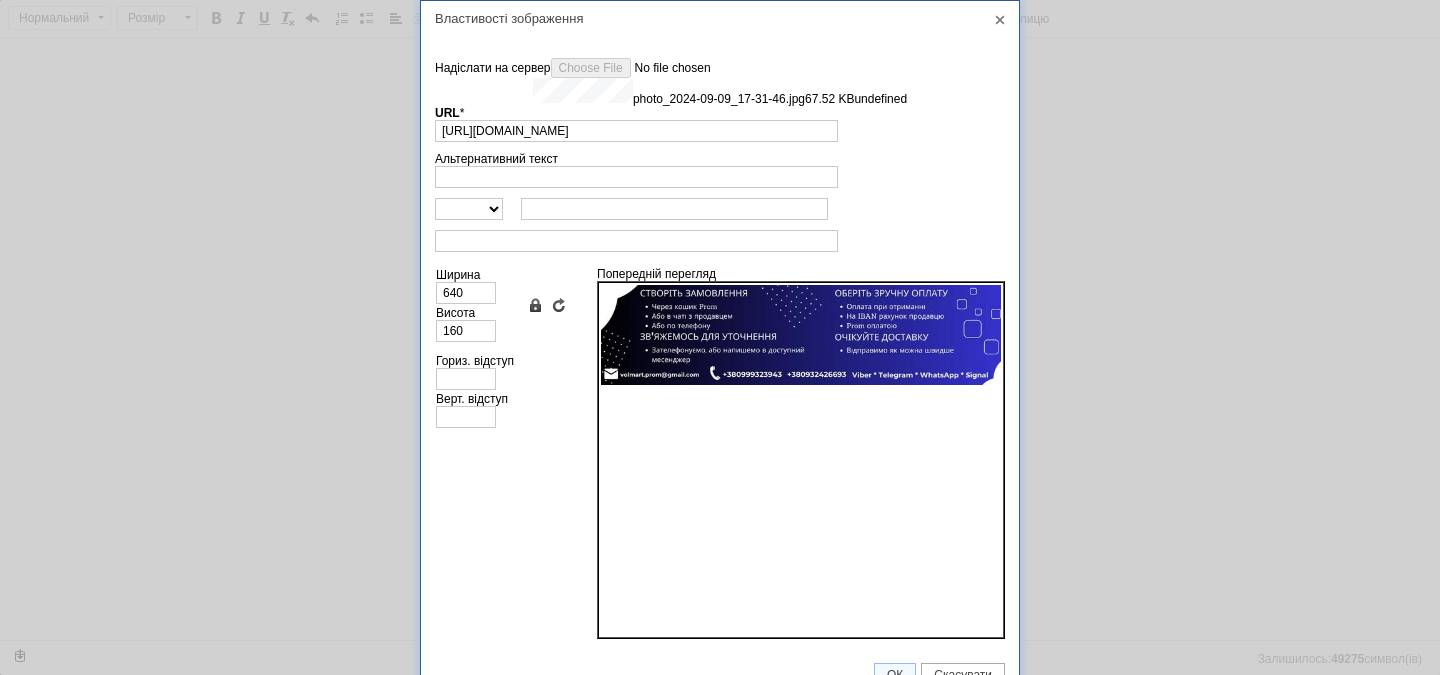 type on "[URL][DOMAIN_NAME]" 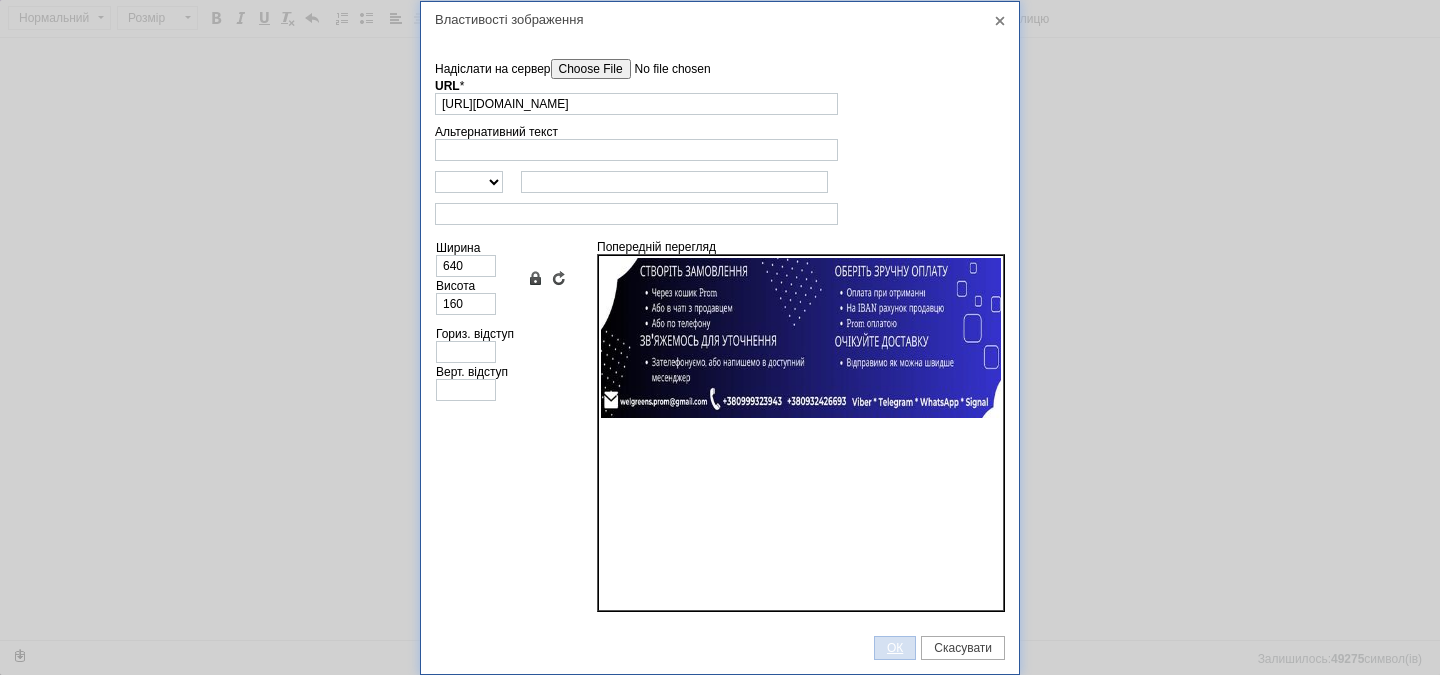 click on "ОК" at bounding box center (895, 648) 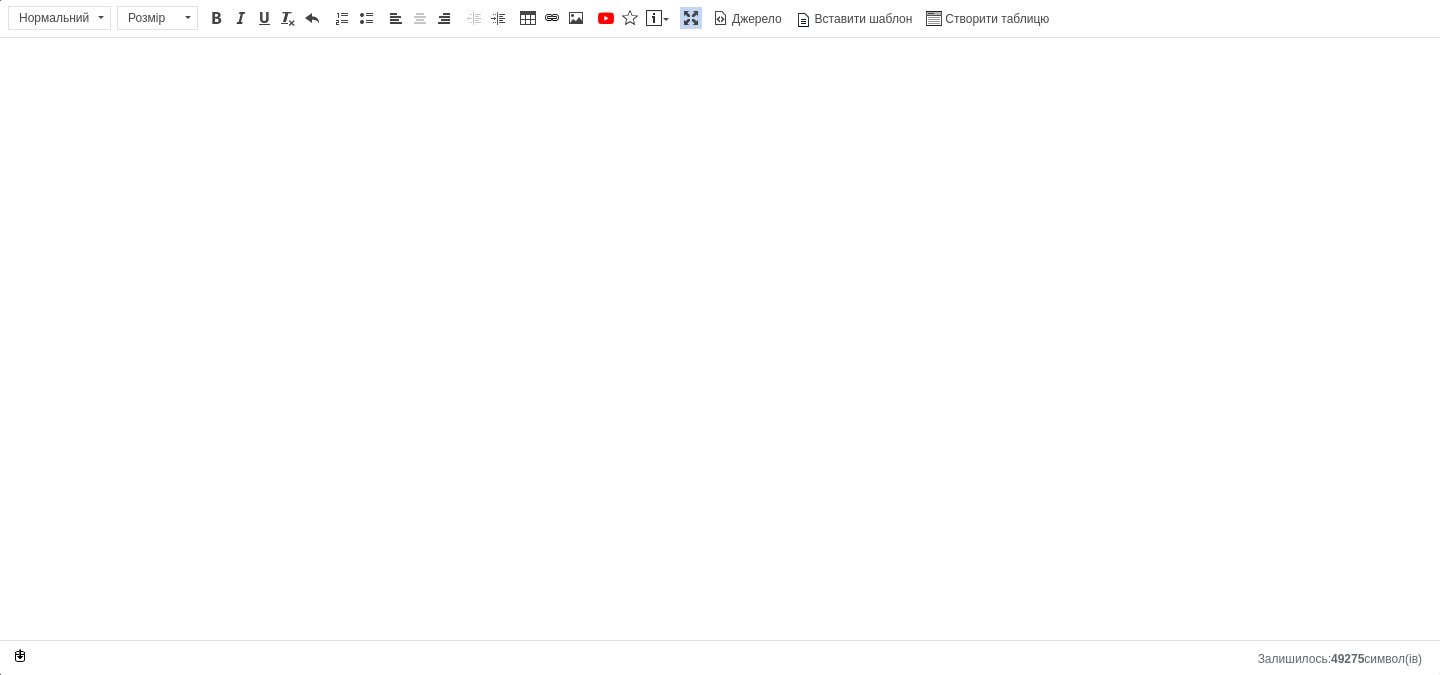 click at bounding box center [691, 18] 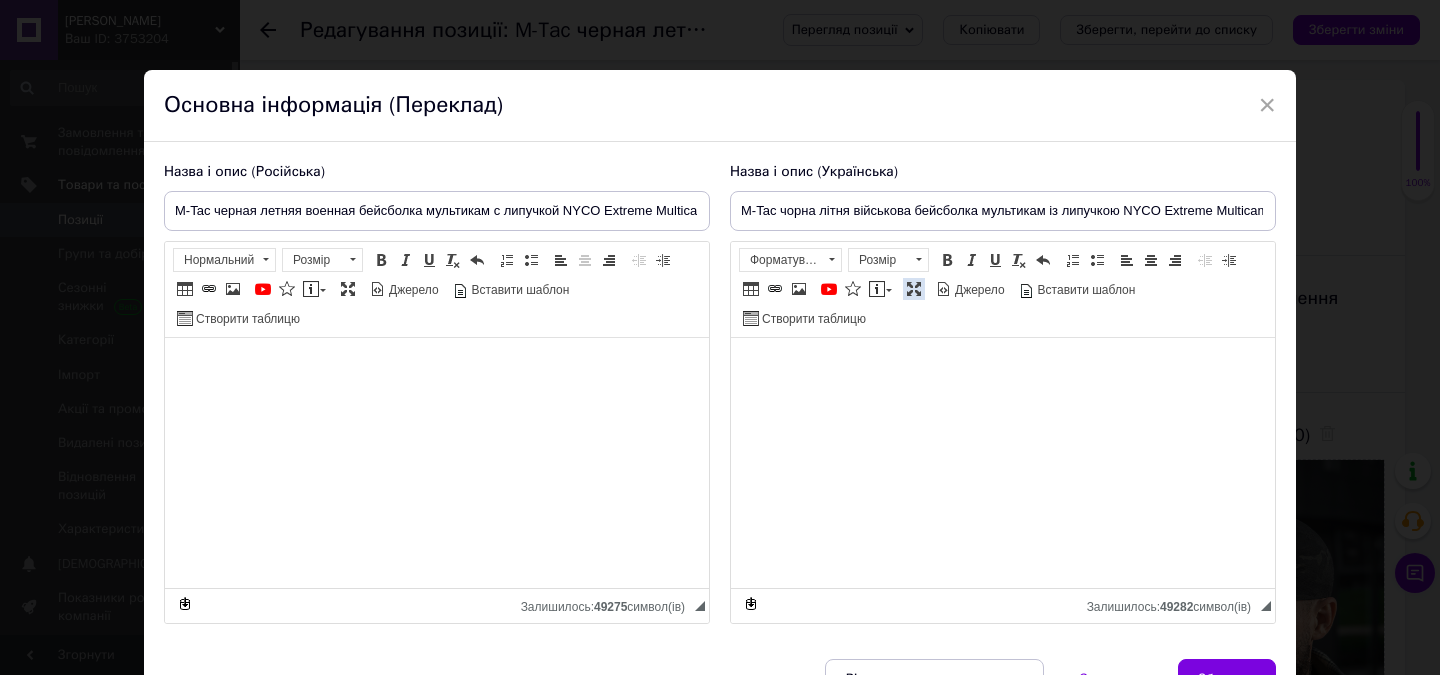 click at bounding box center [914, 289] 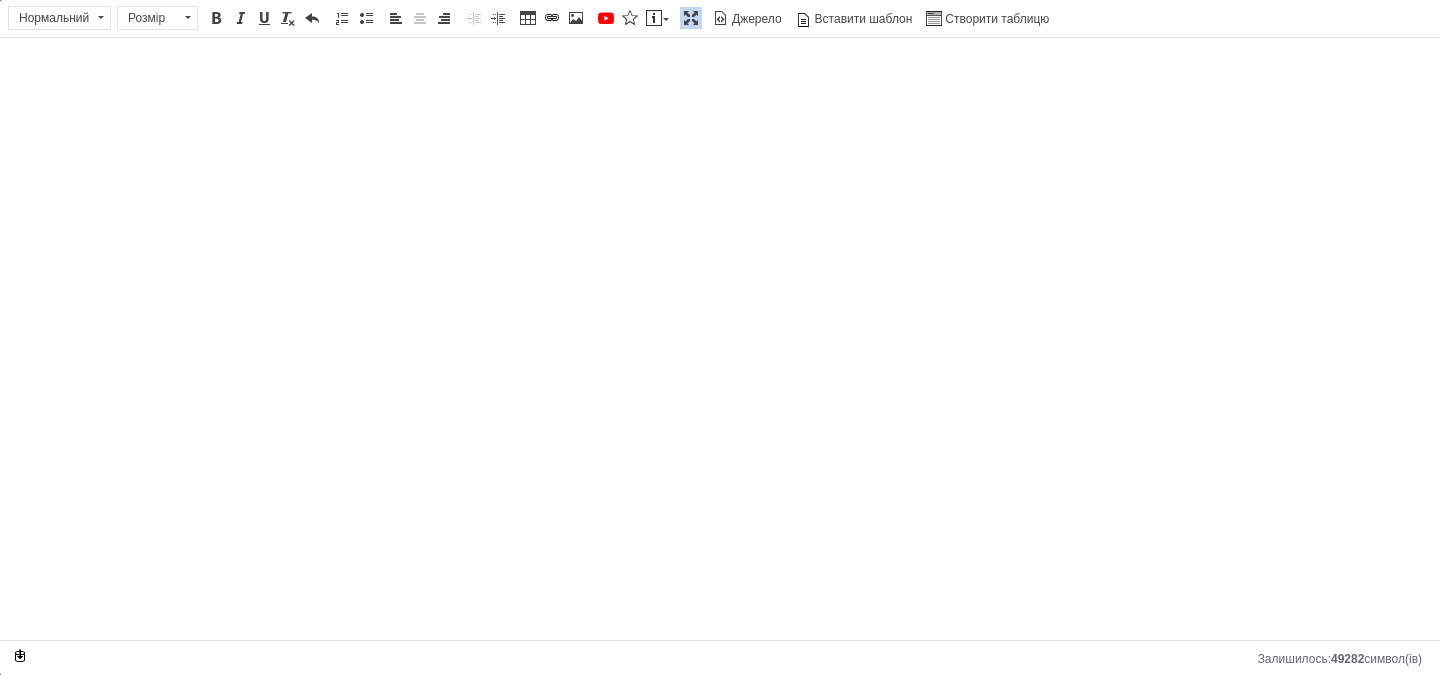 select 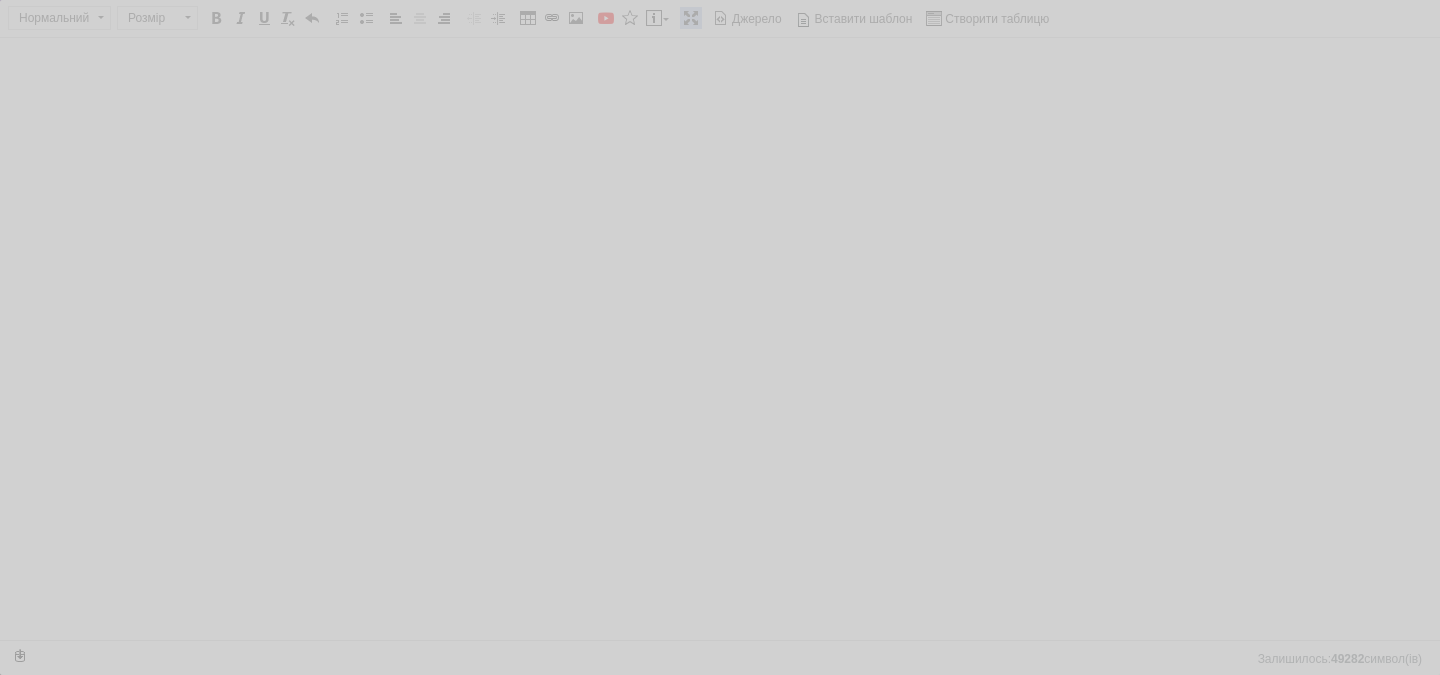 type on "[URL][DOMAIN_NAME]" 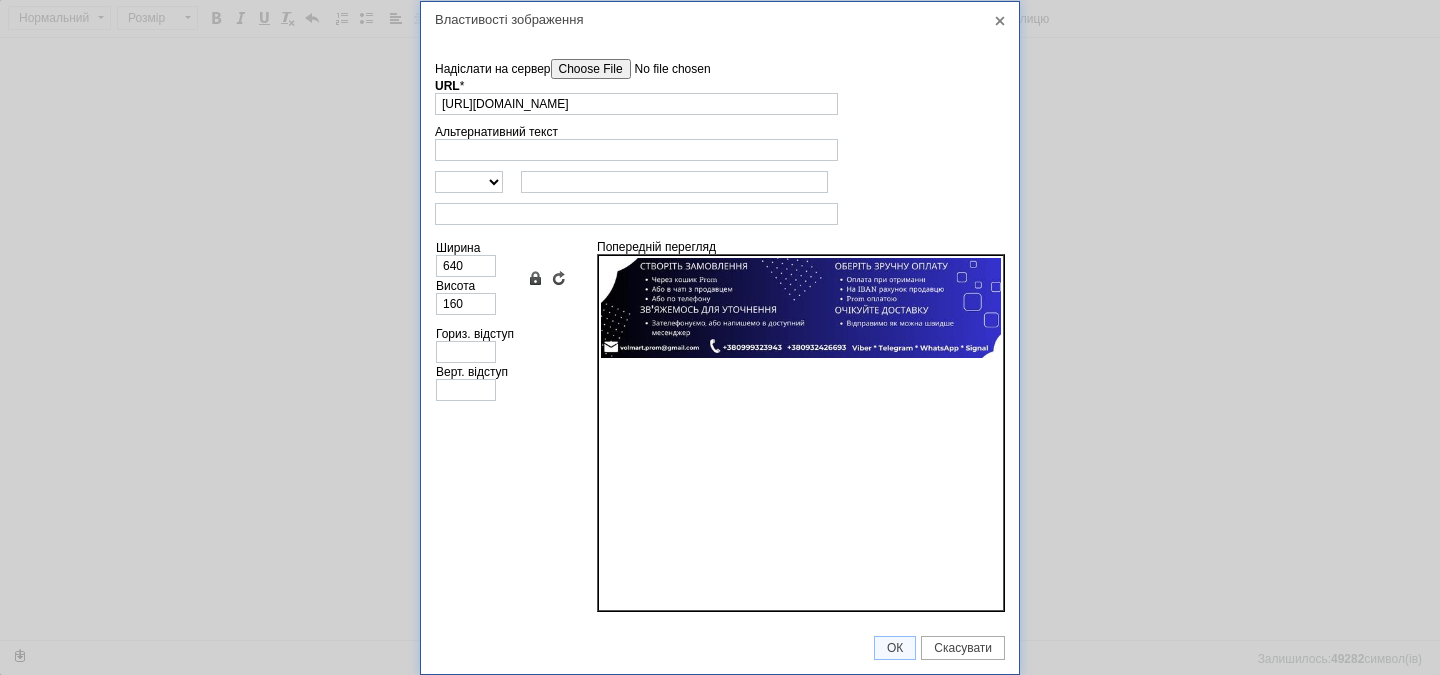 click on "Надіслати на сервер" at bounding box center (664, 69) 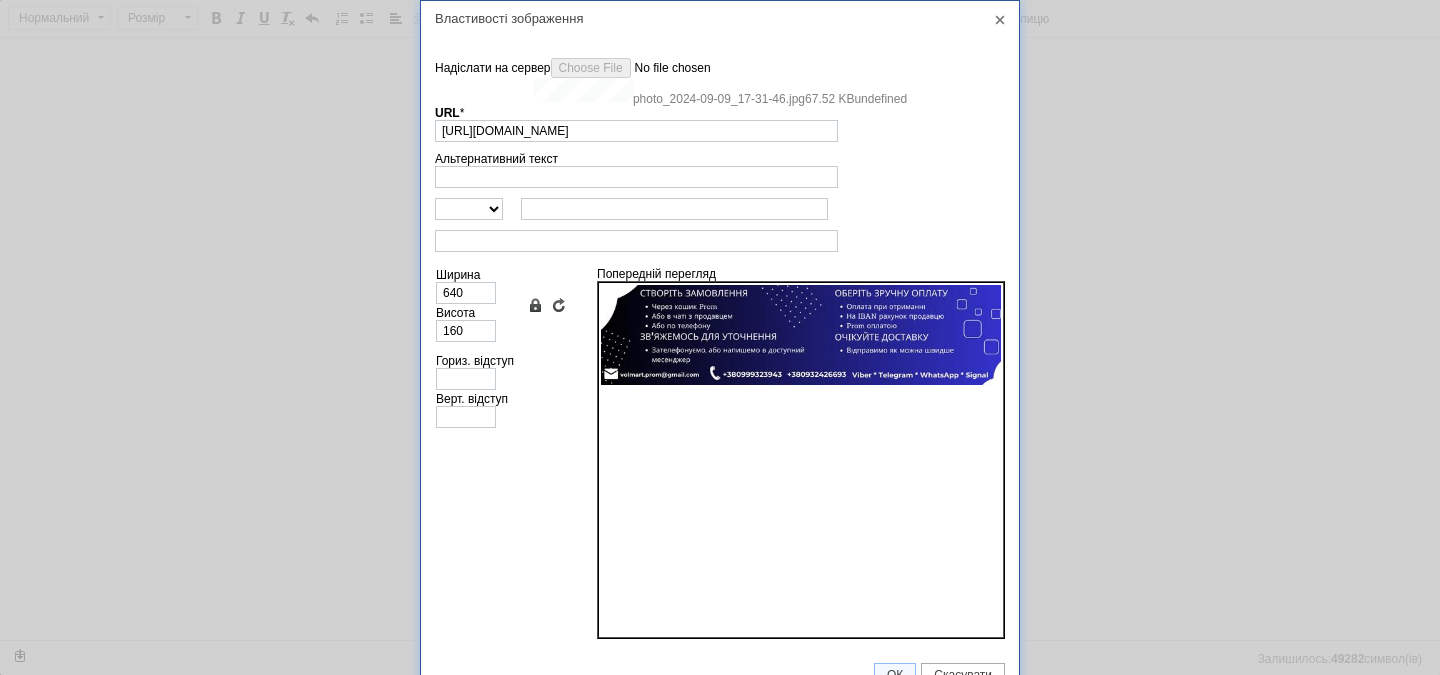 type on "[URL][DOMAIN_NAME]" 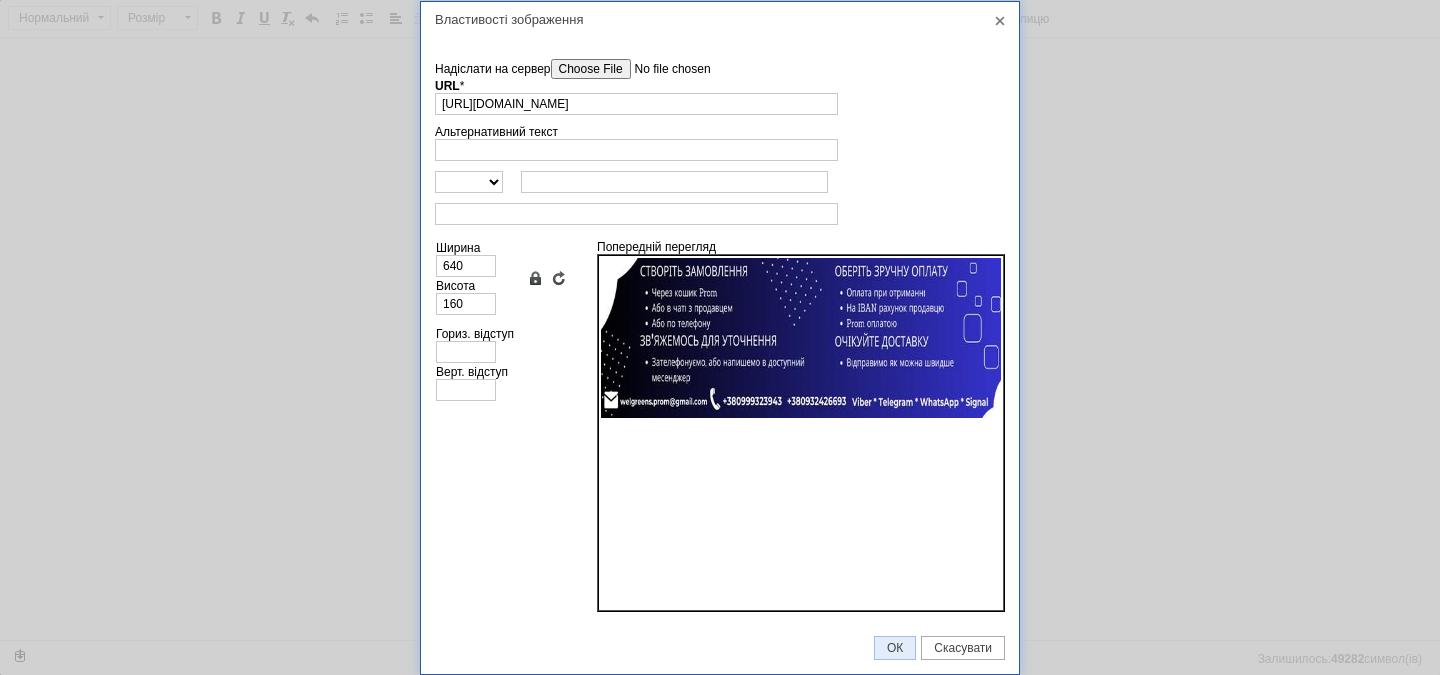 click on "ОК" at bounding box center [895, 648] 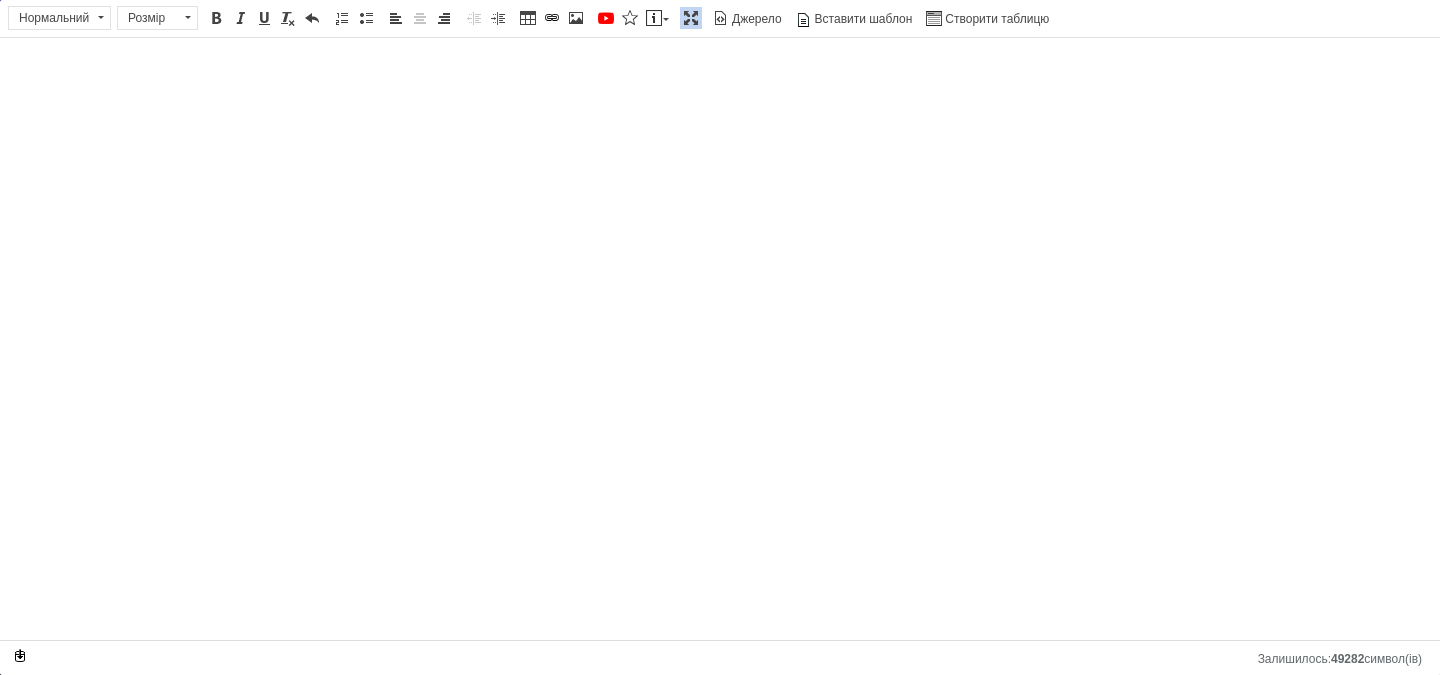 click at bounding box center (691, 18) 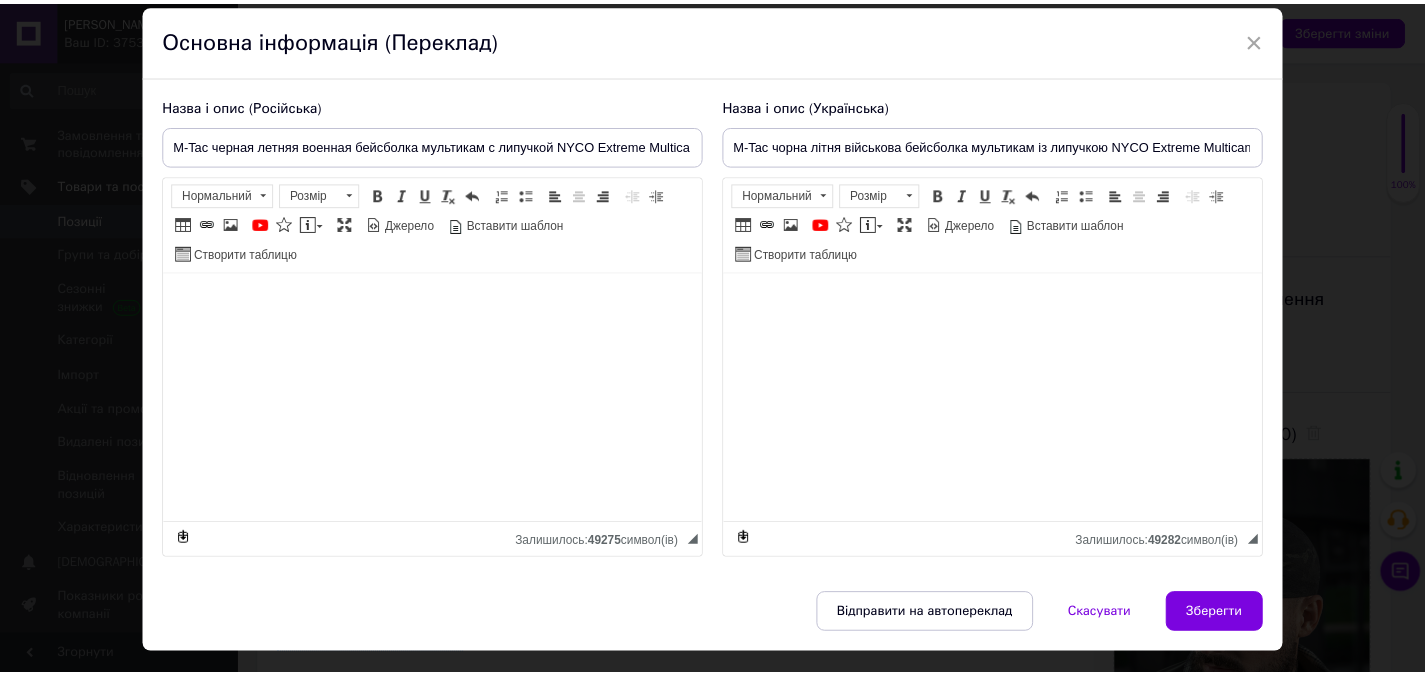 scroll, scrollTop: 114, scrollLeft: 0, axis: vertical 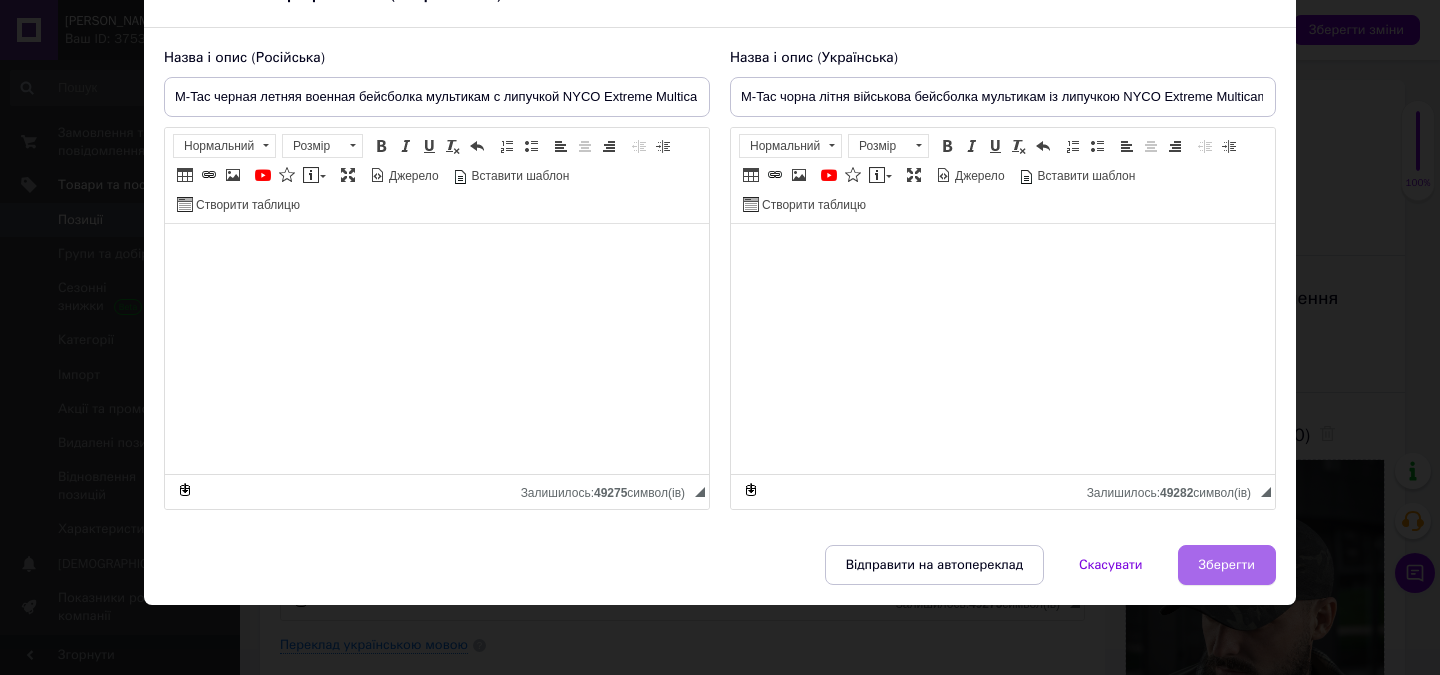 click on "Зберегти" at bounding box center [1227, 565] 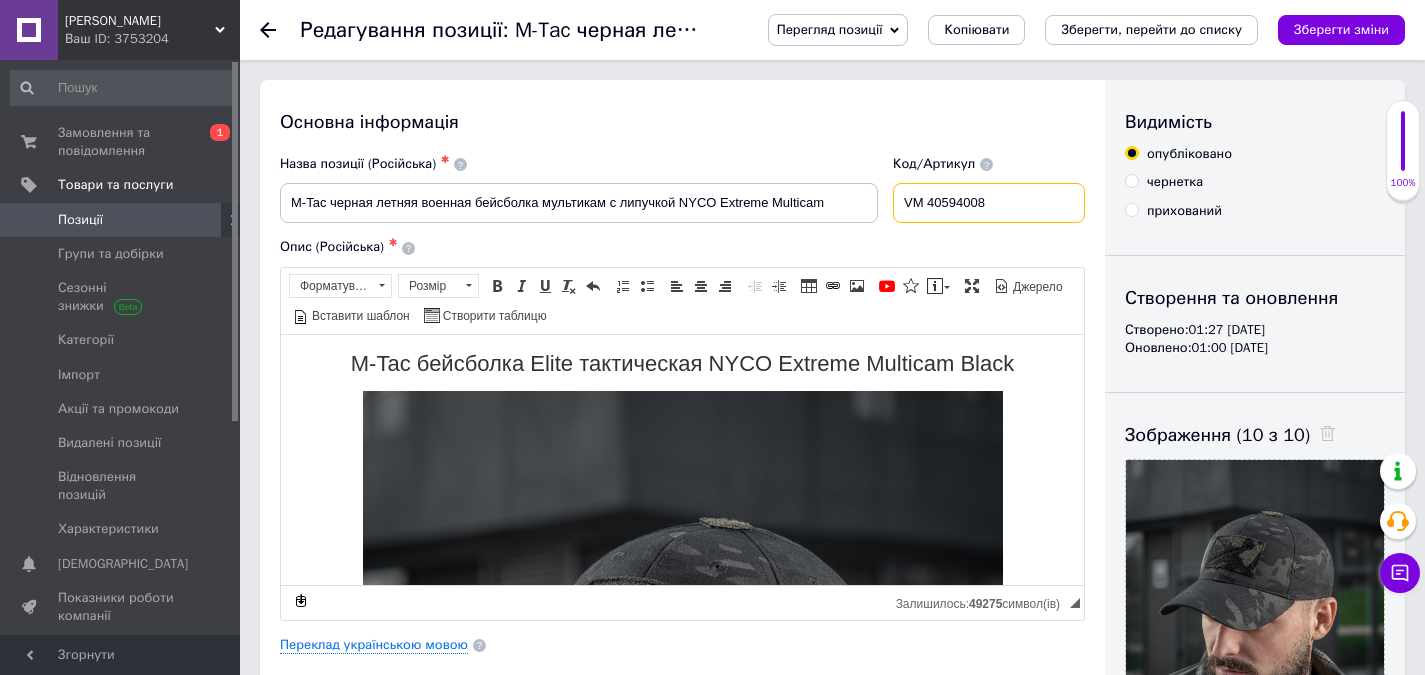 drag, startPoint x: 912, startPoint y: 201, endPoint x: 930, endPoint y: 199, distance: 18.110771 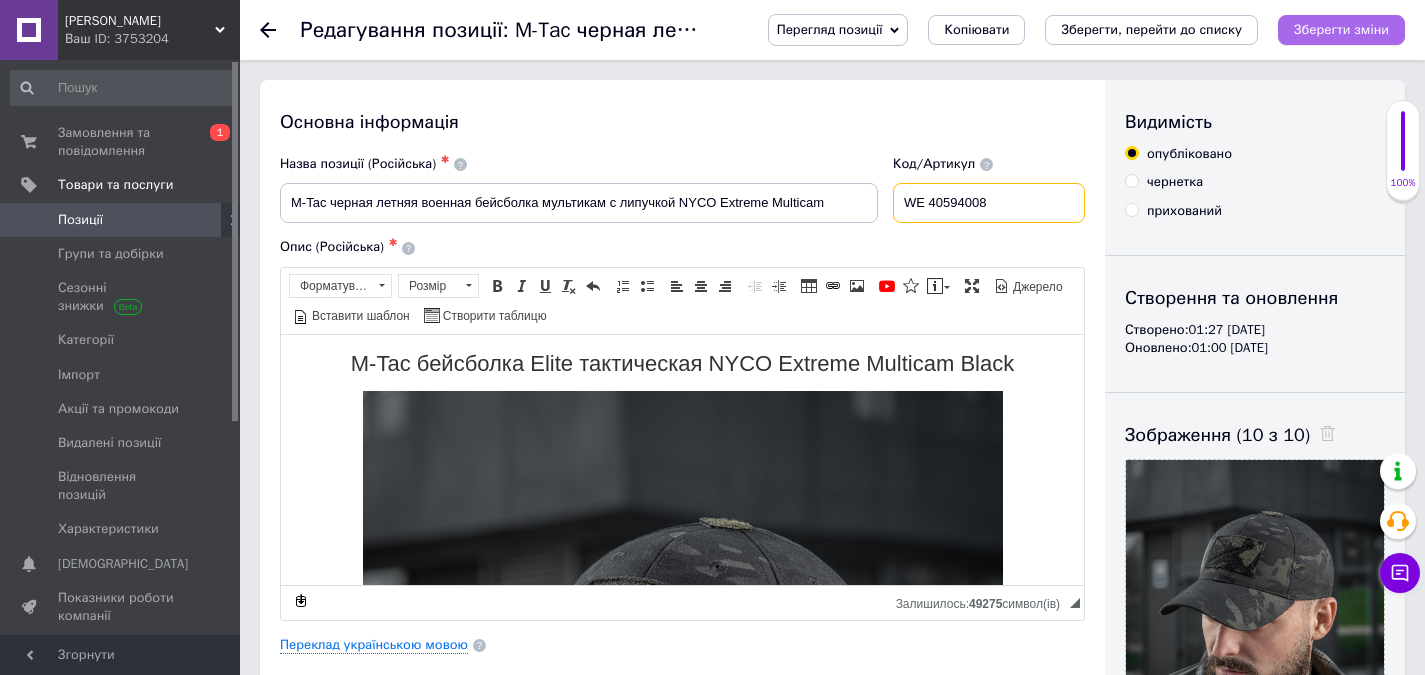 type on "WE 40594008" 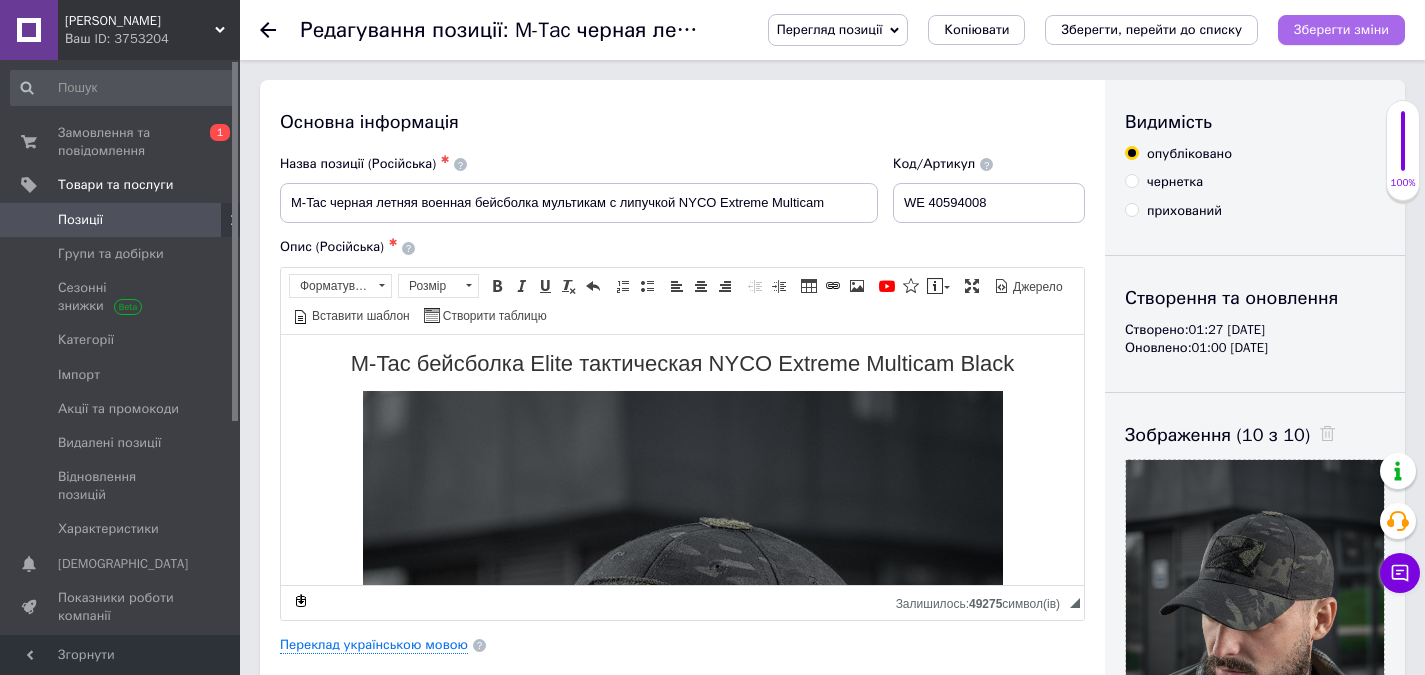 click on "Зберегти зміни" at bounding box center (1341, 29) 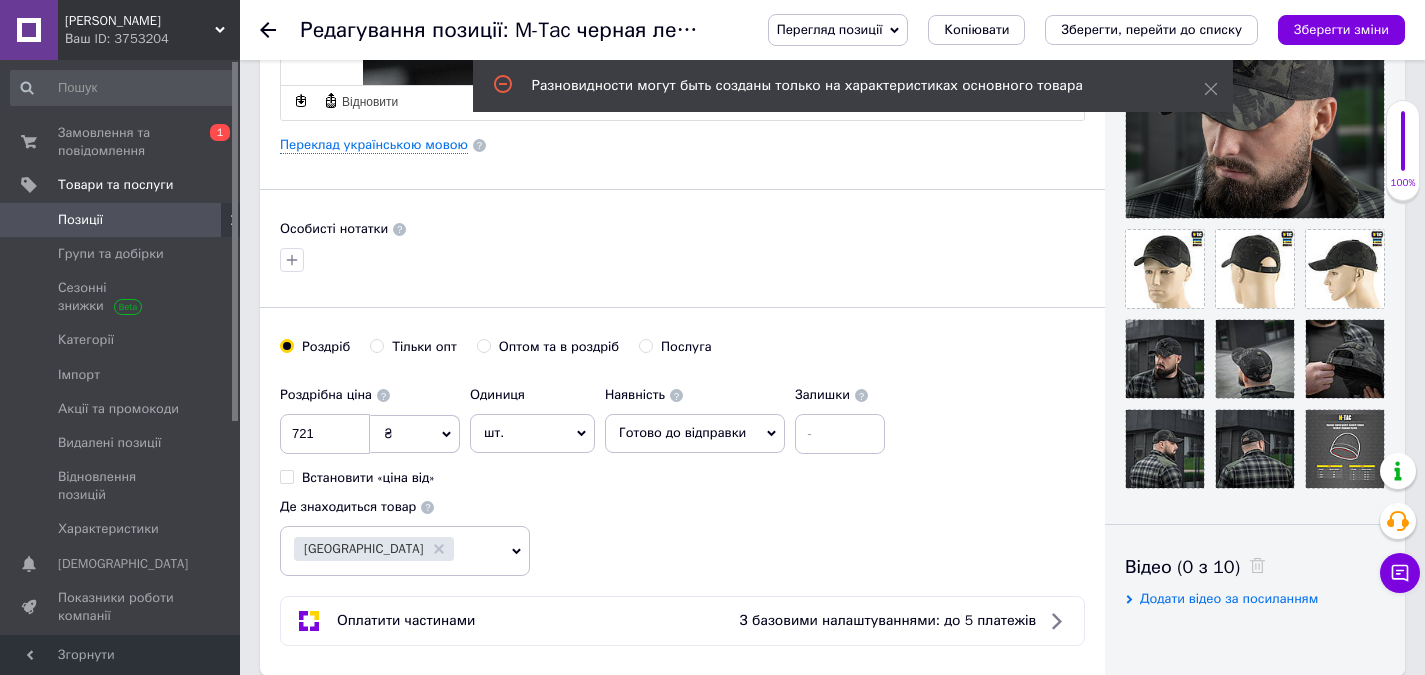 scroll, scrollTop: 0, scrollLeft: 0, axis: both 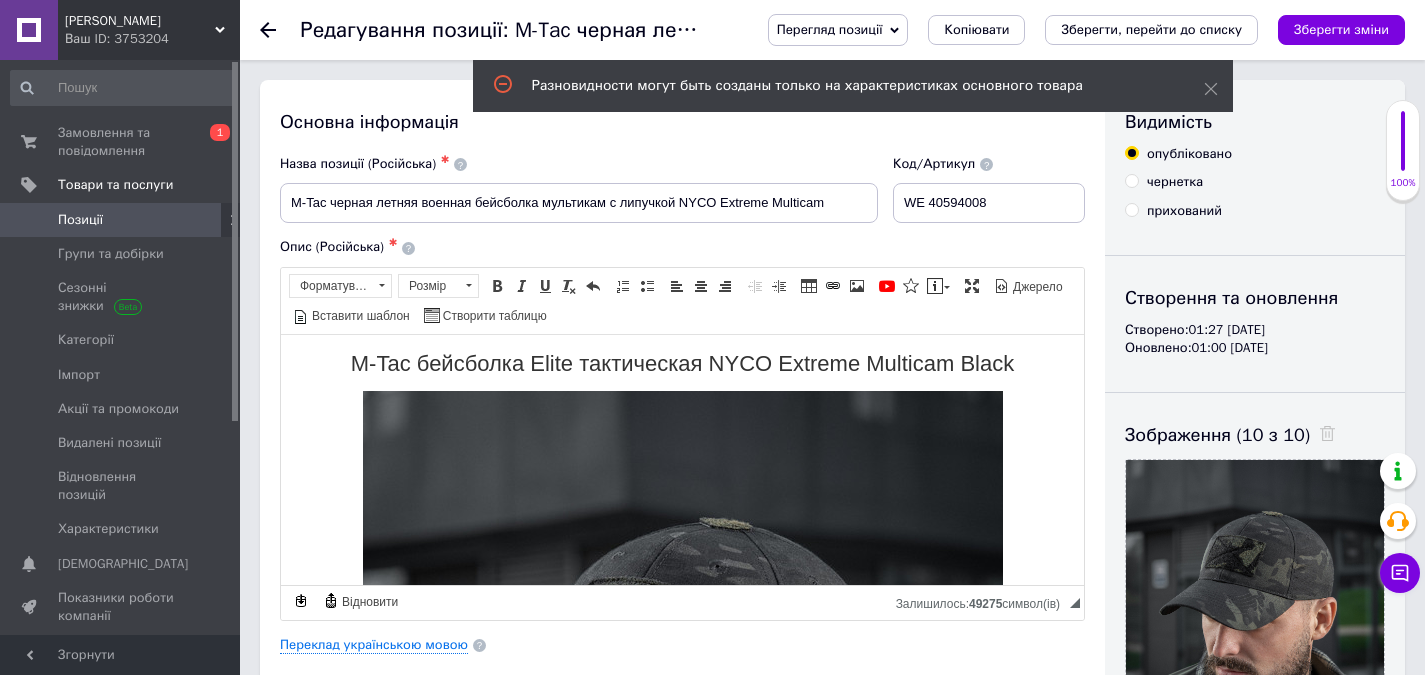 click on "Зберегти зміни" at bounding box center (1341, 29) 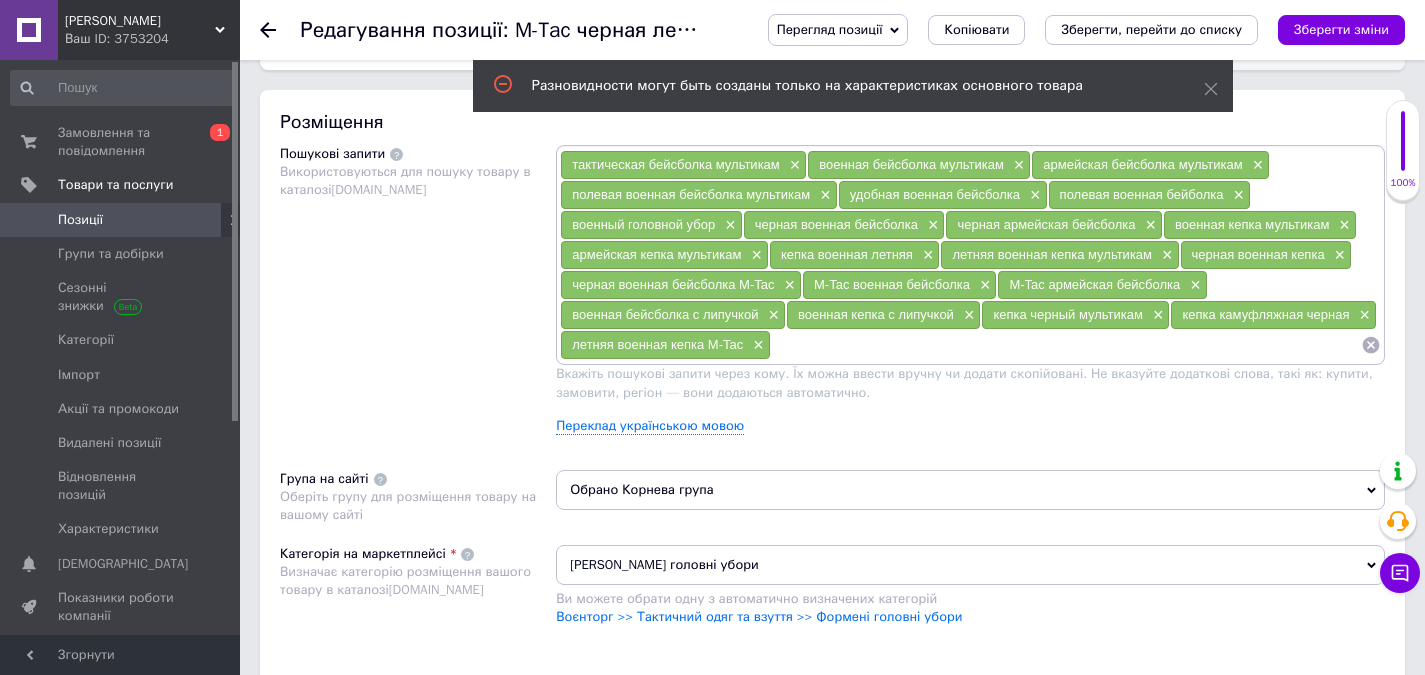 scroll, scrollTop: 1300, scrollLeft: 0, axis: vertical 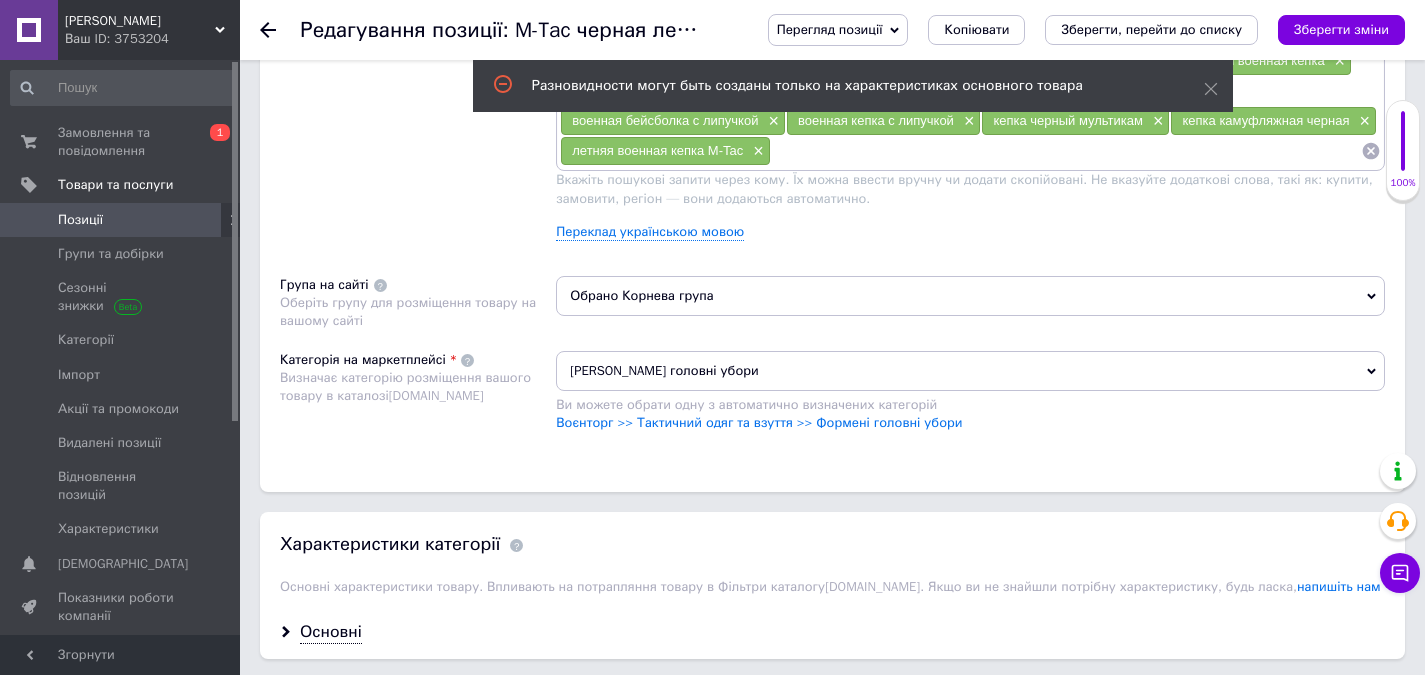 click on "Обрано Корнева група" at bounding box center (970, 296) 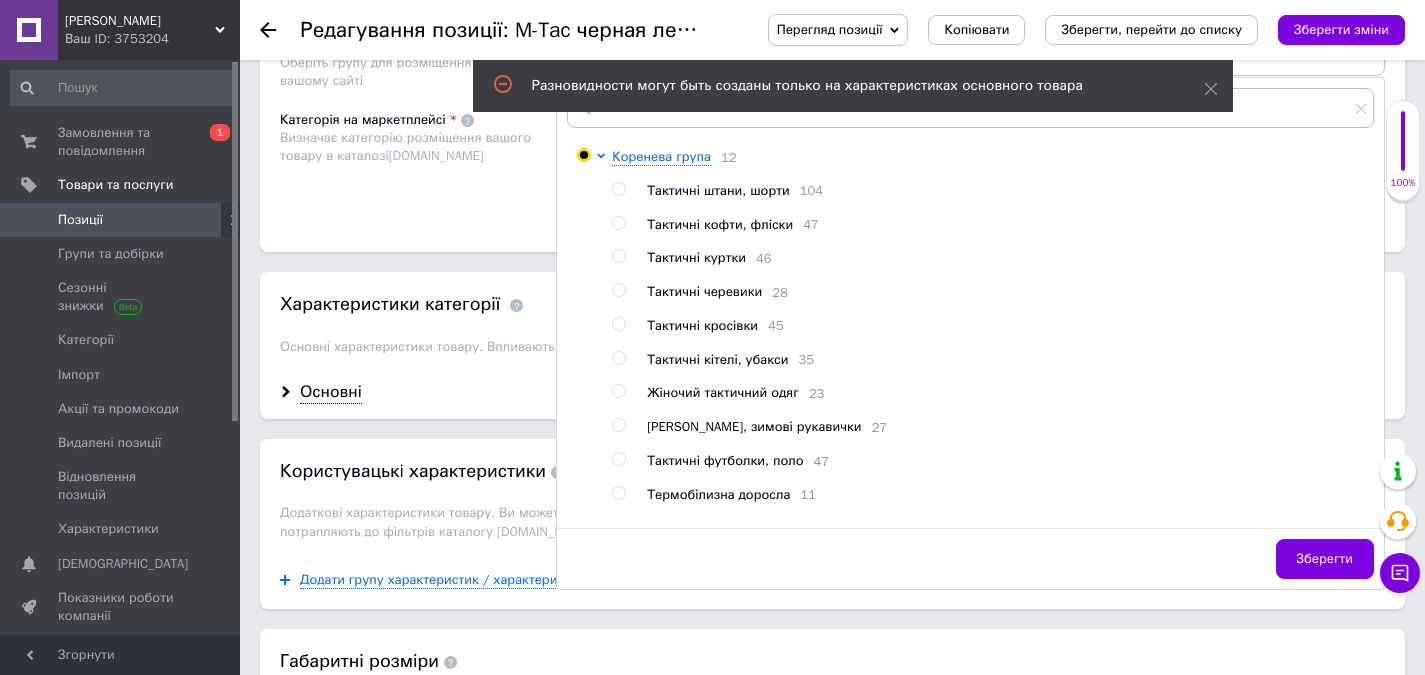 scroll, scrollTop: 1600, scrollLeft: 0, axis: vertical 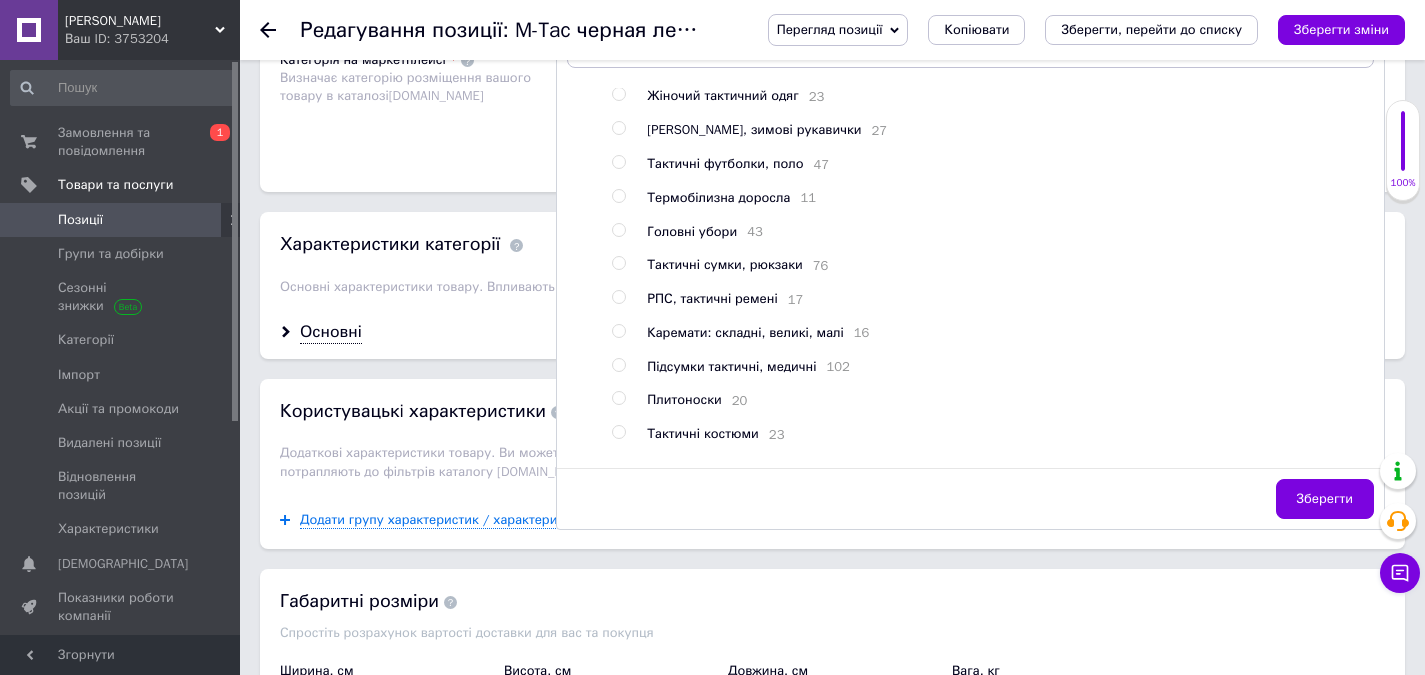 click at bounding box center (618, 230) 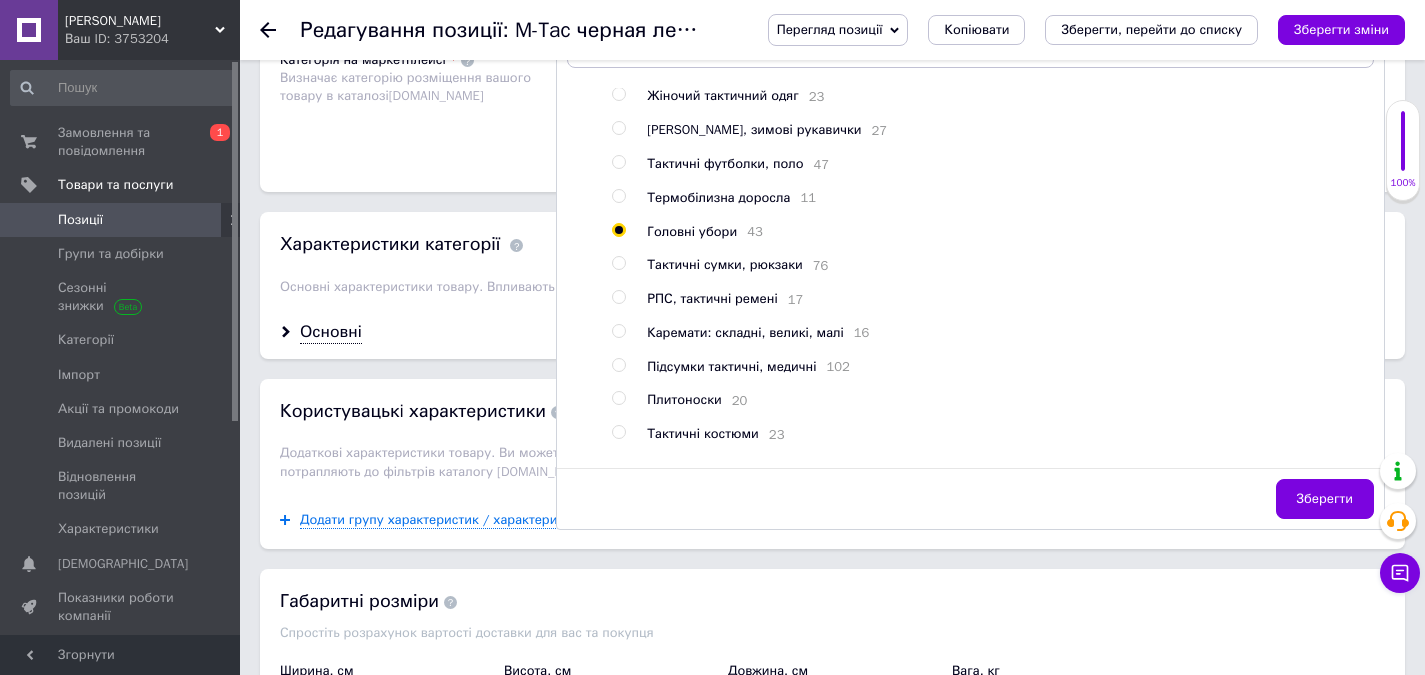 radio on "true" 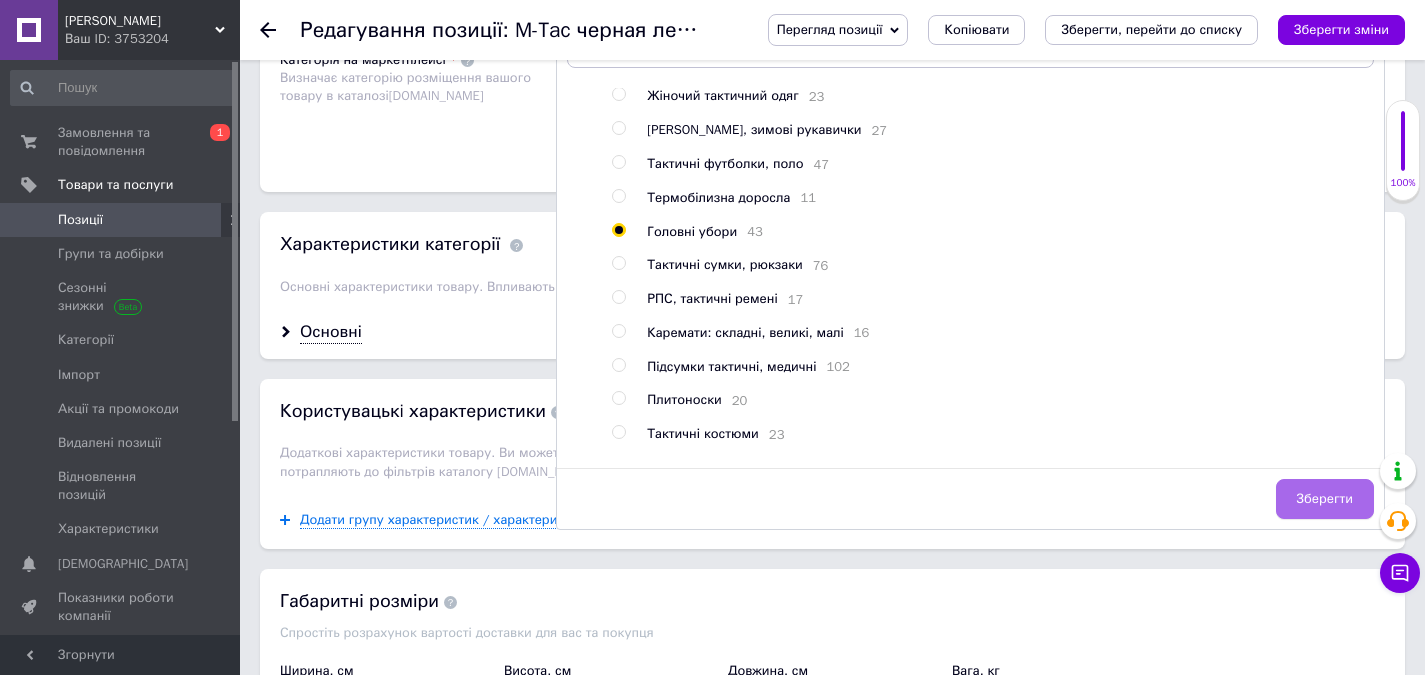 click on "Зберегти" at bounding box center (1325, 499) 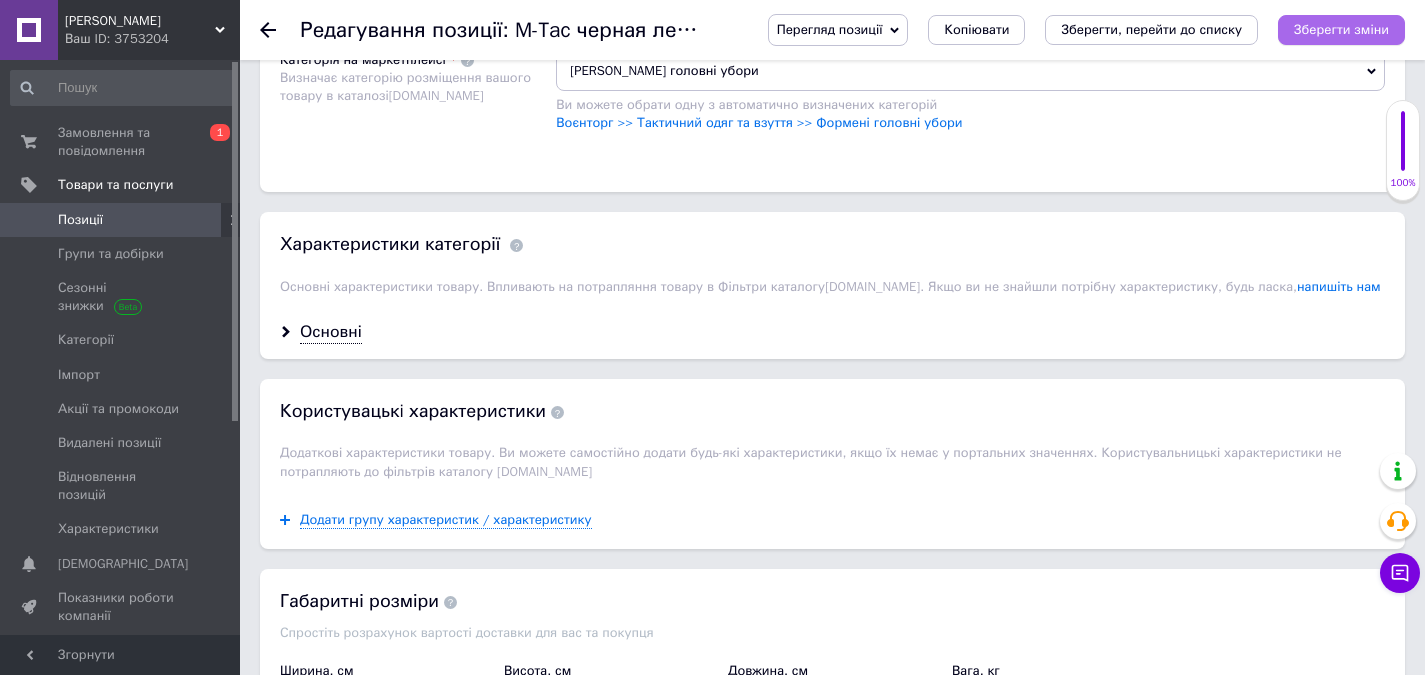 click on "Перегляд позиції Зберегти та переглянути на сайті Зберегти та переглянути на маркетплейсі [DOMAIN_NAME] Копіювати Зберегти, перейти до списку Зберегти зміни" at bounding box center (1076, 30) 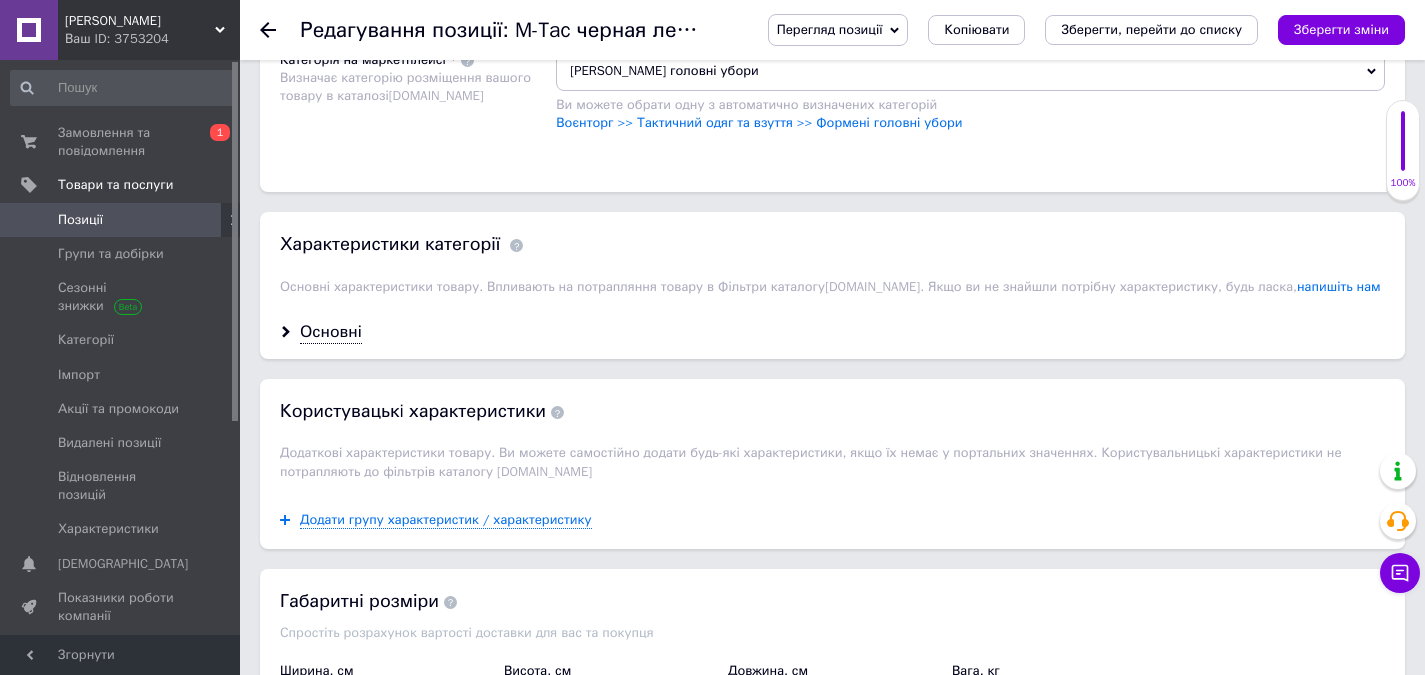 click on "Зберегти зміни" at bounding box center [1341, 29] 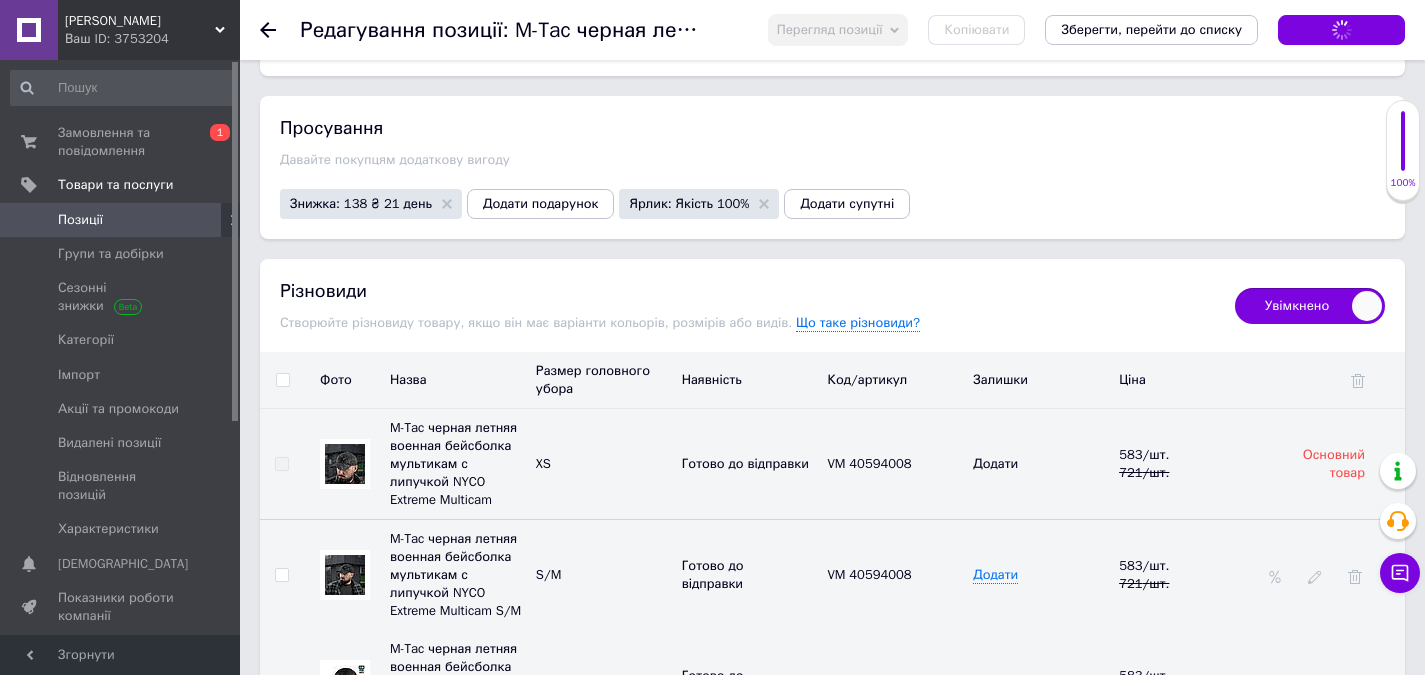 scroll, scrollTop: 2500, scrollLeft: 0, axis: vertical 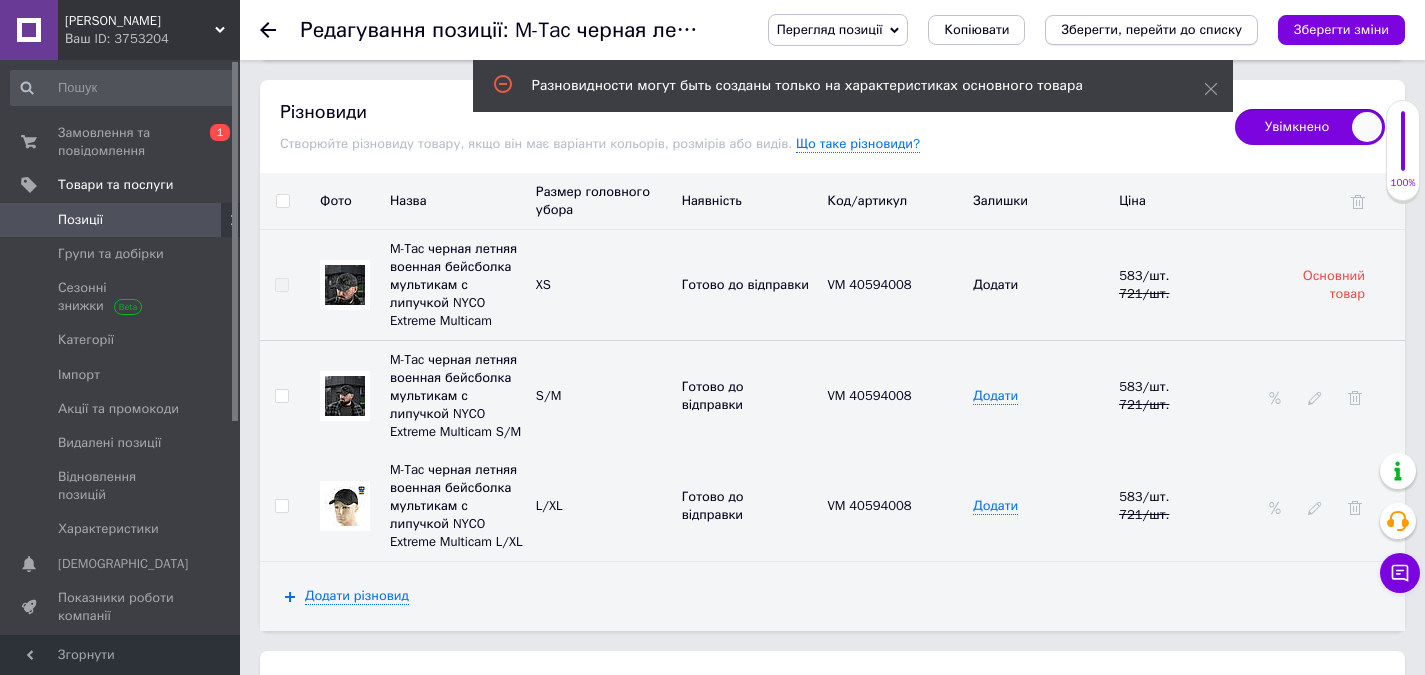 click on "Зберегти, перейти до списку" at bounding box center [1151, 29] 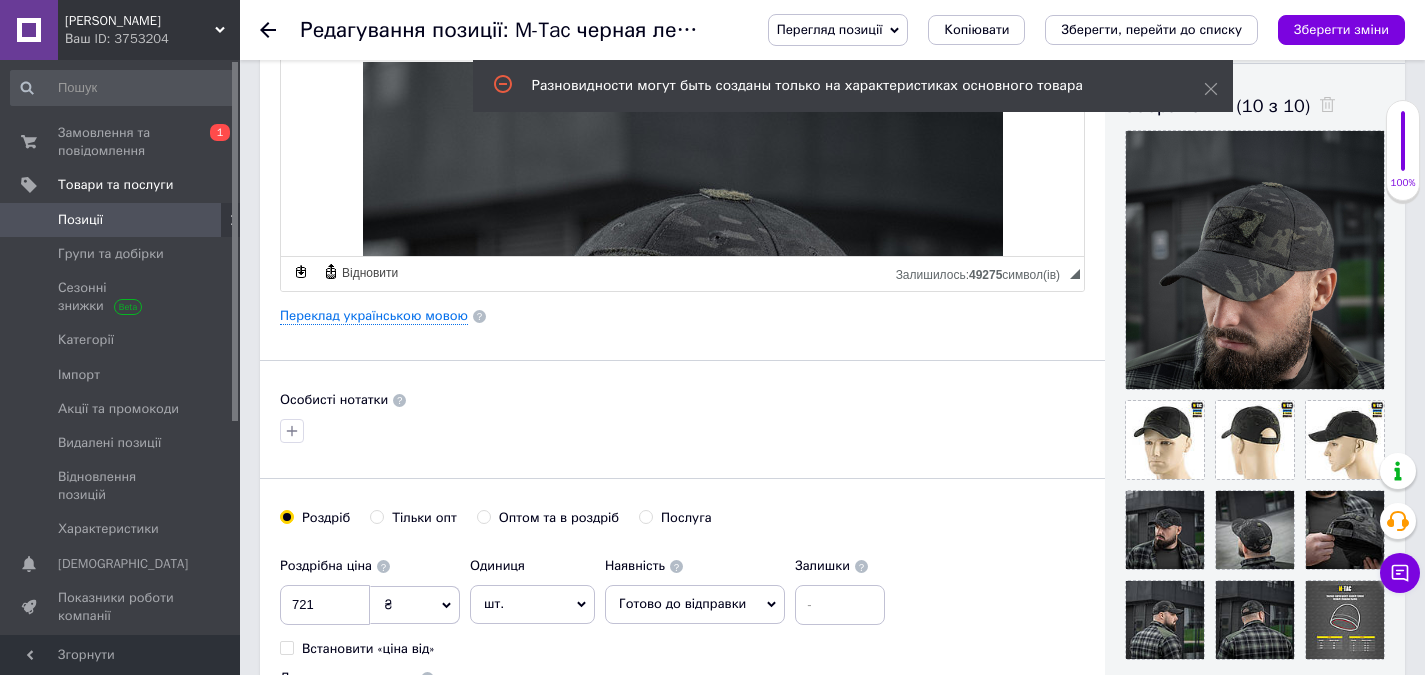 scroll, scrollTop: 0, scrollLeft: 0, axis: both 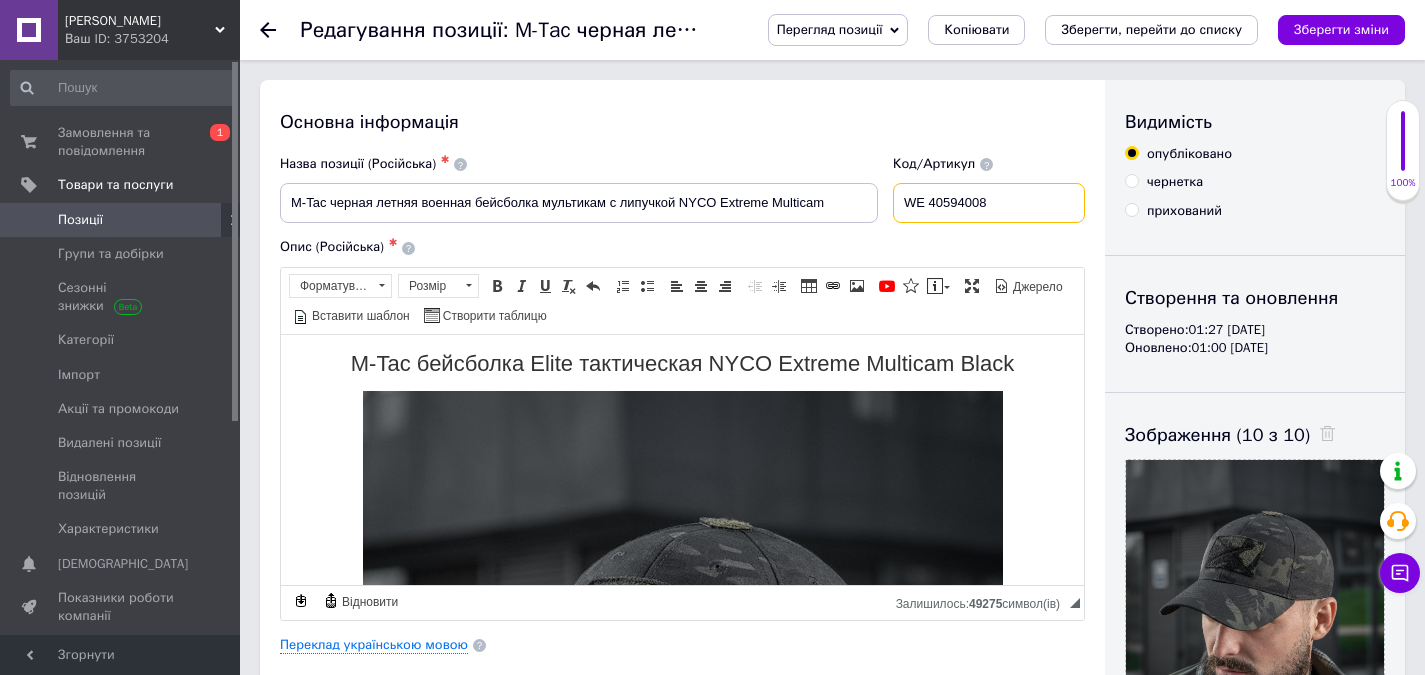drag, startPoint x: 939, startPoint y: 202, endPoint x: 1010, endPoint y: 200, distance: 71.02816 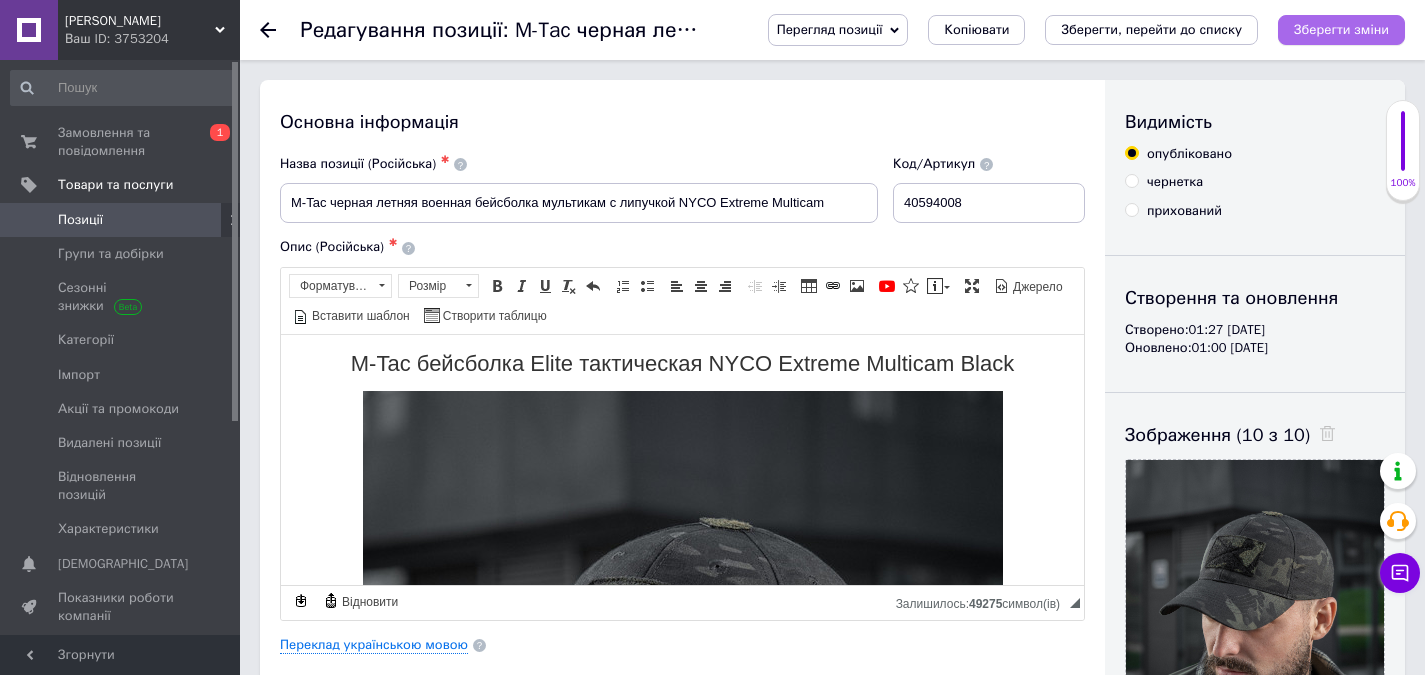 click on "Зберегти зміни" at bounding box center [1341, 29] 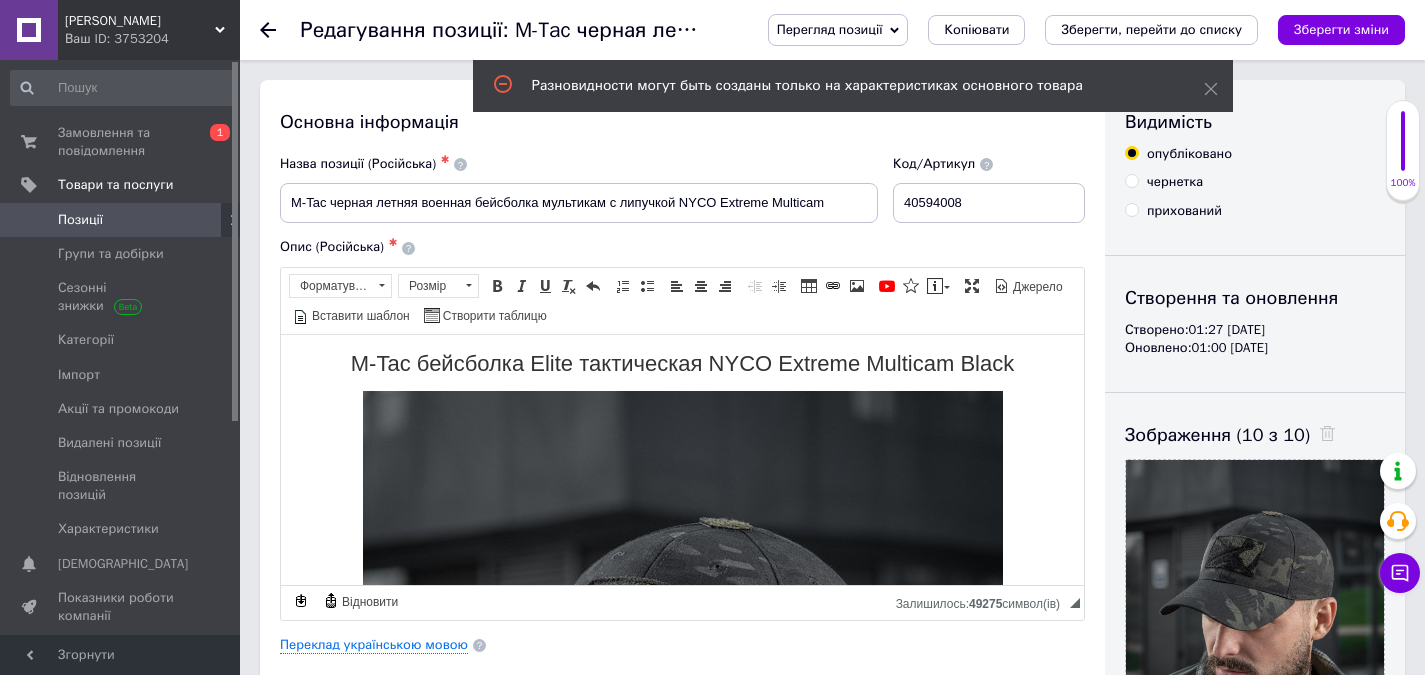 click on "Зберегти, перейти до списку" at bounding box center [1151, 30] 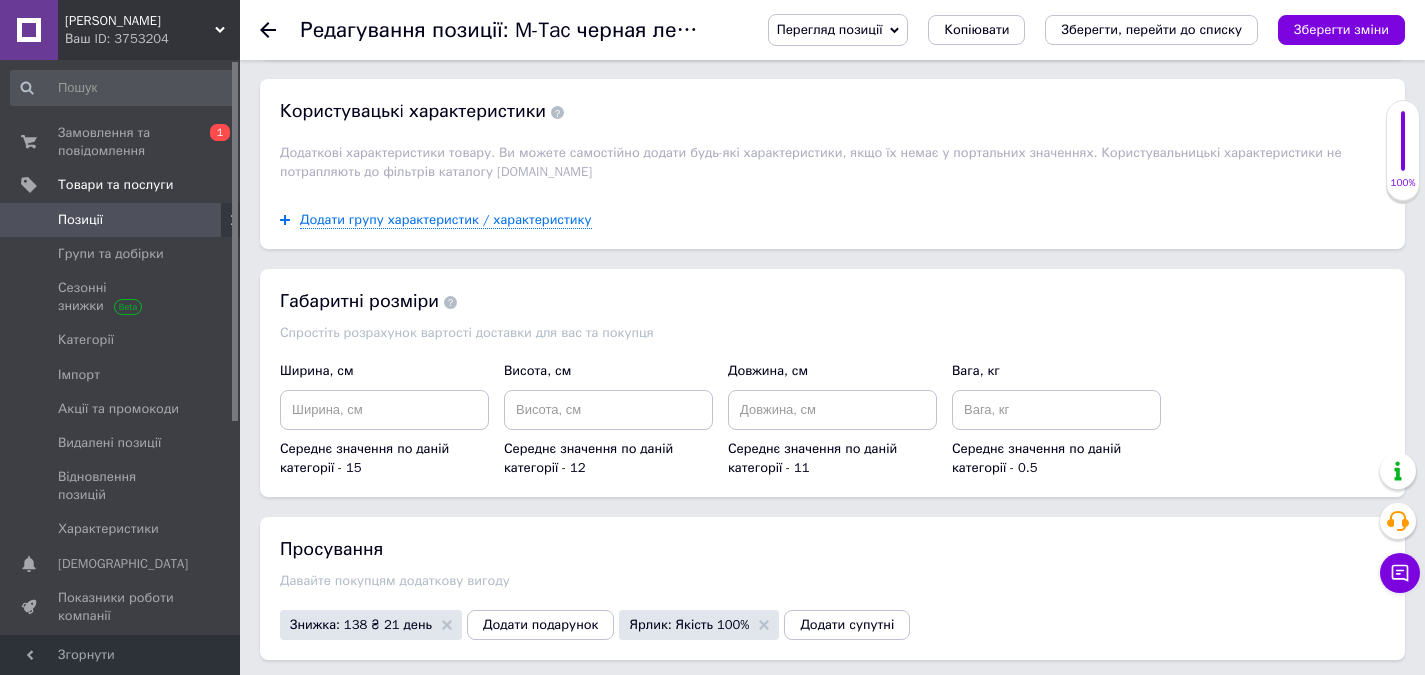 scroll, scrollTop: 1500, scrollLeft: 0, axis: vertical 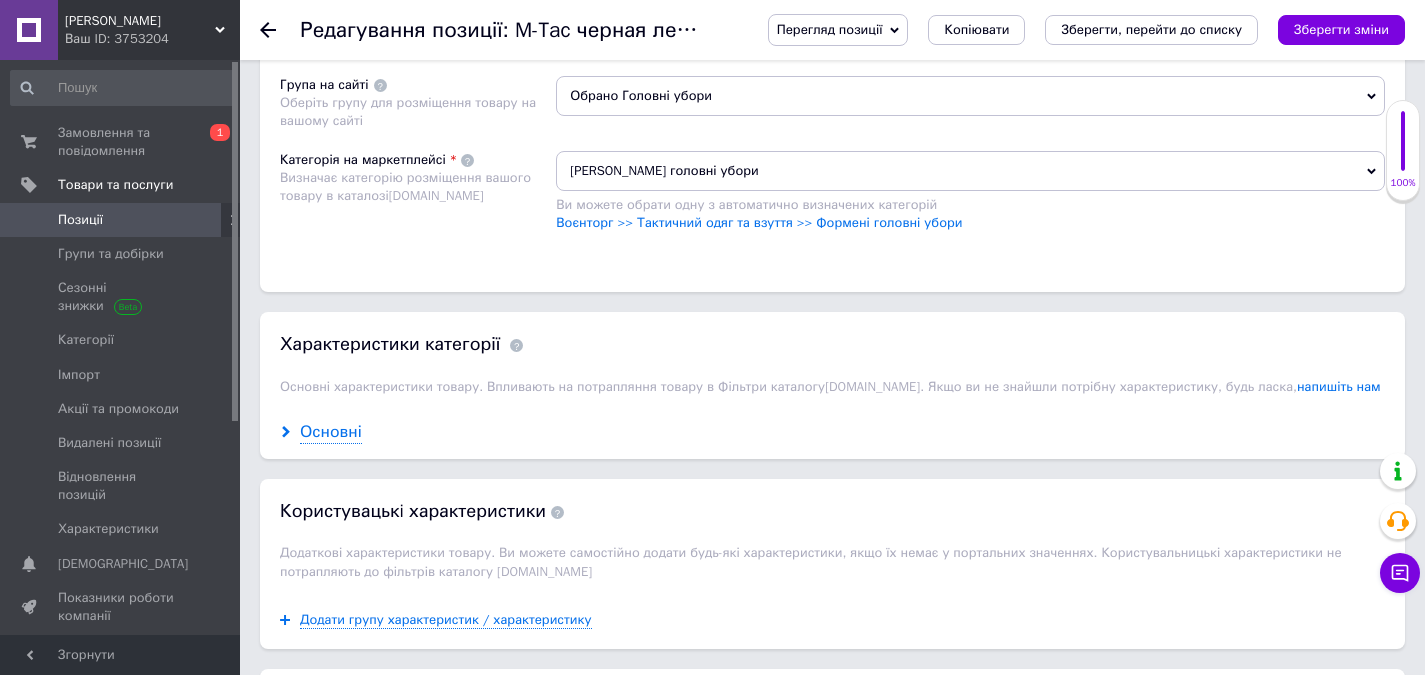 click on "Основні" at bounding box center [331, 432] 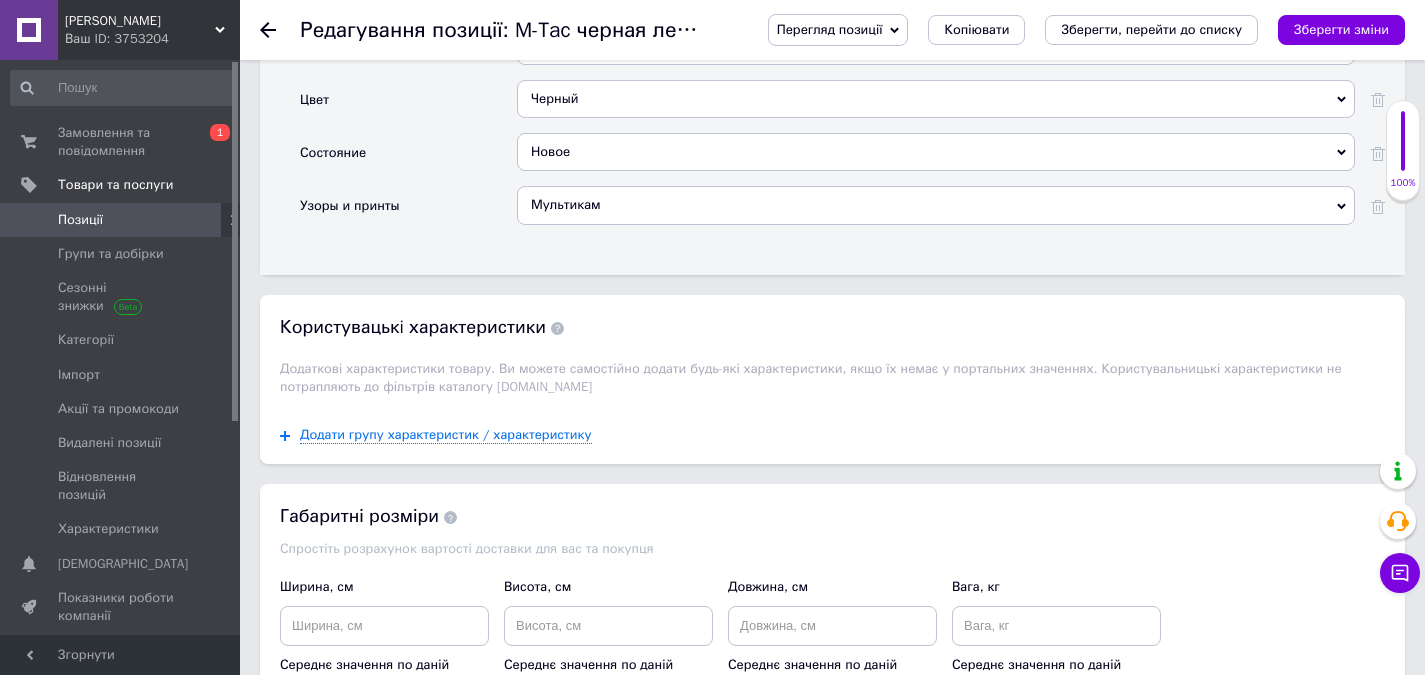 scroll, scrollTop: 2149, scrollLeft: 0, axis: vertical 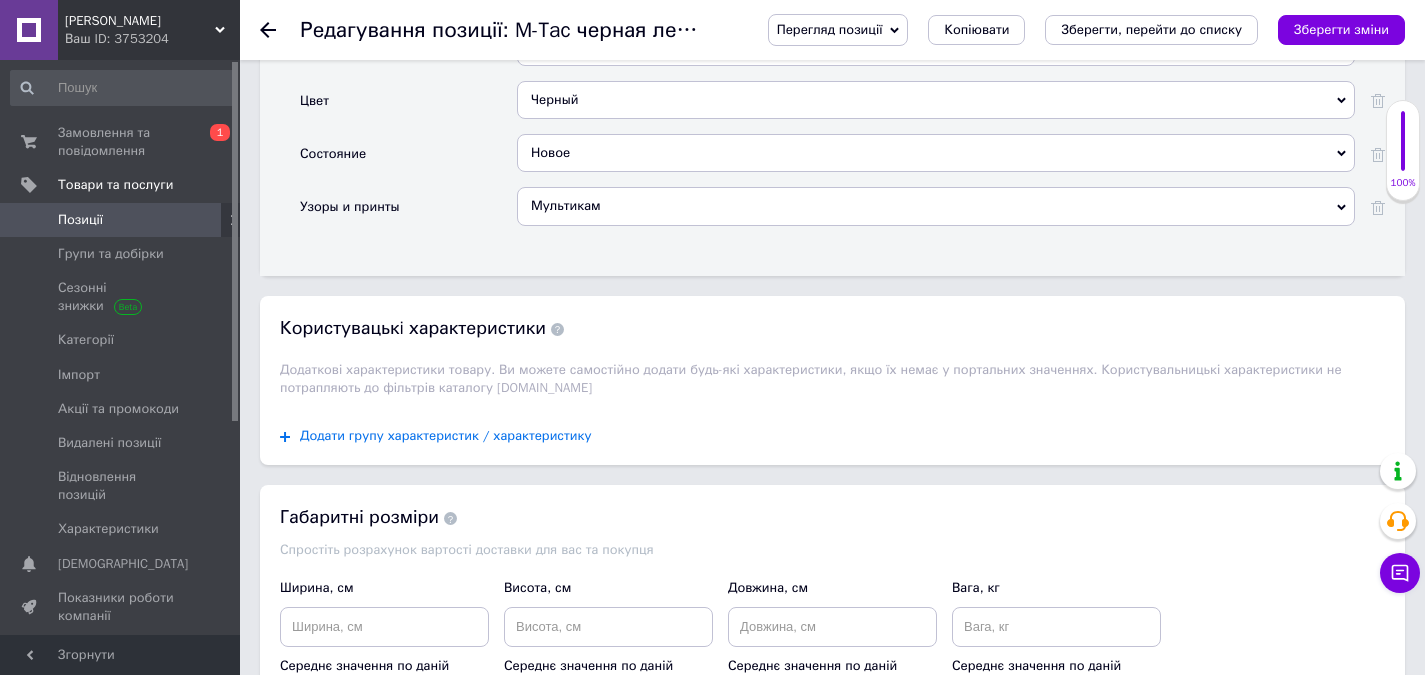click on "Додати групу характеристик / характеристику" at bounding box center [446, 436] 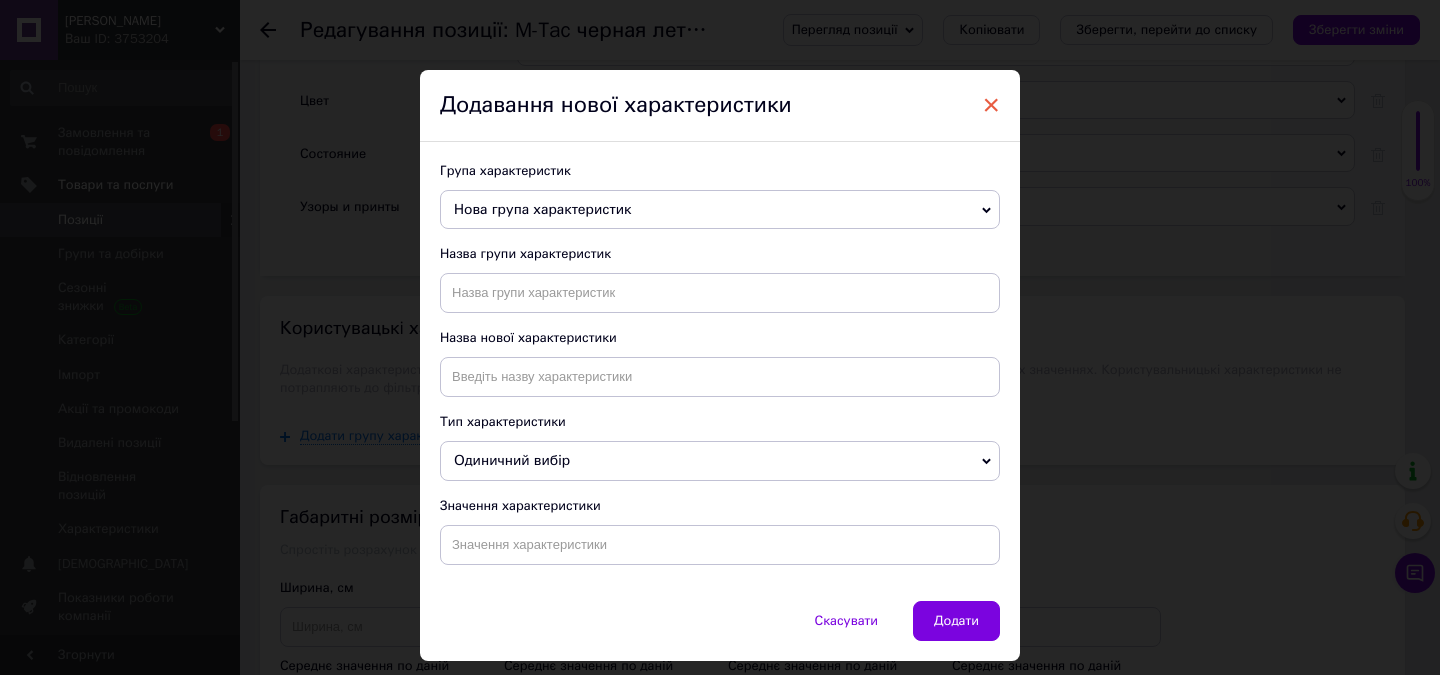 click on "×" at bounding box center (991, 105) 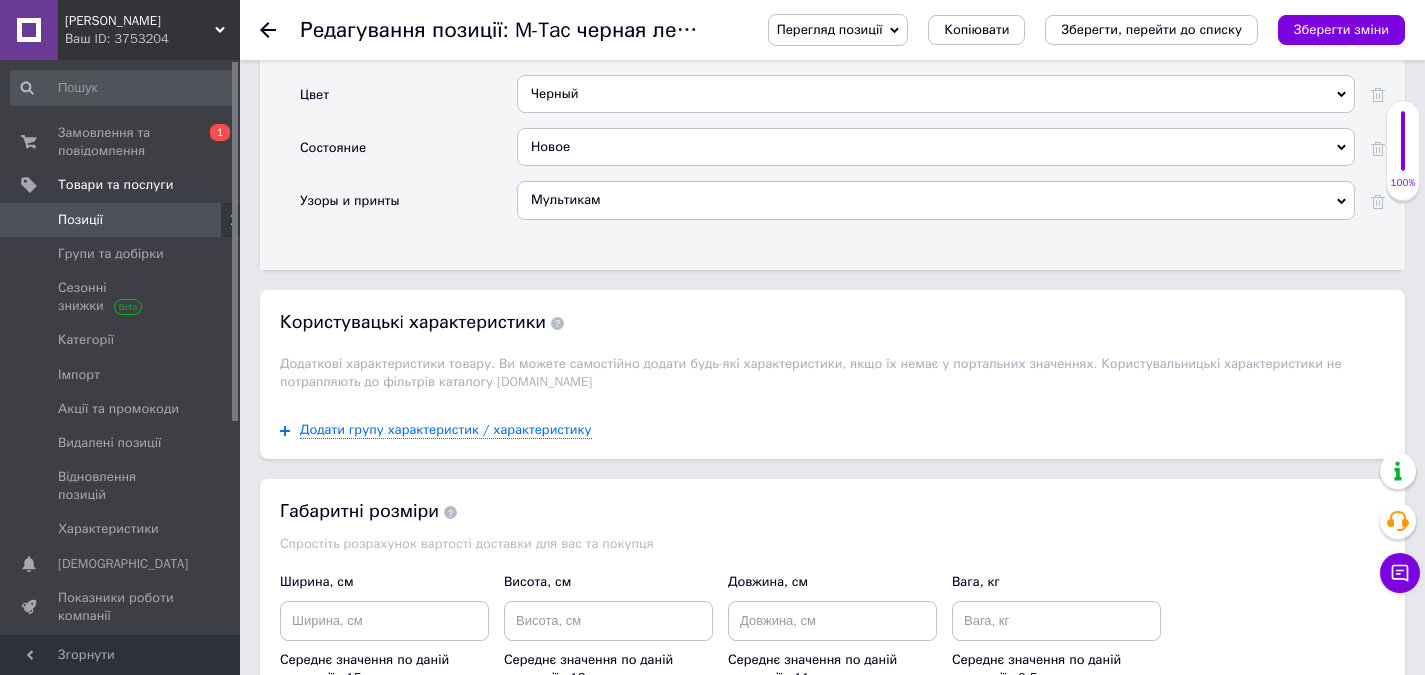 scroll, scrollTop: 2149, scrollLeft: 0, axis: vertical 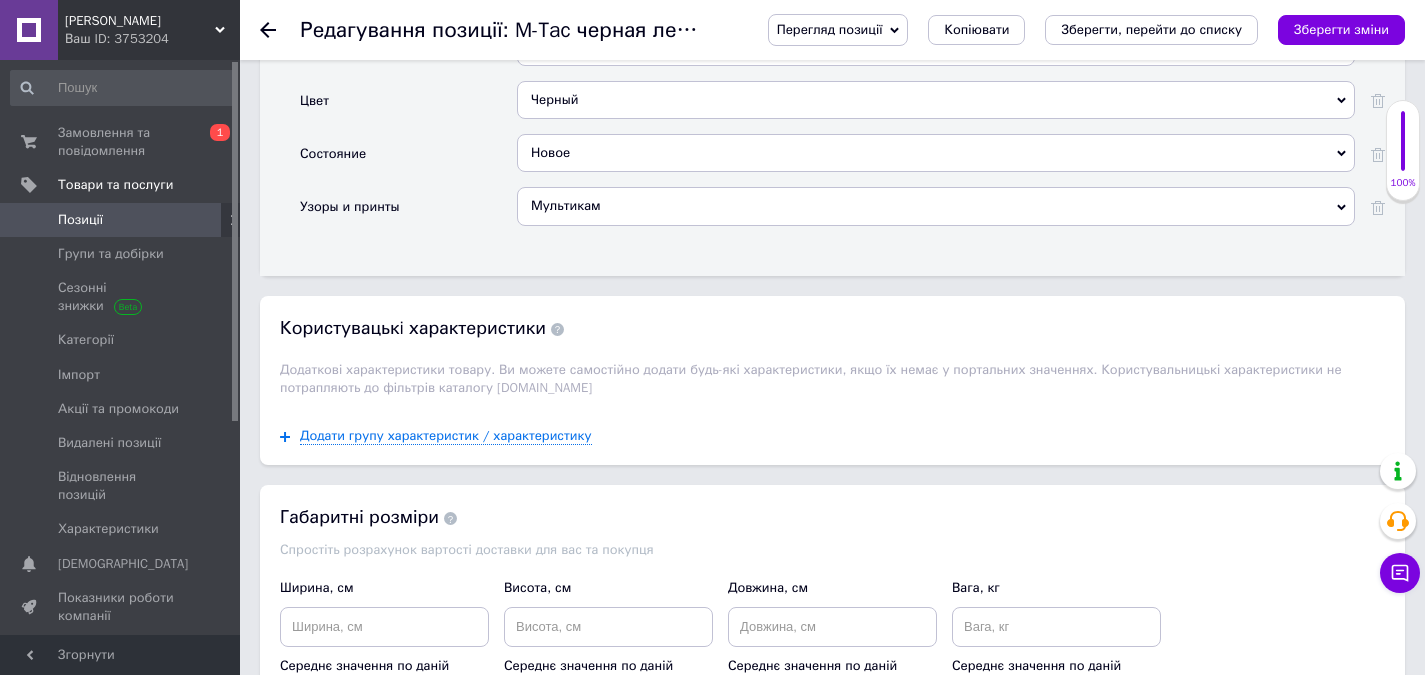 click on "Перегляд позиції Зберегти та переглянути на сайті Зберегти та переглянути на маркетплейсі [DOMAIN_NAME] Копіювати Зберегти, перейти до списку Зберегти зміни" at bounding box center [1066, 30] 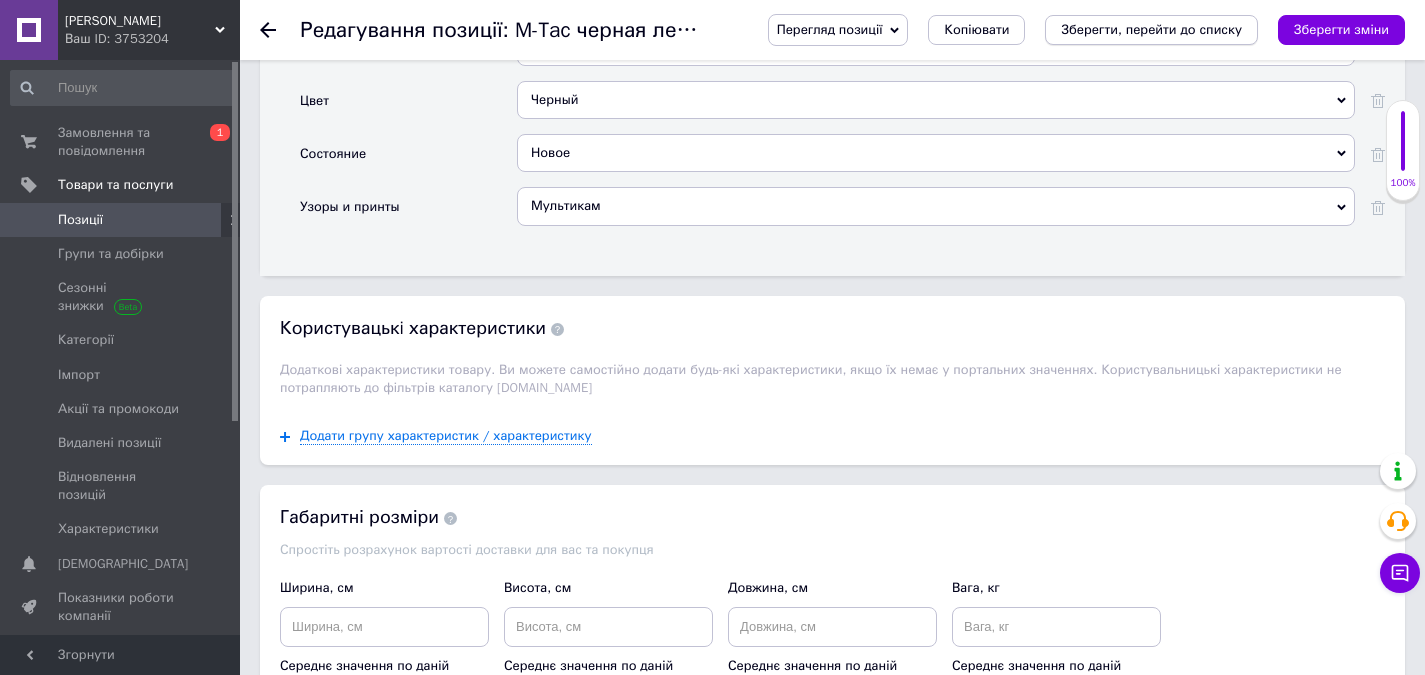 click on "Зберегти, перейти до списку" at bounding box center [1151, 29] 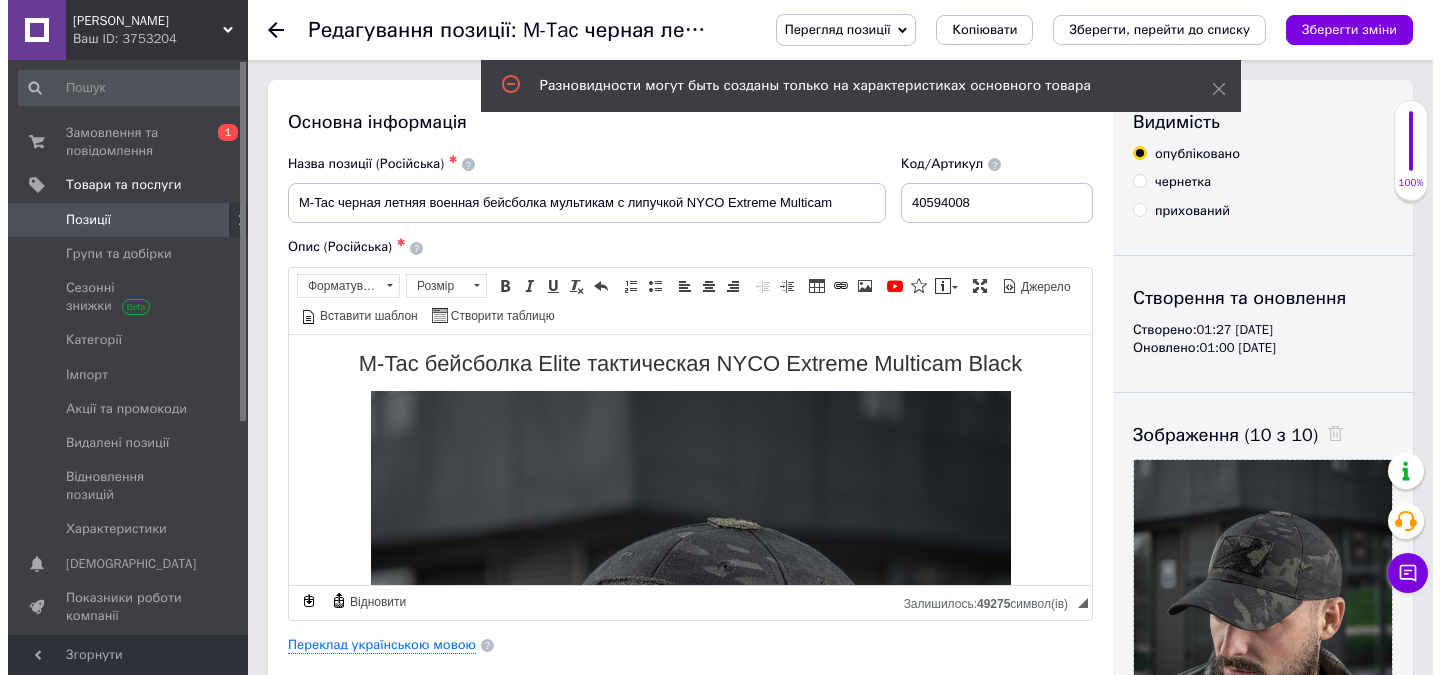 scroll, scrollTop: 0, scrollLeft: 0, axis: both 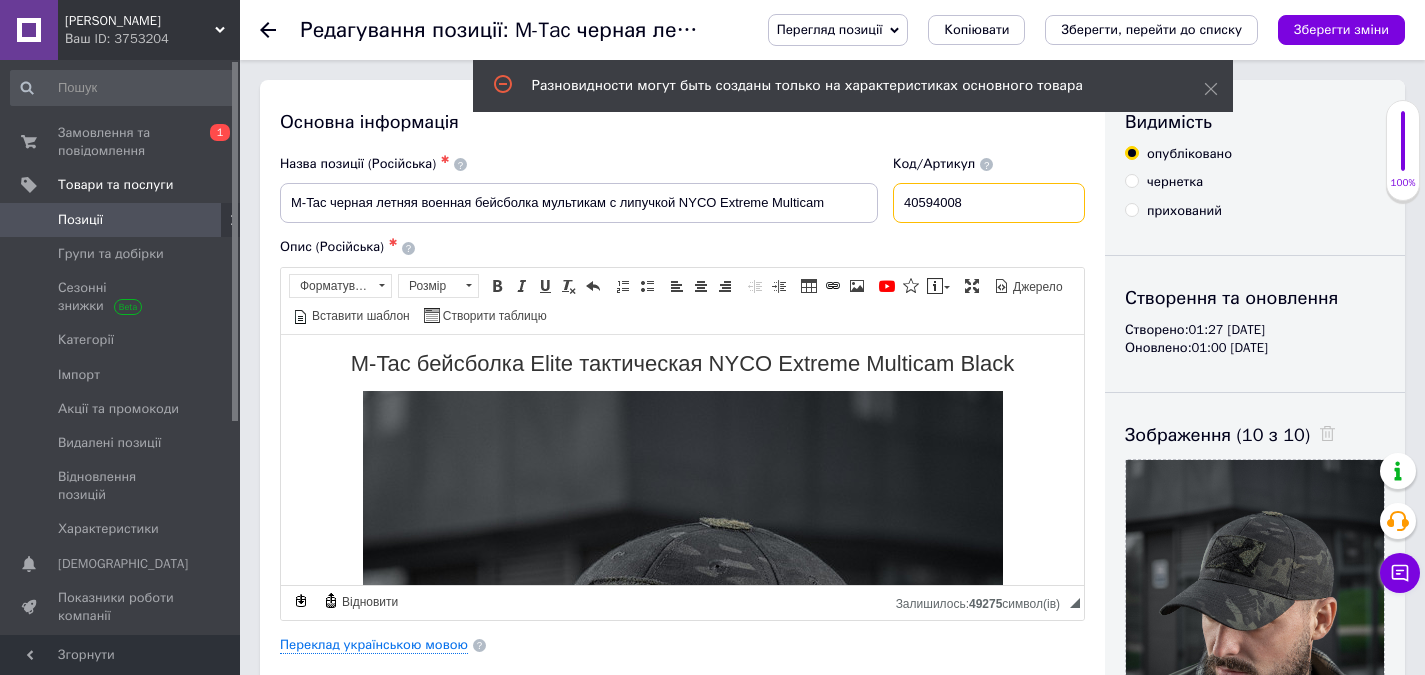 click on "40594008" at bounding box center (989, 203) 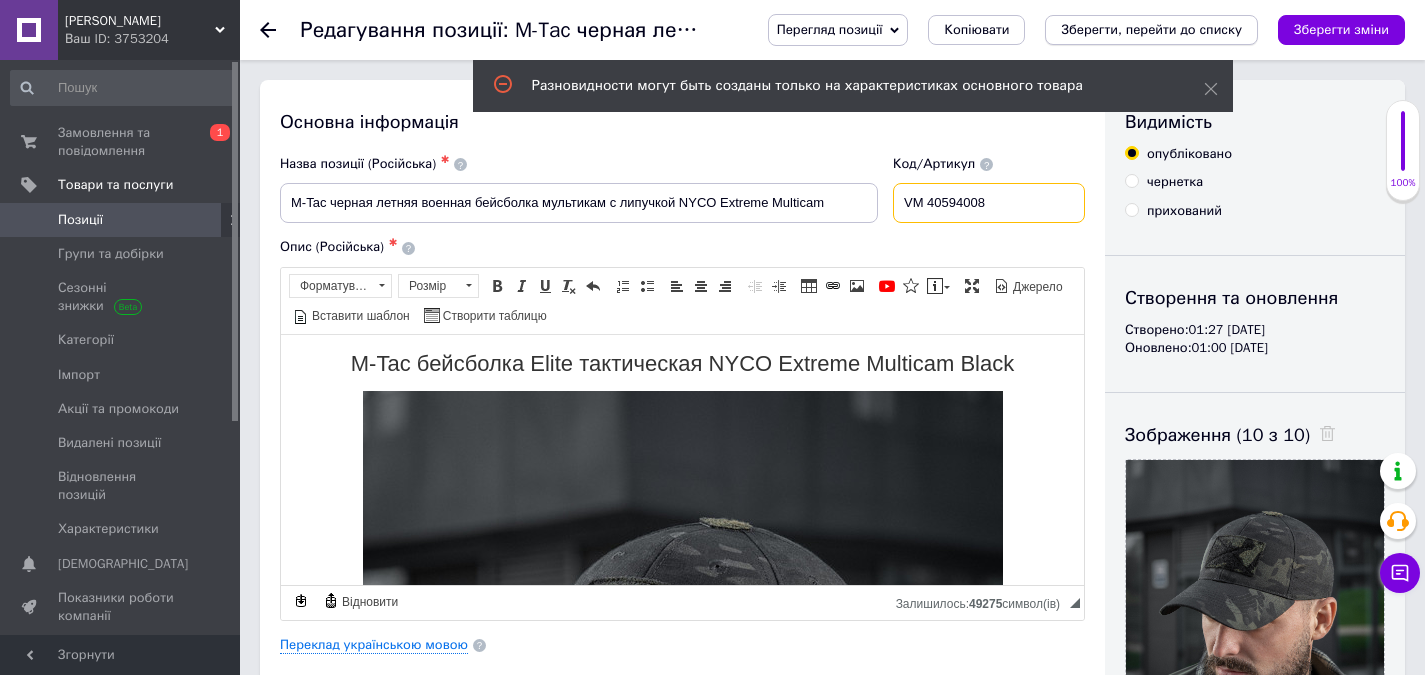 type on "VM 40594008" 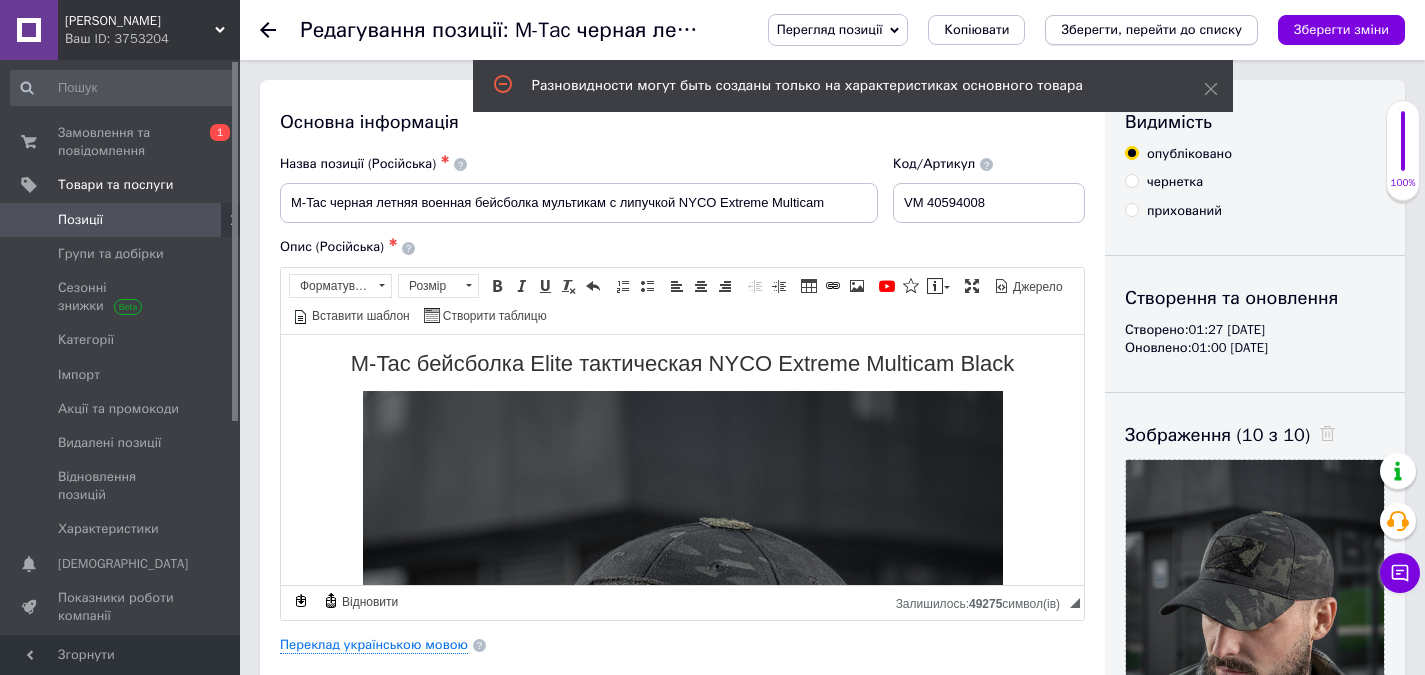 click on "Зберегти, перейти до списку" at bounding box center [1151, 29] 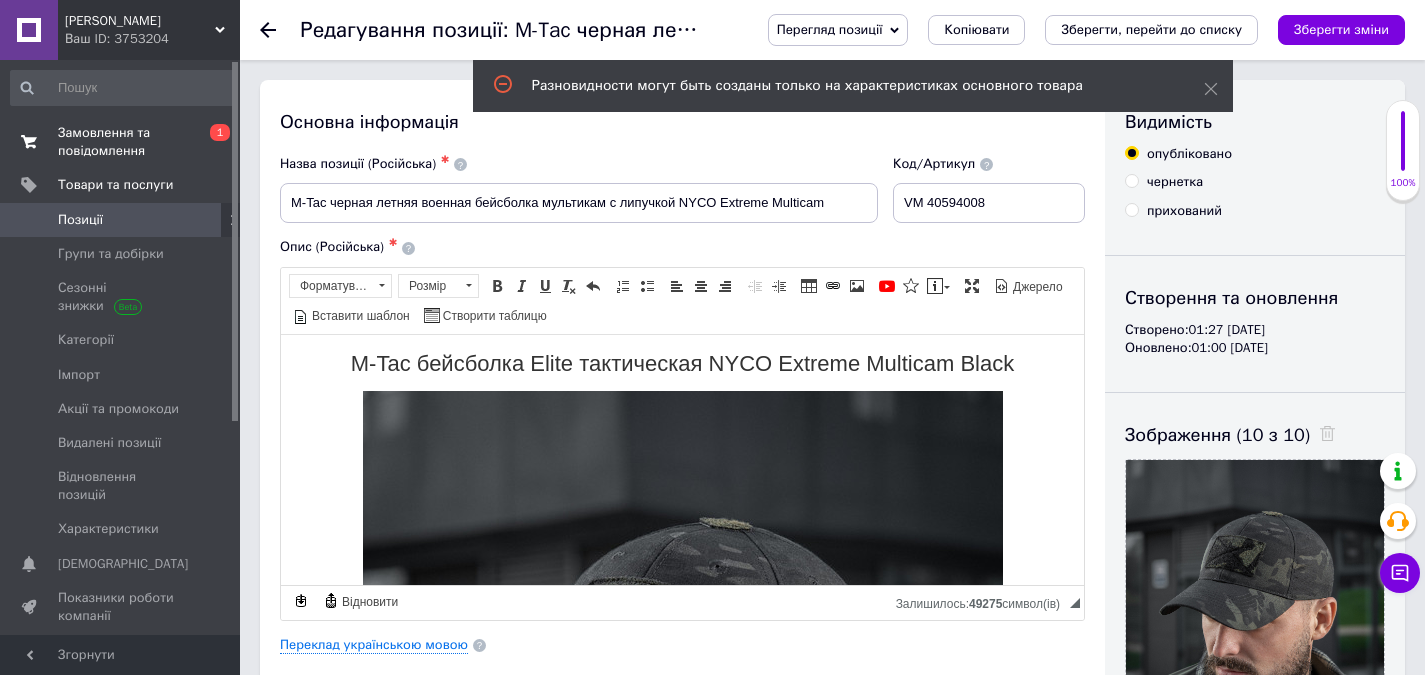 click on "Замовлення та повідомлення" at bounding box center [121, 142] 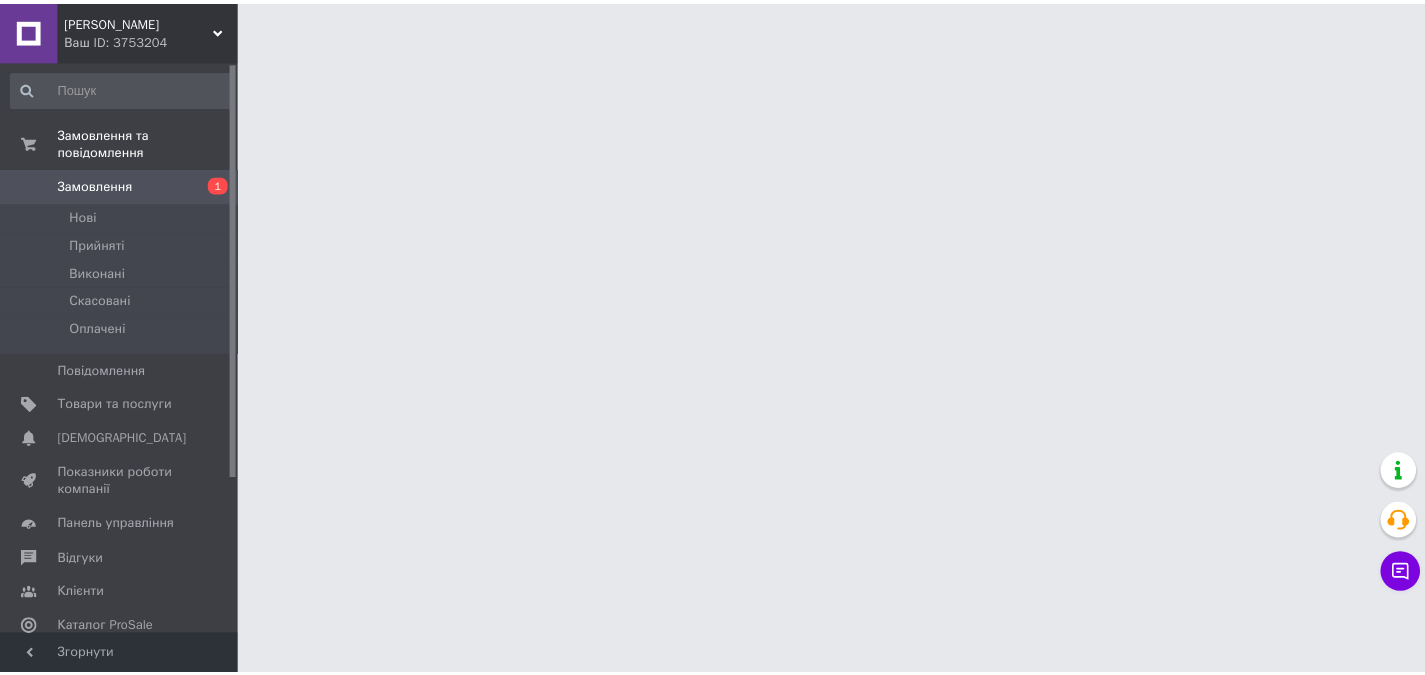 scroll, scrollTop: 0, scrollLeft: 0, axis: both 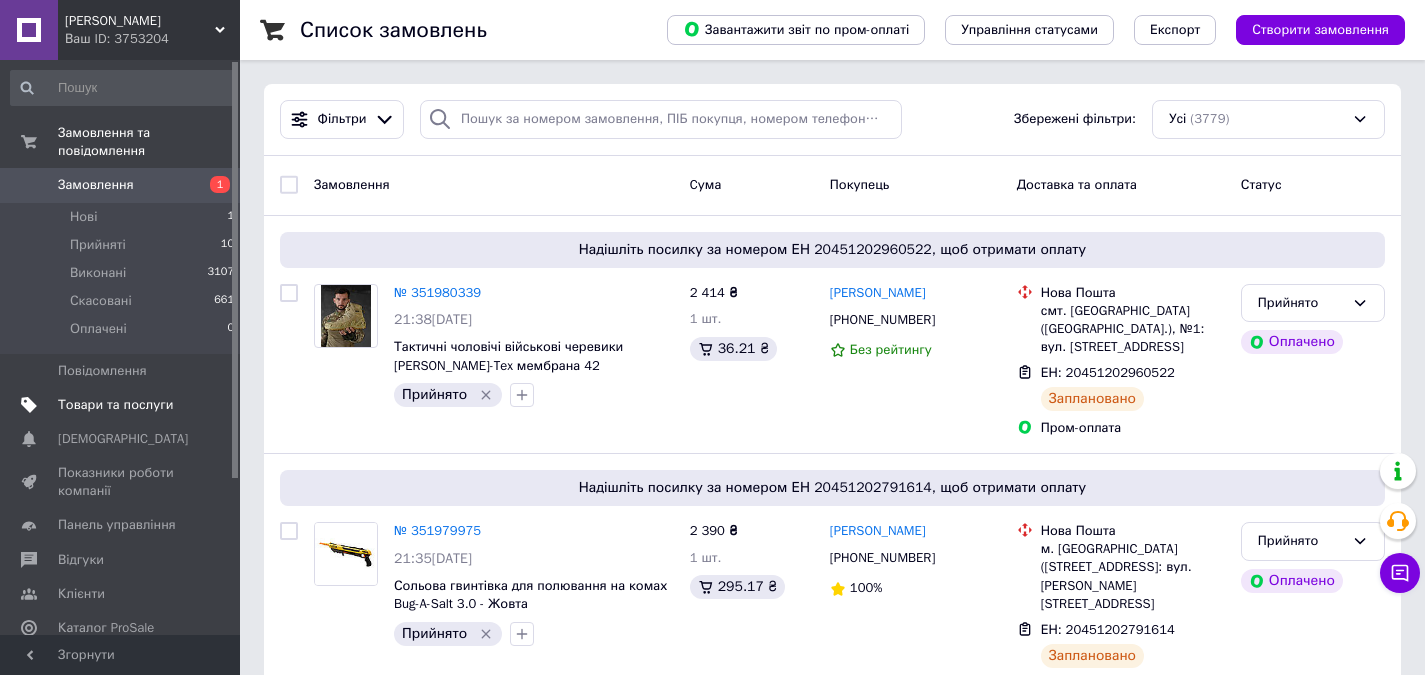 click on "Товари та послуги" at bounding box center [115, 405] 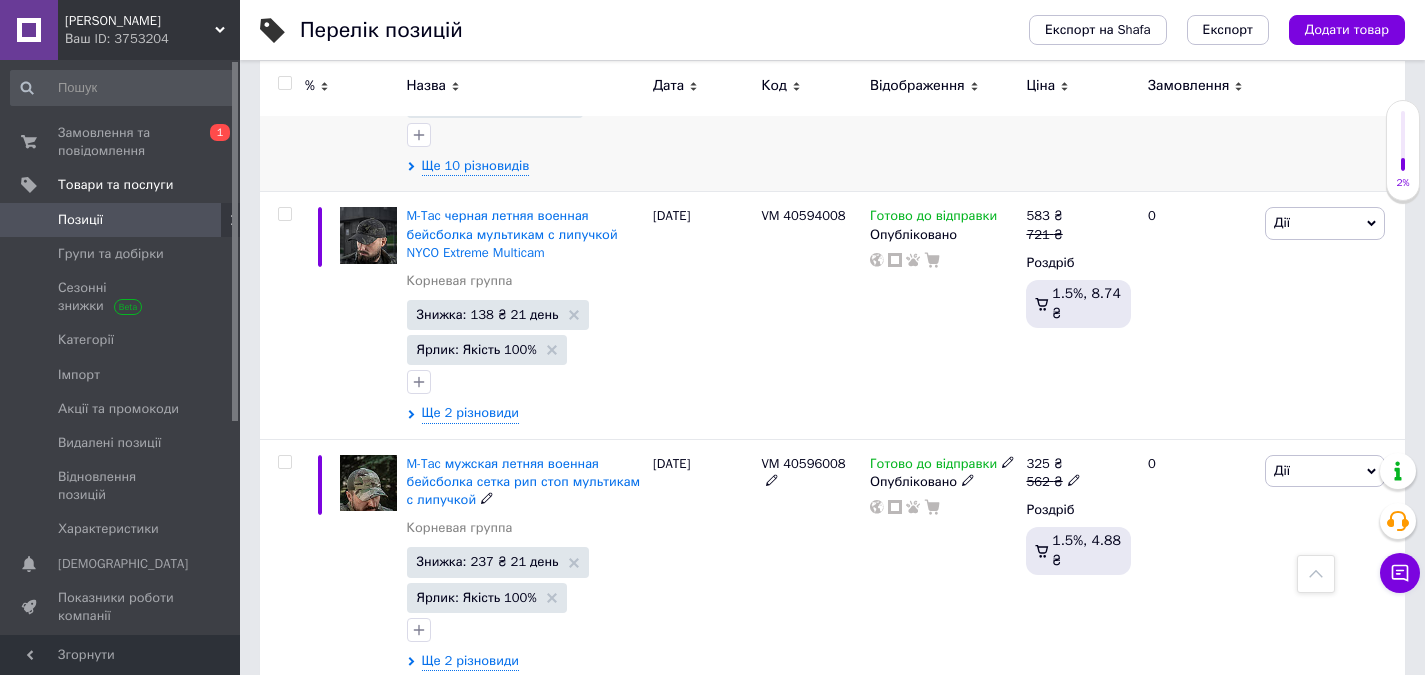 scroll, scrollTop: 3600, scrollLeft: 0, axis: vertical 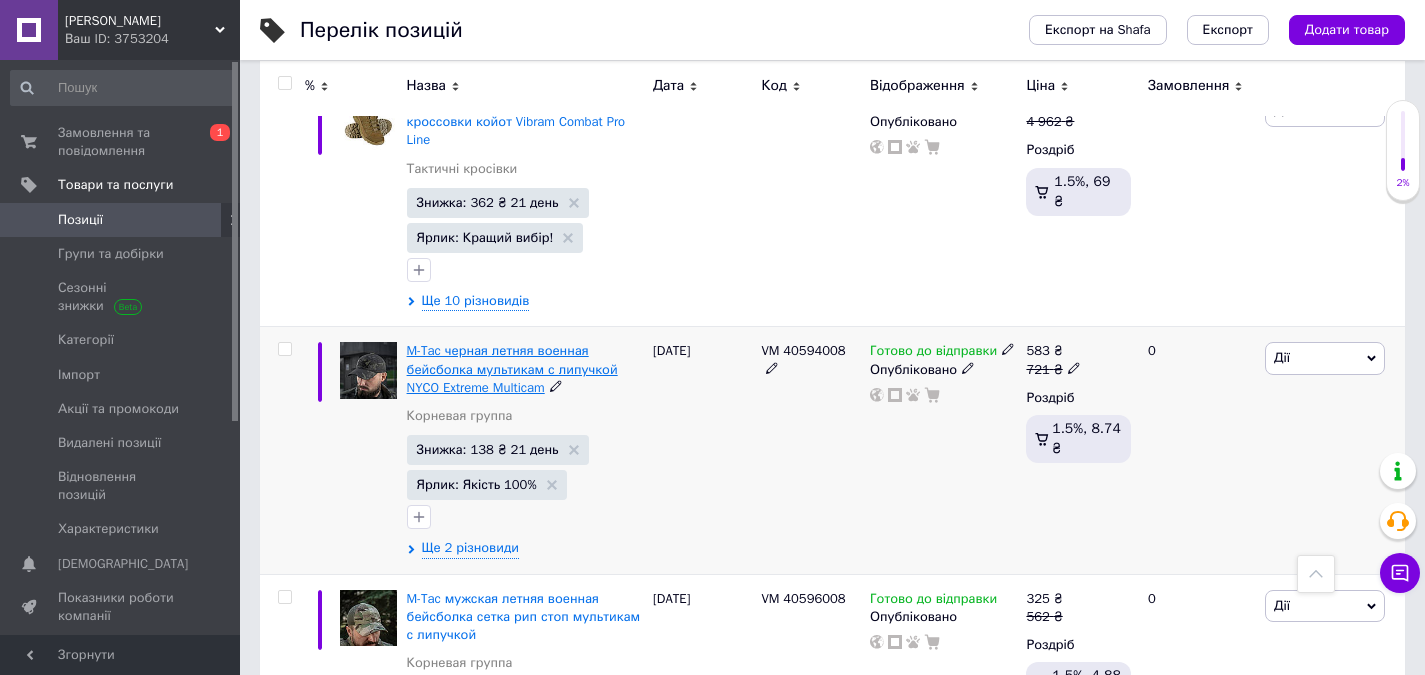 click on "M-Tac черная летняя военная бейсболка мультикам с липучкой NYCO Extreme Multicam" at bounding box center [512, 368] 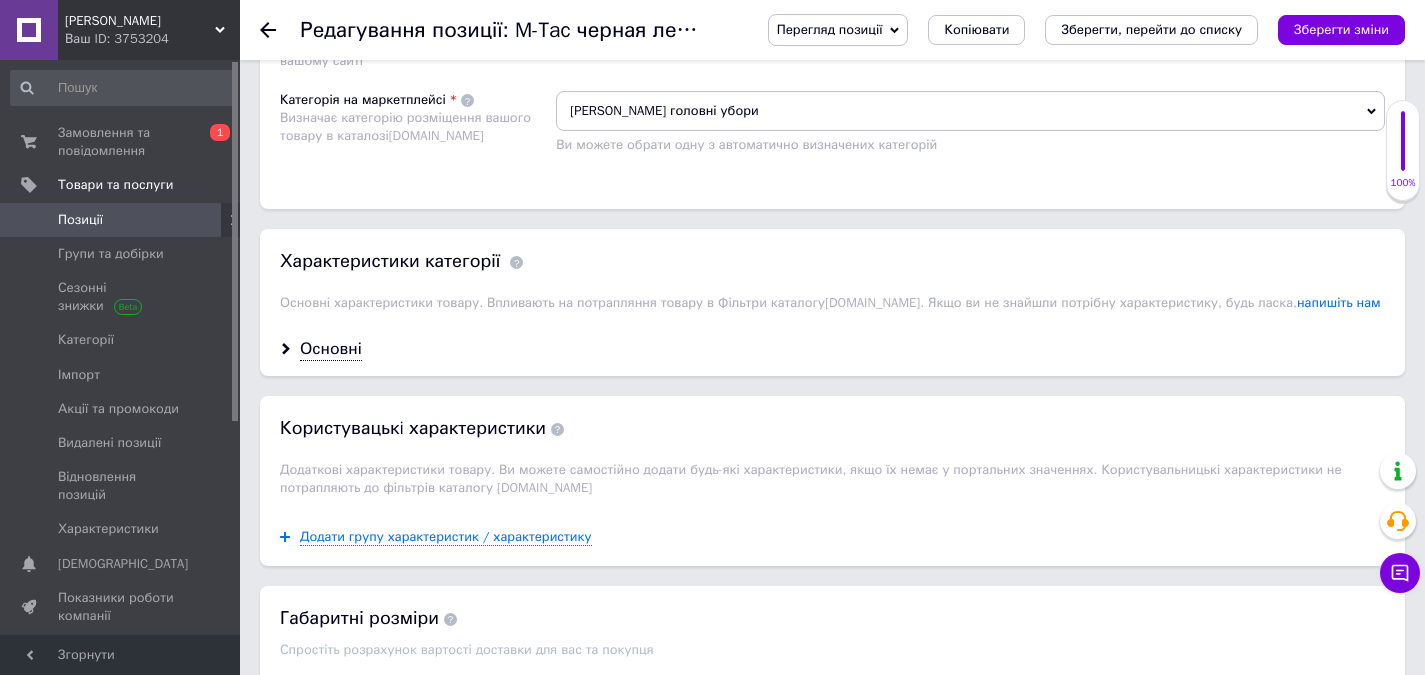 scroll, scrollTop: 1660, scrollLeft: 0, axis: vertical 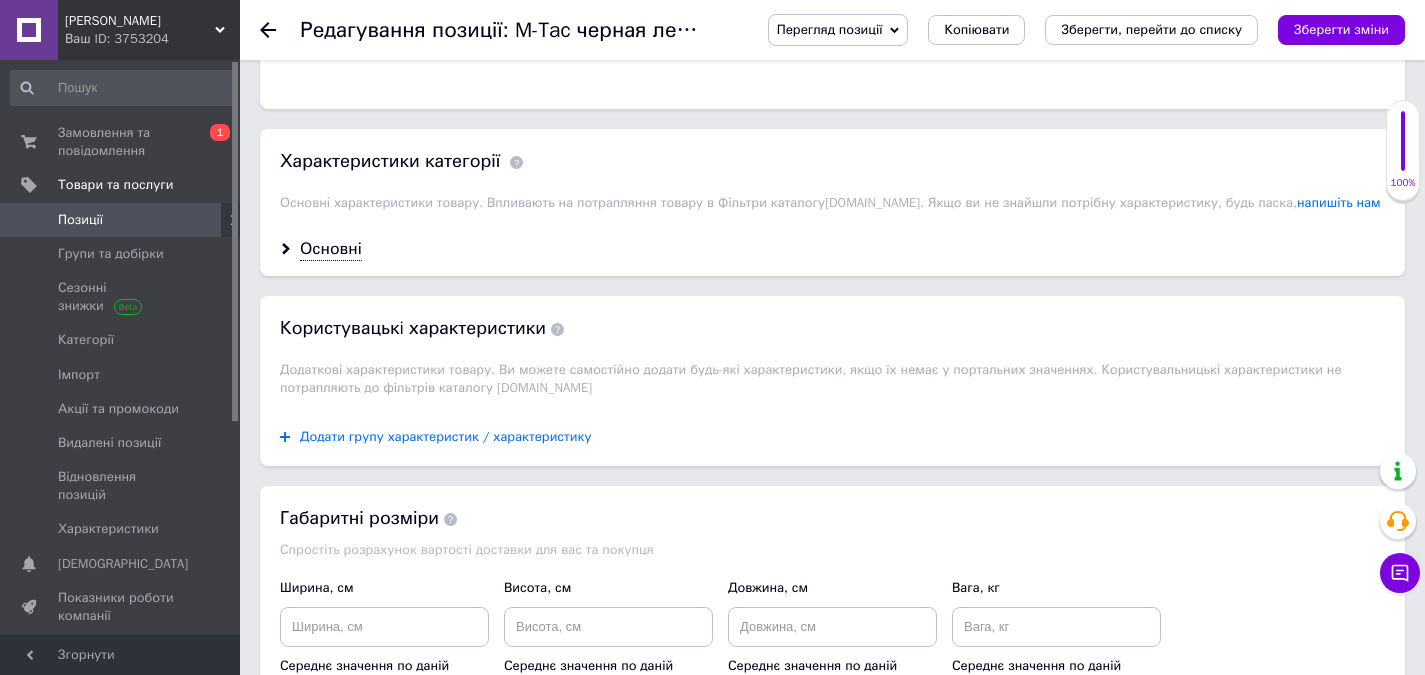 click on "Додати групу характеристик / характеристику" at bounding box center (446, 437) 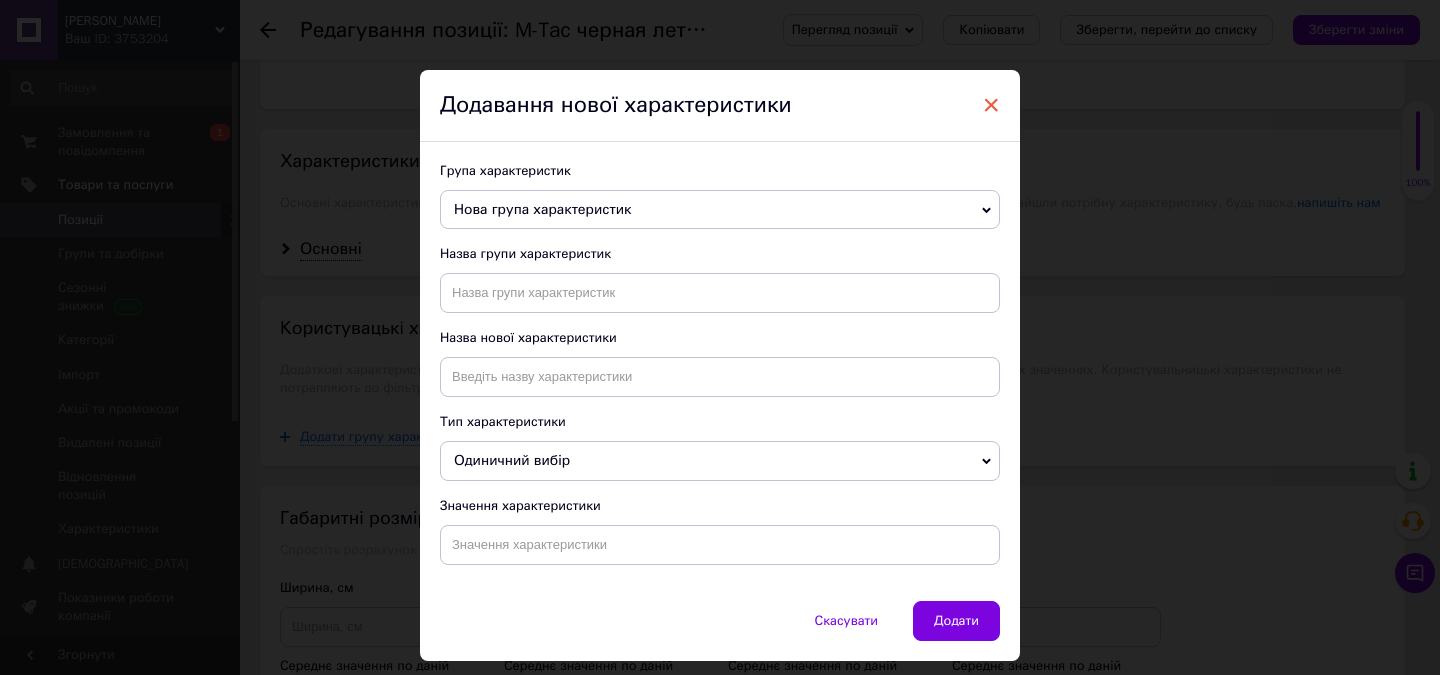click on "×" at bounding box center [991, 105] 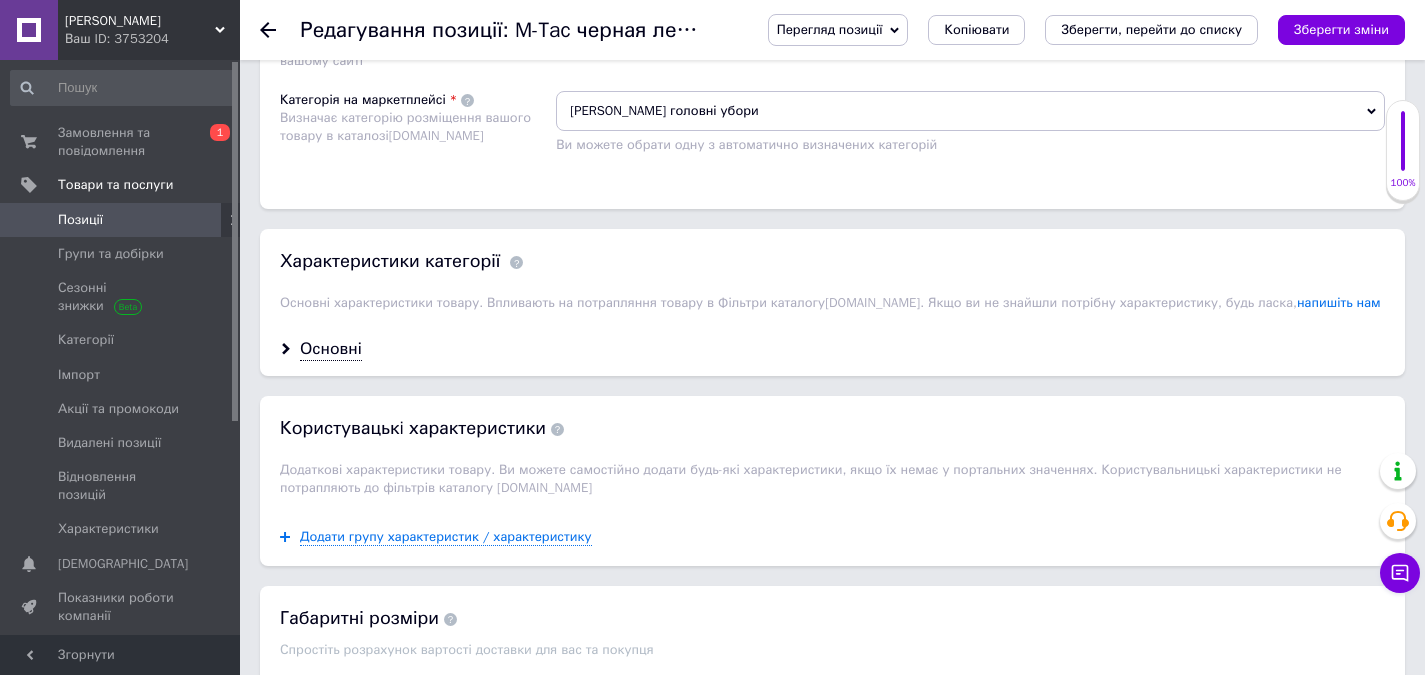 drag, startPoint x: 307, startPoint y: 346, endPoint x: 502, endPoint y: 317, distance: 197.14462 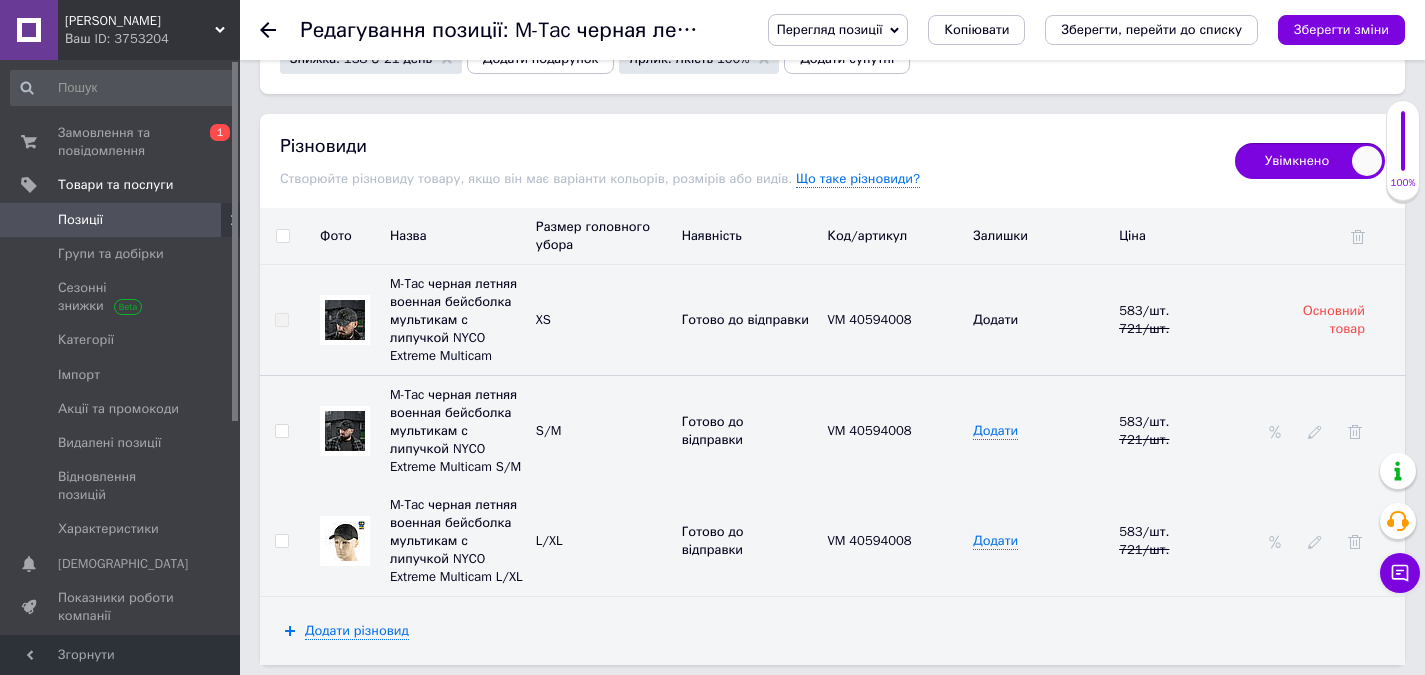 scroll, scrollTop: 2760, scrollLeft: 0, axis: vertical 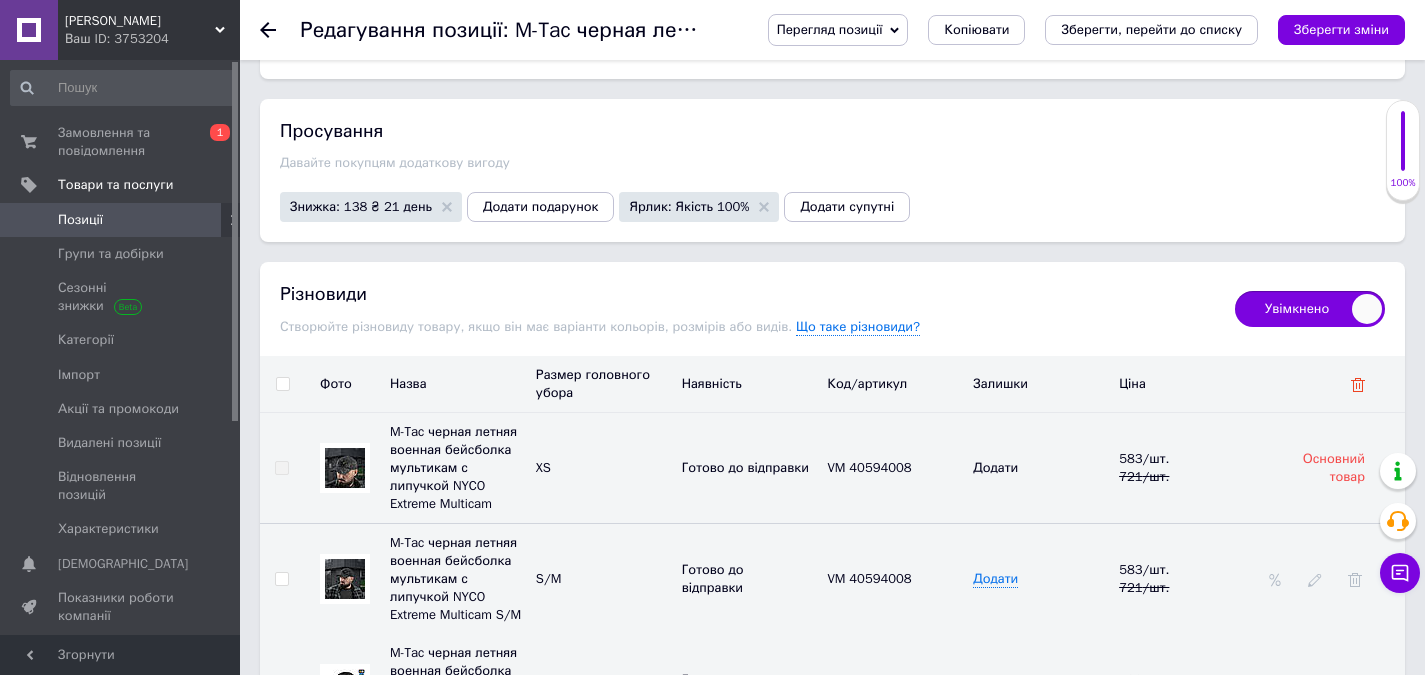 click 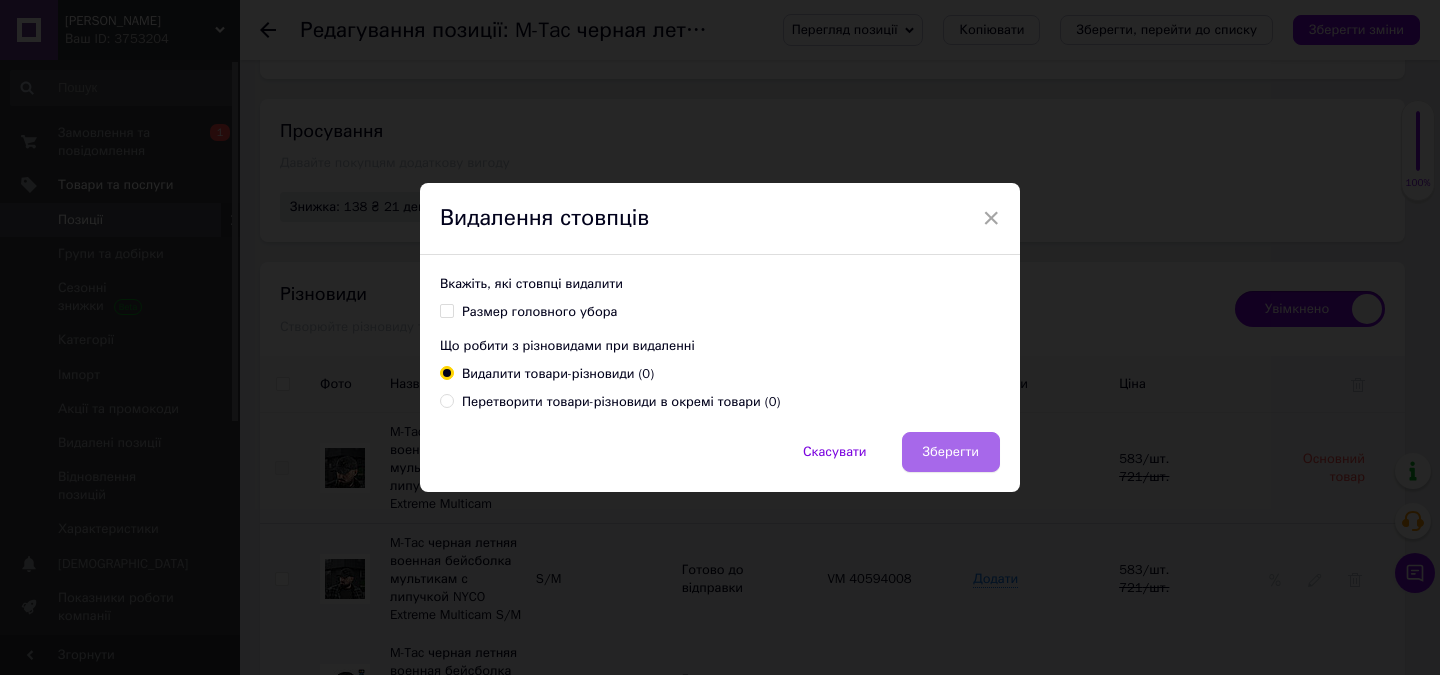 click on "Зберегти" at bounding box center (951, 452) 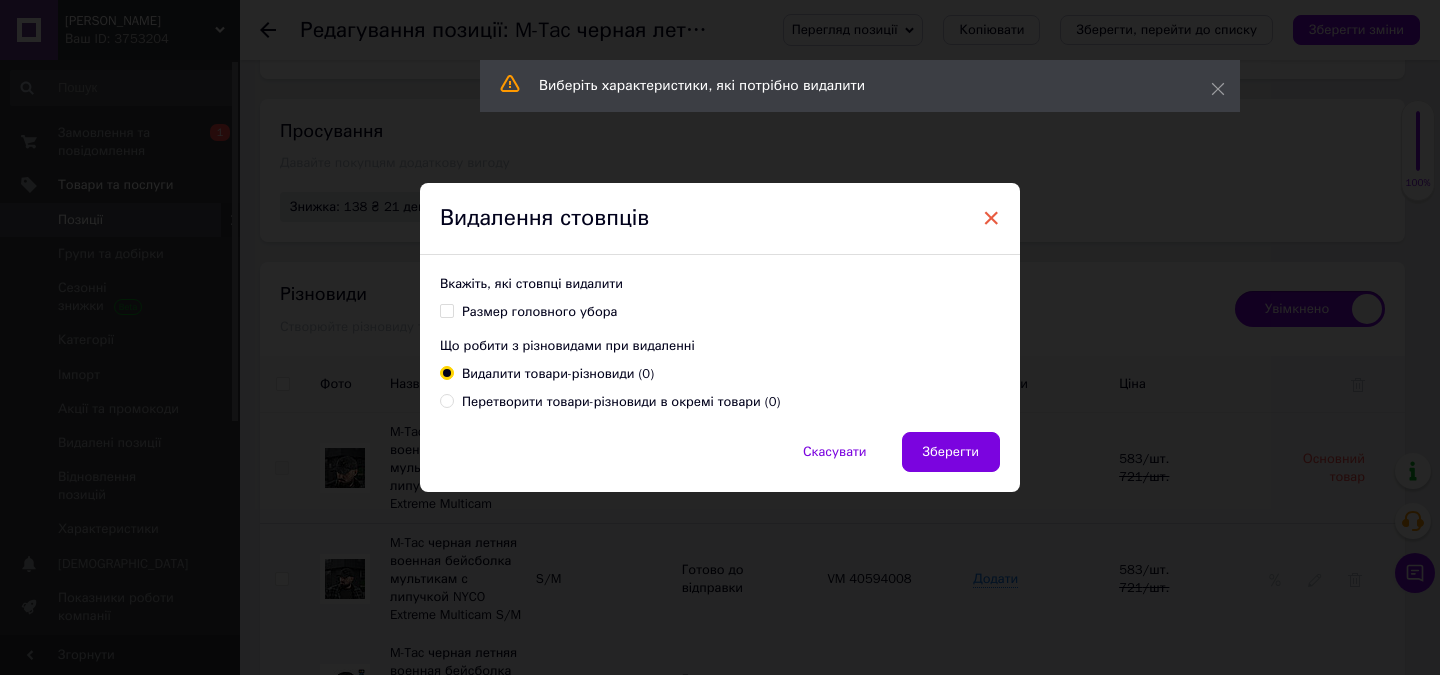 click on "×" at bounding box center (991, 218) 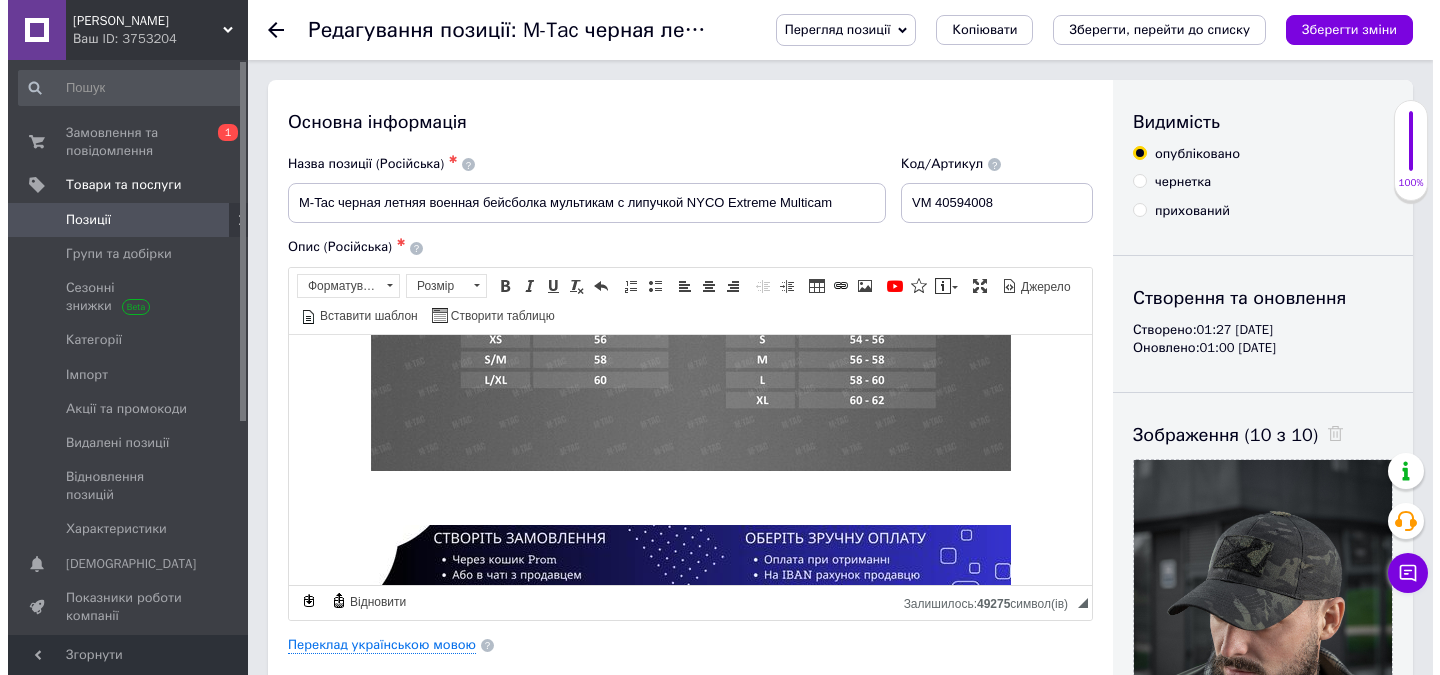 scroll, scrollTop: 2624, scrollLeft: 0, axis: vertical 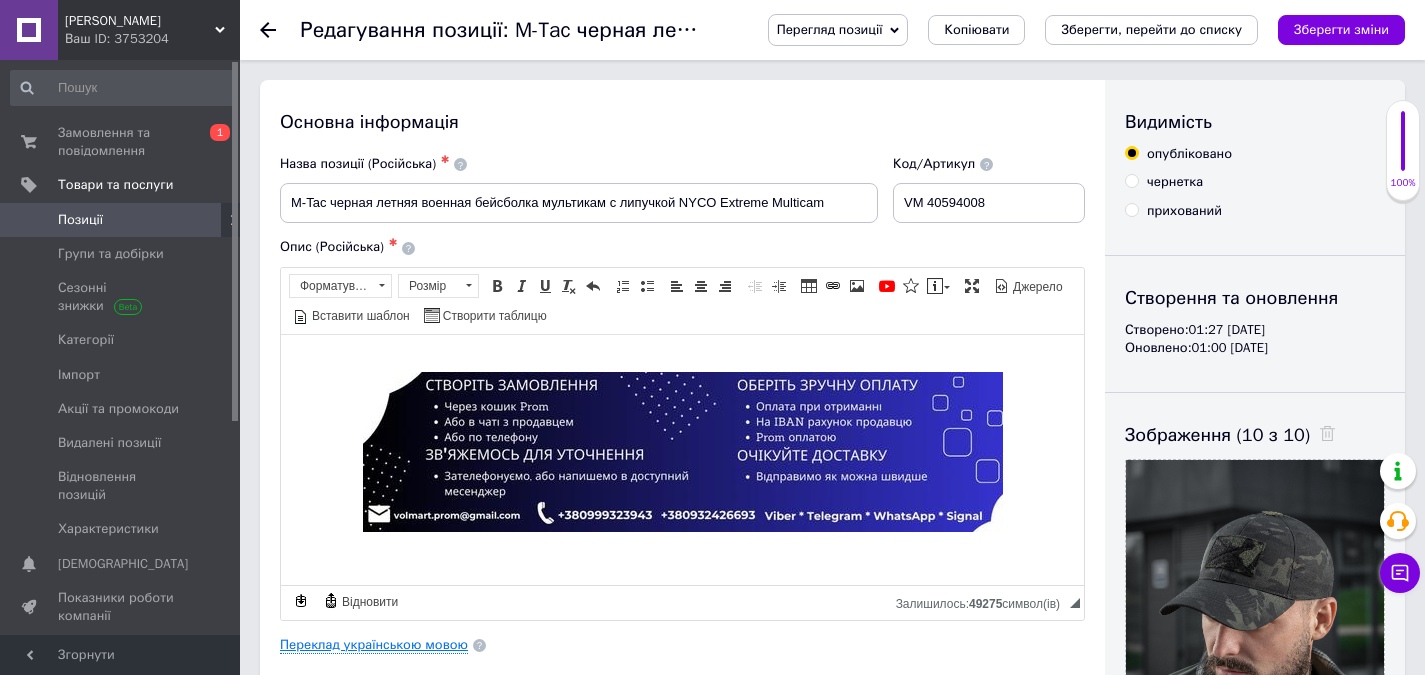click on "Переклад українською мовою" at bounding box center (374, 645) 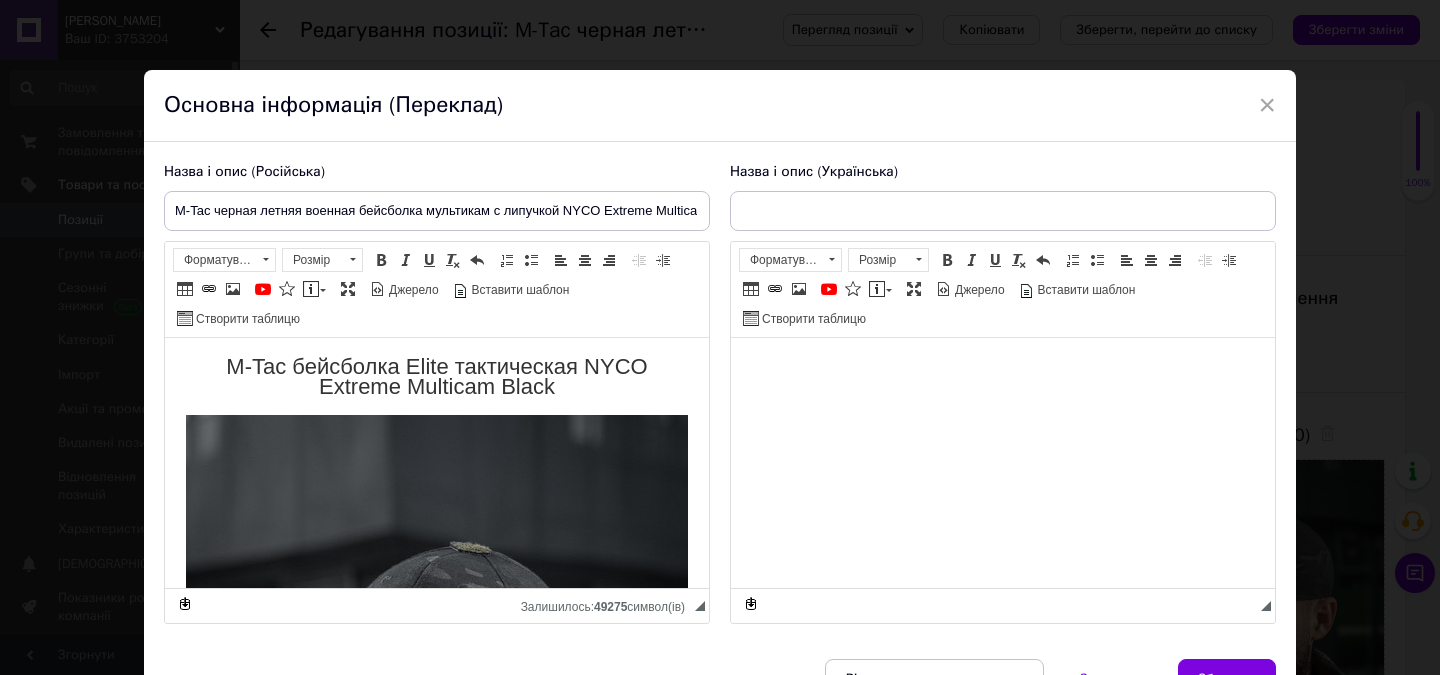 scroll, scrollTop: 0, scrollLeft: 0, axis: both 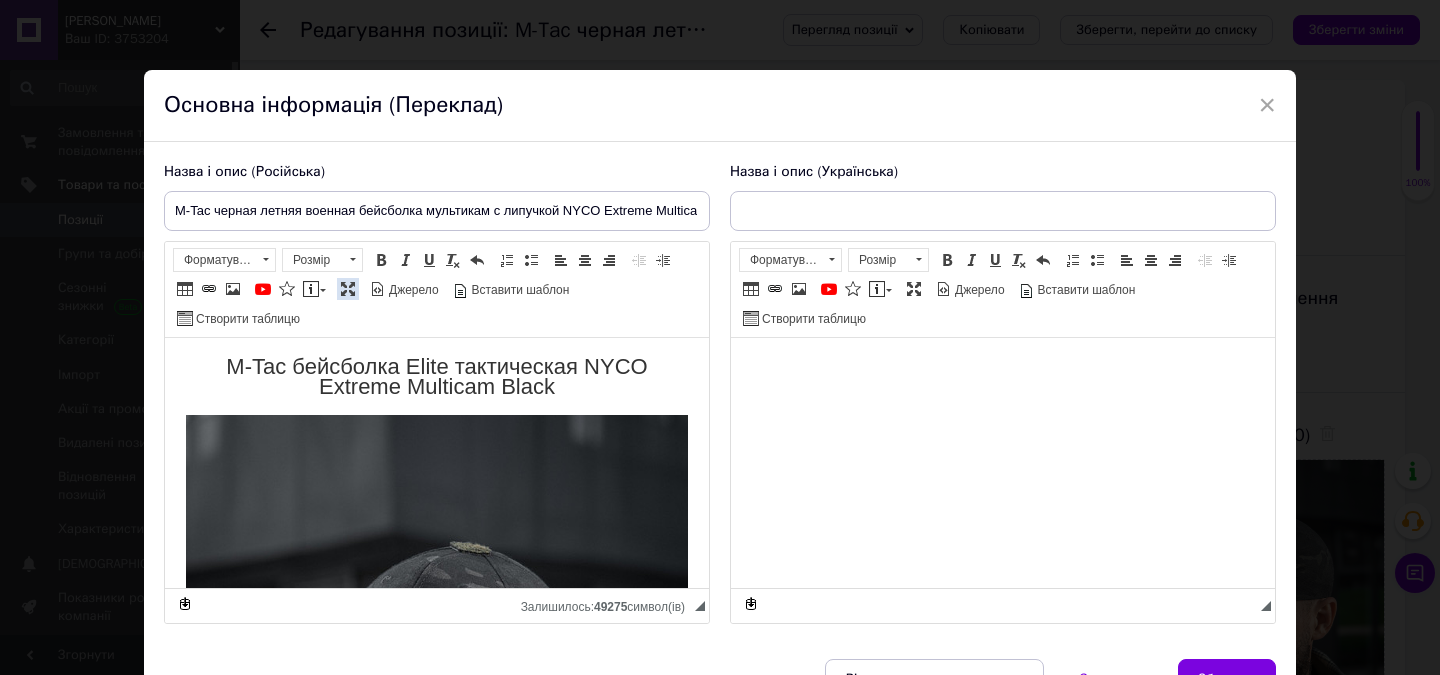 type on "M-Tac чорна літня військова бейсболка мультикам із липучкою NYCO Extreme Multicam" 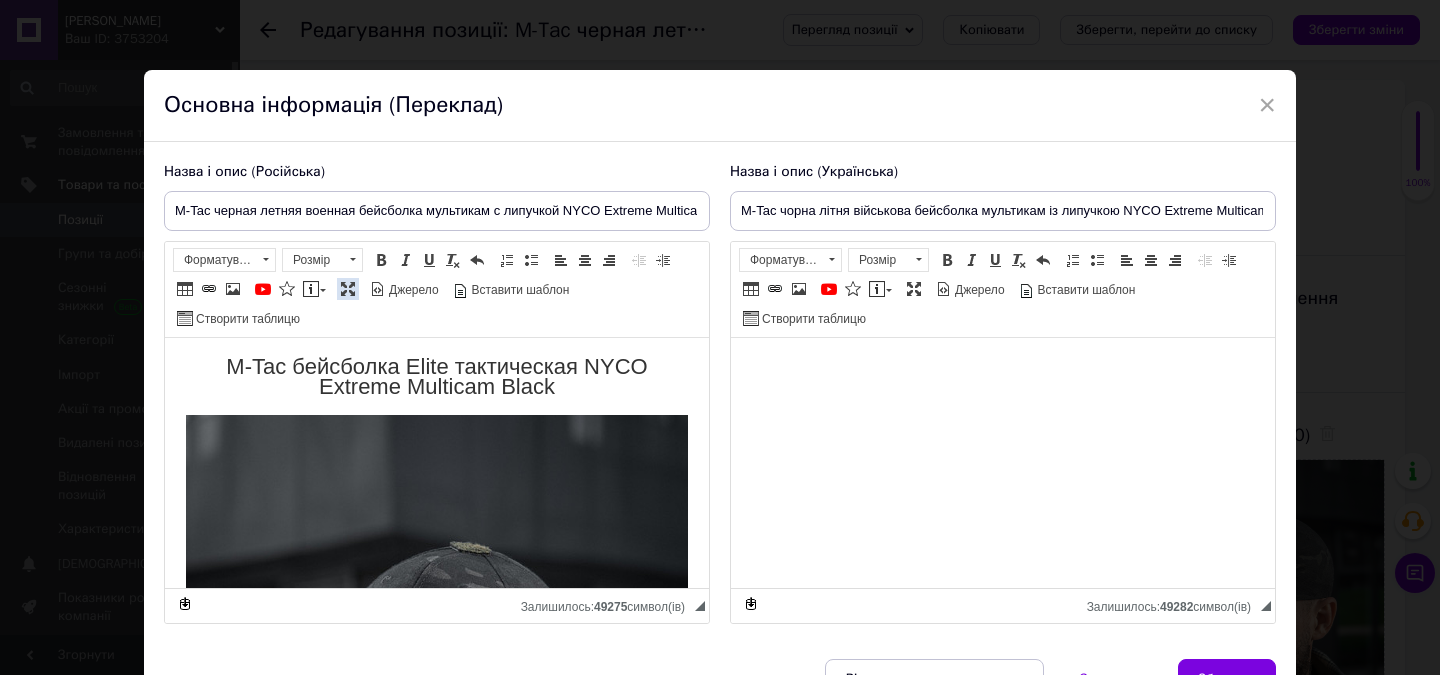 click at bounding box center (348, 289) 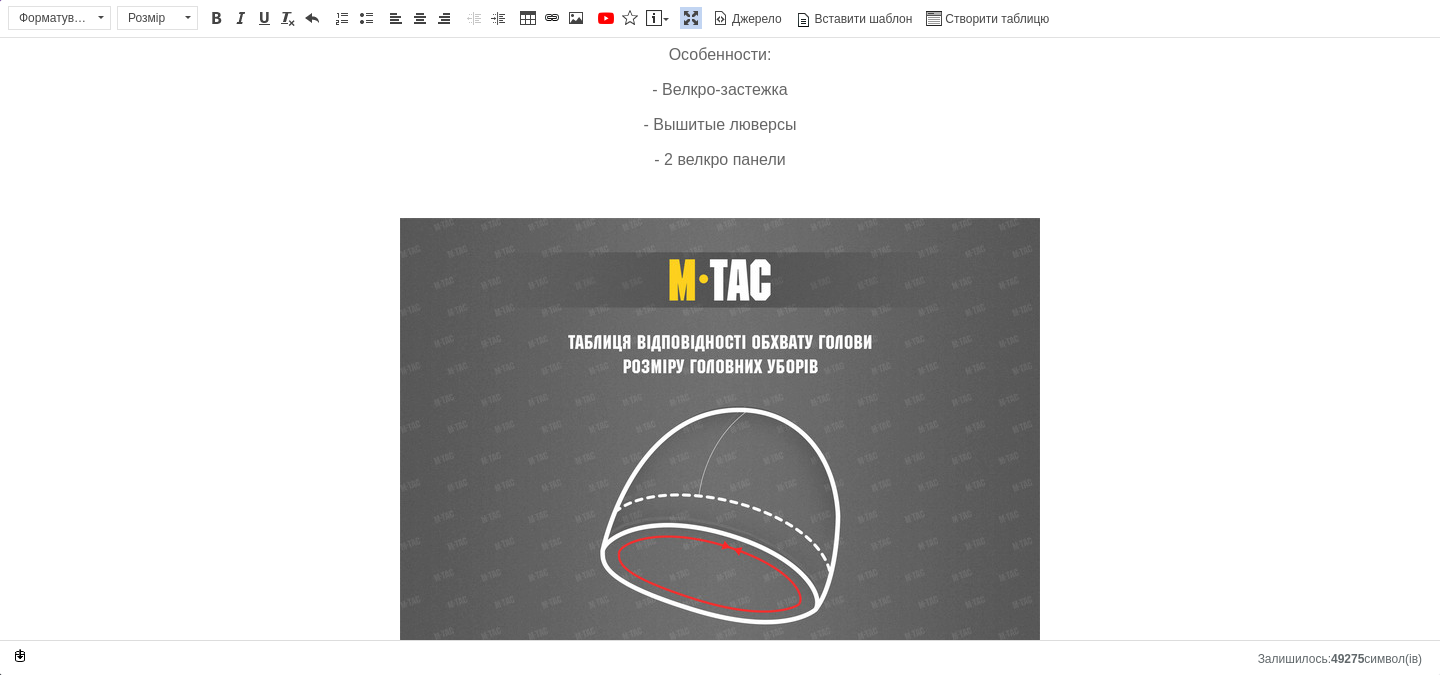 scroll, scrollTop: 2184, scrollLeft: 0, axis: vertical 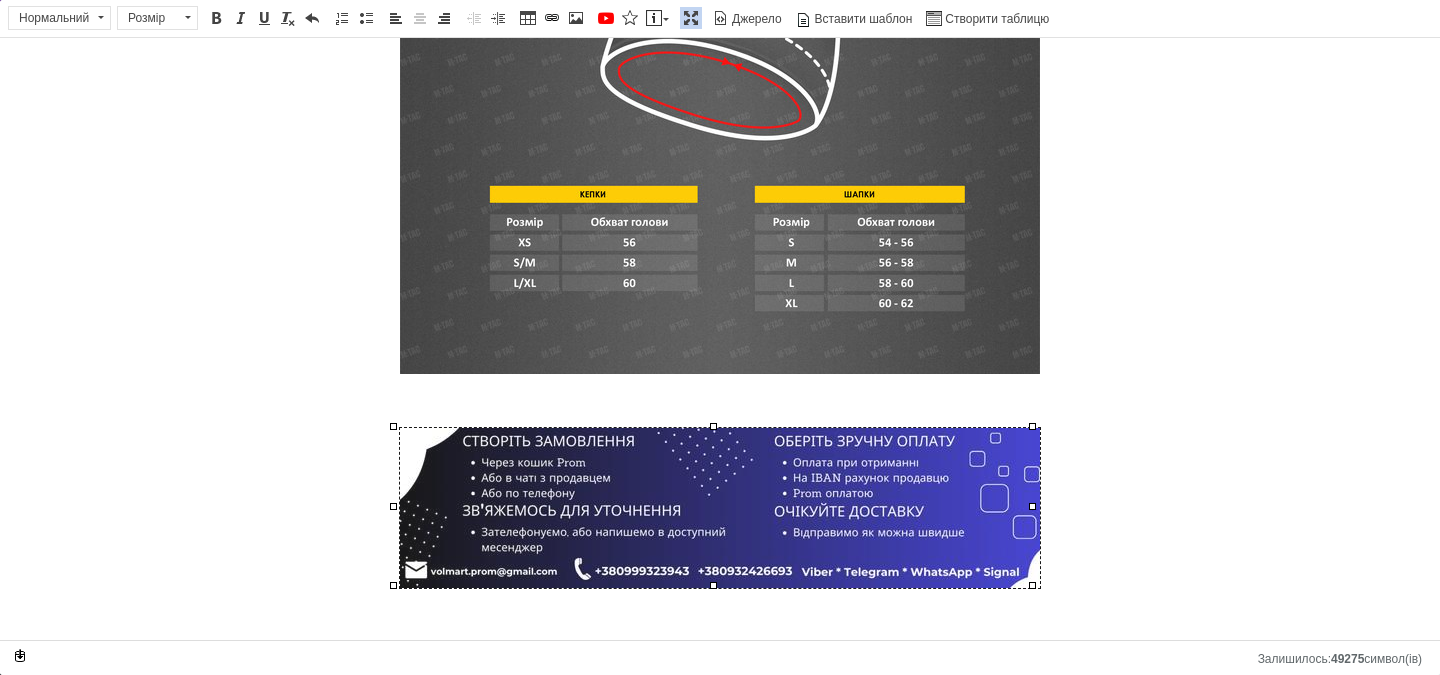 click at bounding box center (720, 508) 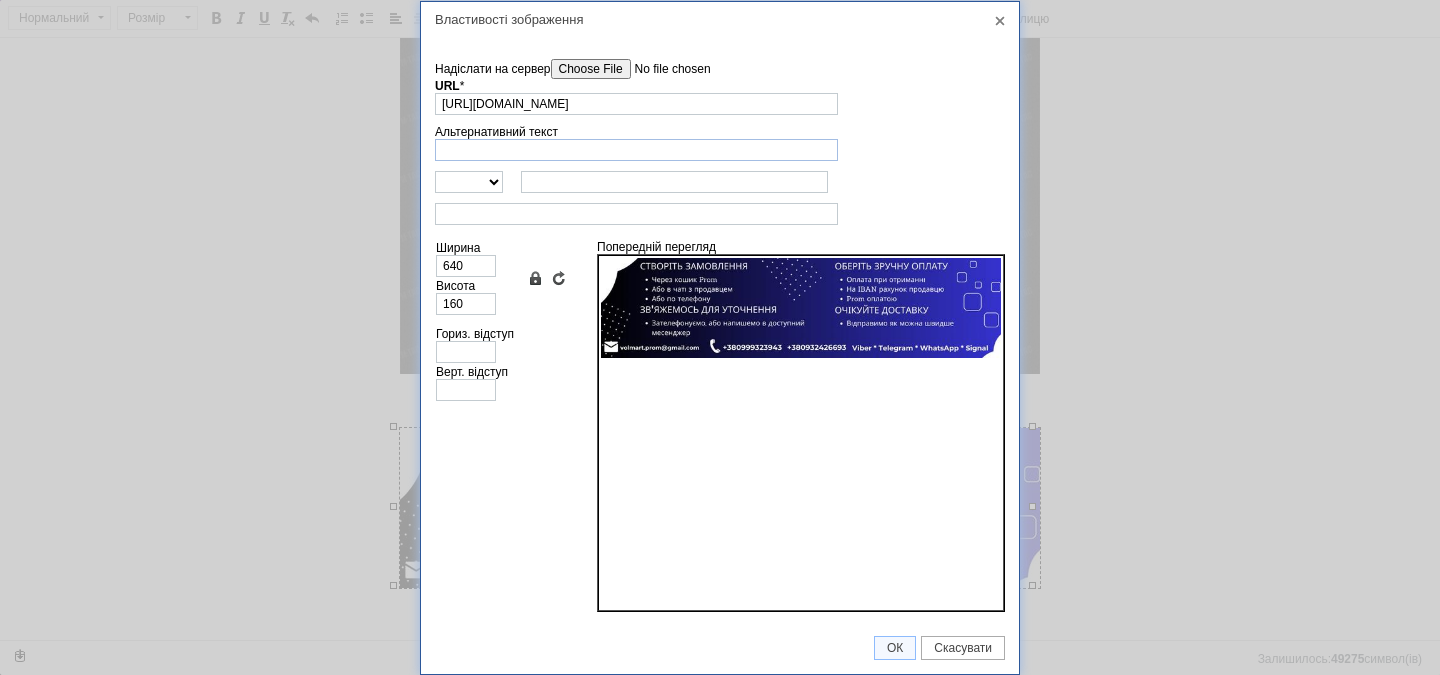 scroll, scrollTop: 0, scrollLeft: 261, axis: horizontal 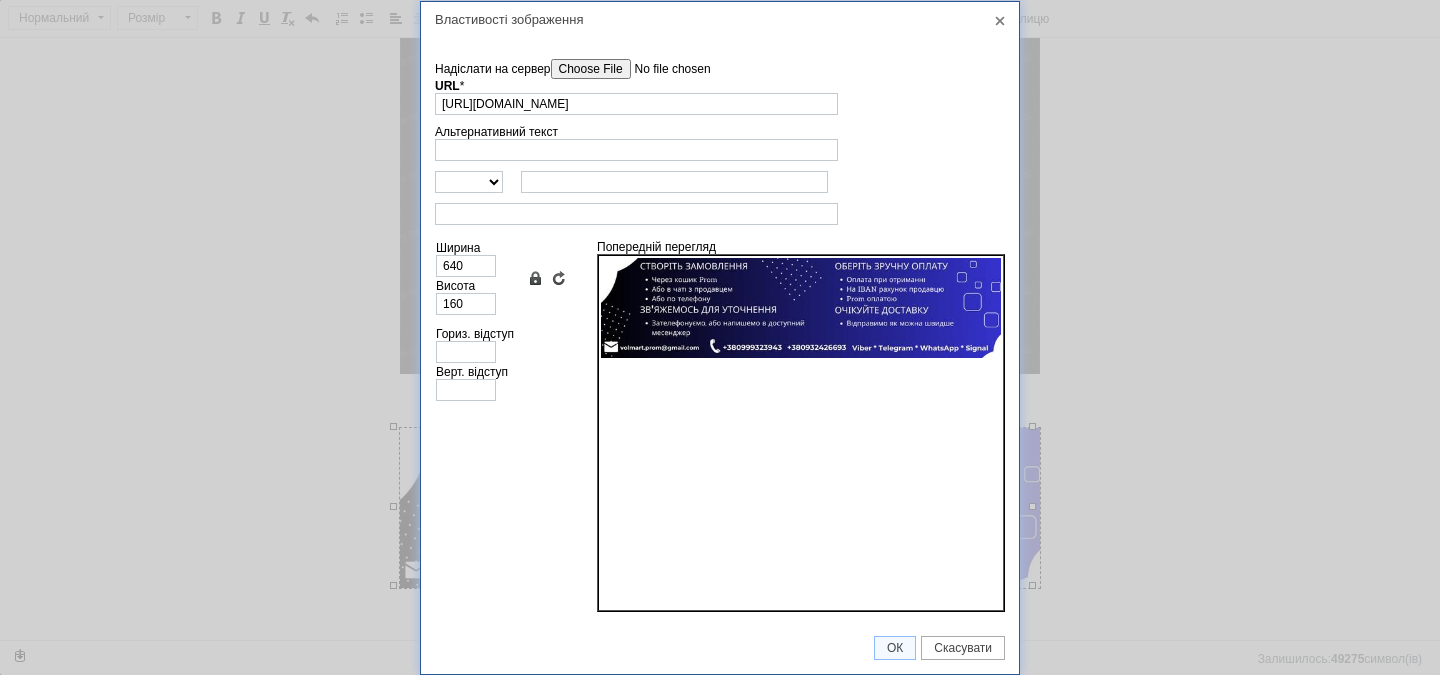 click on "Надіслати на сервер" at bounding box center [664, 69] 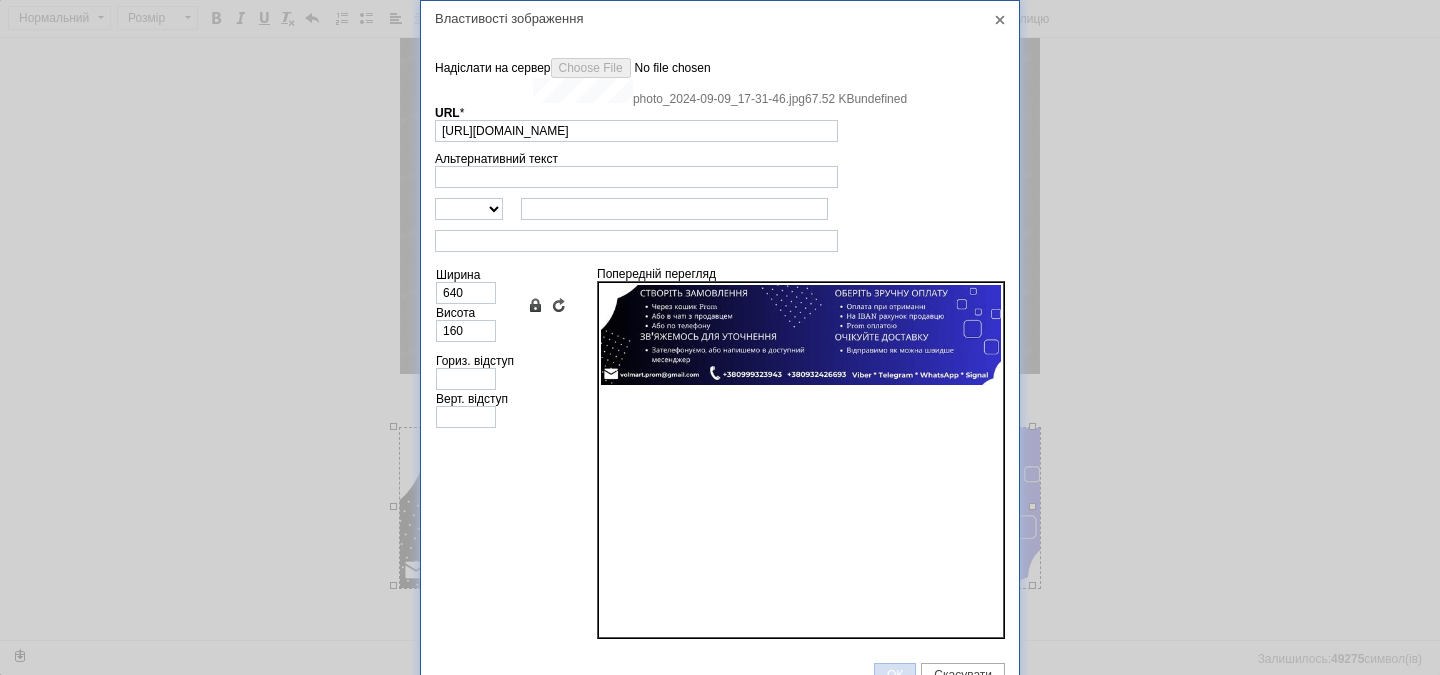 type on "[URL][DOMAIN_NAME]" 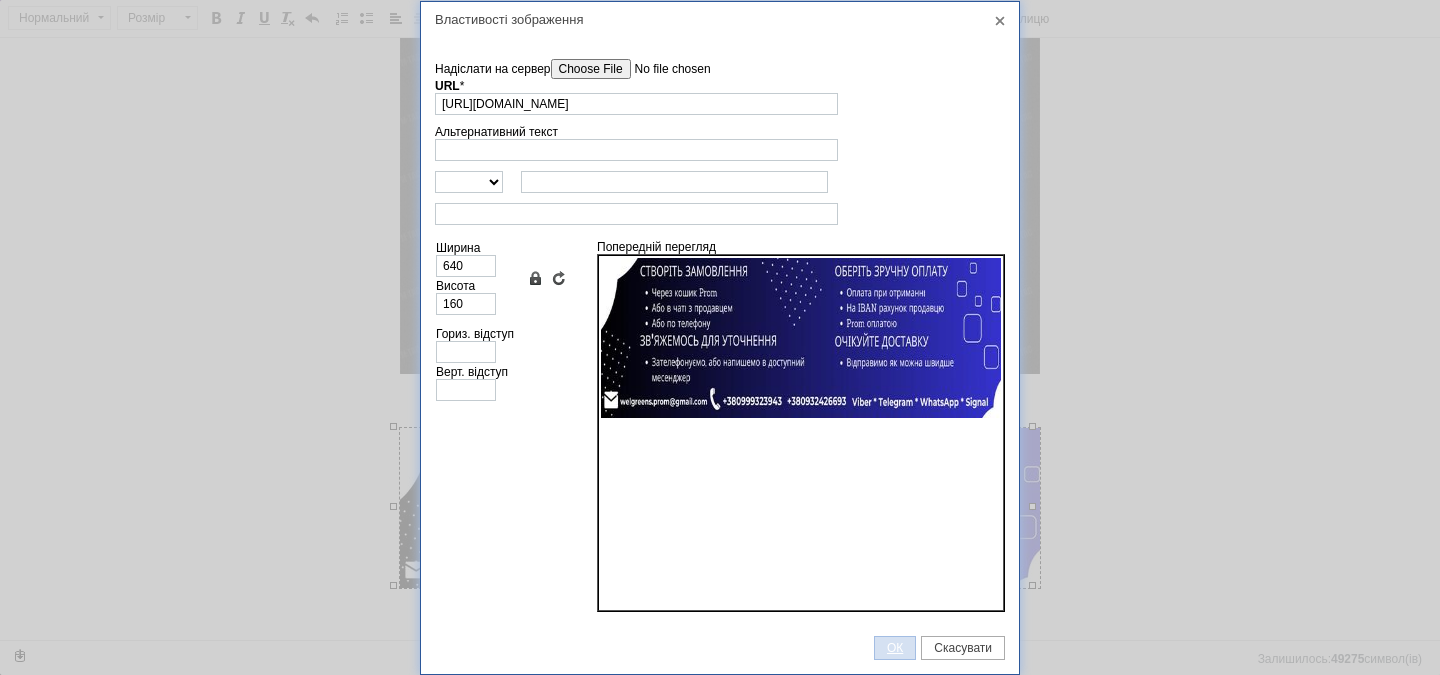 click on "ОК" at bounding box center (895, 648) 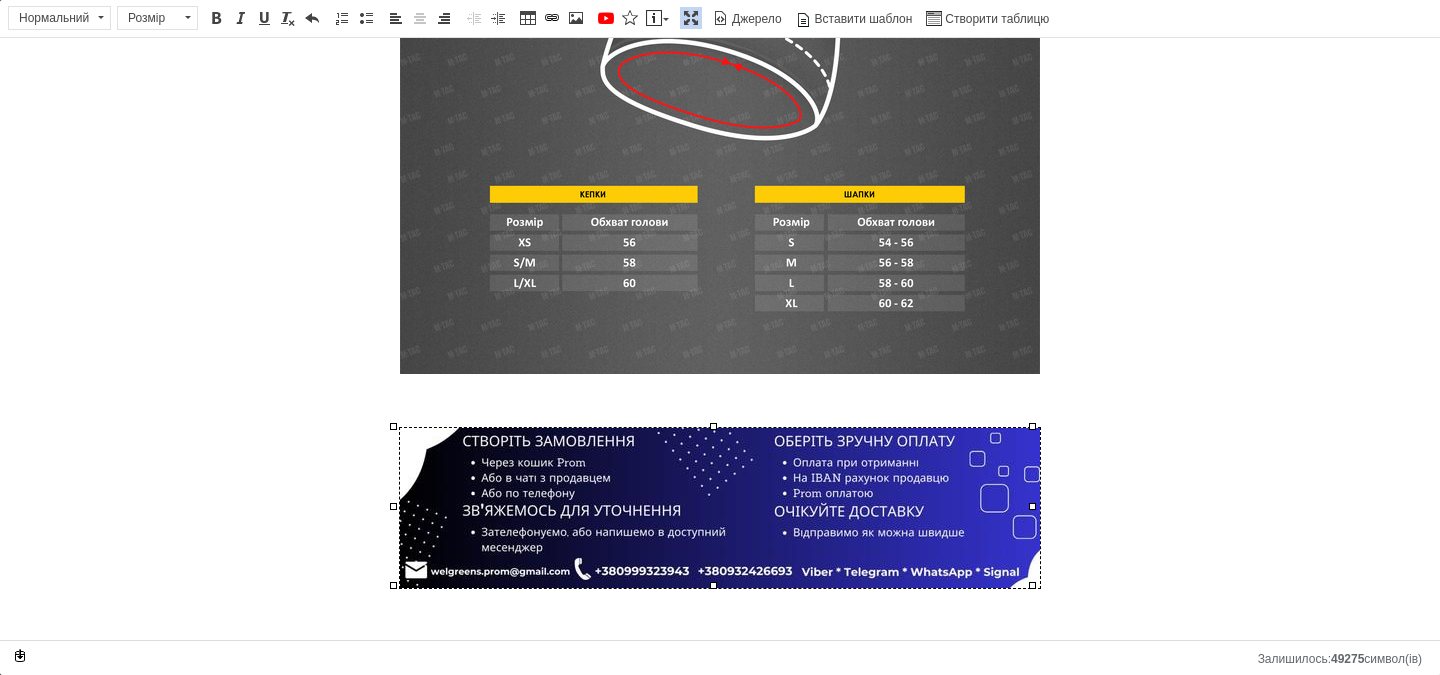 click at bounding box center [691, 18] 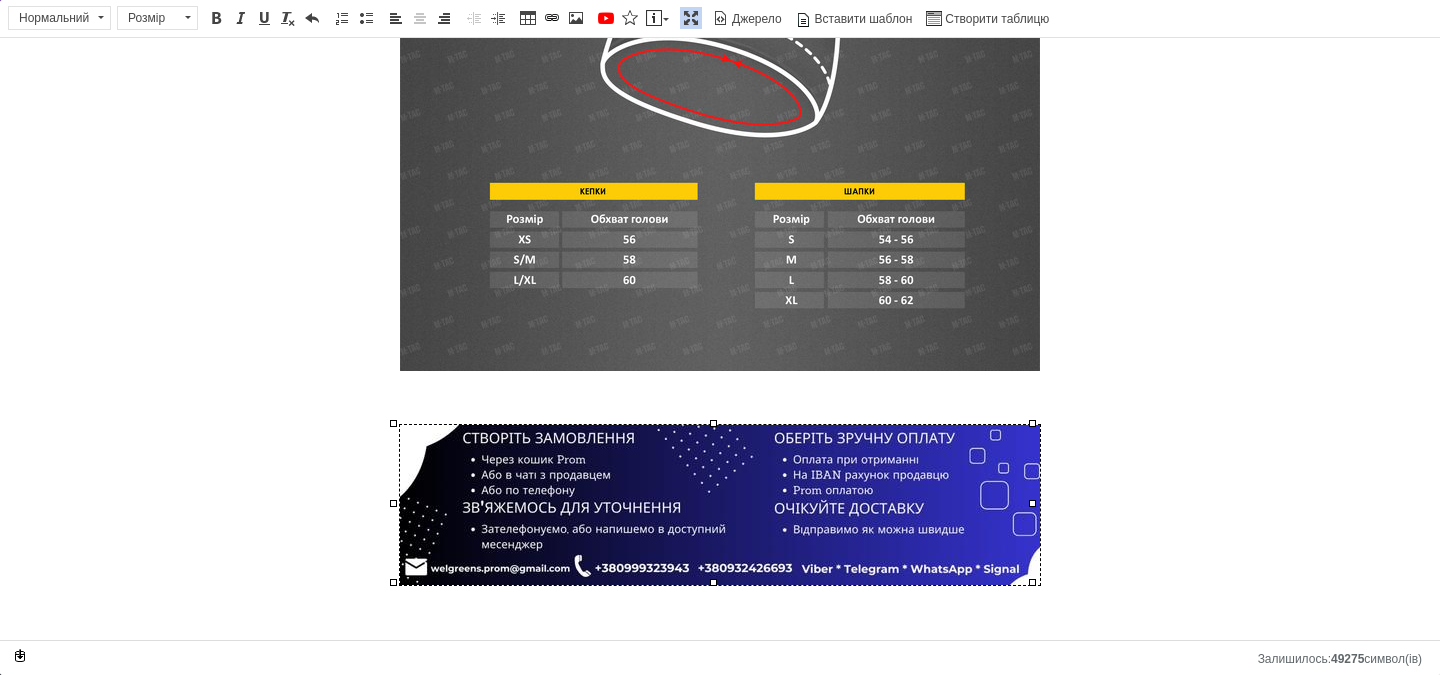 scroll, scrollTop: 0, scrollLeft: 168, axis: horizontal 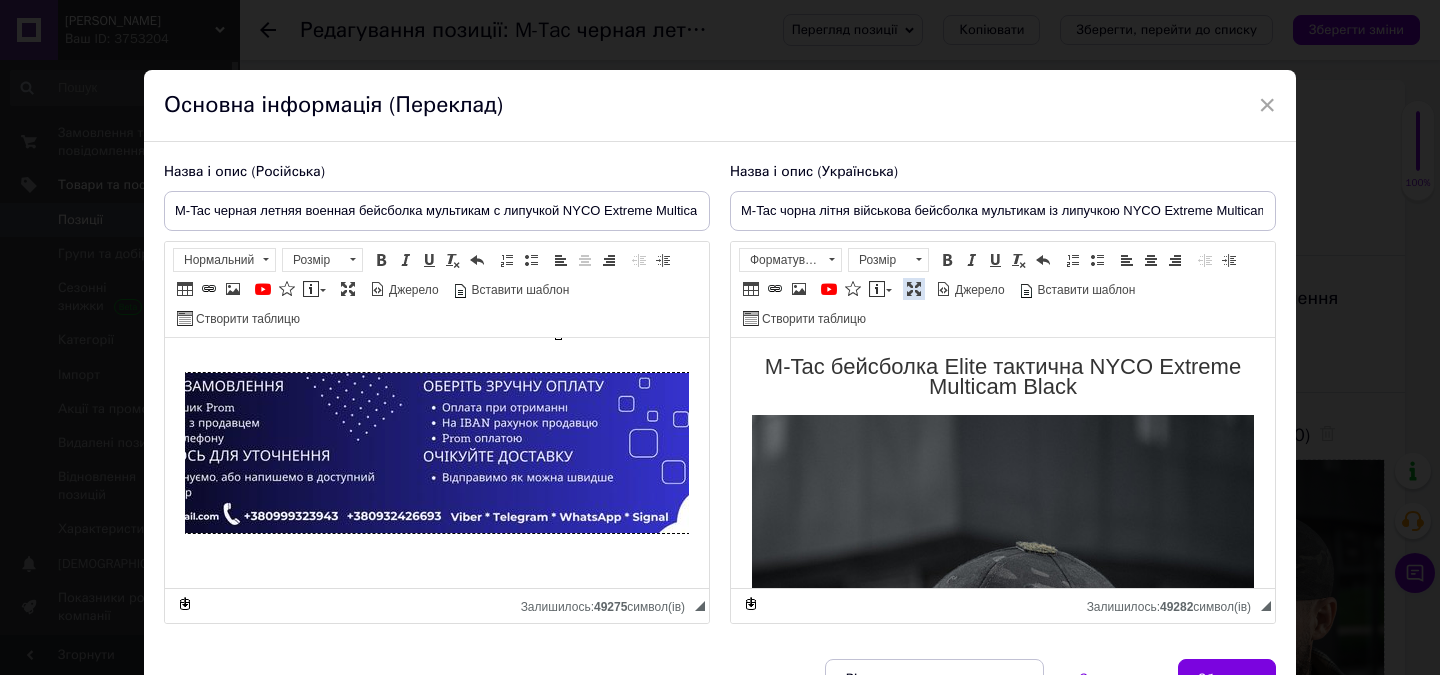 click at bounding box center [914, 289] 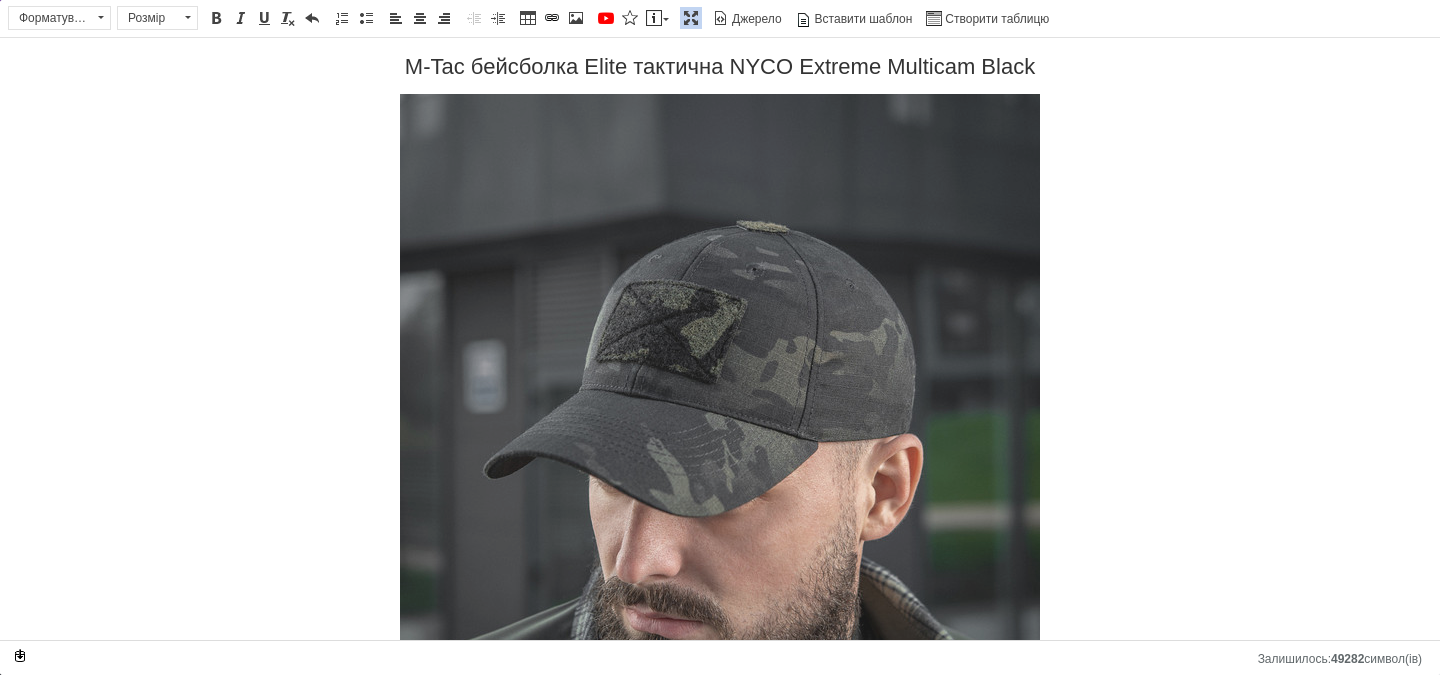 scroll, scrollTop: 15609, scrollLeft: 0, axis: vertical 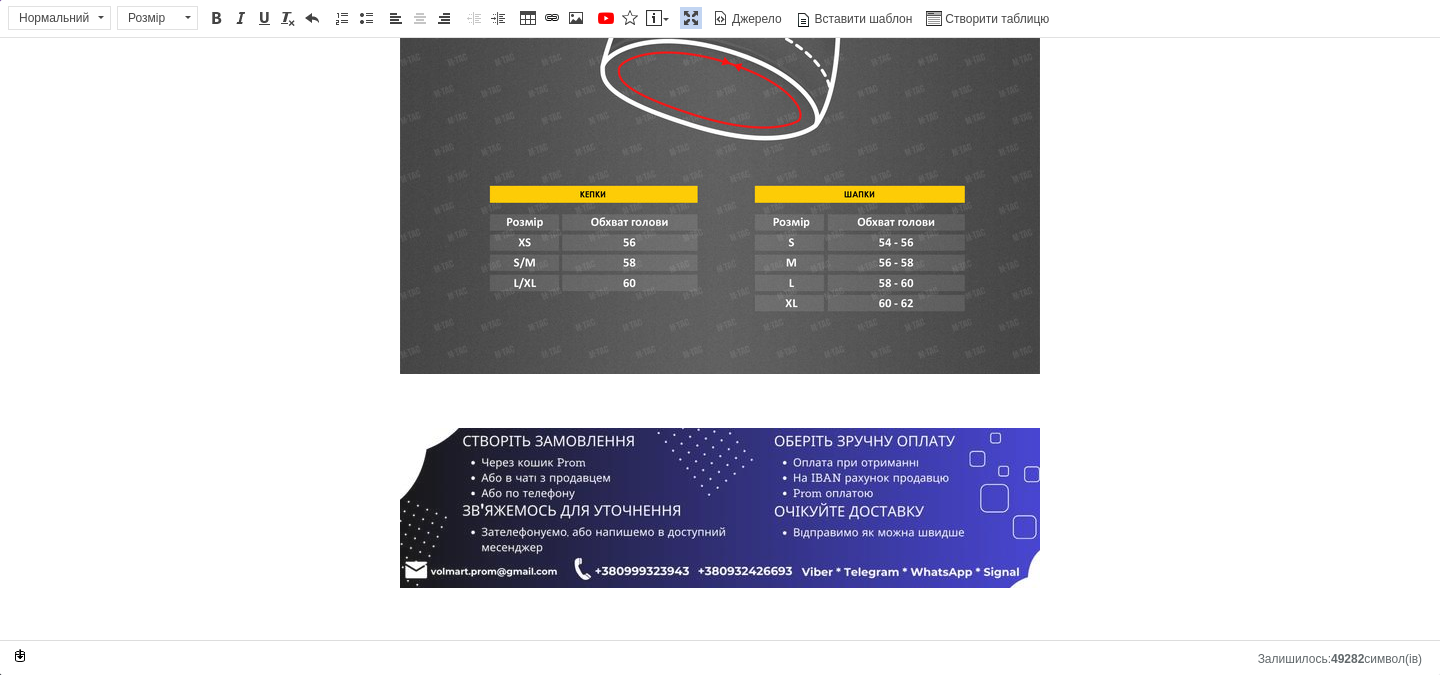 click at bounding box center [720, 508] 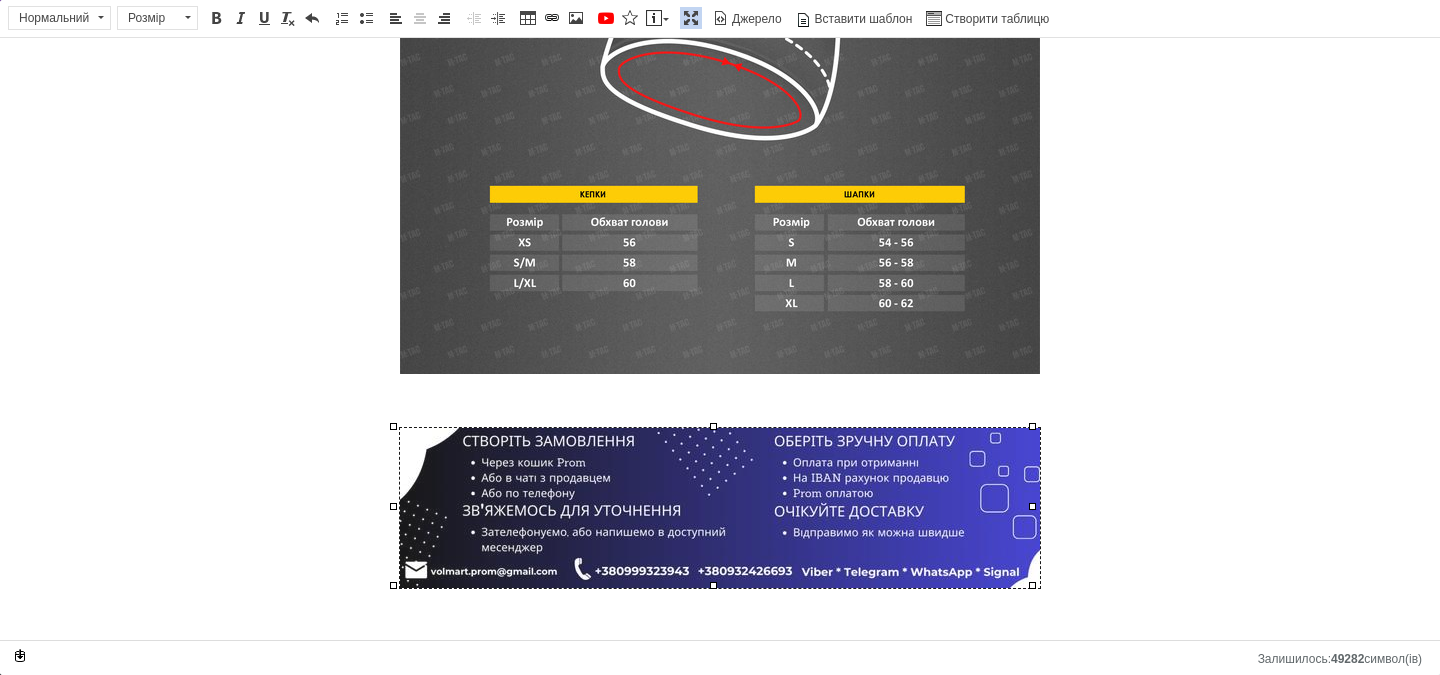 click at bounding box center (720, 508) 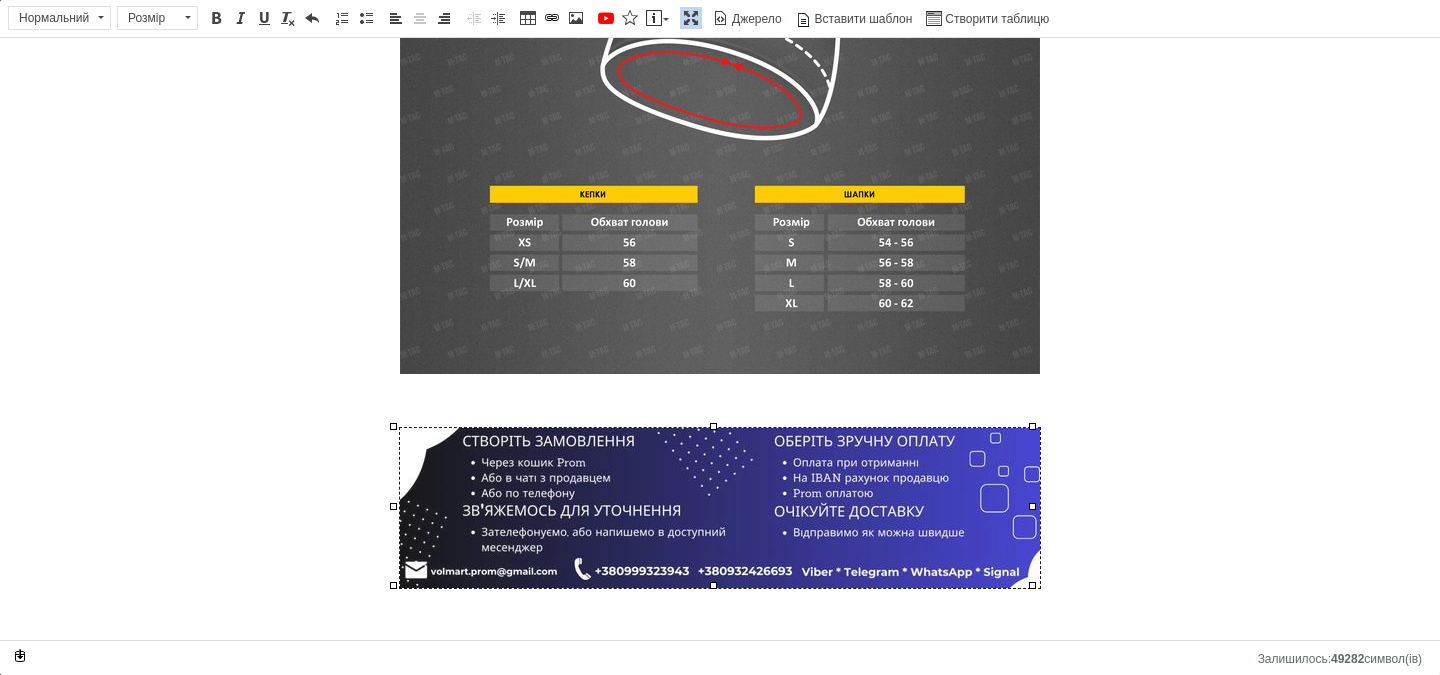 select 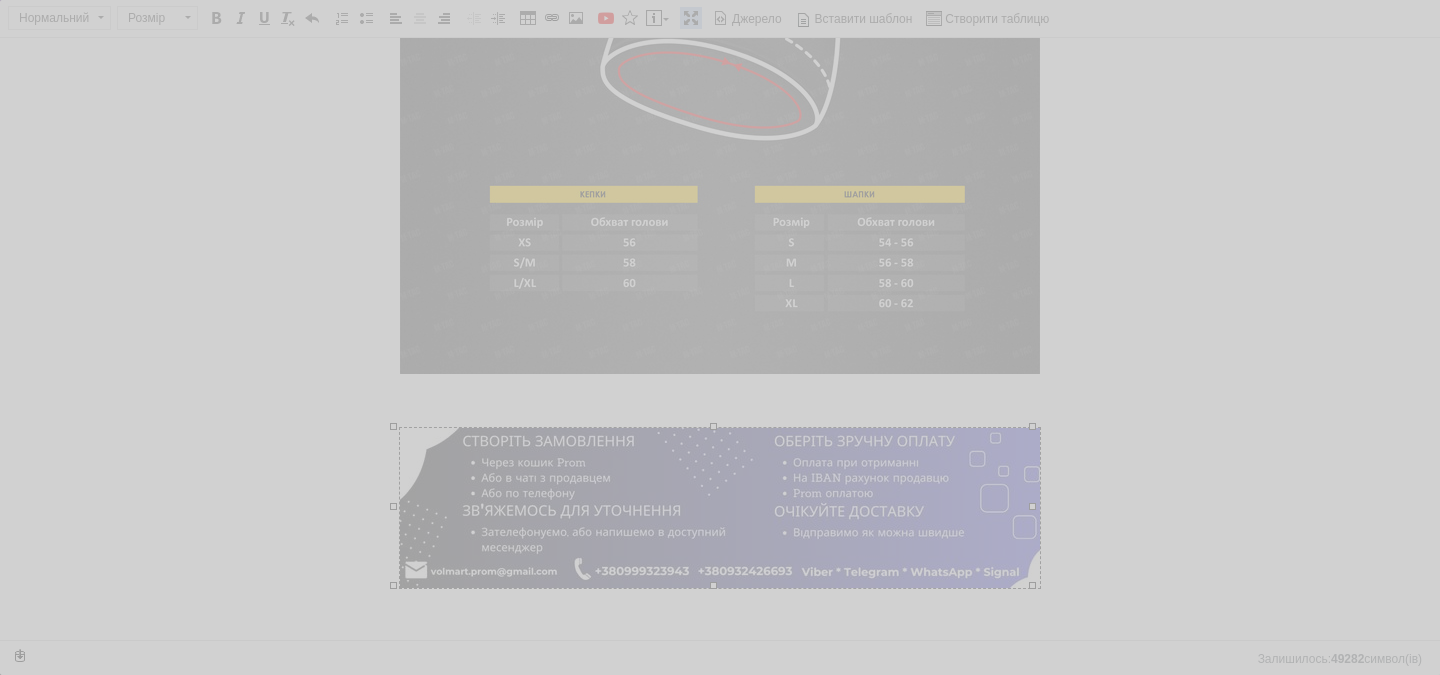 type on "[URL][DOMAIN_NAME]" 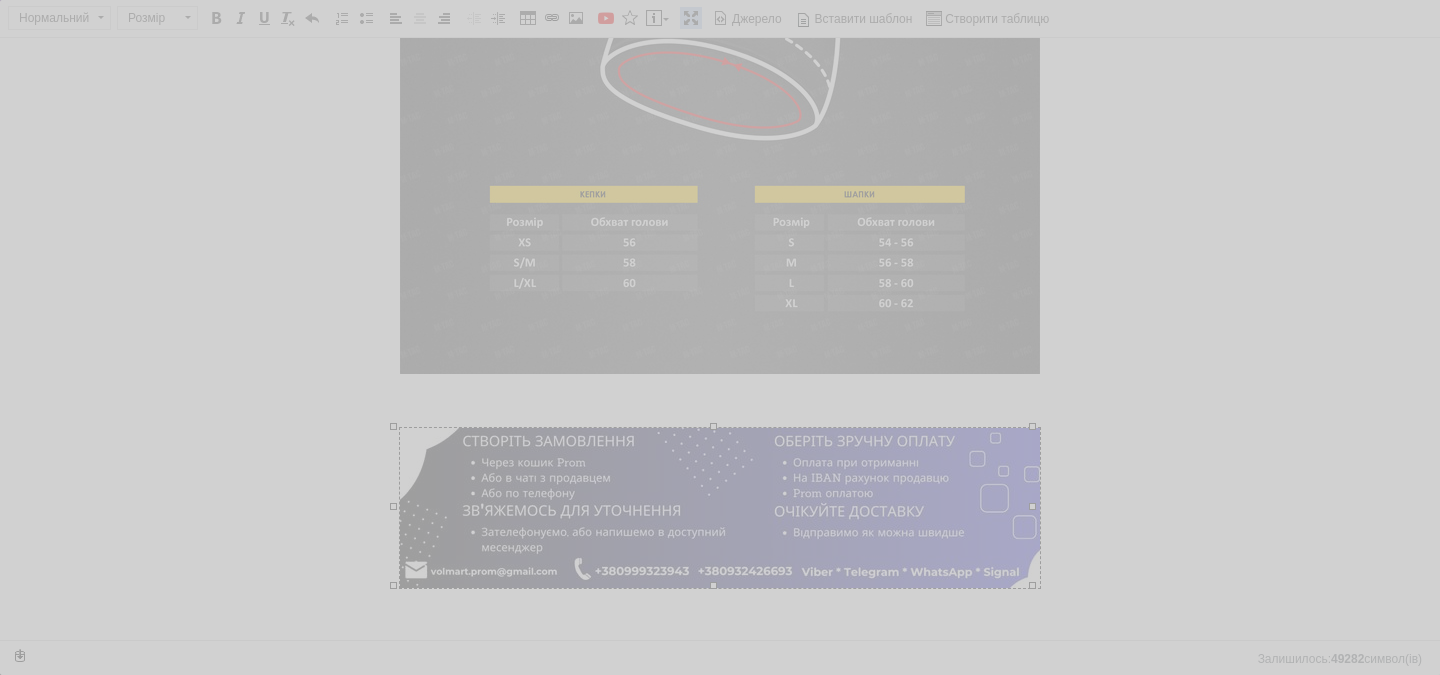 scroll, scrollTop: 0, scrollLeft: 261, axis: horizontal 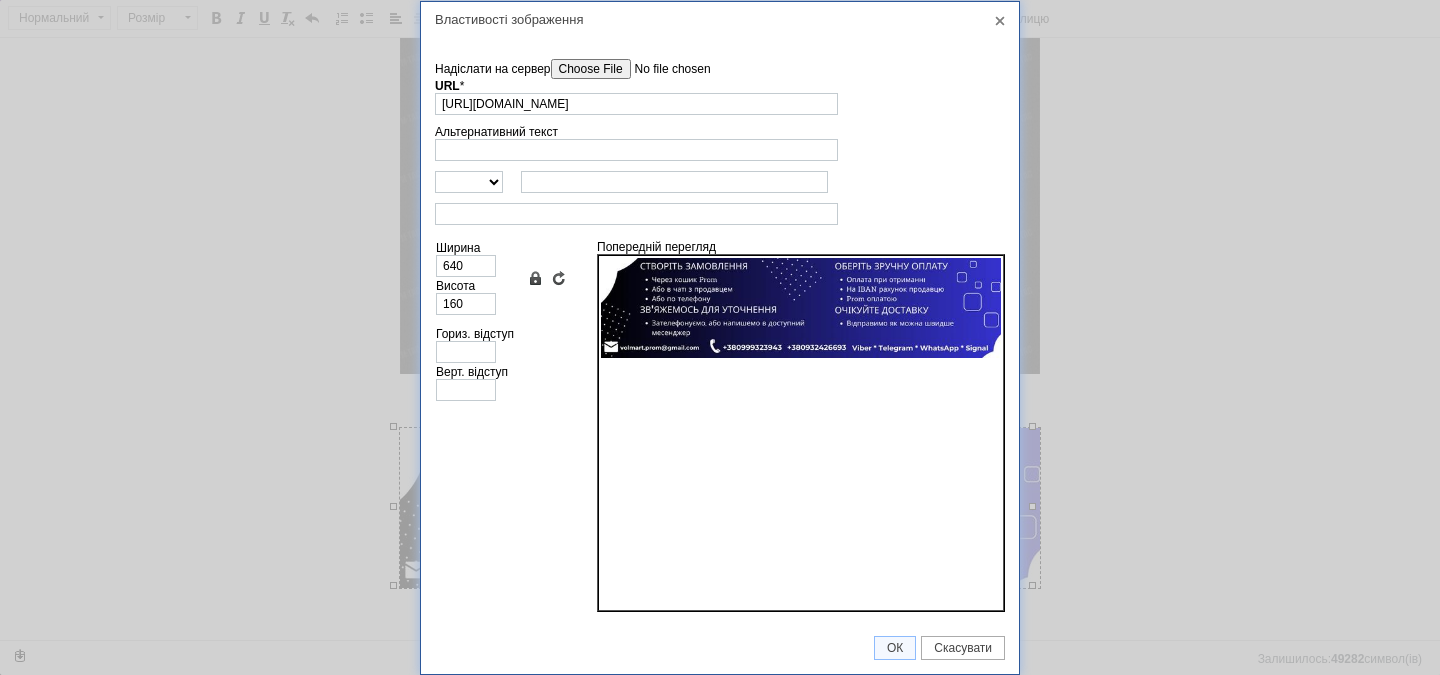 click on "Надіслати на сервер" at bounding box center (664, 69) 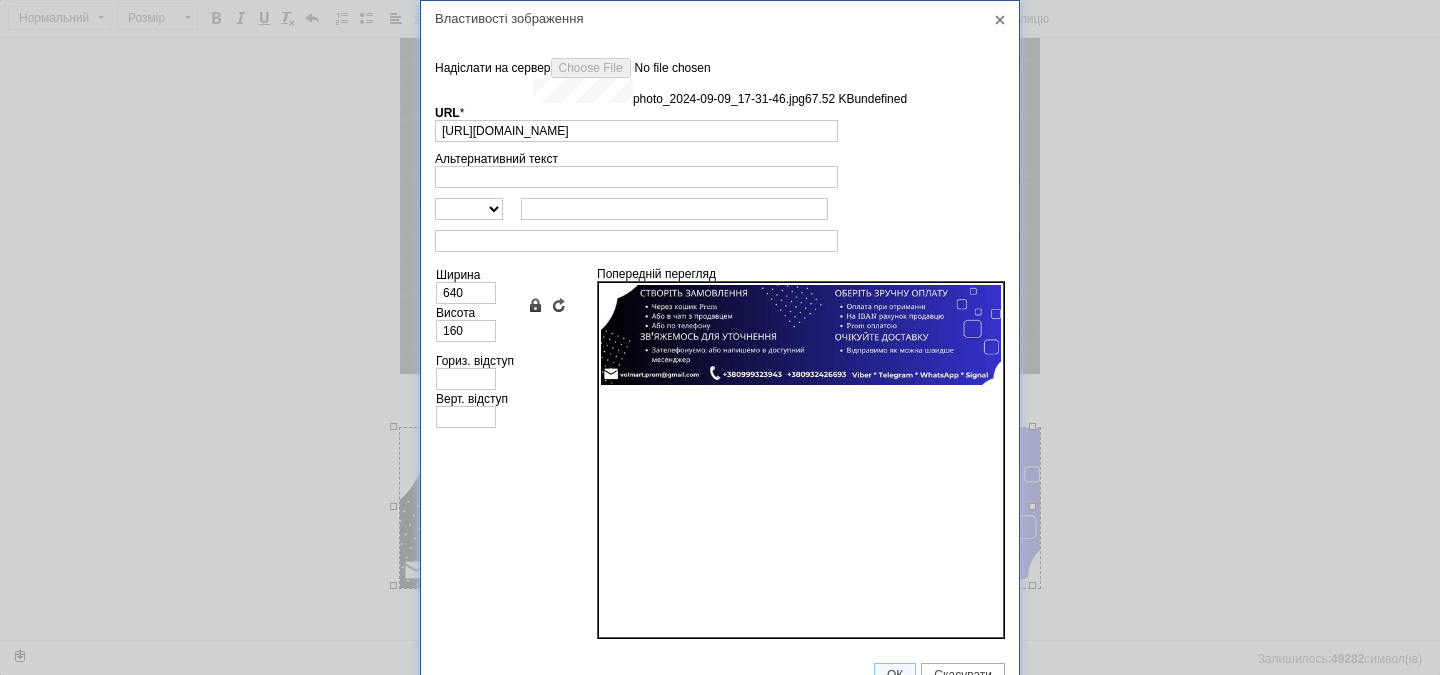 type on "[URL][DOMAIN_NAME]" 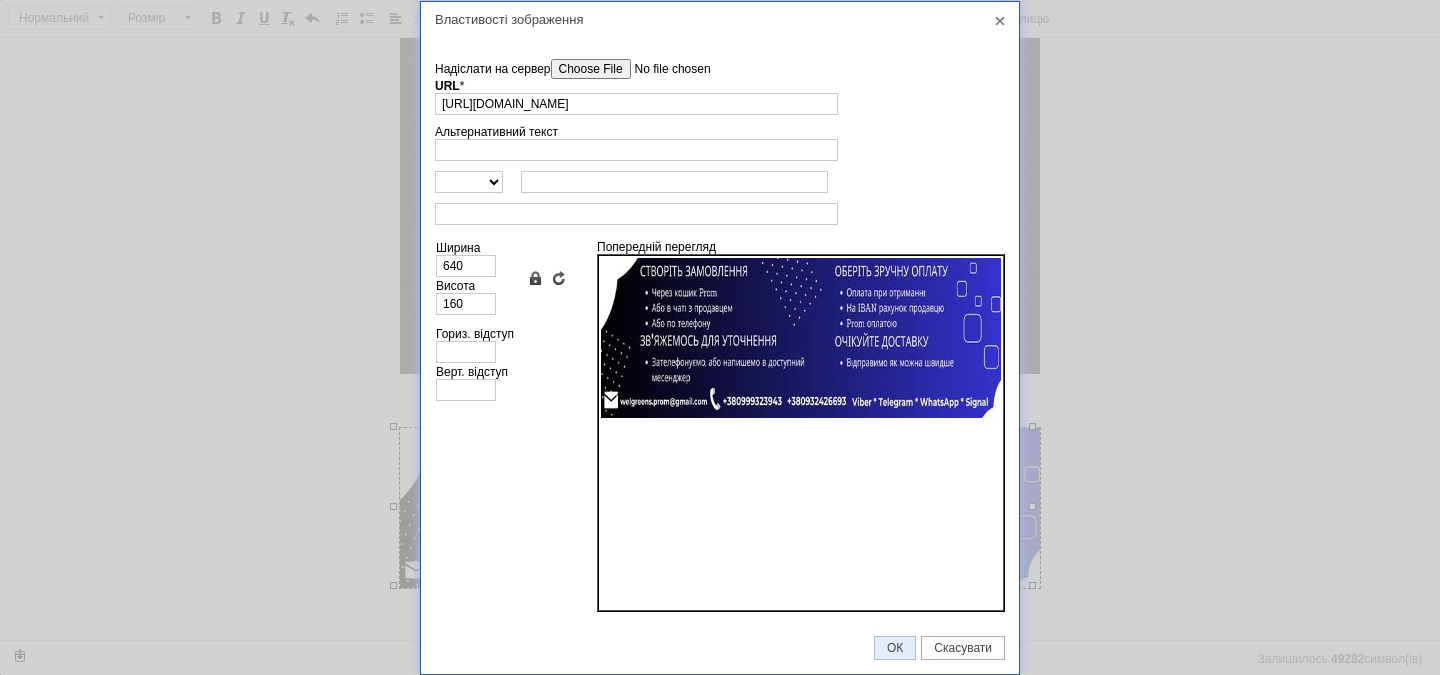 click on "ОК" at bounding box center (895, 648) 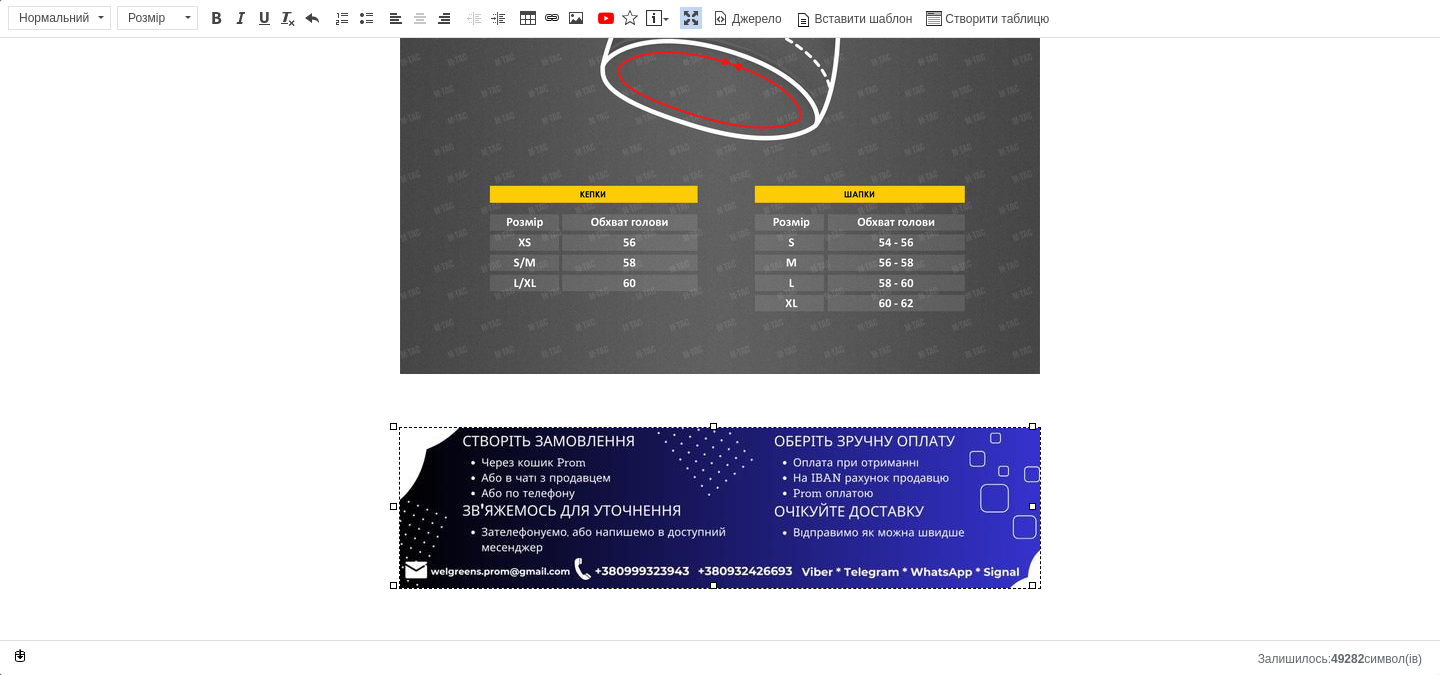 click on "Максимізувати" at bounding box center [691, 18] 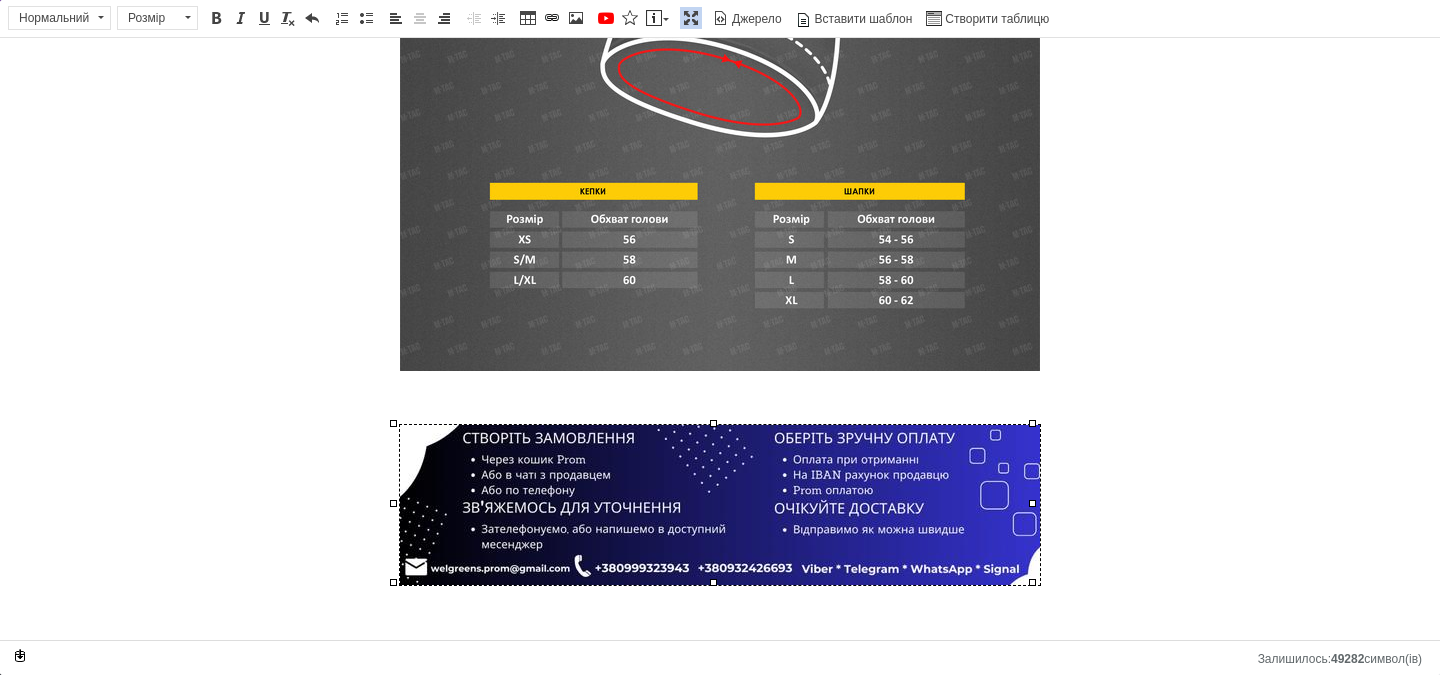 scroll, scrollTop: 2724, scrollLeft: 0, axis: vertical 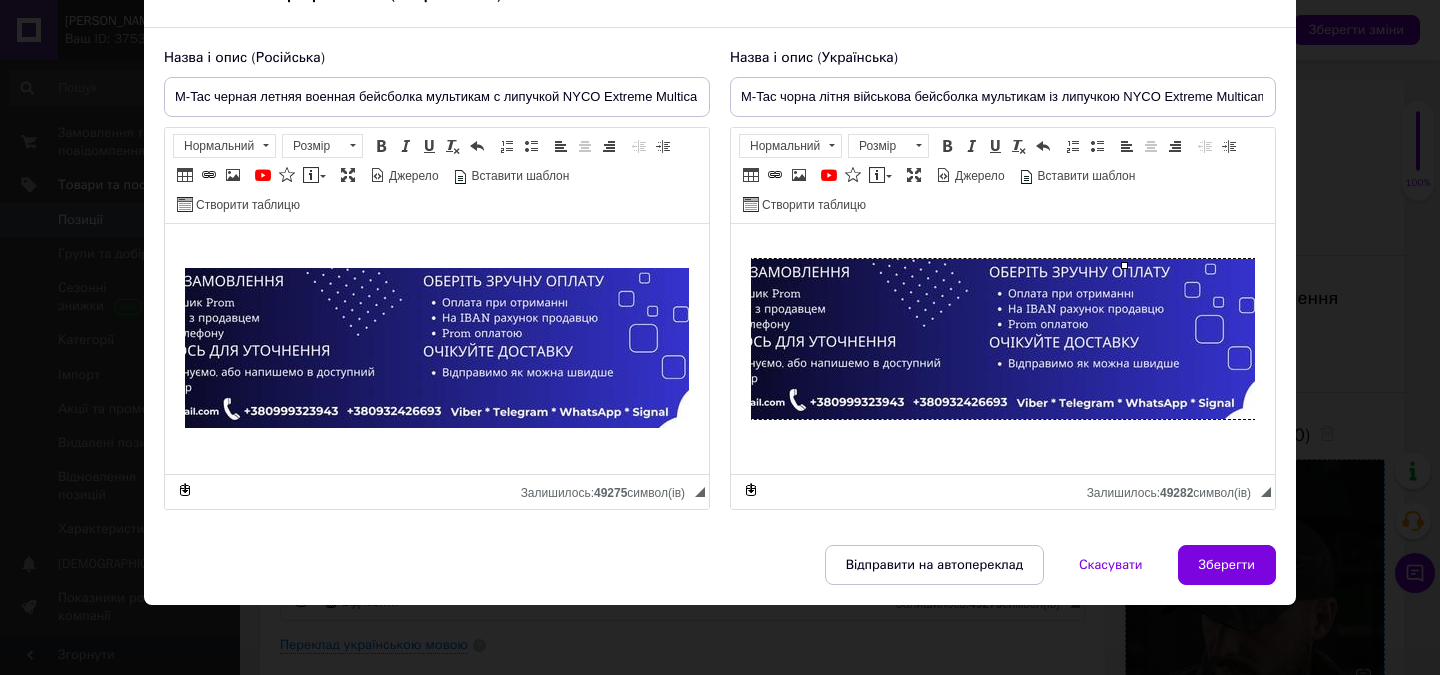 click on "Зберегти" at bounding box center (1227, 565) 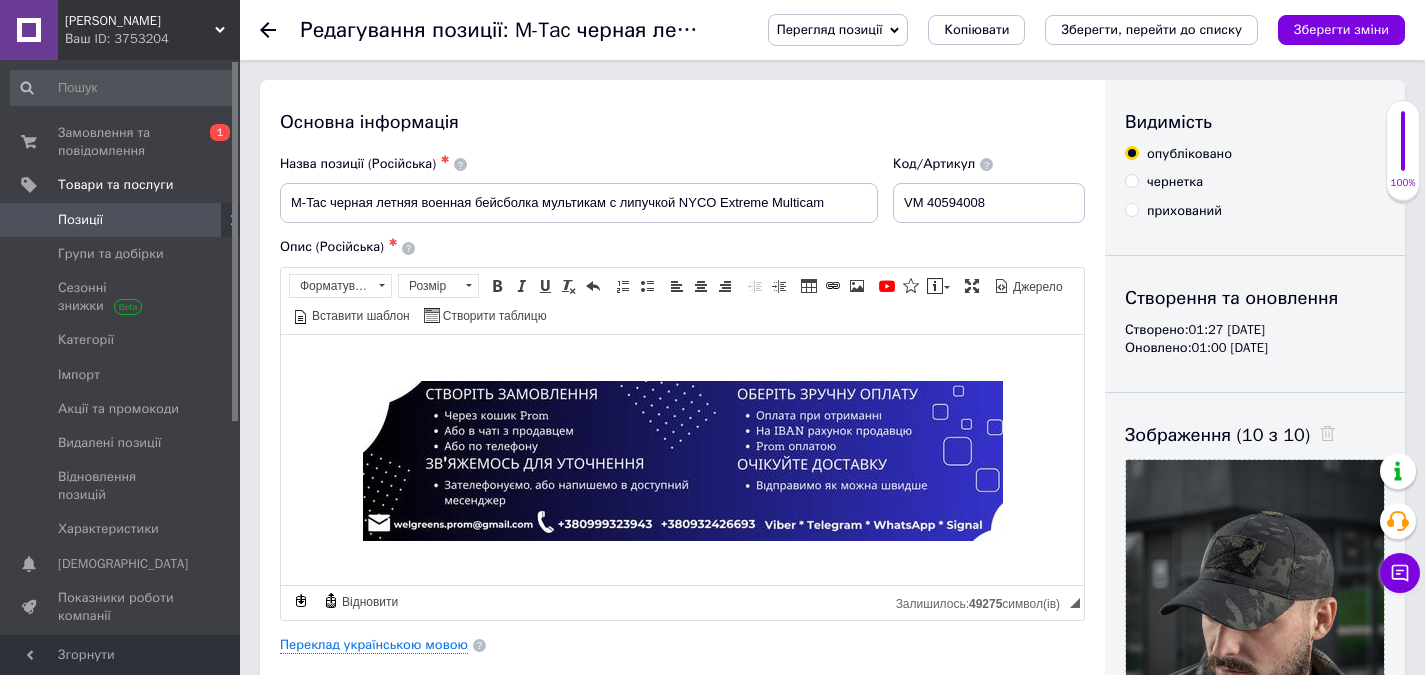 click on "Перегляд позиції Зберегти та переглянути на сайті Зберегти та переглянути на маркетплейсі [DOMAIN_NAME] Копіювати Зберегти, перейти до списку Зберегти зміни" at bounding box center [1066, 30] 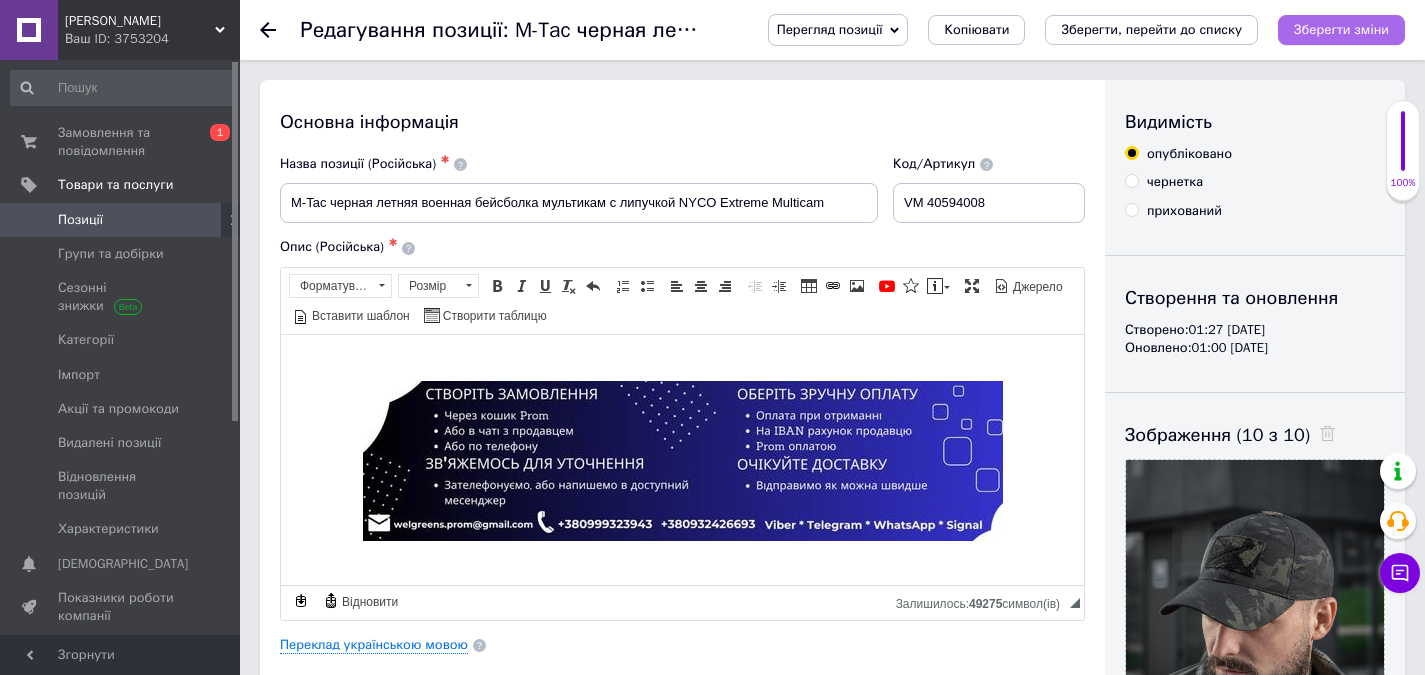 click on "Зберегти зміни" at bounding box center (1341, 29) 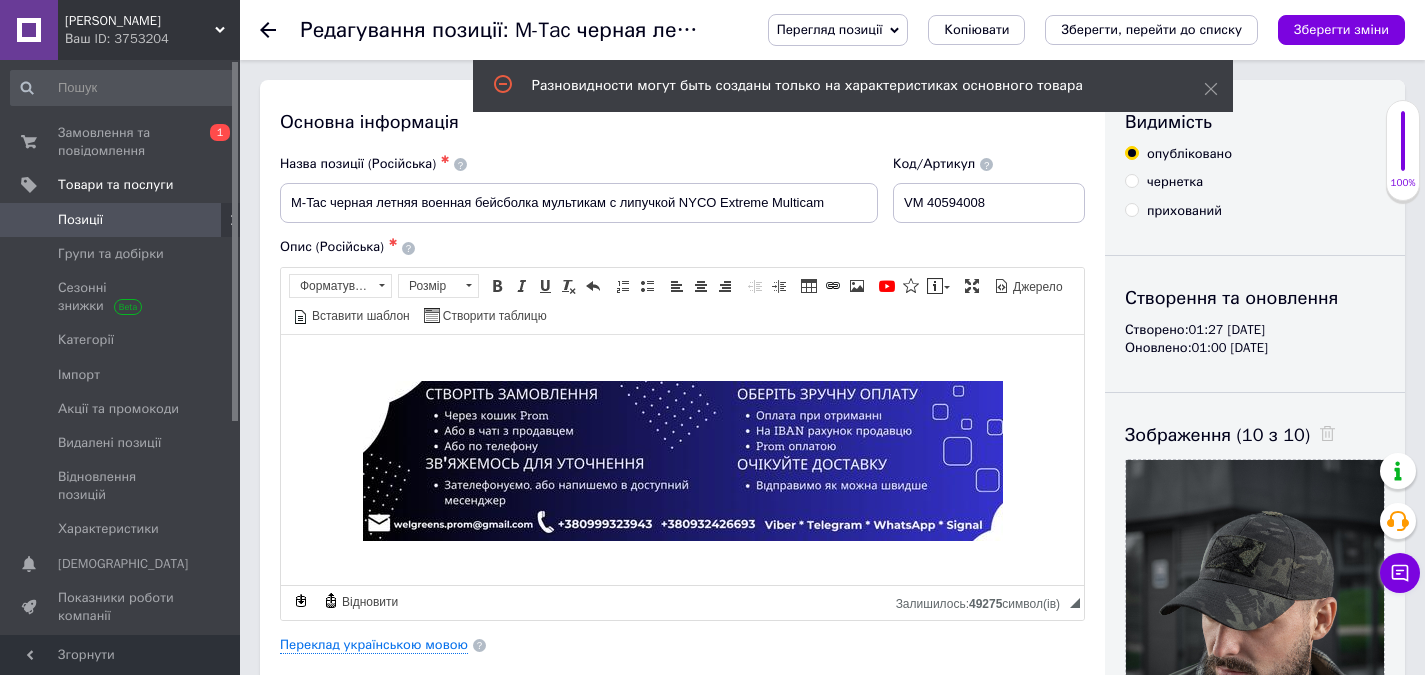 click on "Зберегти, перейти до списку" at bounding box center [1151, 29] 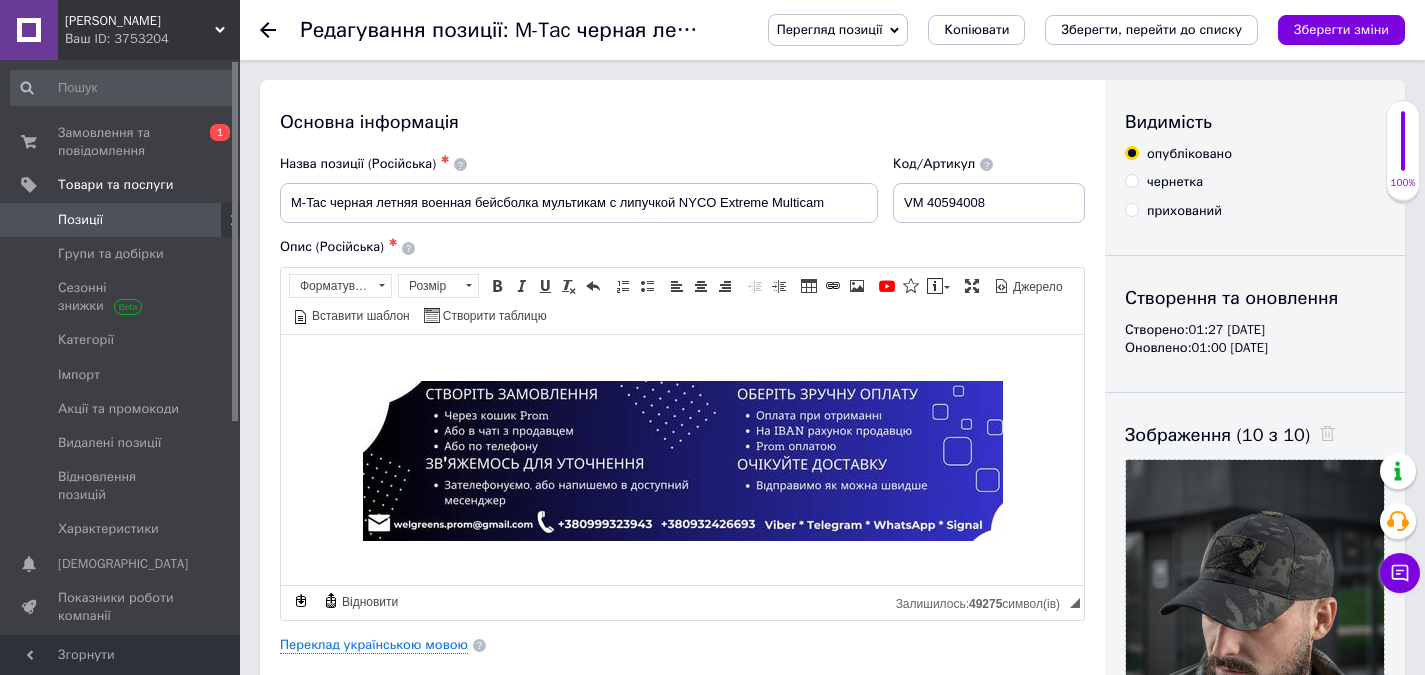 click on "Позиції" at bounding box center [80, 220] 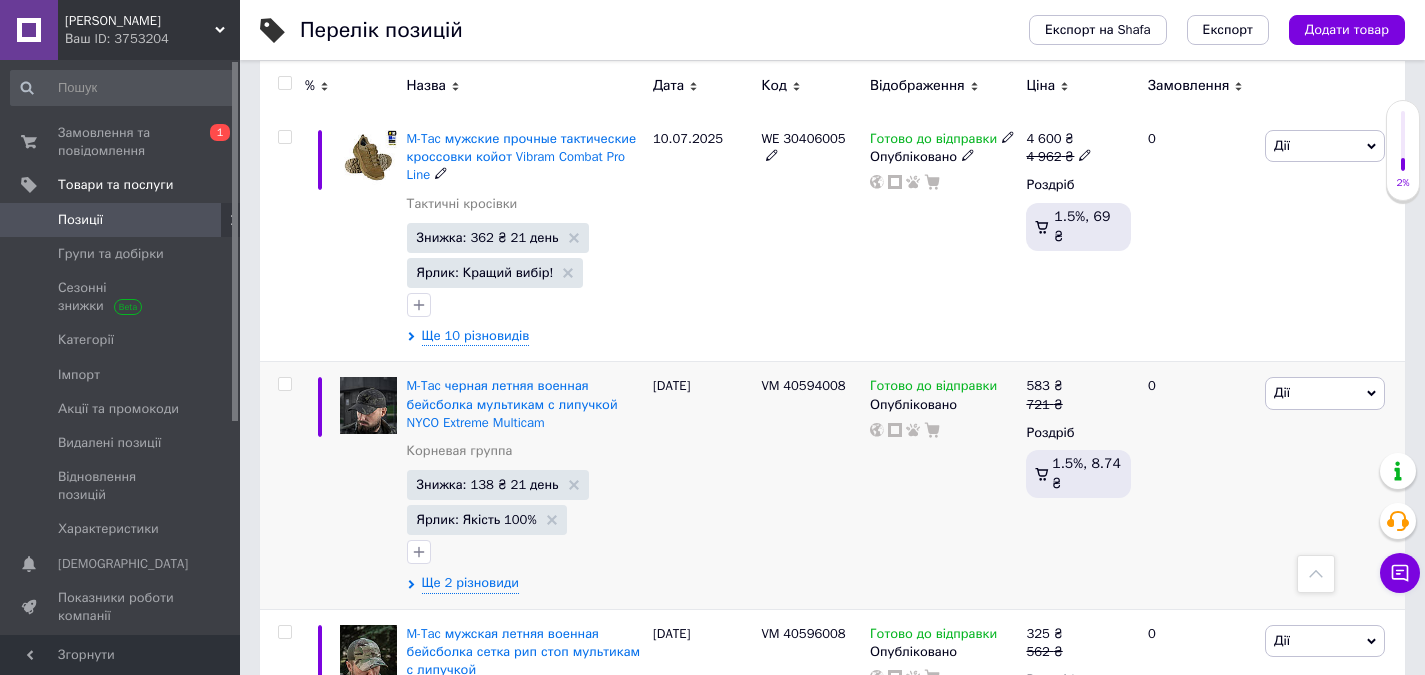scroll, scrollTop: 3663, scrollLeft: 0, axis: vertical 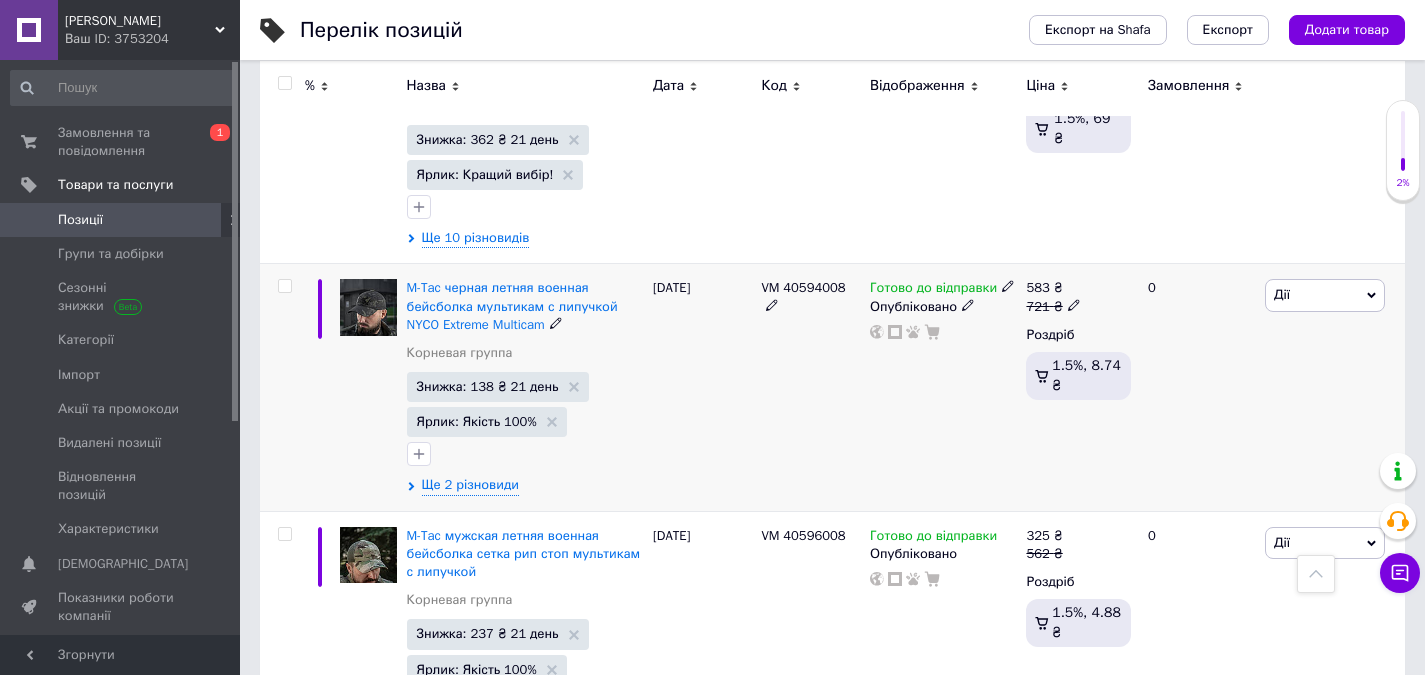 click on "Дії" at bounding box center [1325, 295] 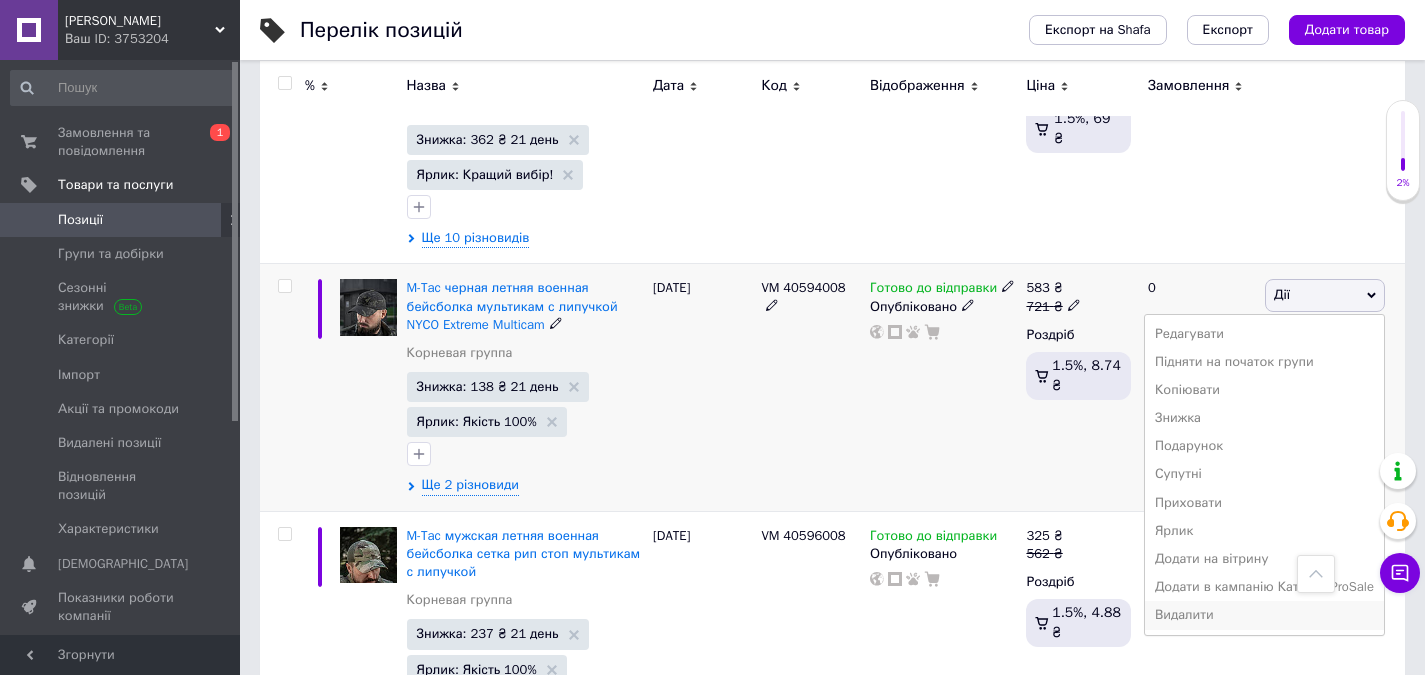 click on "Видалити" at bounding box center (1264, 615) 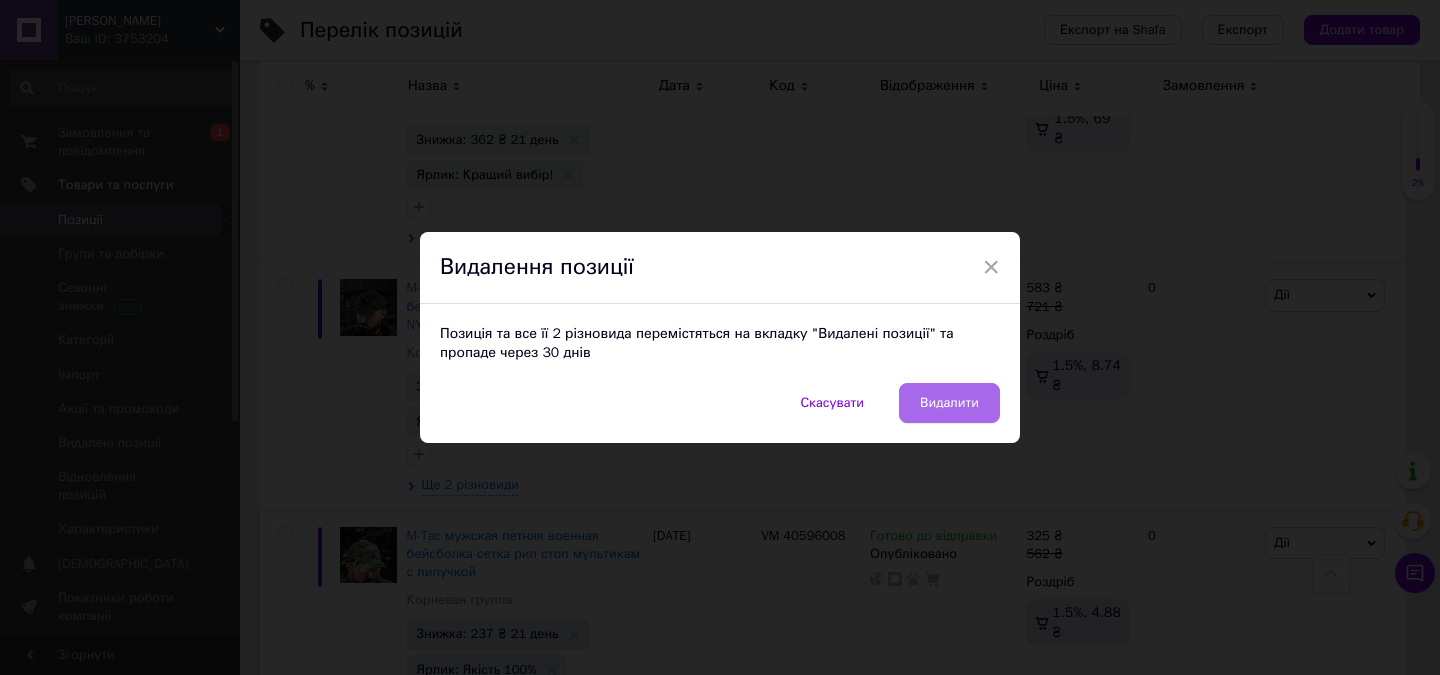 click on "Видалити" at bounding box center (949, 403) 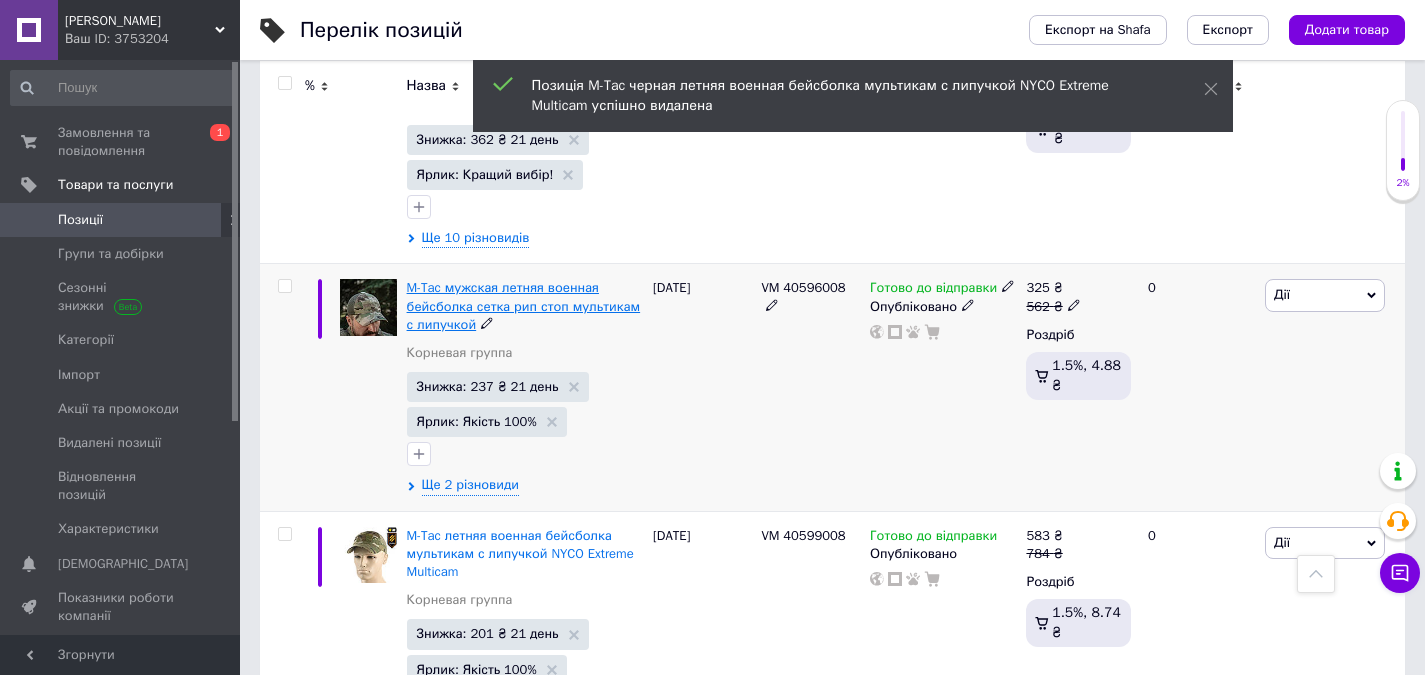 click on "M-Tac мужская летняя военная бейсболка сетка рип стоп мультикам с липучкой" at bounding box center (524, 305) 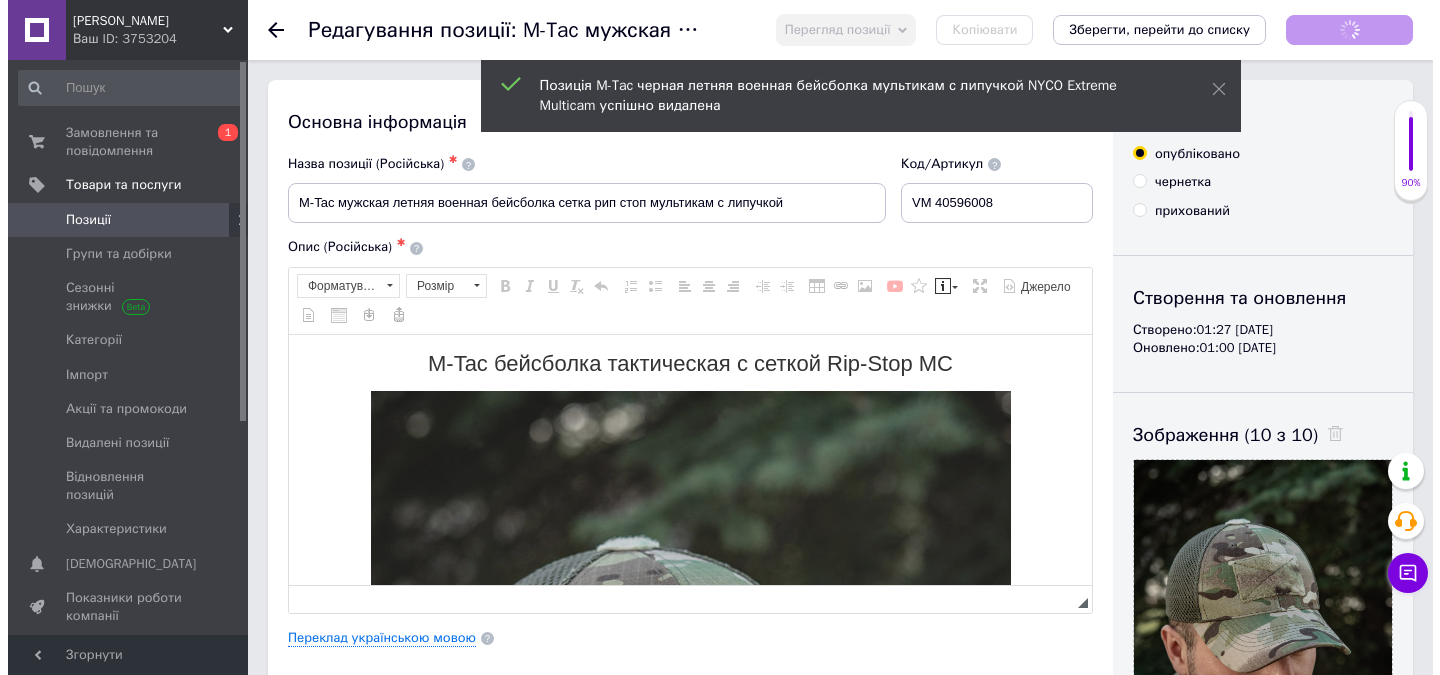scroll, scrollTop: 0, scrollLeft: 0, axis: both 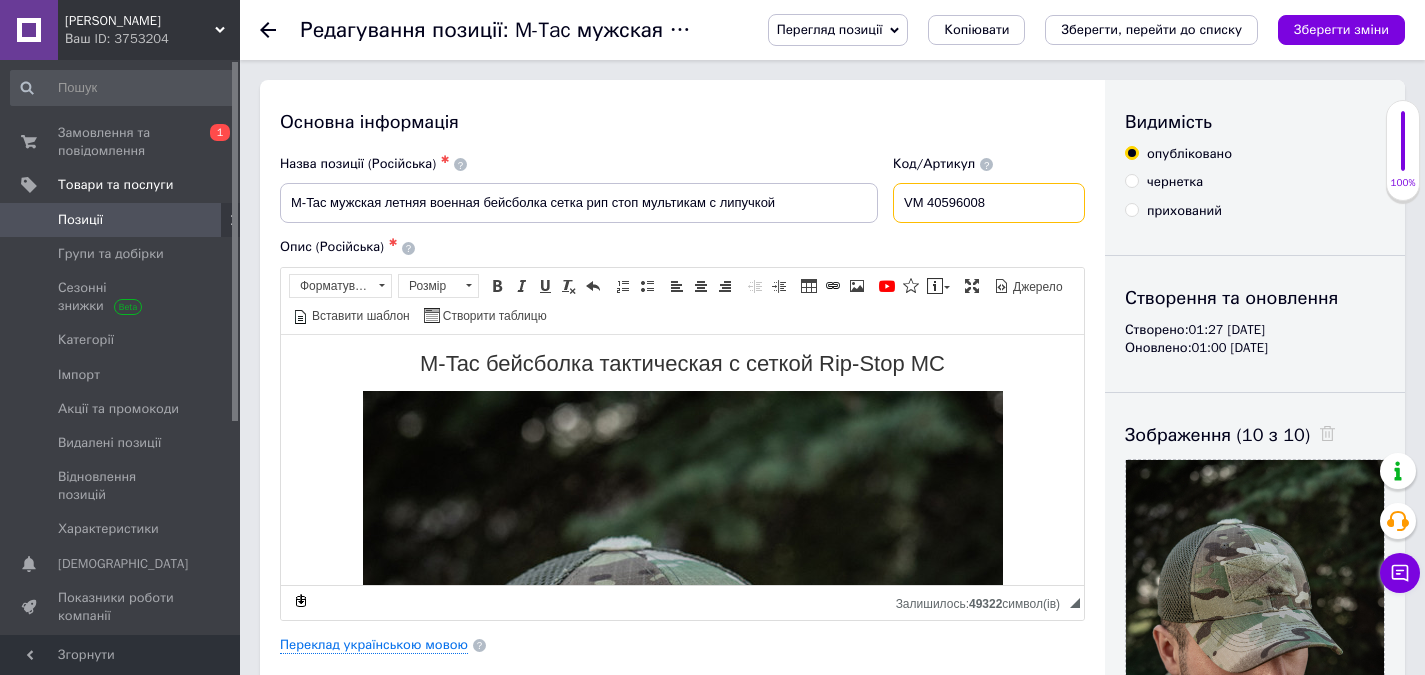 drag, startPoint x: 918, startPoint y: 200, endPoint x: 936, endPoint y: 198, distance: 18.110771 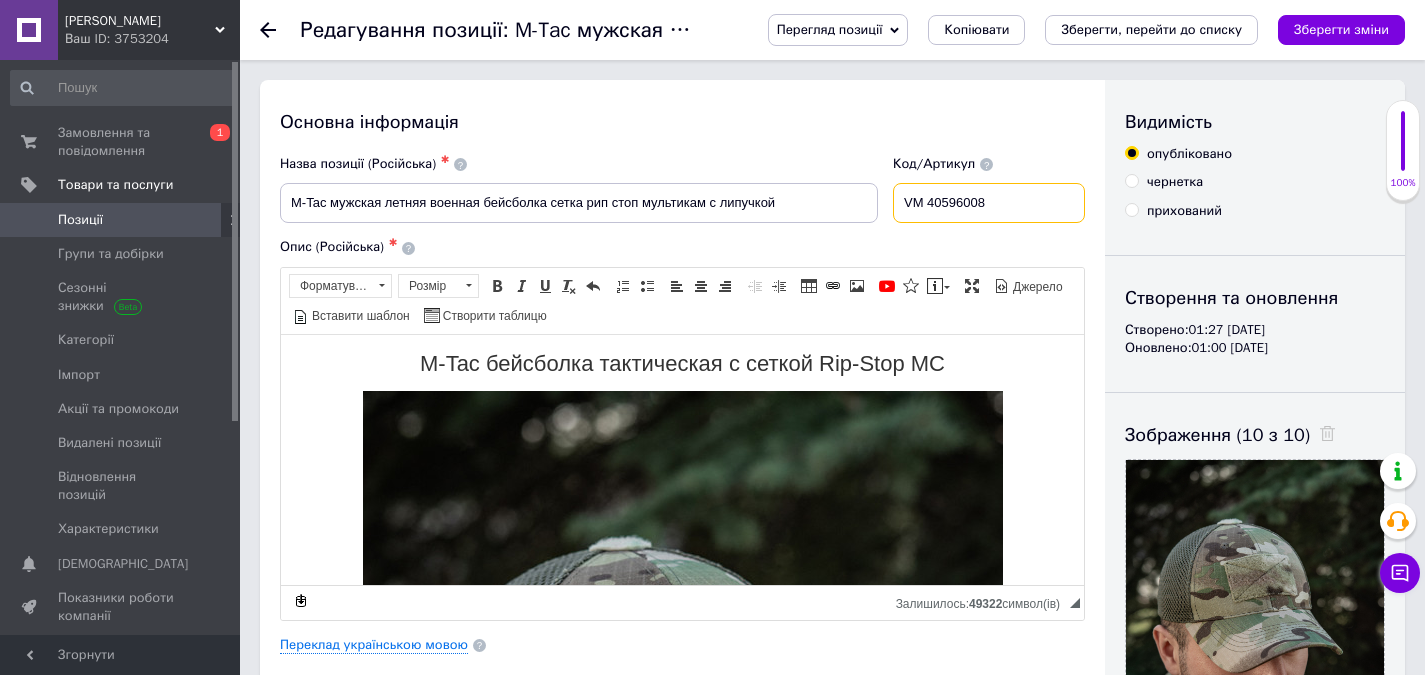 drag, startPoint x: 913, startPoint y: 201, endPoint x: 931, endPoint y: 200, distance: 18.027756 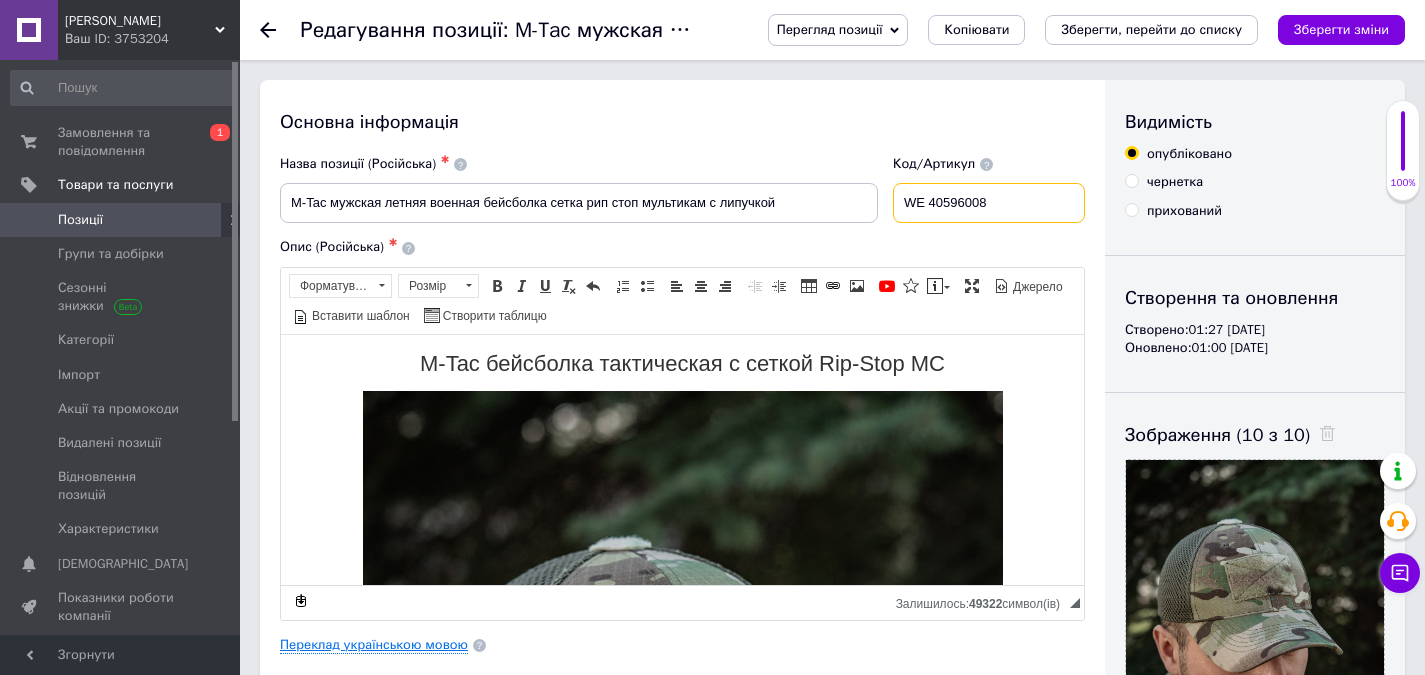 type on "WE 40596008" 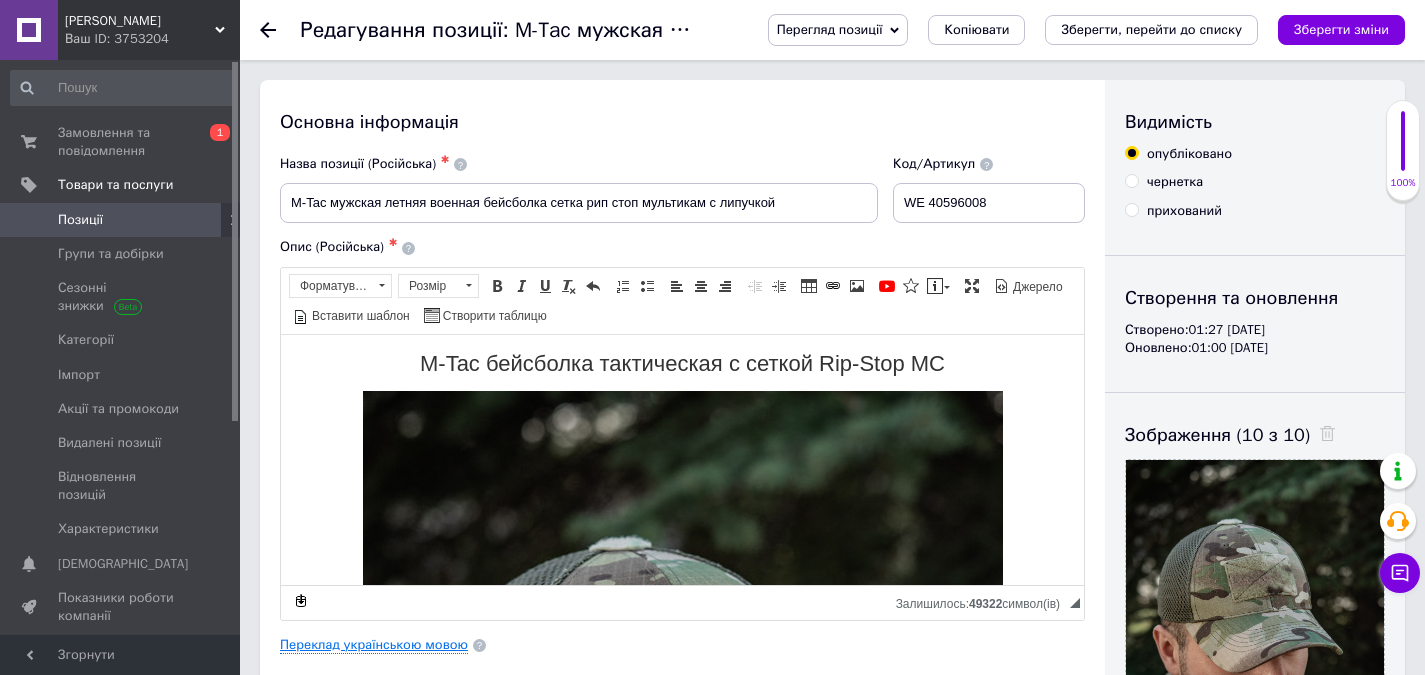 click on "Переклад українською мовою" at bounding box center [374, 645] 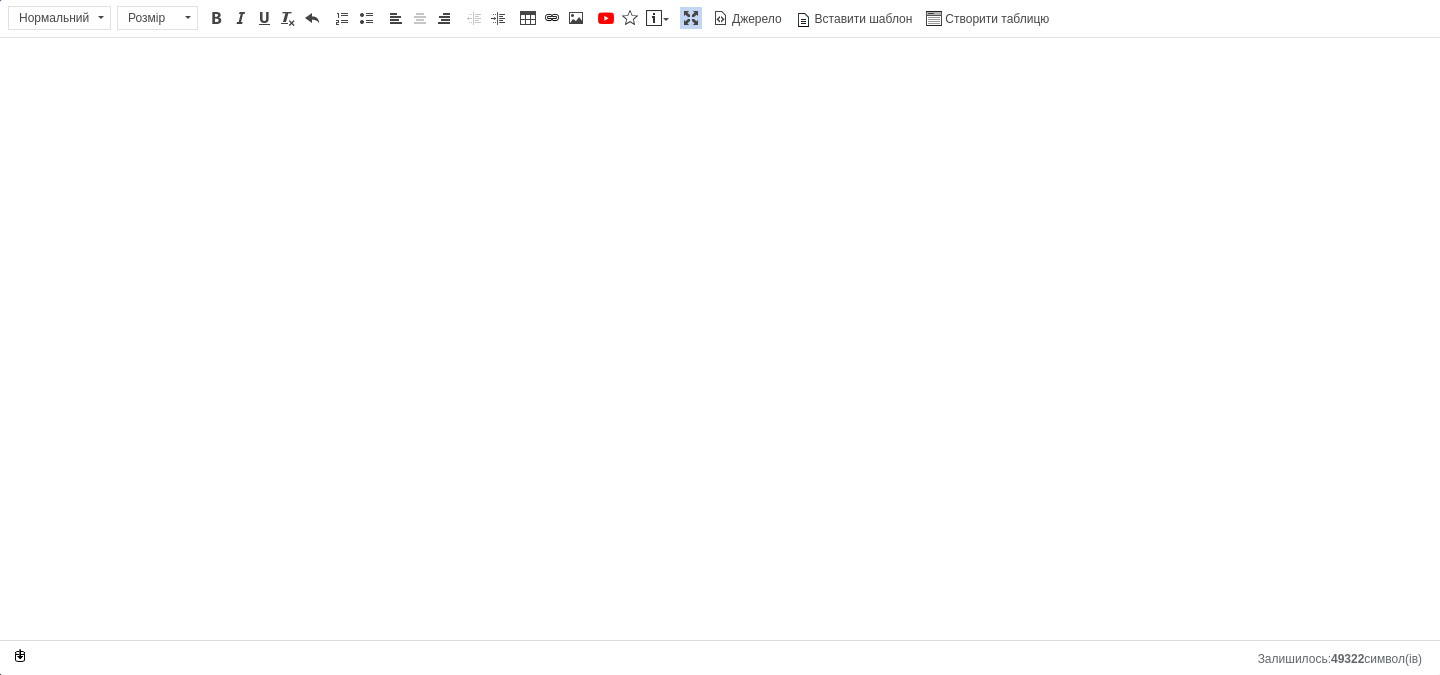select 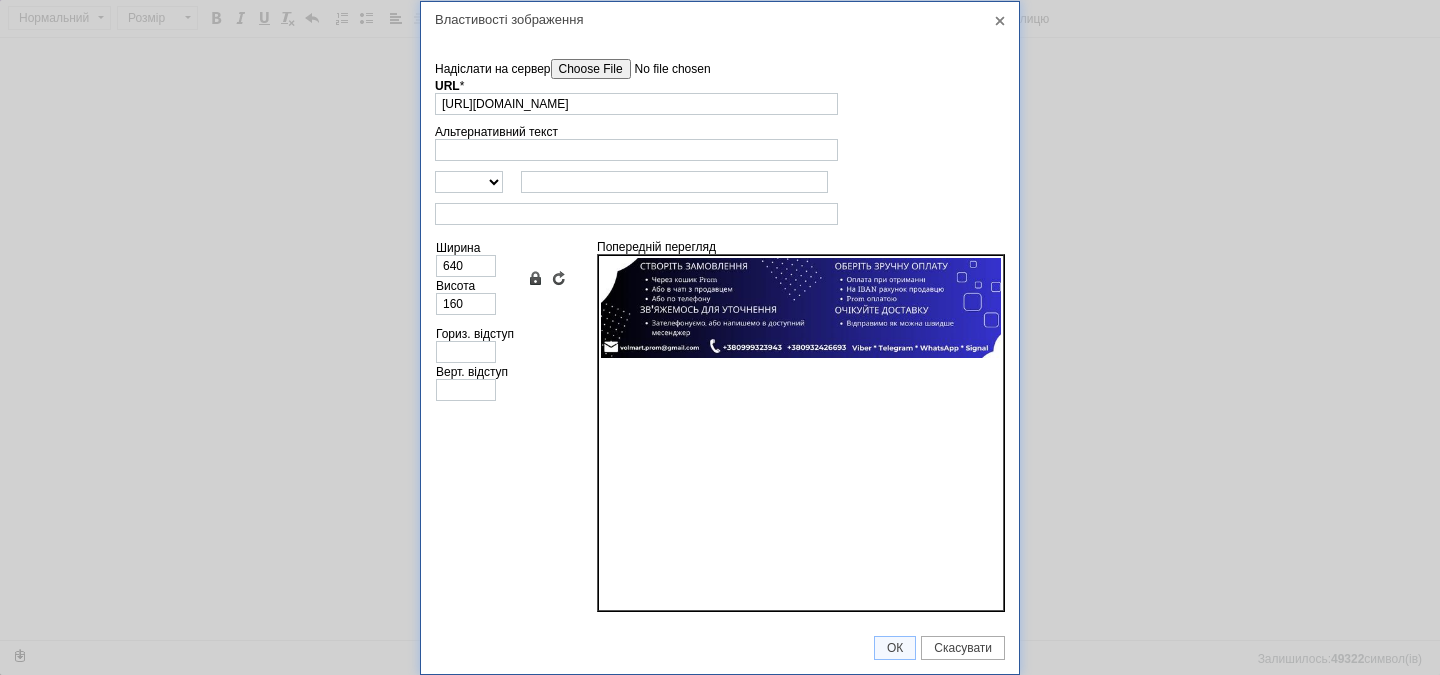 scroll, scrollTop: 0, scrollLeft: 261, axis: horizontal 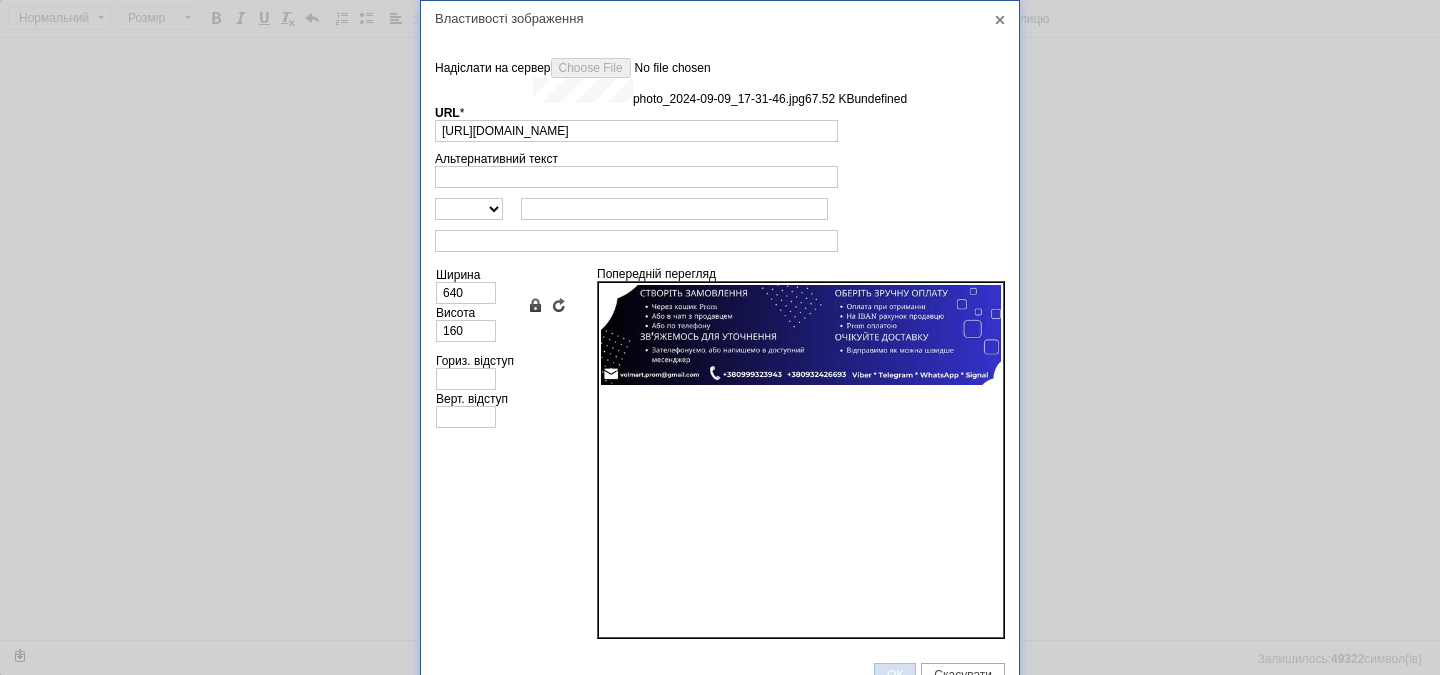 type on "[URL][DOMAIN_NAME]" 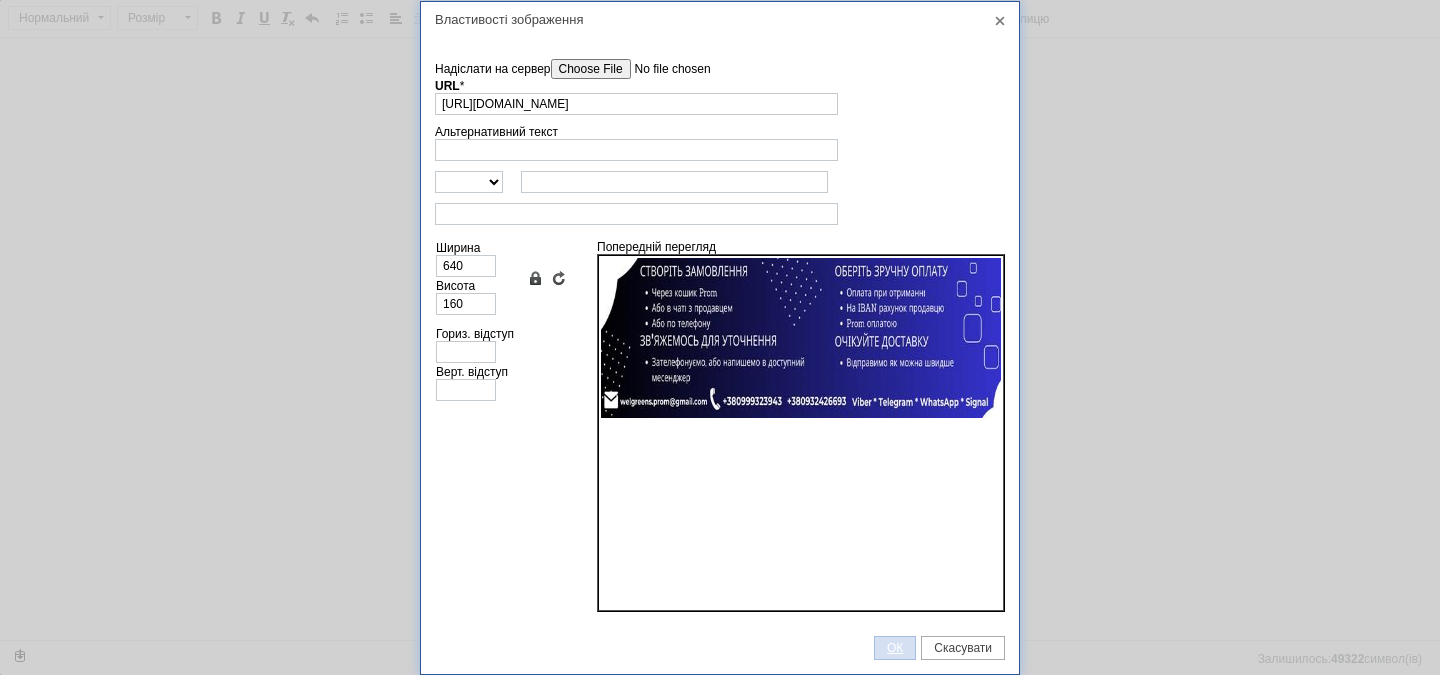 click on "ОК" at bounding box center (895, 648) 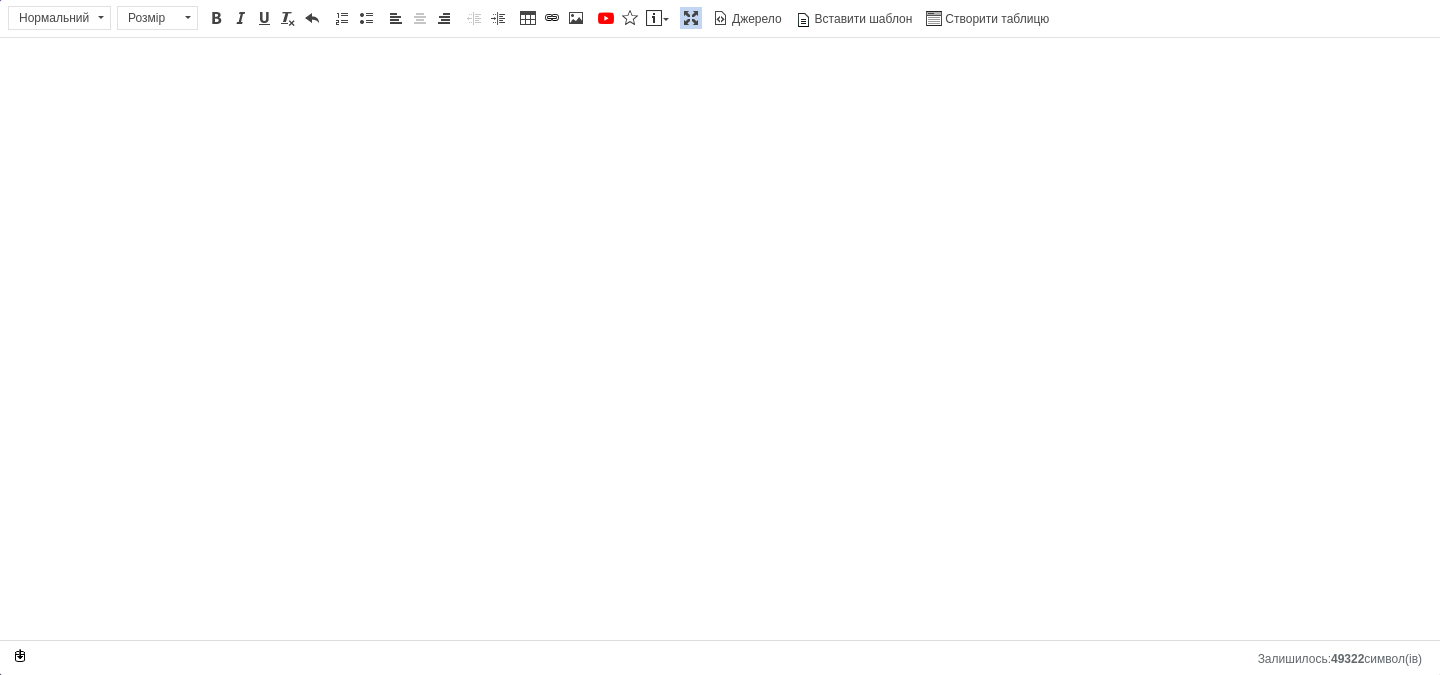 click at bounding box center [691, 18] 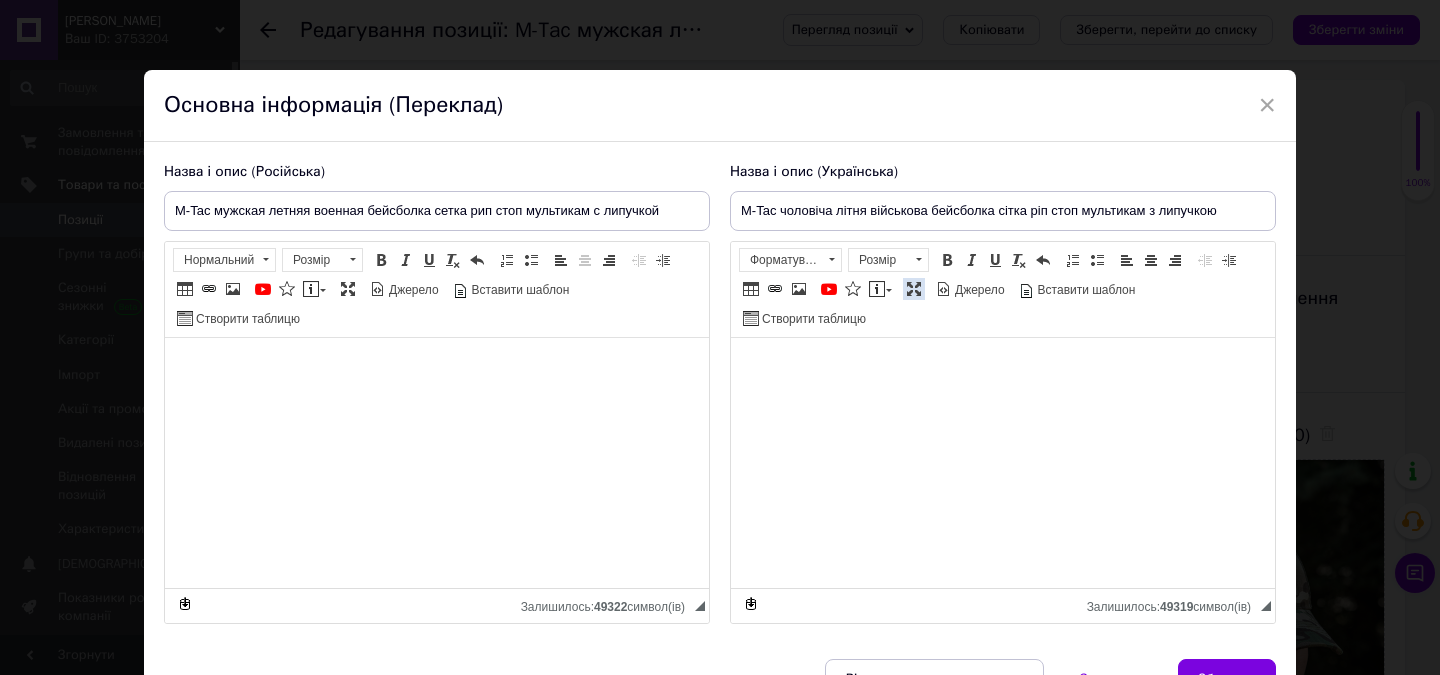 click at bounding box center (914, 289) 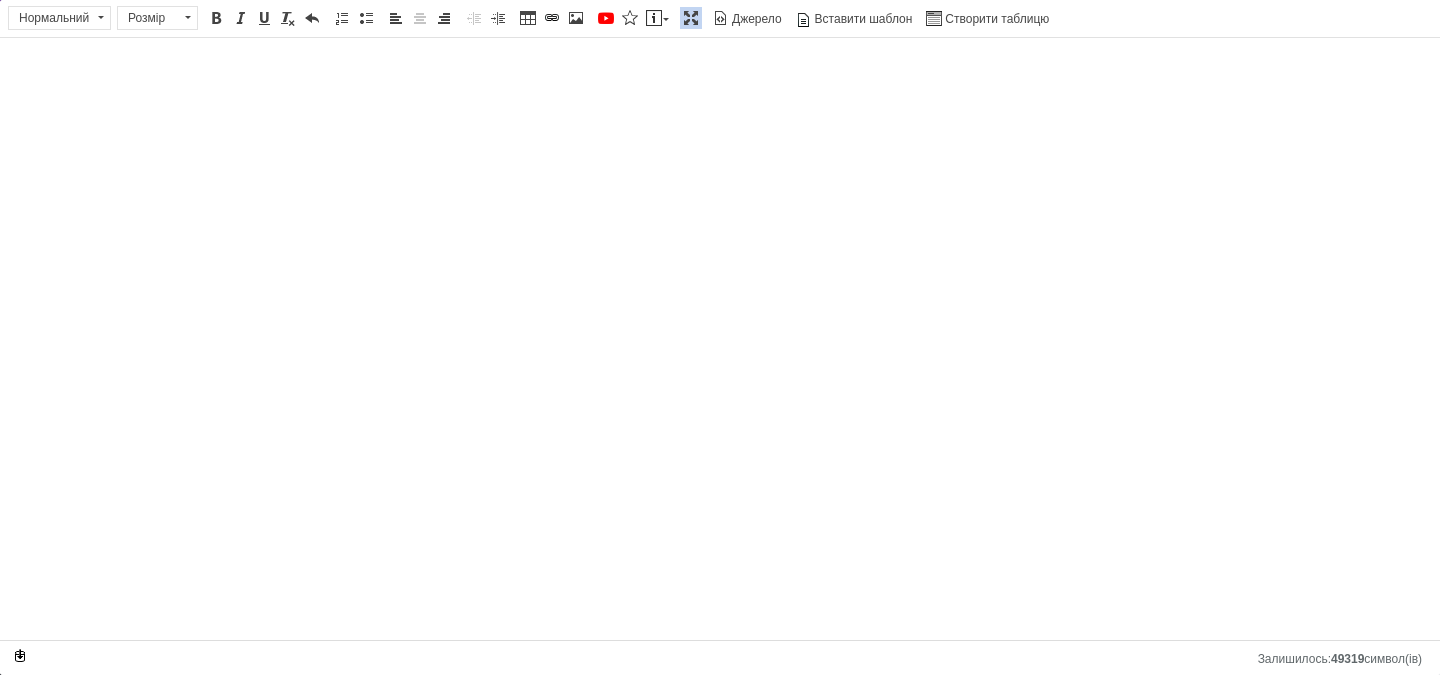 select 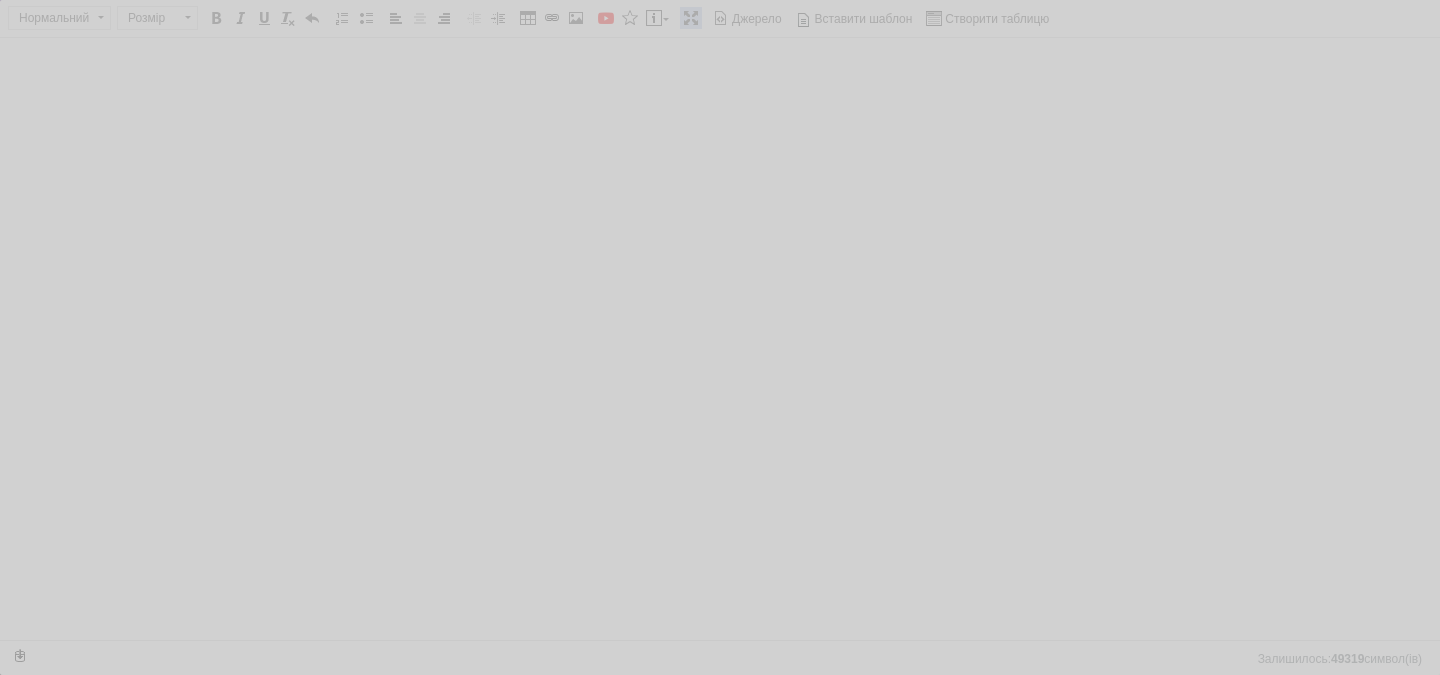 type on "[URL][DOMAIN_NAME]" 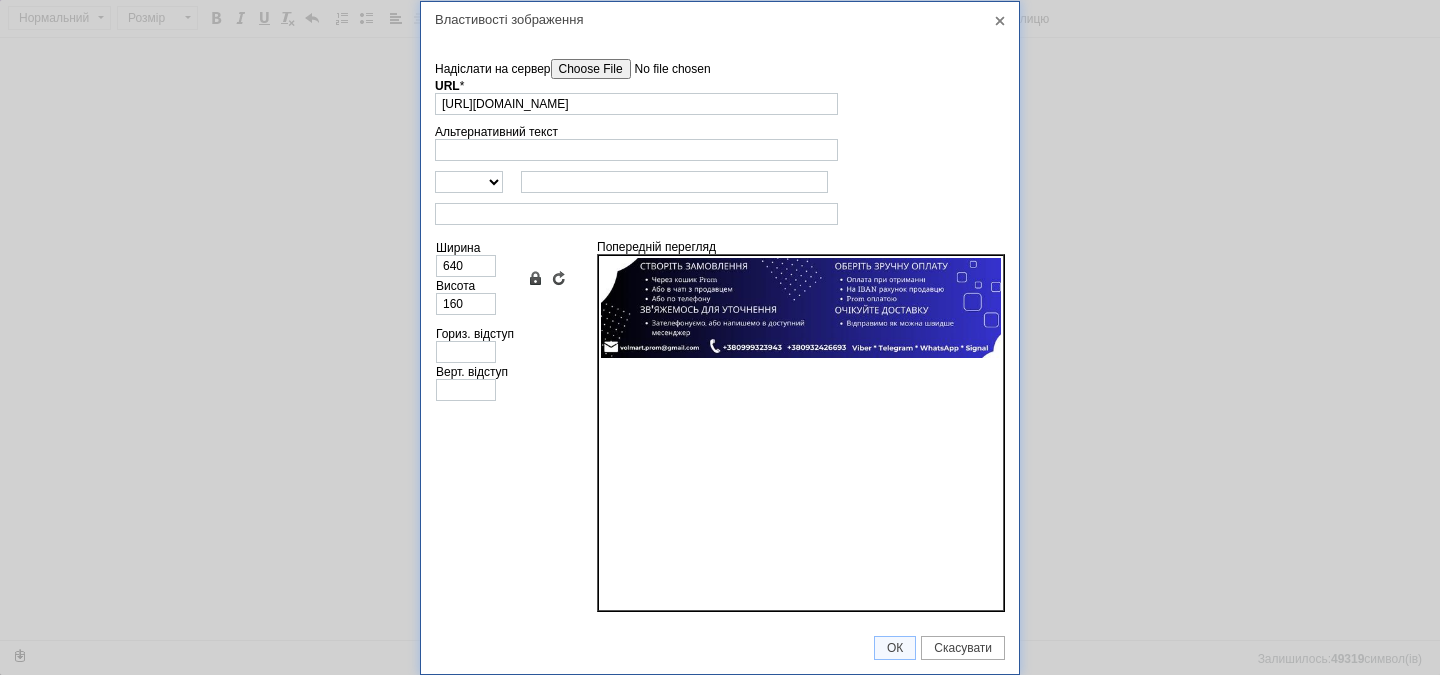 click on "Надіслати на сервер" at bounding box center (664, 69) 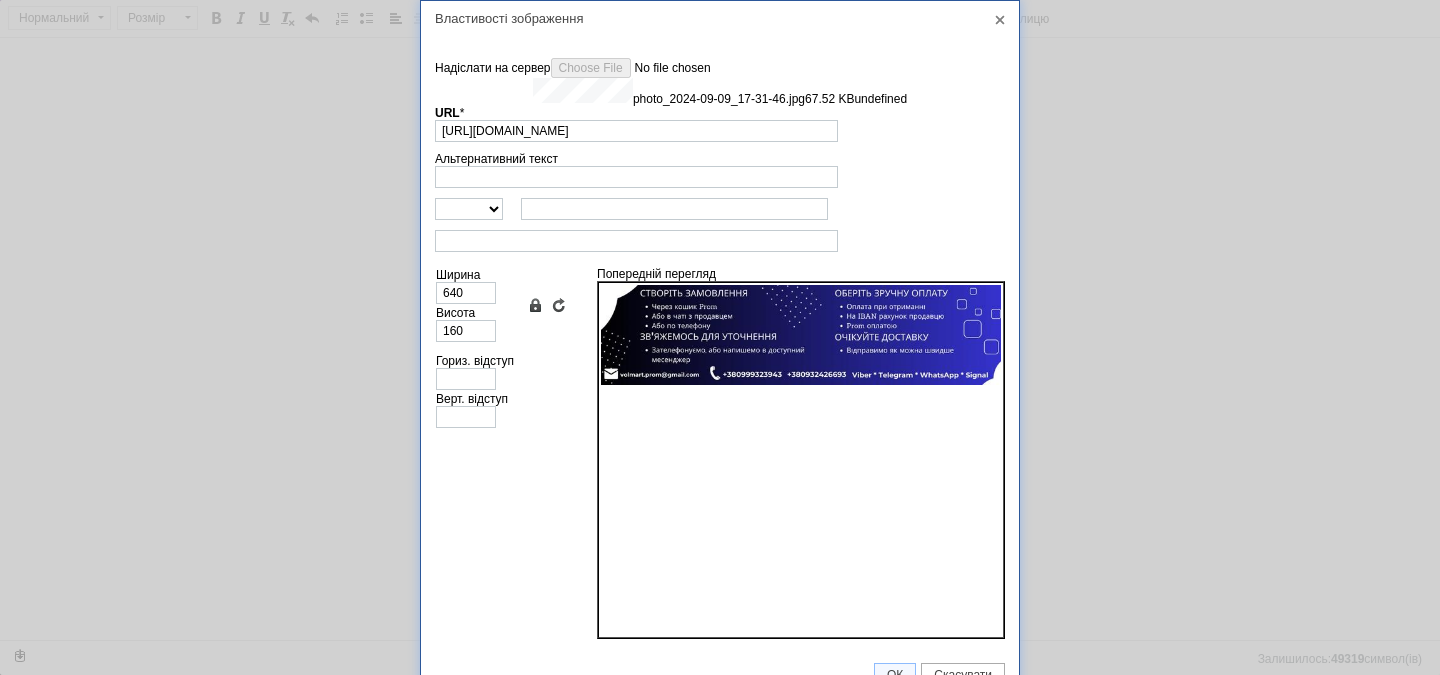 type on "[URL][DOMAIN_NAME]" 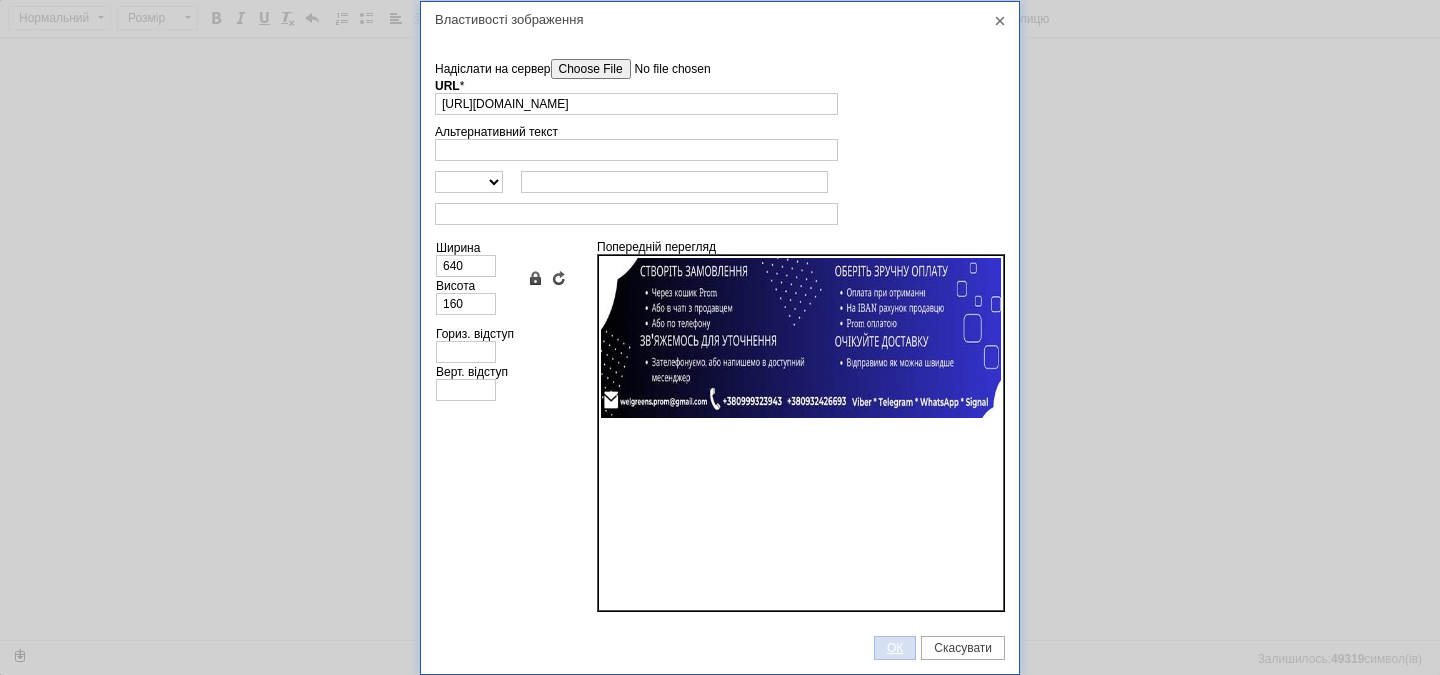click on "ОК" at bounding box center [895, 648] 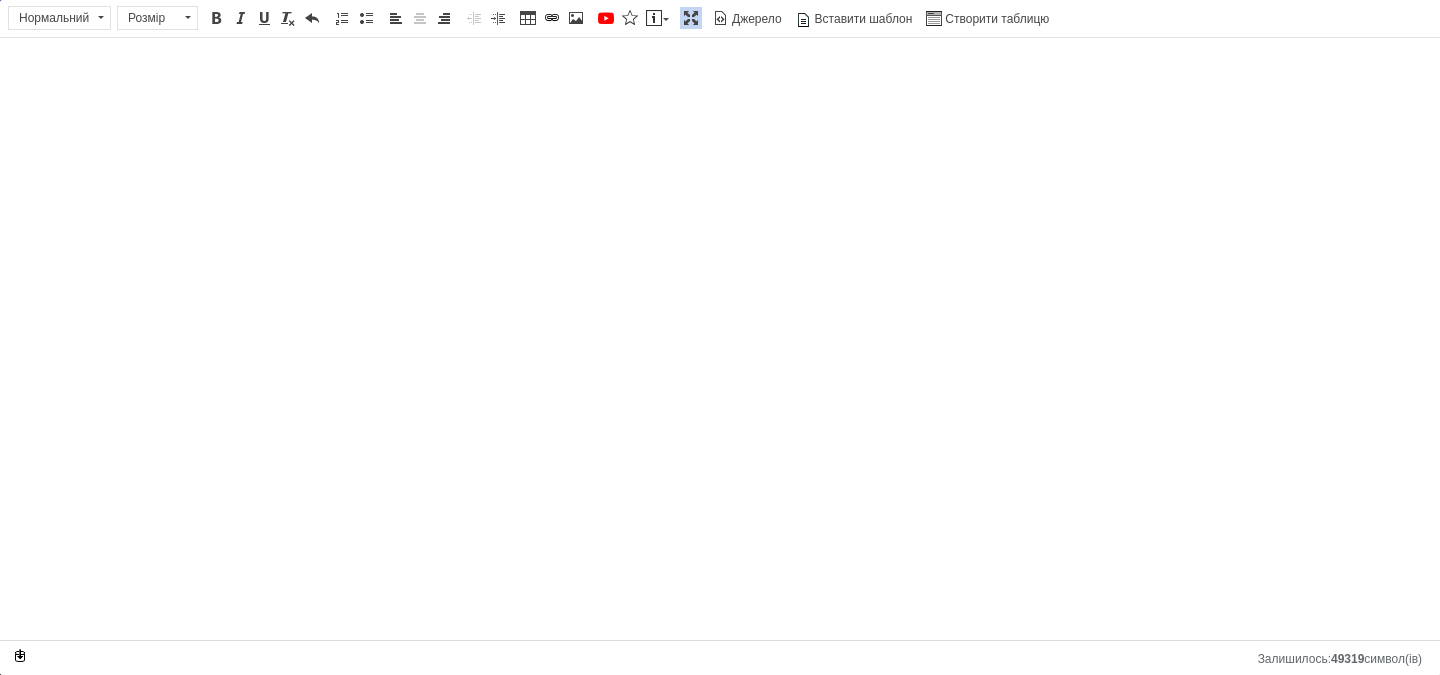 click at bounding box center [691, 18] 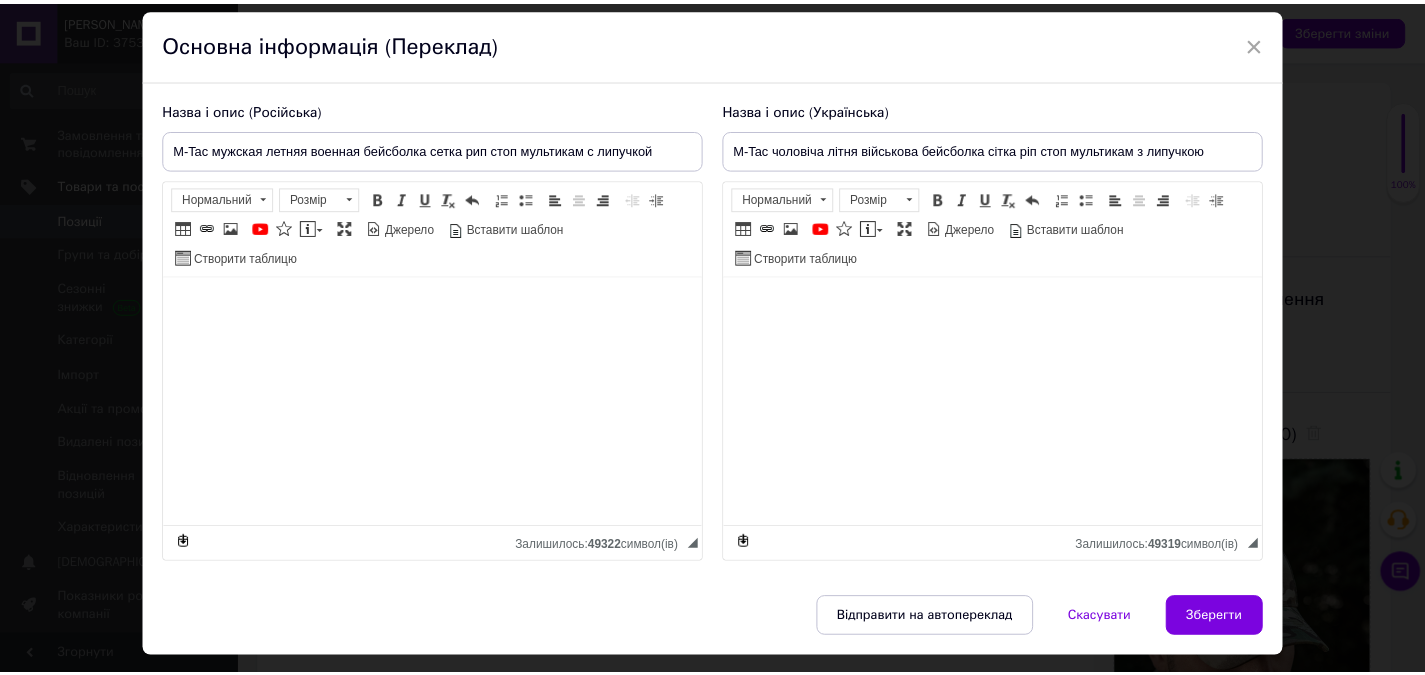 scroll, scrollTop: 114, scrollLeft: 0, axis: vertical 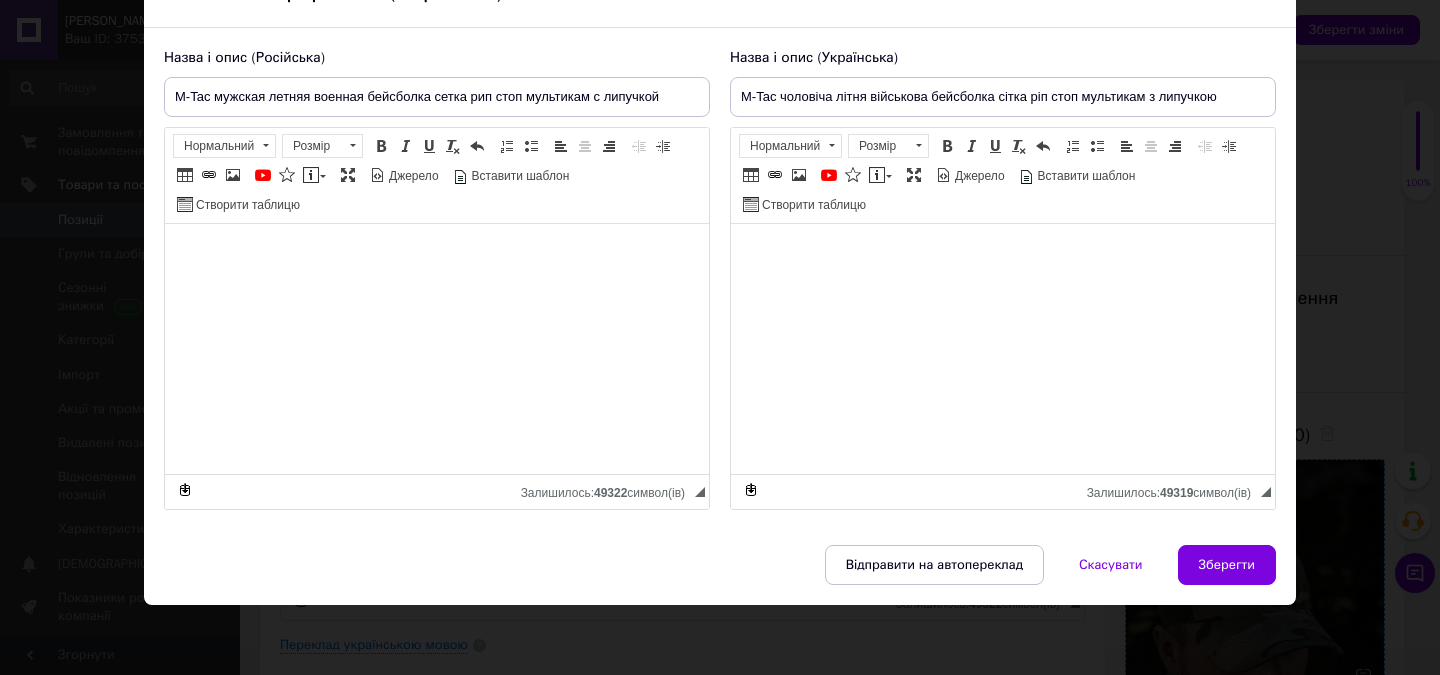 click on "Зберегти" at bounding box center (1227, 565) 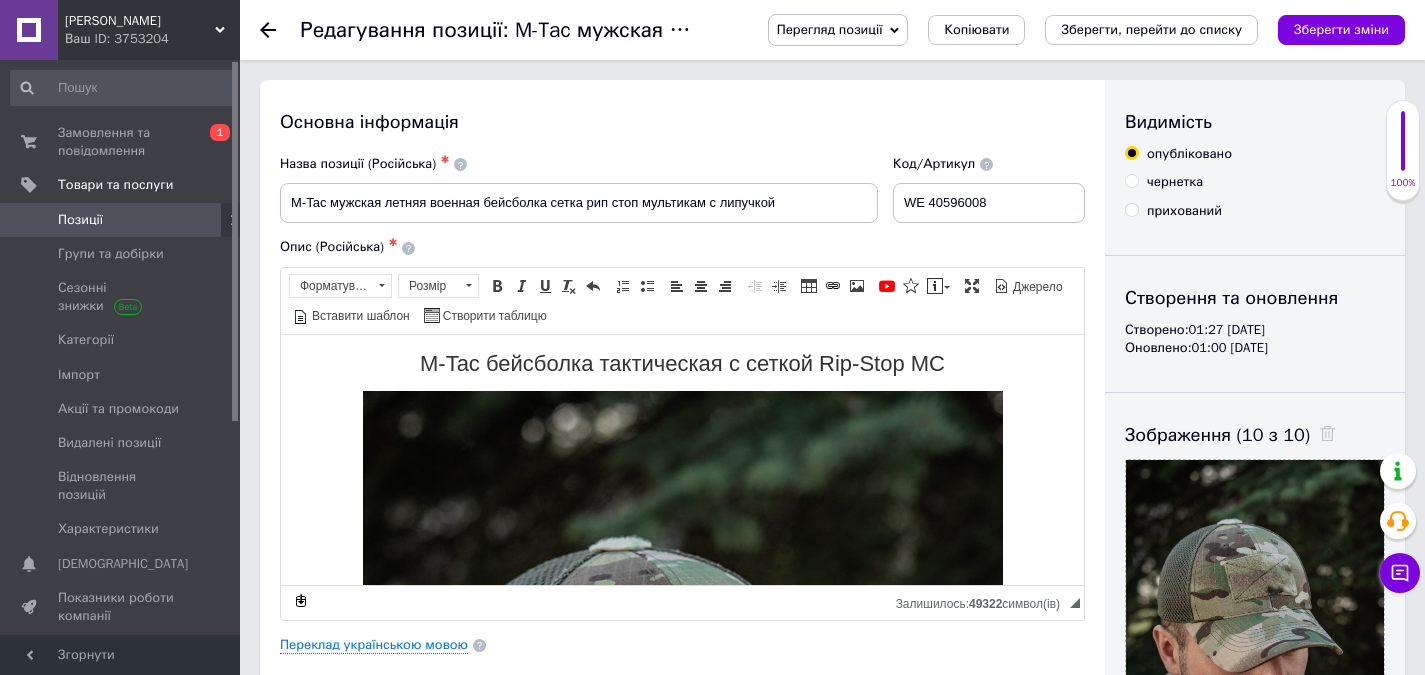 click on "Зберегти зміни" at bounding box center (1341, 29) 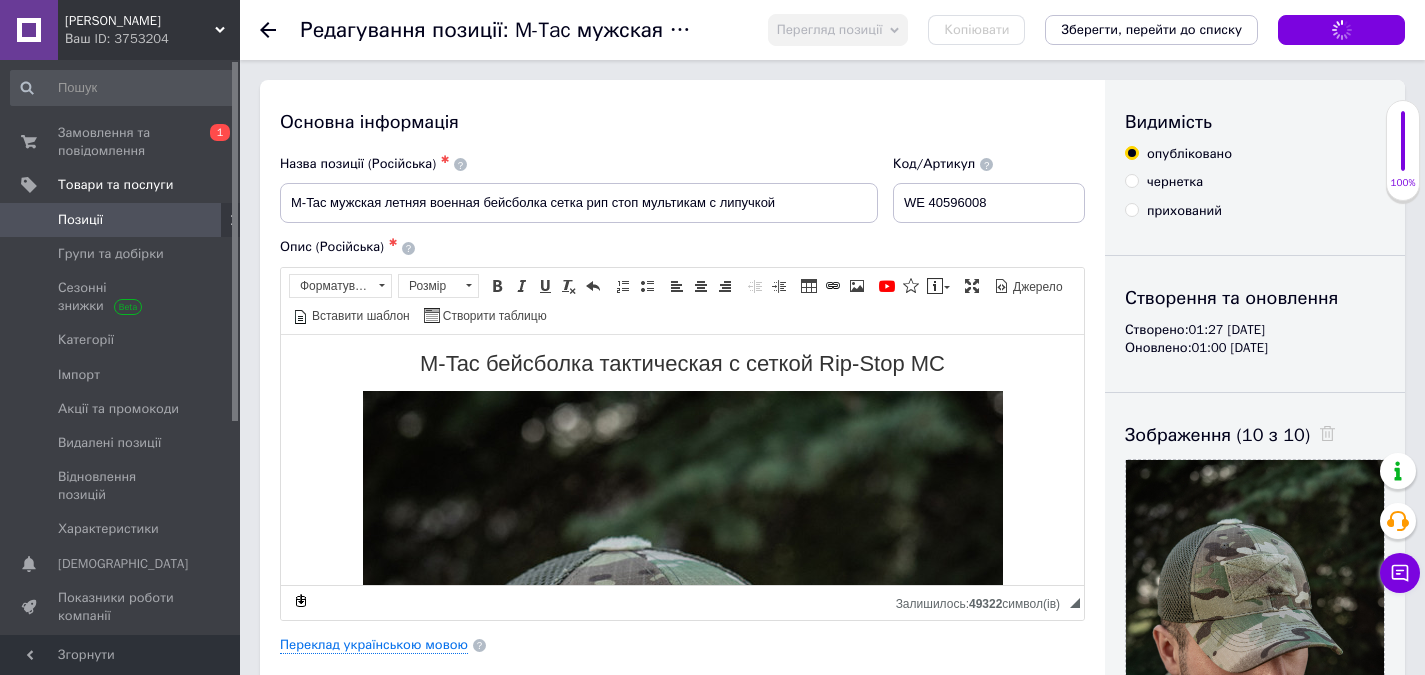 scroll, scrollTop: 100, scrollLeft: 0, axis: vertical 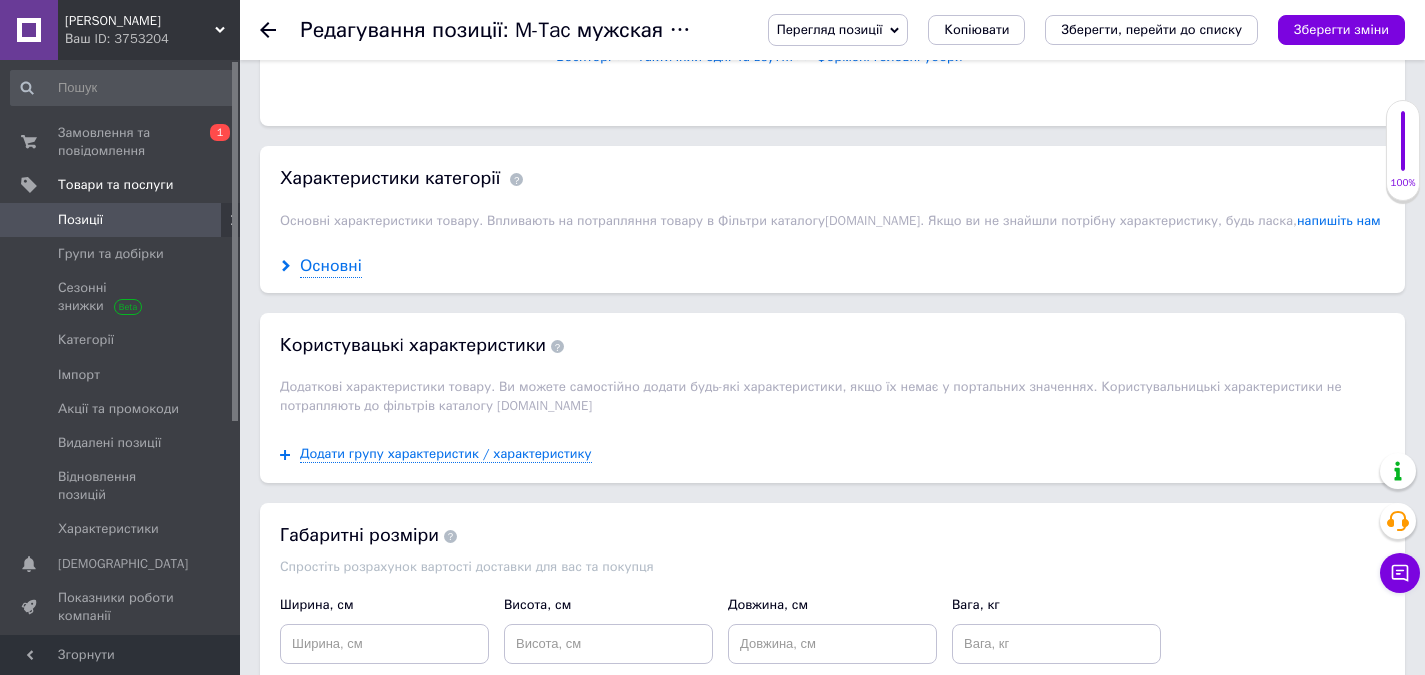 click on "Основні" at bounding box center (331, 266) 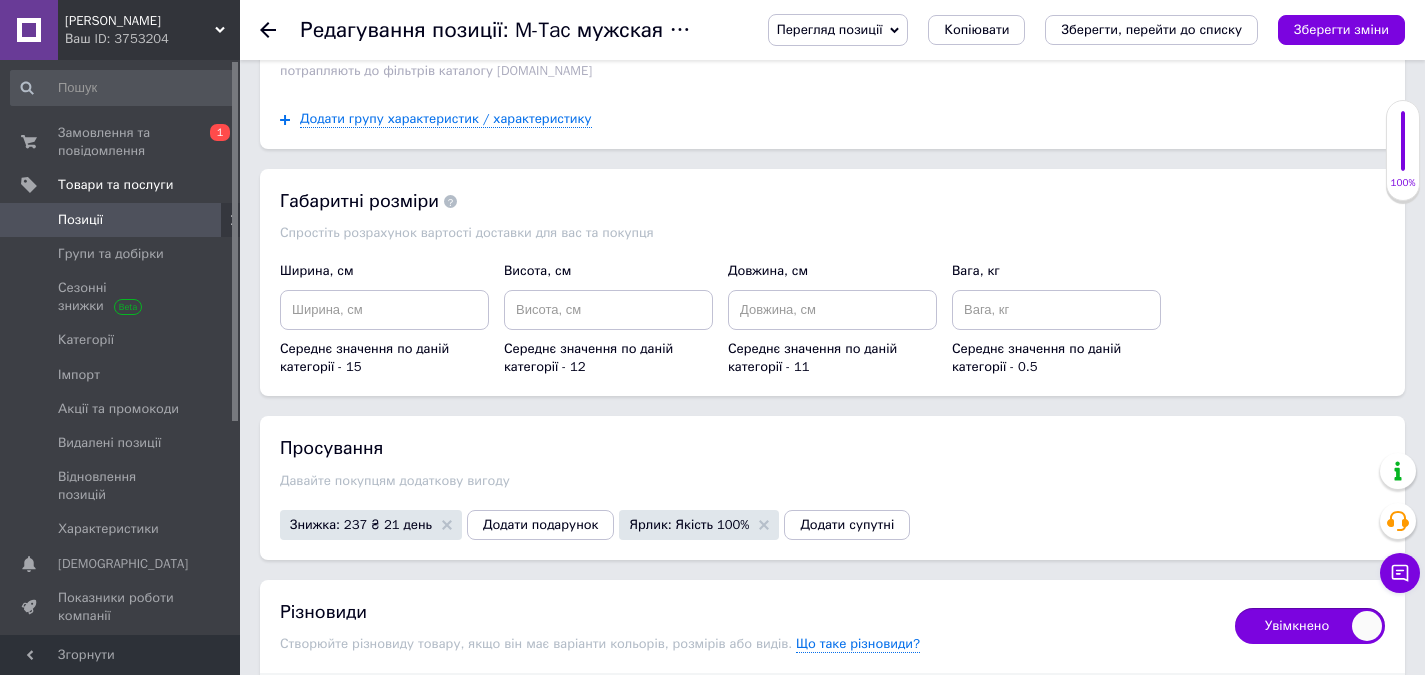 scroll, scrollTop: 2126, scrollLeft: 0, axis: vertical 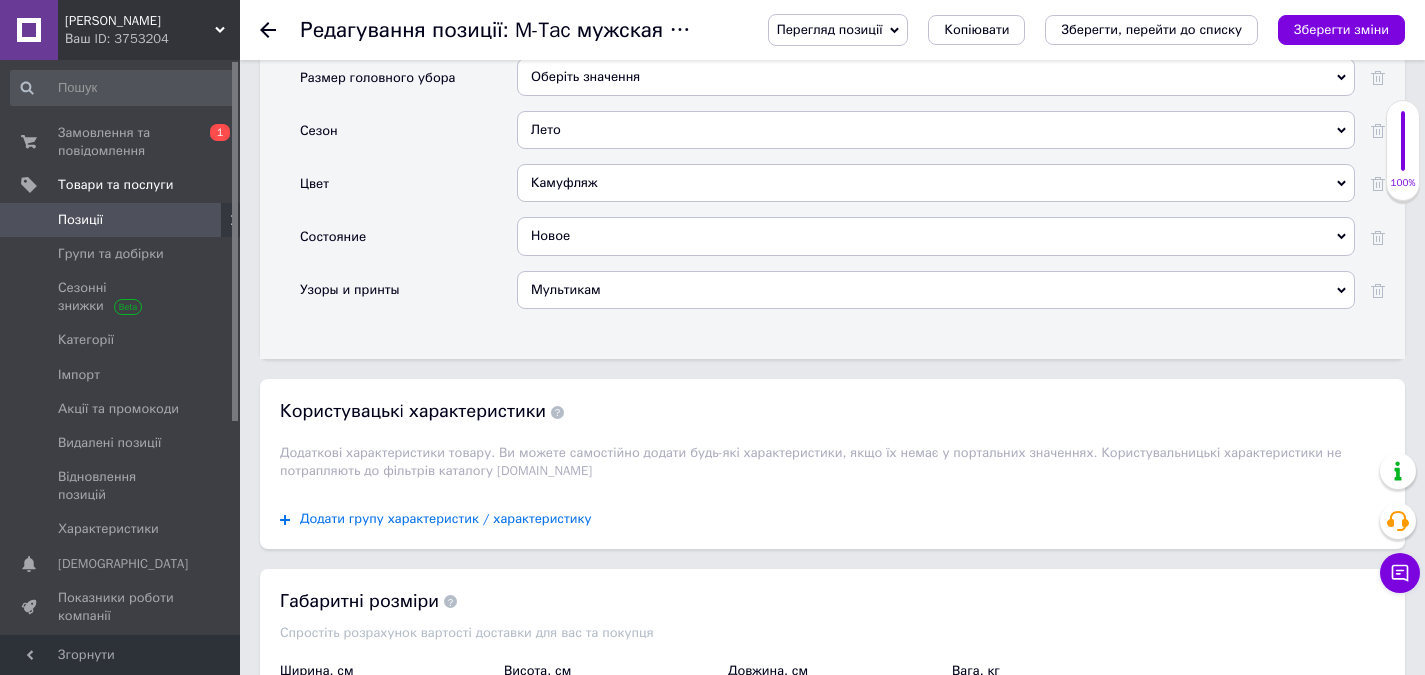 click on "Додати групу характеристик / характеристику" at bounding box center (446, 519) 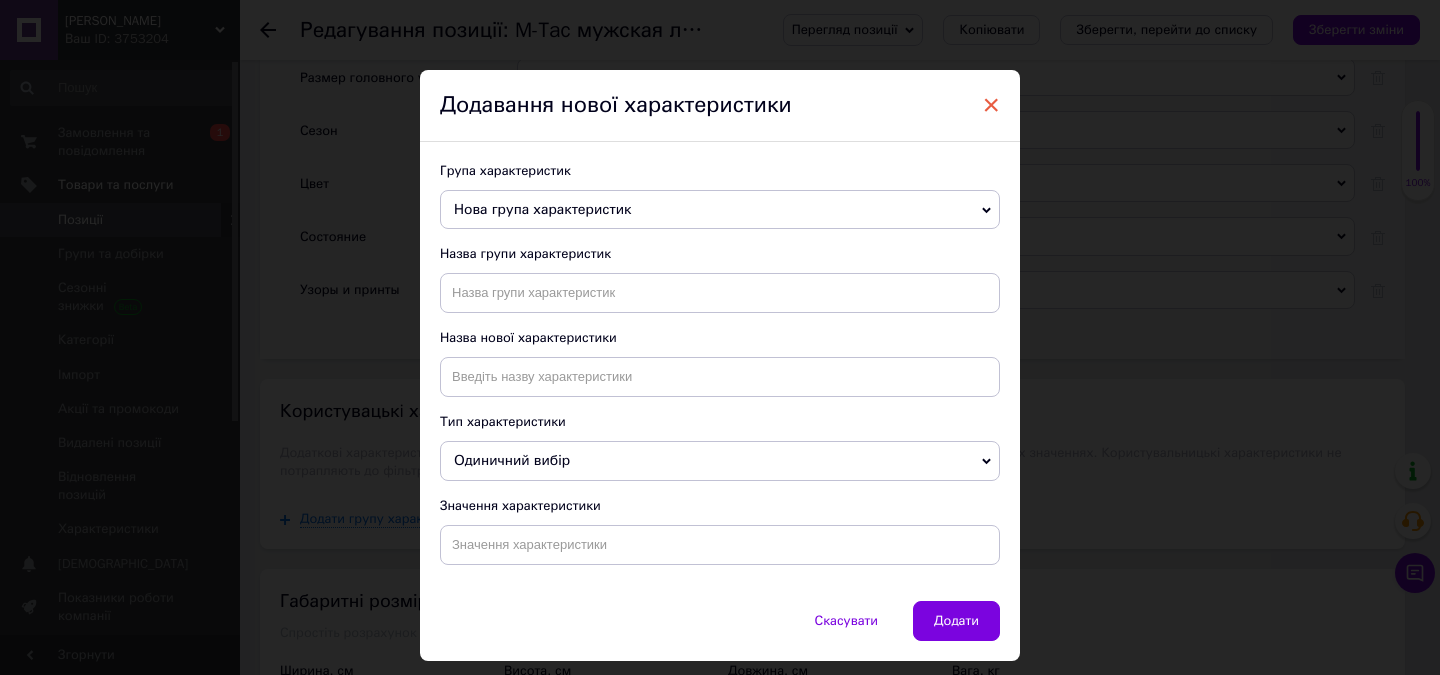 click on "×" at bounding box center (991, 105) 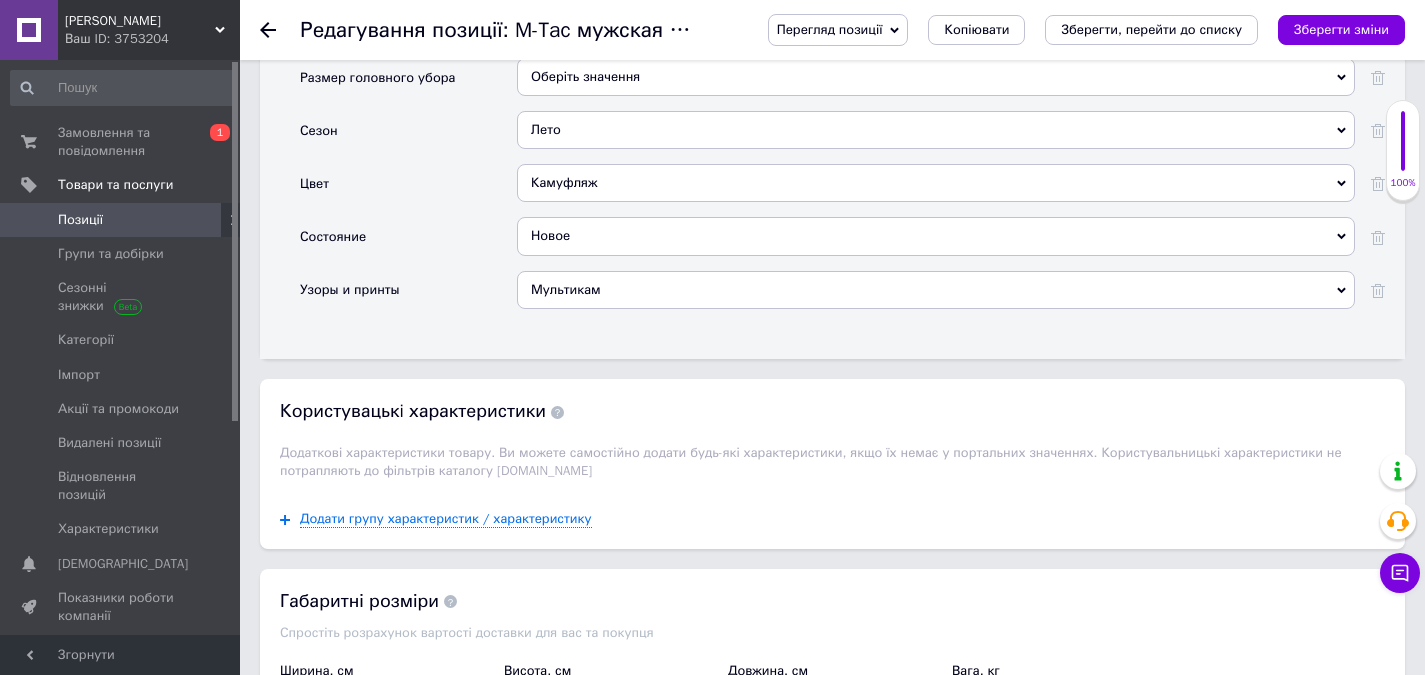 click on "Позиції" at bounding box center (80, 220) 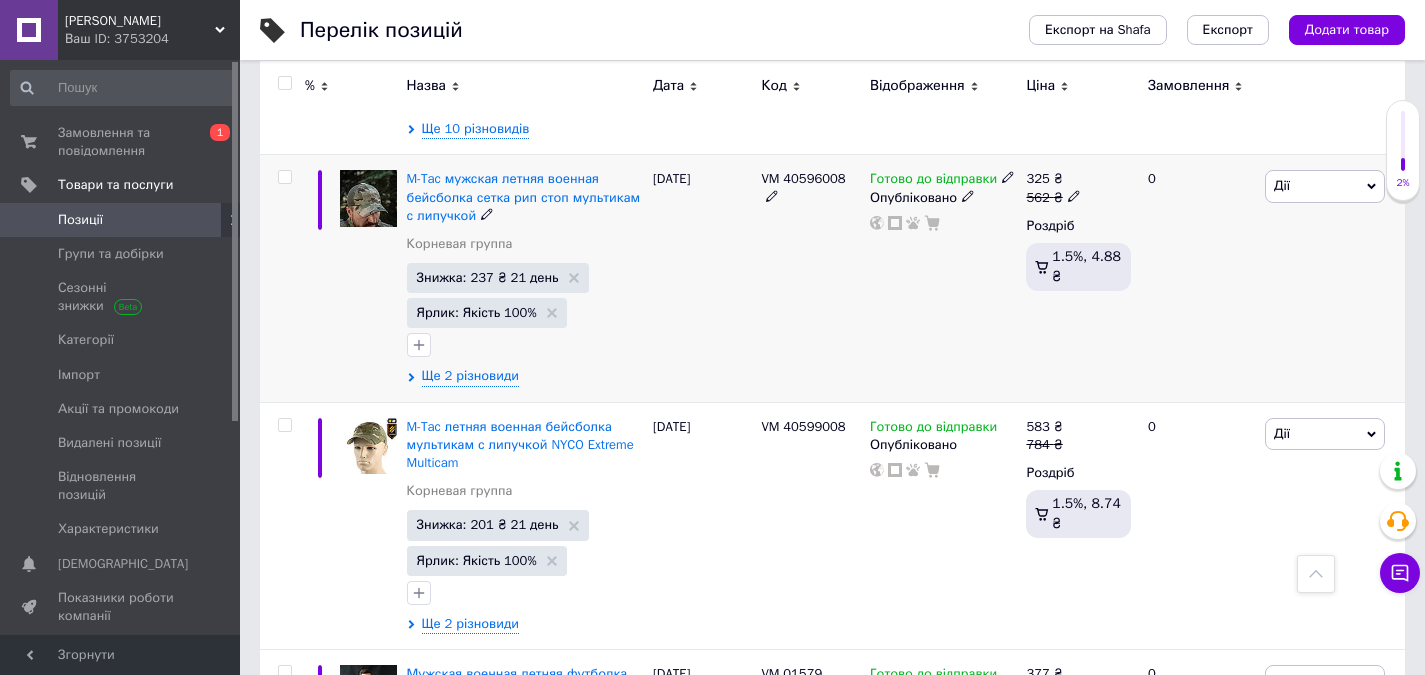 scroll, scrollTop: 3800, scrollLeft: 0, axis: vertical 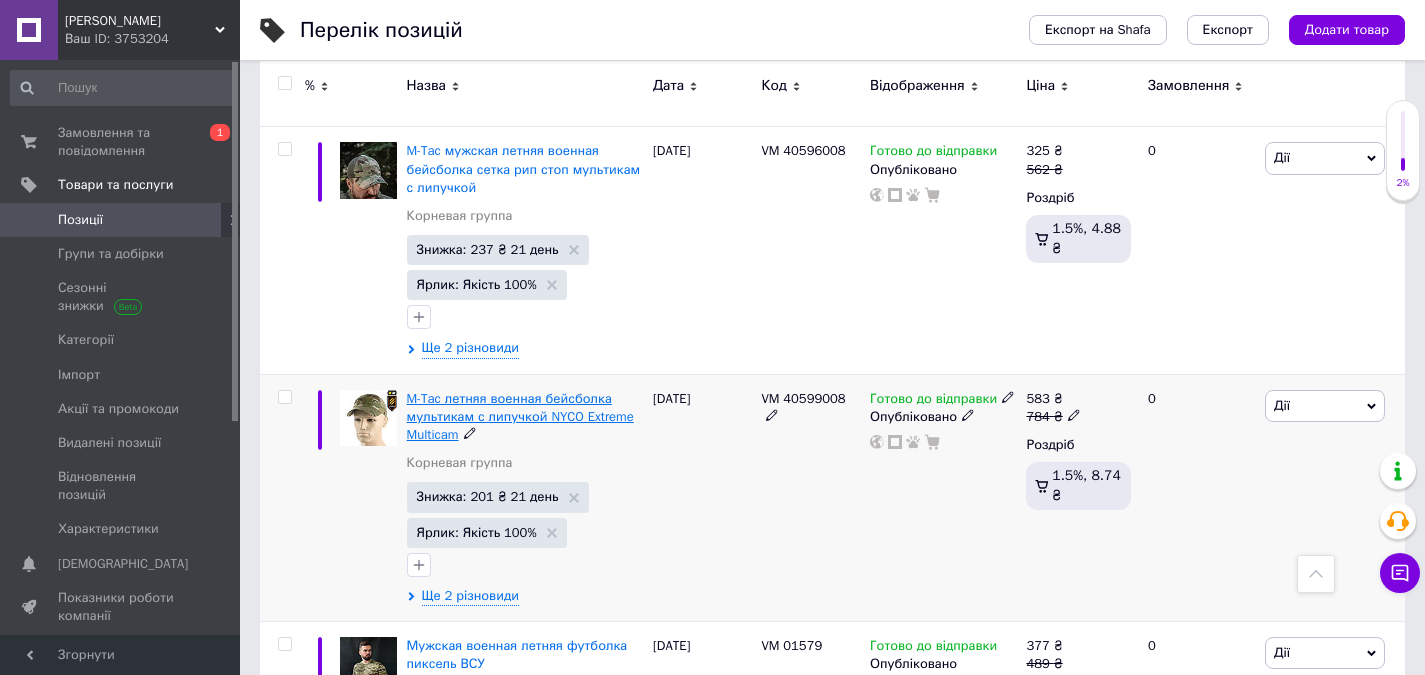 click on "M-Tac летняя военная бейсболка мультикам с липучкой NYCO Extreme Multicam" at bounding box center (520, 416) 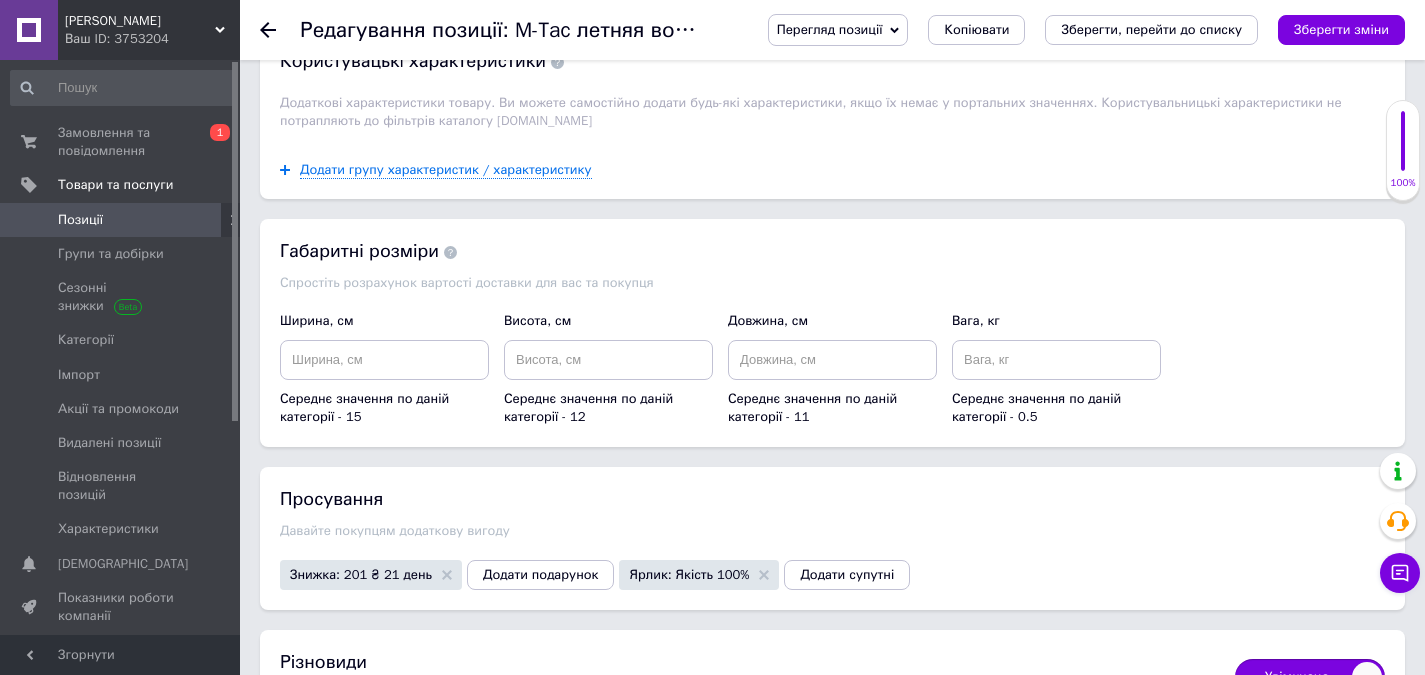 scroll, scrollTop: 1494, scrollLeft: 0, axis: vertical 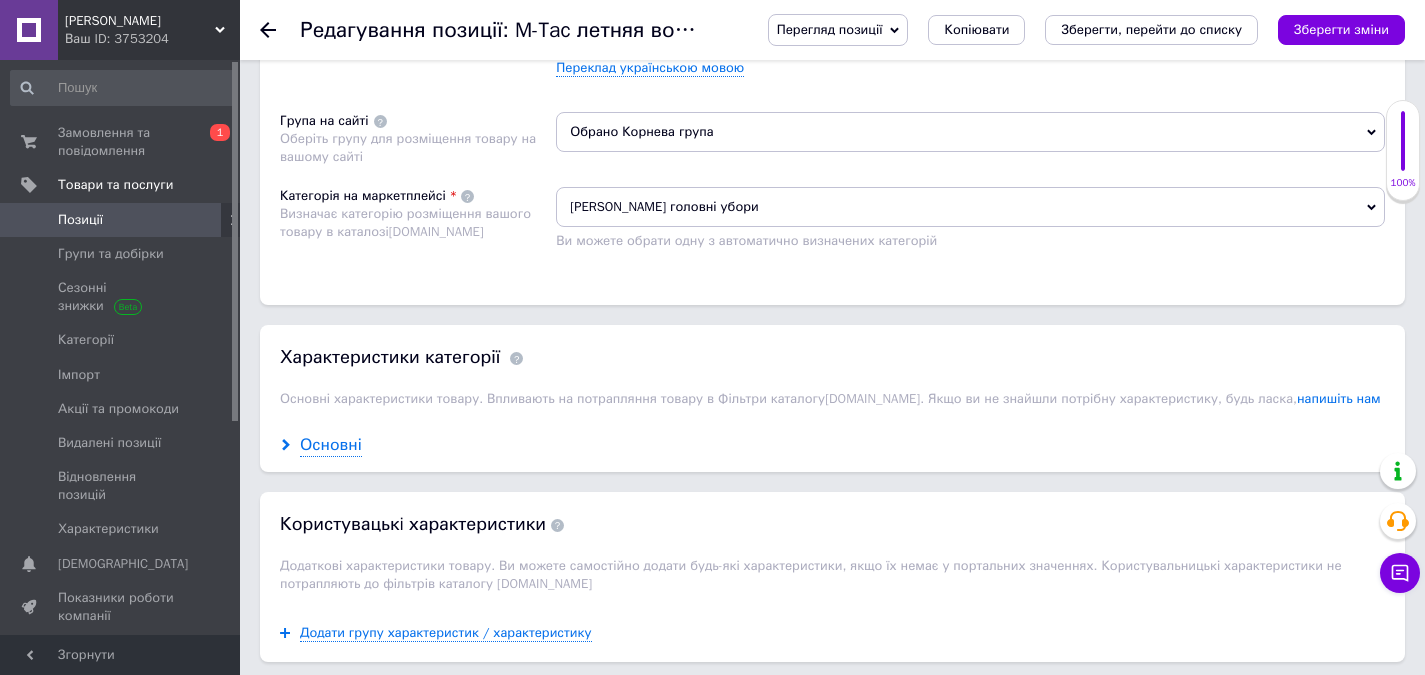 click on "Основні" at bounding box center [331, 445] 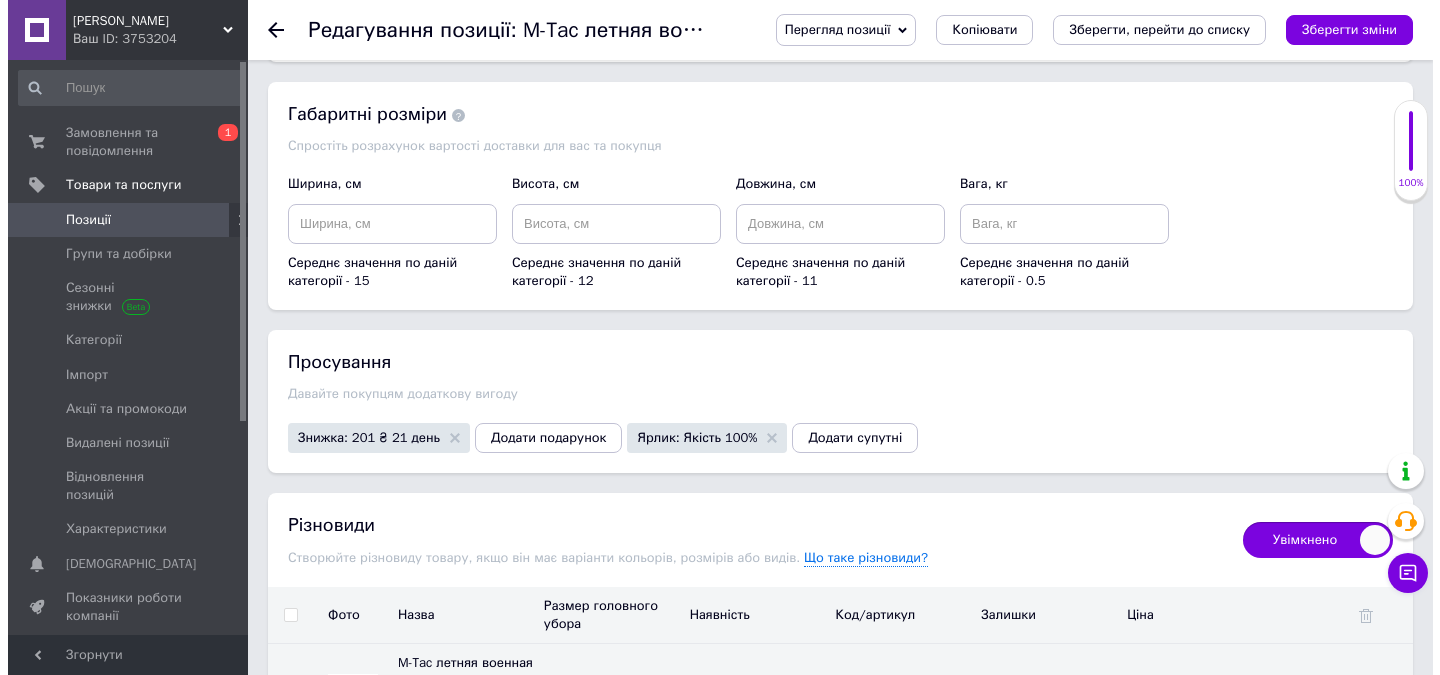 scroll, scrollTop: 2259, scrollLeft: 0, axis: vertical 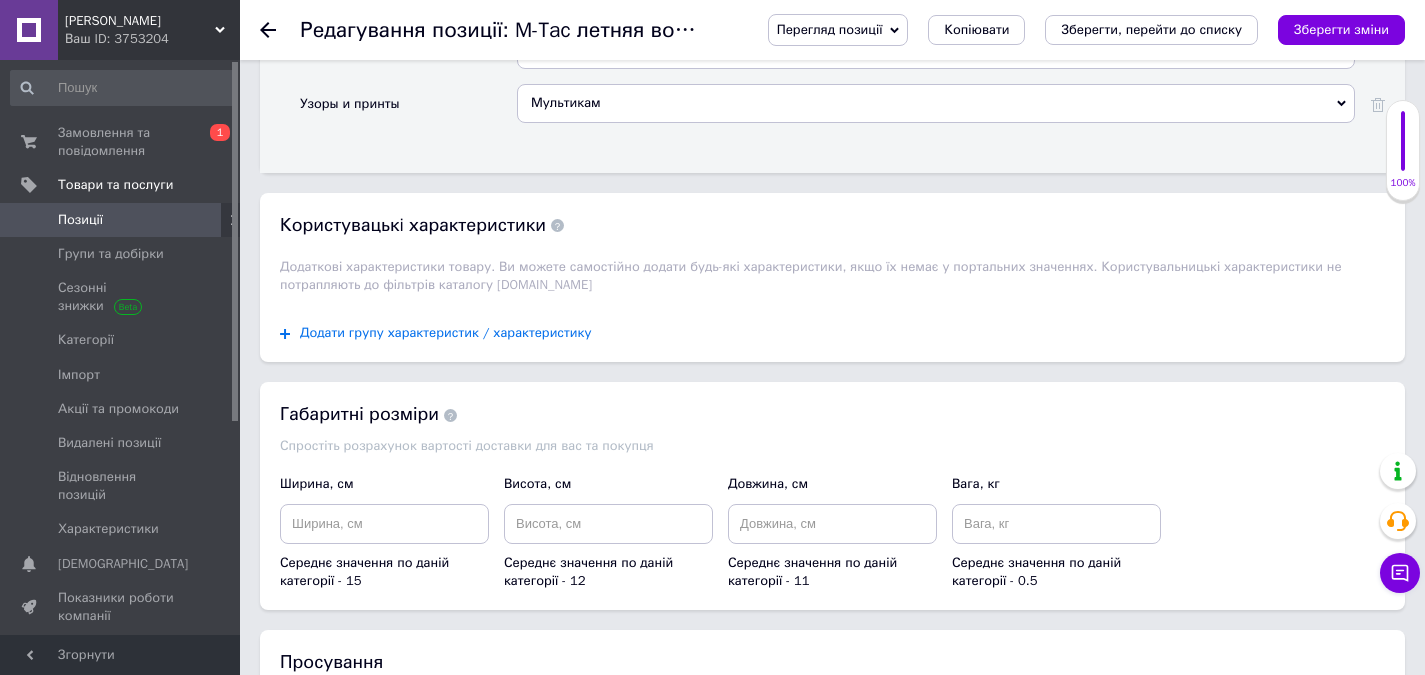 click on "Додати групу характеристик / характеристику" at bounding box center [446, 333] 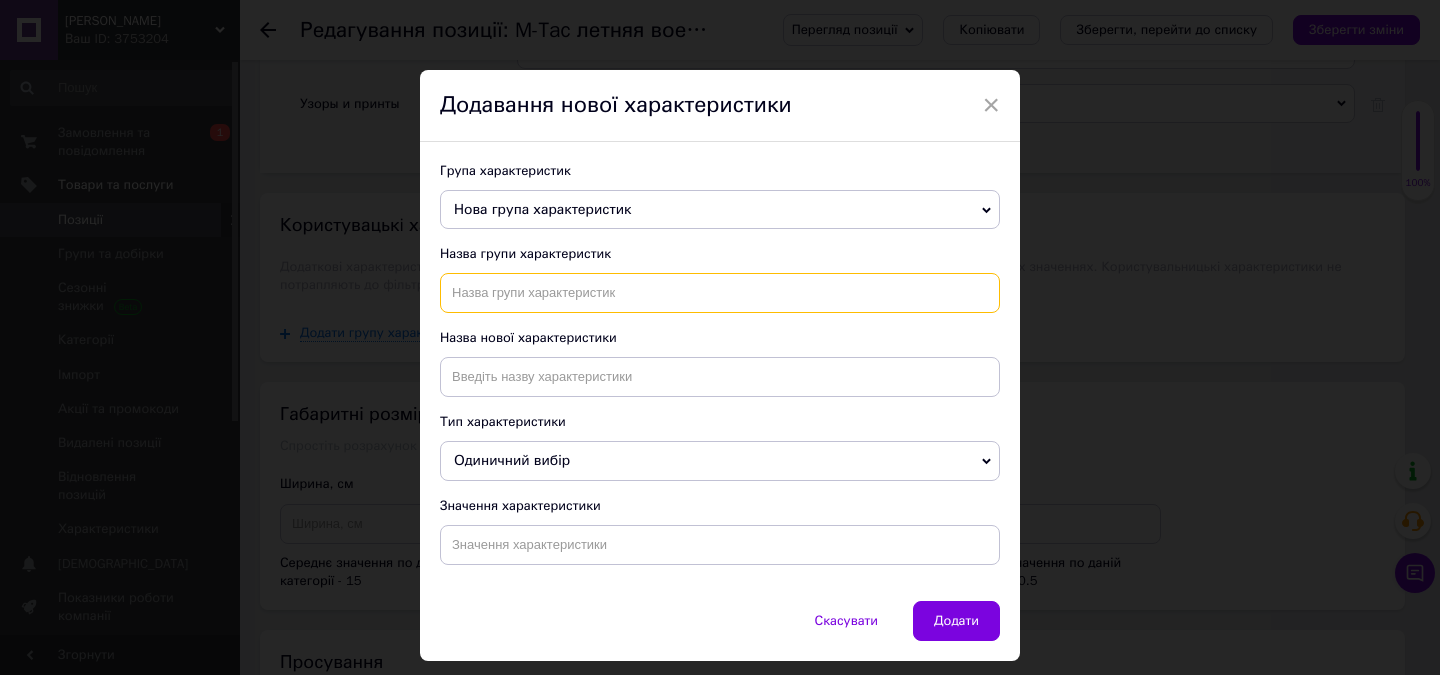 click at bounding box center [720, 293] 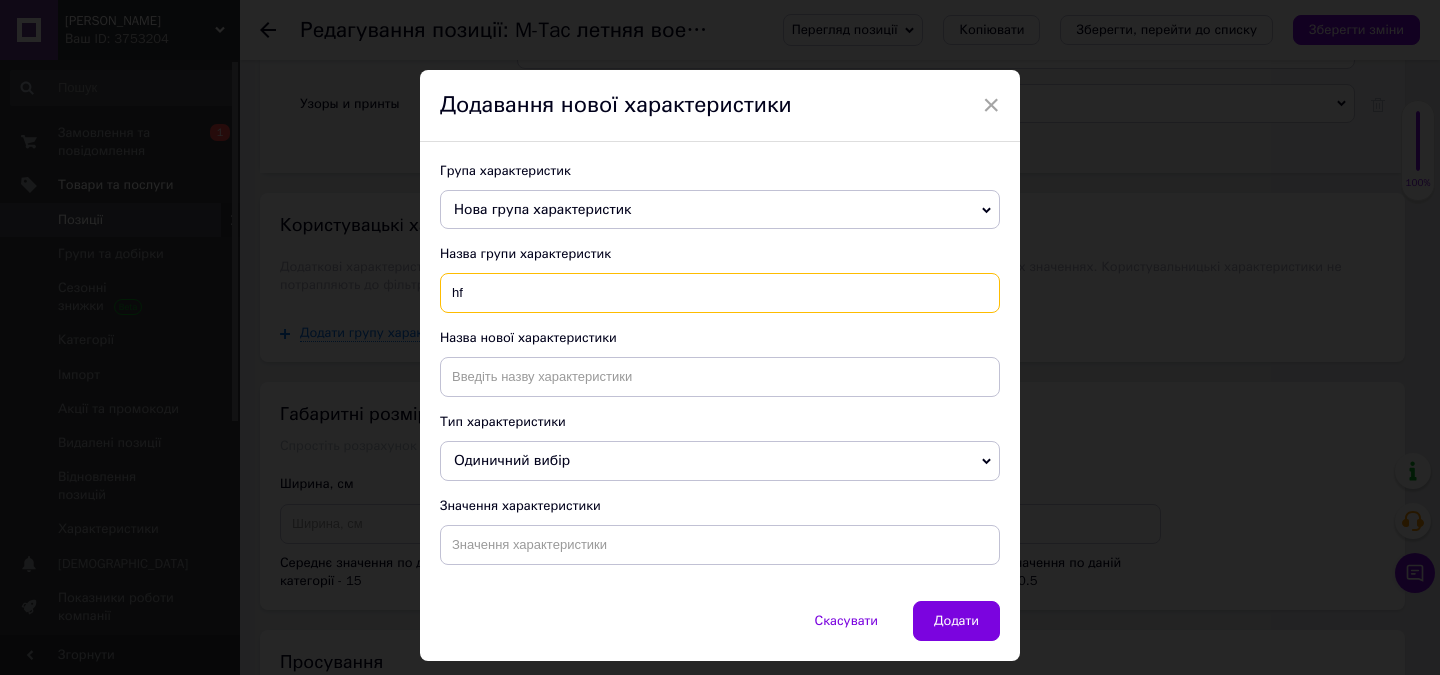 type on "h" 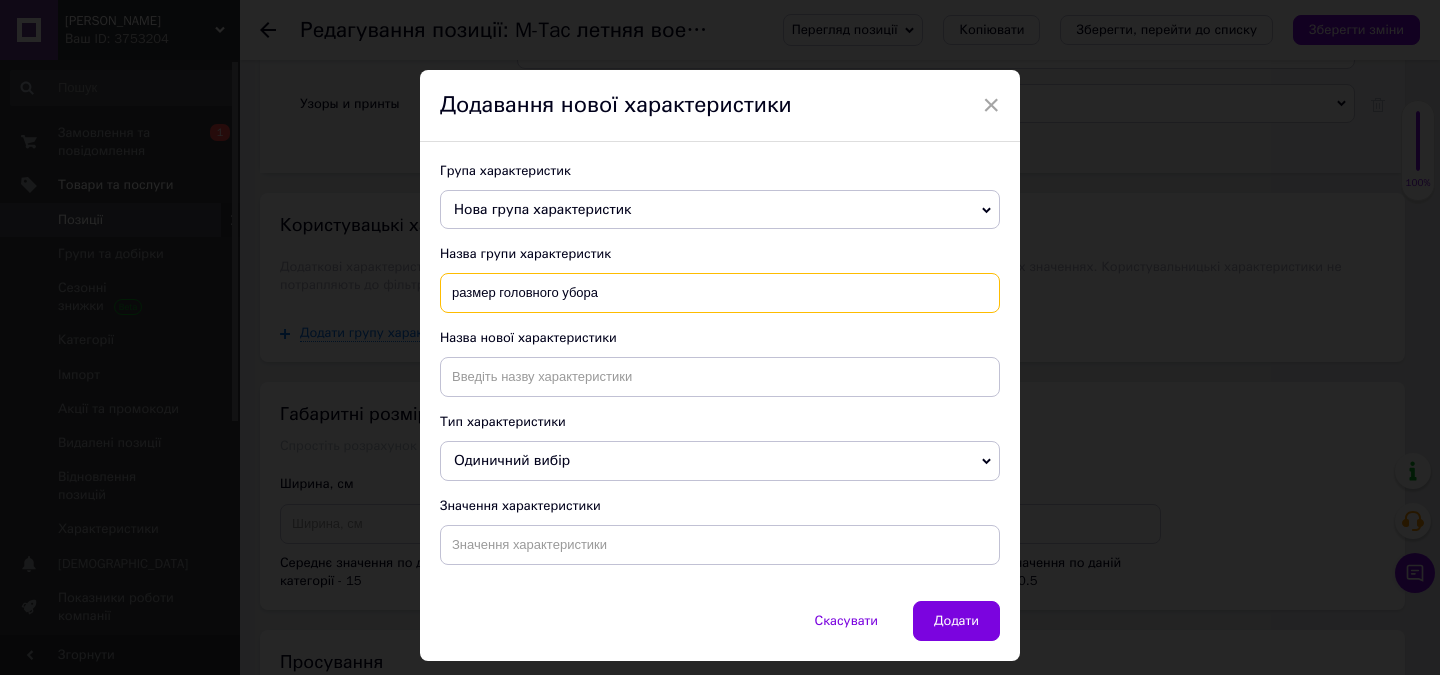type on "размер головного убора" 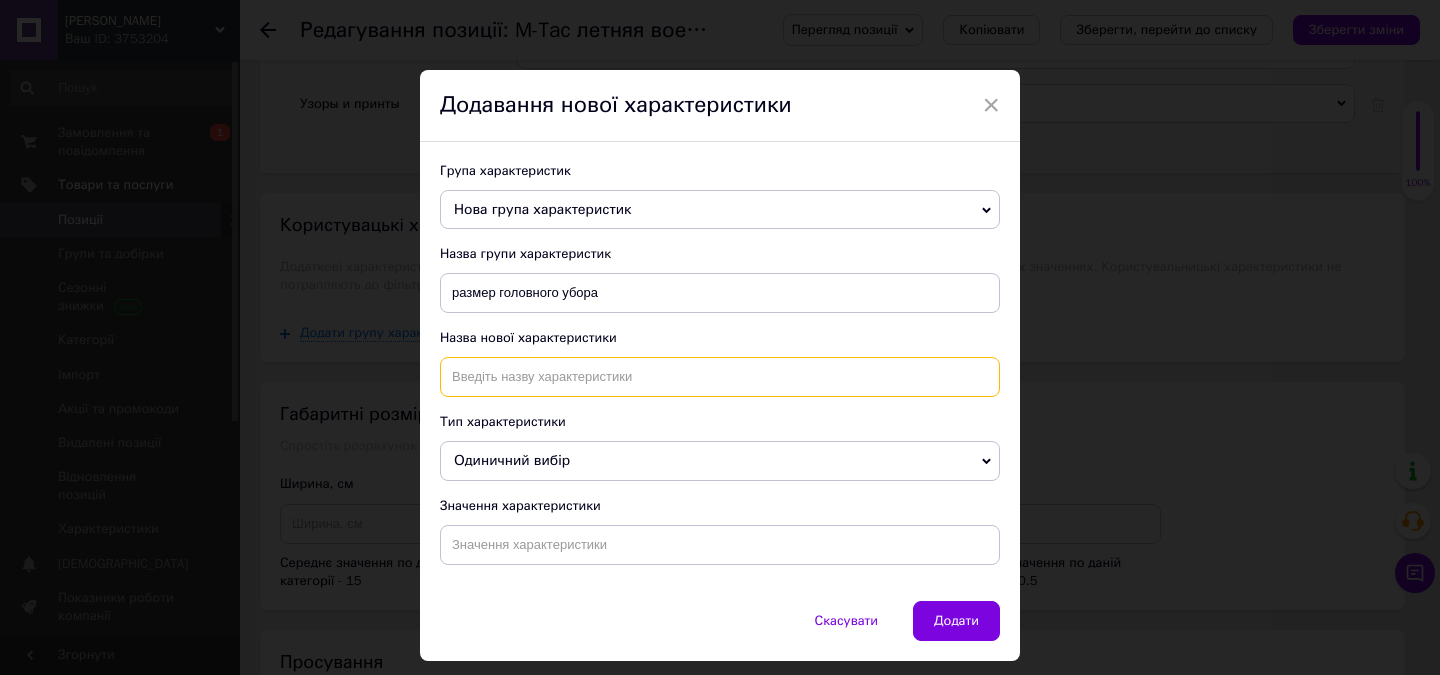 click at bounding box center [720, 377] 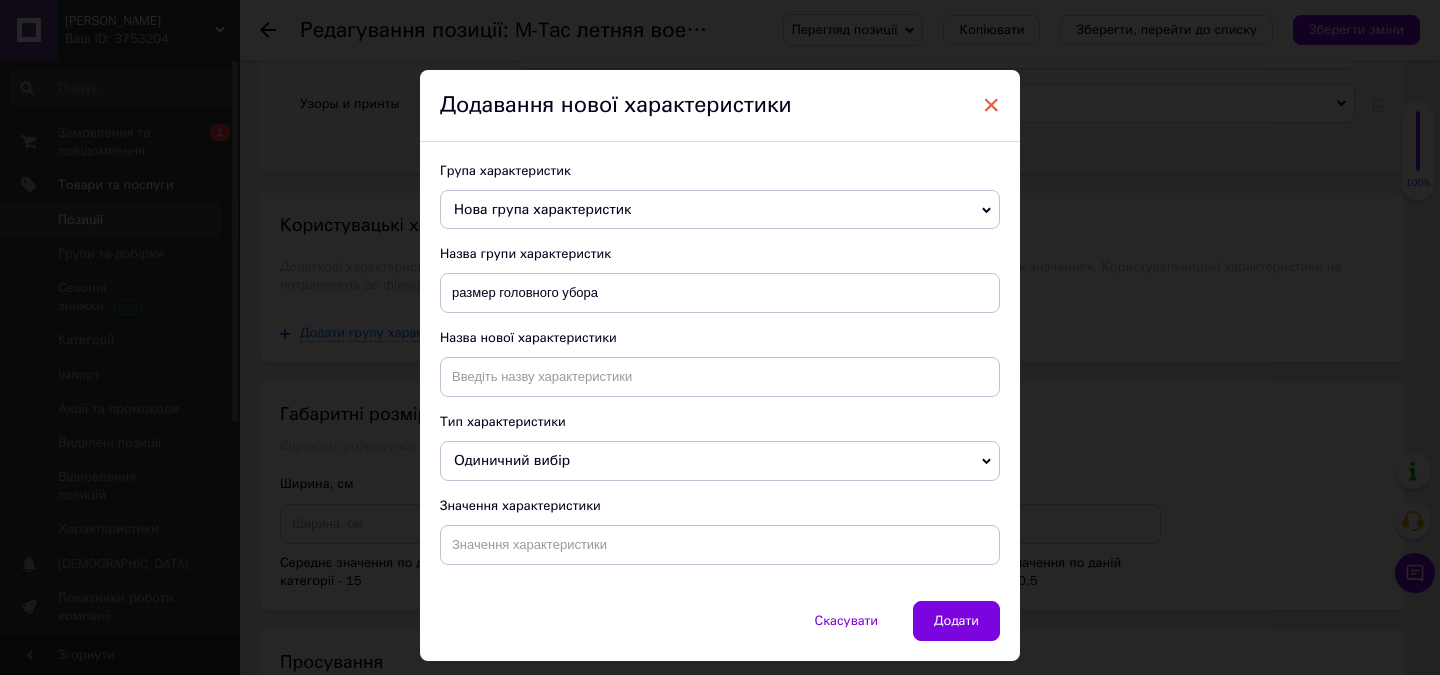 click on "×" at bounding box center [991, 105] 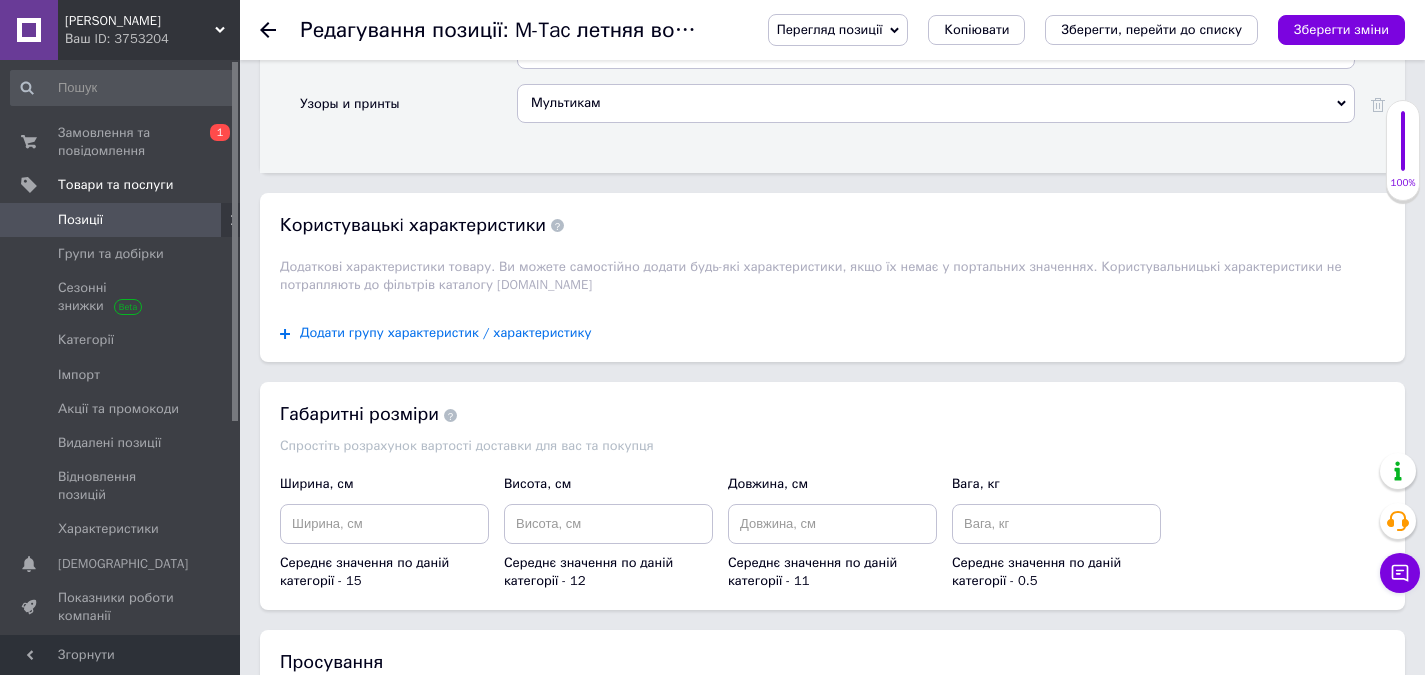 click on "Додати групу характеристик / характеристику" at bounding box center [446, 333] 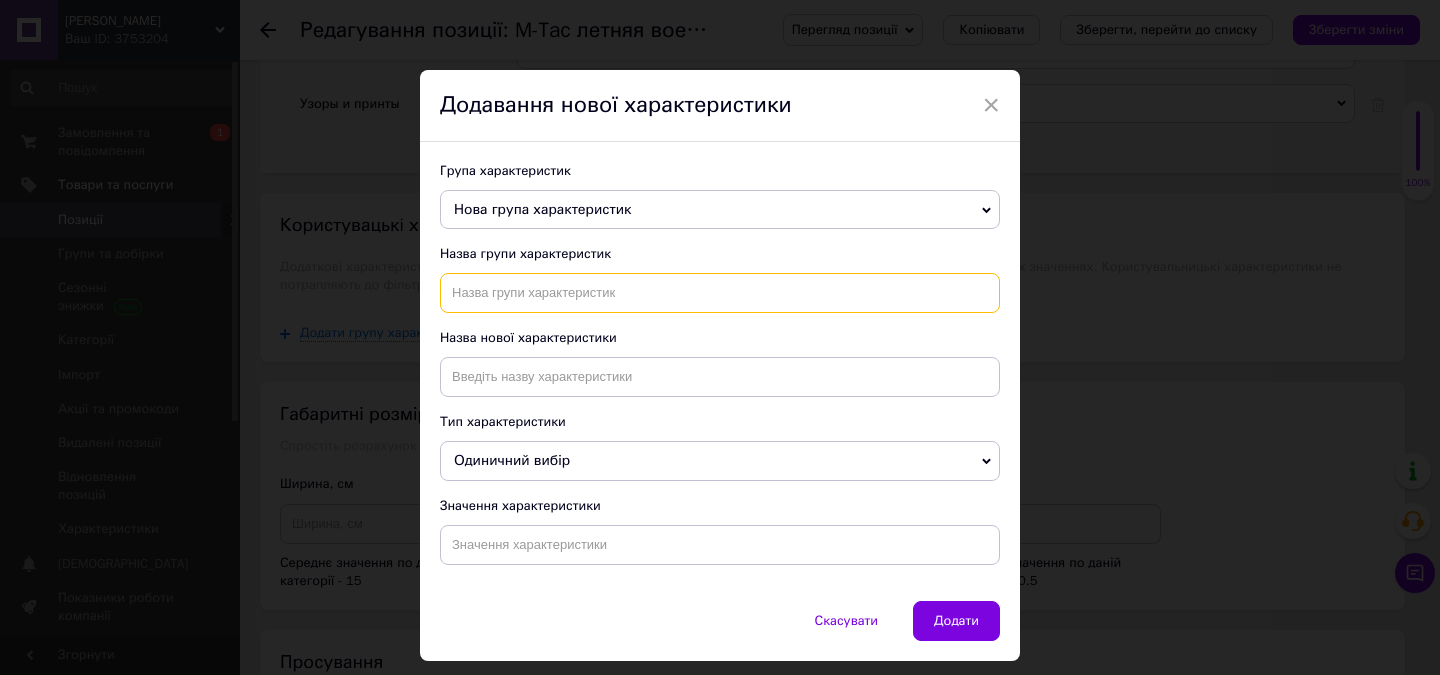 click at bounding box center [720, 293] 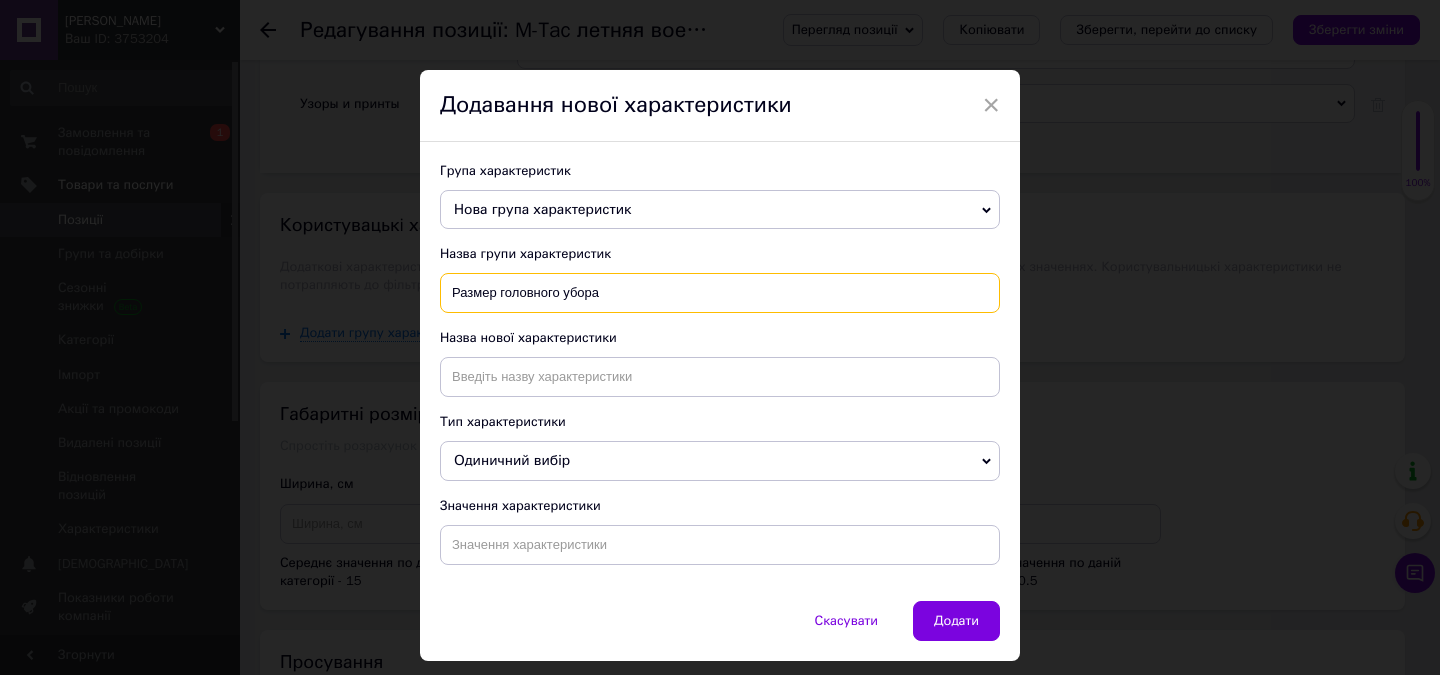 type on "Размер головного убора" 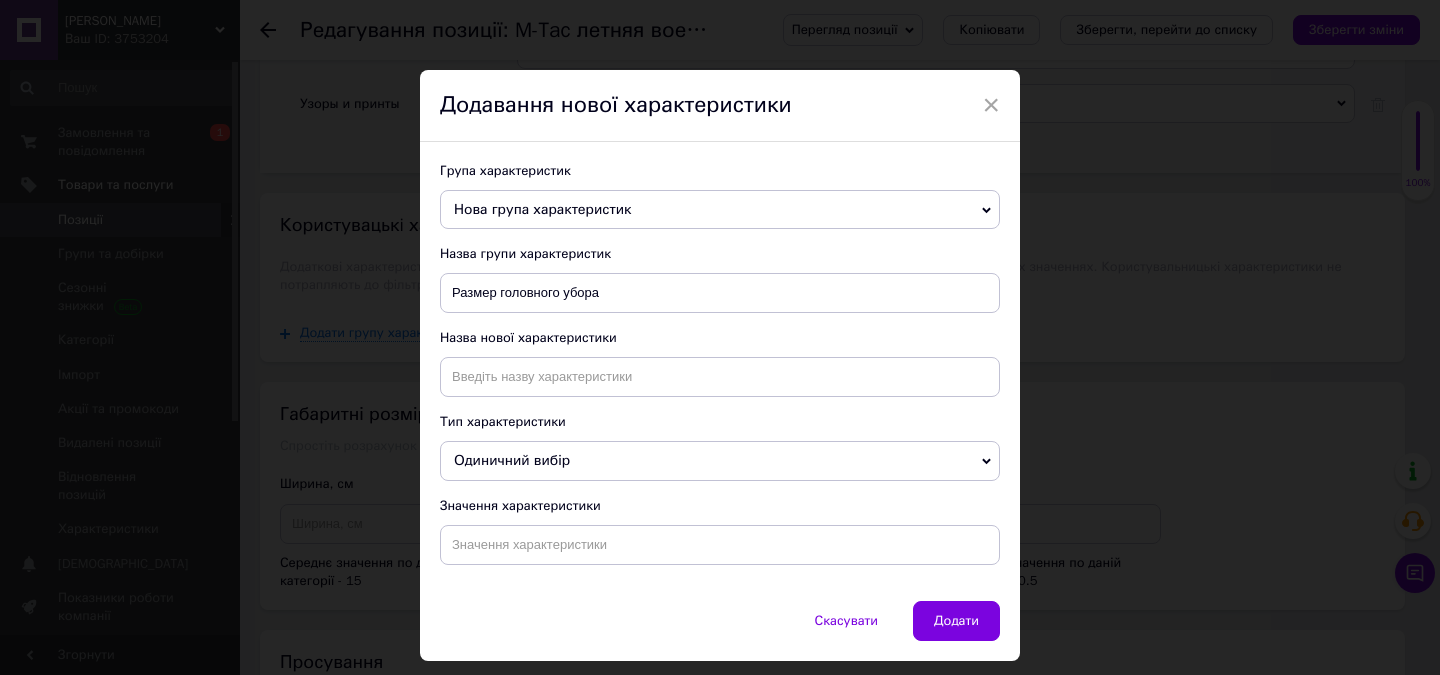 click on "Одиничний вибір" at bounding box center [512, 460] 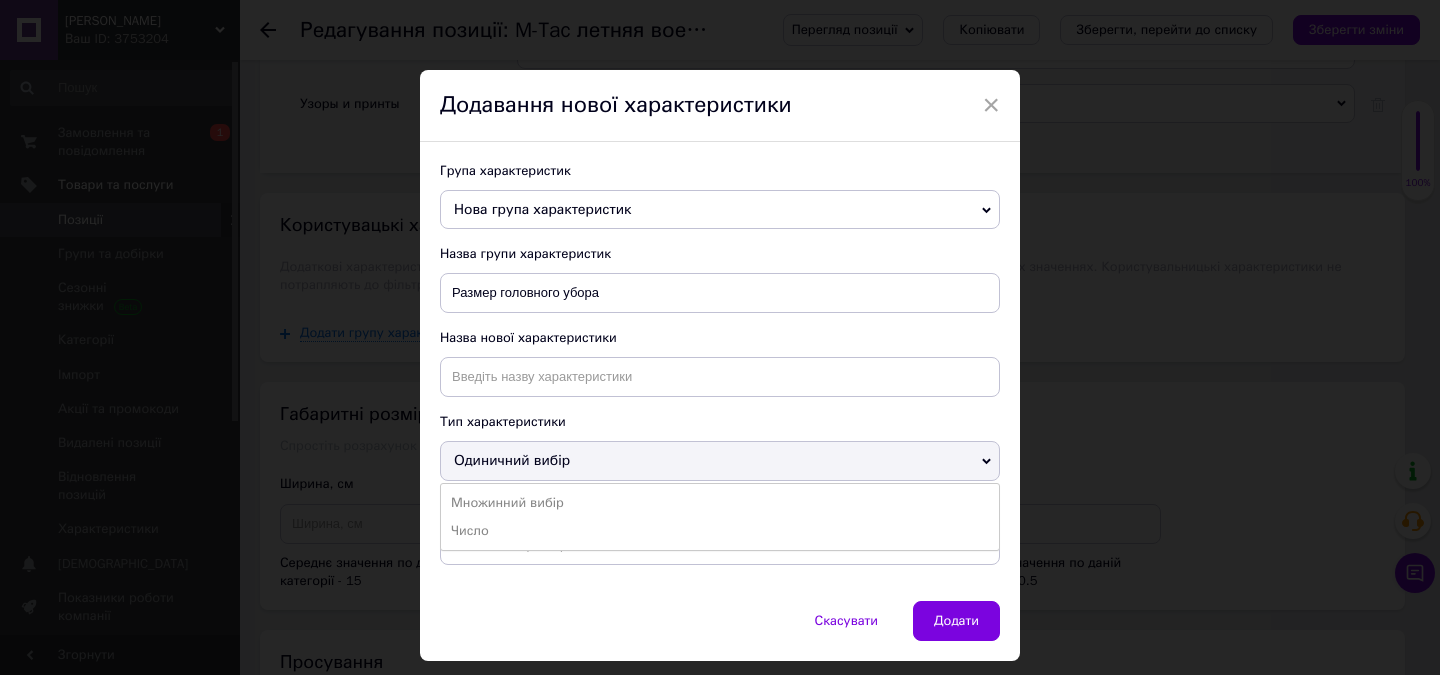 click on "Тип характеристики" at bounding box center (720, 422) 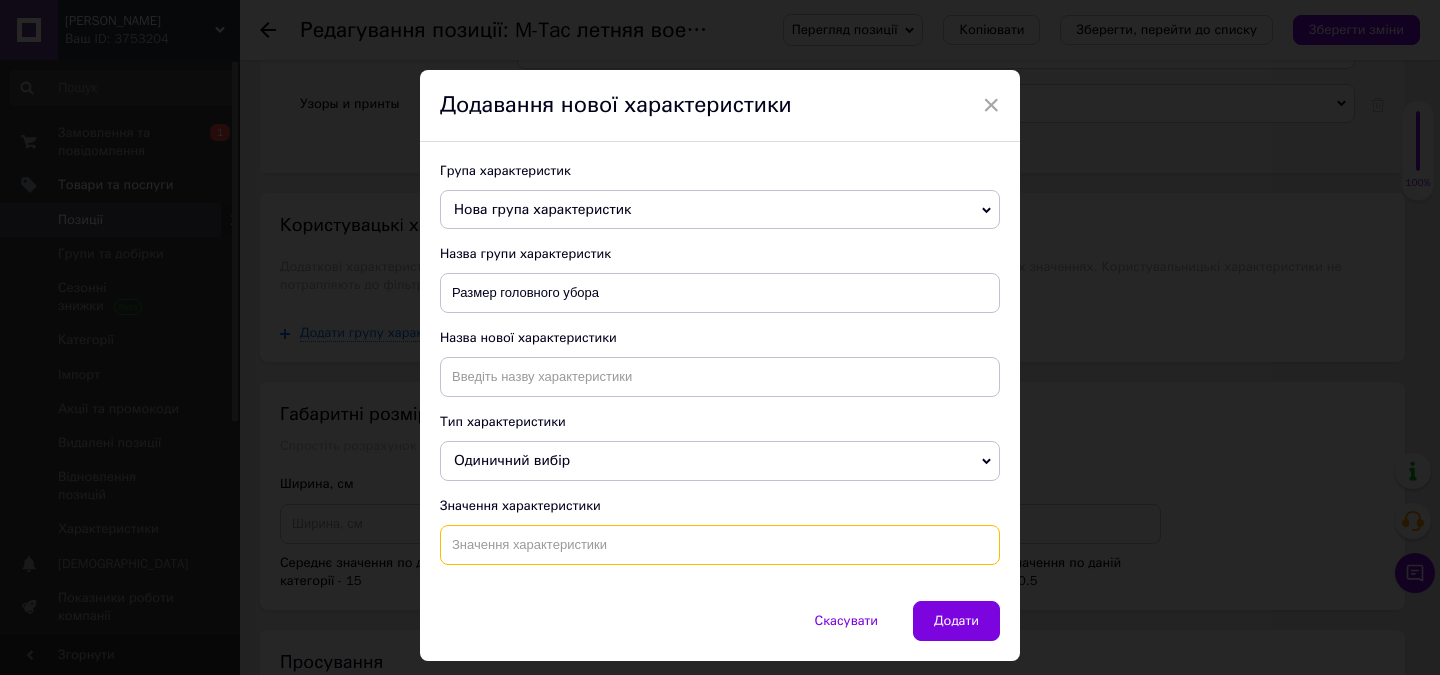 click at bounding box center (720, 545) 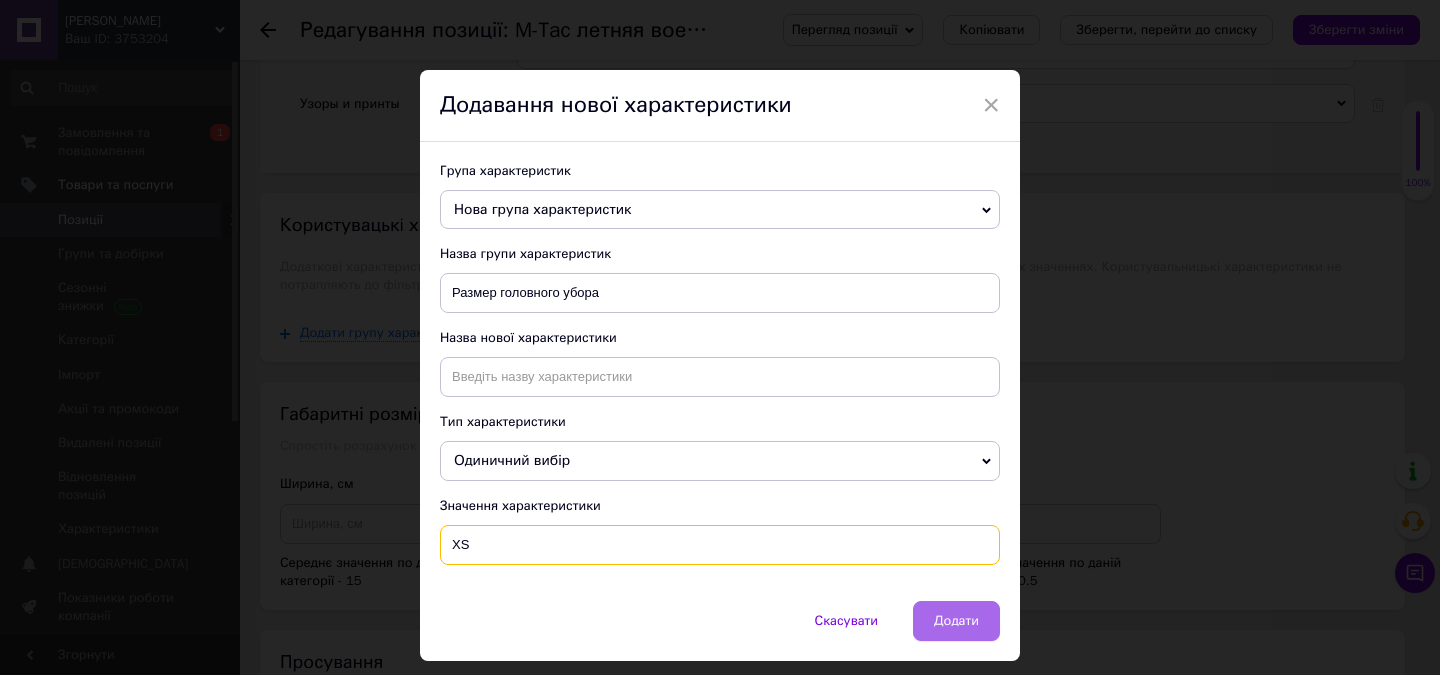 type on "XS" 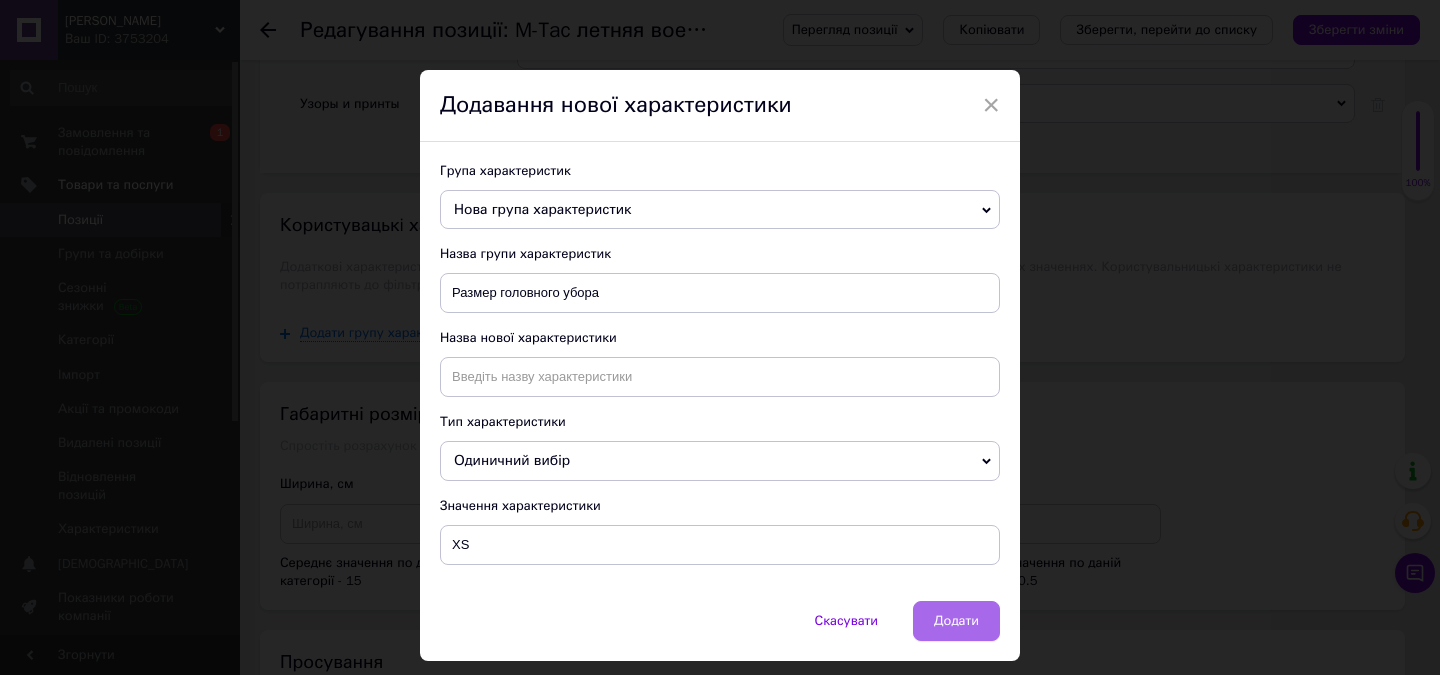 click on "Додати" at bounding box center (956, 621) 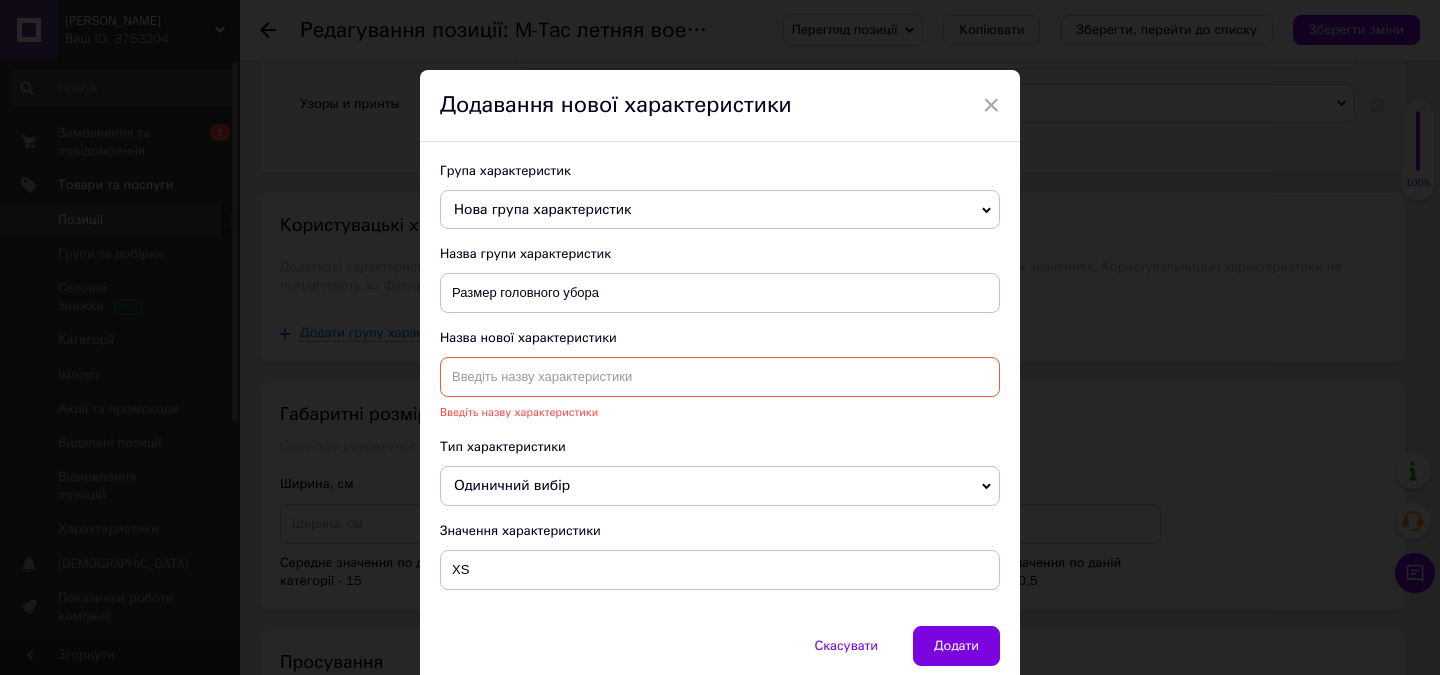 click at bounding box center (720, 377) 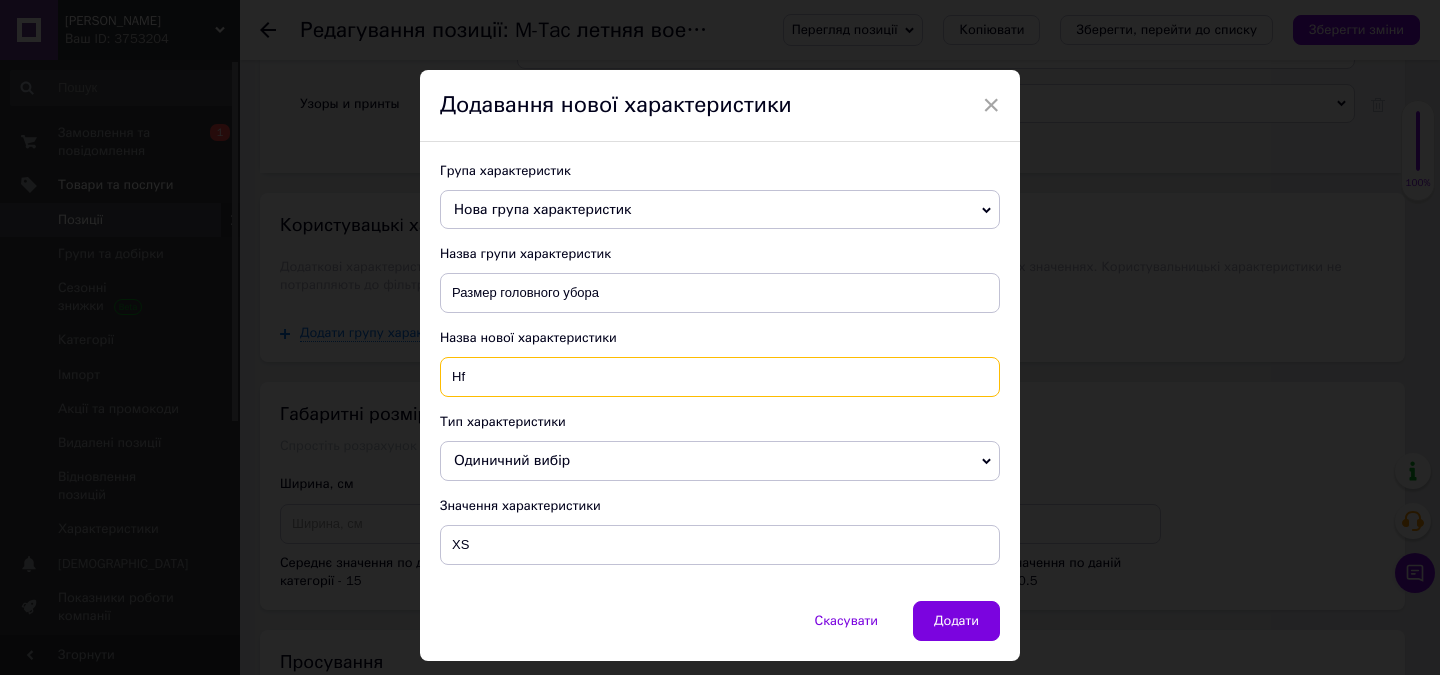 type on "H" 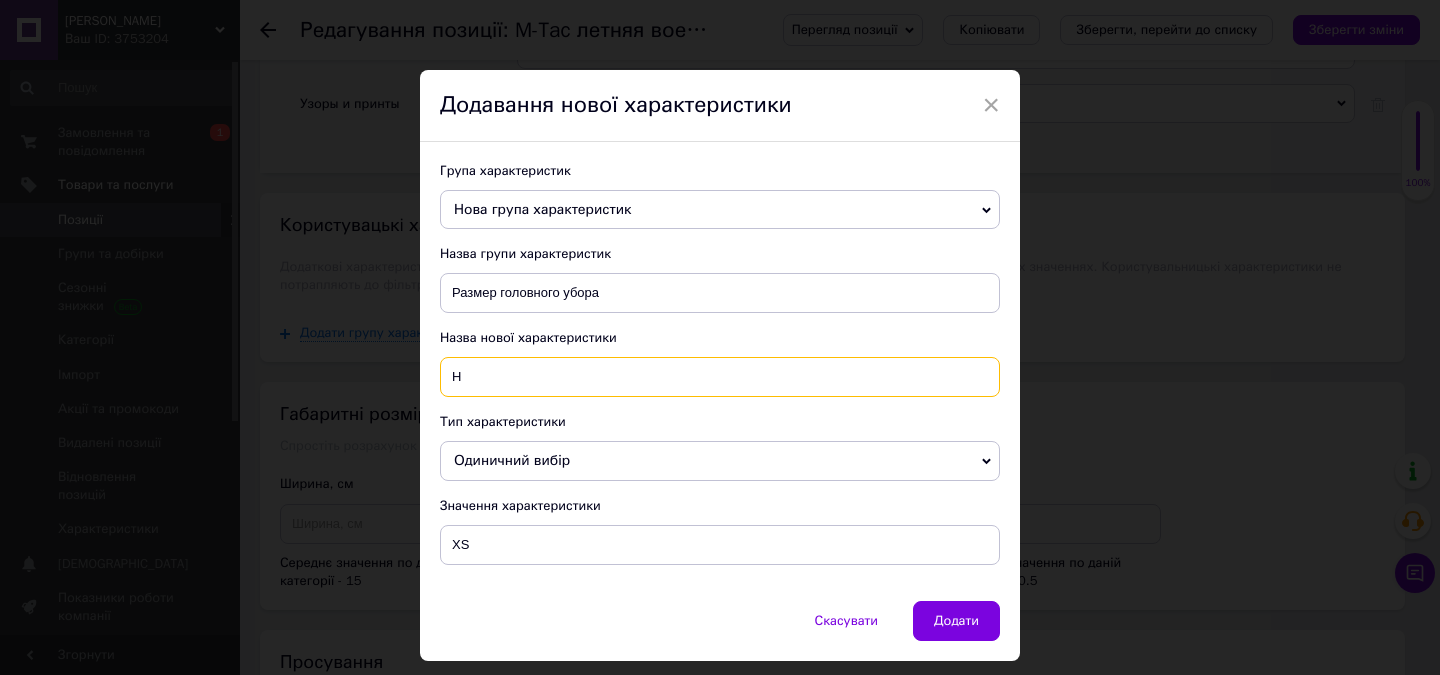 type 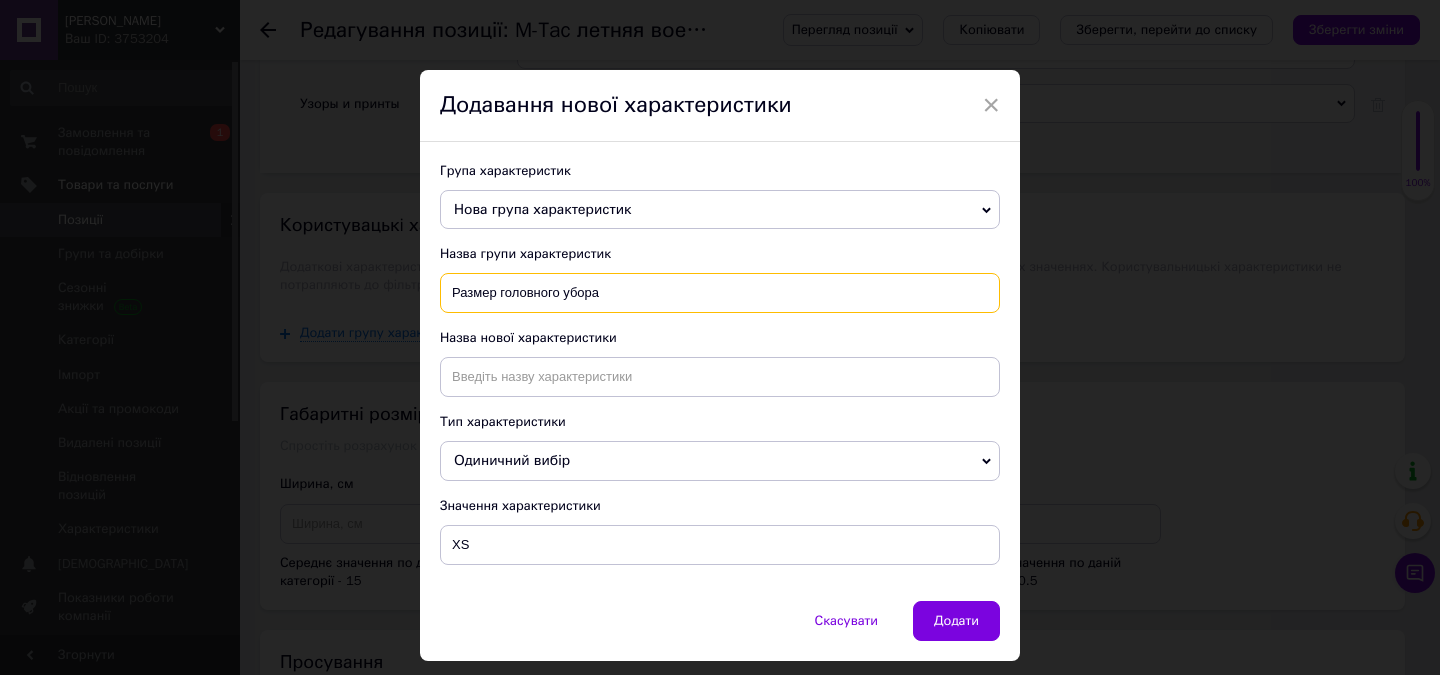 drag, startPoint x: 659, startPoint y: 294, endPoint x: 403, endPoint y: 283, distance: 256.2362 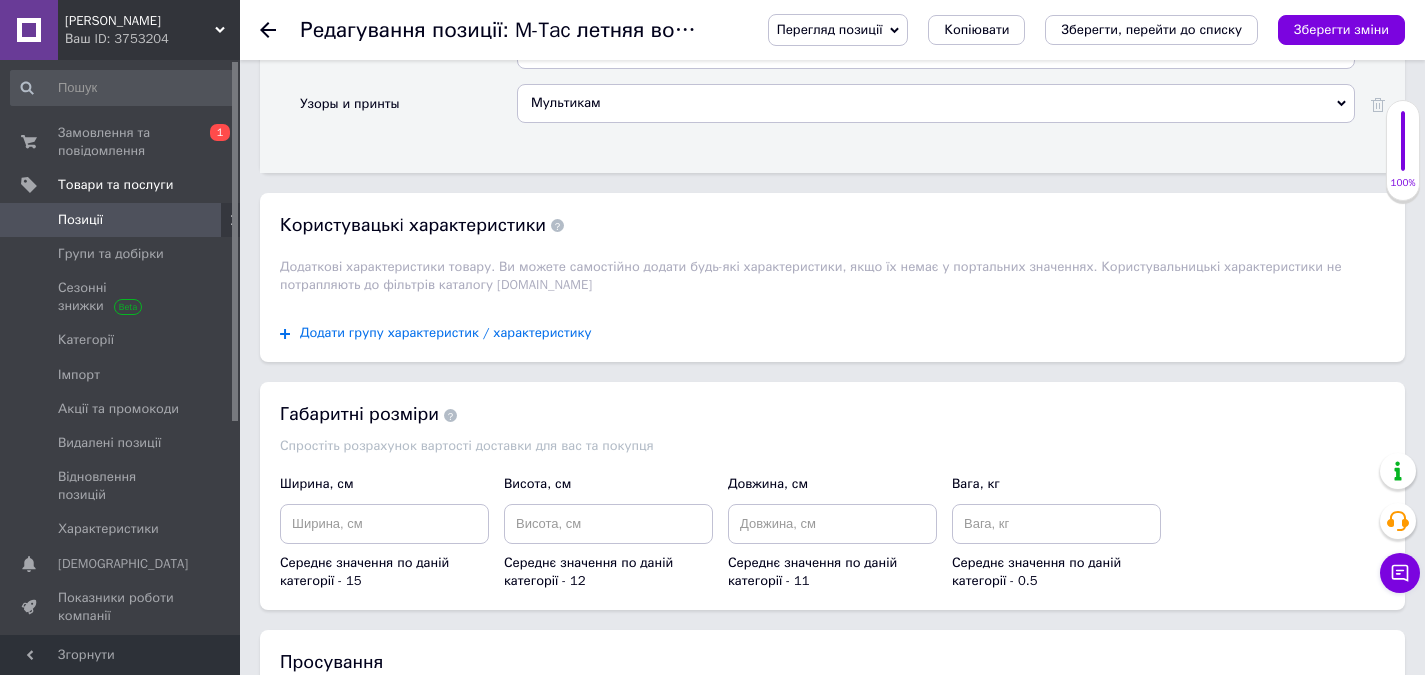 click on "Додати групу характеристик / характеристику" at bounding box center (446, 333) 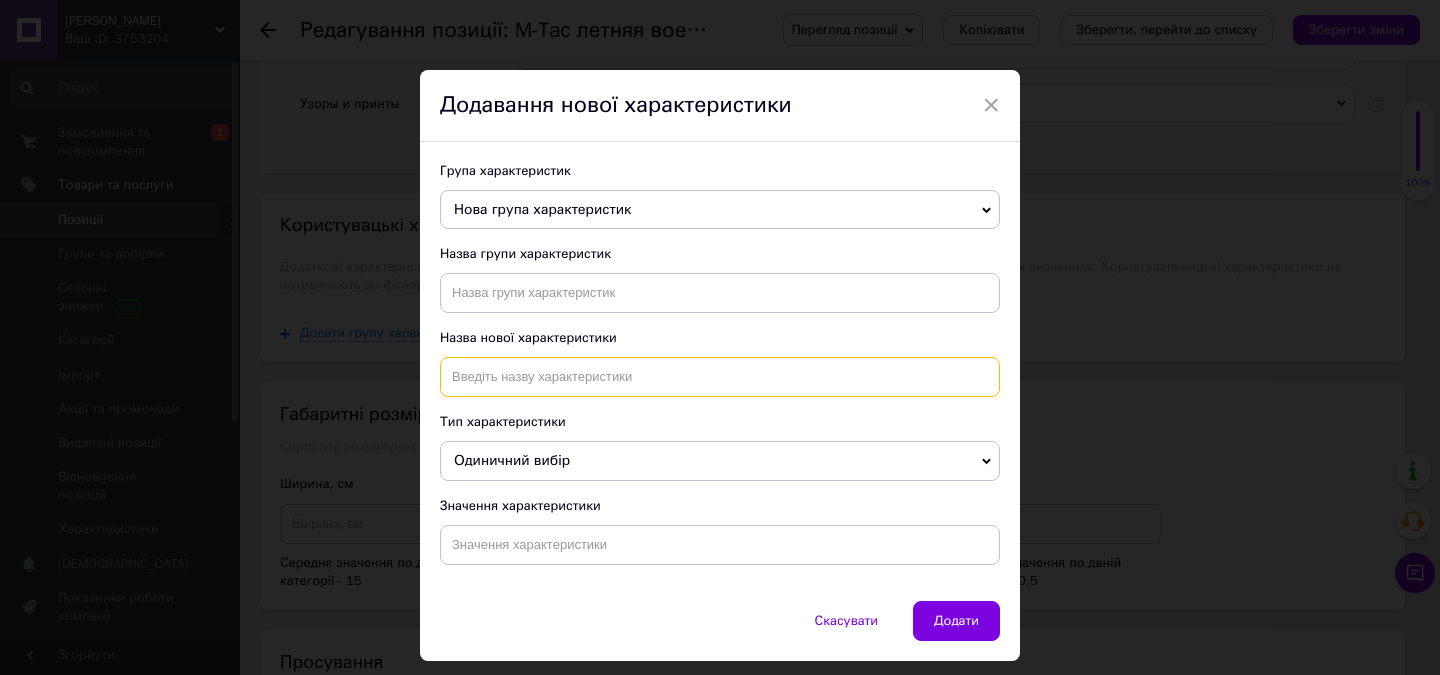 click at bounding box center (720, 377) 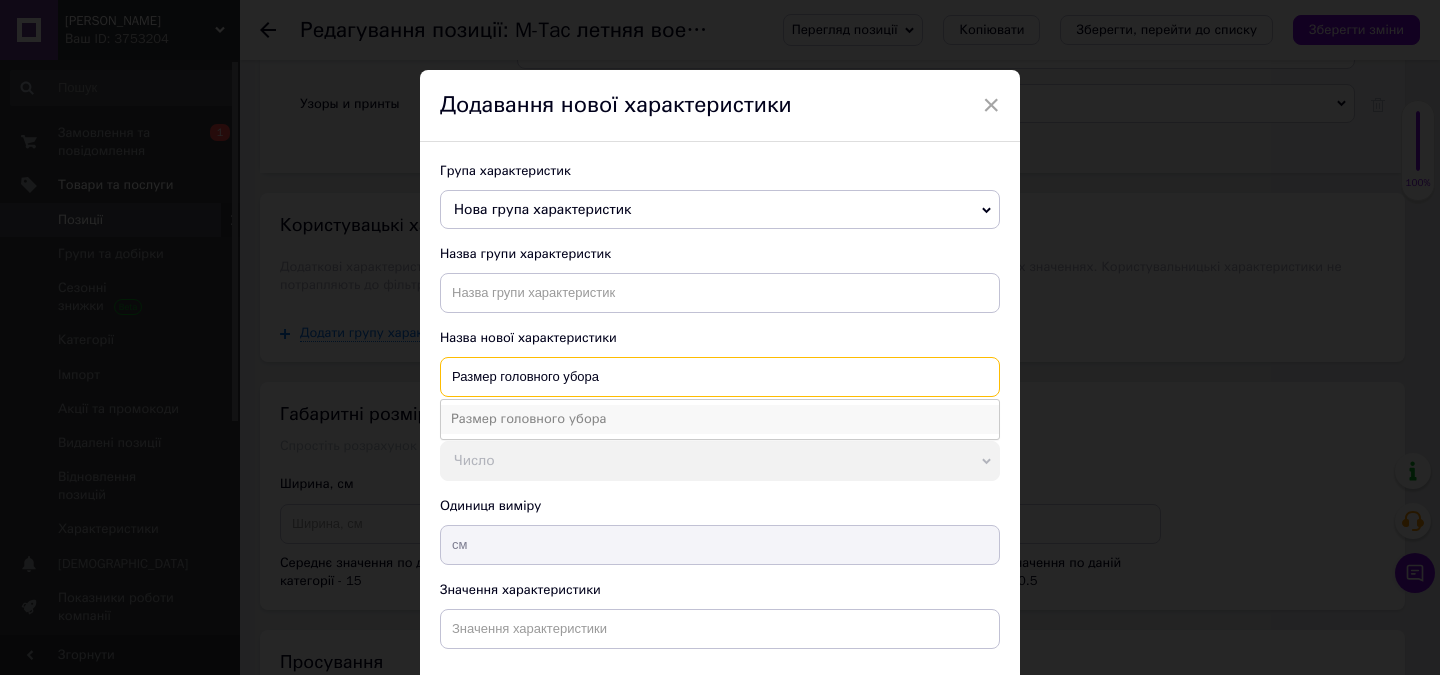 type on "Размер головного убора" 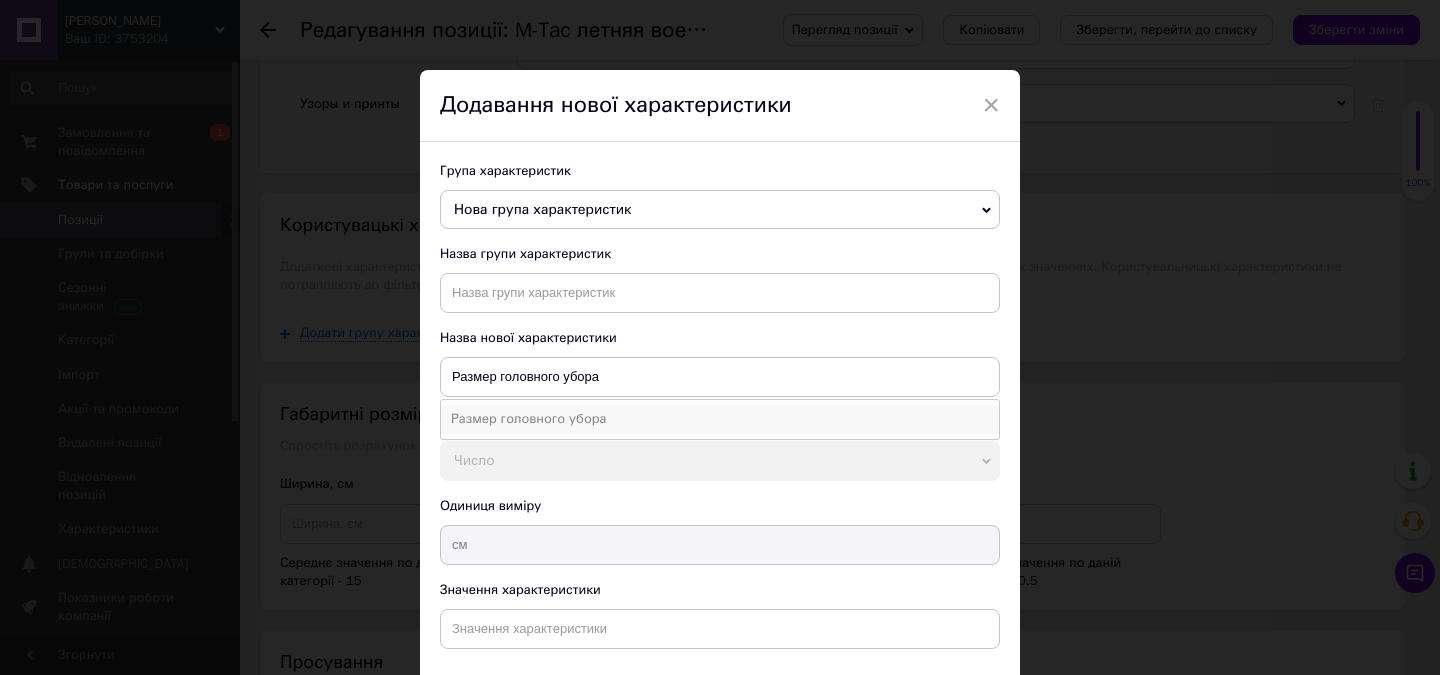 click on "Размер головного убора" at bounding box center (720, 419) 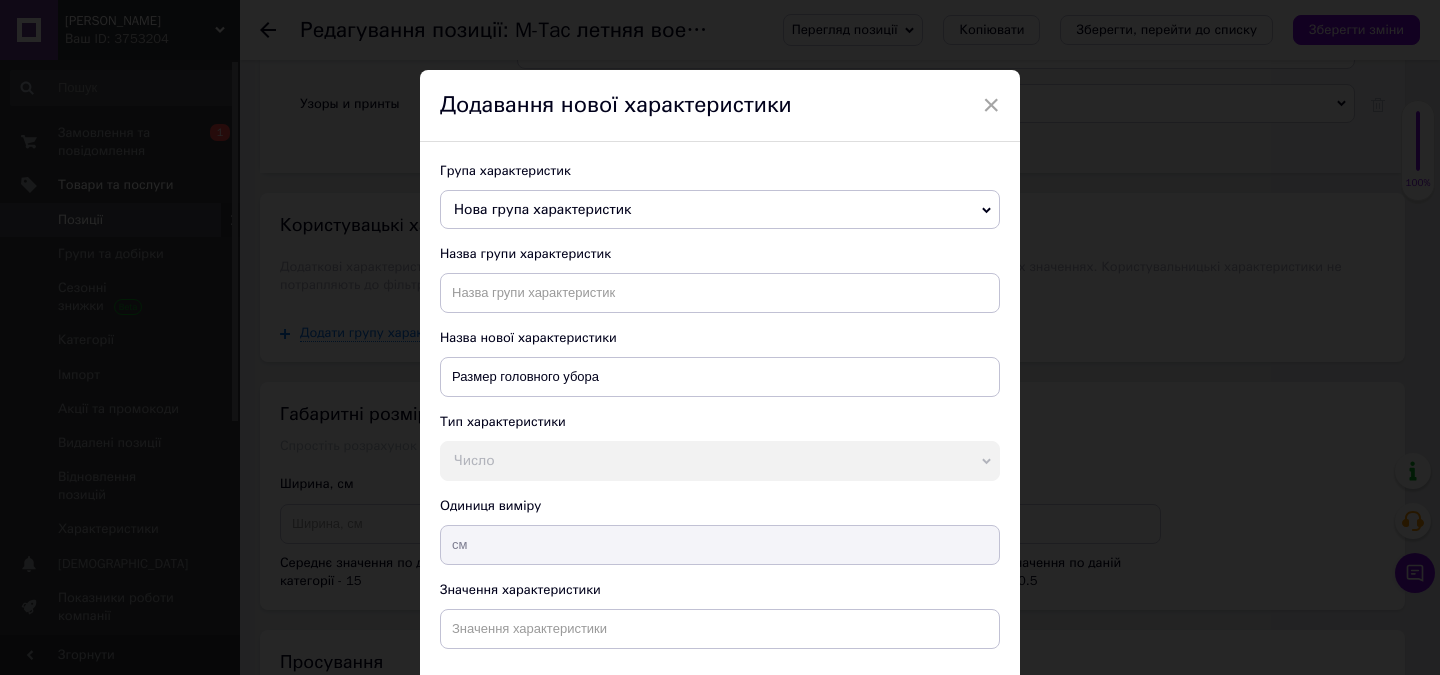 click on "Число" at bounding box center [720, 461] 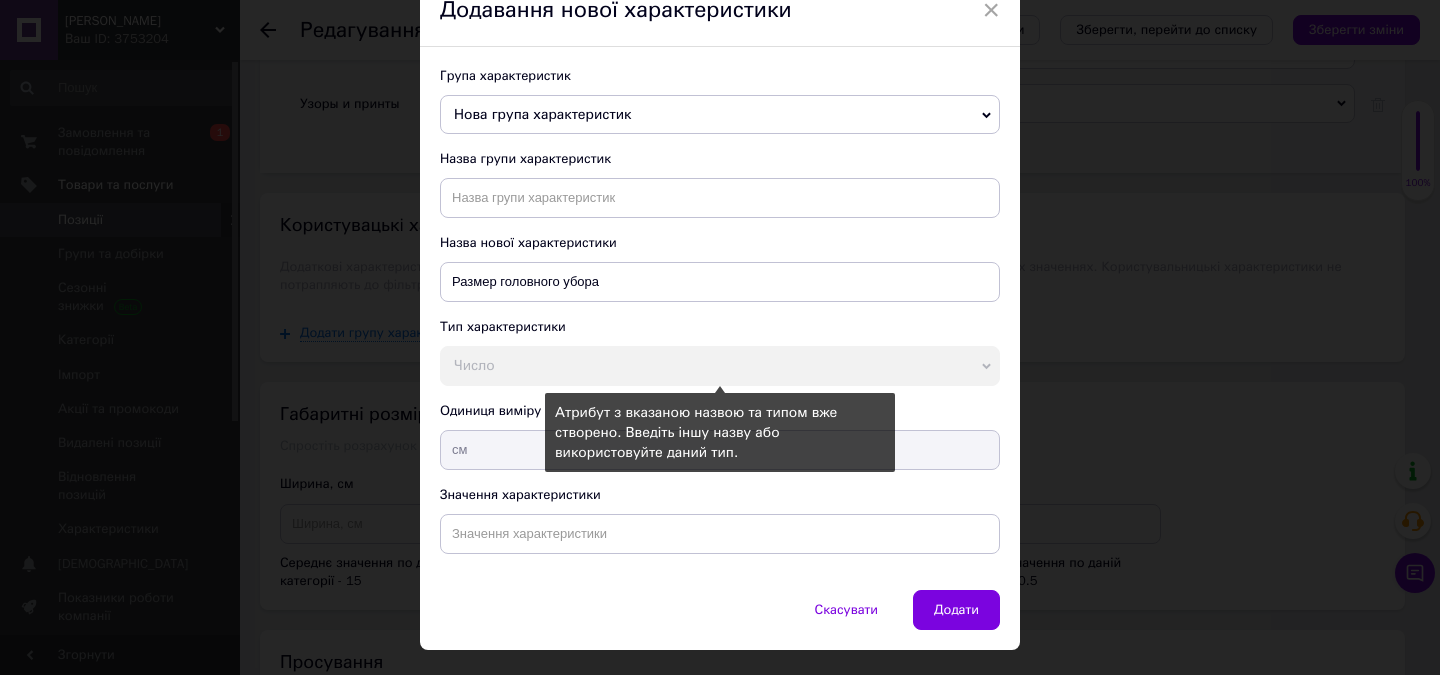 scroll, scrollTop: 100, scrollLeft: 0, axis: vertical 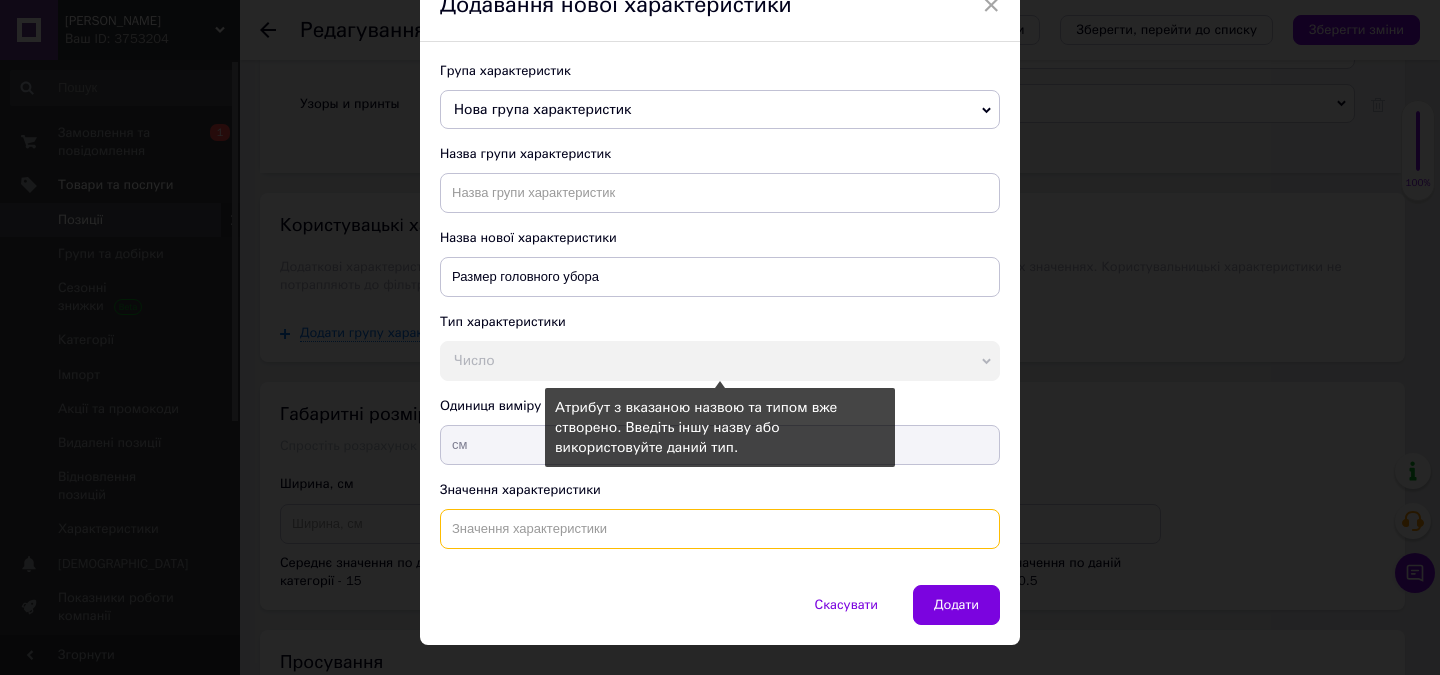 click at bounding box center (720, 529) 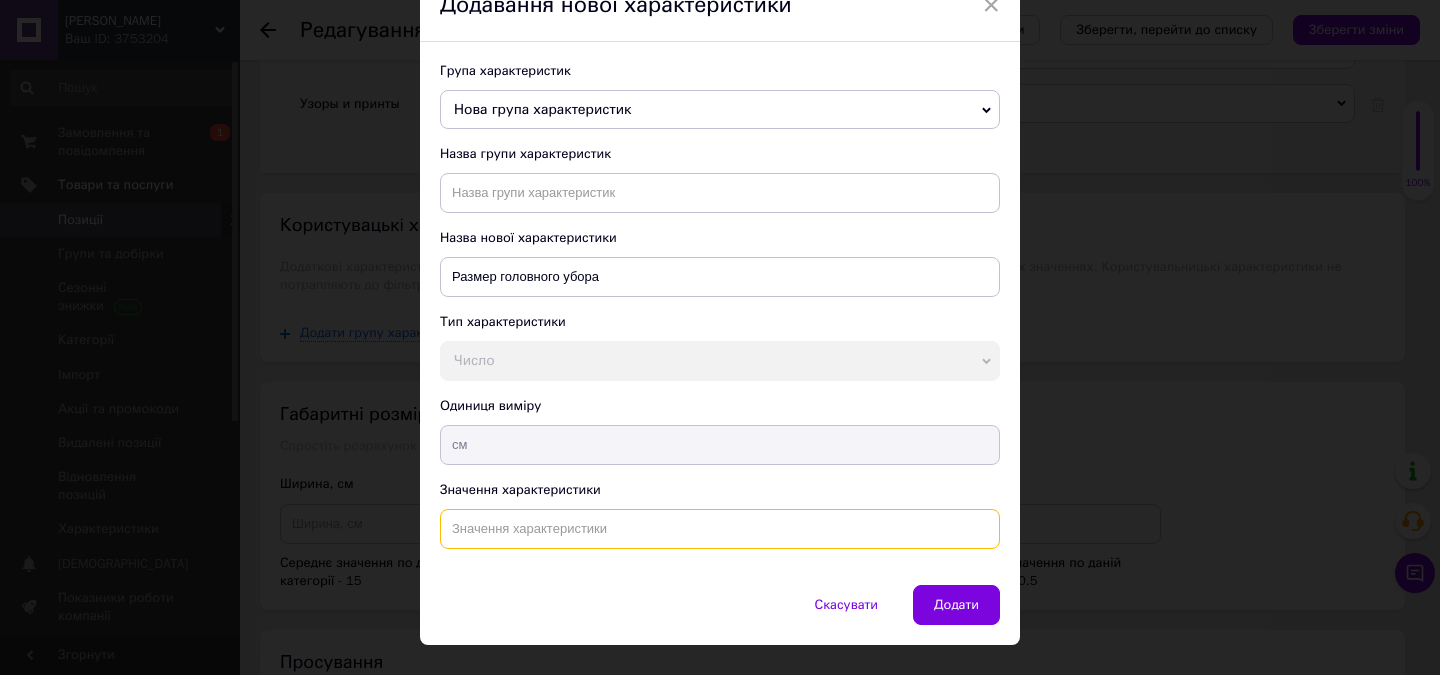 click at bounding box center [720, 529] 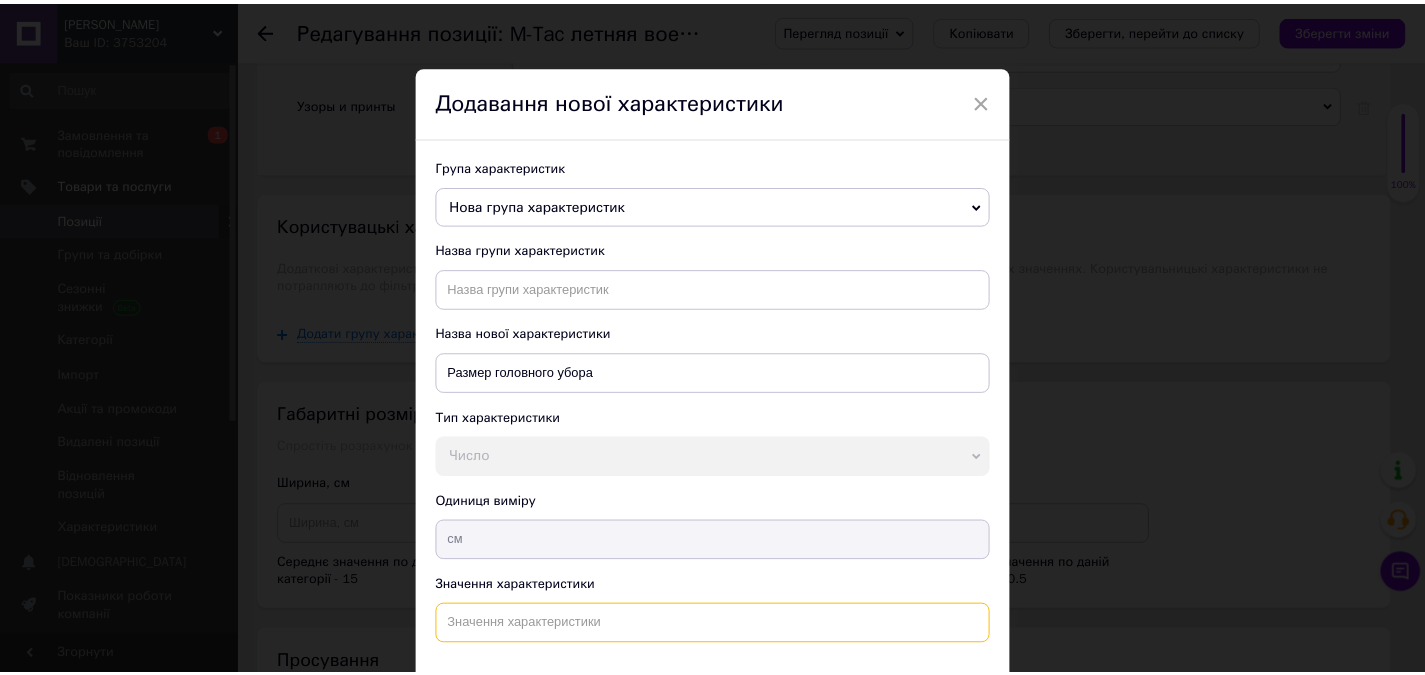 scroll, scrollTop: 0, scrollLeft: 0, axis: both 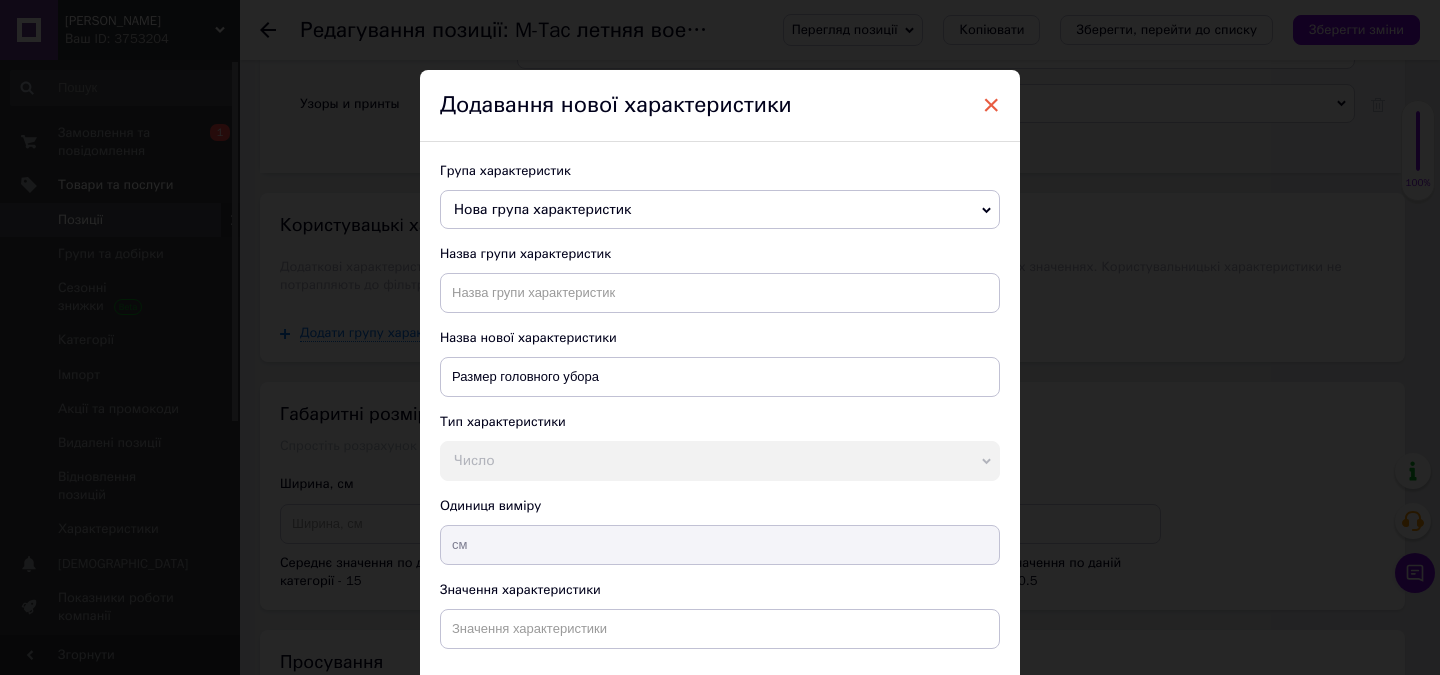 click on "×" at bounding box center (991, 105) 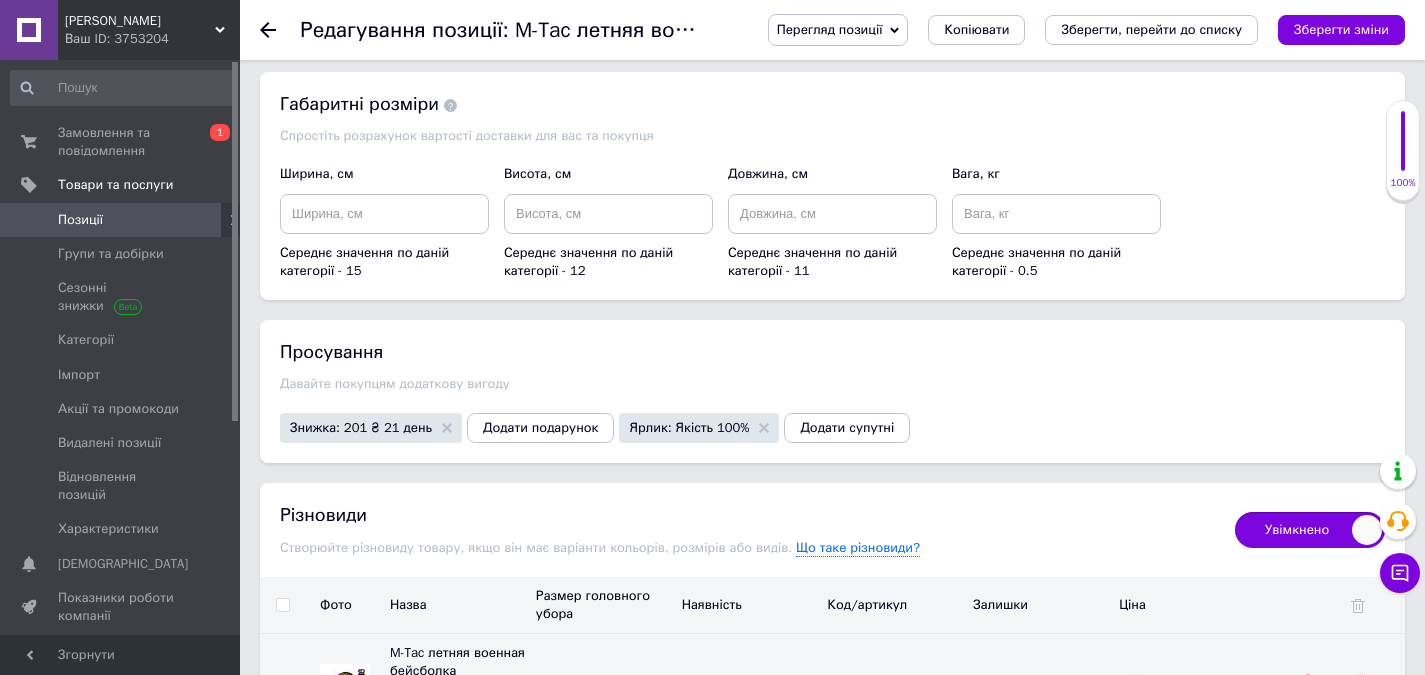 scroll, scrollTop: 2559, scrollLeft: 0, axis: vertical 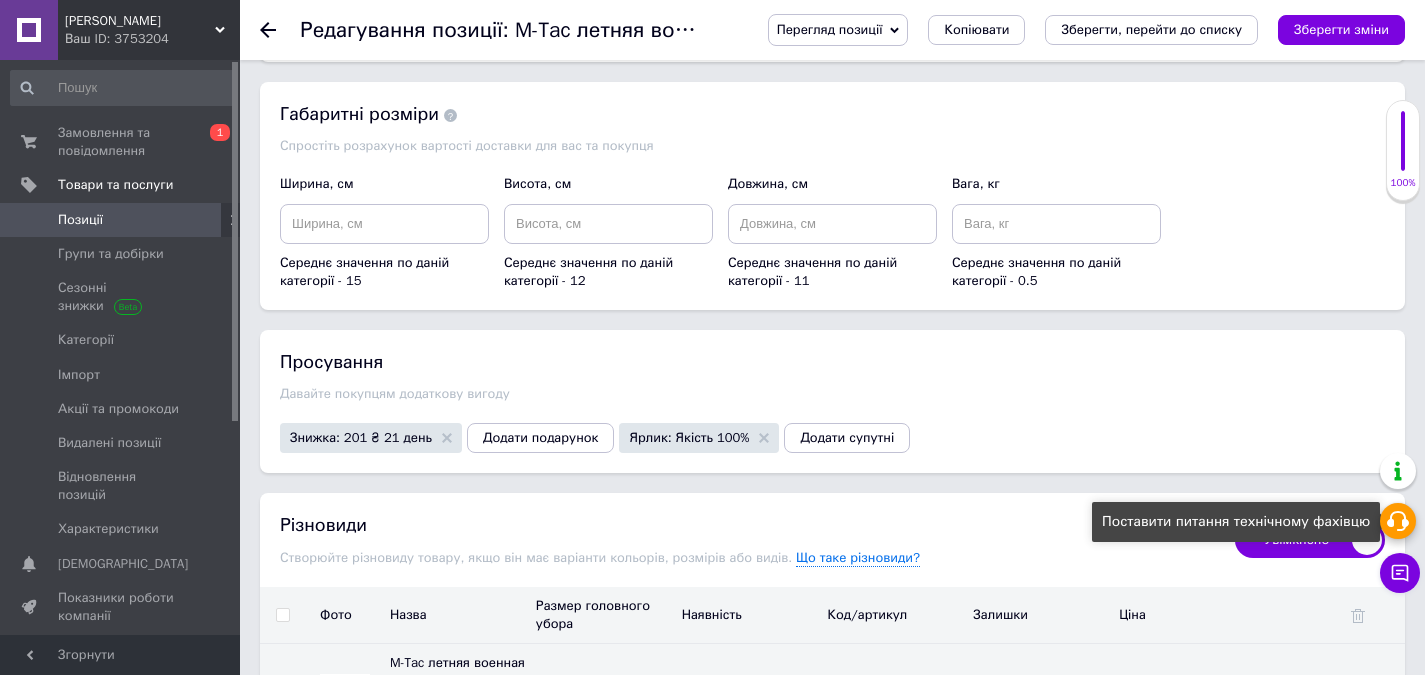 click 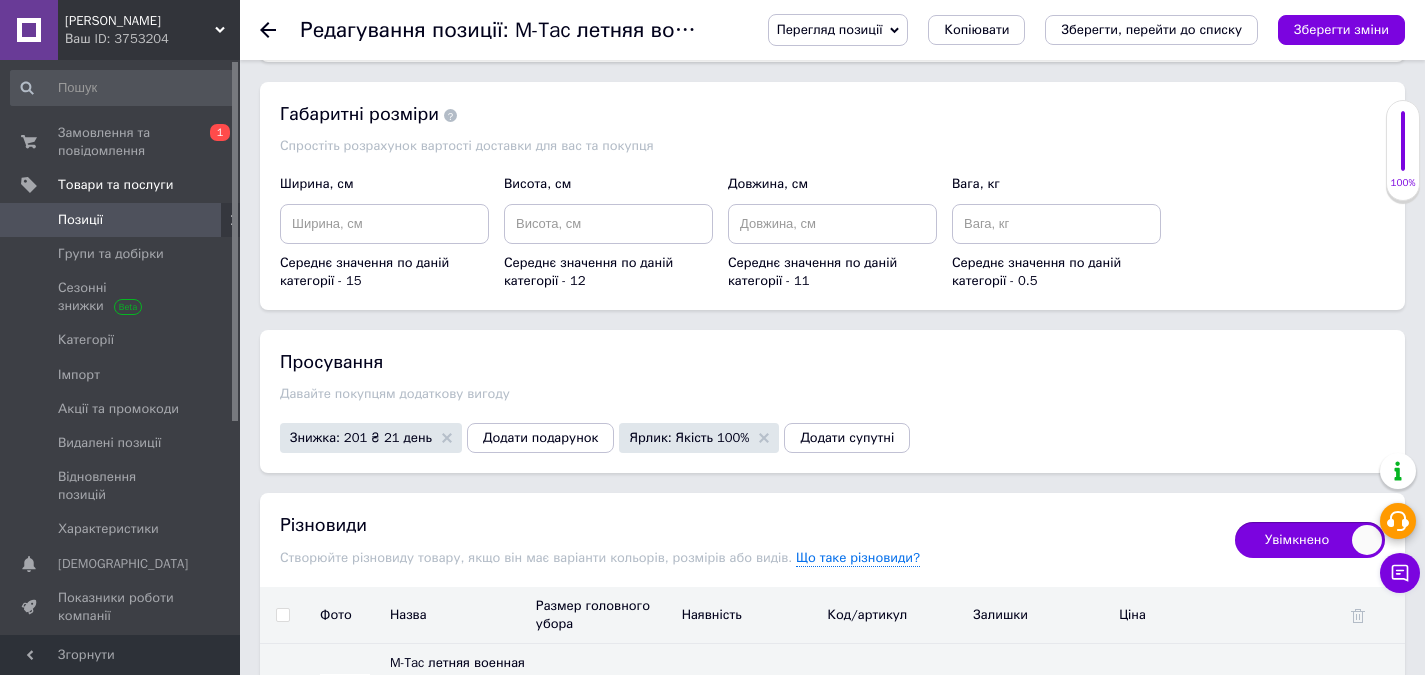 click 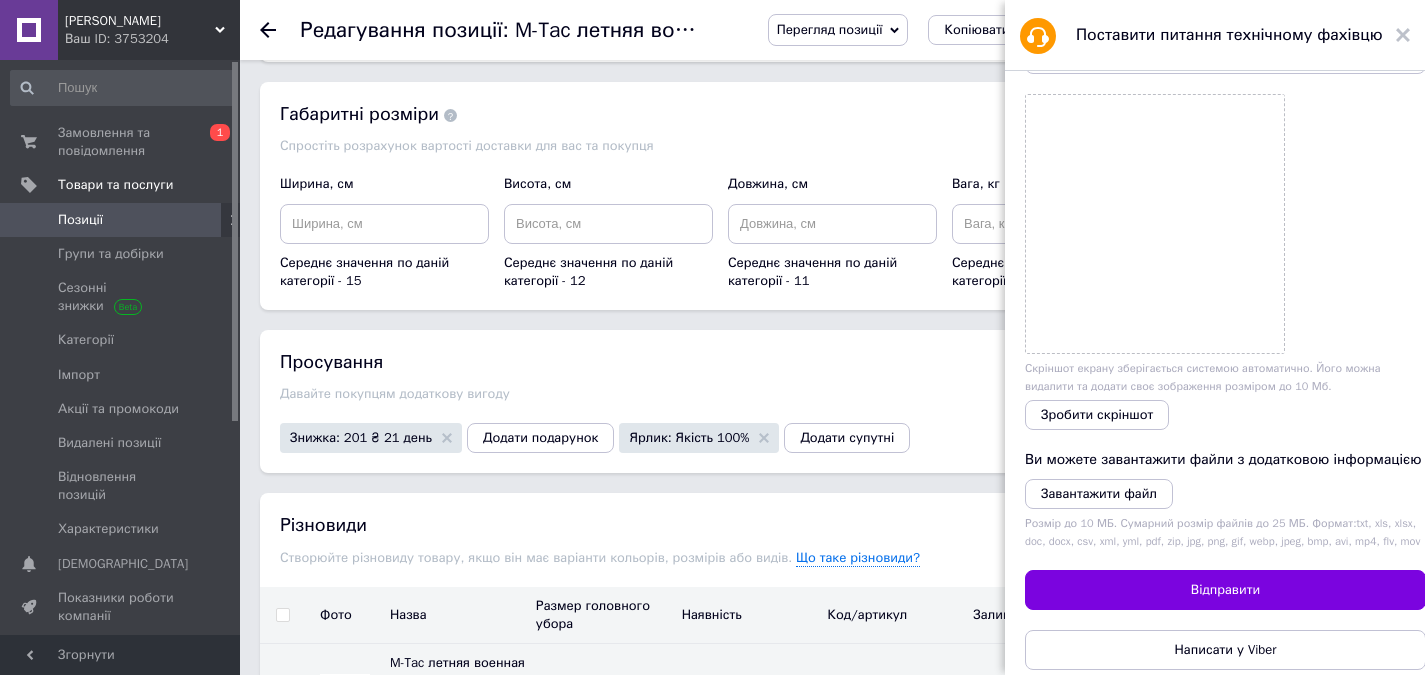 scroll, scrollTop: 0, scrollLeft: 0, axis: both 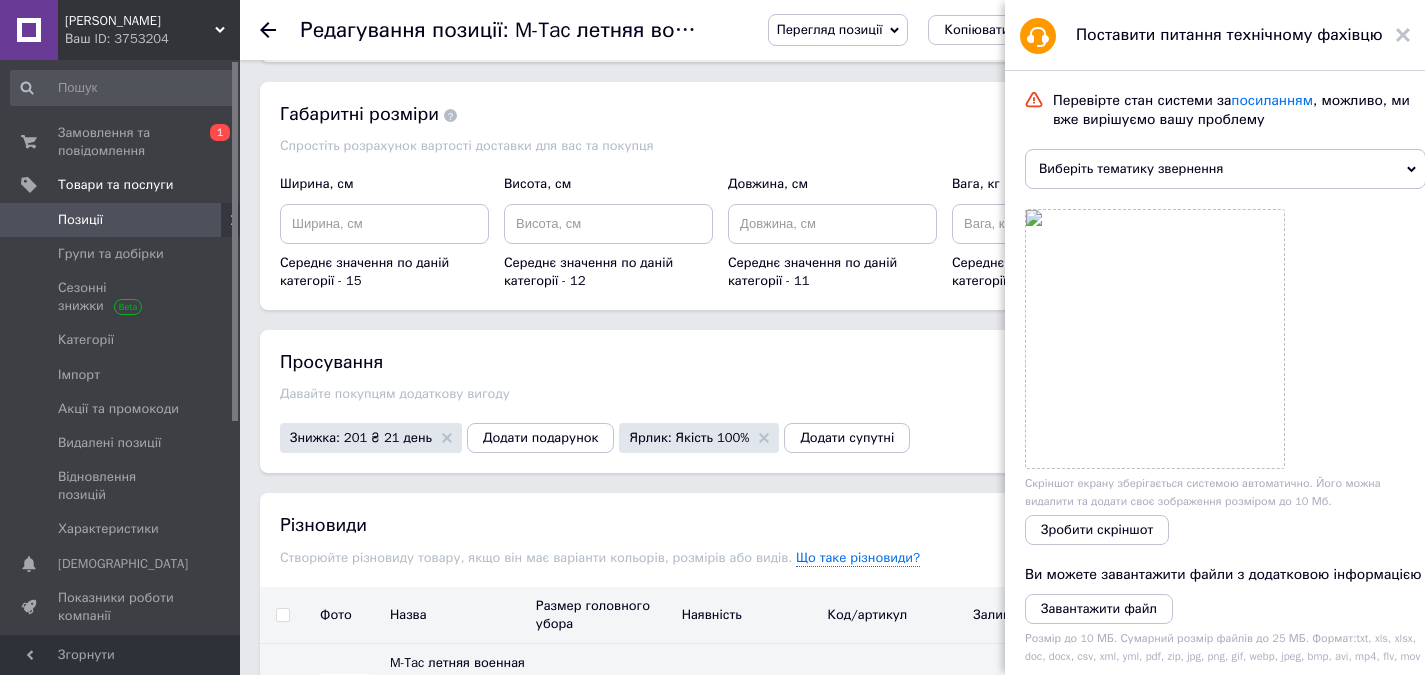 click on "Виберіть тематику звернення" at bounding box center [1225, 169] 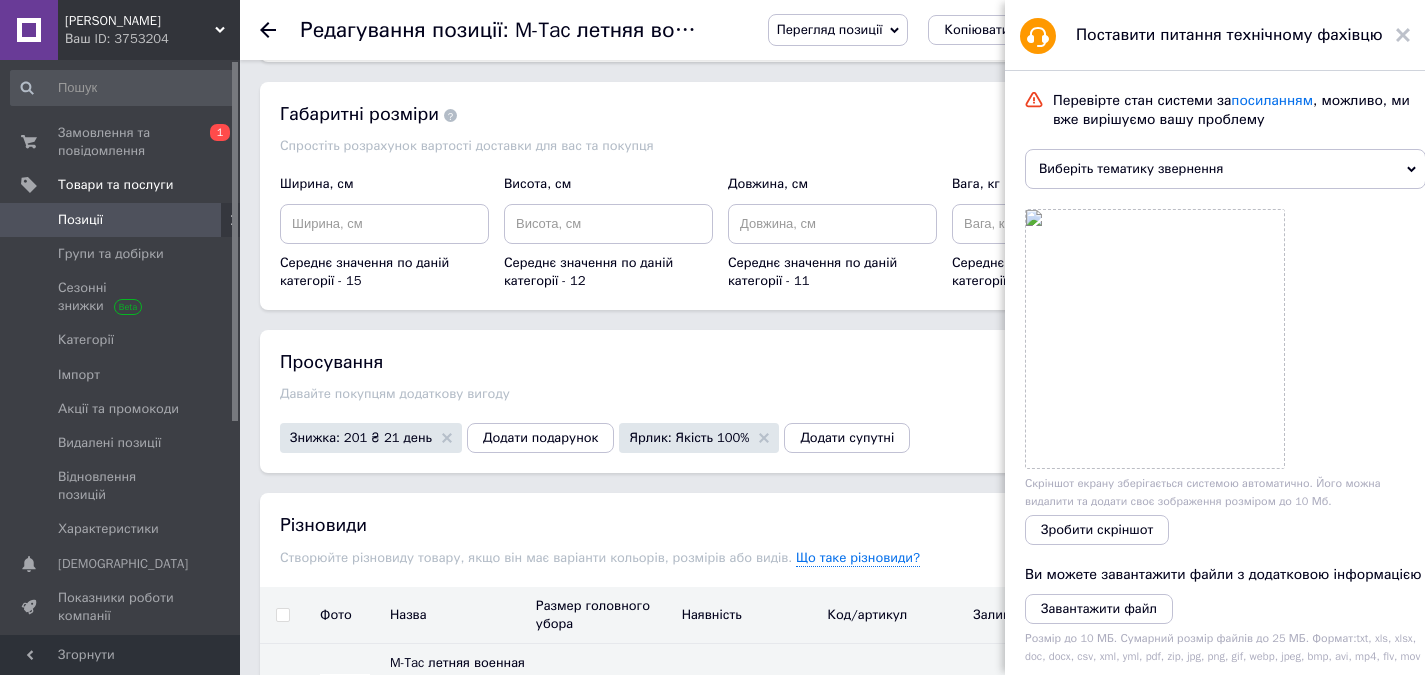 click on "Поставити питання технічному фахівцю" at bounding box center [1215, 35] 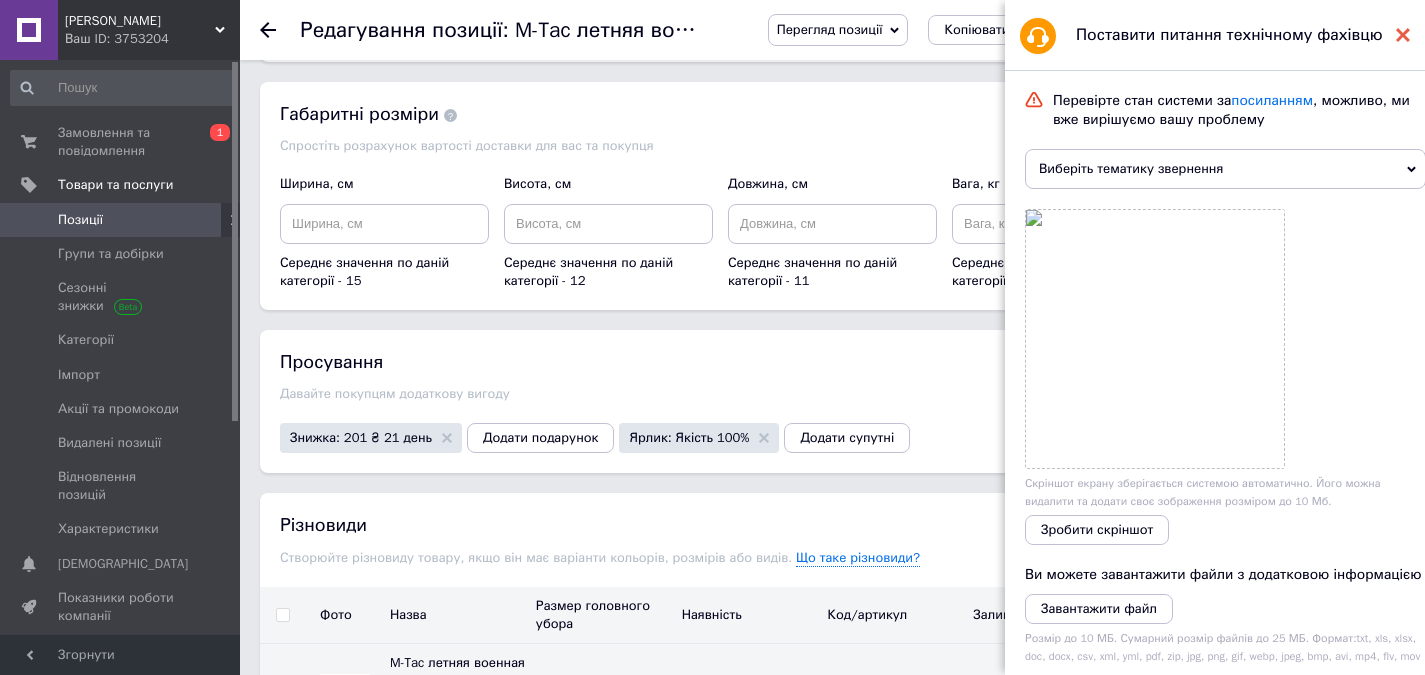 click 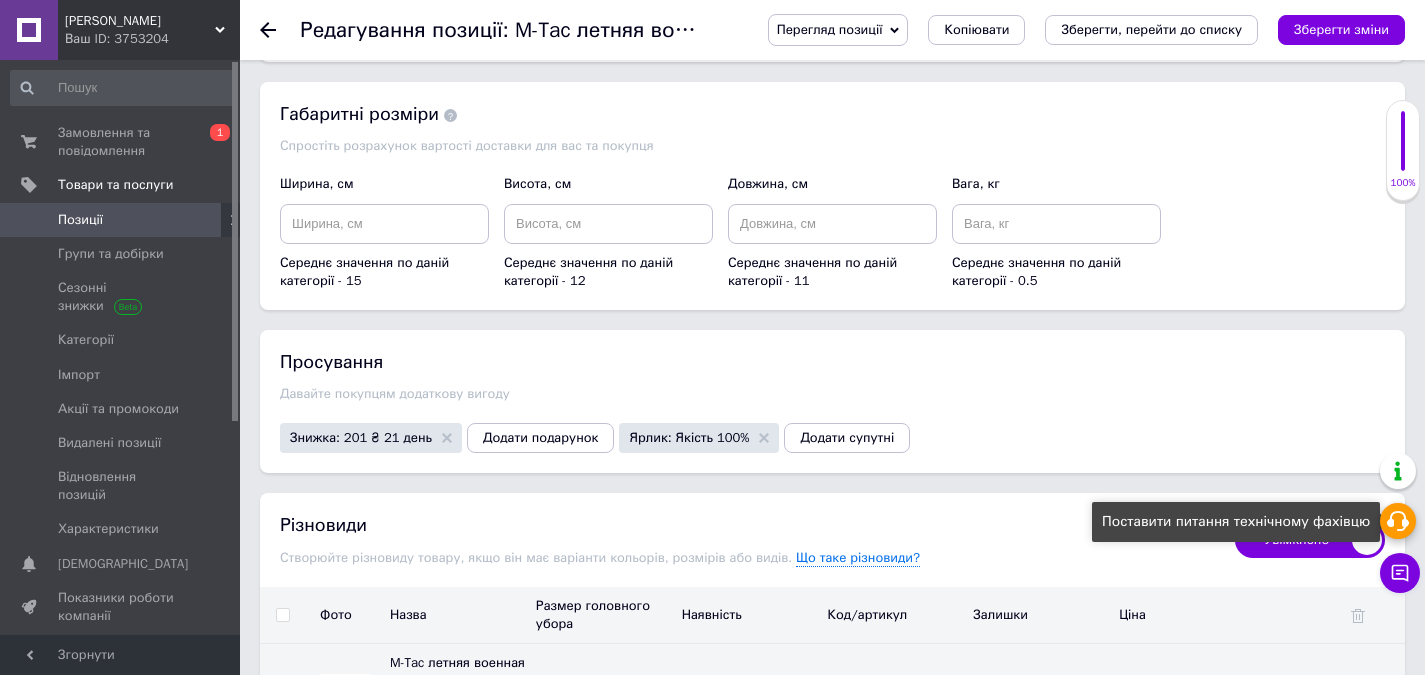 click 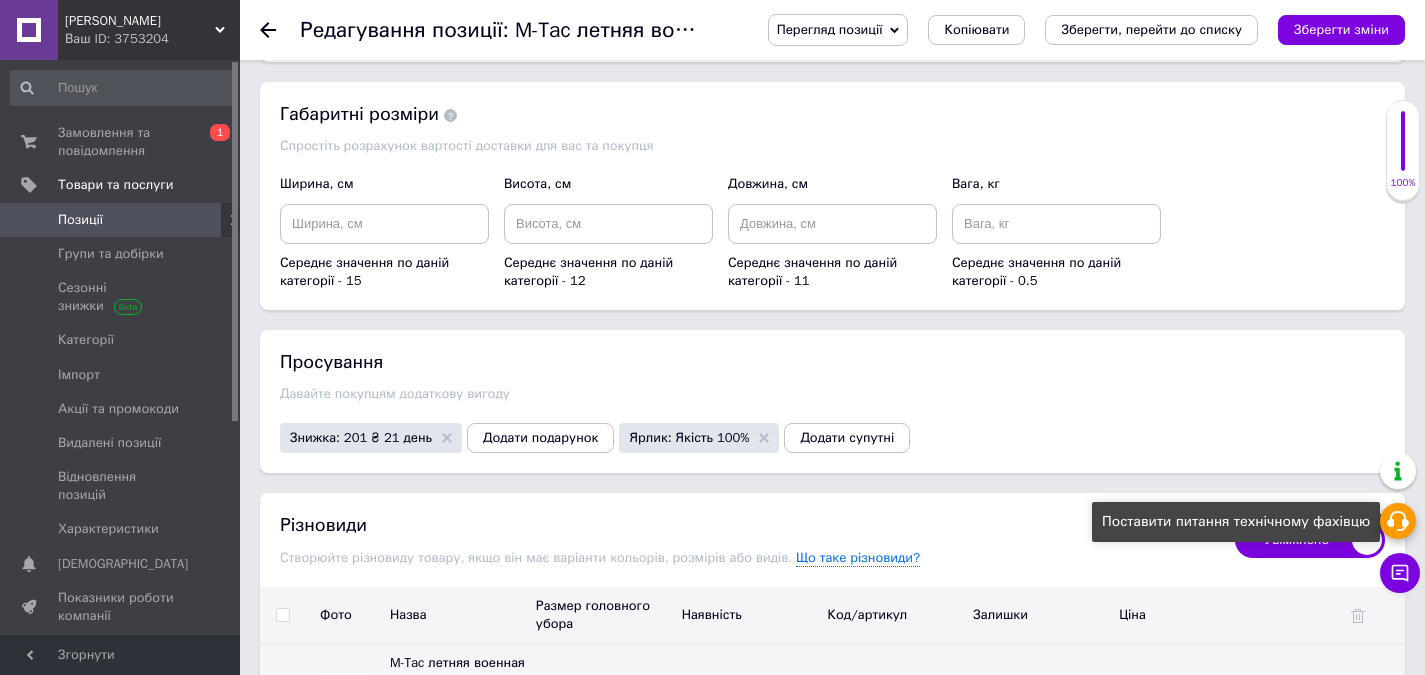 click 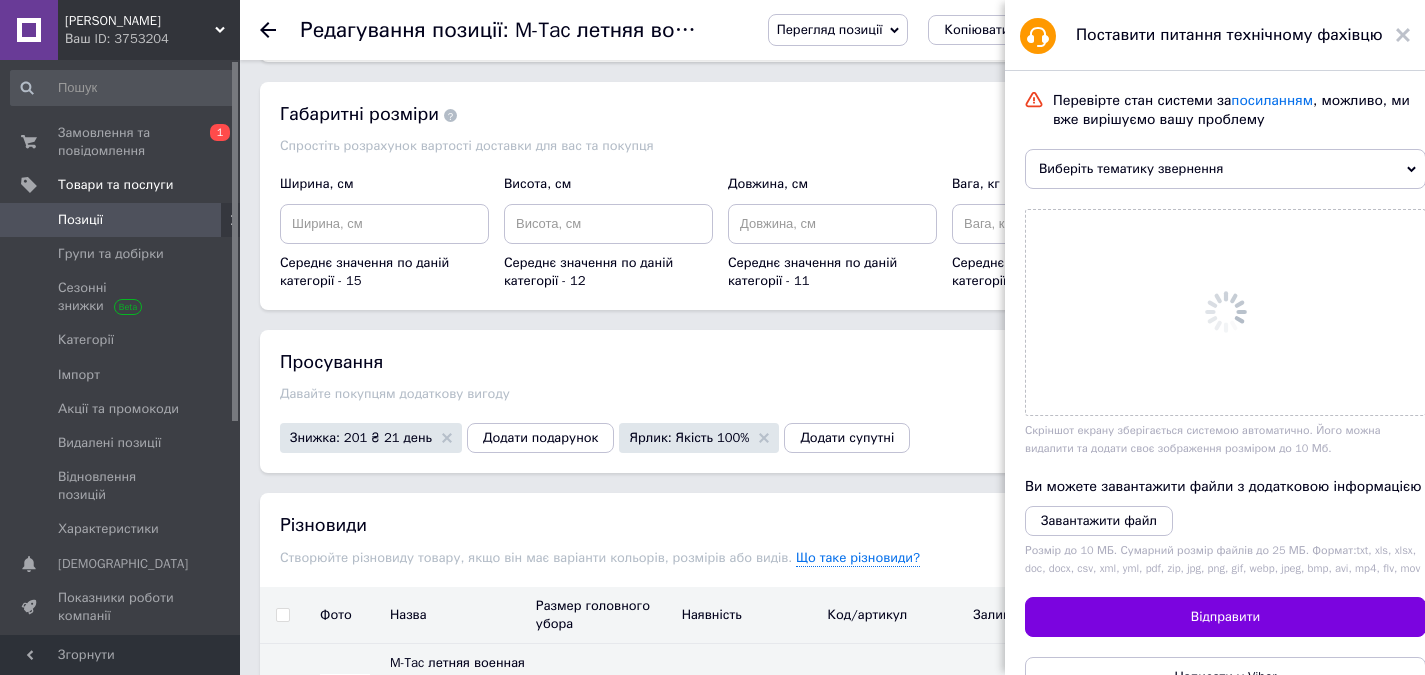 scroll, scrollTop: 0, scrollLeft: 0, axis: both 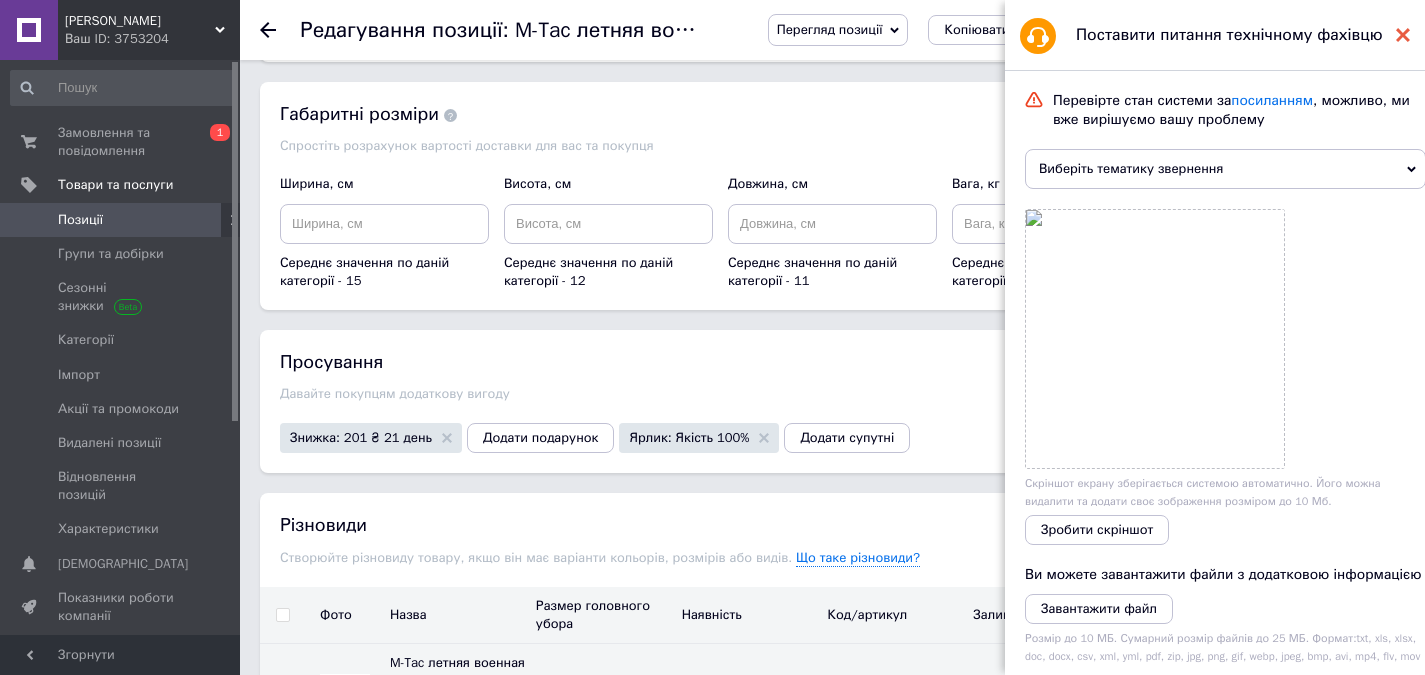 click 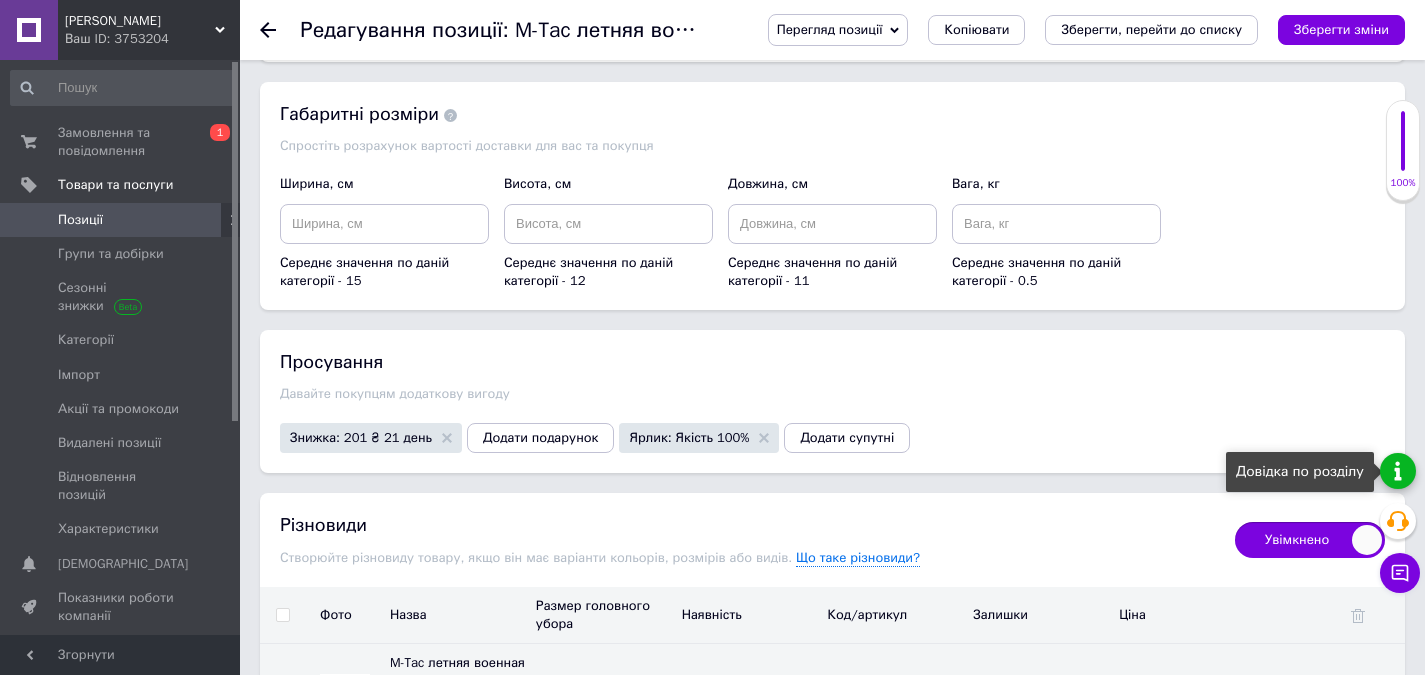 click at bounding box center (1398, 471) 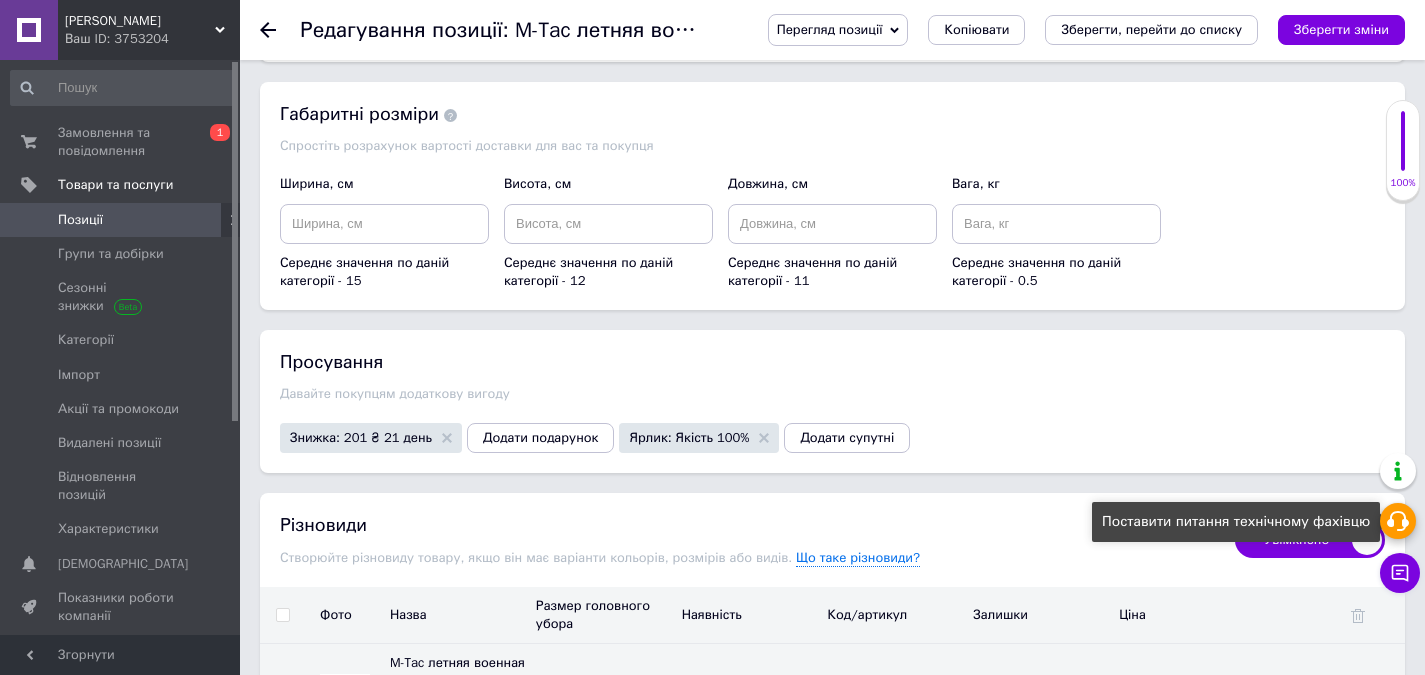 click 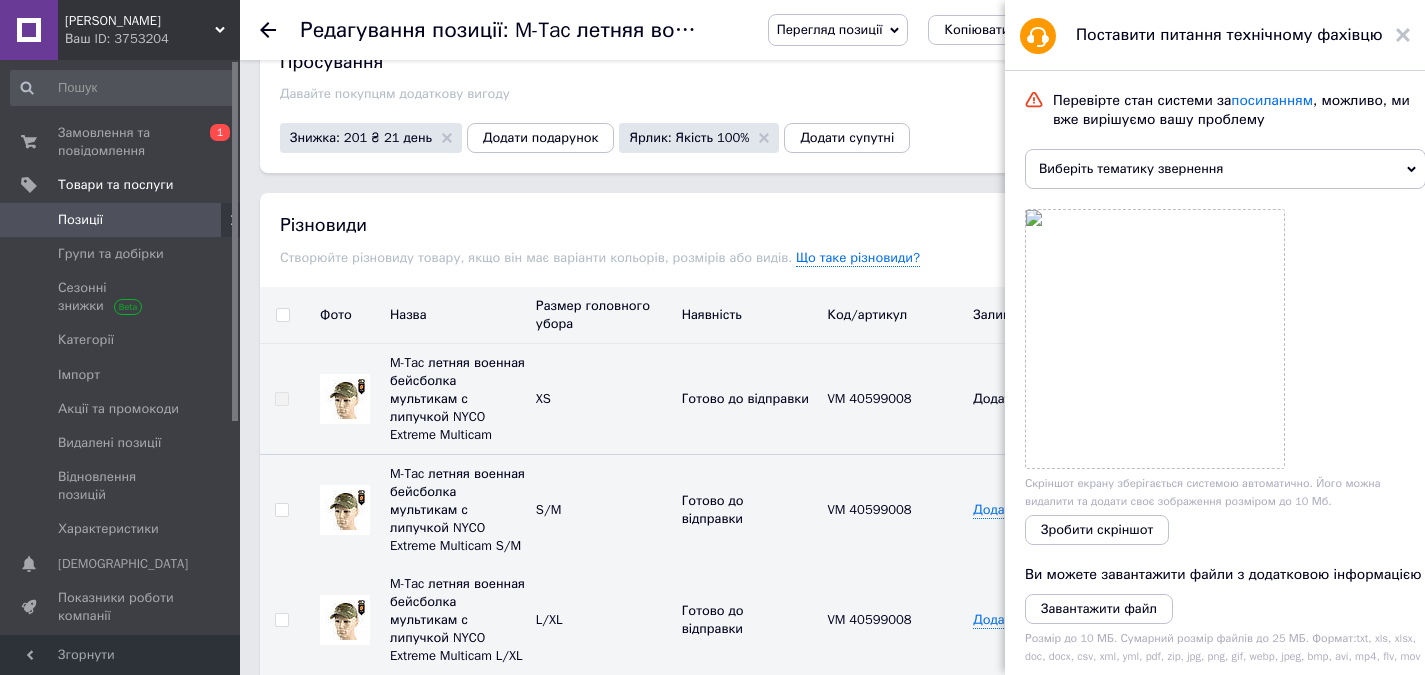scroll, scrollTop: 0, scrollLeft: 0, axis: both 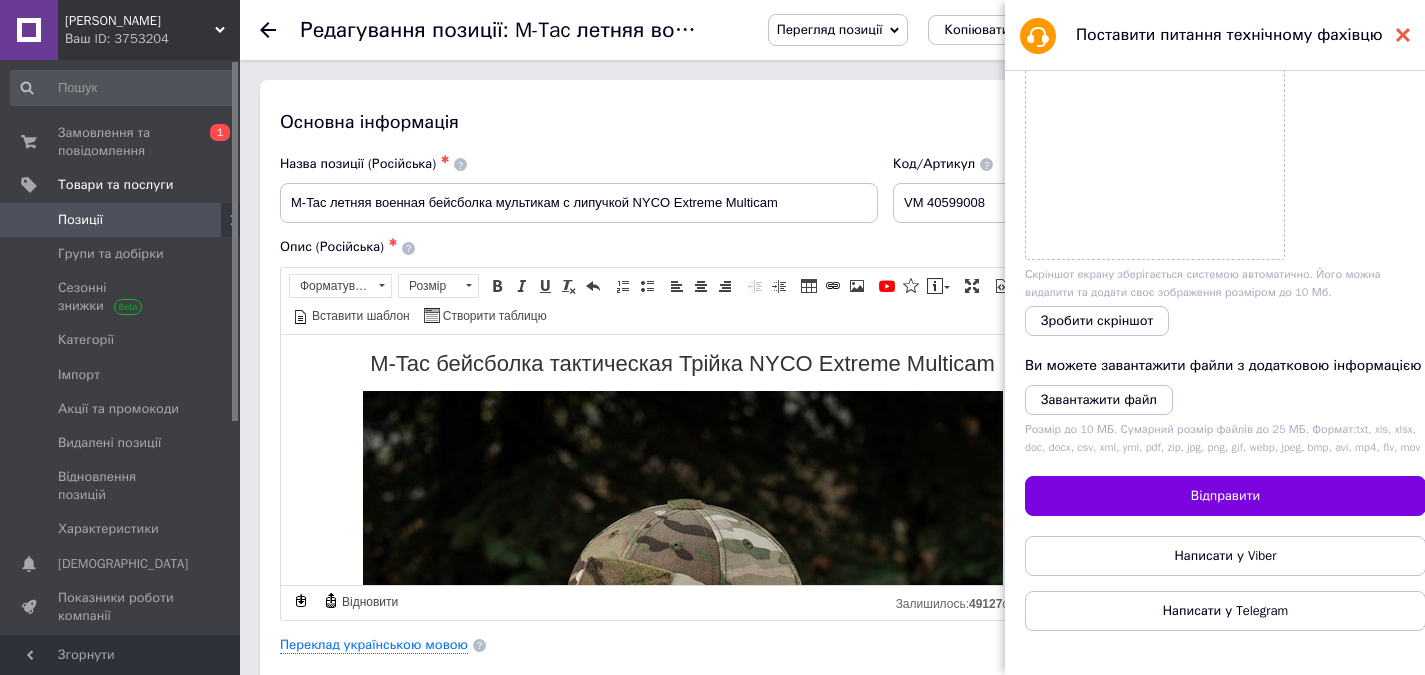 click 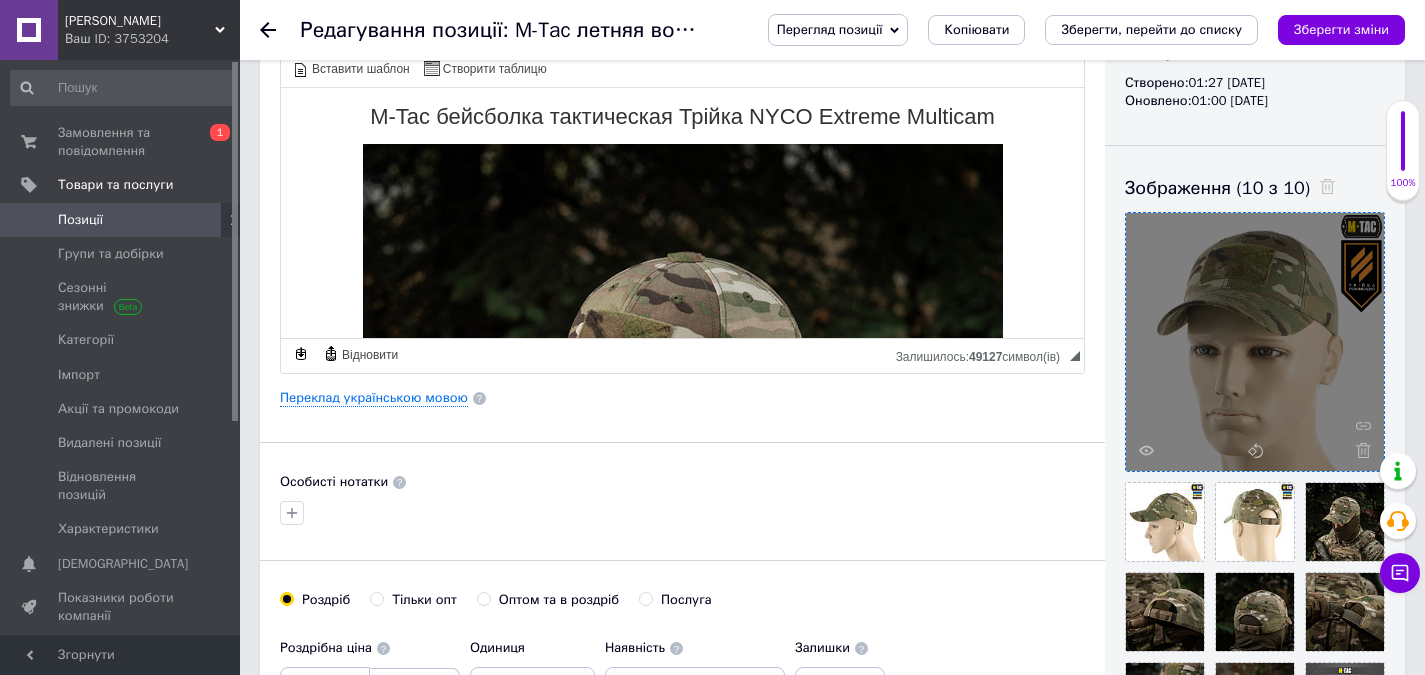 scroll, scrollTop: 600, scrollLeft: 0, axis: vertical 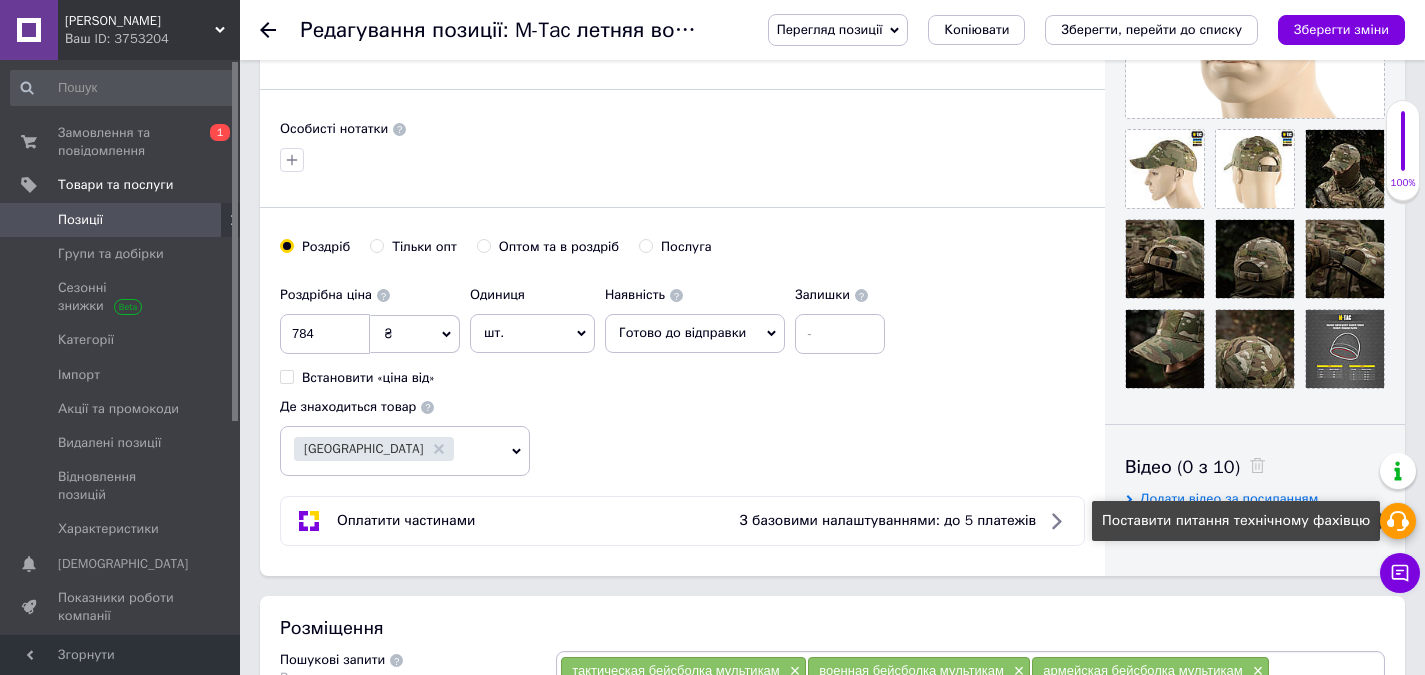 click 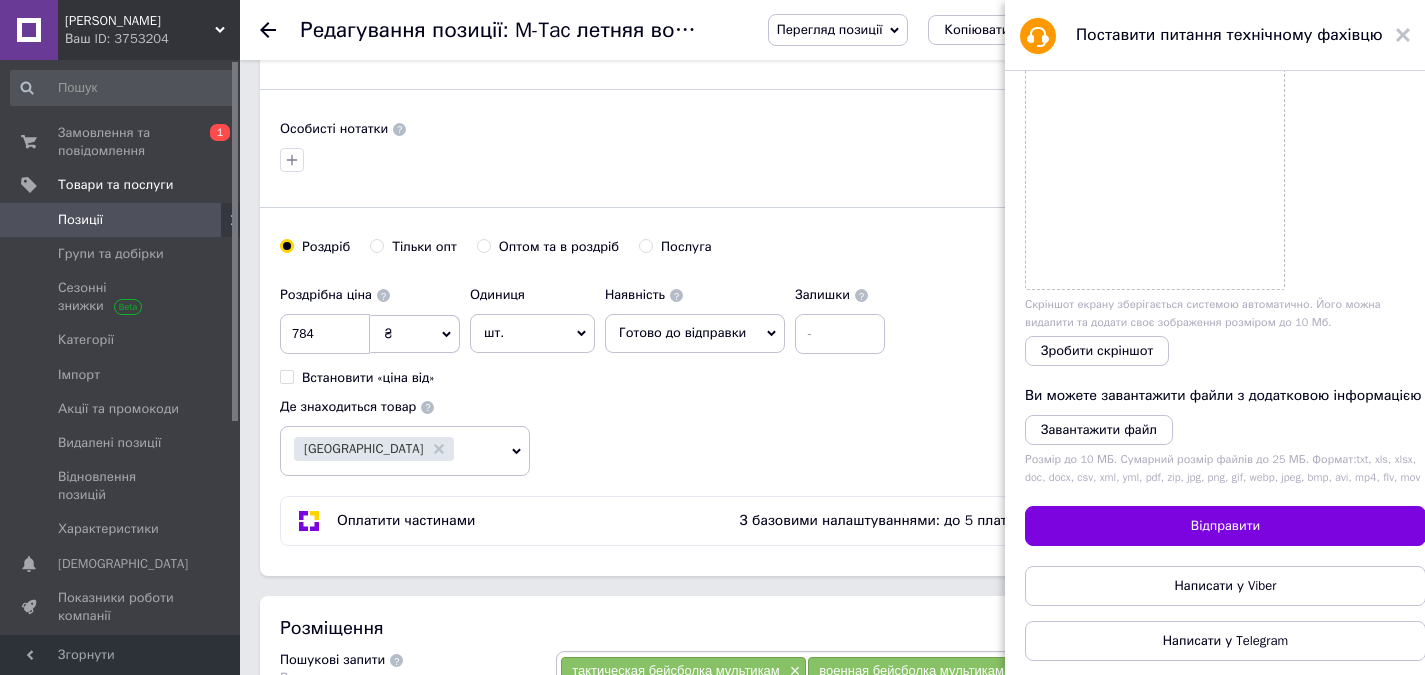 scroll, scrollTop: 225, scrollLeft: 0, axis: vertical 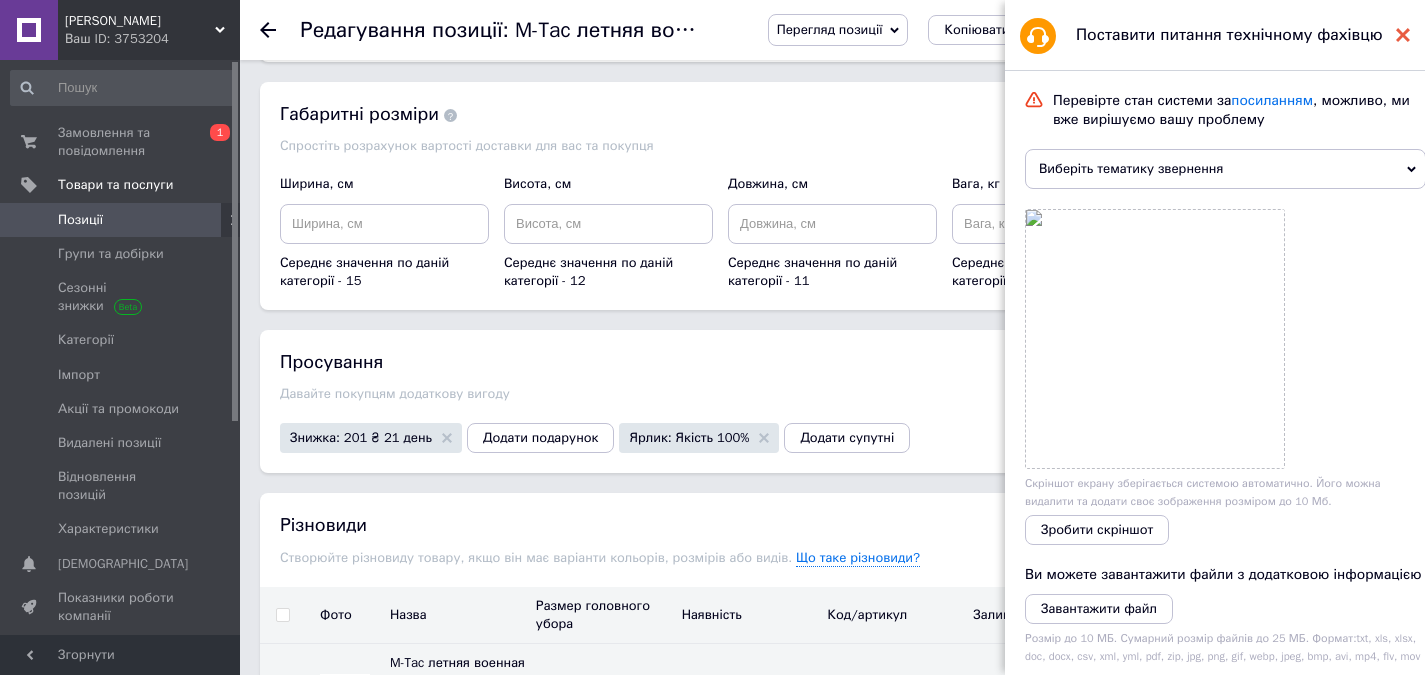click 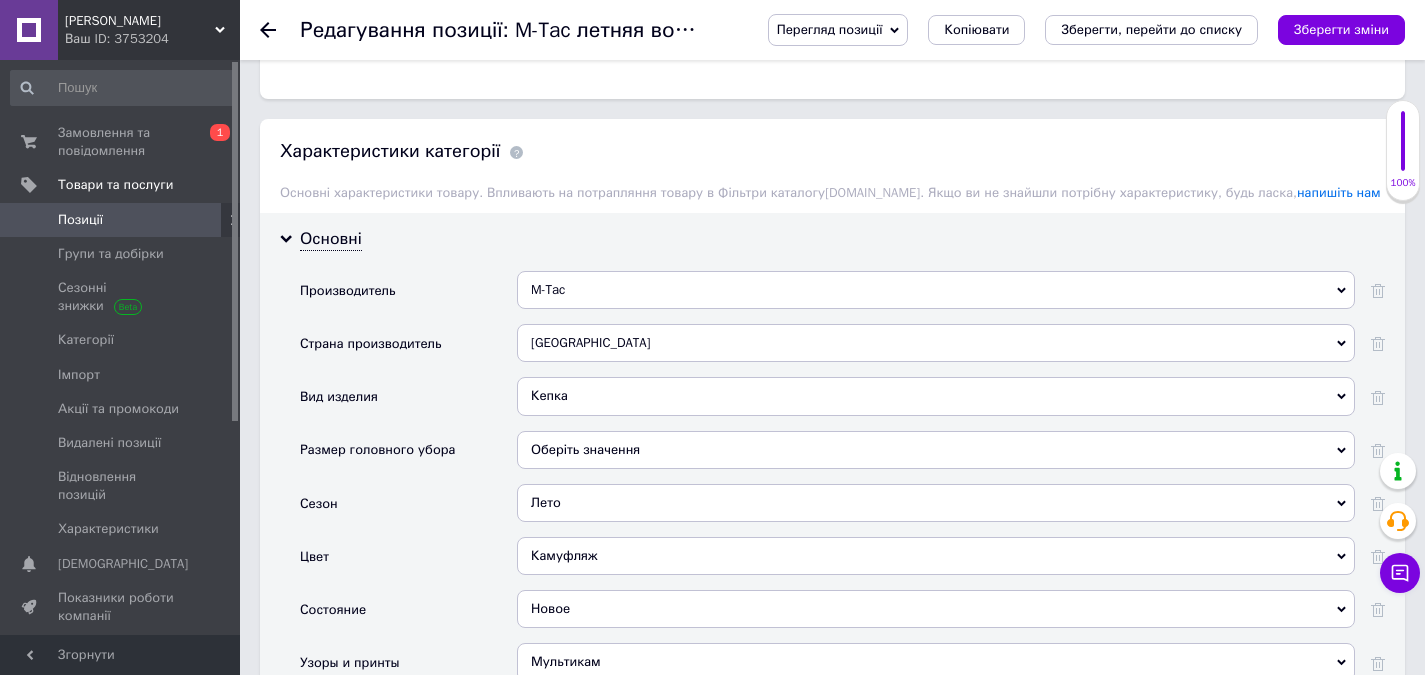 scroll, scrollTop: 1900, scrollLeft: 0, axis: vertical 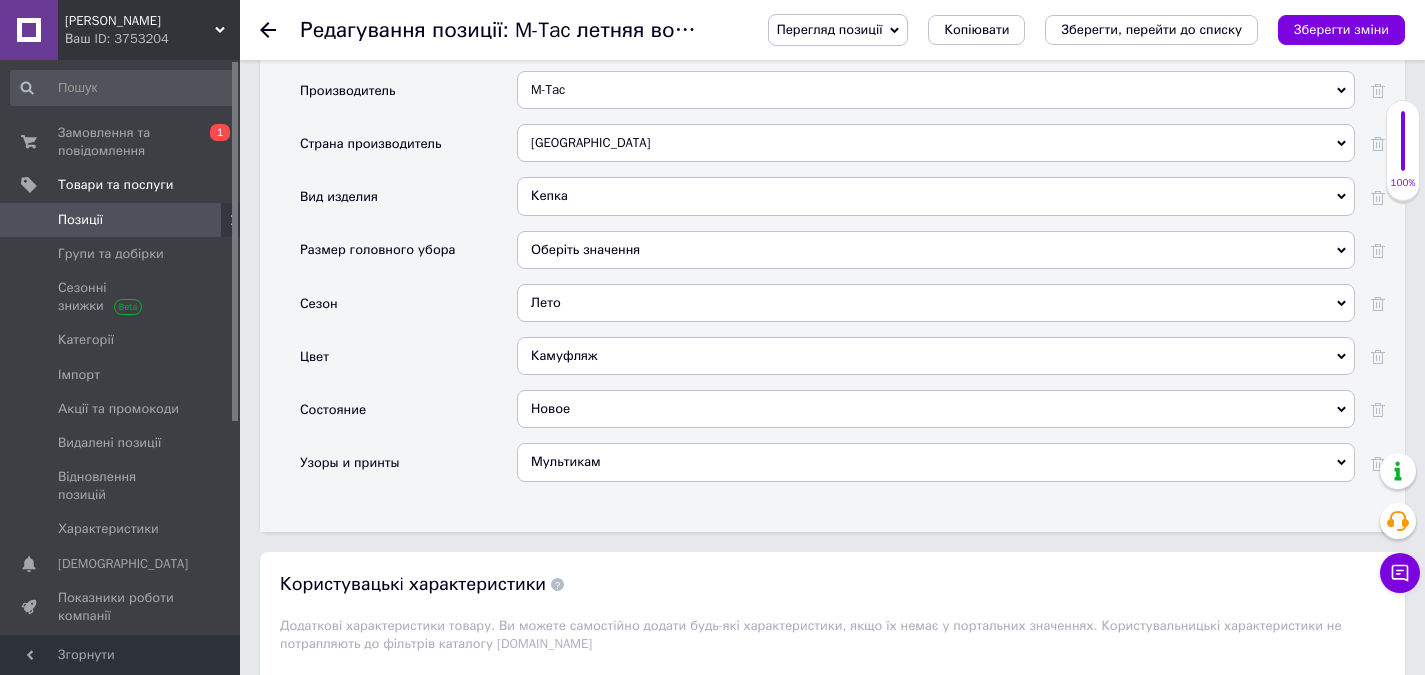 click on "Оберіть значення" at bounding box center (936, 250) 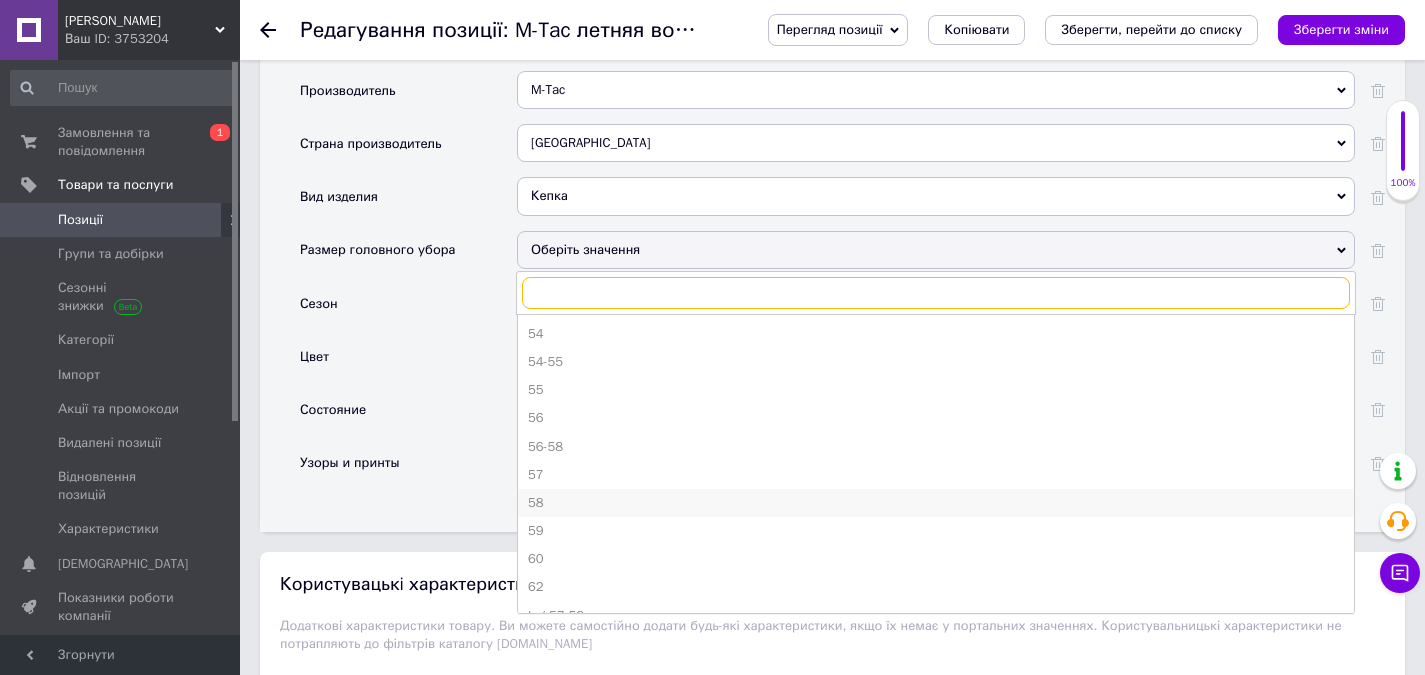 scroll, scrollTop: 276, scrollLeft: 0, axis: vertical 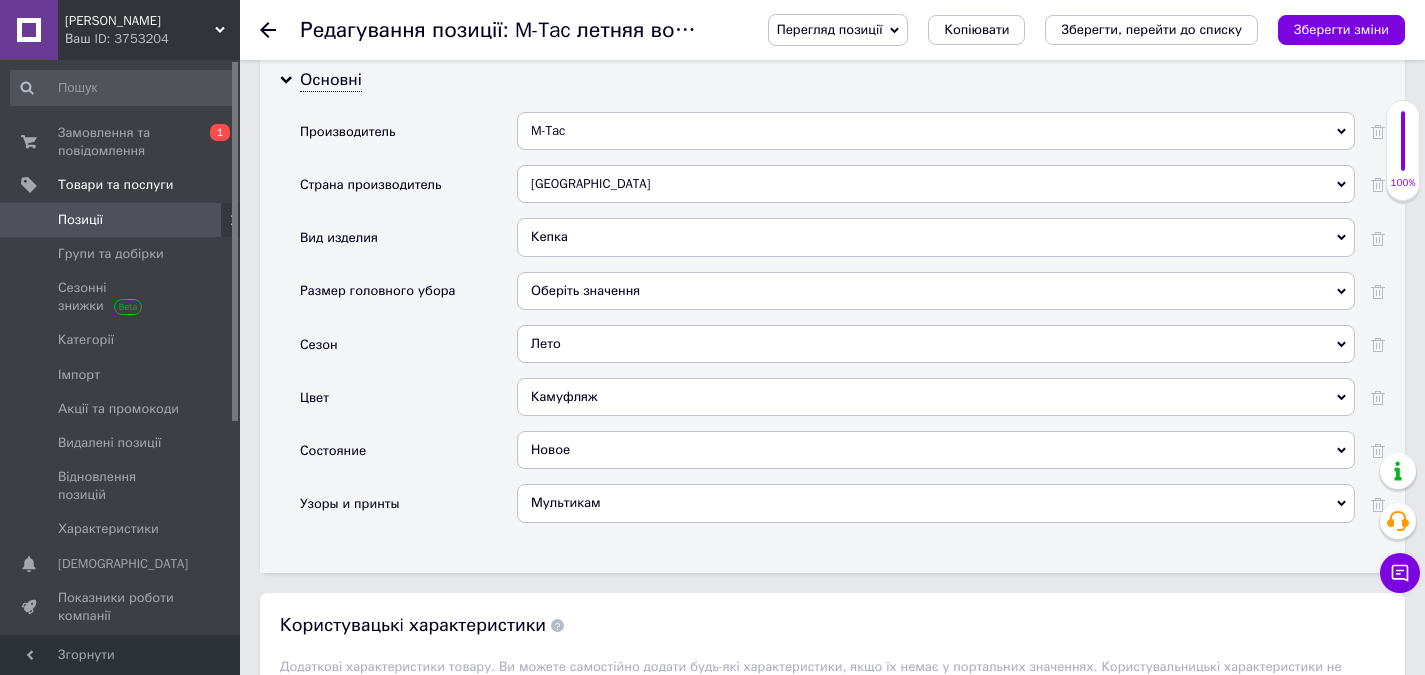 click on "Цвет" at bounding box center [408, 404] 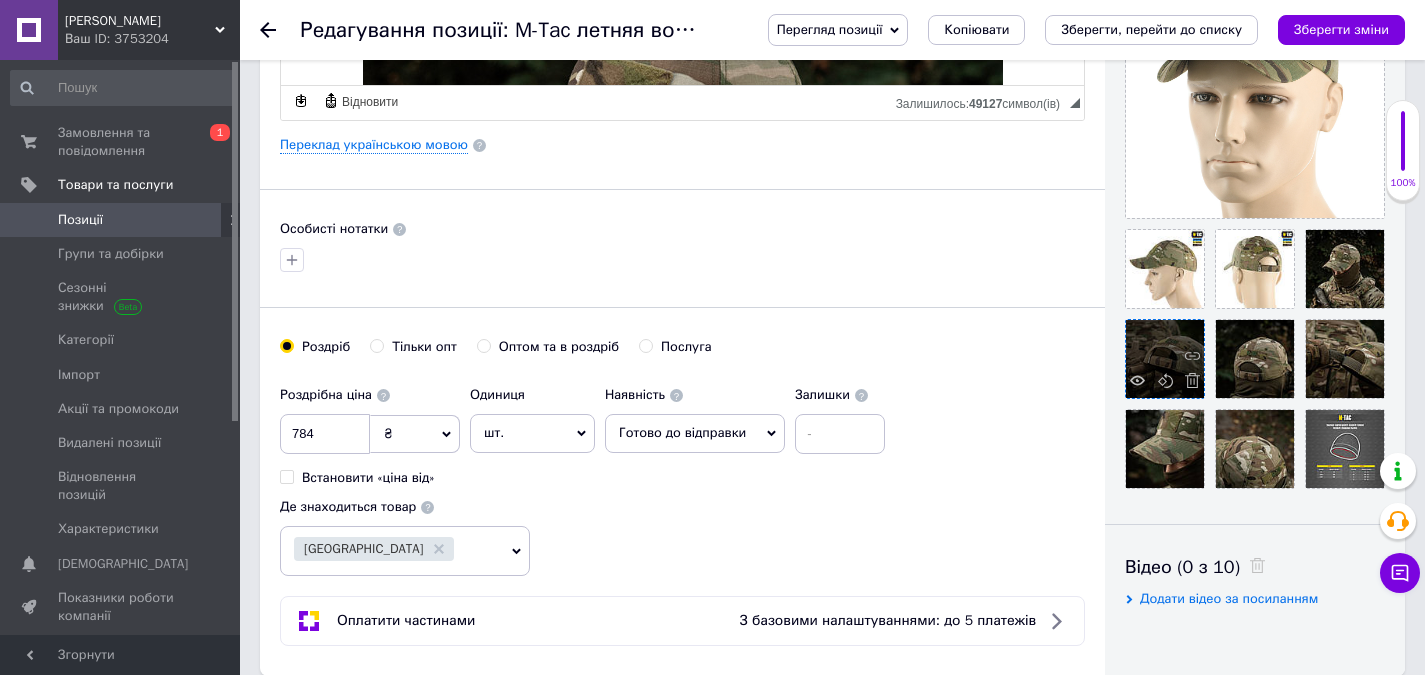 scroll, scrollTop: 500, scrollLeft: 0, axis: vertical 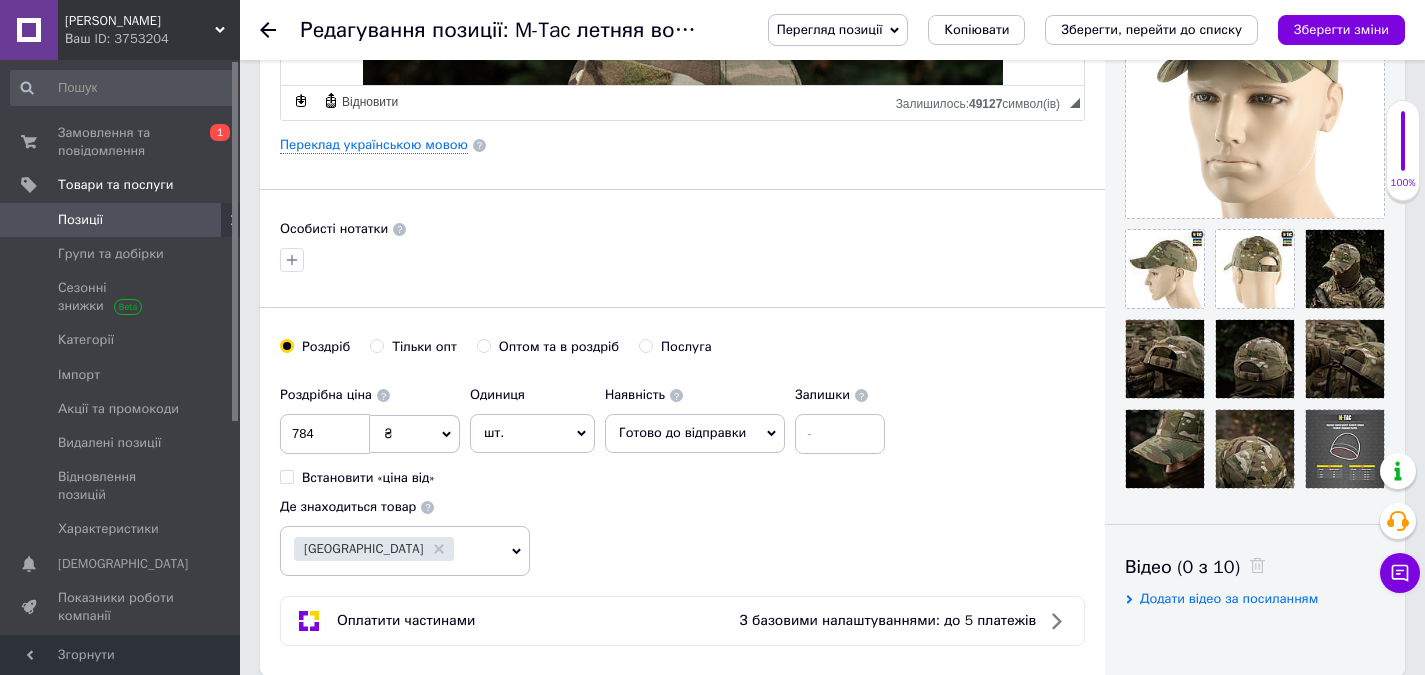 click on "Позиції" at bounding box center (80, 220) 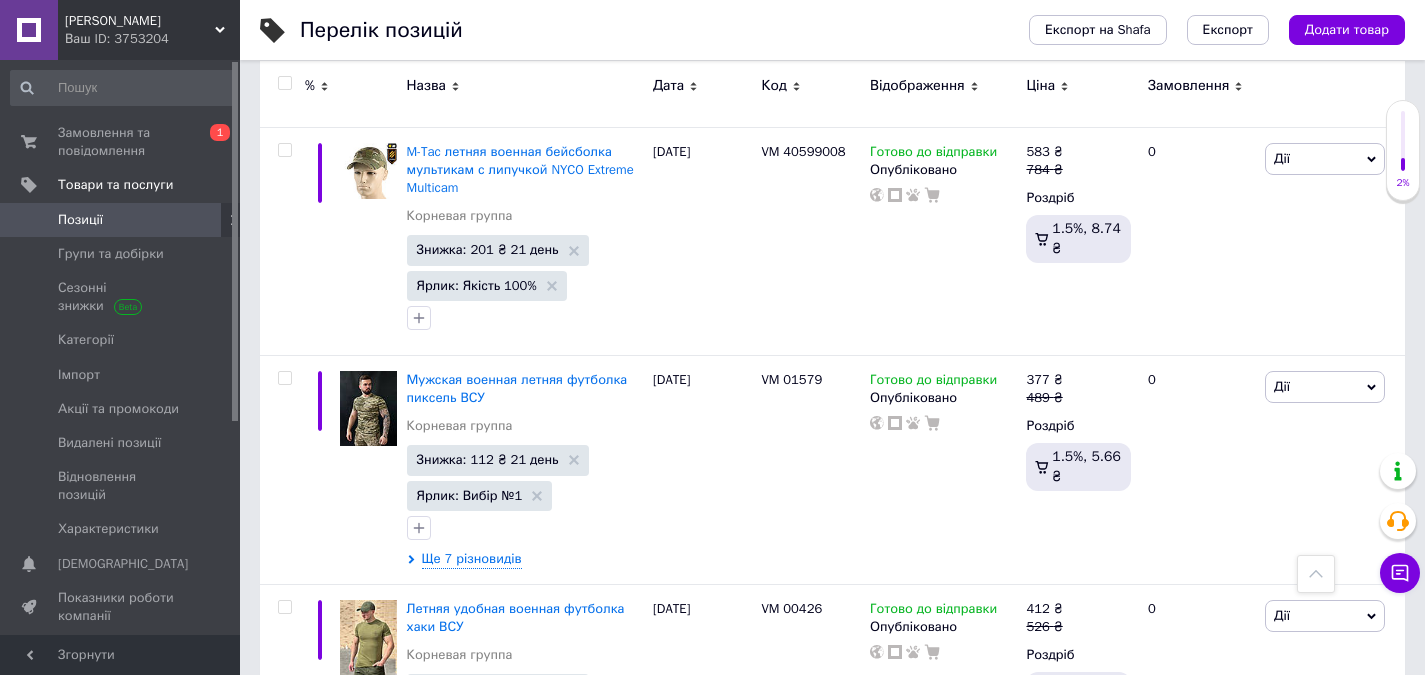 scroll, scrollTop: 4081, scrollLeft: 0, axis: vertical 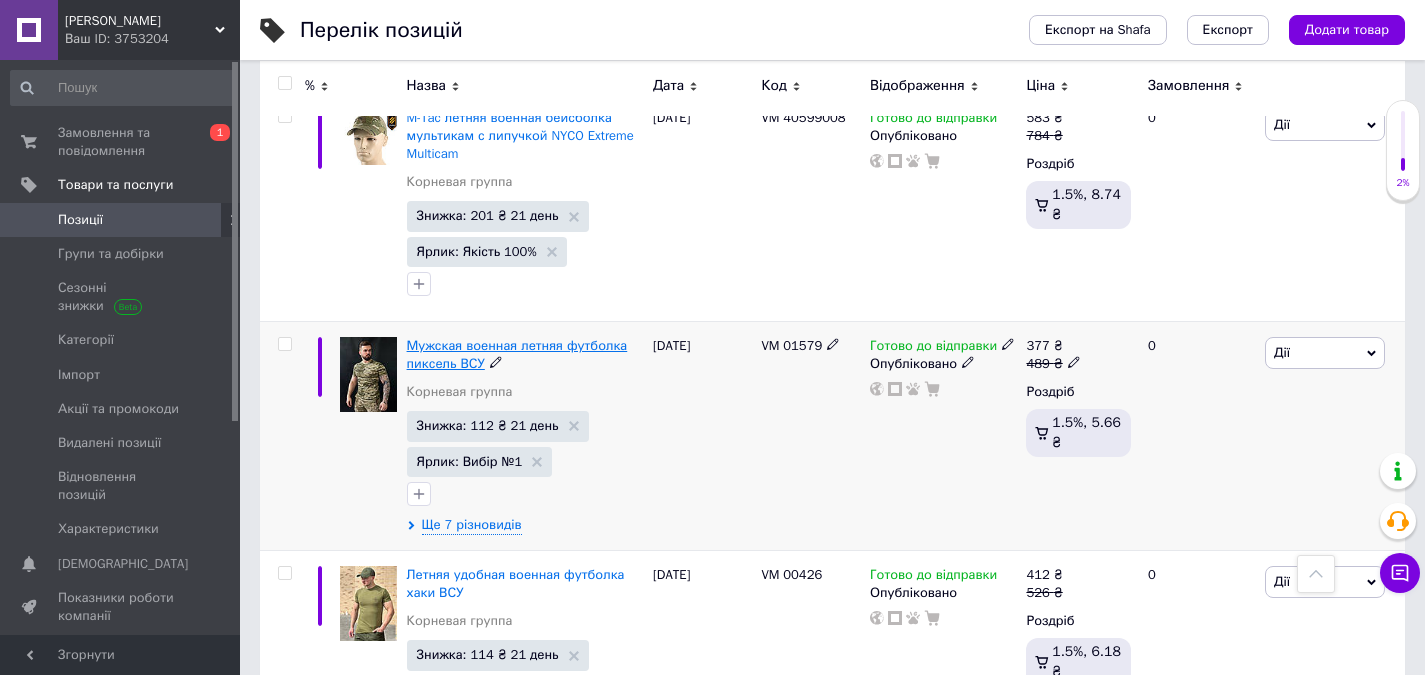 click on "Мужская военная летняя футболка пиксель ВСУ" at bounding box center [517, 354] 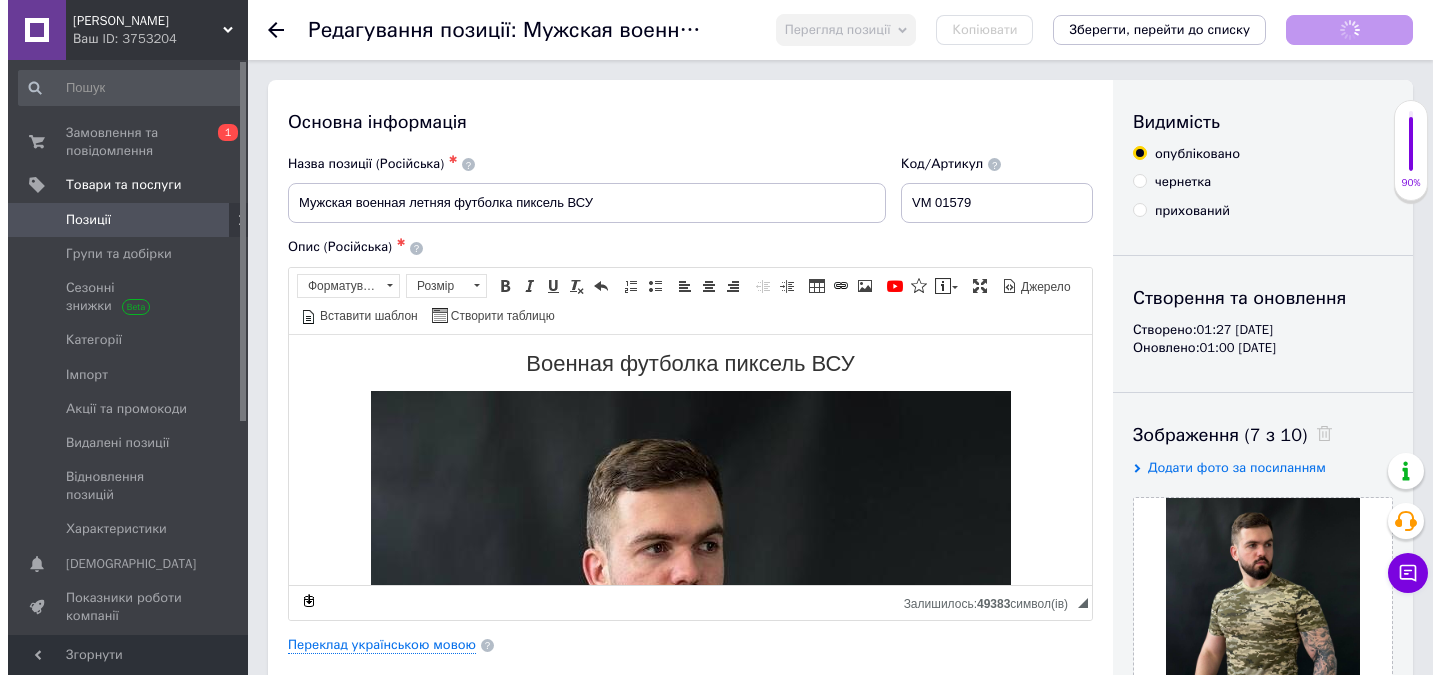 scroll, scrollTop: 0, scrollLeft: 0, axis: both 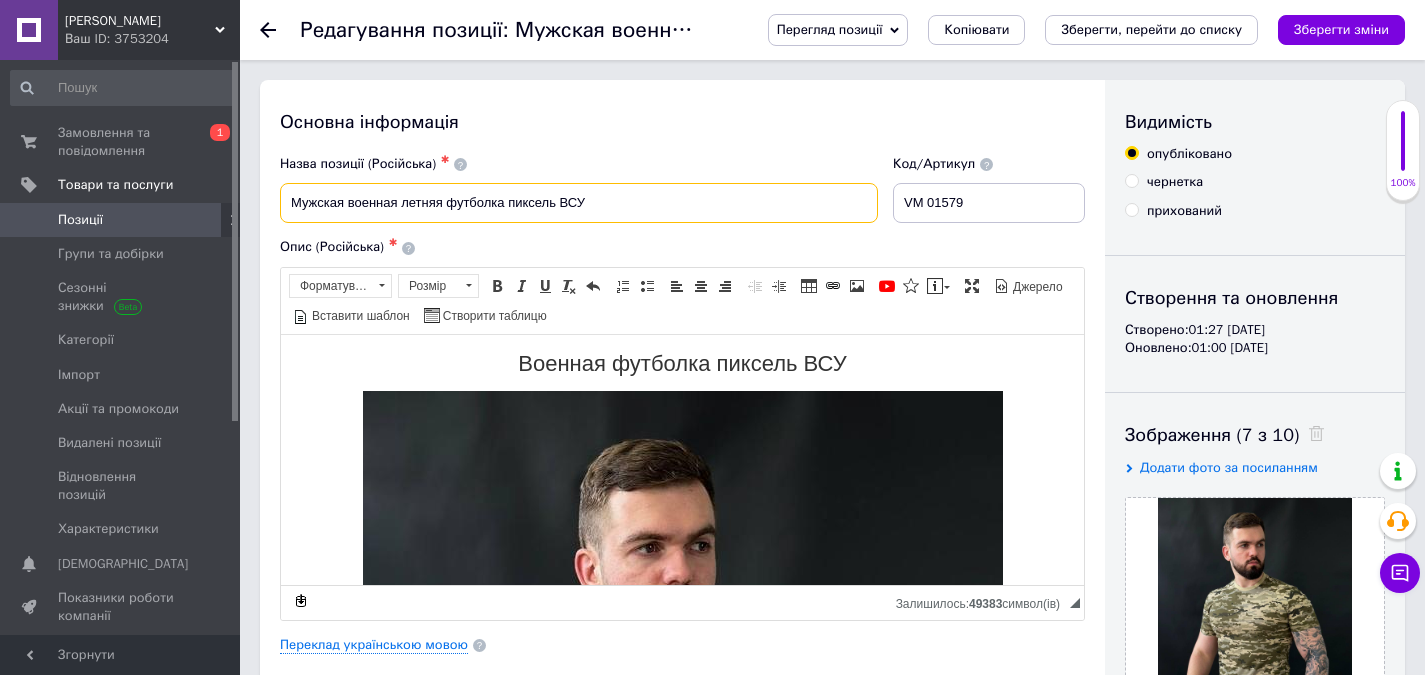 drag, startPoint x: 287, startPoint y: 200, endPoint x: 305, endPoint y: 197, distance: 18.248287 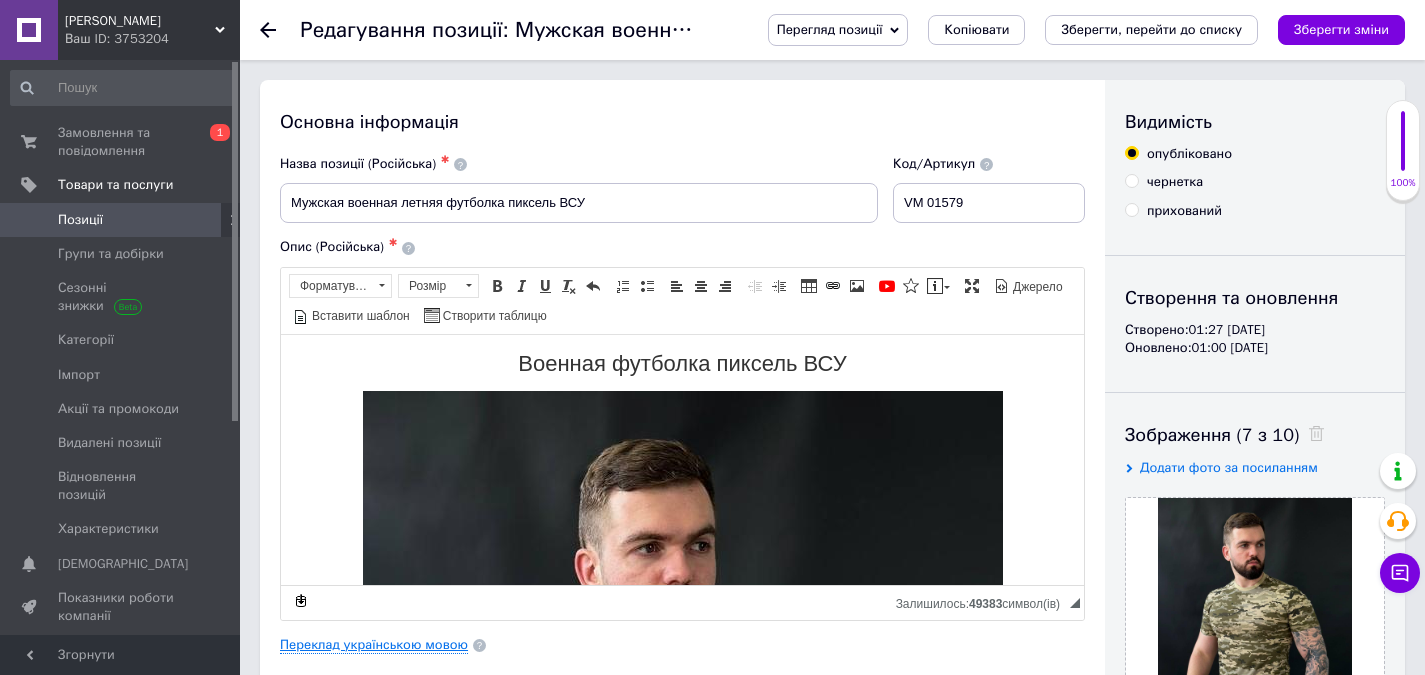 click on "Переклад українською мовою" at bounding box center [374, 645] 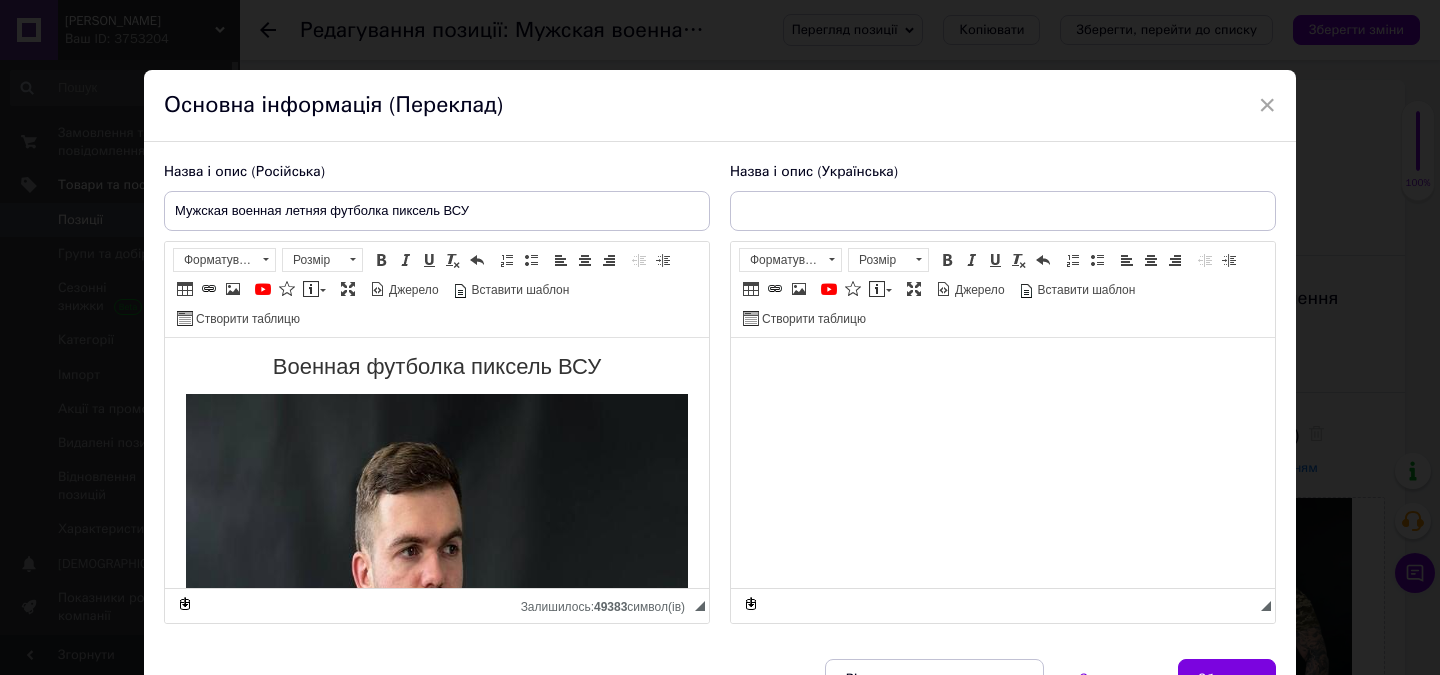 scroll, scrollTop: 0, scrollLeft: 0, axis: both 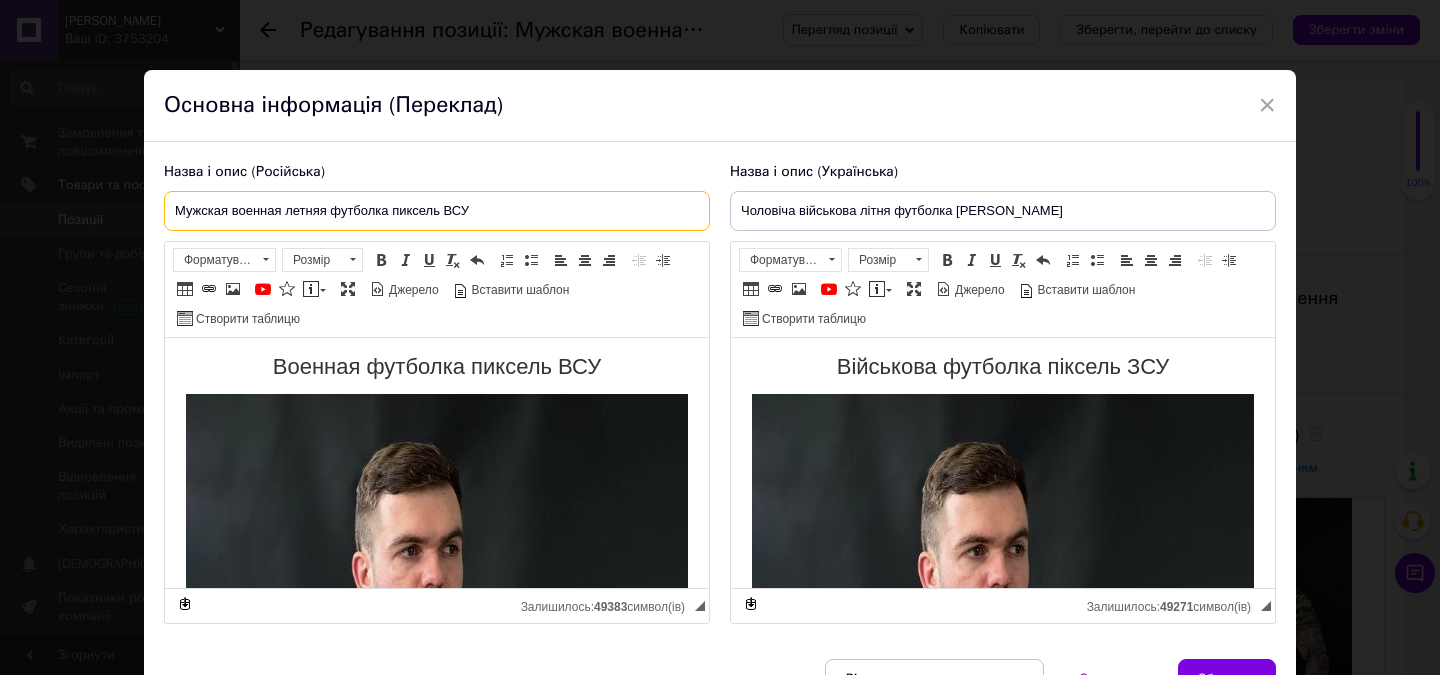 drag, startPoint x: 172, startPoint y: 210, endPoint x: 290, endPoint y: 231, distance: 119.85408 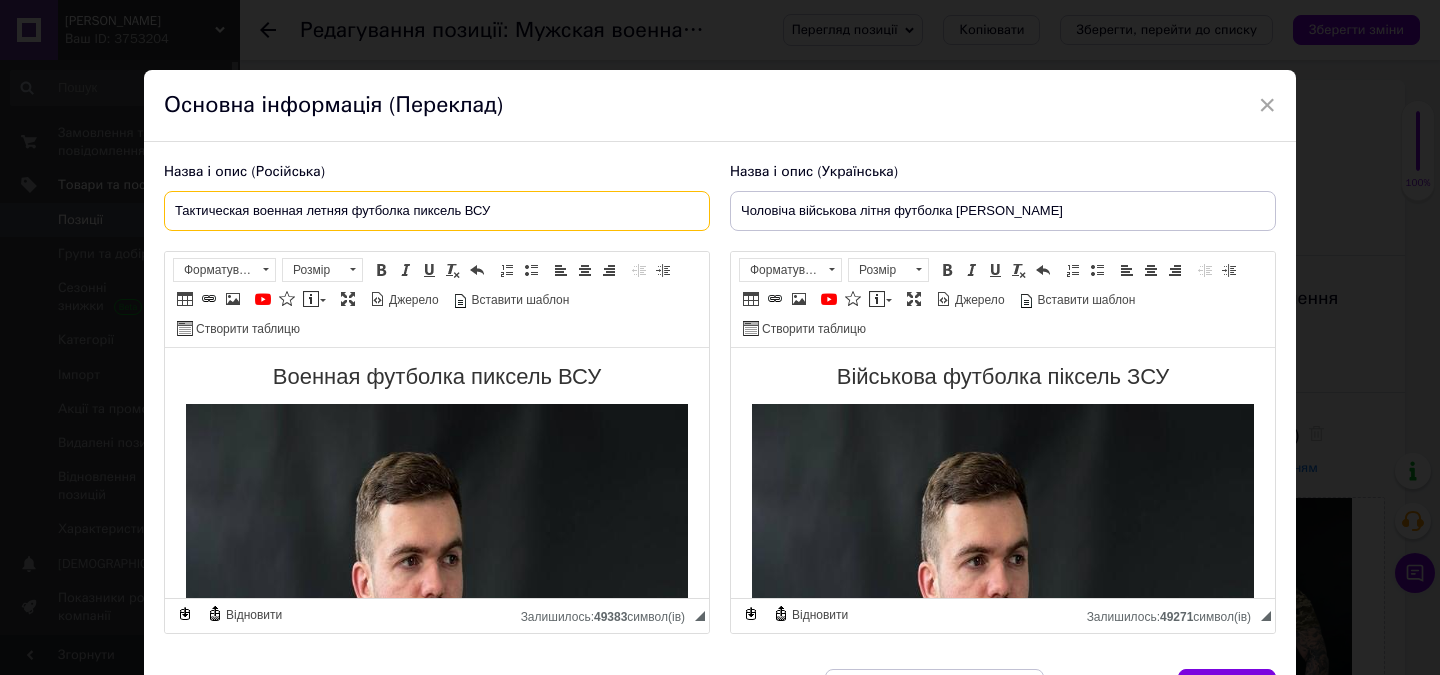 type on "Тактическая военная летняя футболка пиксель ВСУ" 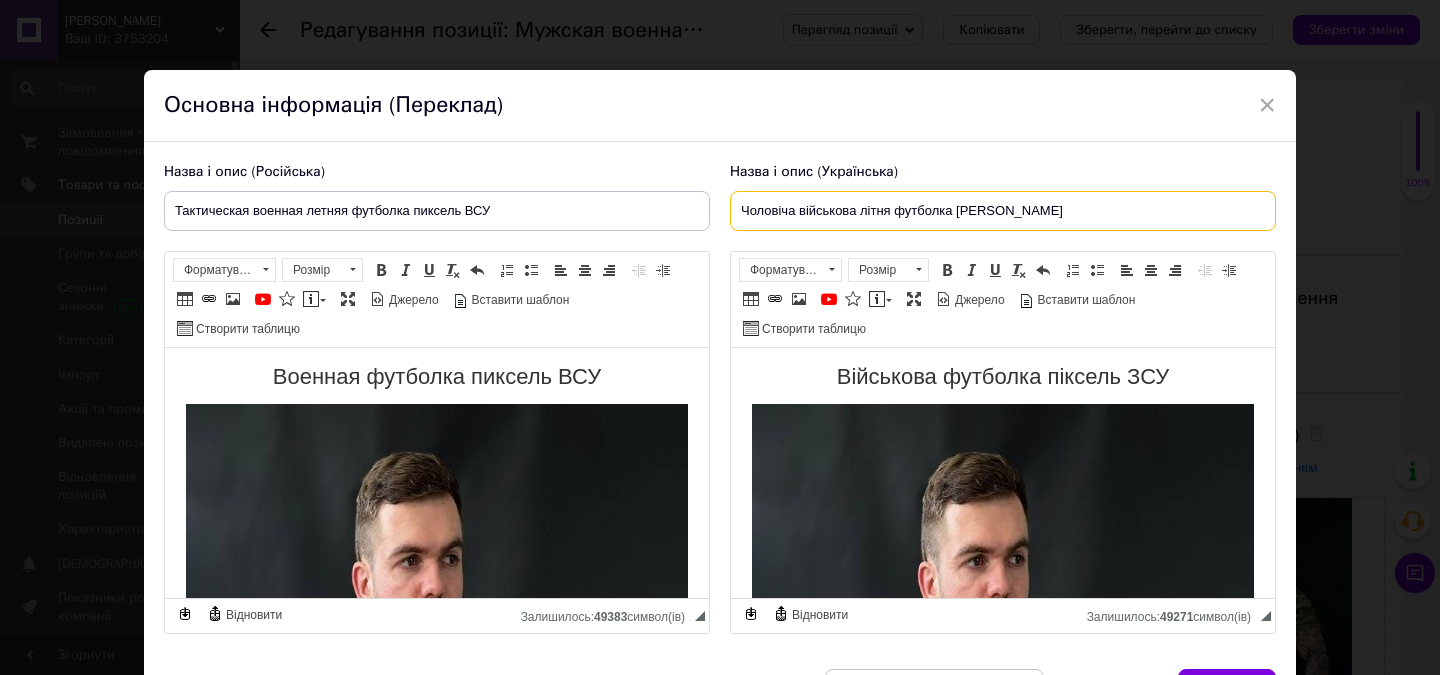 drag, startPoint x: 735, startPoint y: 206, endPoint x: 790, endPoint y: 204, distance: 55.03635 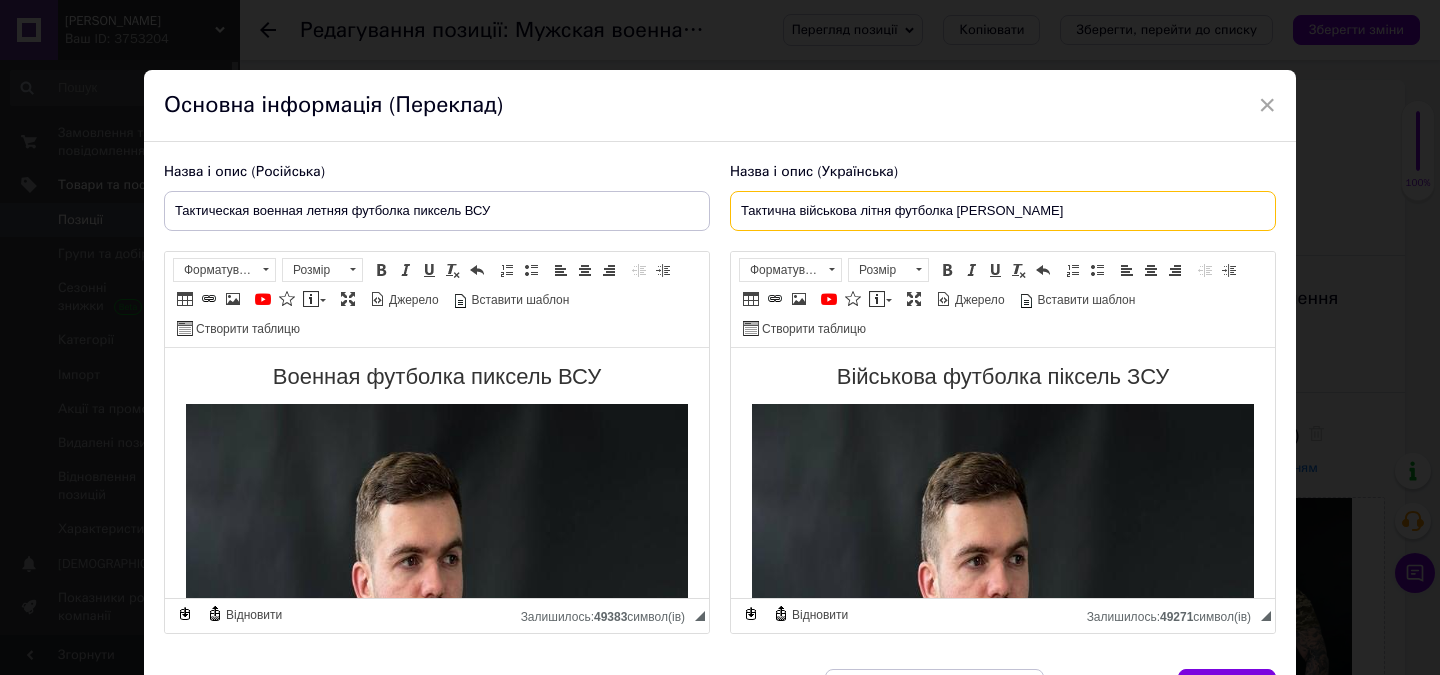 click on "Тактична військова літня футболка піксель ЗСУ" at bounding box center (1003, 211) 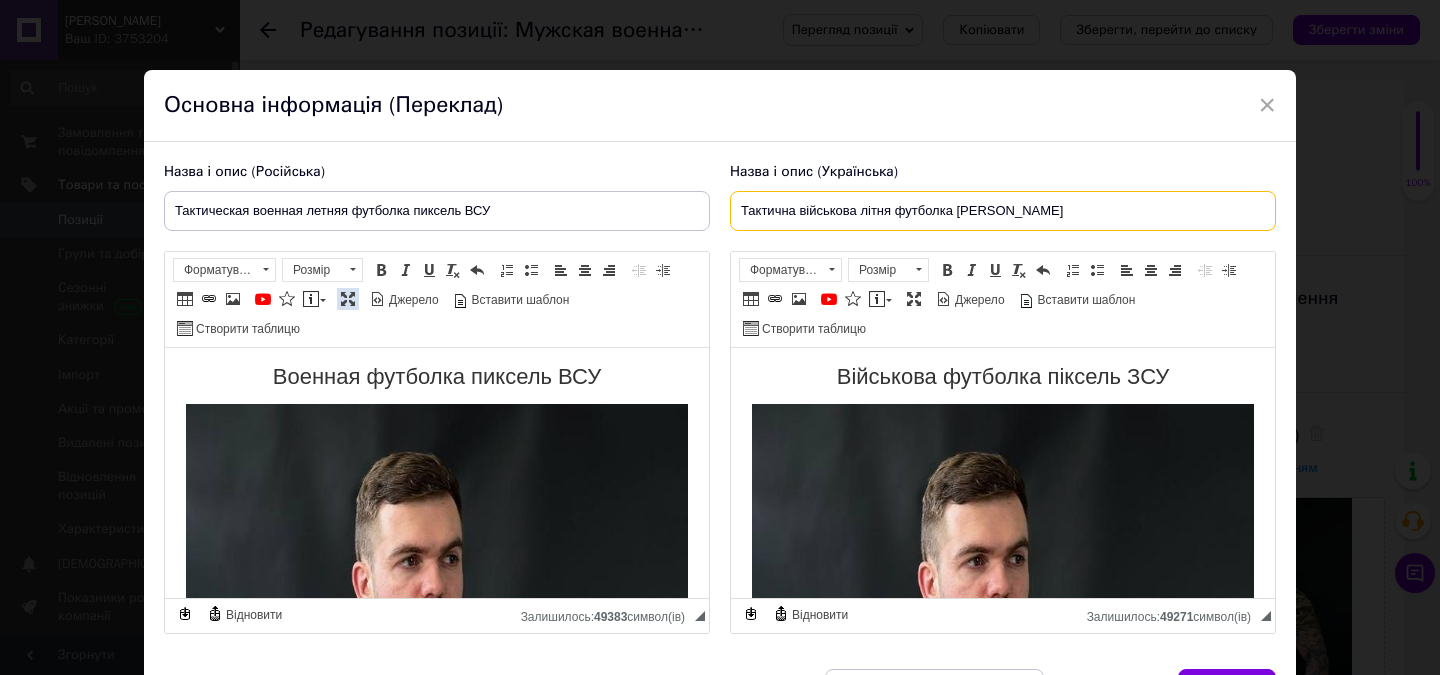 drag, startPoint x: 339, startPoint y: 297, endPoint x: 818, endPoint y: 381, distance: 486.30957 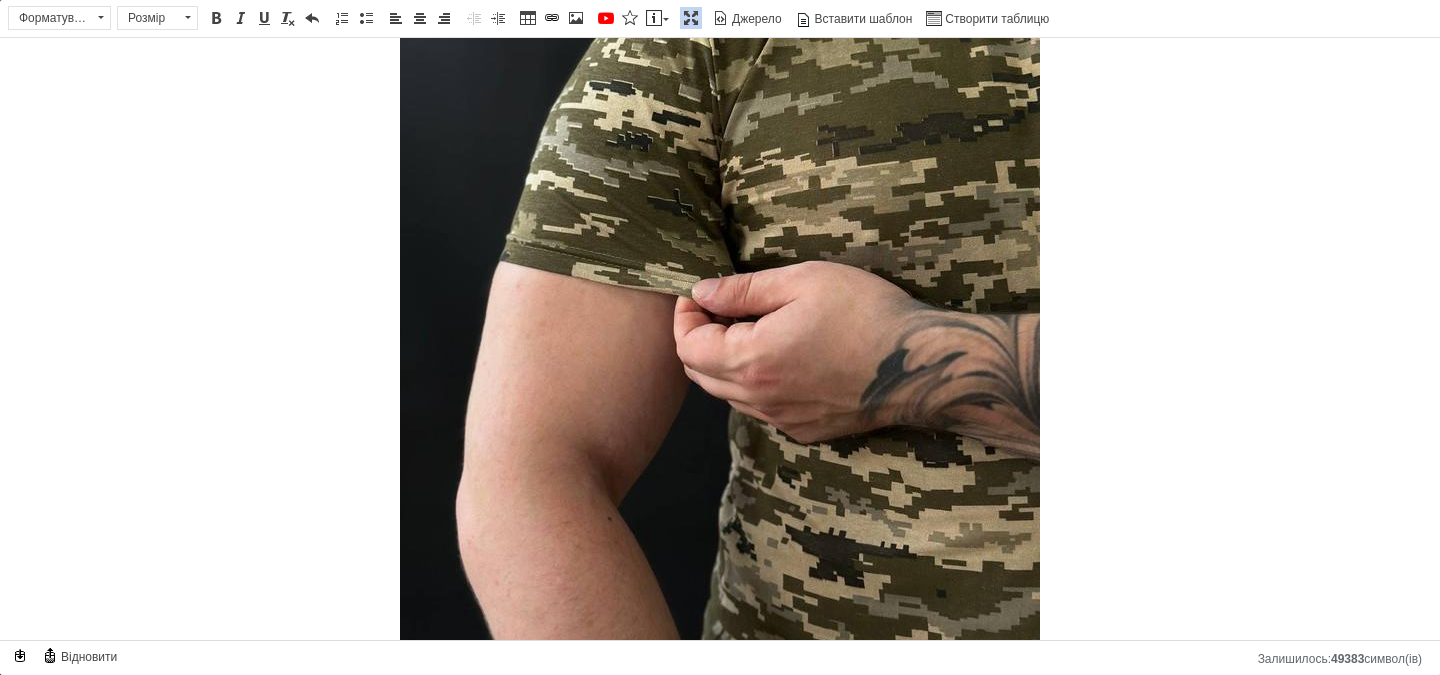 scroll, scrollTop: 1830, scrollLeft: 0, axis: vertical 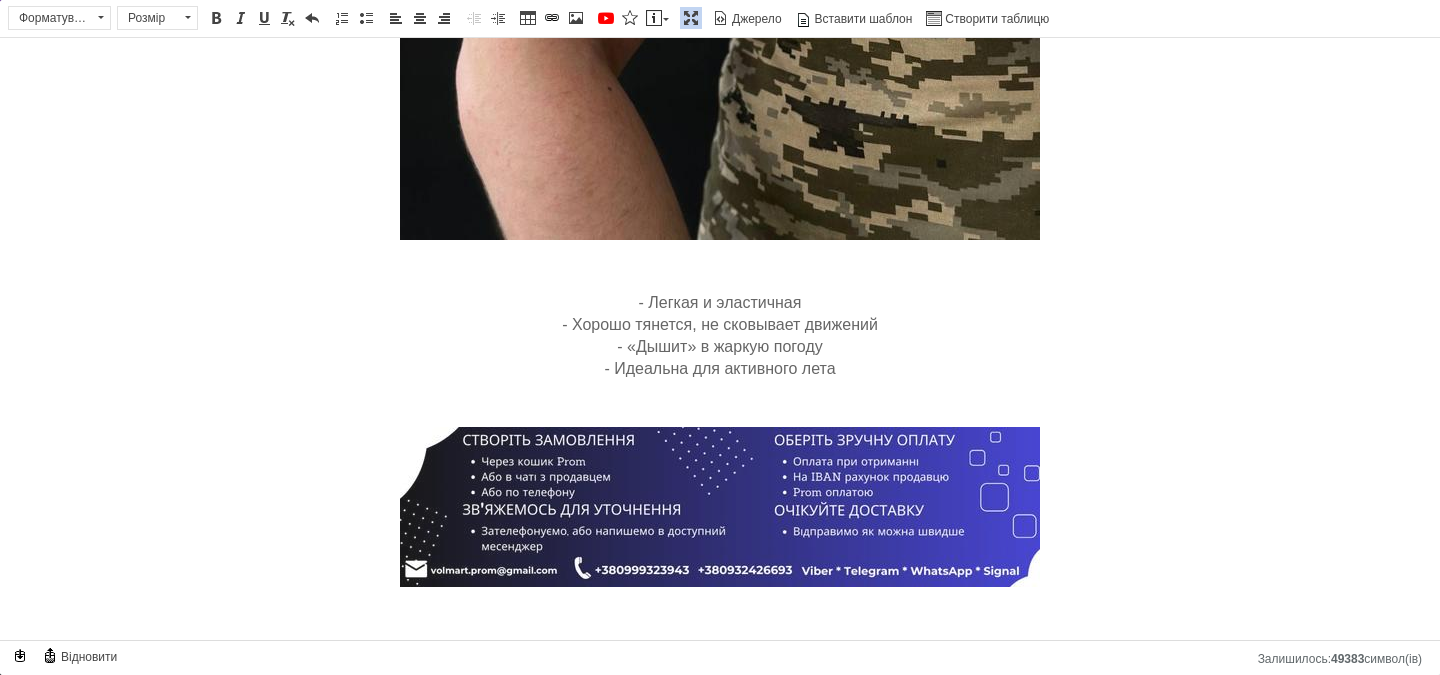 type on "Тактична військова літня футболка піксель ЗСУ" 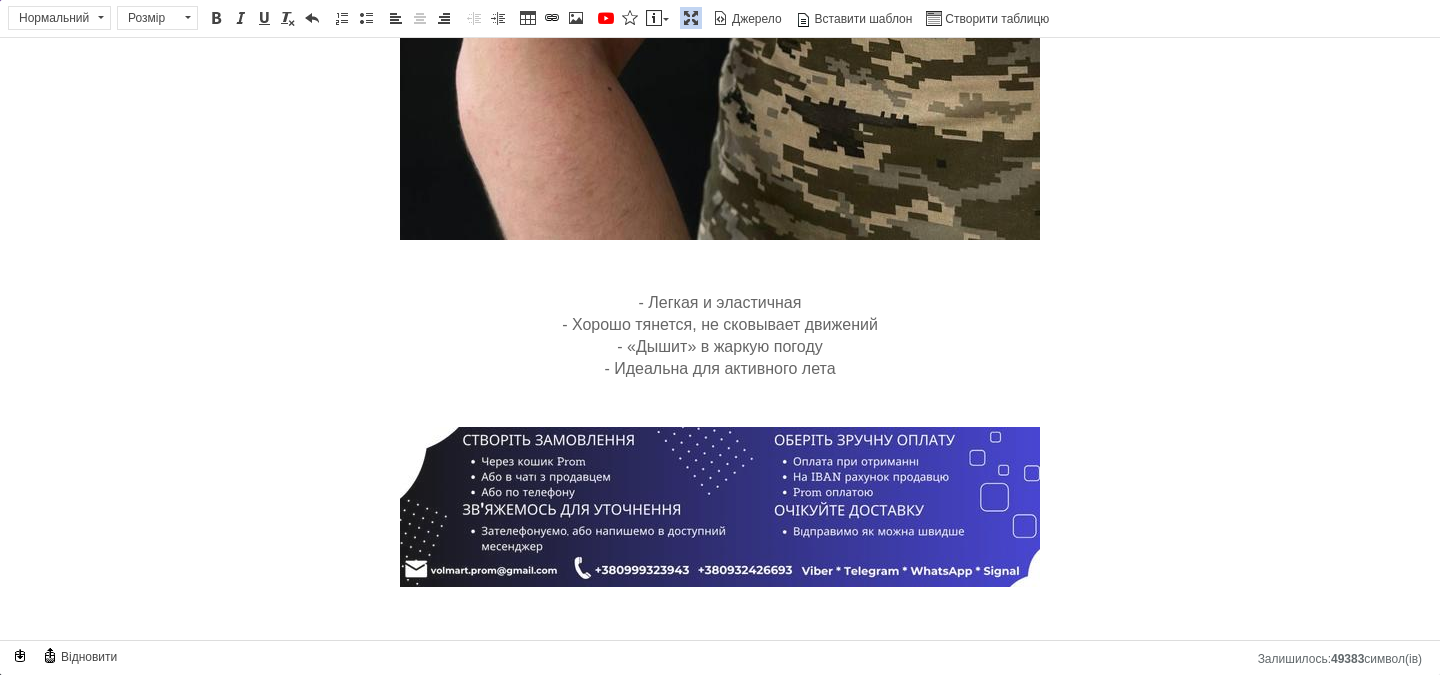 click at bounding box center (720, 507) 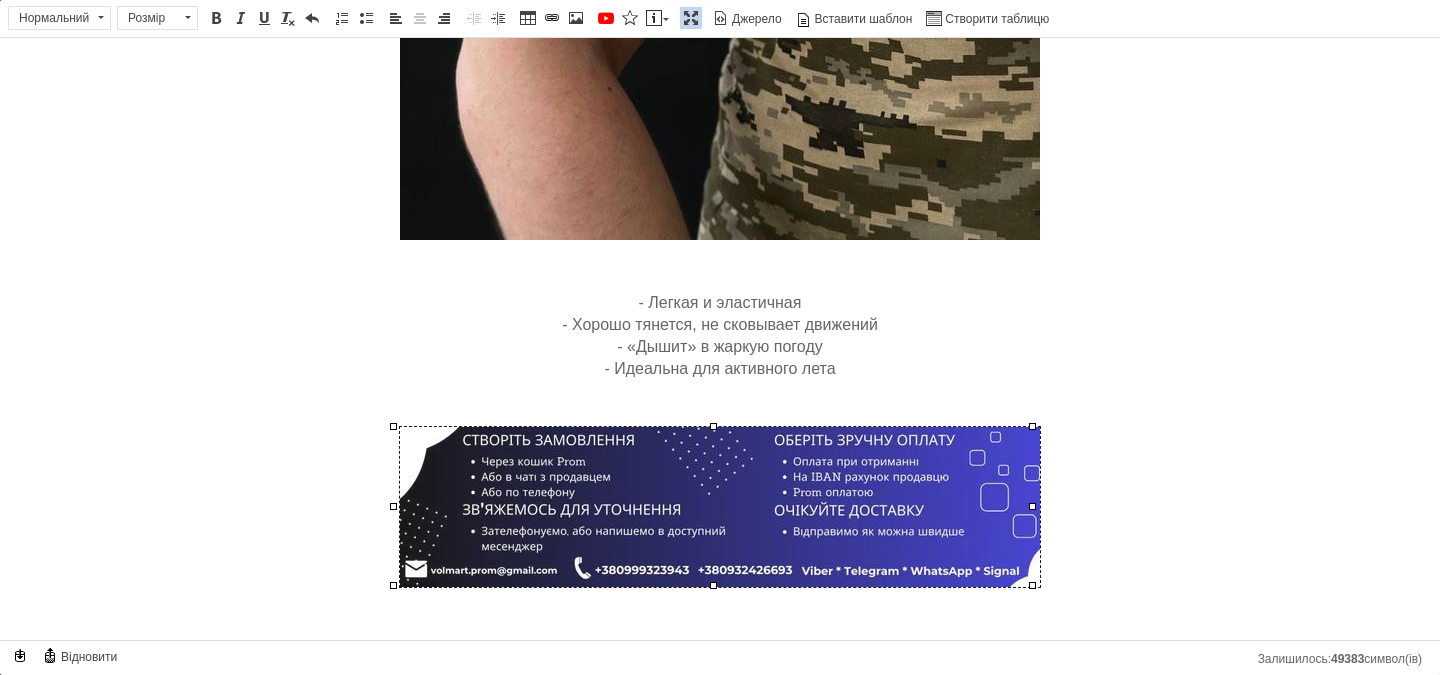 click at bounding box center [720, 507] 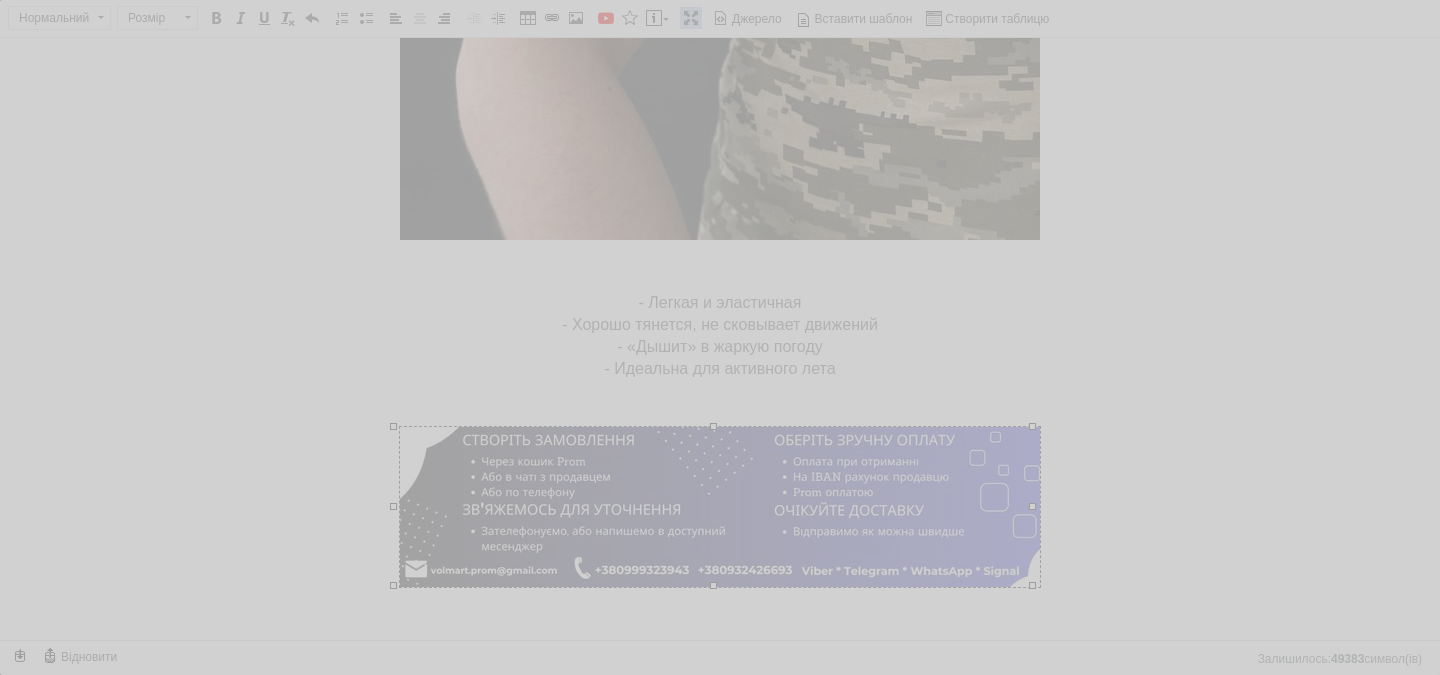 type on "[URL][DOMAIN_NAME]" 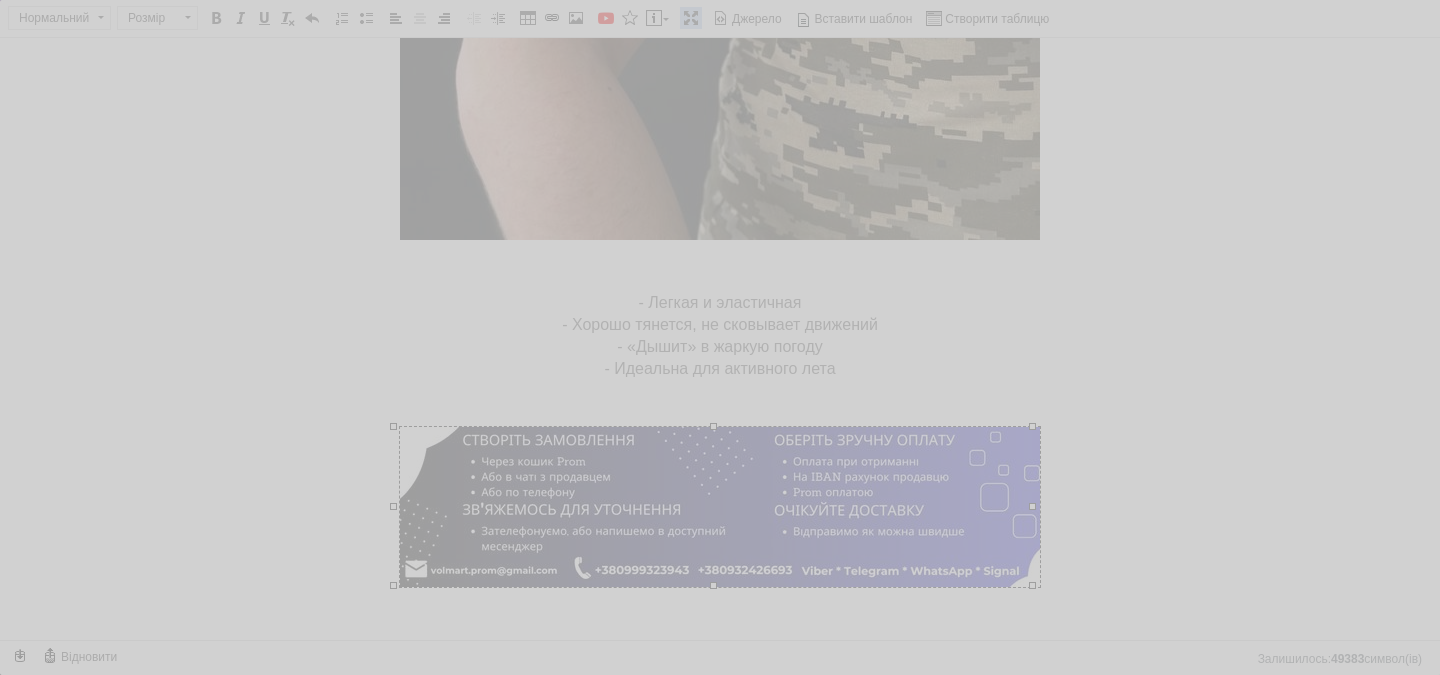 scroll, scrollTop: 0, scrollLeft: 261, axis: horizontal 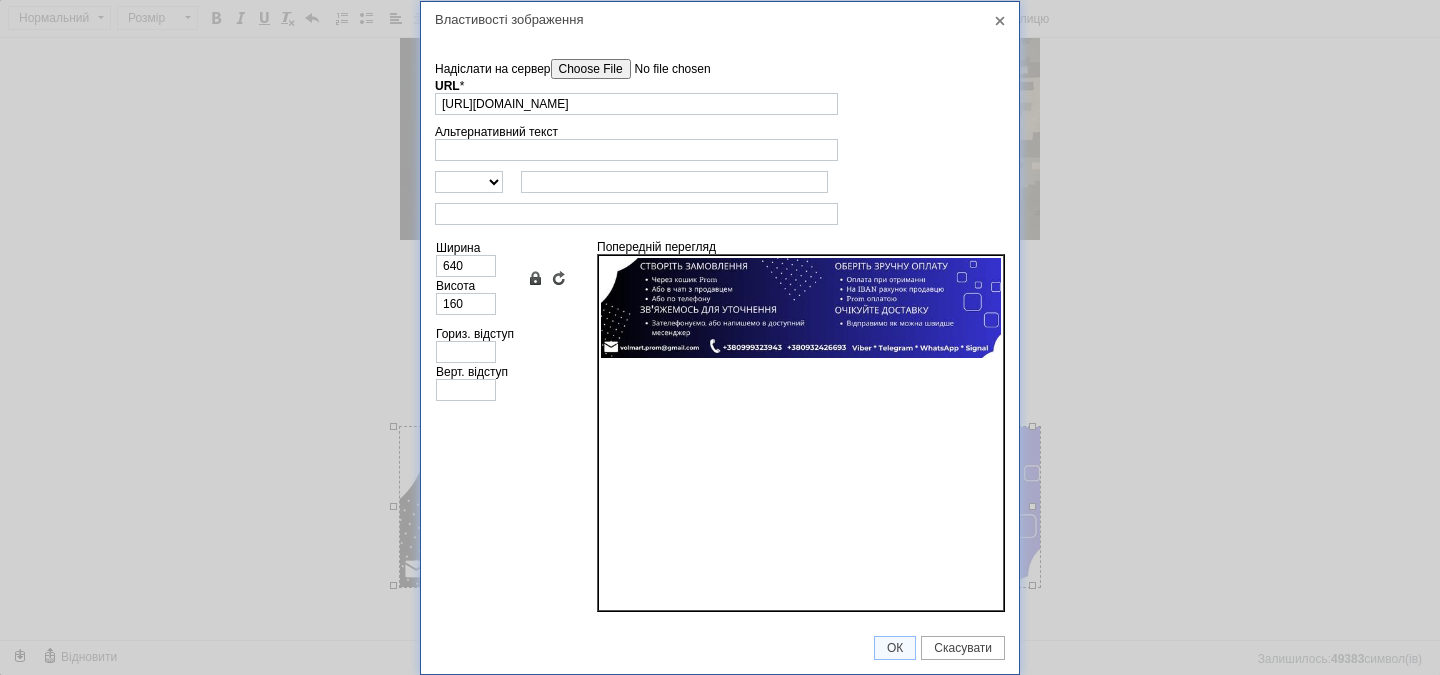 click on "Надіслати на сервер" at bounding box center [664, 69] 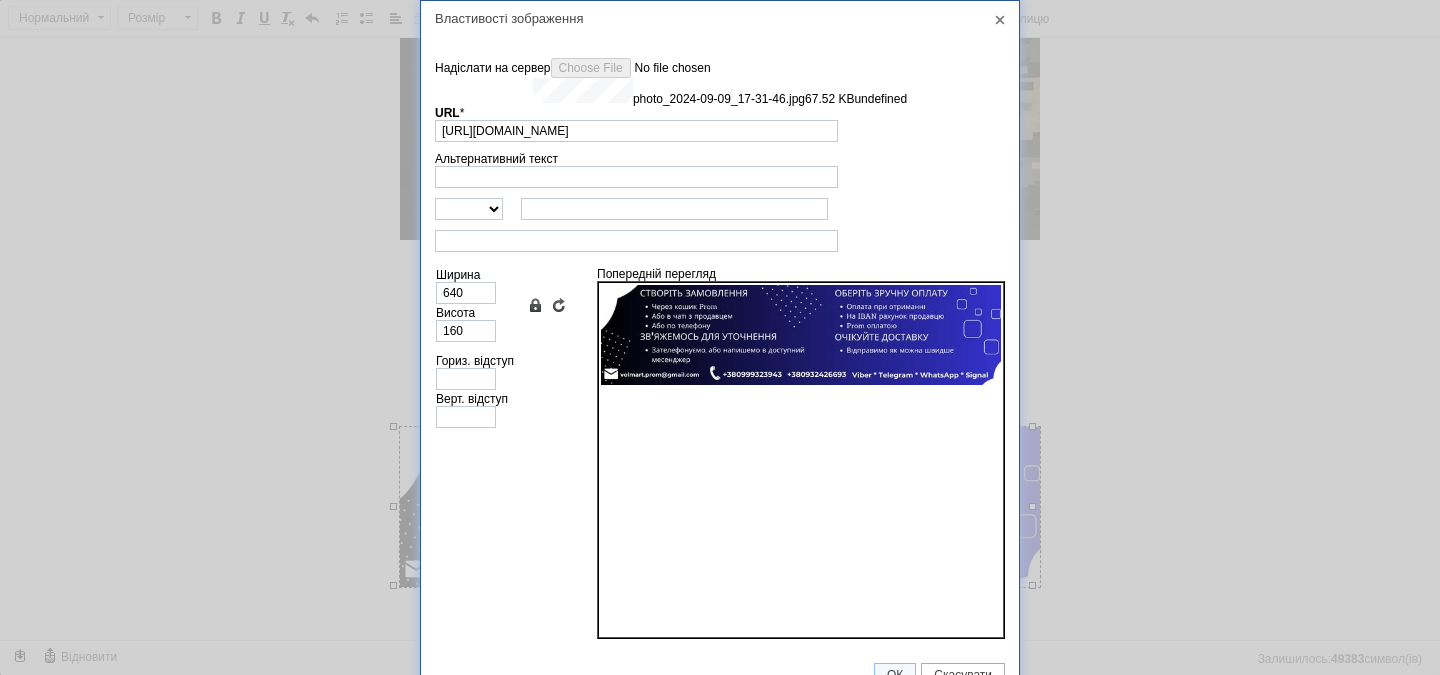 type on "[URL][DOMAIN_NAME]" 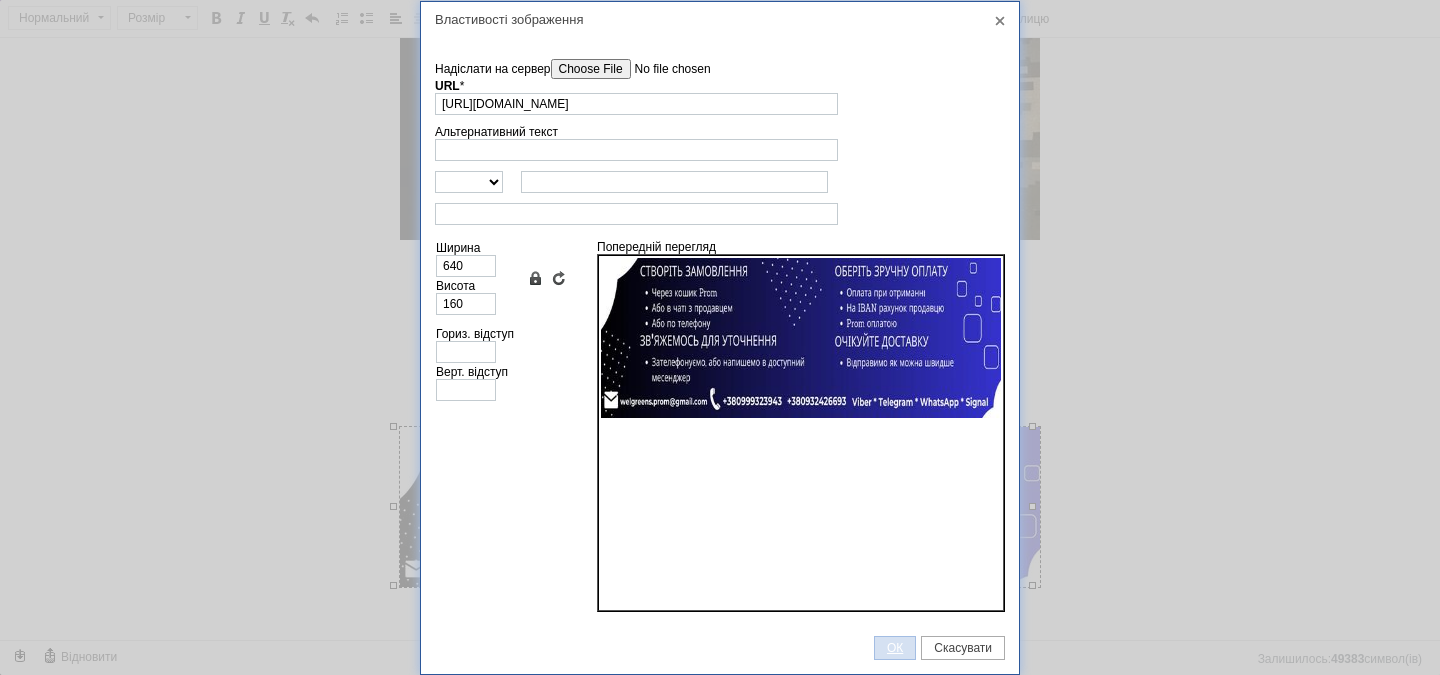 click on "ОК" at bounding box center (895, 648) 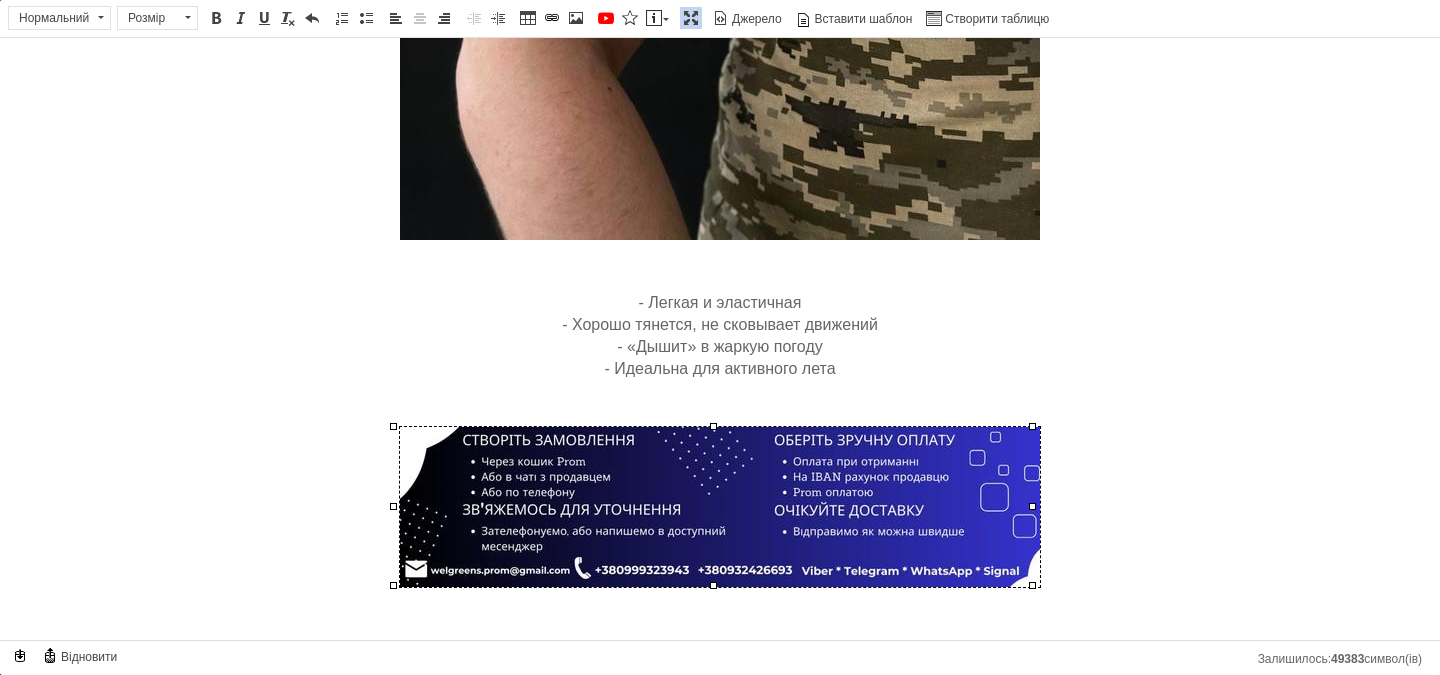 click at bounding box center (691, 18) 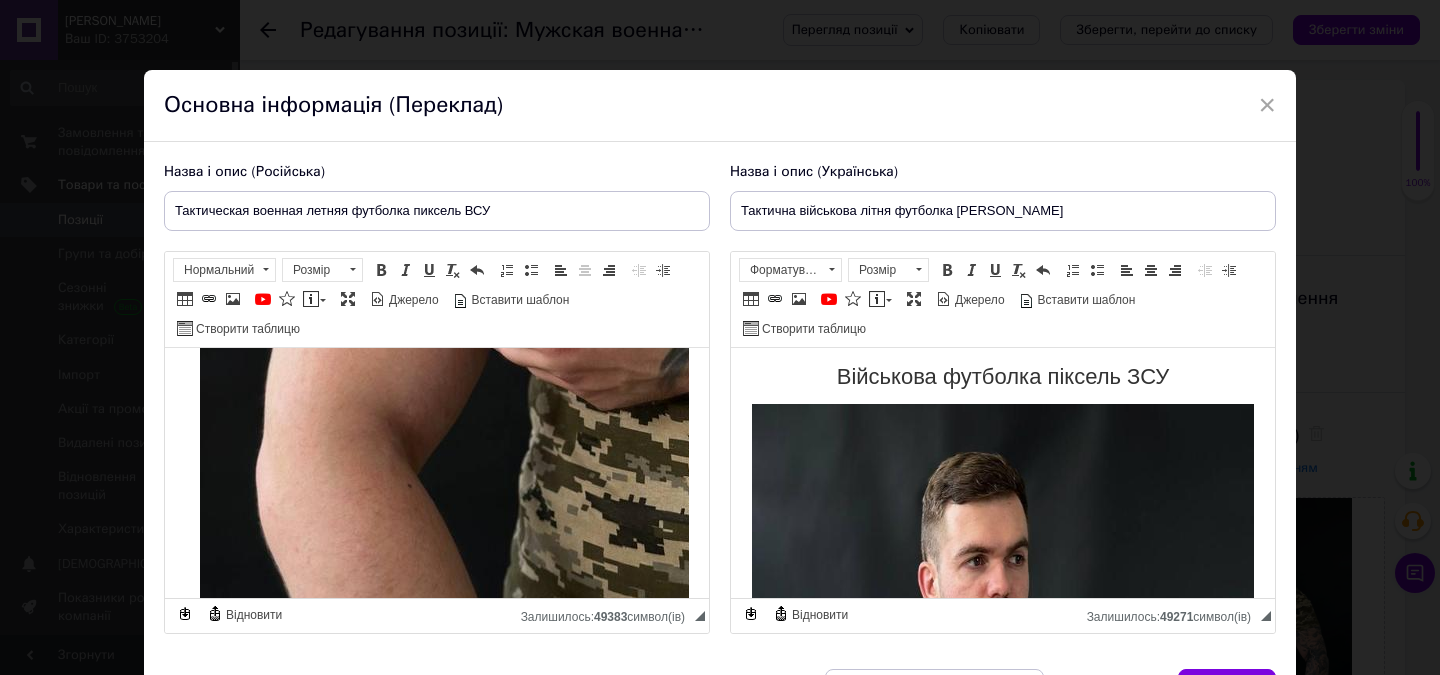 scroll, scrollTop: 2285, scrollLeft: 0, axis: vertical 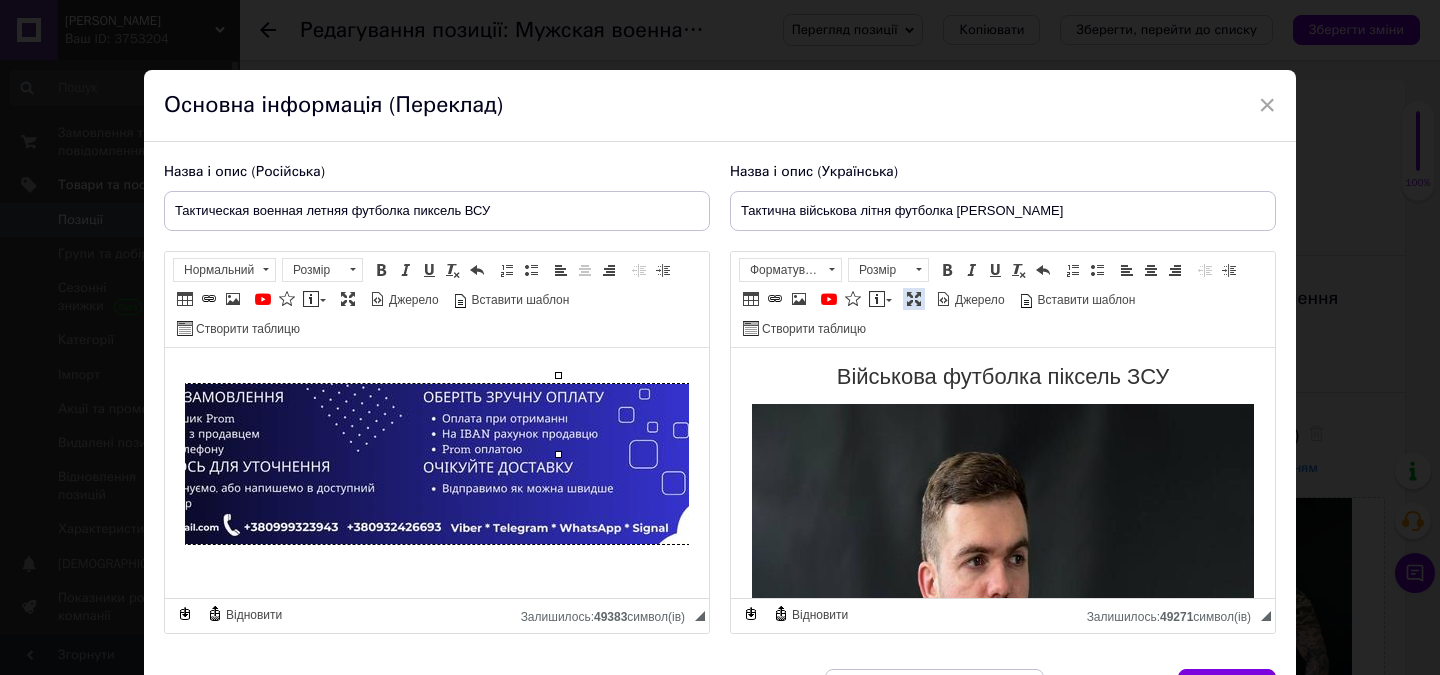 drag, startPoint x: 912, startPoint y: 300, endPoint x: 919, endPoint y: 336, distance: 36.67424 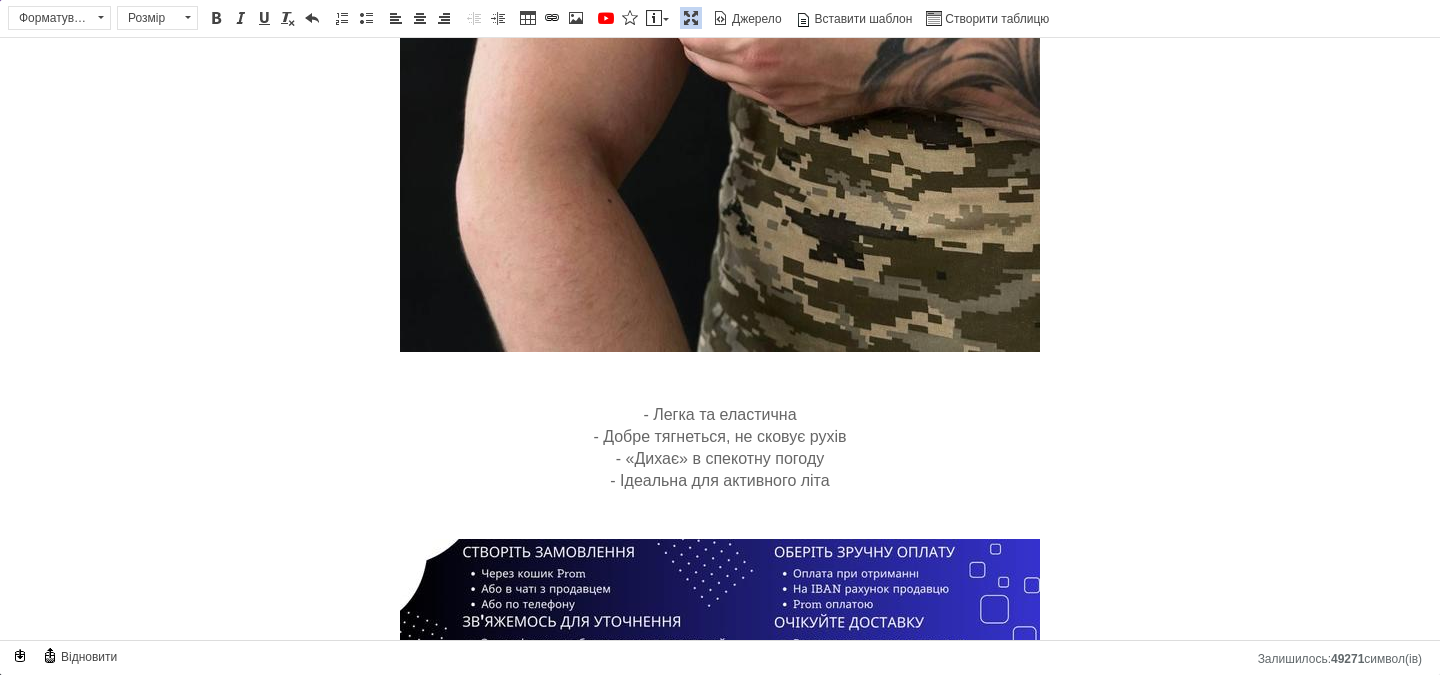 scroll, scrollTop: 1852, scrollLeft: 0, axis: vertical 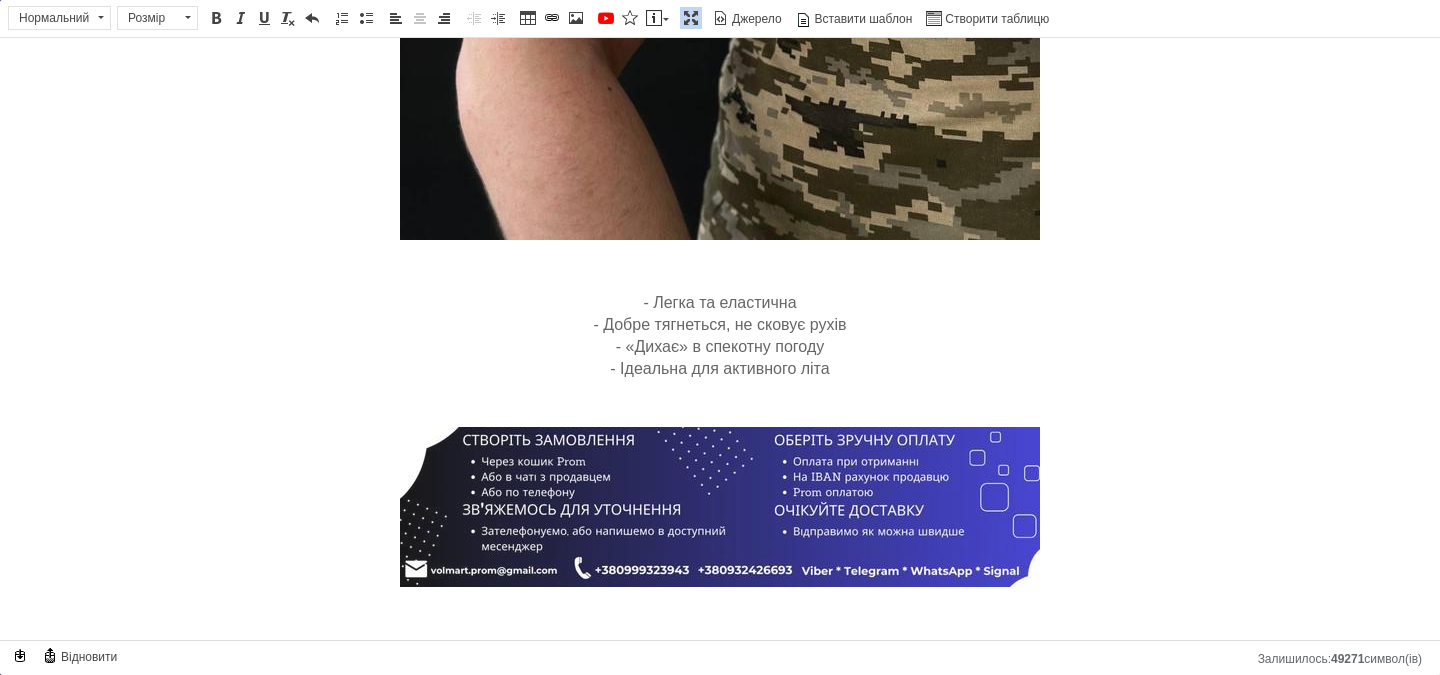 click at bounding box center (720, 507) 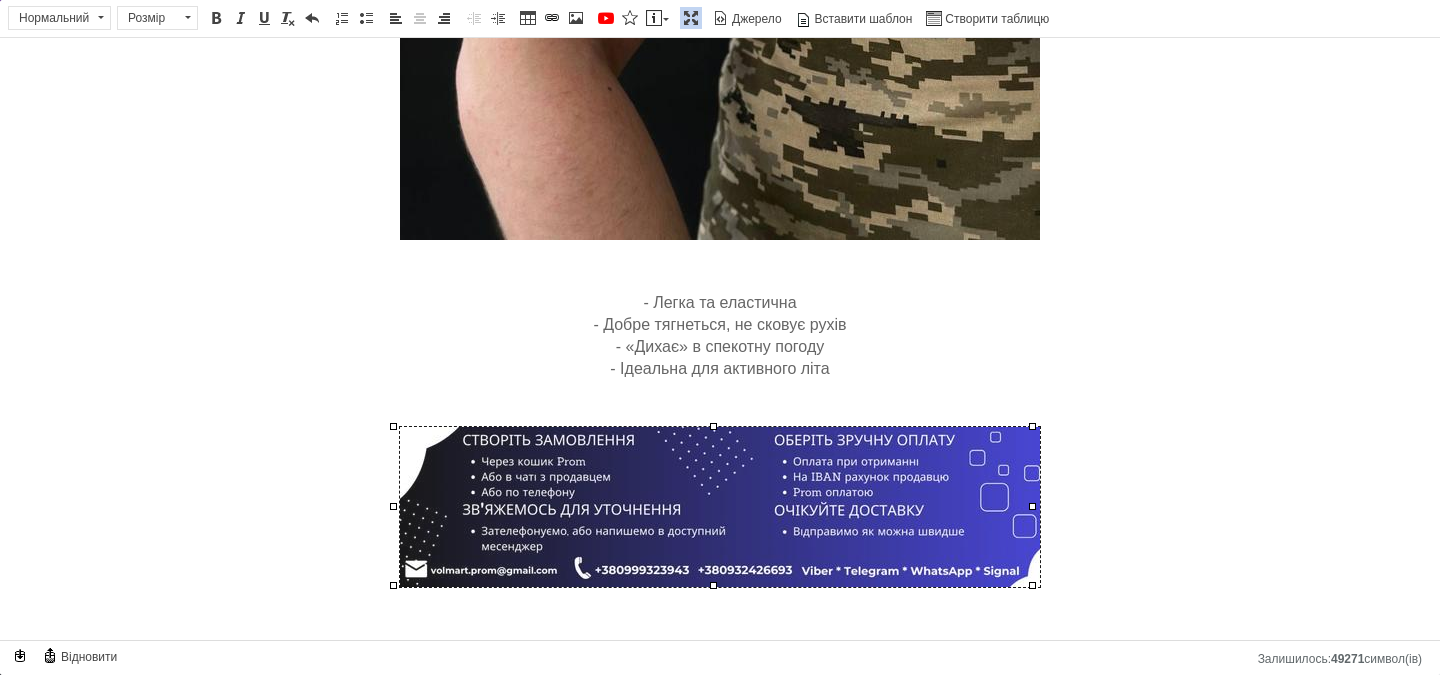 click at bounding box center (720, 507) 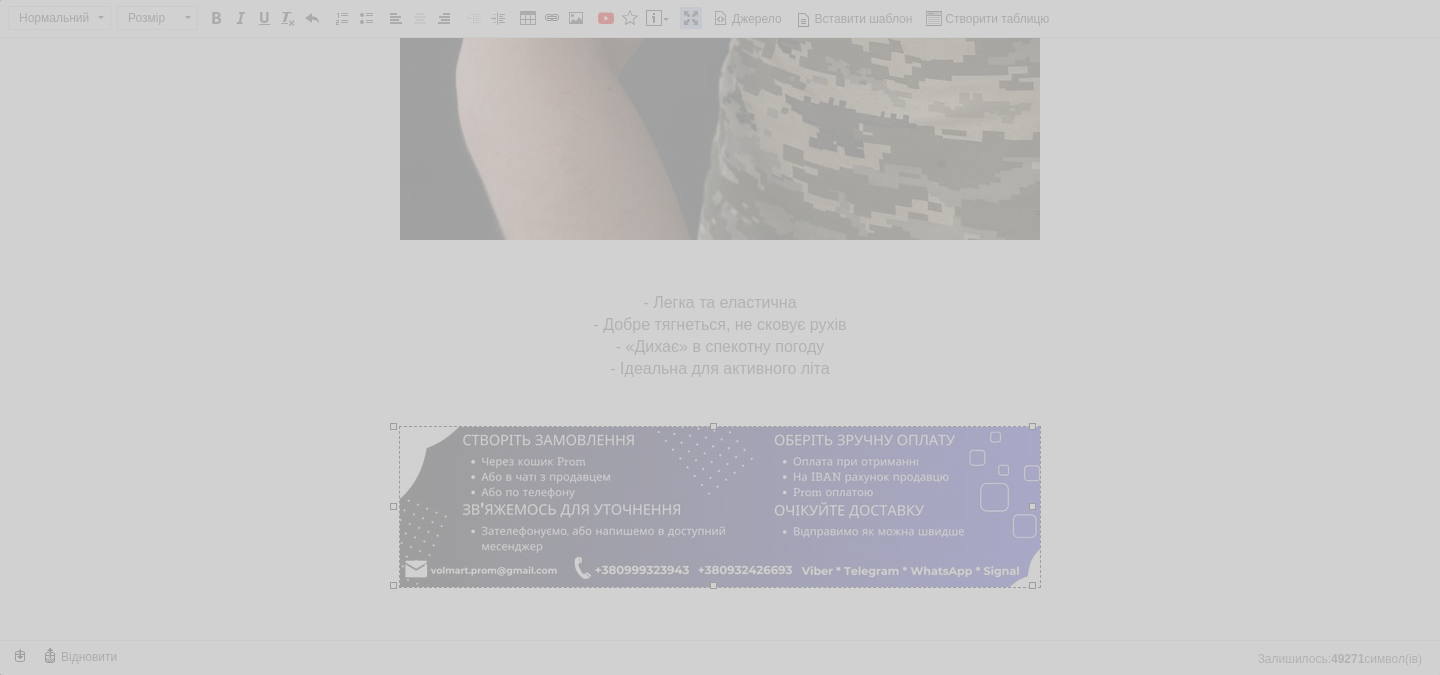 type on "640" 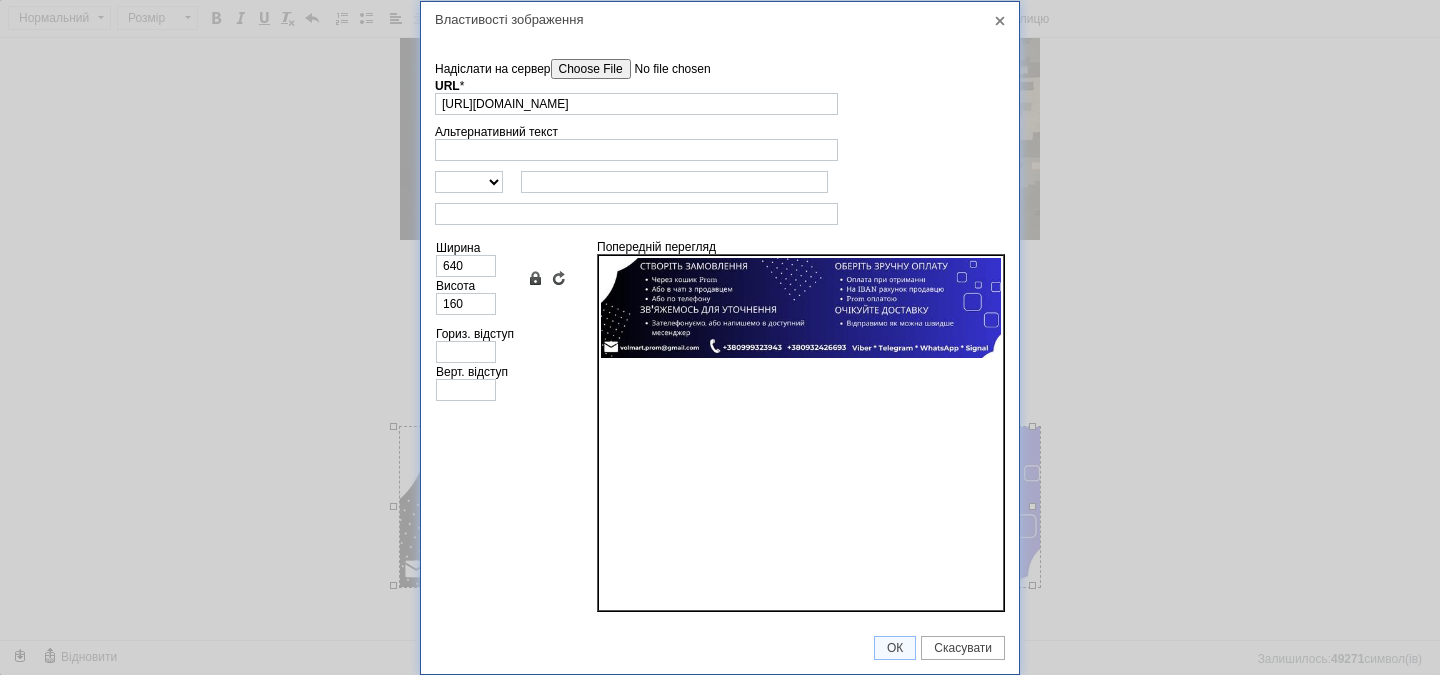 scroll, scrollTop: 0, scrollLeft: 0, axis: both 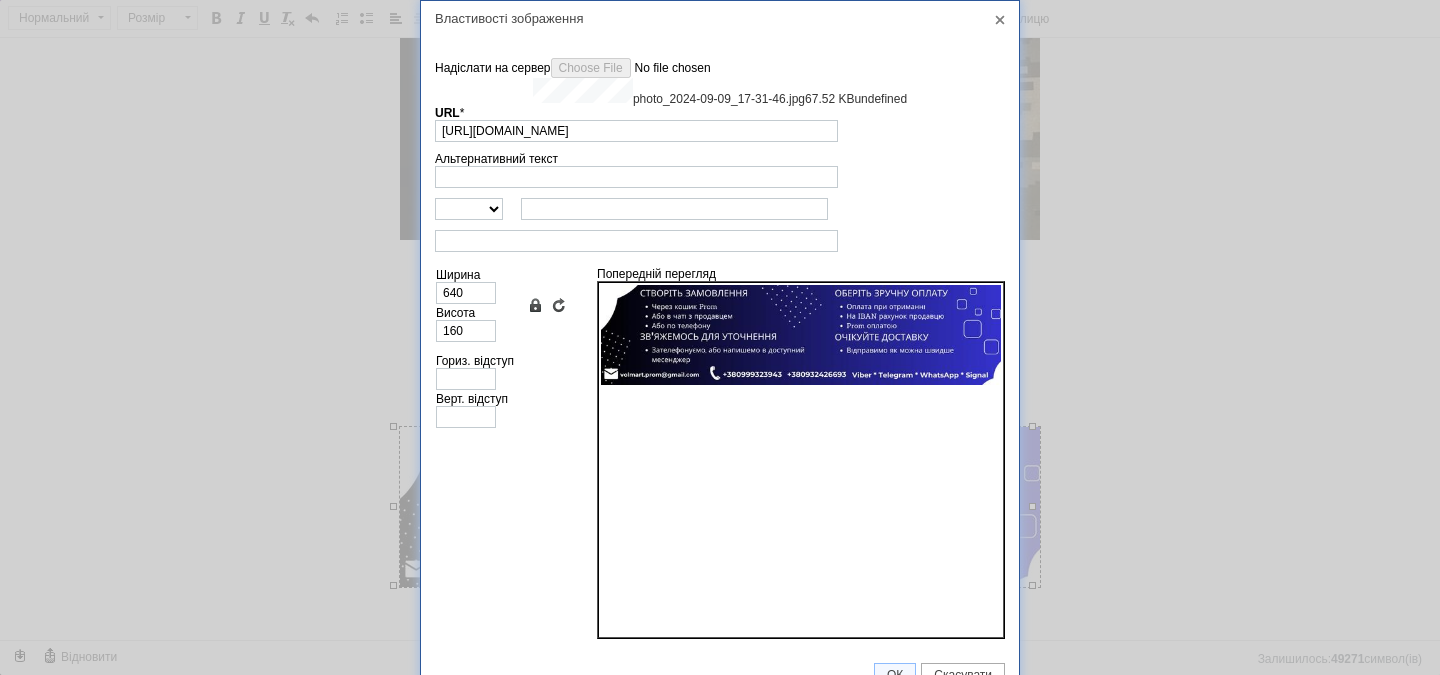 type on "[URL][DOMAIN_NAME]" 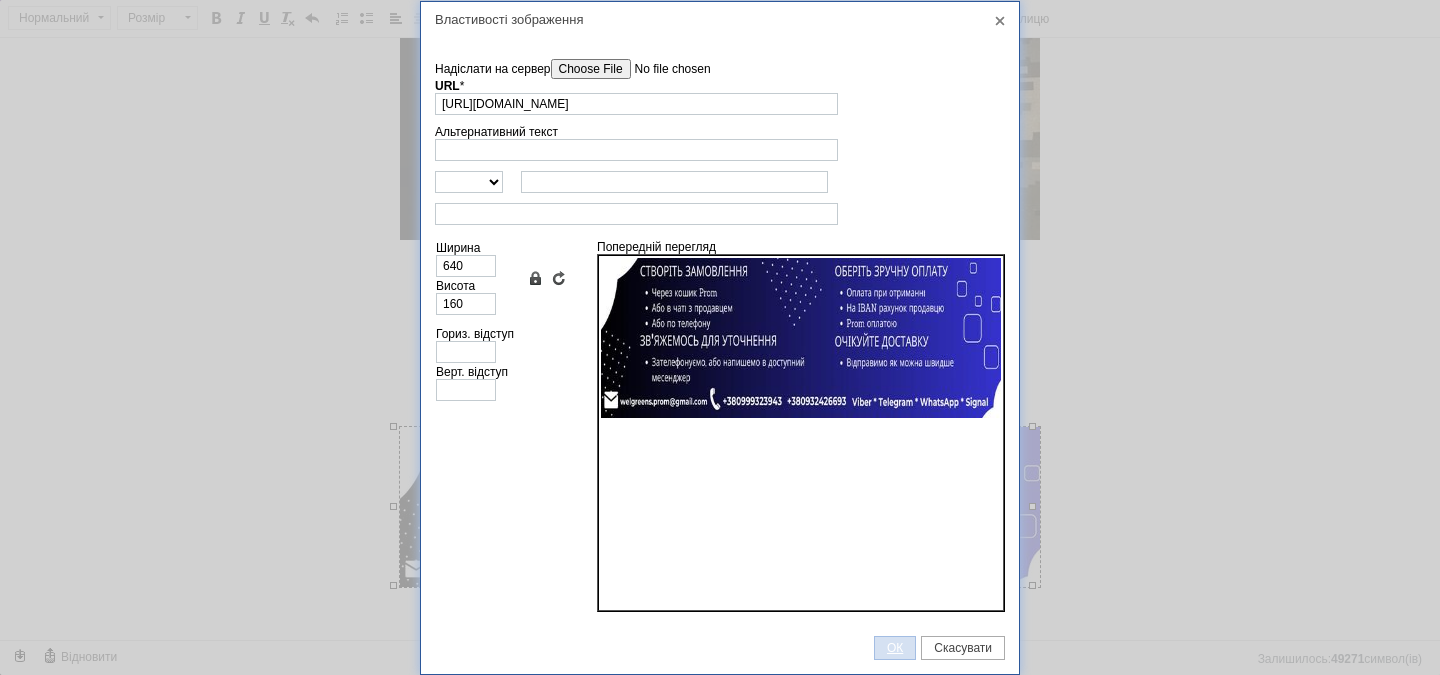 click on "ОК" at bounding box center (895, 648) 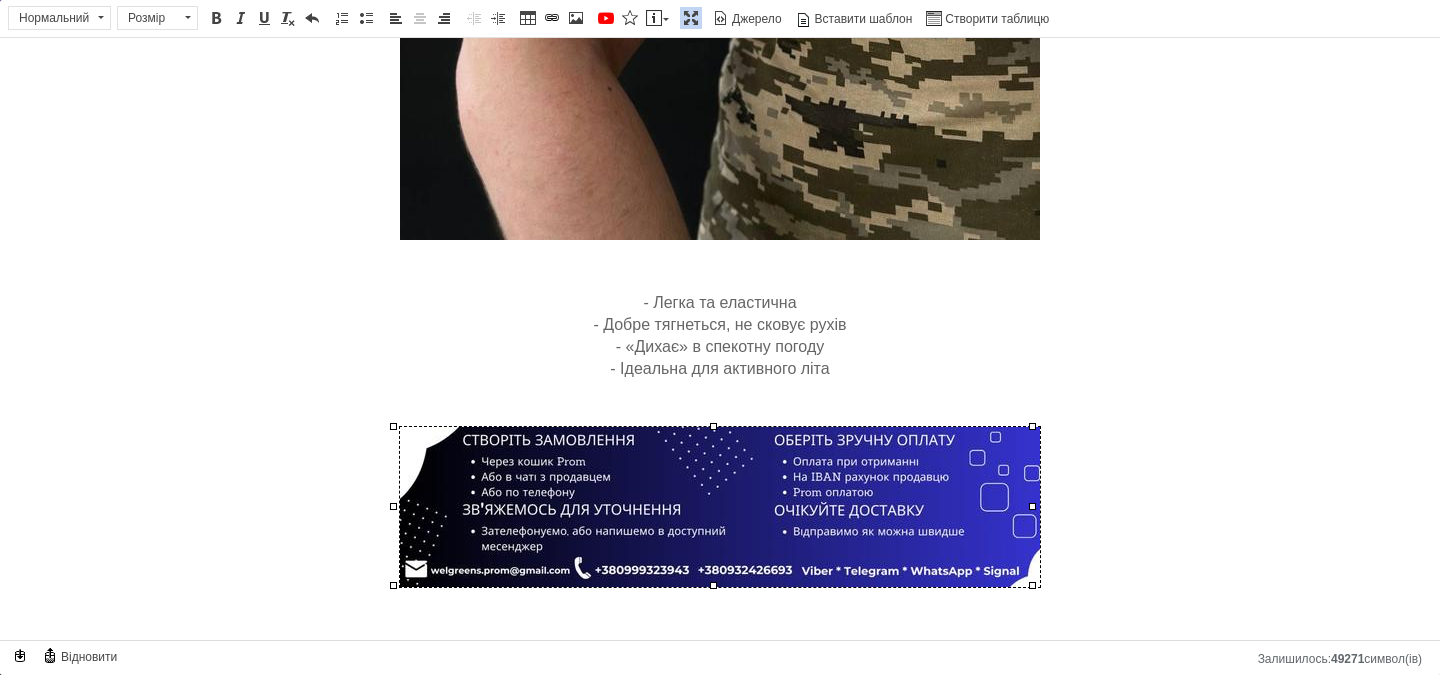 click at bounding box center (691, 18) 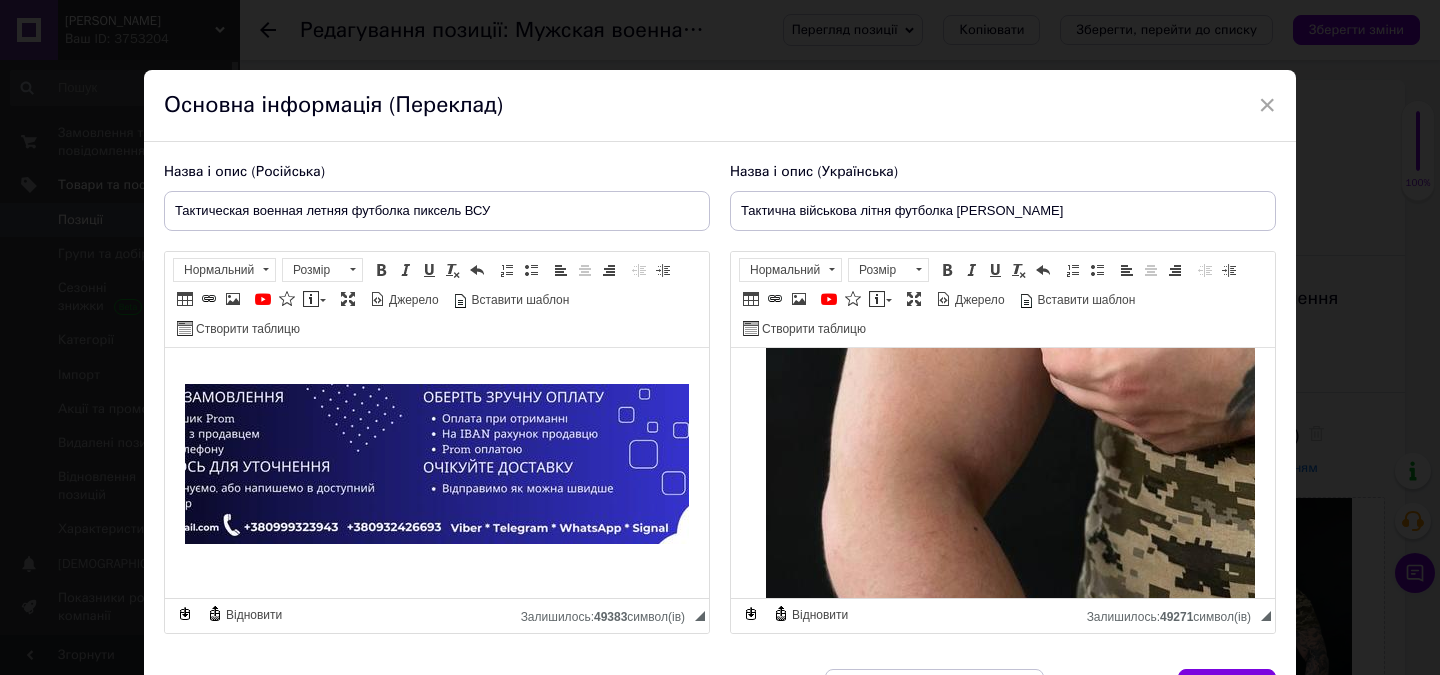 scroll, scrollTop: 2270, scrollLeft: 0, axis: vertical 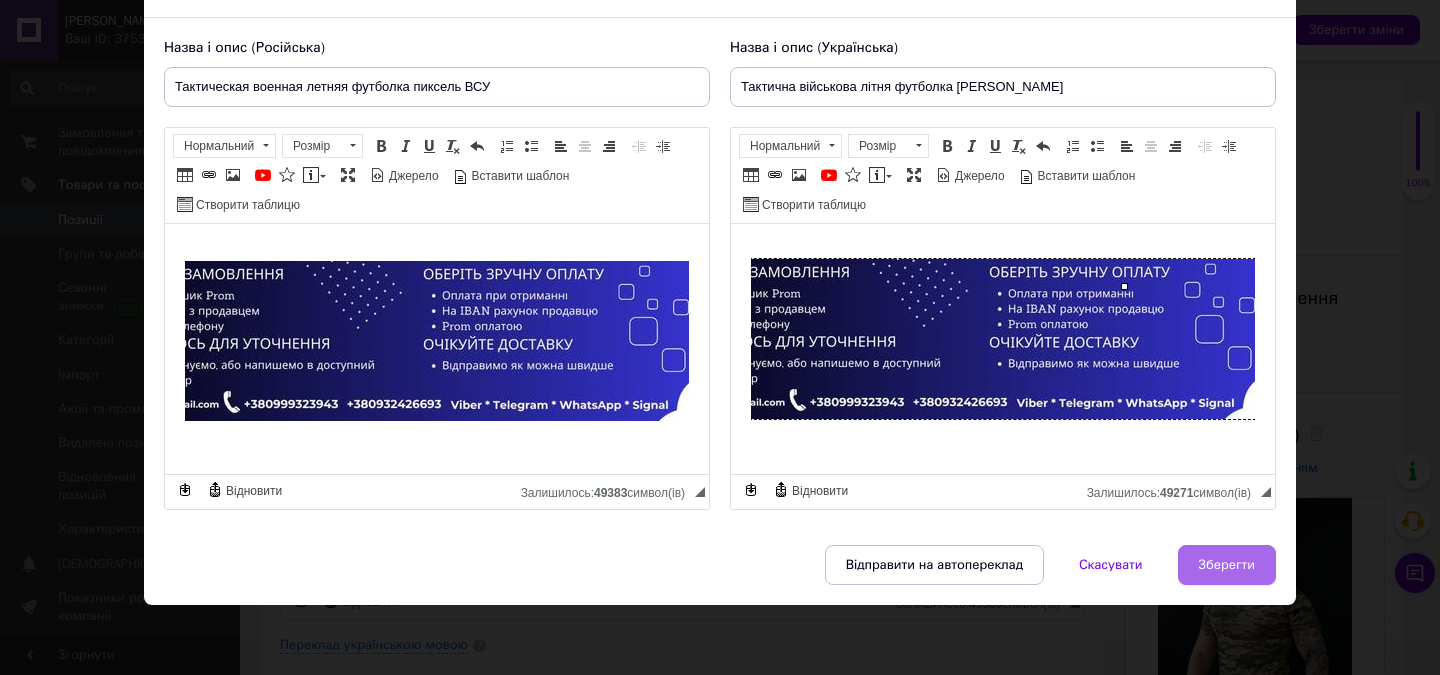 click on "Зберегти" at bounding box center [1227, 565] 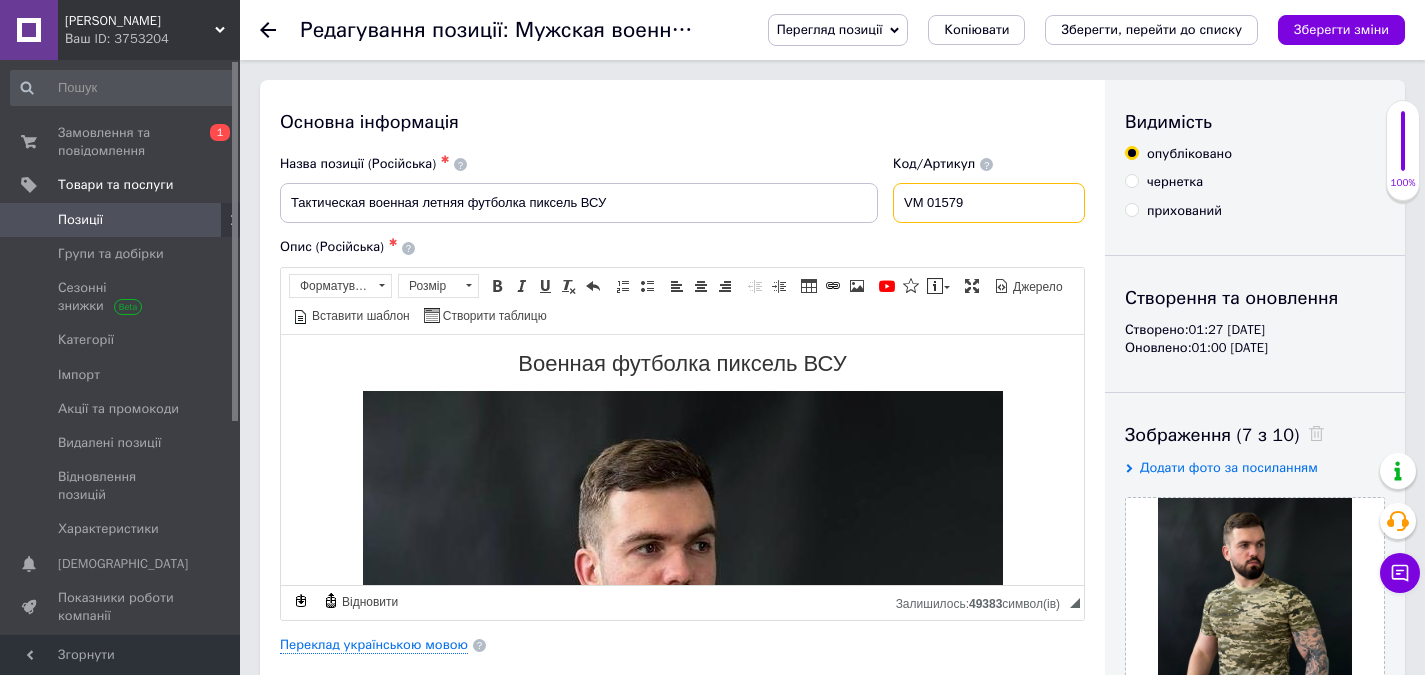 drag, startPoint x: 915, startPoint y: 199, endPoint x: 932, endPoint y: 200, distance: 17.029387 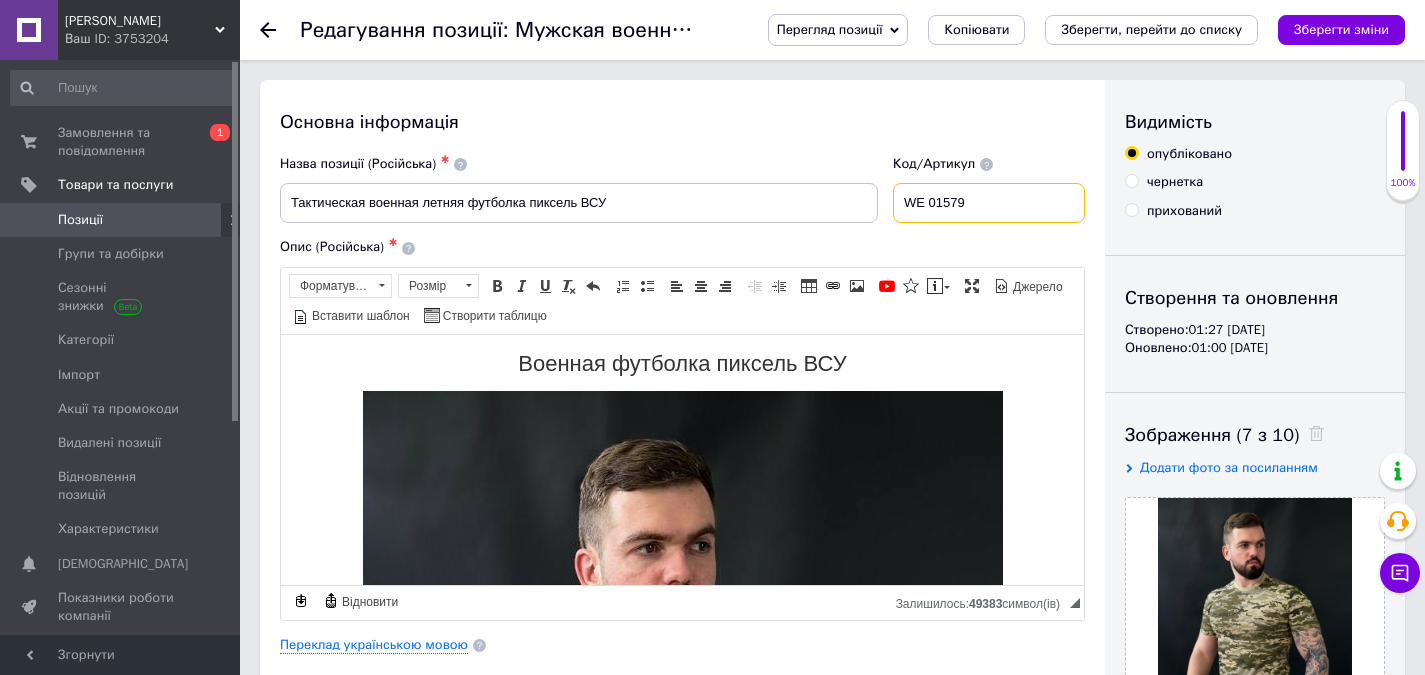 type on "WE 01579" 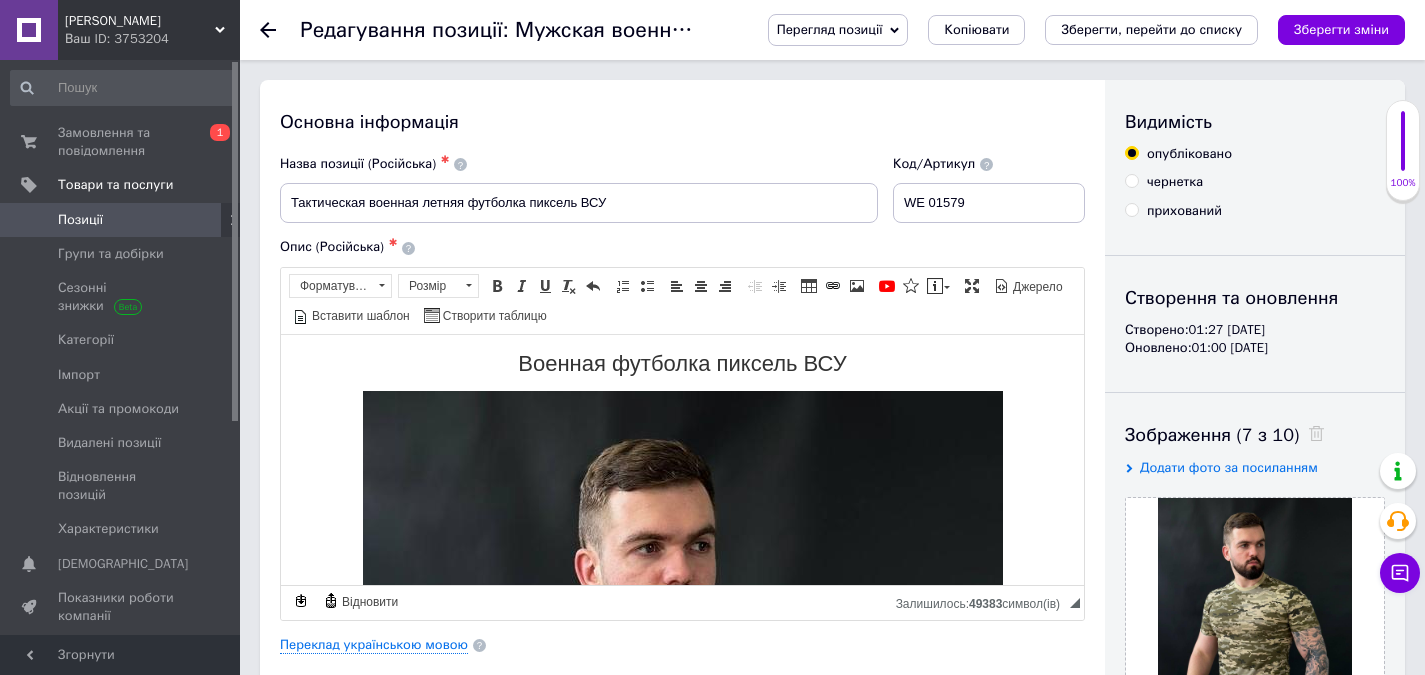 click on "Перегляд позиції Зберегти та переглянути на сайті Зберегти та переглянути на маркетплейсі [DOMAIN_NAME] Копіювати Зберегти, перейти до списку Зберегти зміни" at bounding box center (1076, 30) 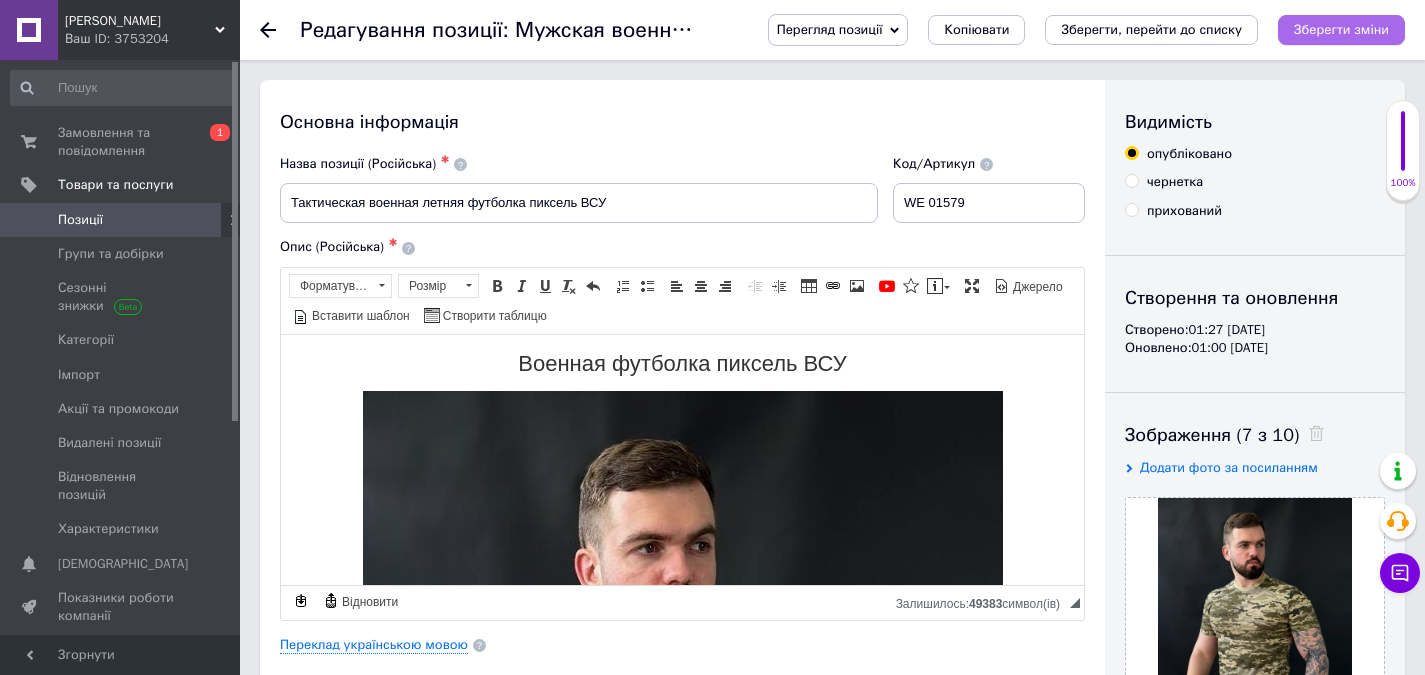 click on "Зберегти зміни" at bounding box center [1341, 29] 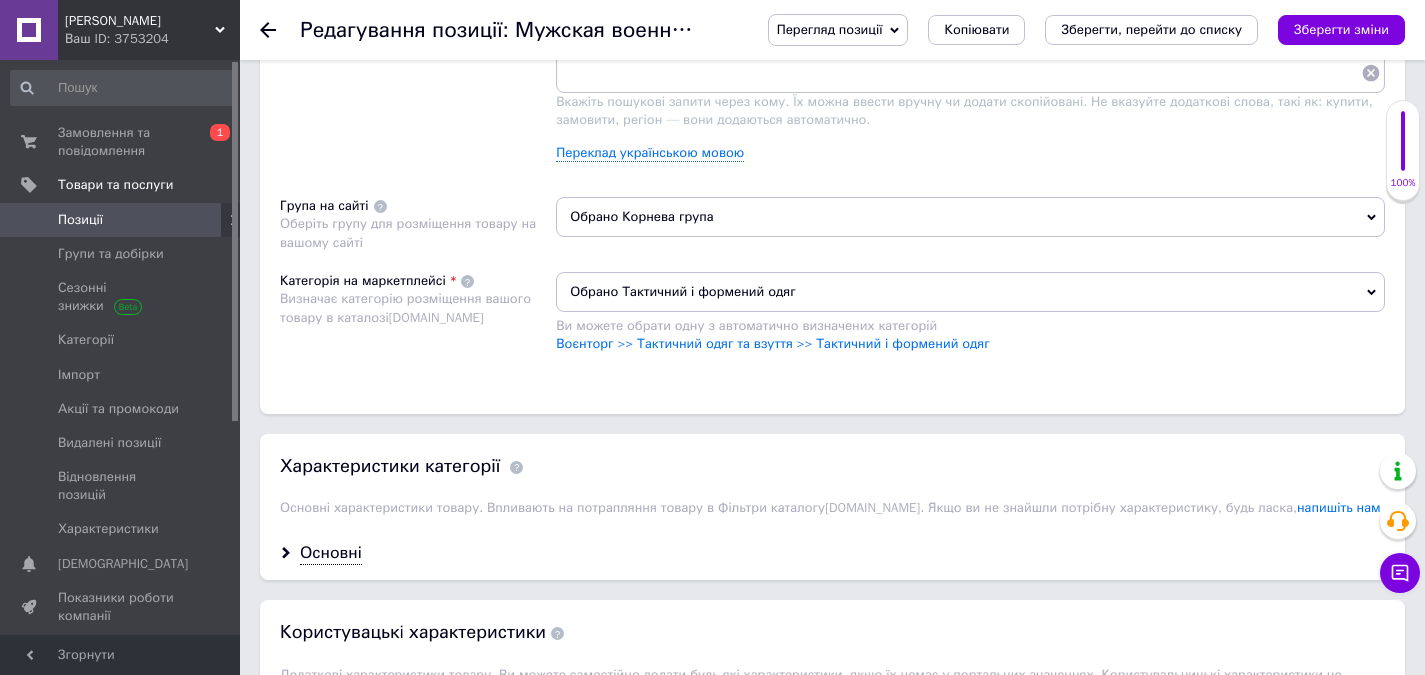 scroll, scrollTop: 1400, scrollLeft: 0, axis: vertical 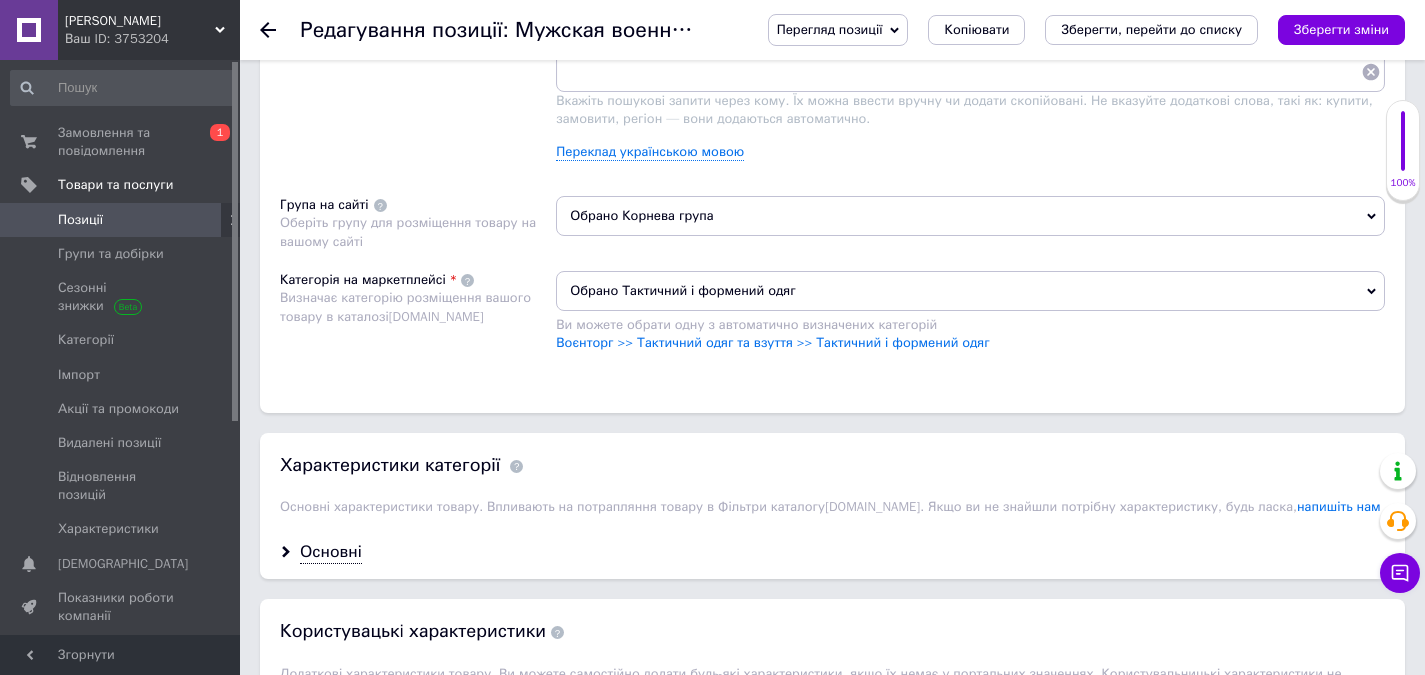 click on "Обрано Корнева група" at bounding box center [970, 216] 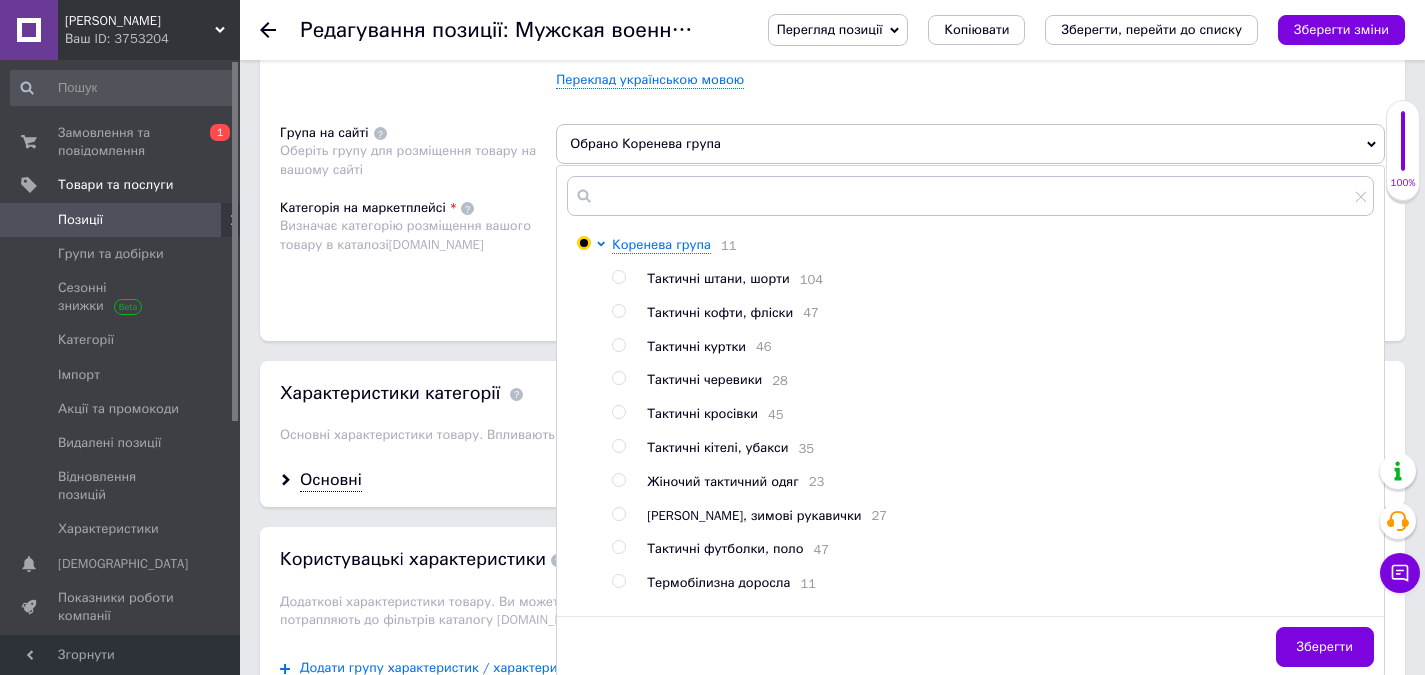 scroll, scrollTop: 1500, scrollLeft: 0, axis: vertical 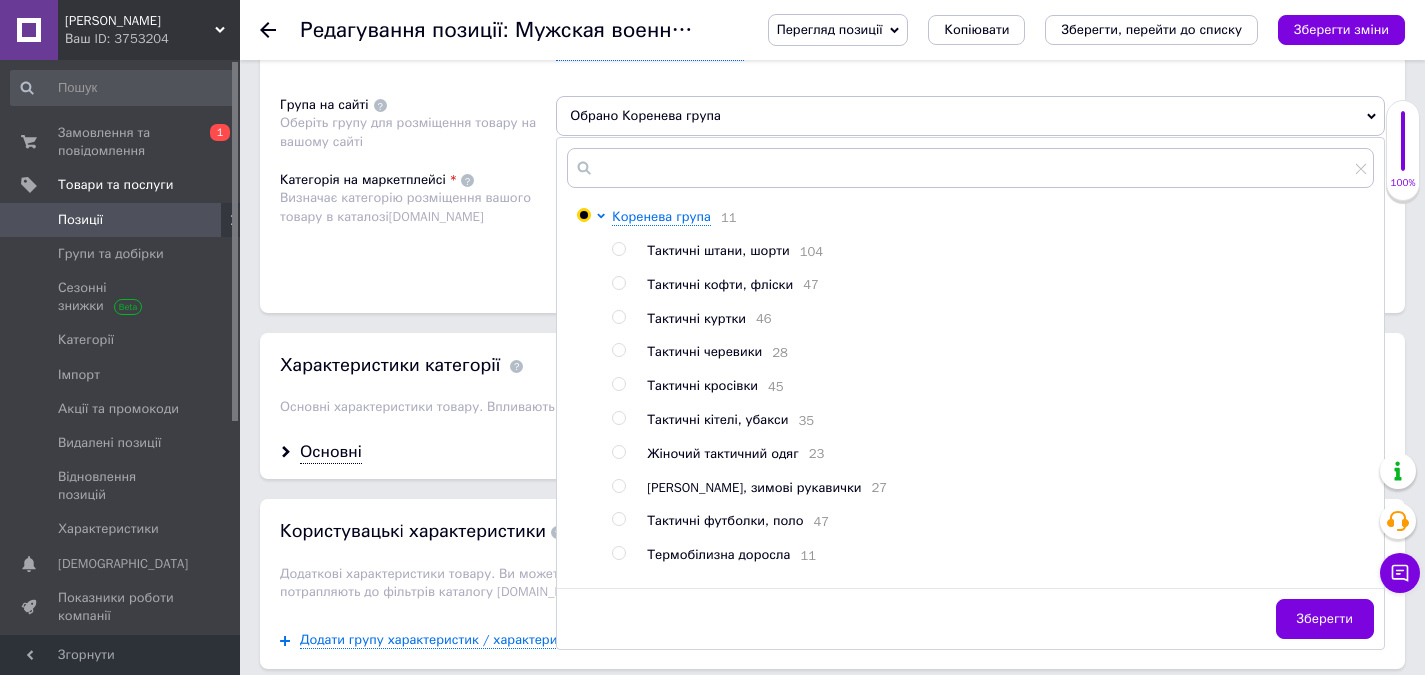 click at bounding box center [618, 519] 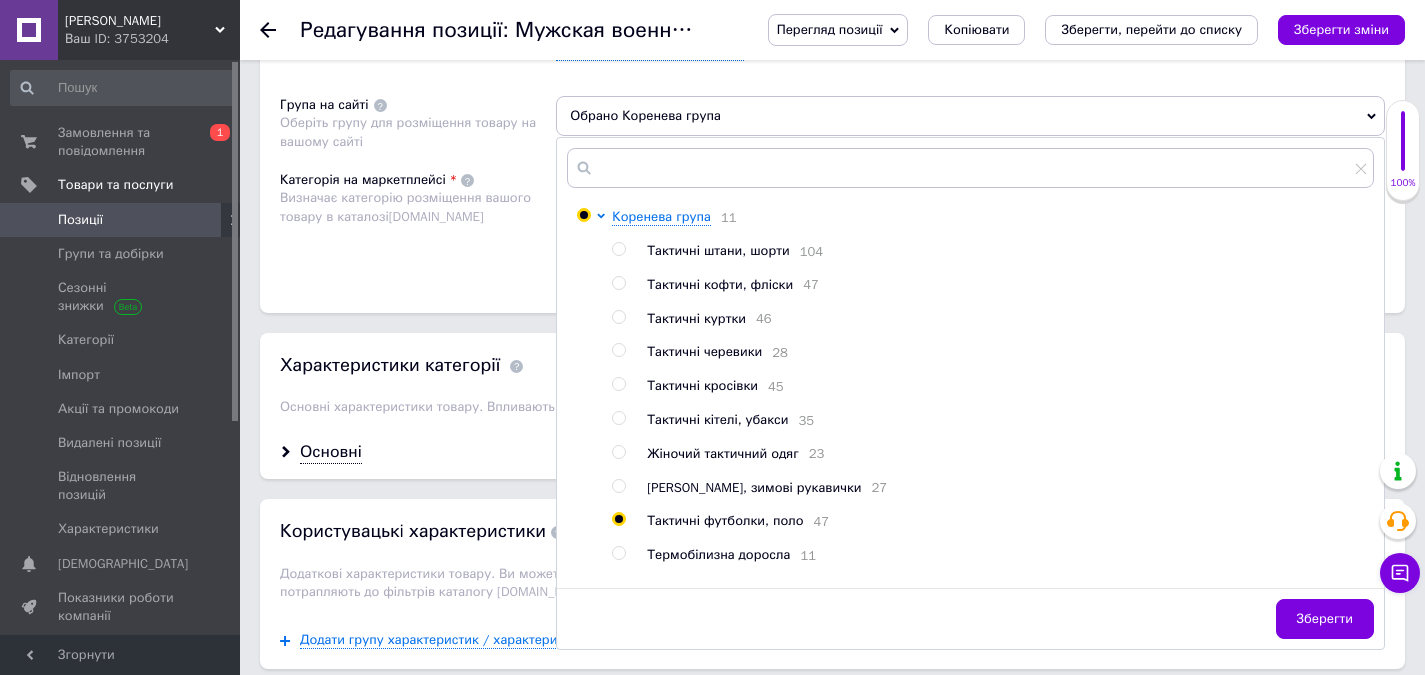 radio on "true" 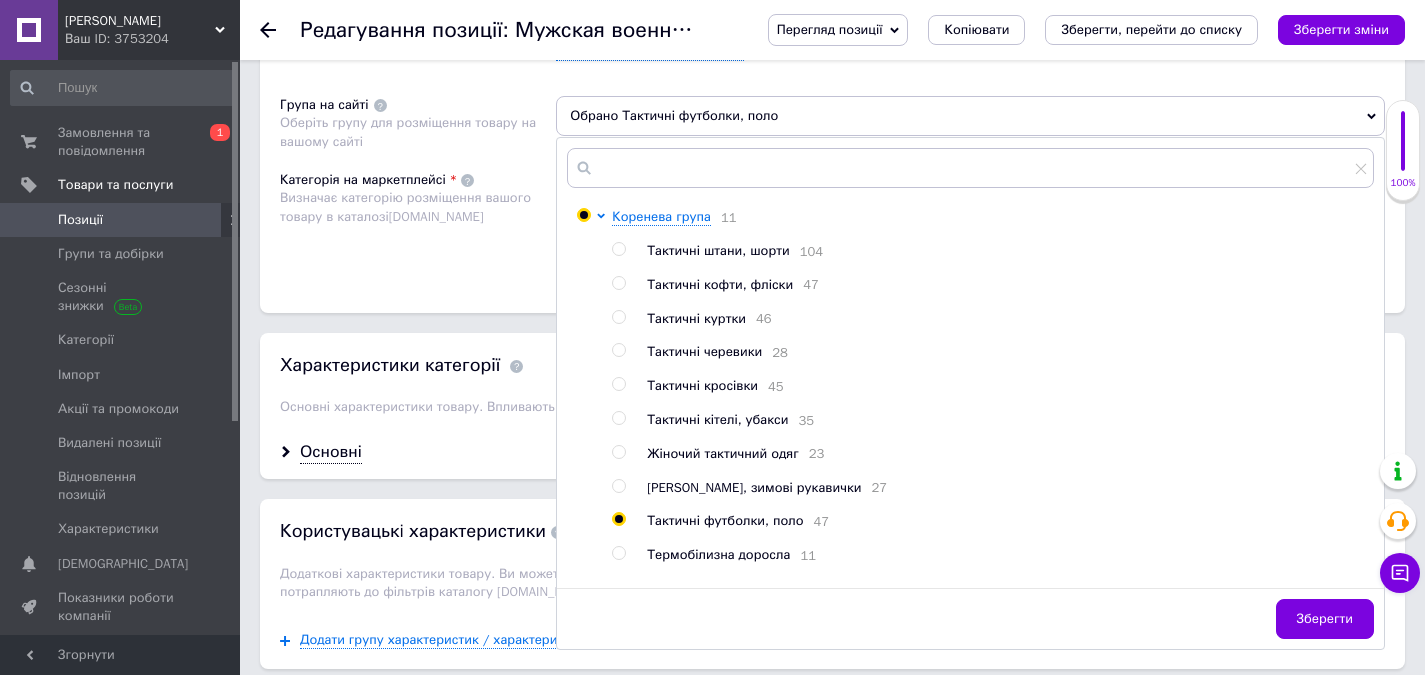 radio on "false" 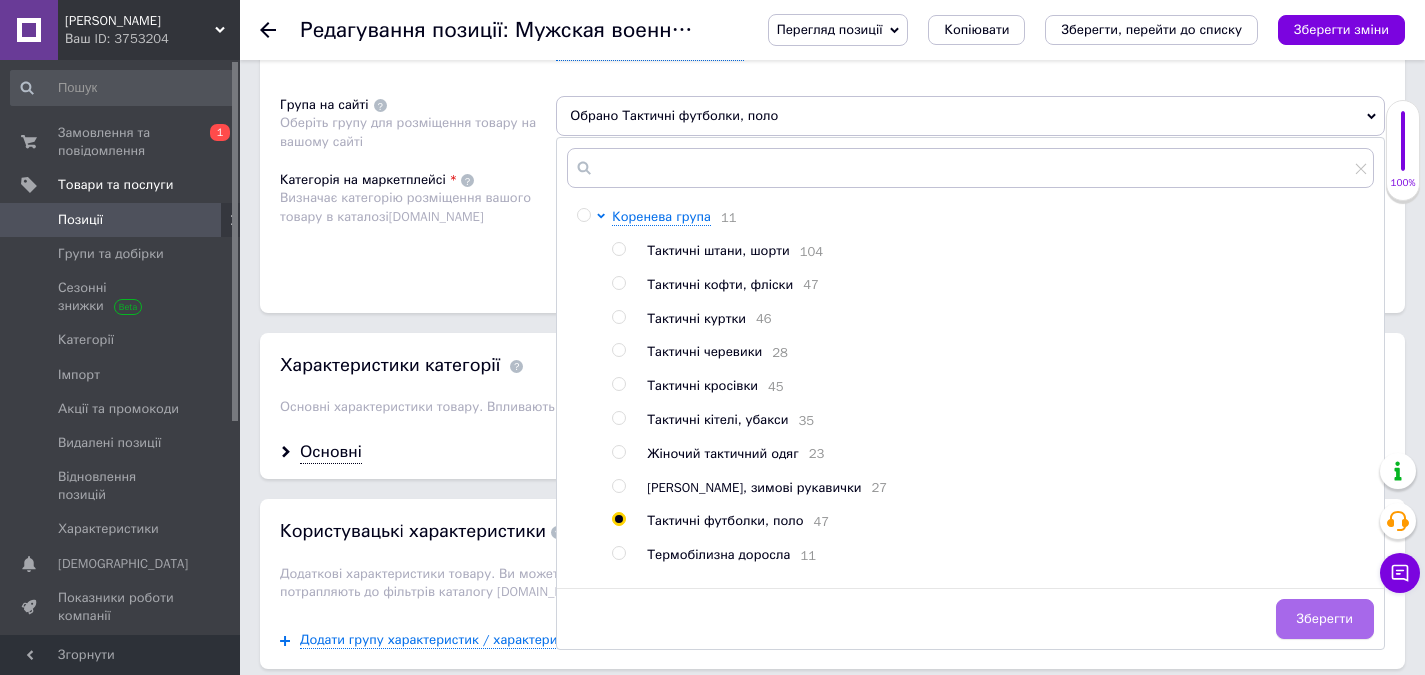 click on "Зберегти" at bounding box center [1325, 619] 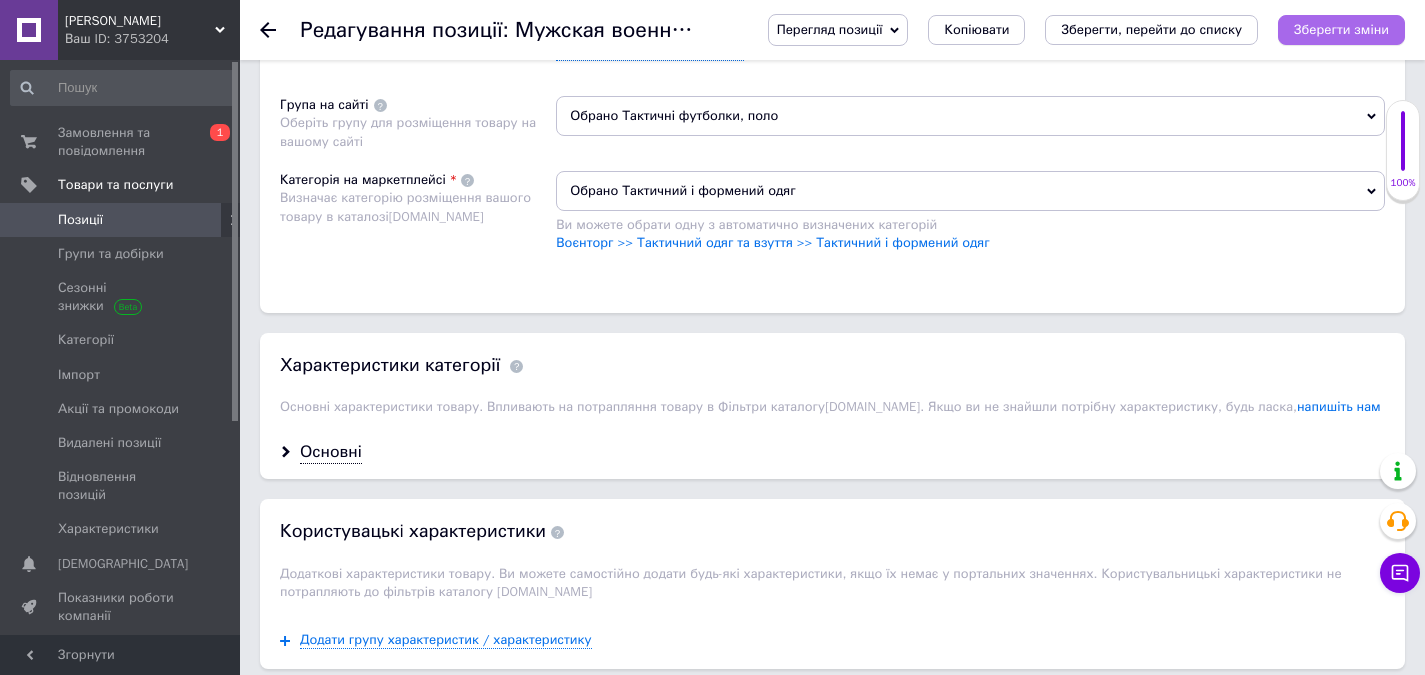 click on "Зберегти зміни" at bounding box center (1341, 29) 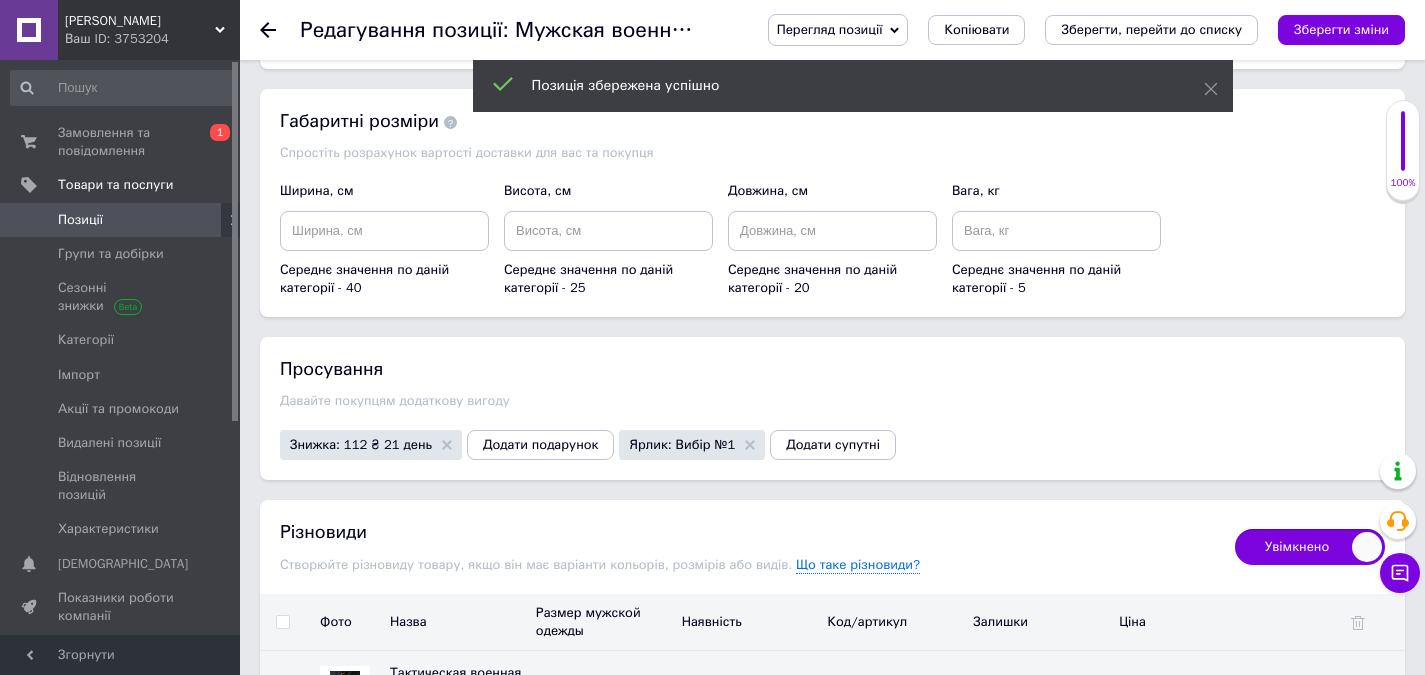 scroll, scrollTop: 2400, scrollLeft: 0, axis: vertical 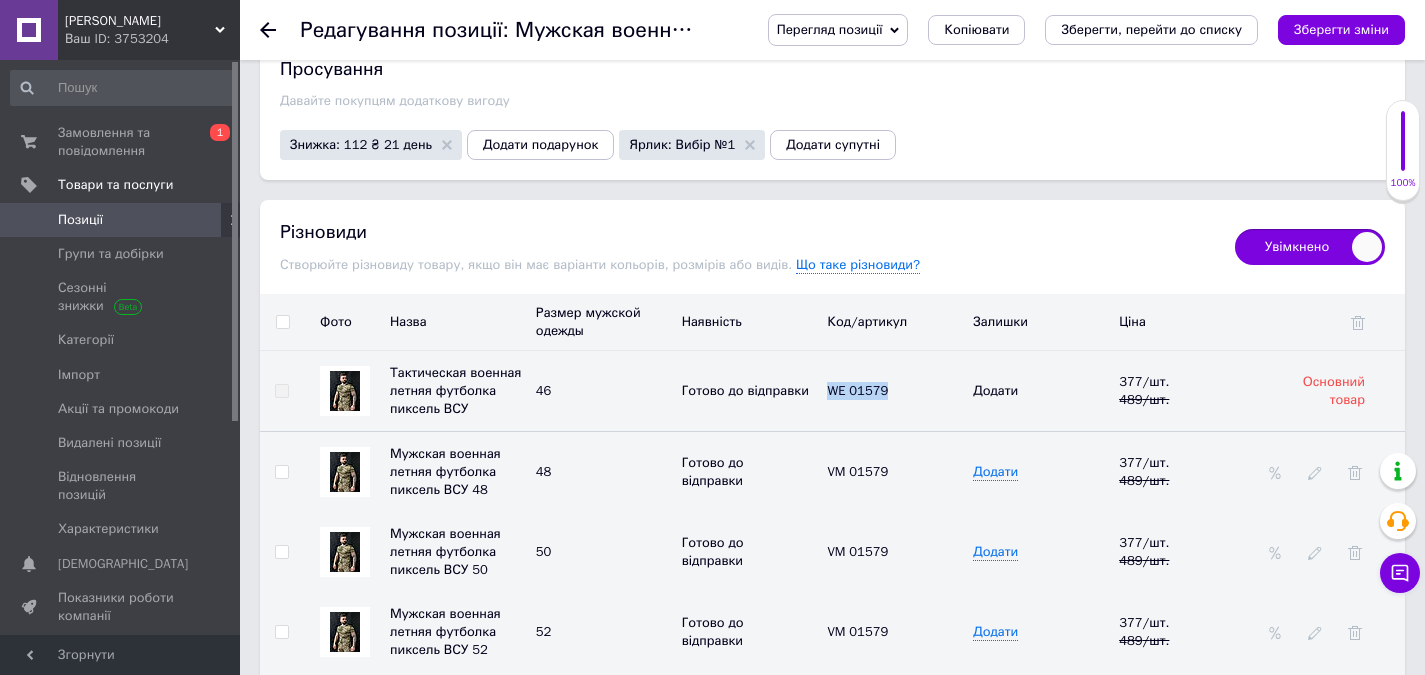 drag, startPoint x: 914, startPoint y: 391, endPoint x: 821, endPoint y: 405, distance: 94.04786 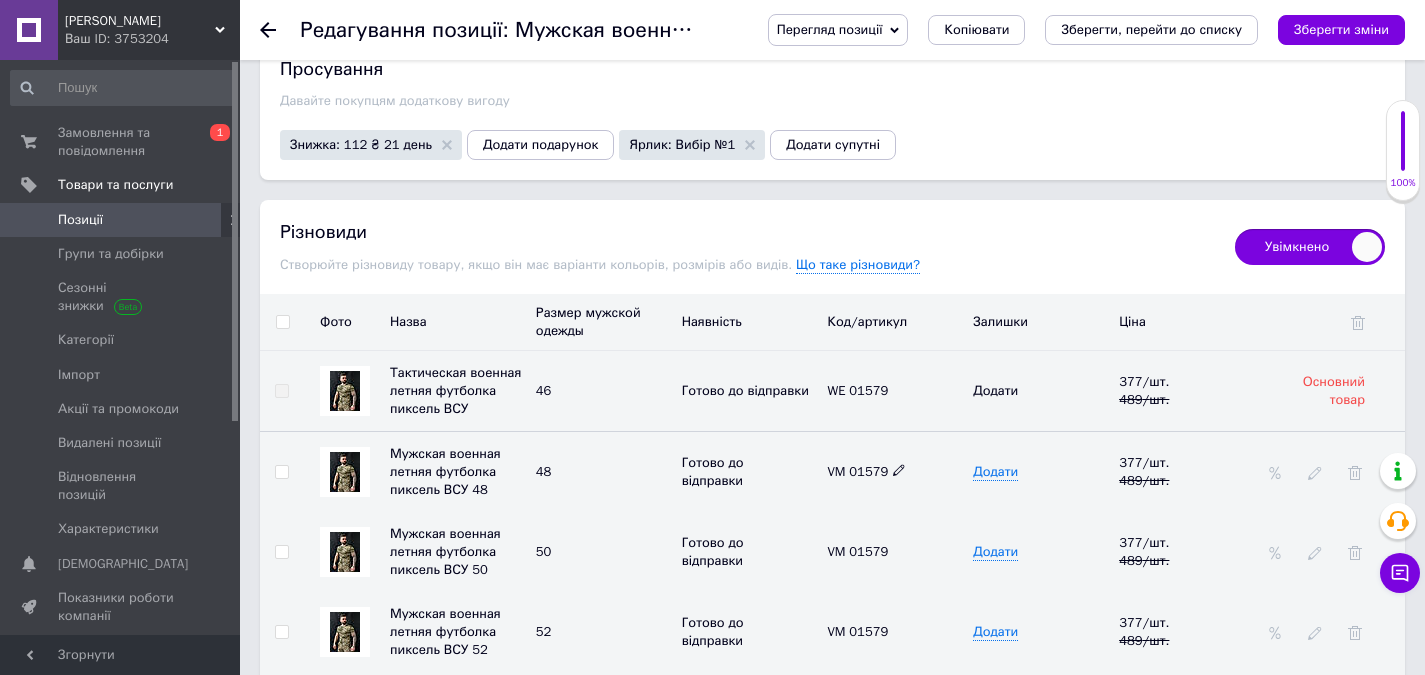 click 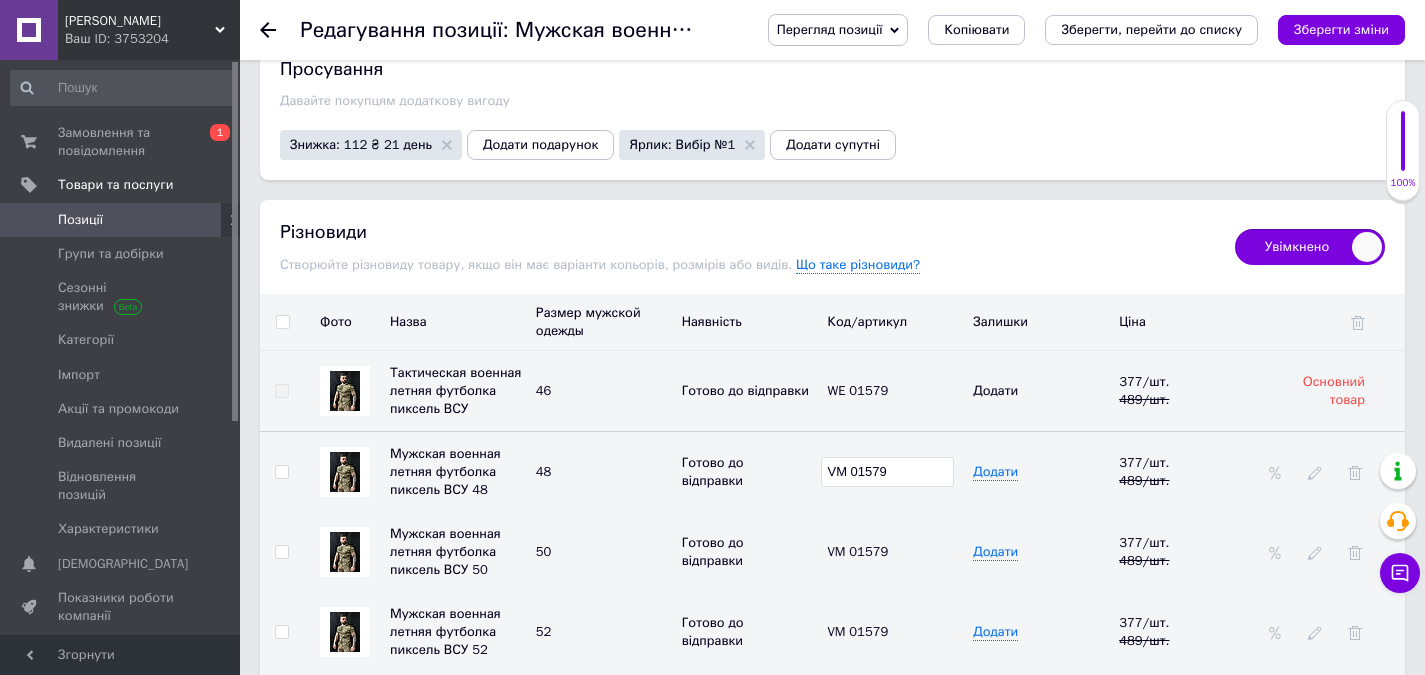 drag, startPoint x: 888, startPoint y: 475, endPoint x: 807, endPoint y: 497, distance: 83.9345 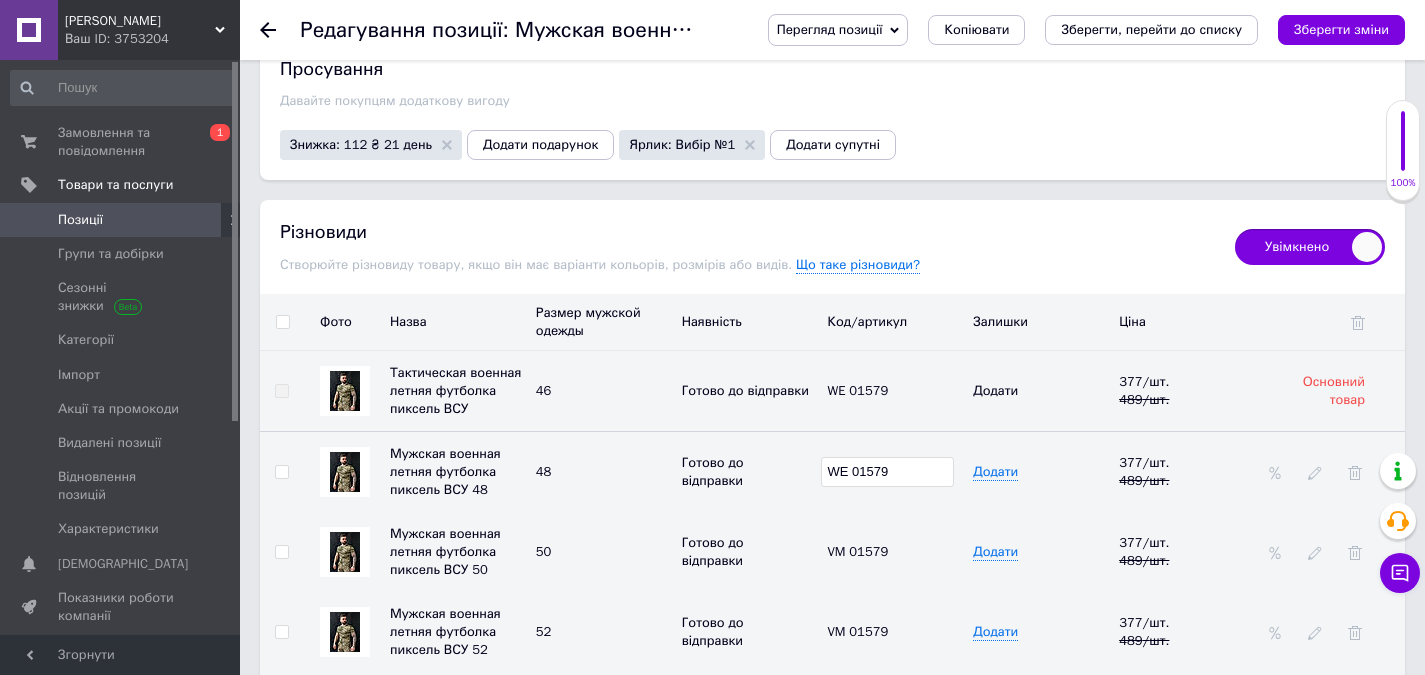 type on "WE 01579" 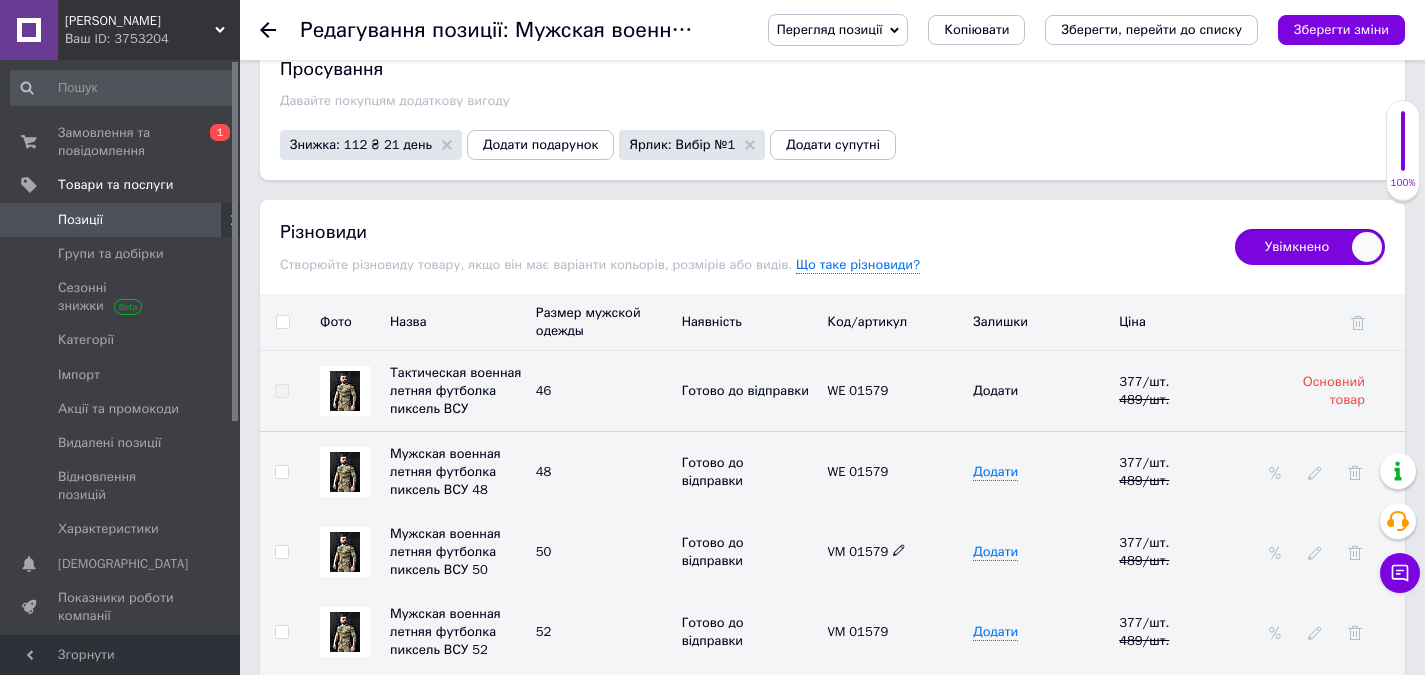 click 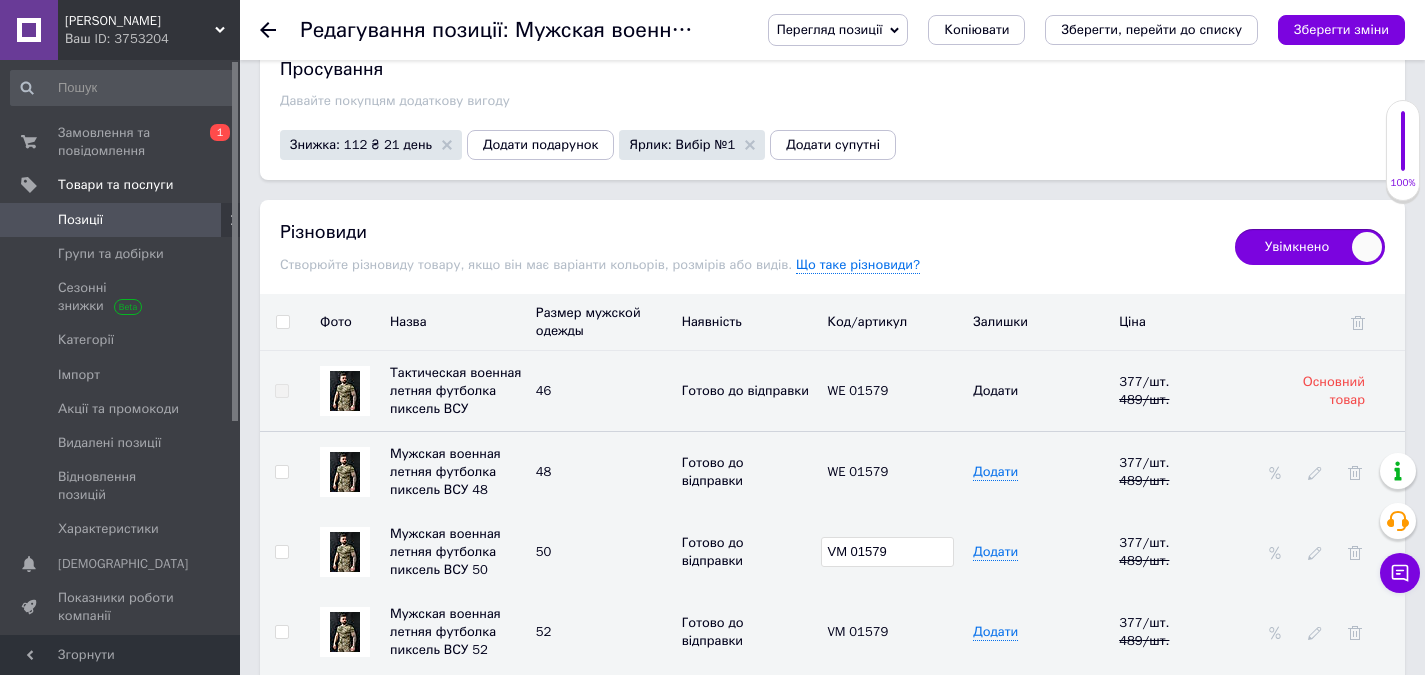 click on "Мужская военная летняя футболка пиксель ВСУ 50 50 Готово до відправки VM 01579 Додати 377  / шт. 489  / шт." at bounding box center (832, 552) 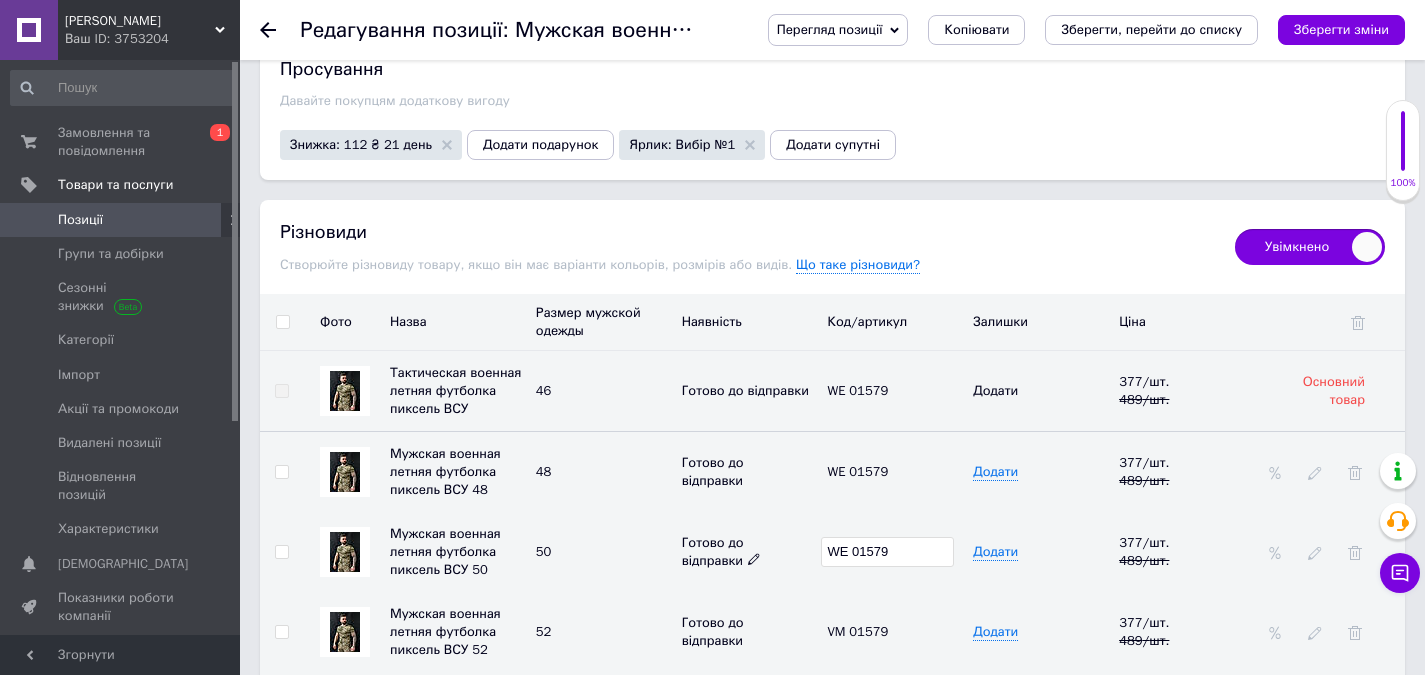 type on "WE 01579" 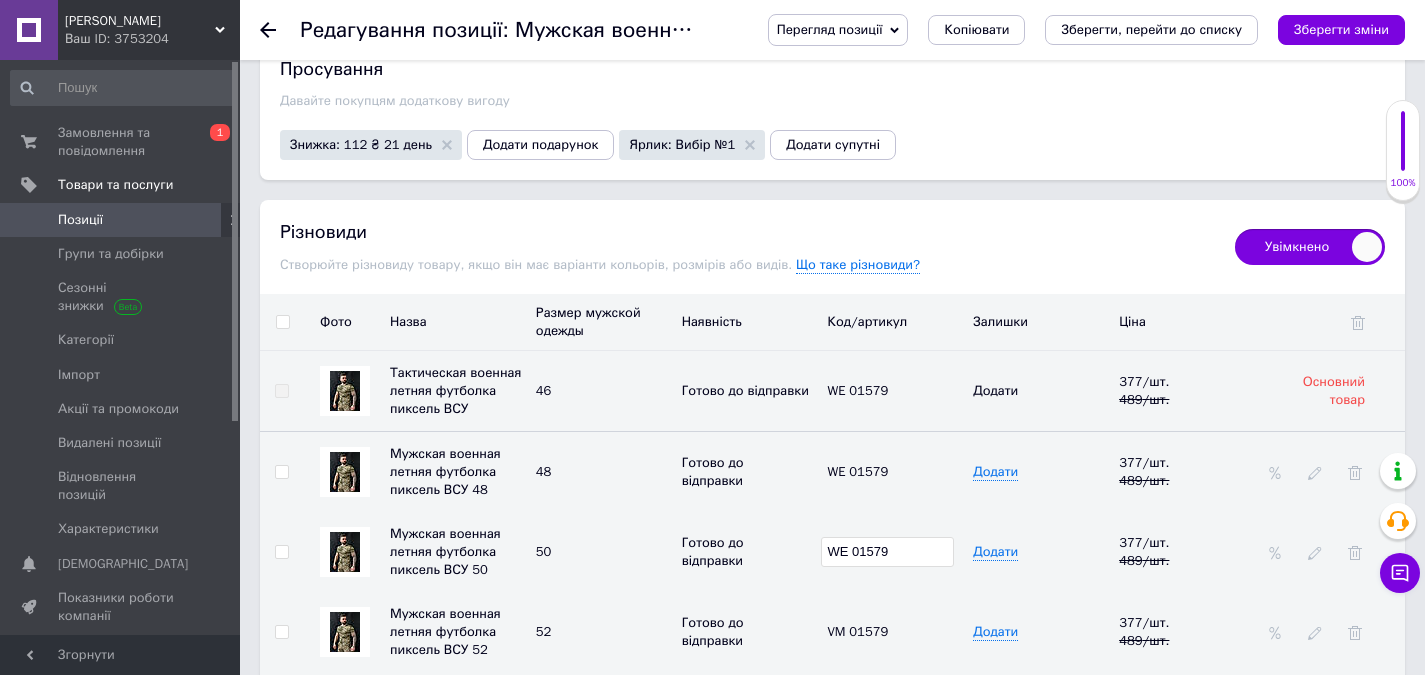 click on "WE 01579" at bounding box center (895, 552) 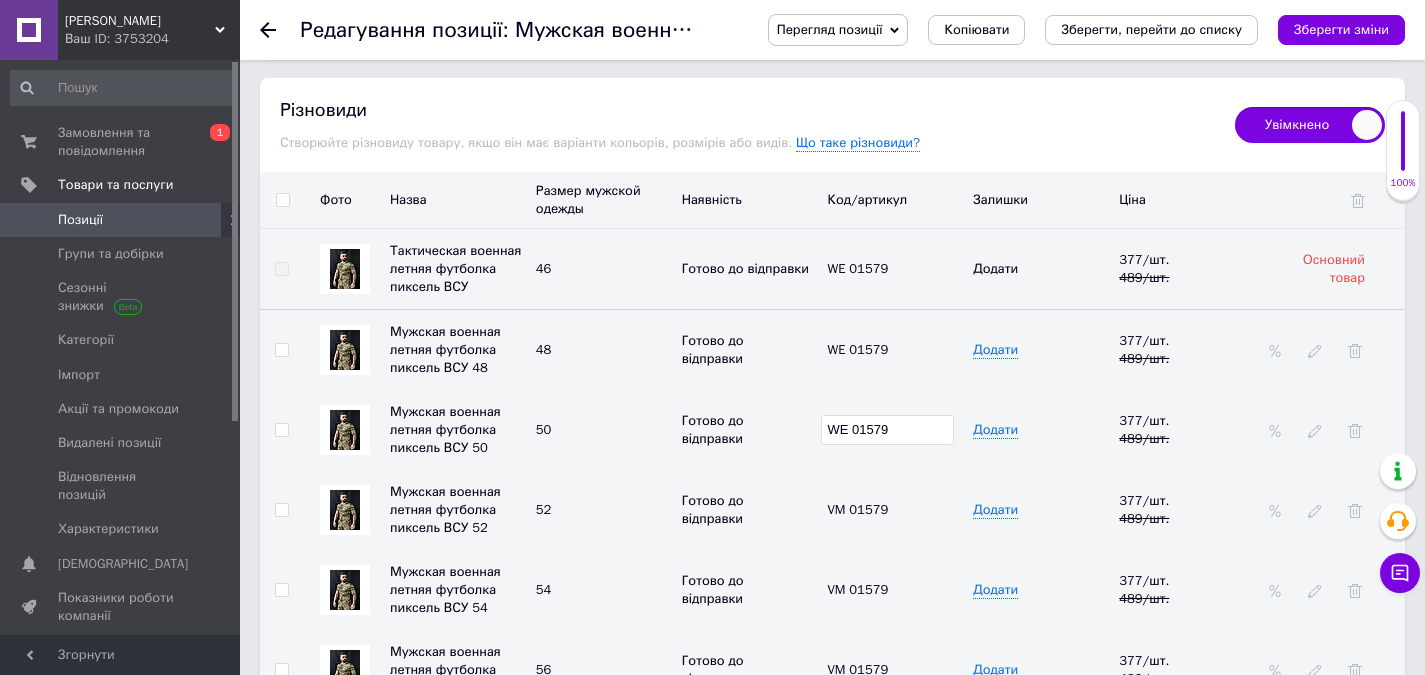 scroll, scrollTop: 2600, scrollLeft: 0, axis: vertical 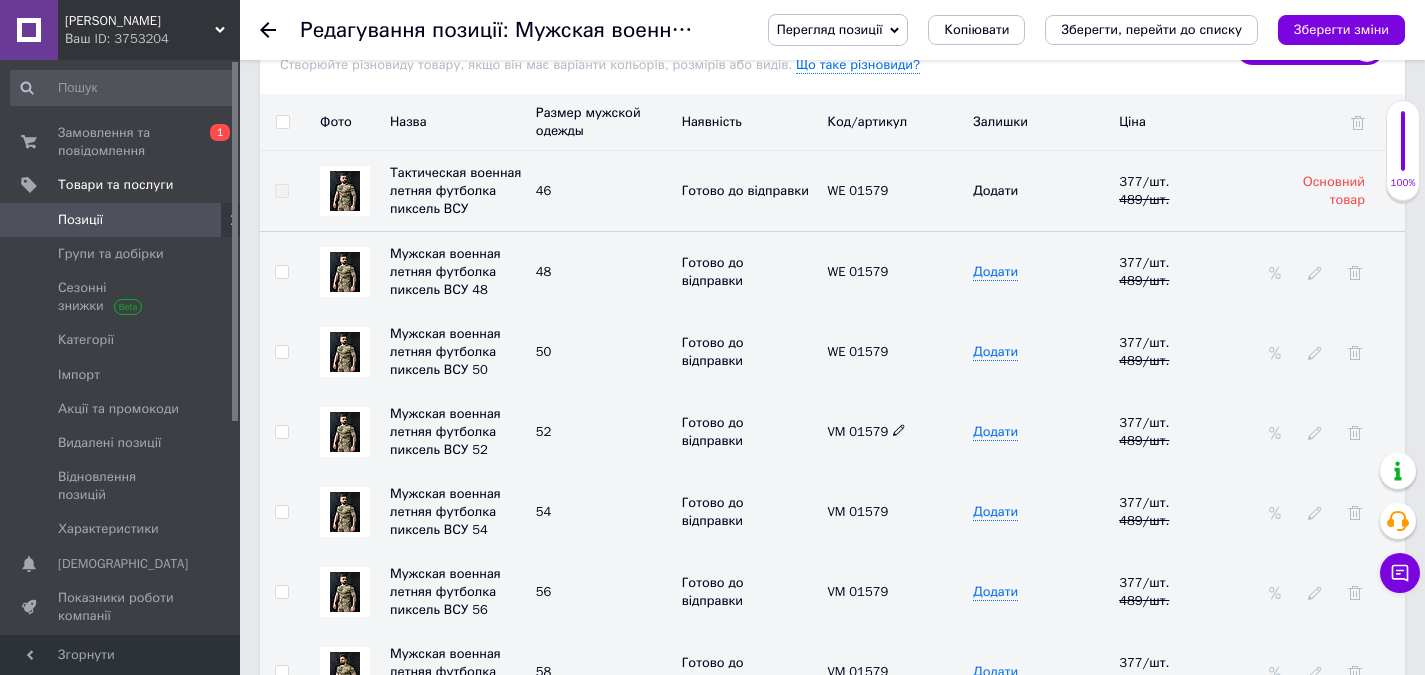 click 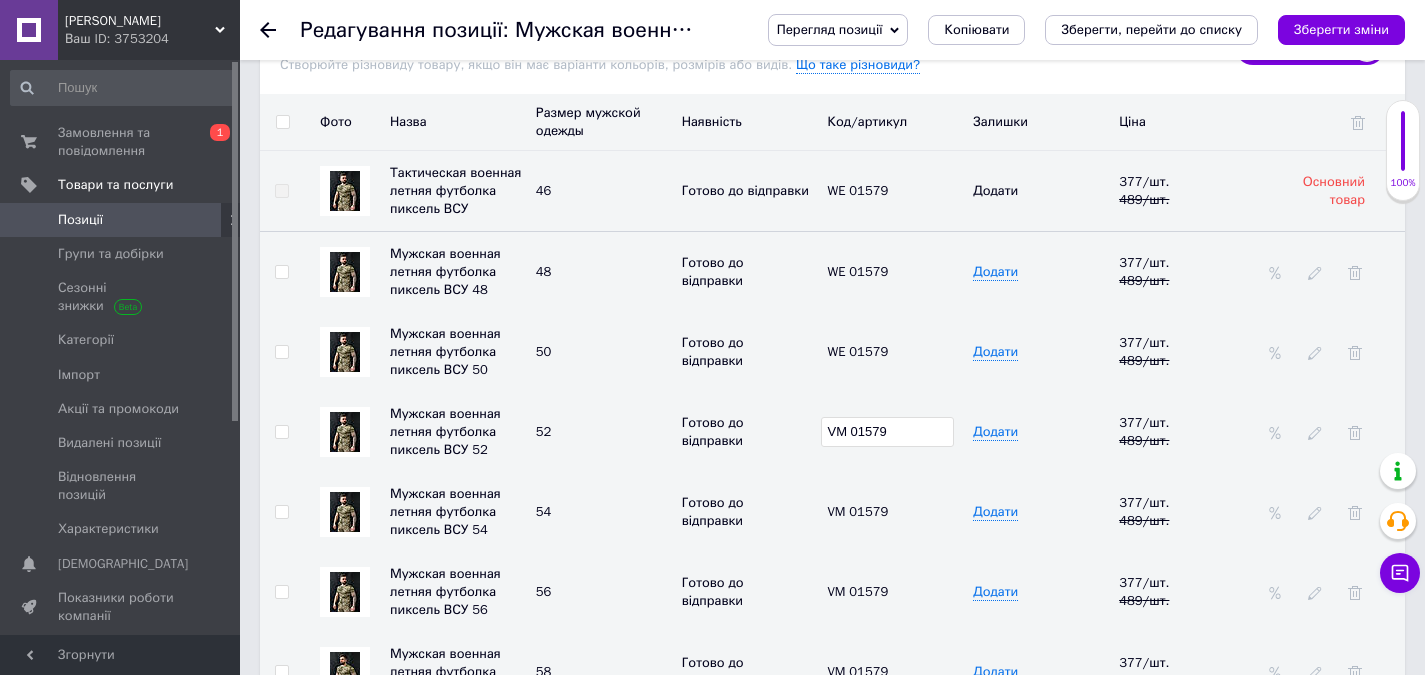 drag, startPoint x: 895, startPoint y: 432, endPoint x: 797, endPoint y: 451, distance: 99.824844 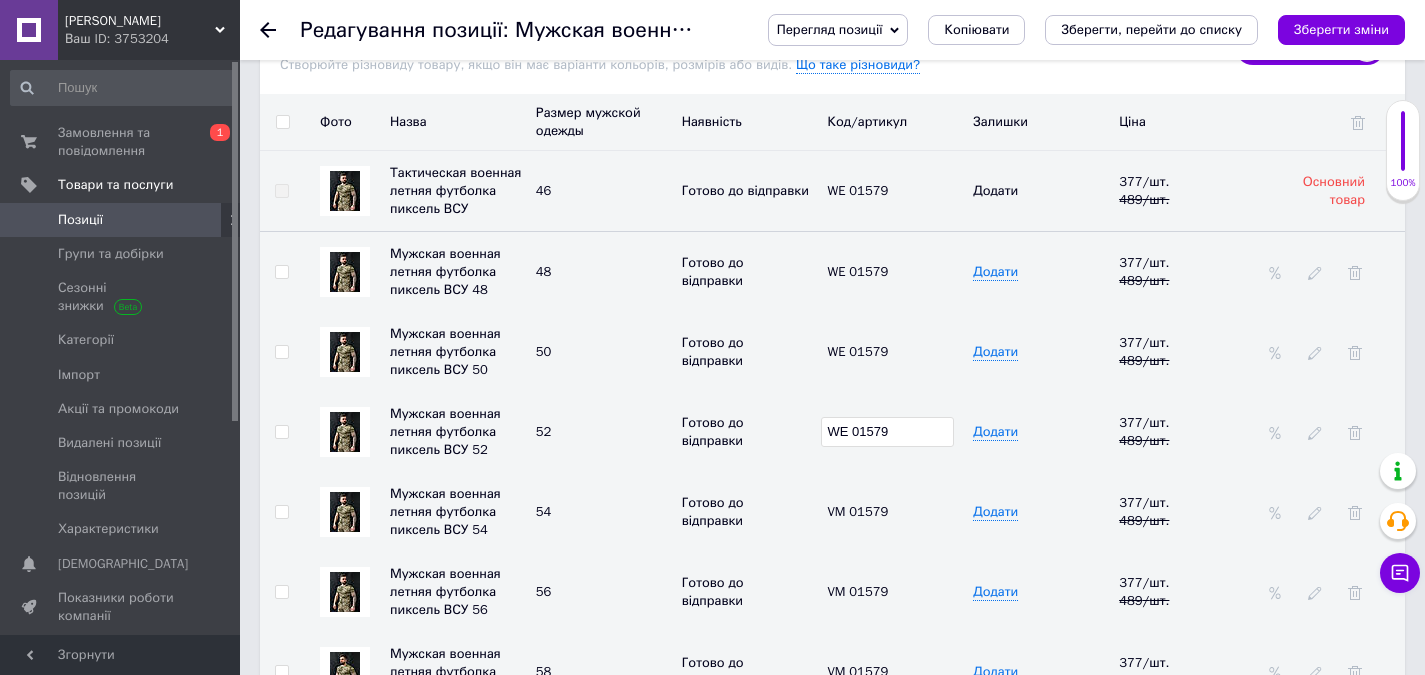 type on "WE 01579" 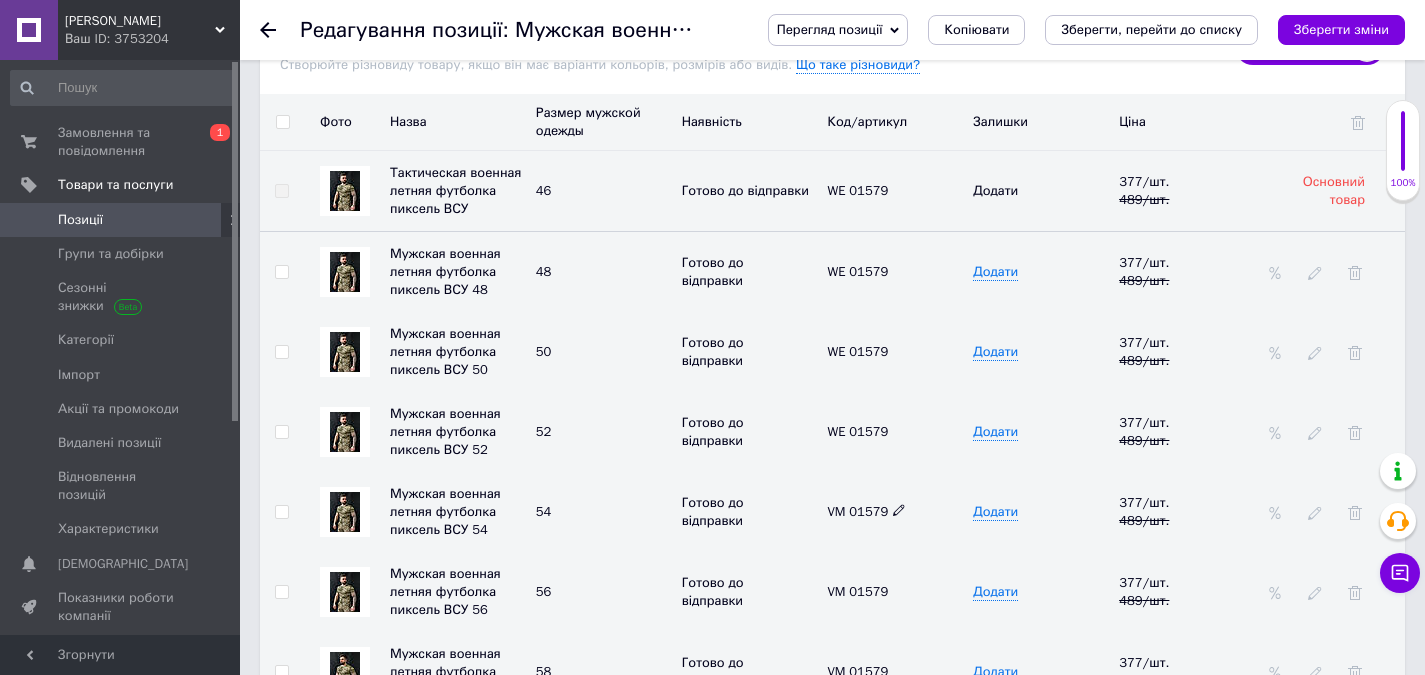 click 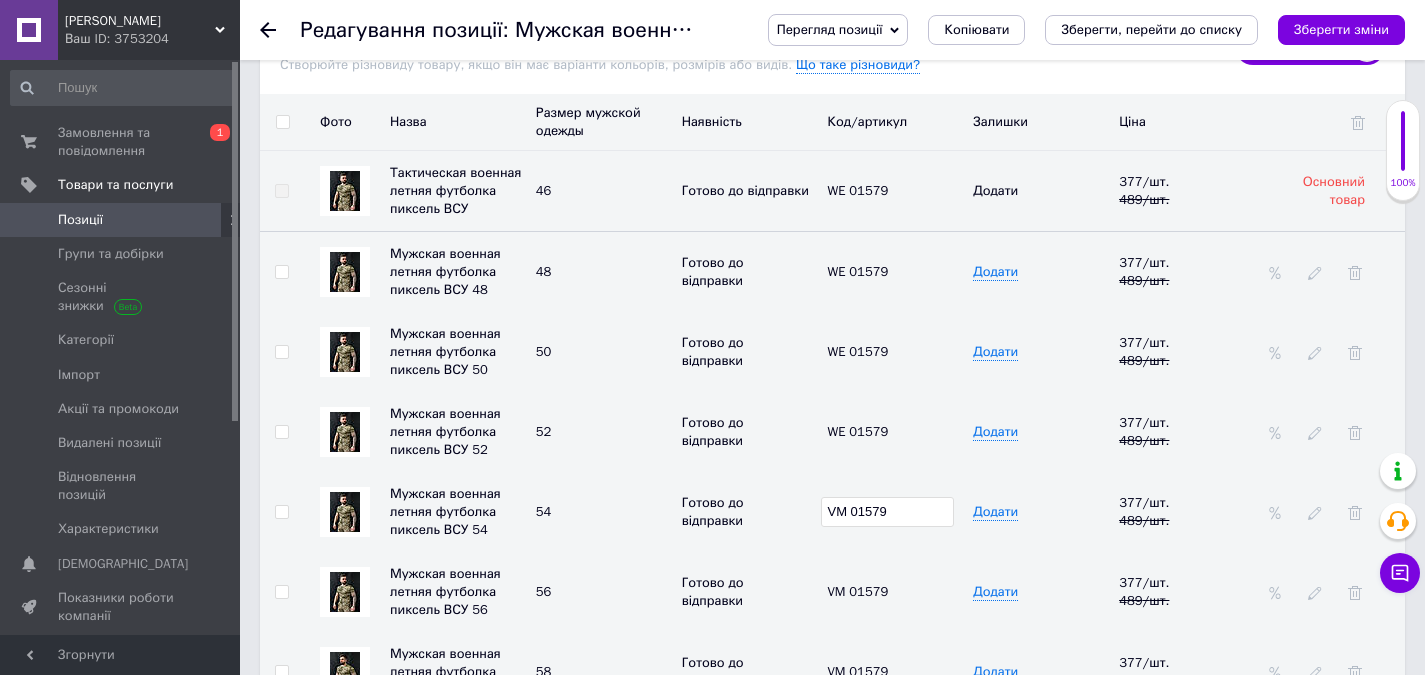 drag, startPoint x: 899, startPoint y: 513, endPoint x: 809, endPoint y: 521, distance: 90.35486 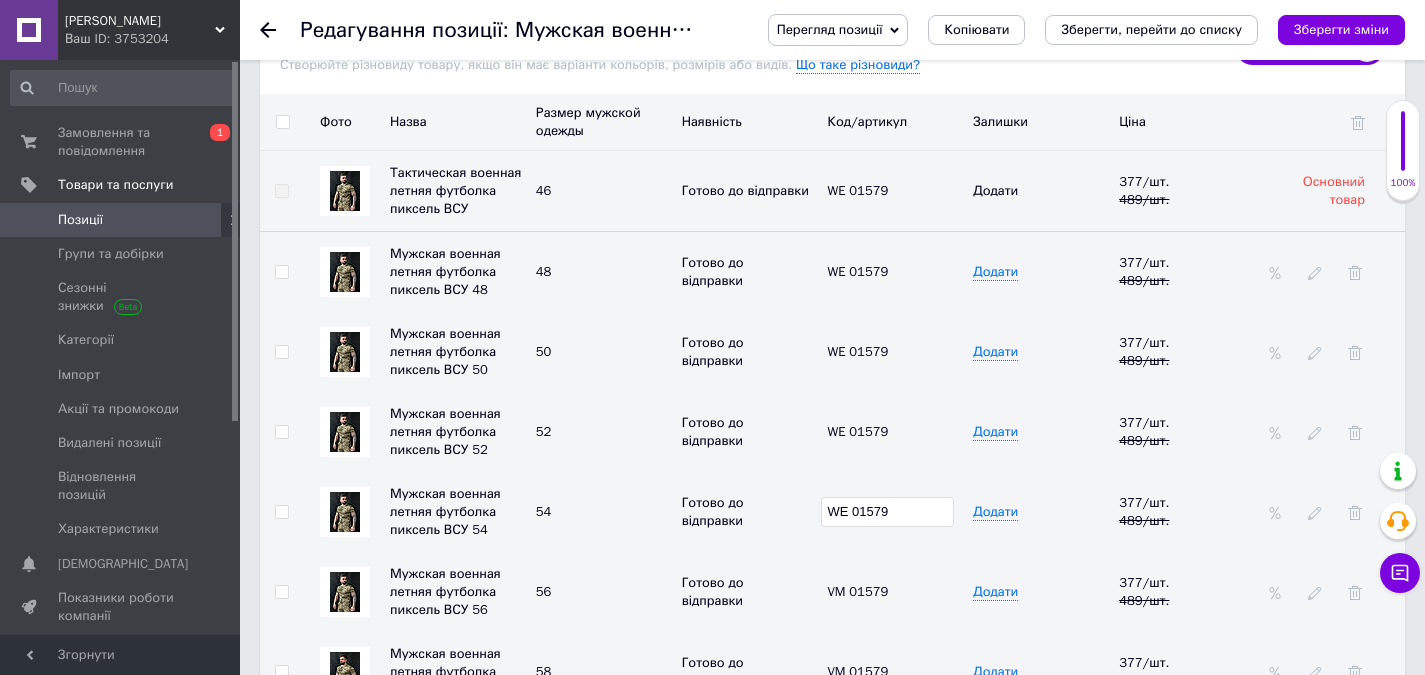 type on "WE 01579" 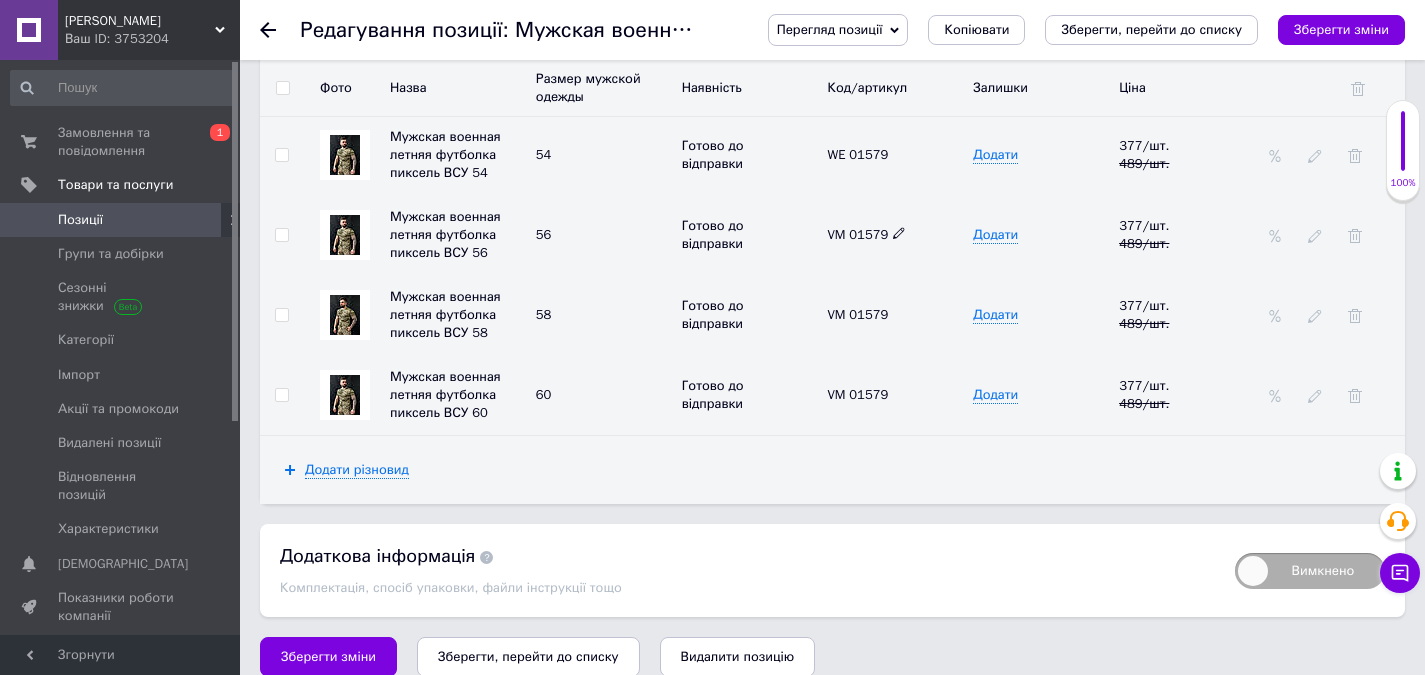 click 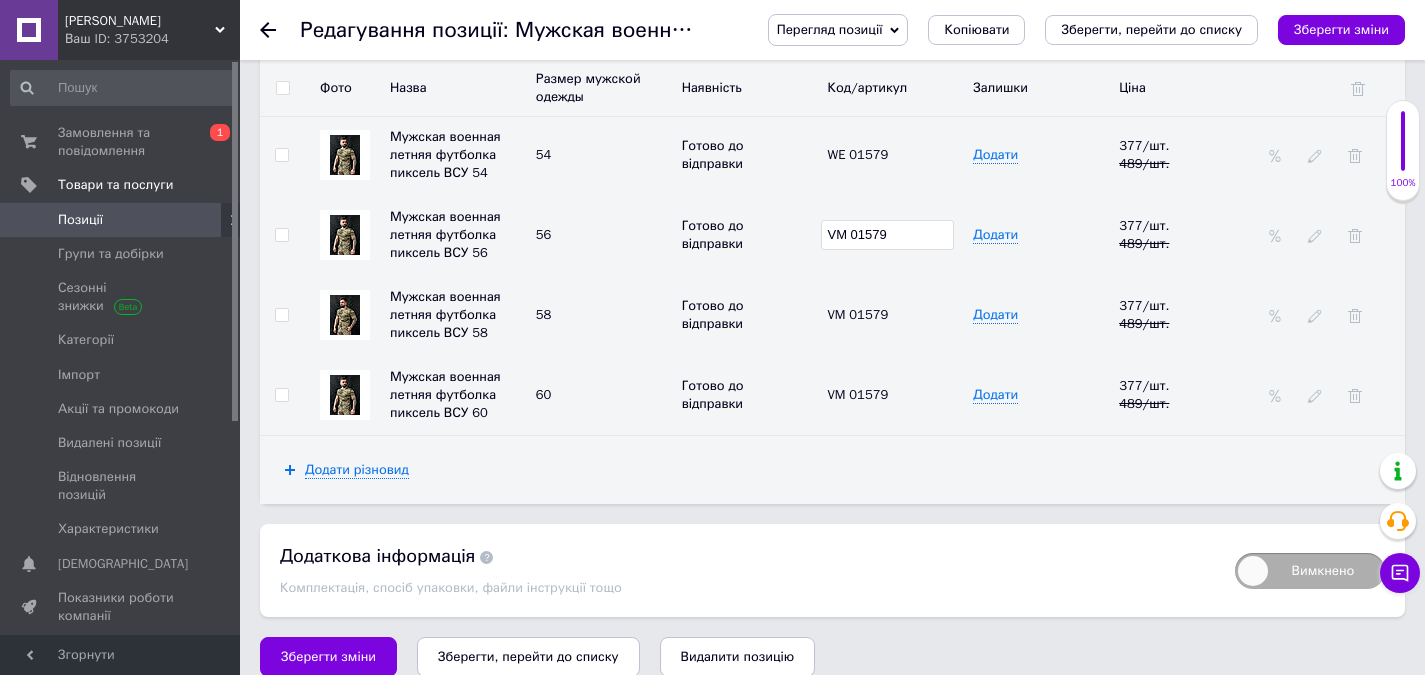 drag, startPoint x: 906, startPoint y: 235, endPoint x: 841, endPoint y: 278, distance: 77.93587 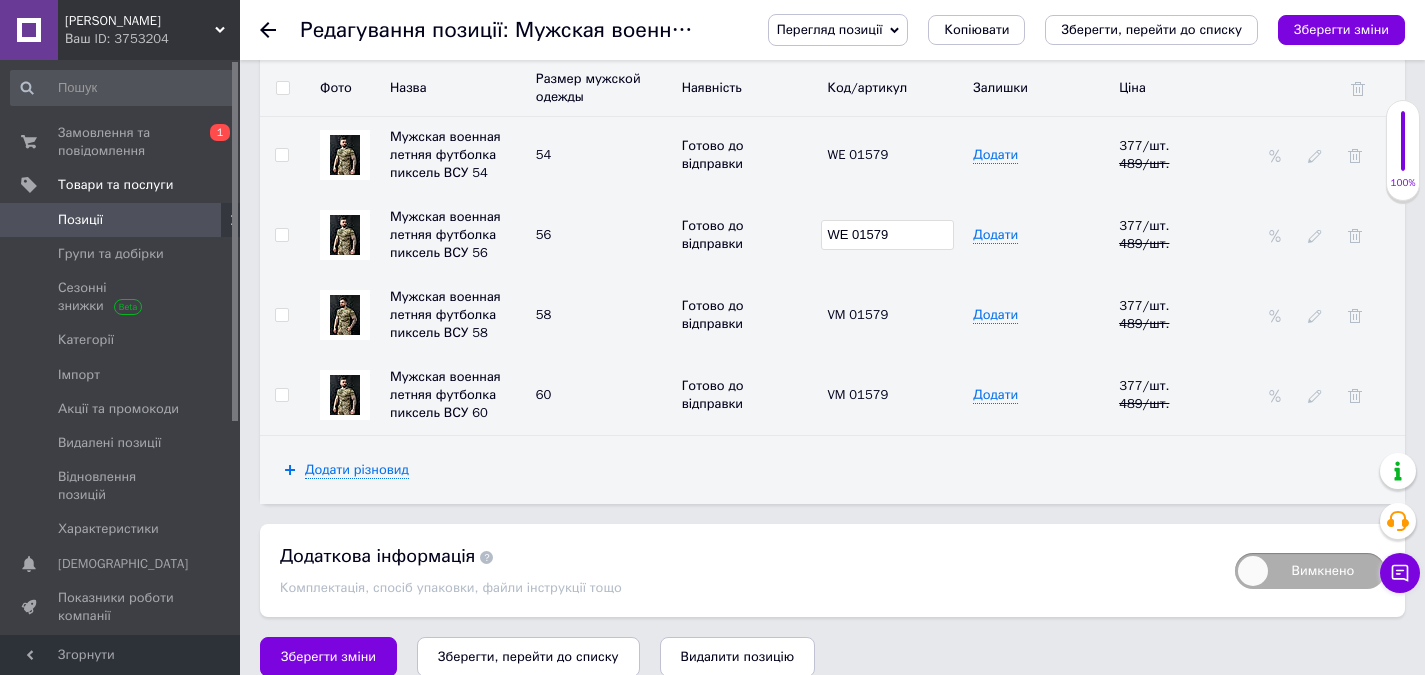 type on "WE 01579" 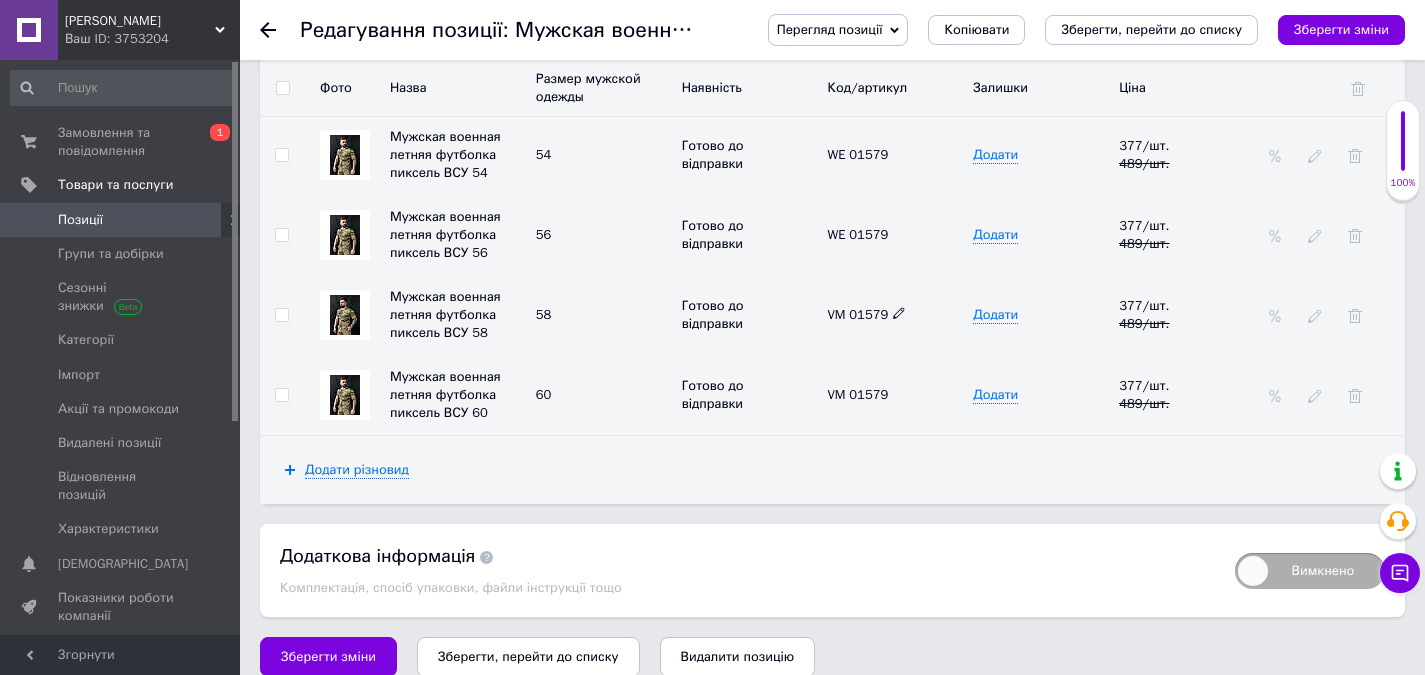 click 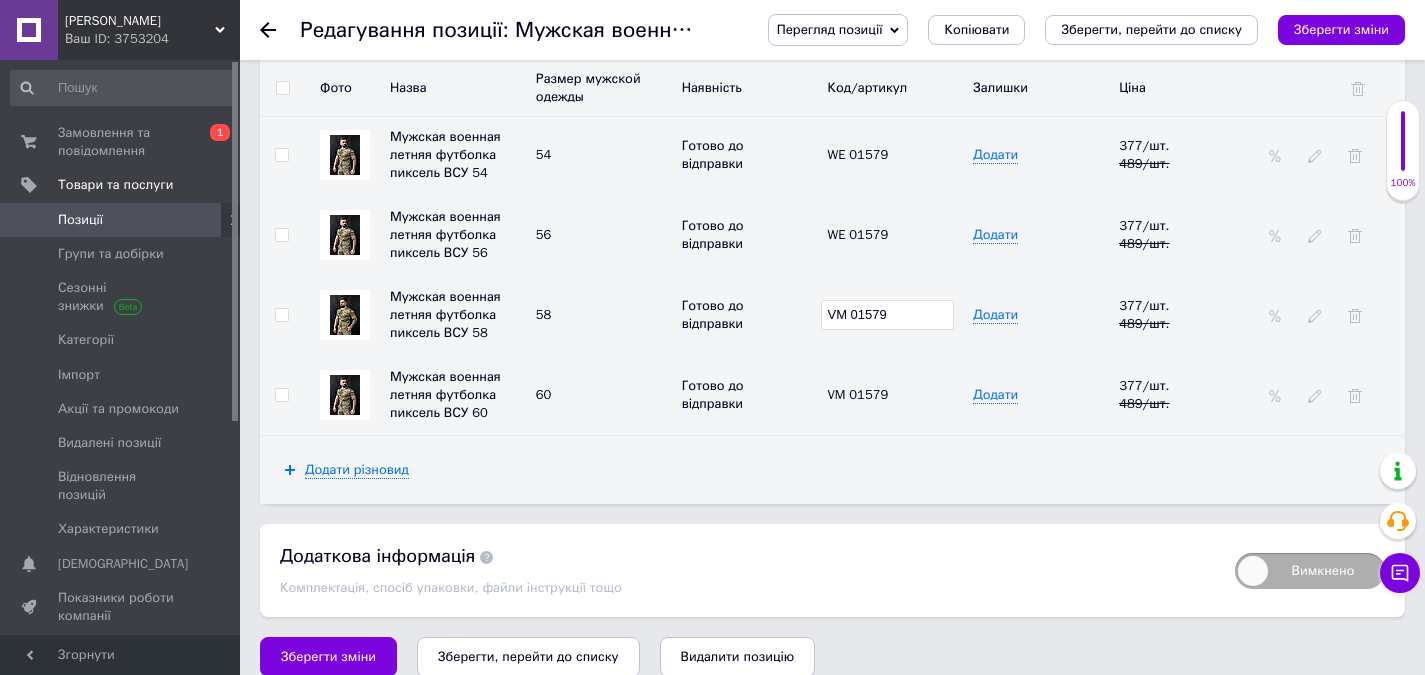 drag, startPoint x: 857, startPoint y: 321, endPoint x: 802, endPoint y: 357, distance: 65.734314 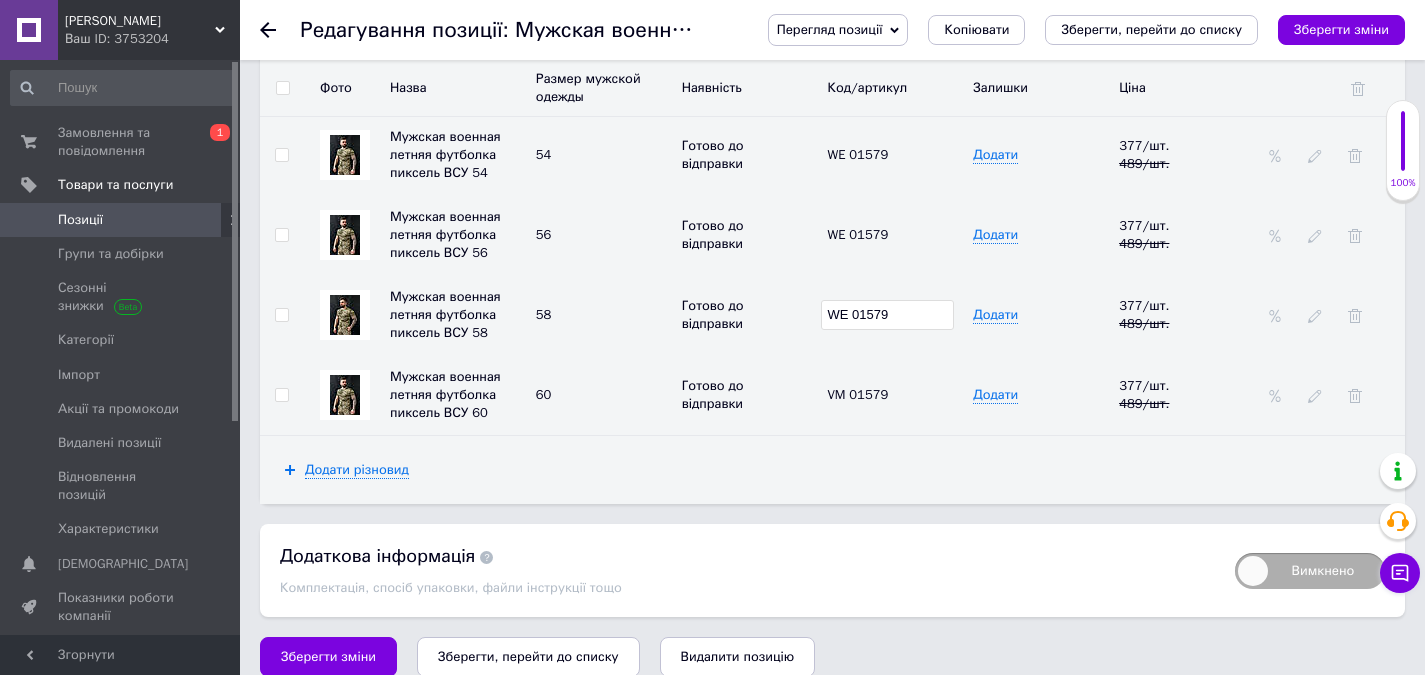 type on "WE 01579" 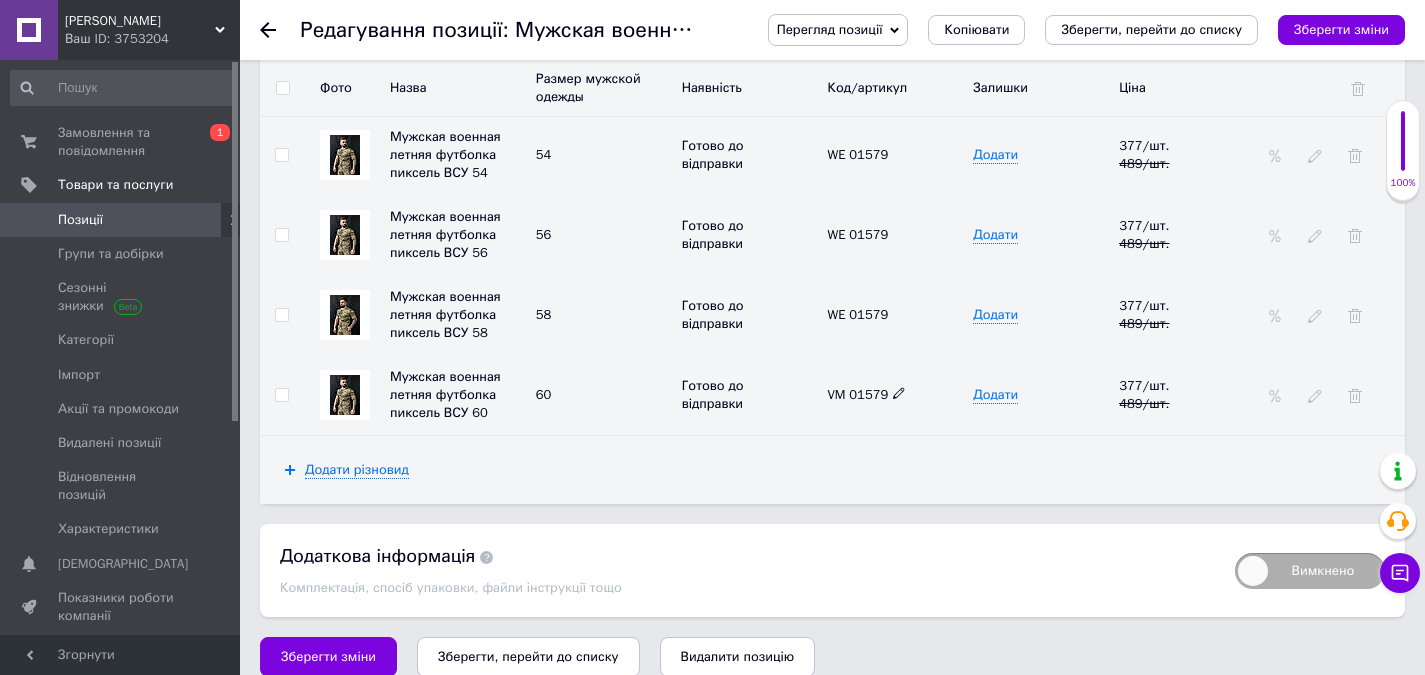 click 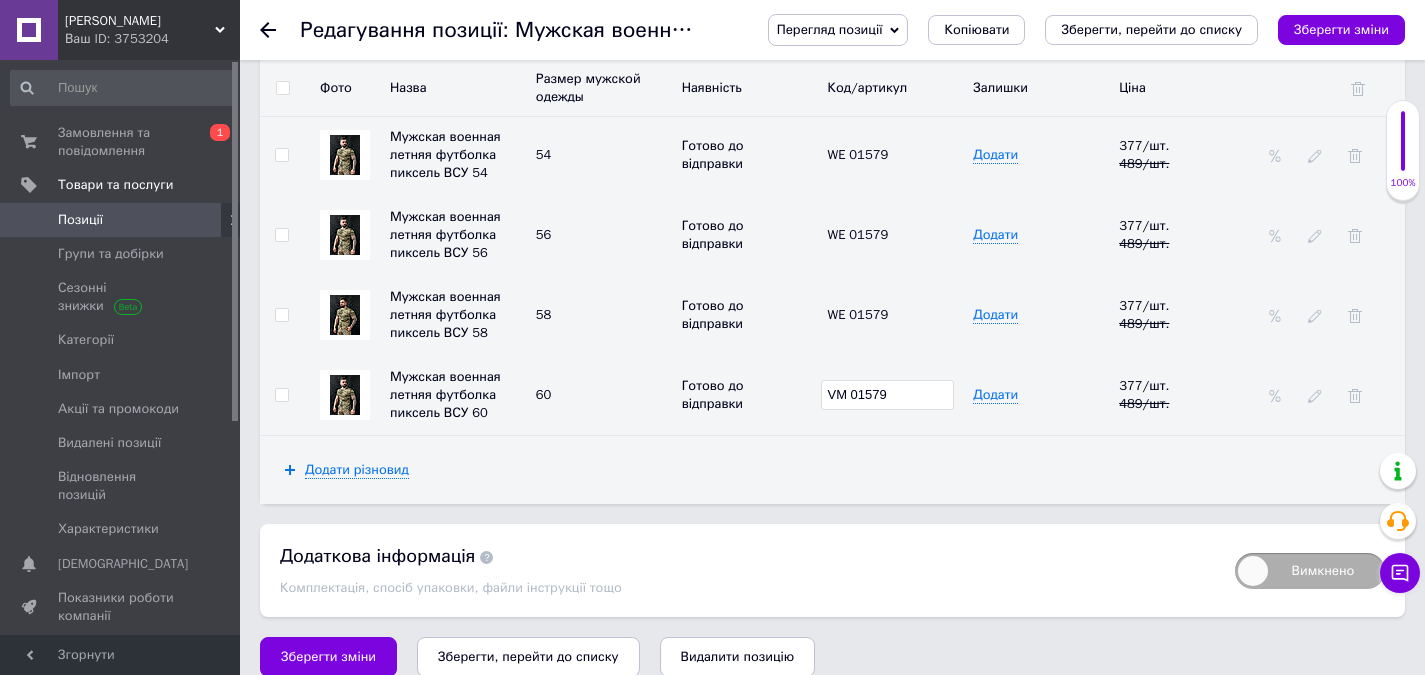 drag, startPoint x: 831, startPoint y: 403, endPoint x: 814, endPoint y: 409, distance: 18.027756 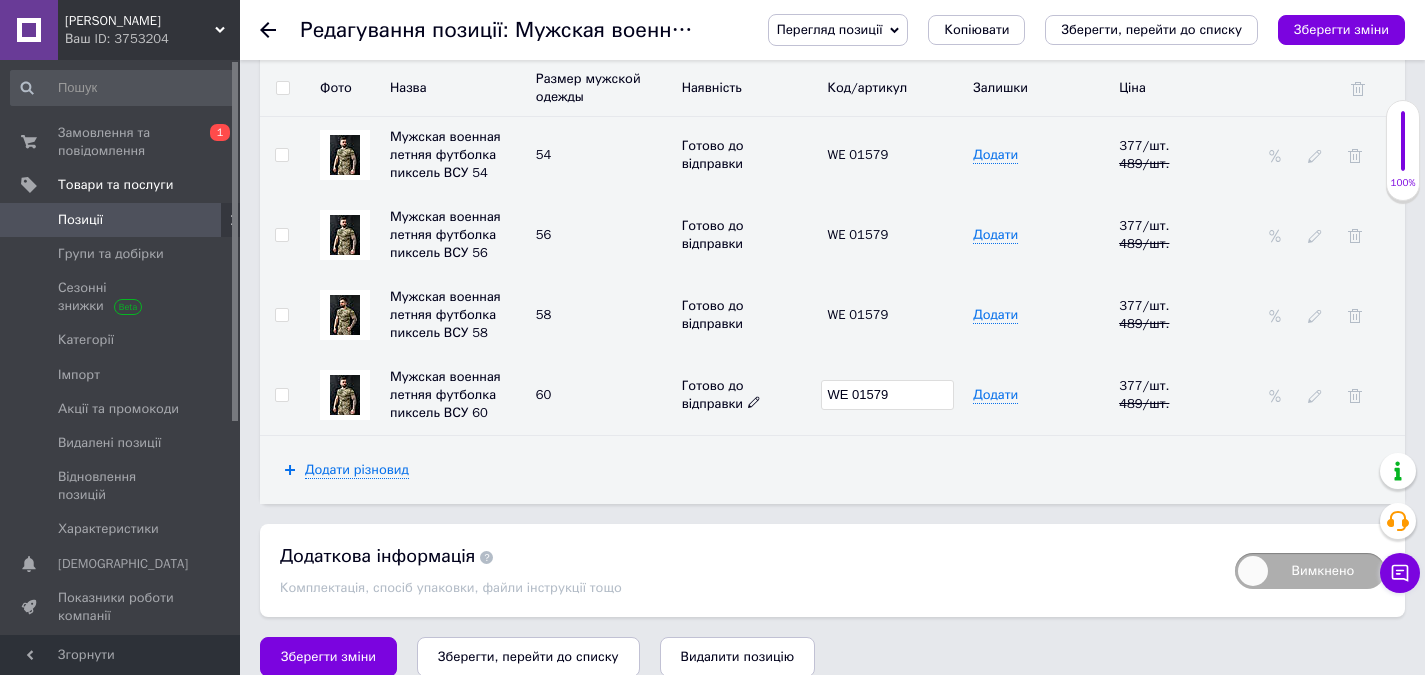 type on "WE 01579" 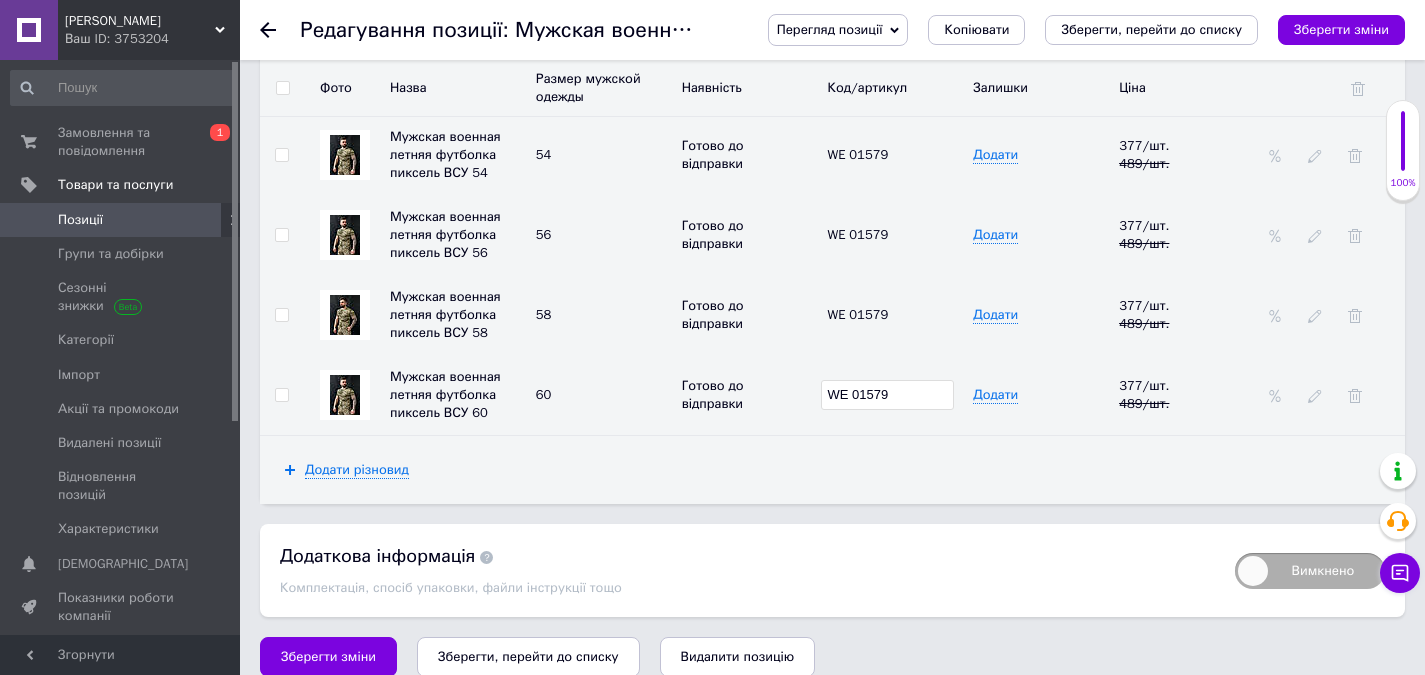 click on "WE 01579" at bounding box center [895, 395] 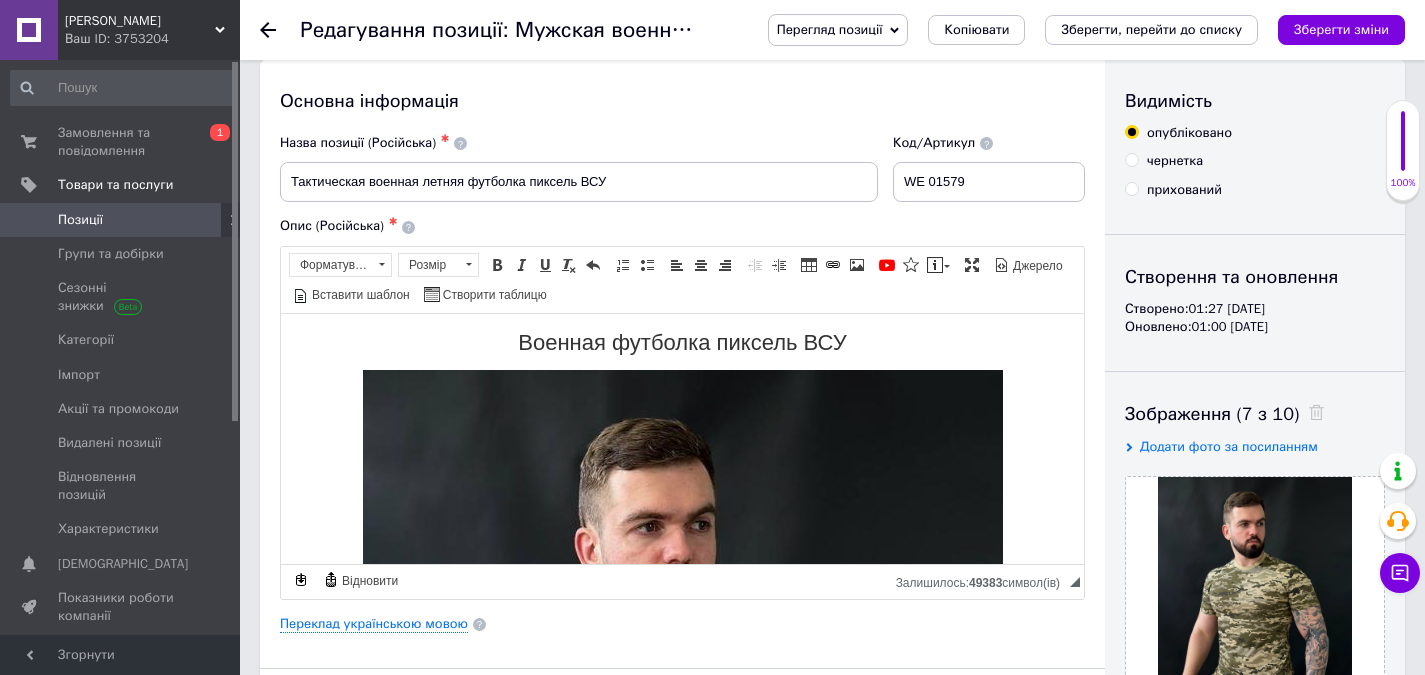 scroll, scrollTop: 0, scrollLeft: 0, axis: both 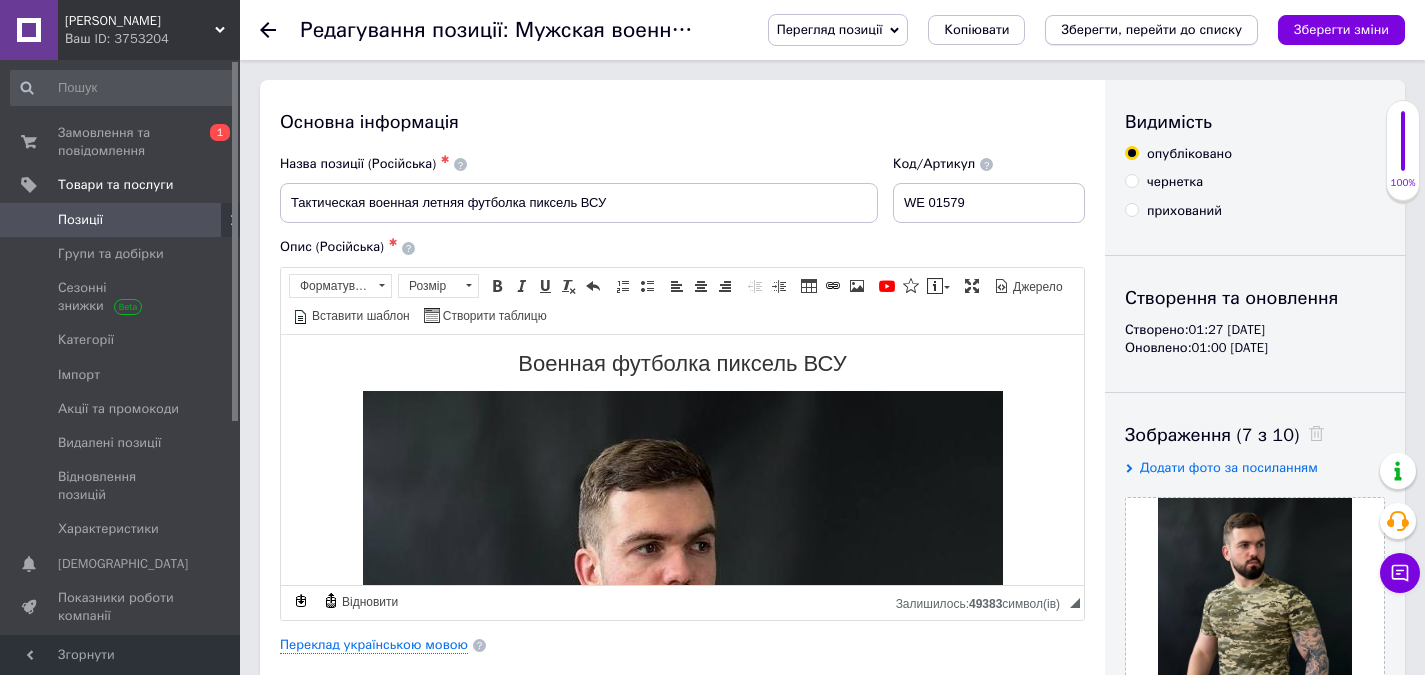 click on "Зберегти, перейти до списку" at bounding box center [1151, 29] 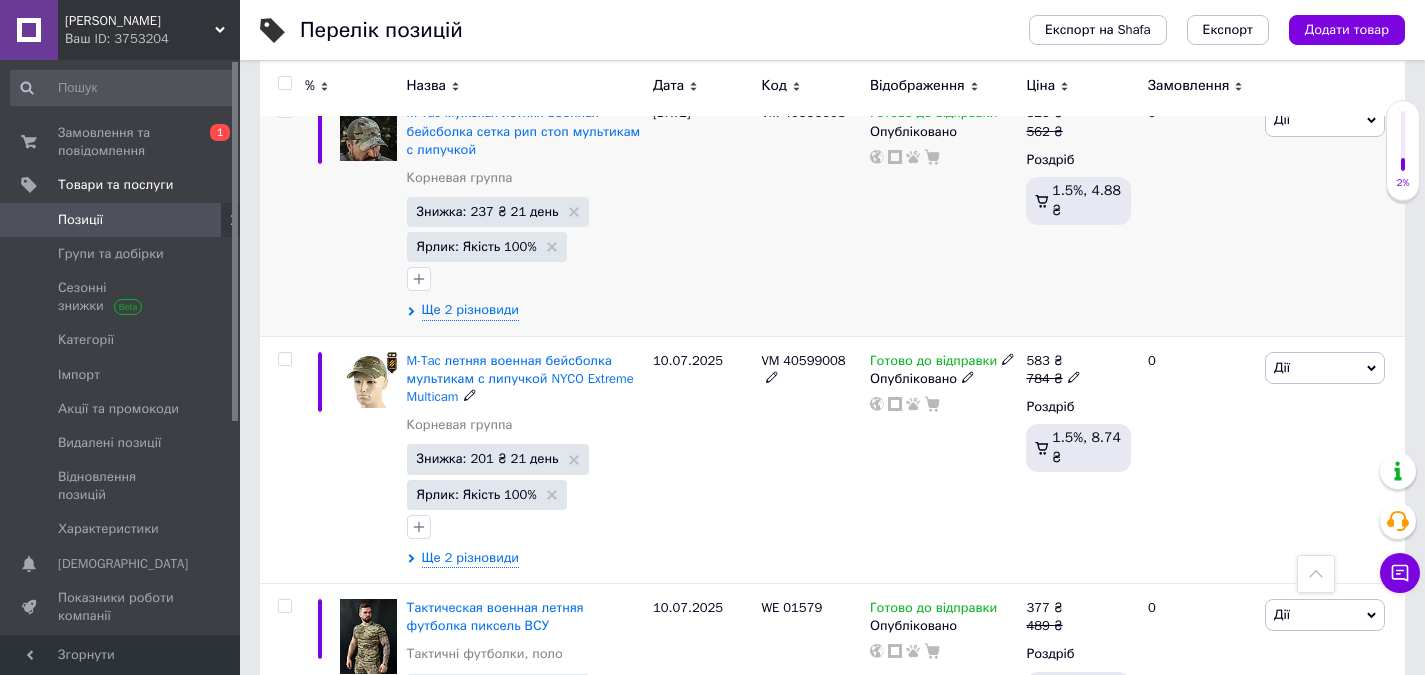 scroll, scrollTop: 4100, scrollLeft: 0, axis: vertical 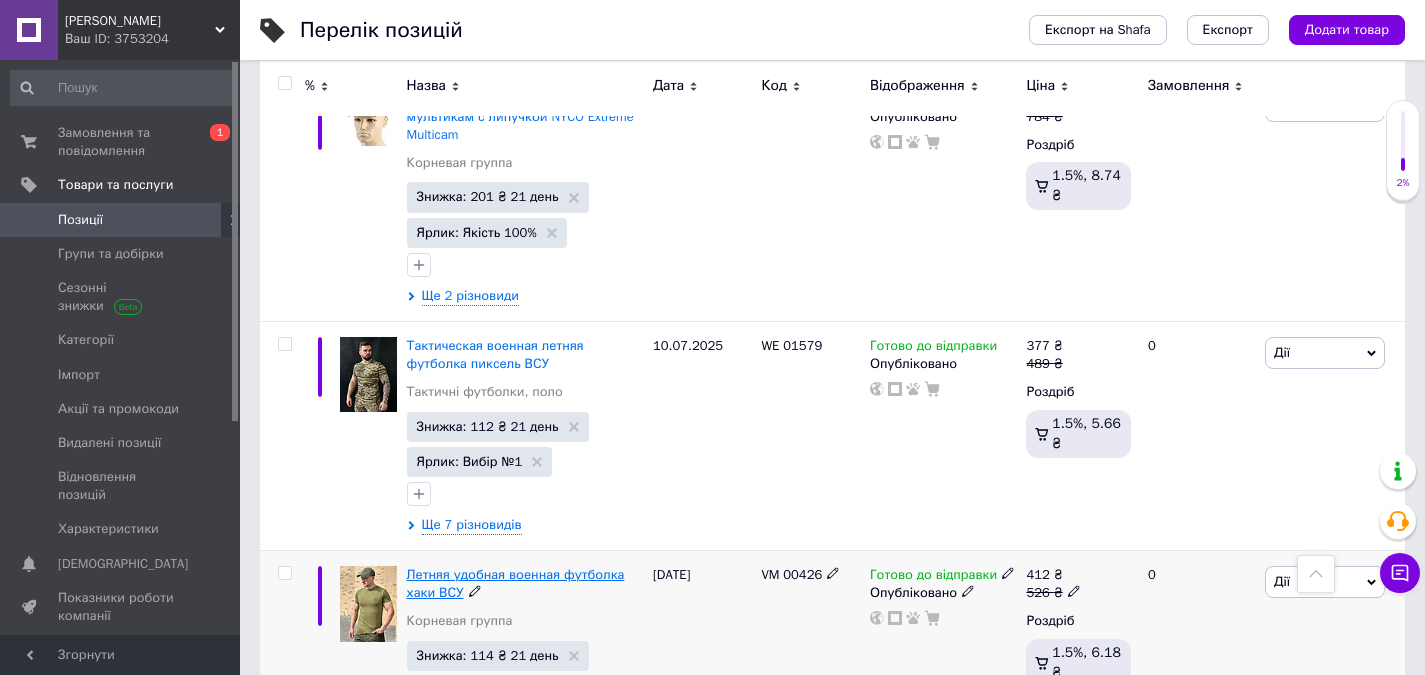 click on "Летняя удобная военная футболка хаки ВСУ" at bounding box center (516, 583) 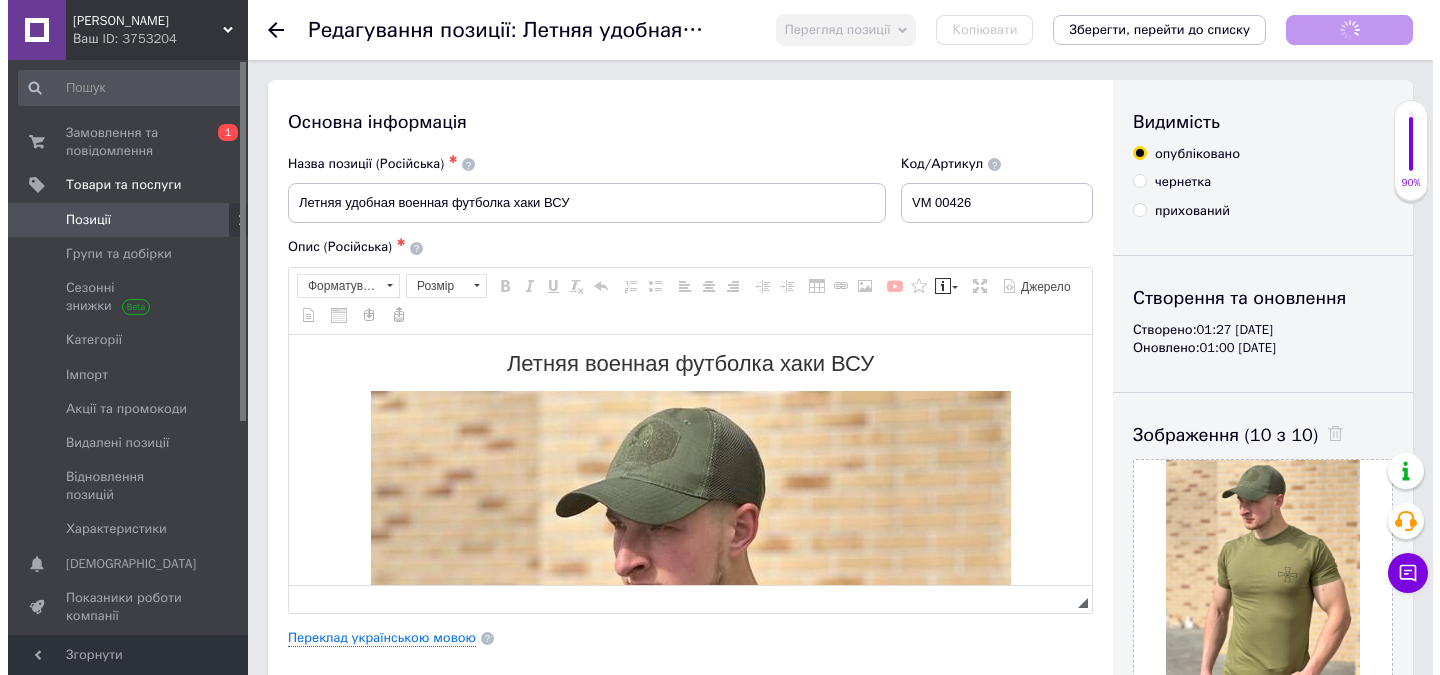 scroll, scrollTop: 0, scrollLeft: 0, axis: both 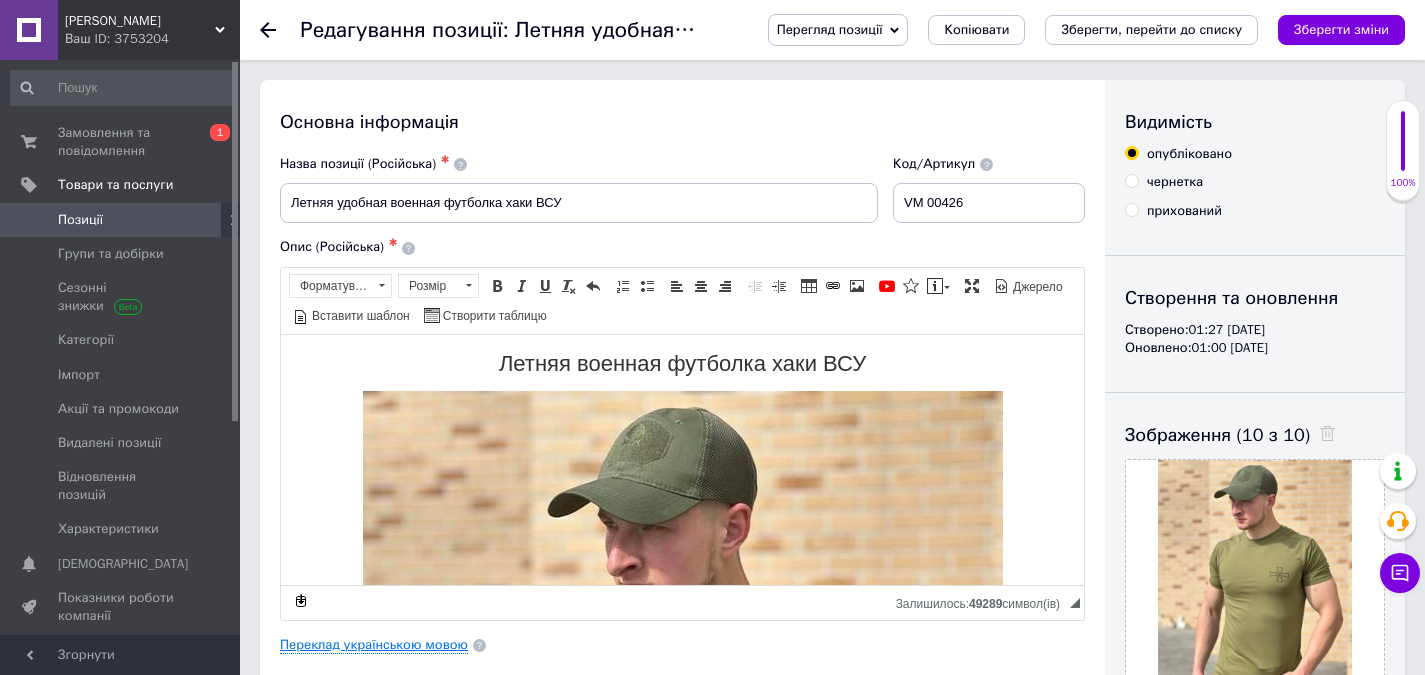 click on "Переклад українською мовою" at bounding box center [374, 645] 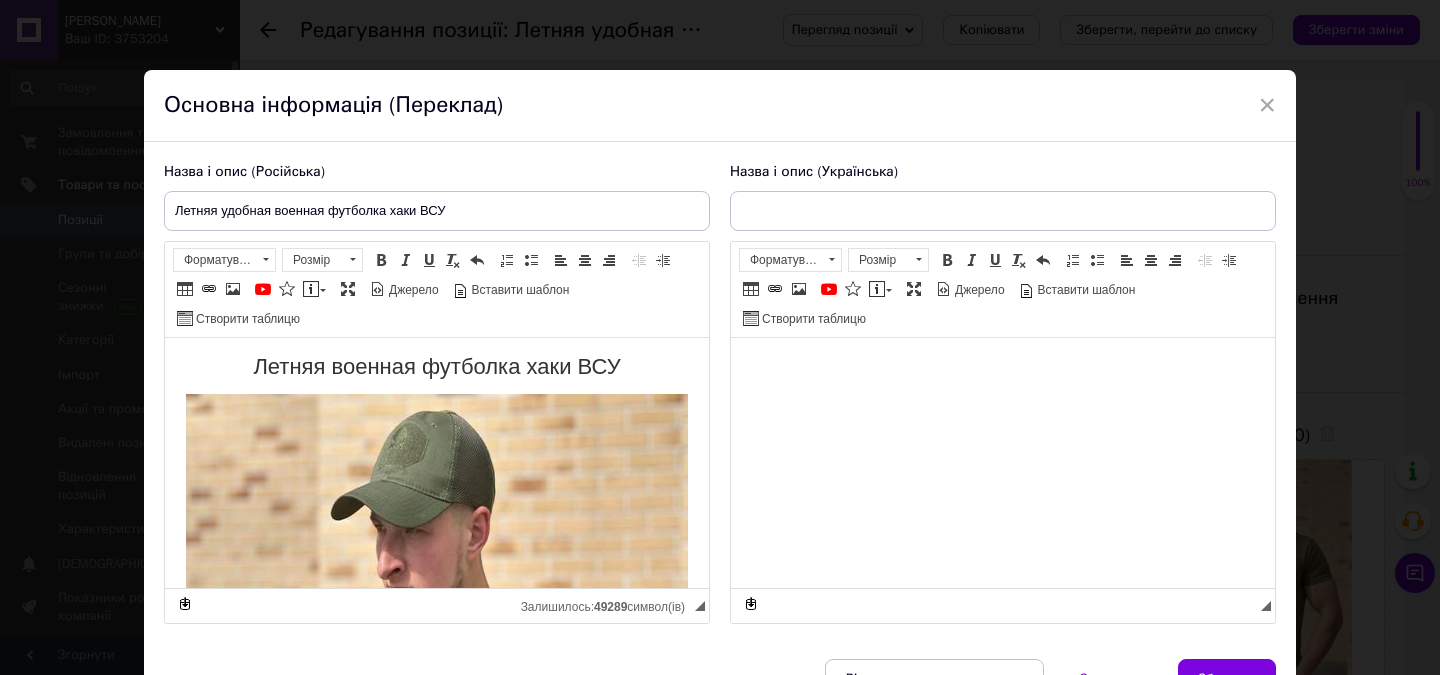scroll, scrollTop: 0, scrollLeft: 0, axis: both 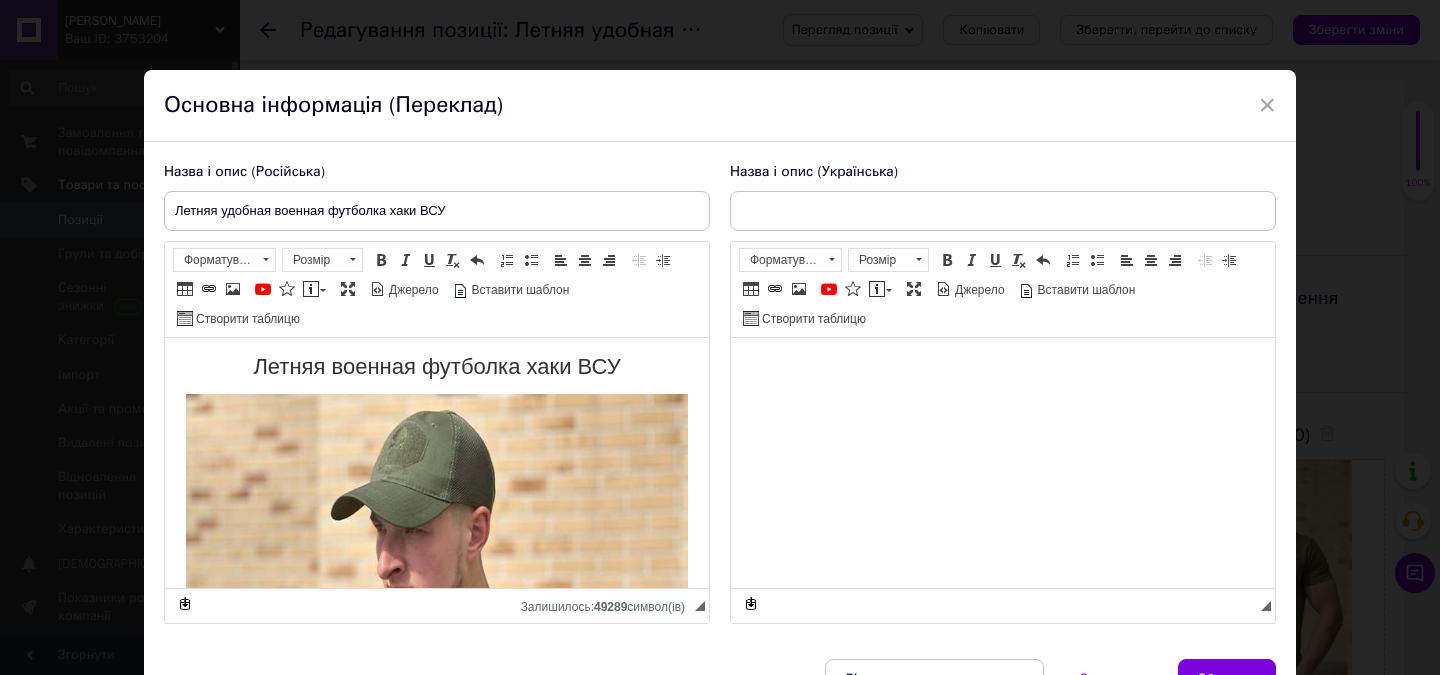 type on "Літня зручна військова футболка олива ЗСУ" 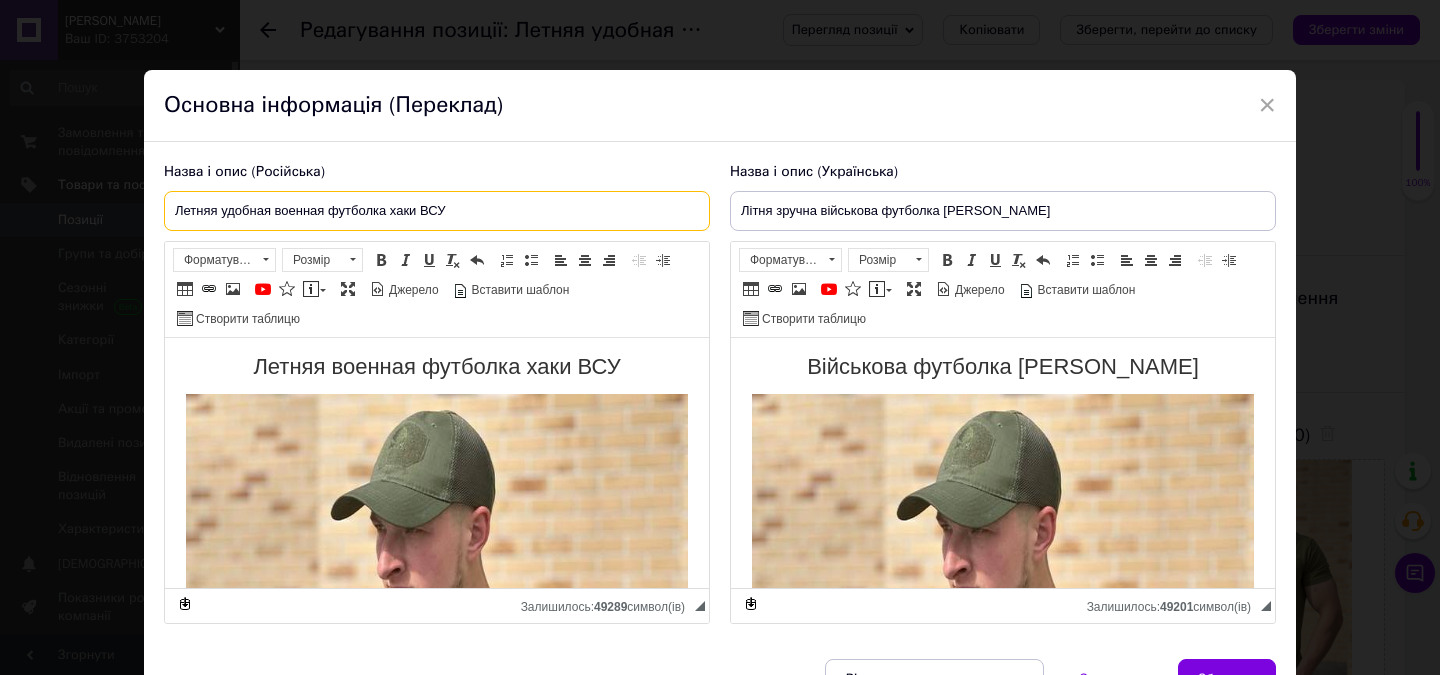 drag, startPoint x: 220, startPoint y: 207, endPoint x: 272, endPoint y: 207, distance: 52 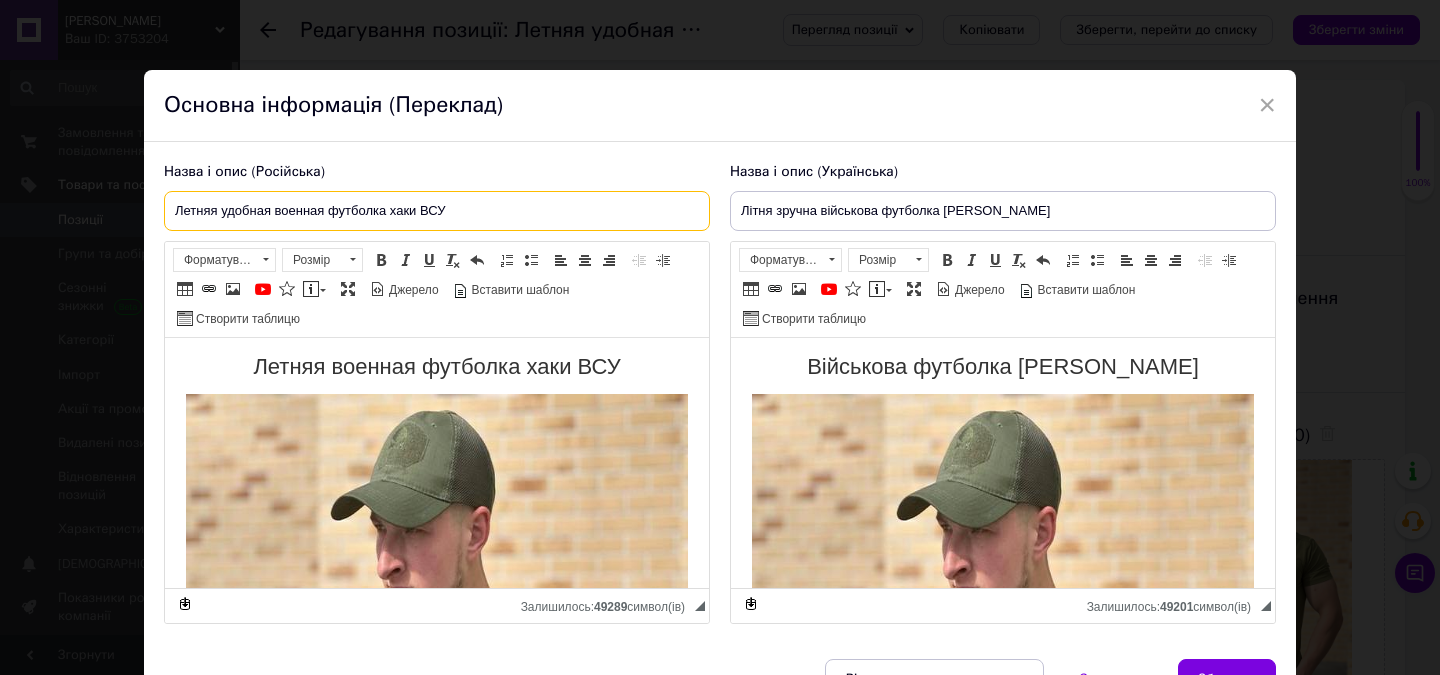 drag, startPoint x: 220, startPoint y: 206, endPoint x: 270, endPoint y: 203, distance: 50.08992 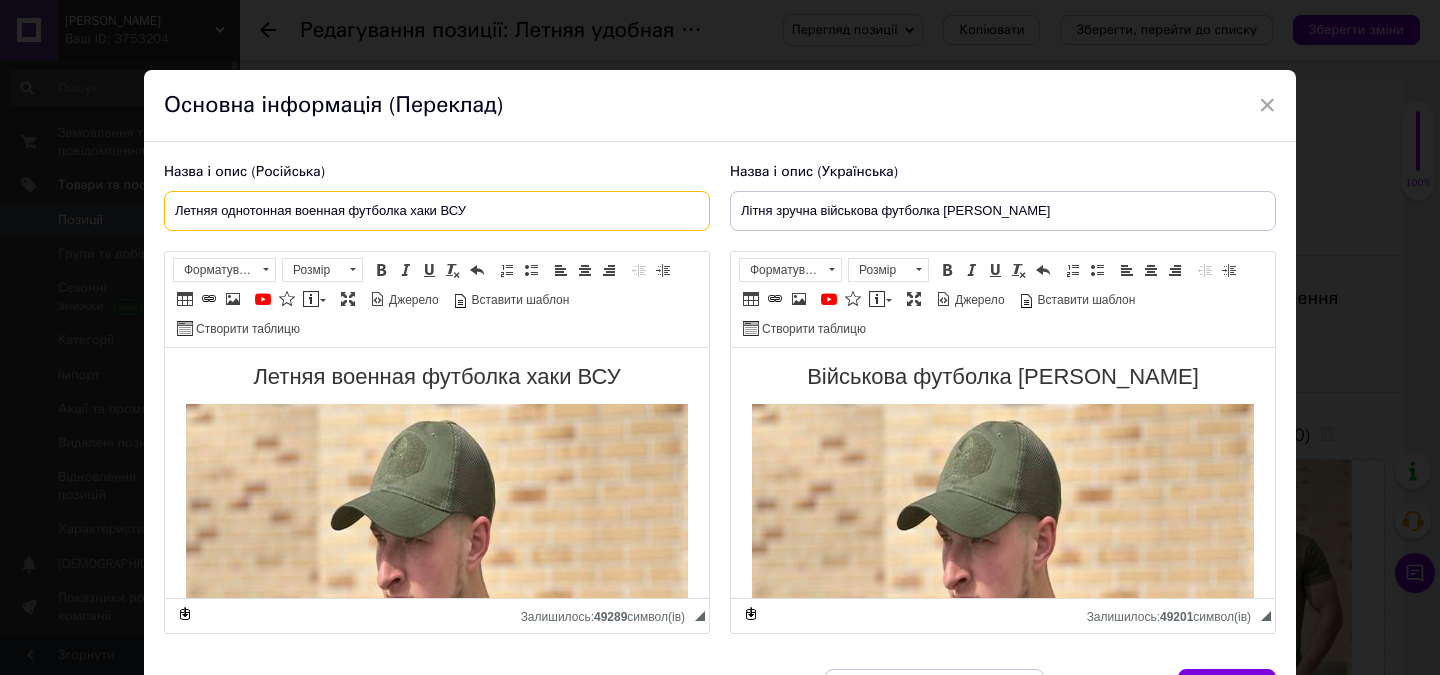 type on "Летняя однотонная военная футболка хаки ВСУ" 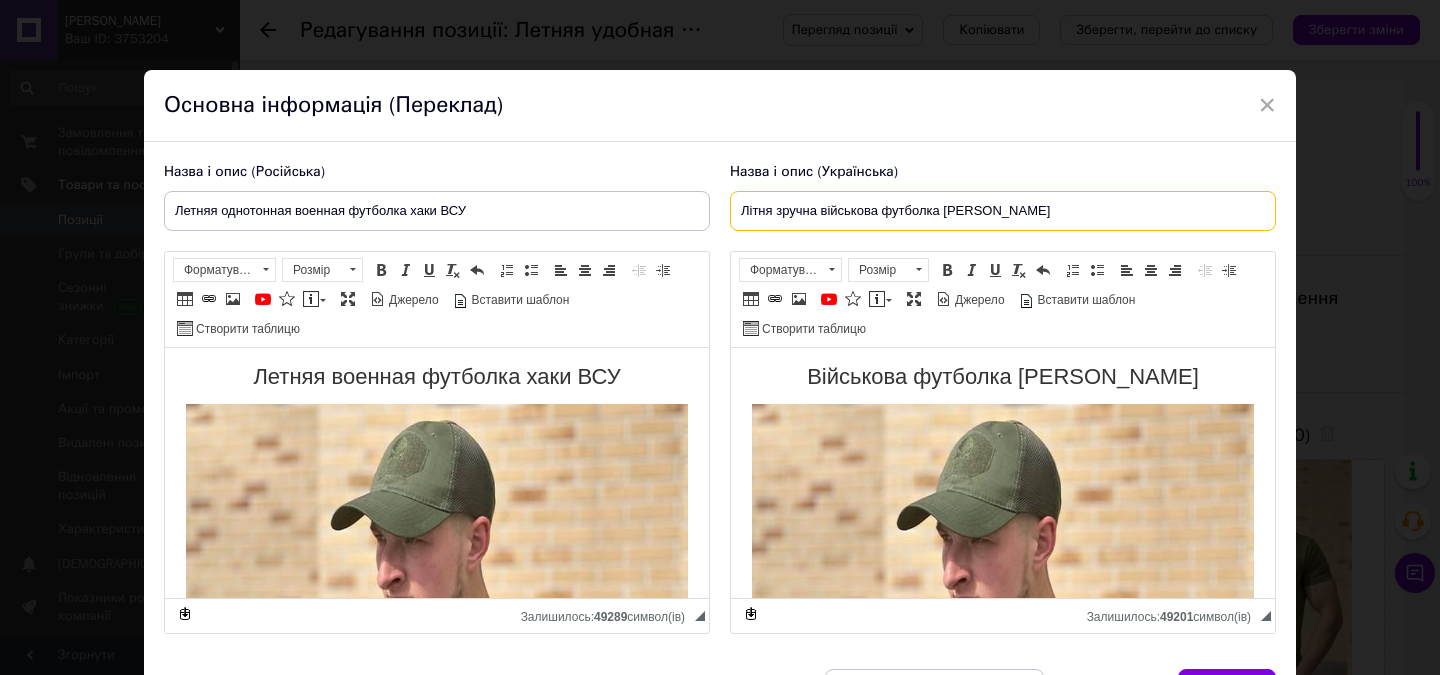 drag, startPoint x: 775, startPoint y: 208, endPoint x: 814, endPoint y: 205, distance: 39.115215 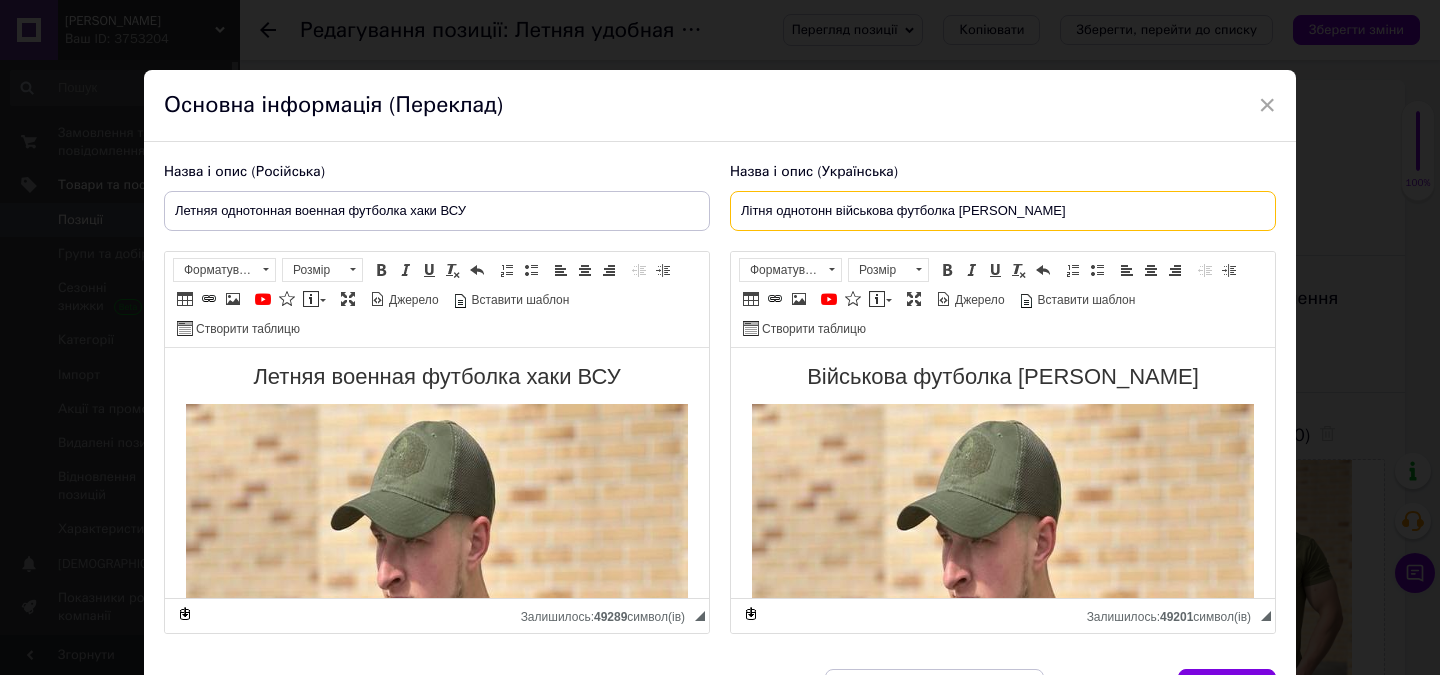 type on "Літня однотонна військова футболка олива ЗСУ" 